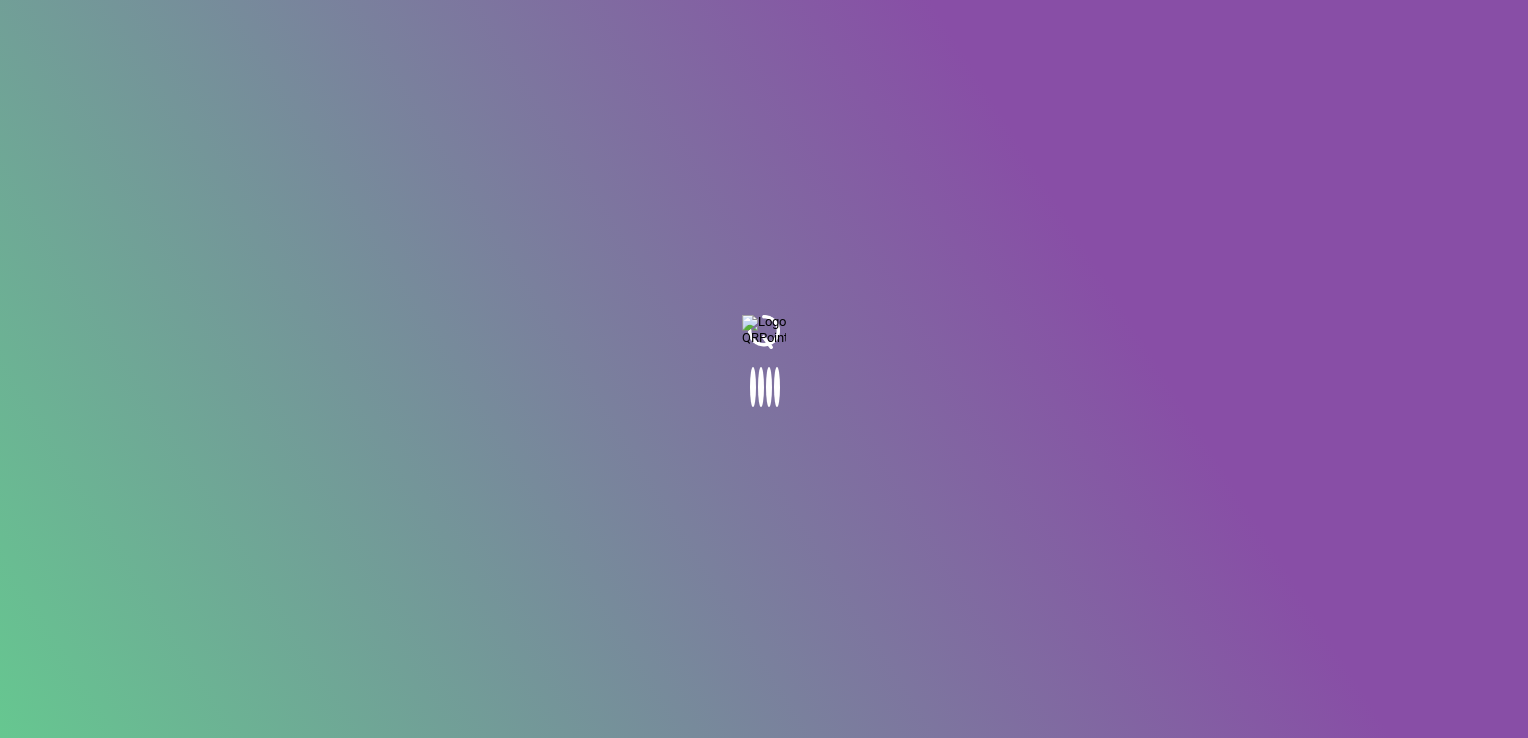 scroll, scrollTop: 0, scrollLeft: 0, axis: both 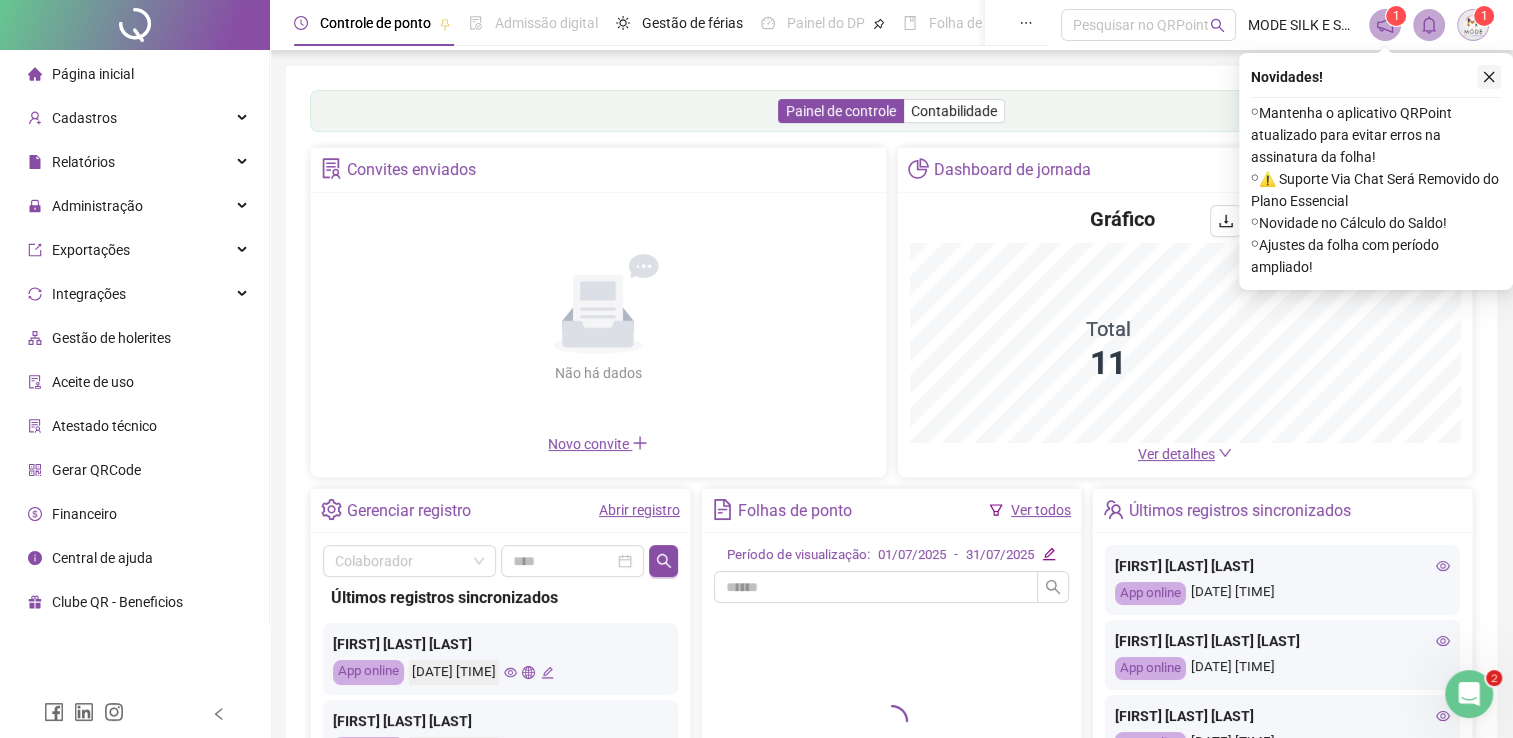 click 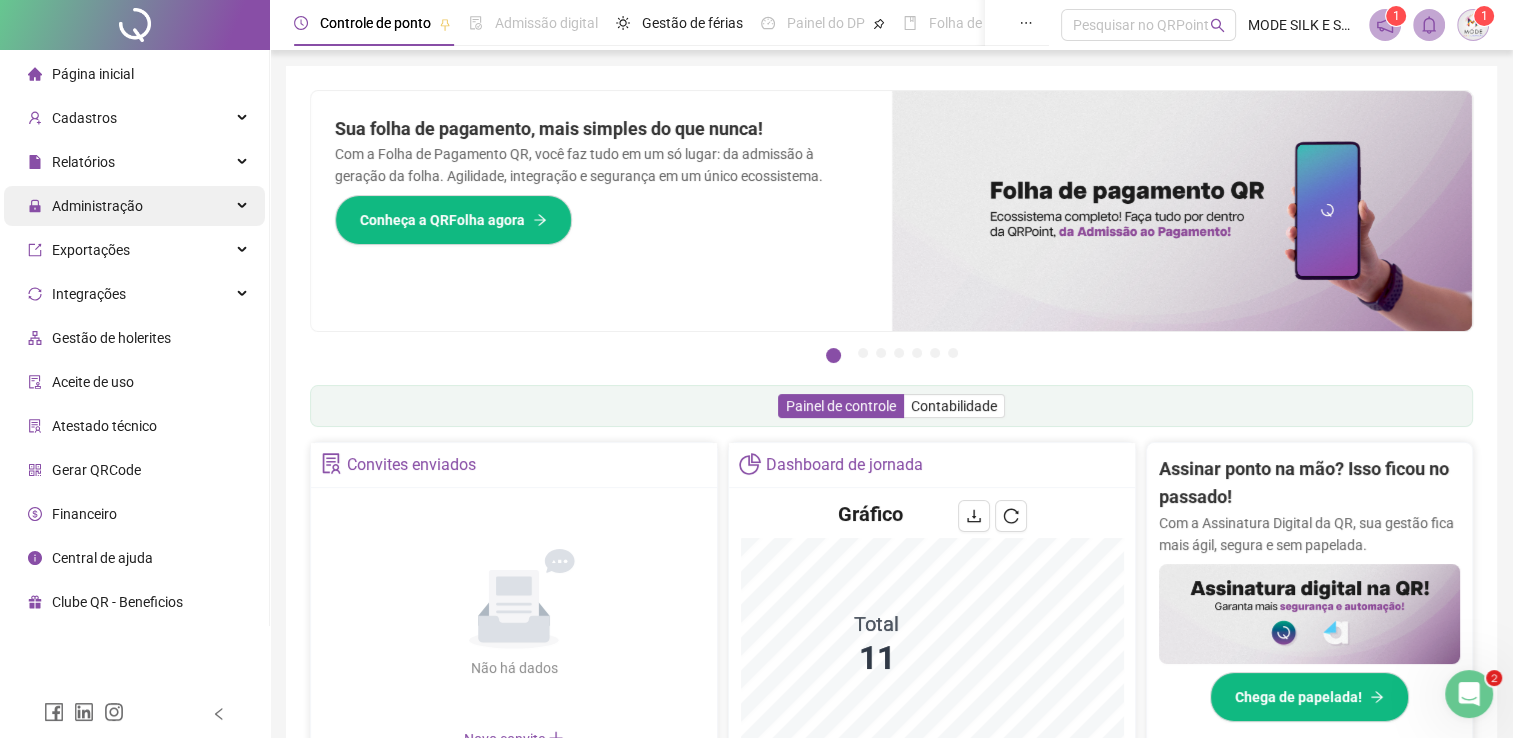 click on "Administração" at bounding box center (97, 206) 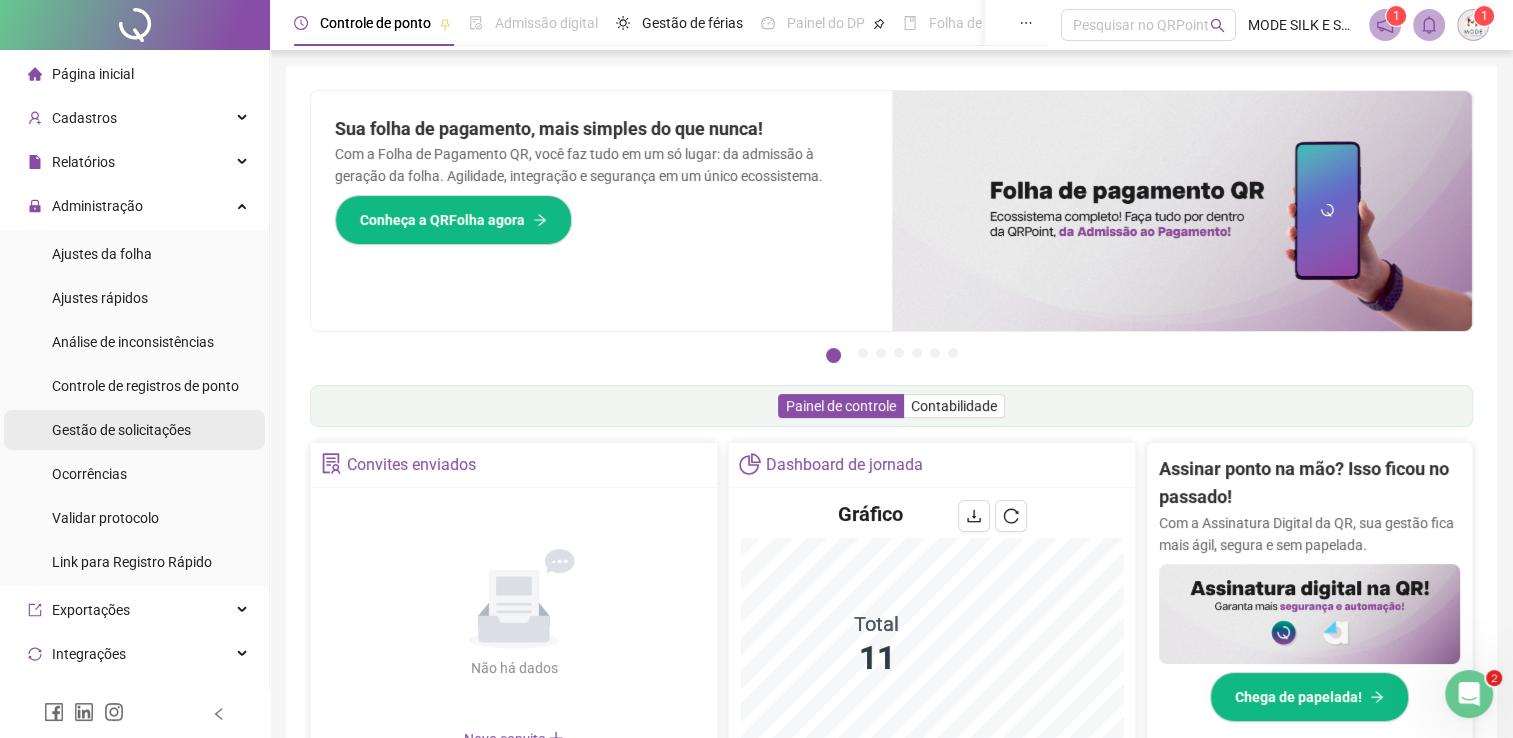 click on "Gestão de solicitações" at bounding box center [121, 430] 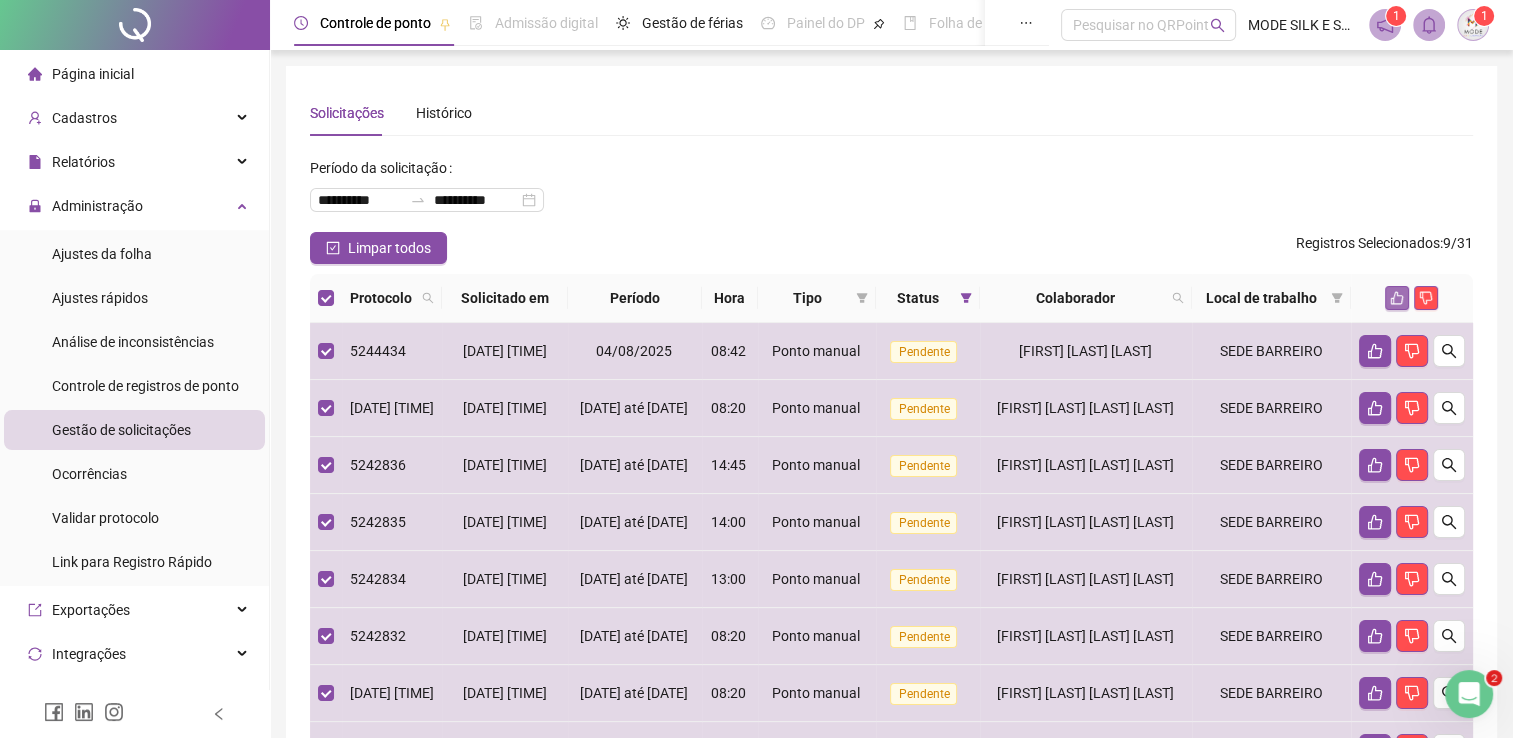 click 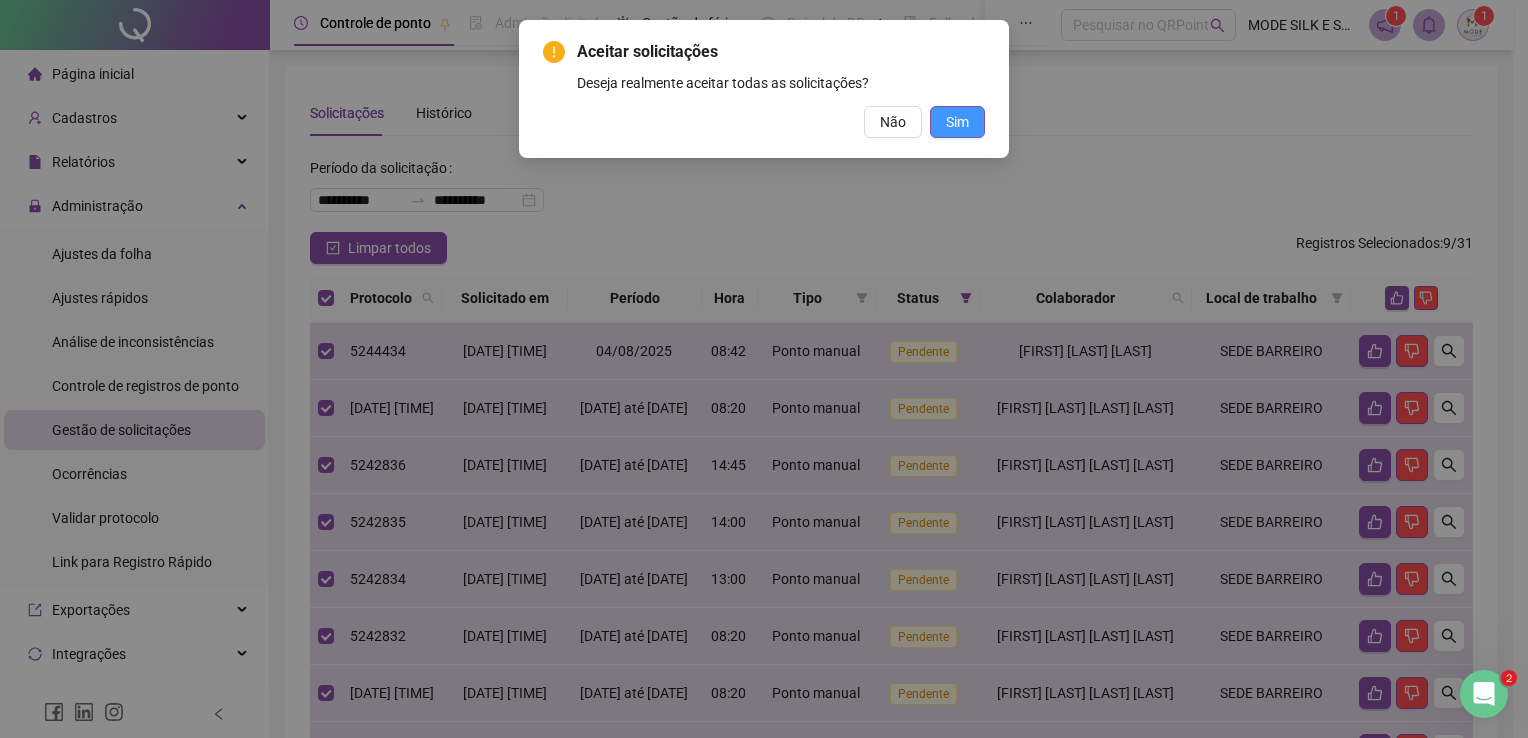 click on "Sim" at bounding box center [957, 122] 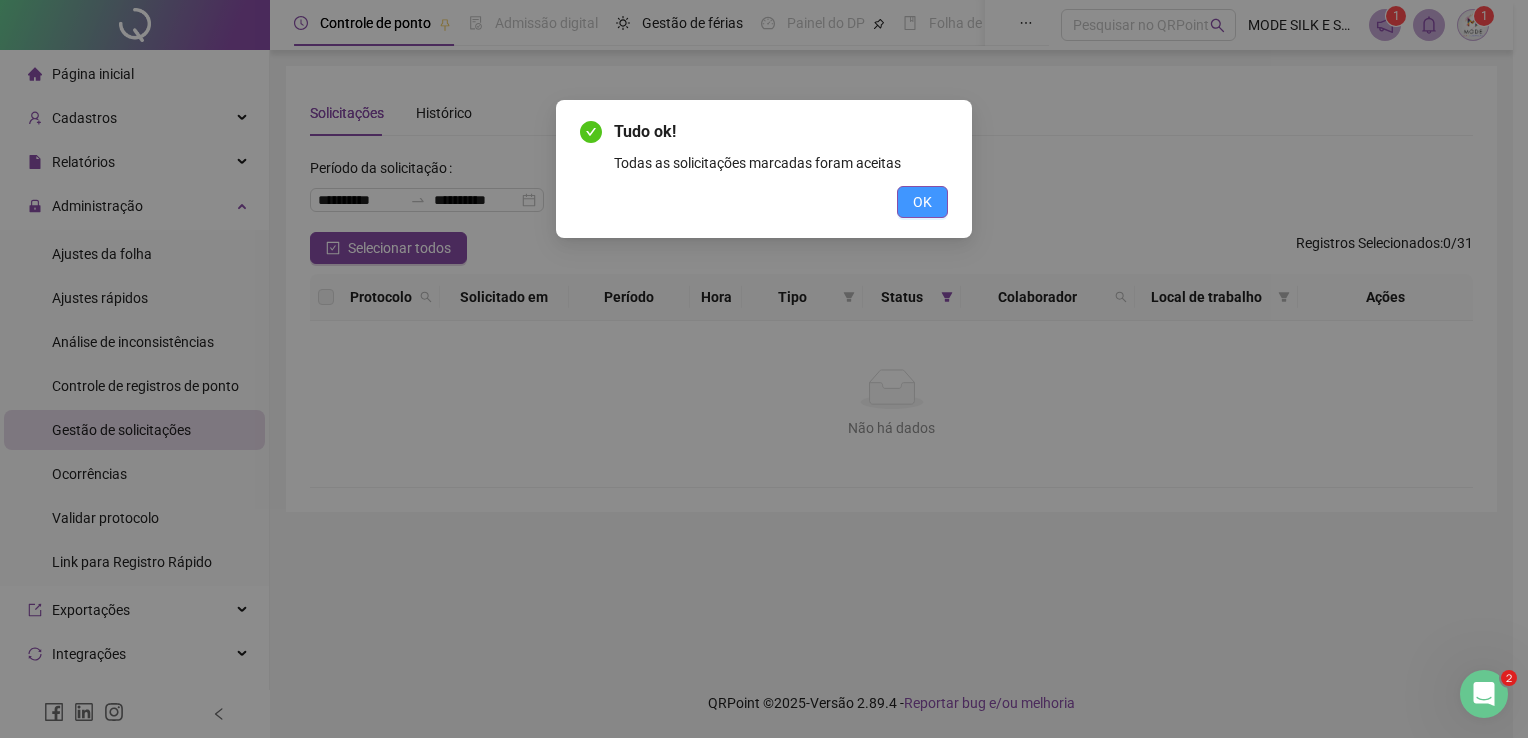 click on "OK" at bounding box center (922, 202) 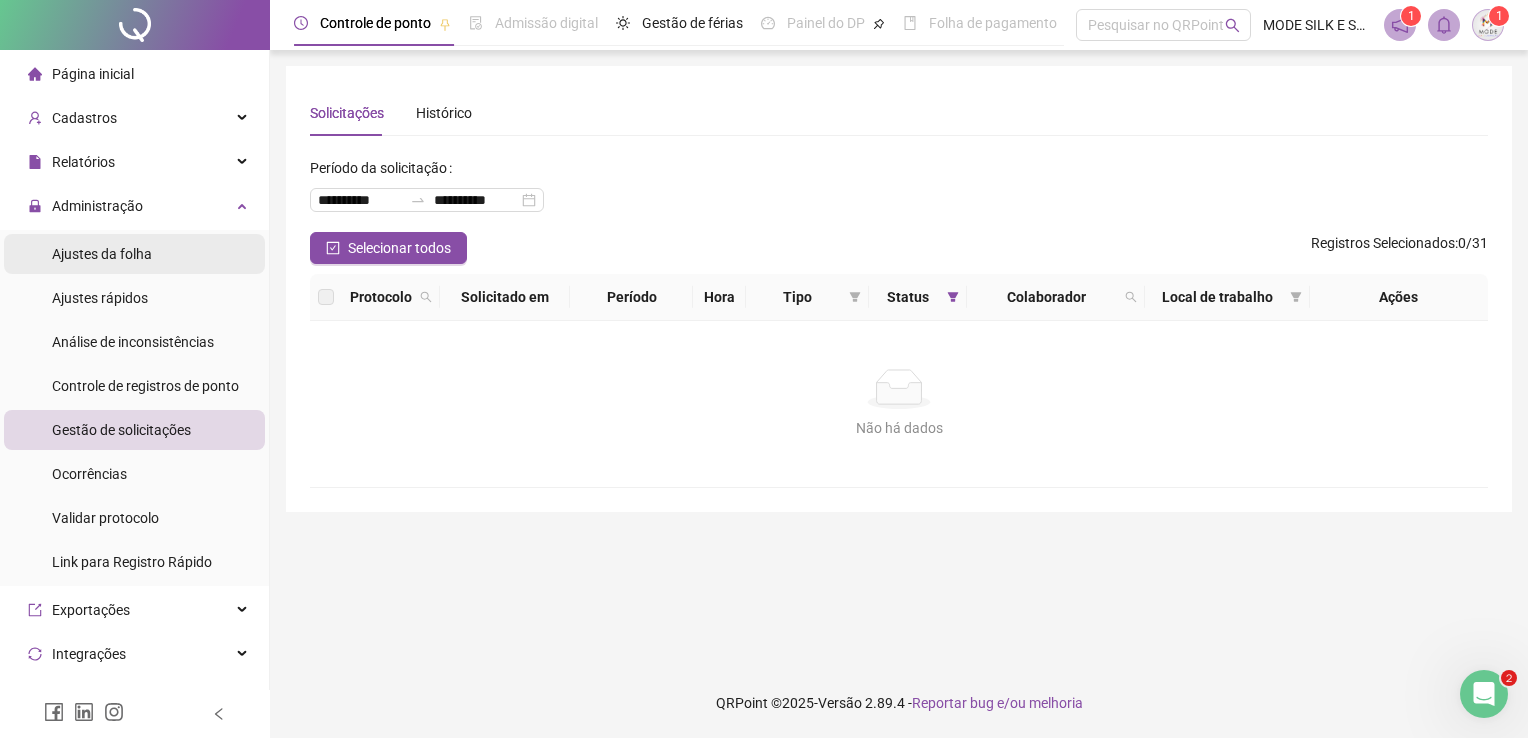 click on "Ajustes da folha" at bounding box center (102, 254) 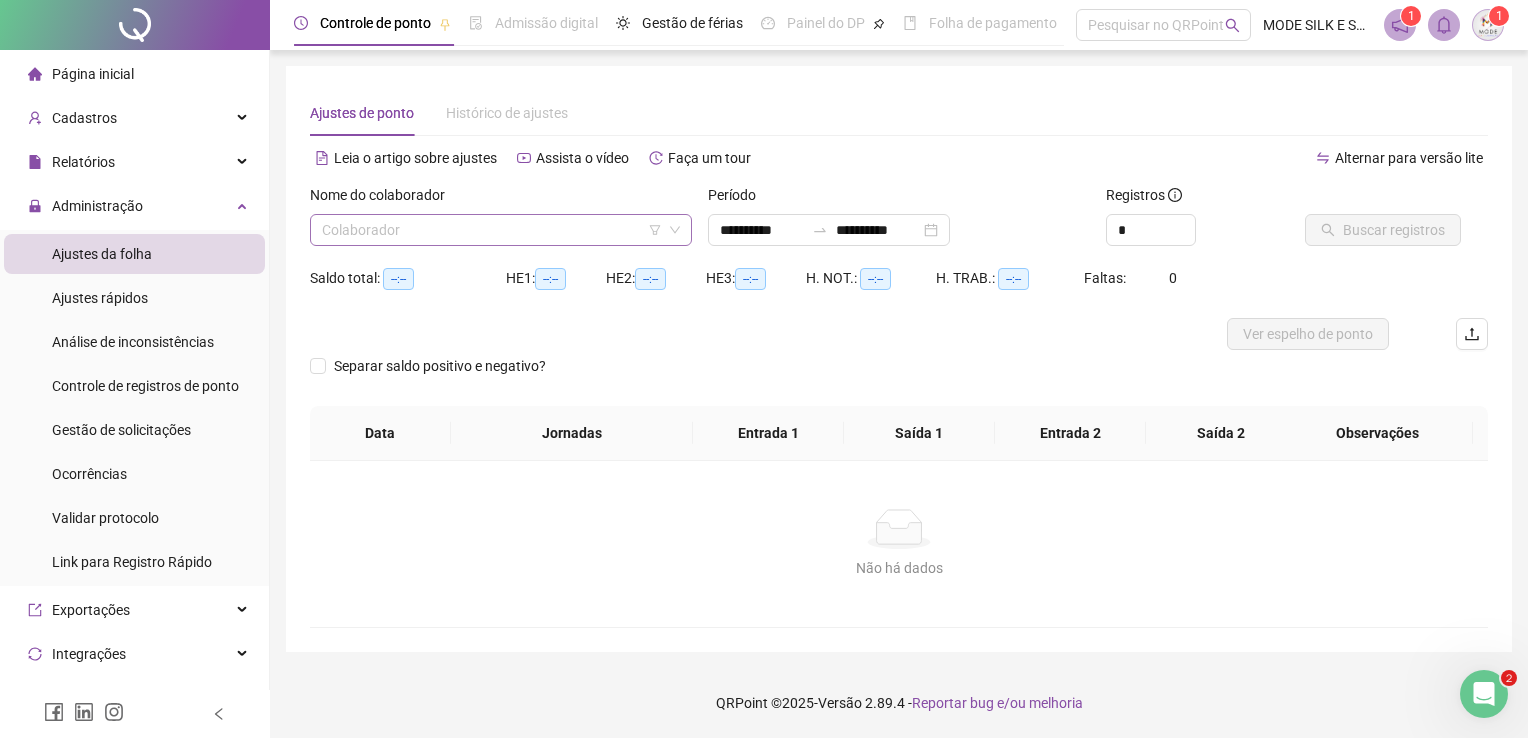 click at bounding box center (492, 230) 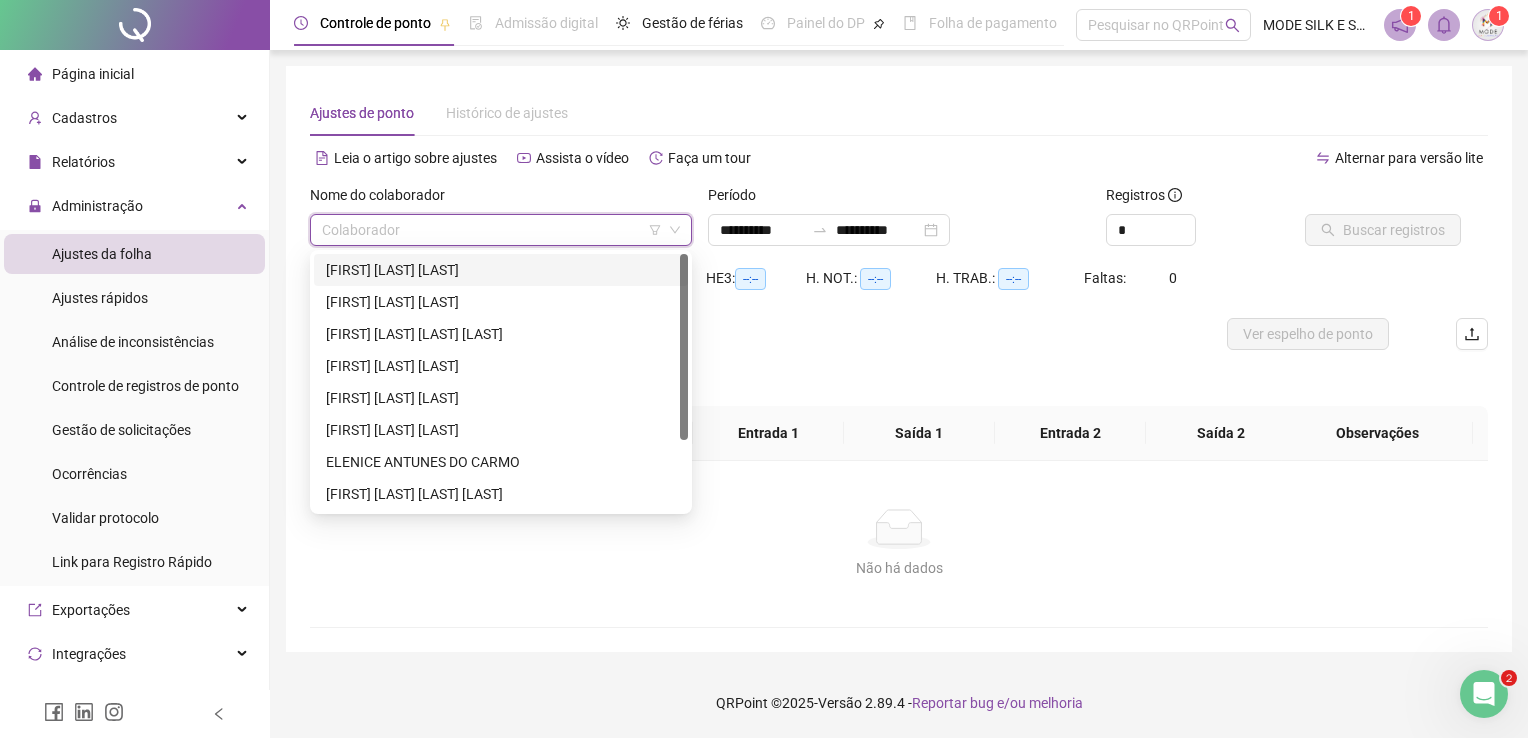 click on "[FIRST] [LAST] [LAST]" at bounding box center [501, 270] 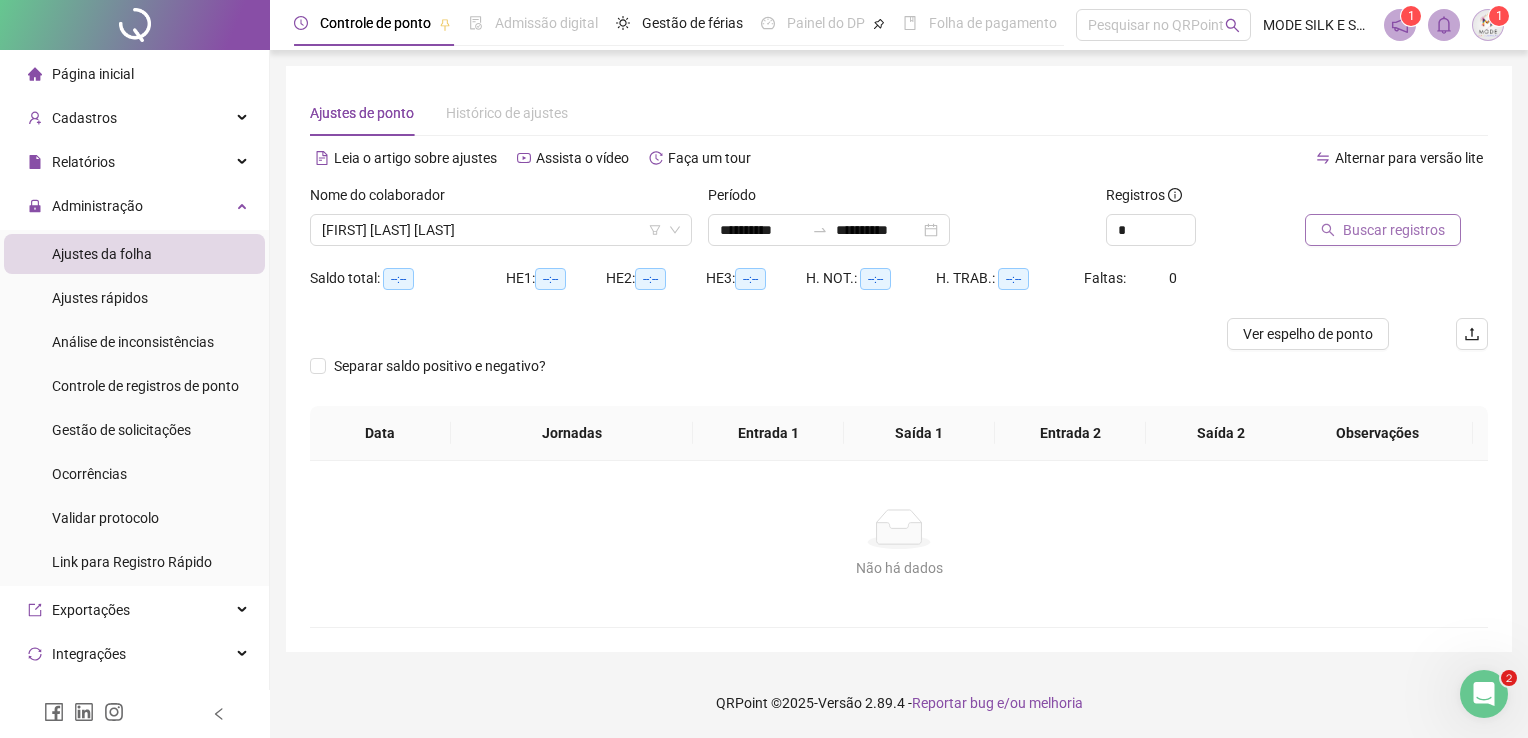 click on "Buscar registros" at bounding box center [1394, 230] 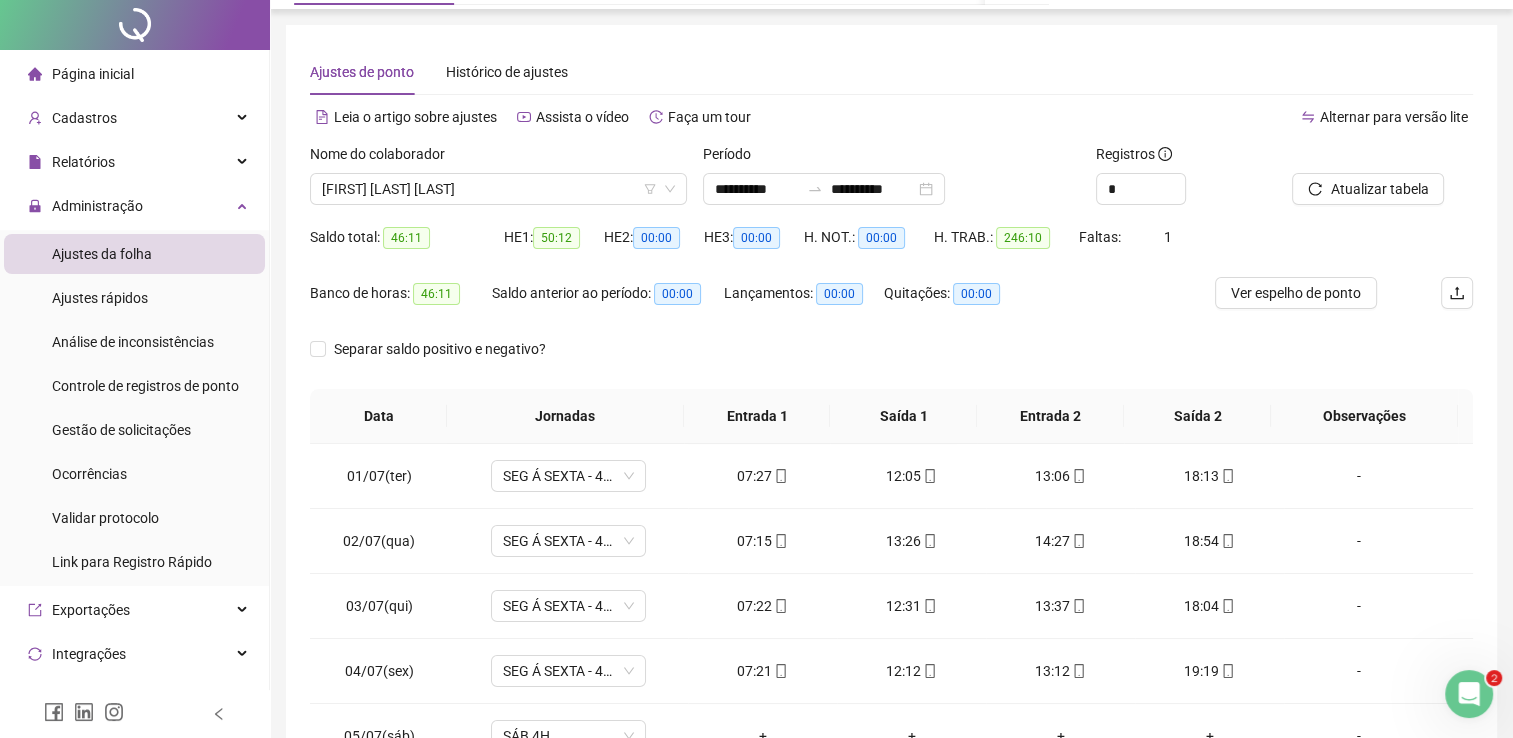 scroll, scrollTop: 283, scrollLeft: 0, axis: vertical 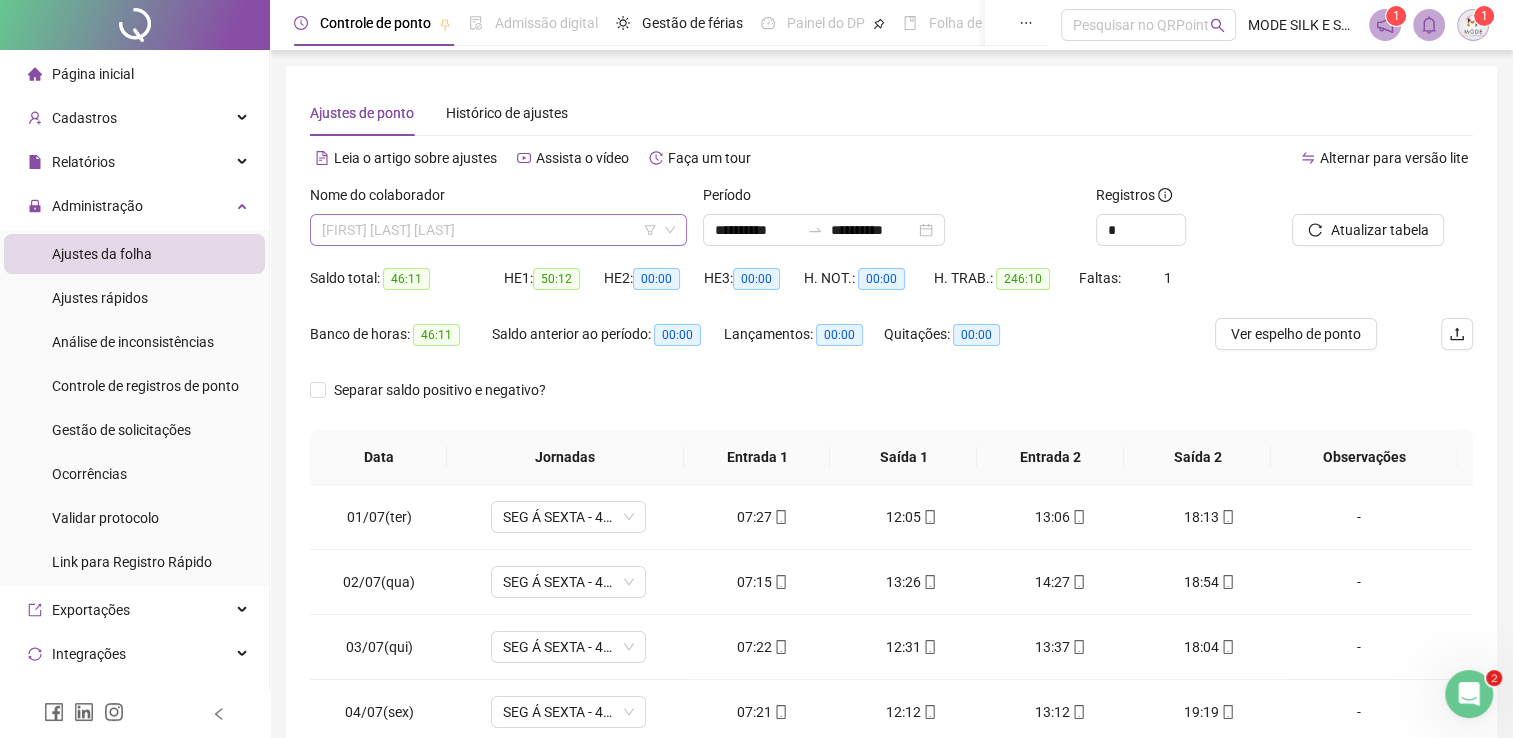 click on "[FIRST] [LAST] [LAST]" at bounding box center [498, 230] 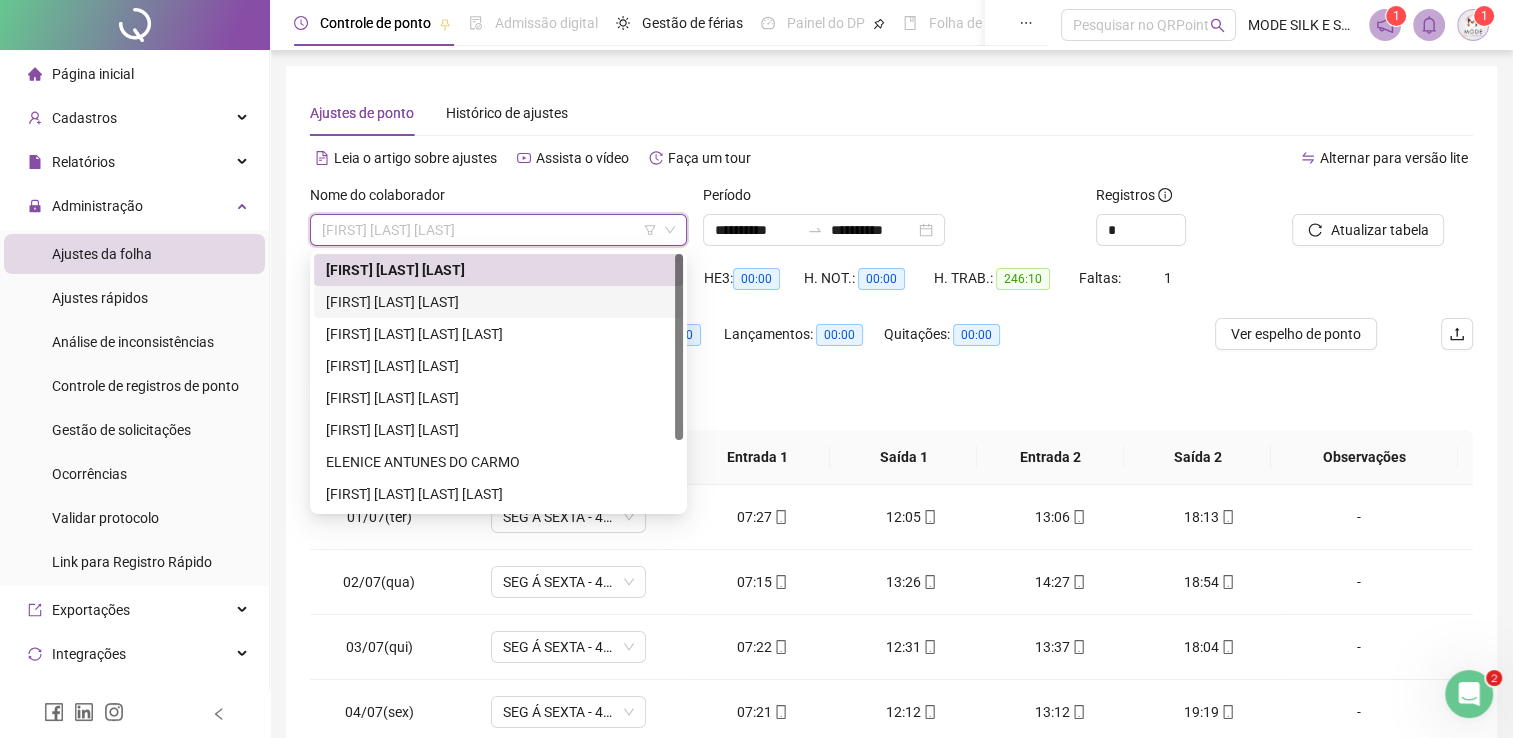 click on "[FIRST] [LAST] [LAST]" at bounding box center (498, 302) 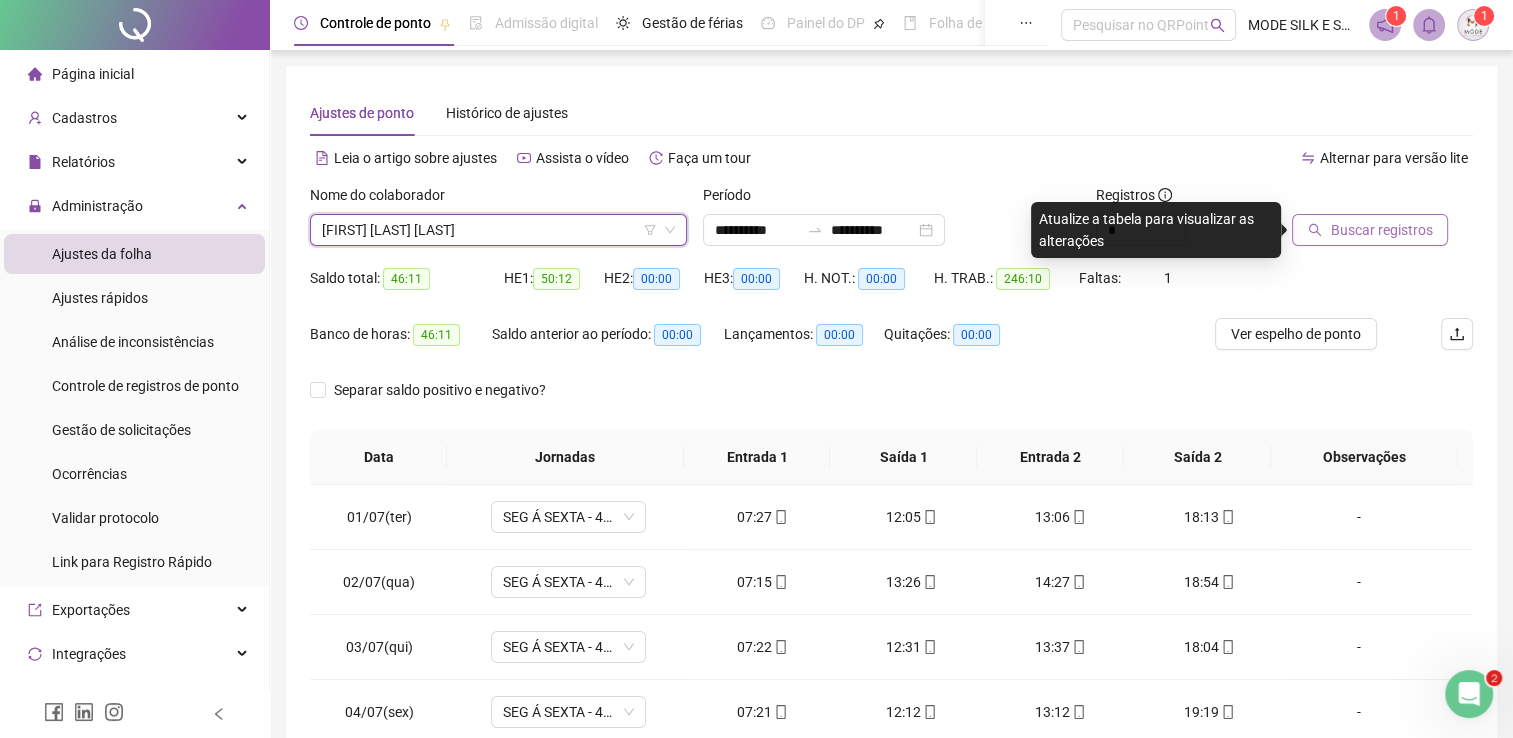 click on "Buscar registros" at bounding box center [1381, 230] 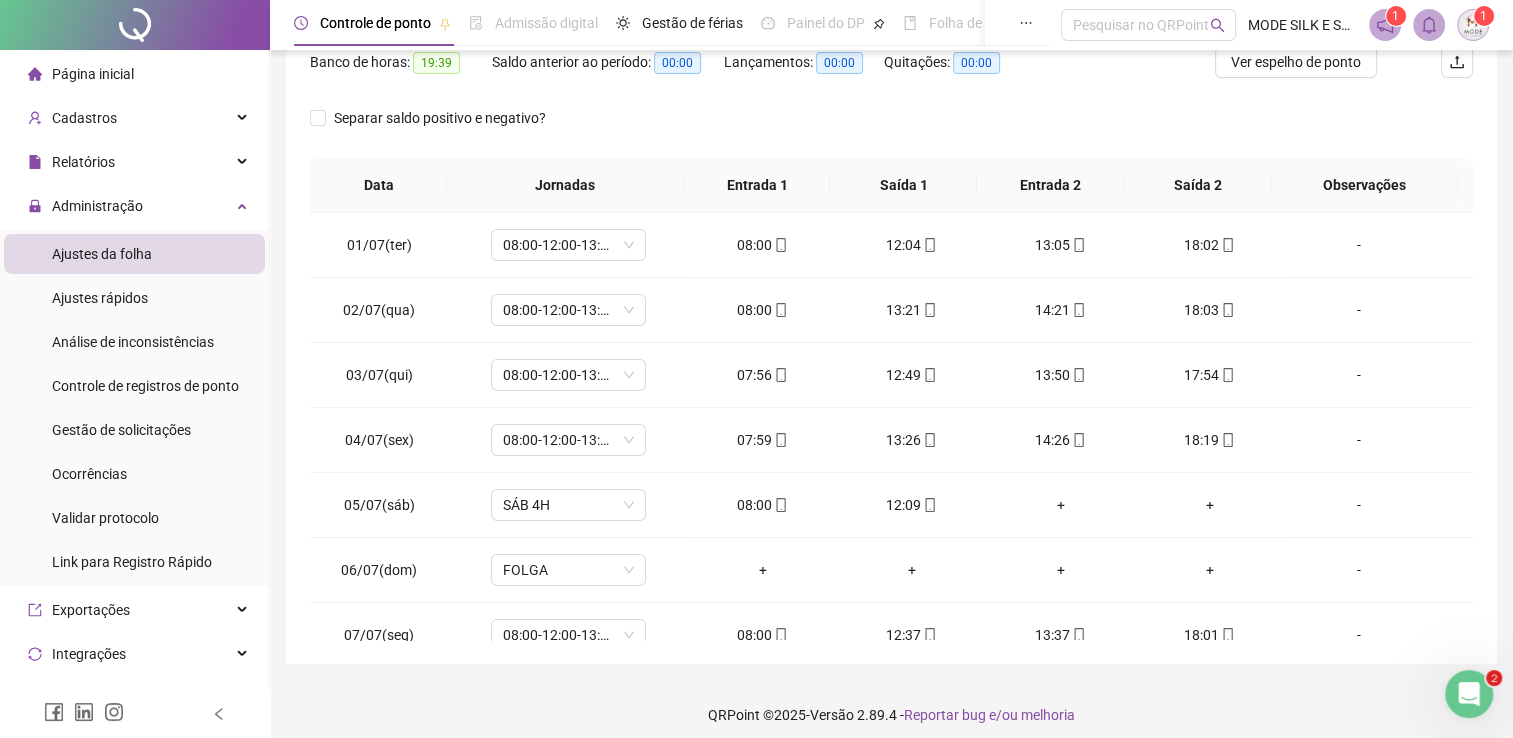 scroll, scrollTop: 283, scrollLeft: 0, axis: vertical 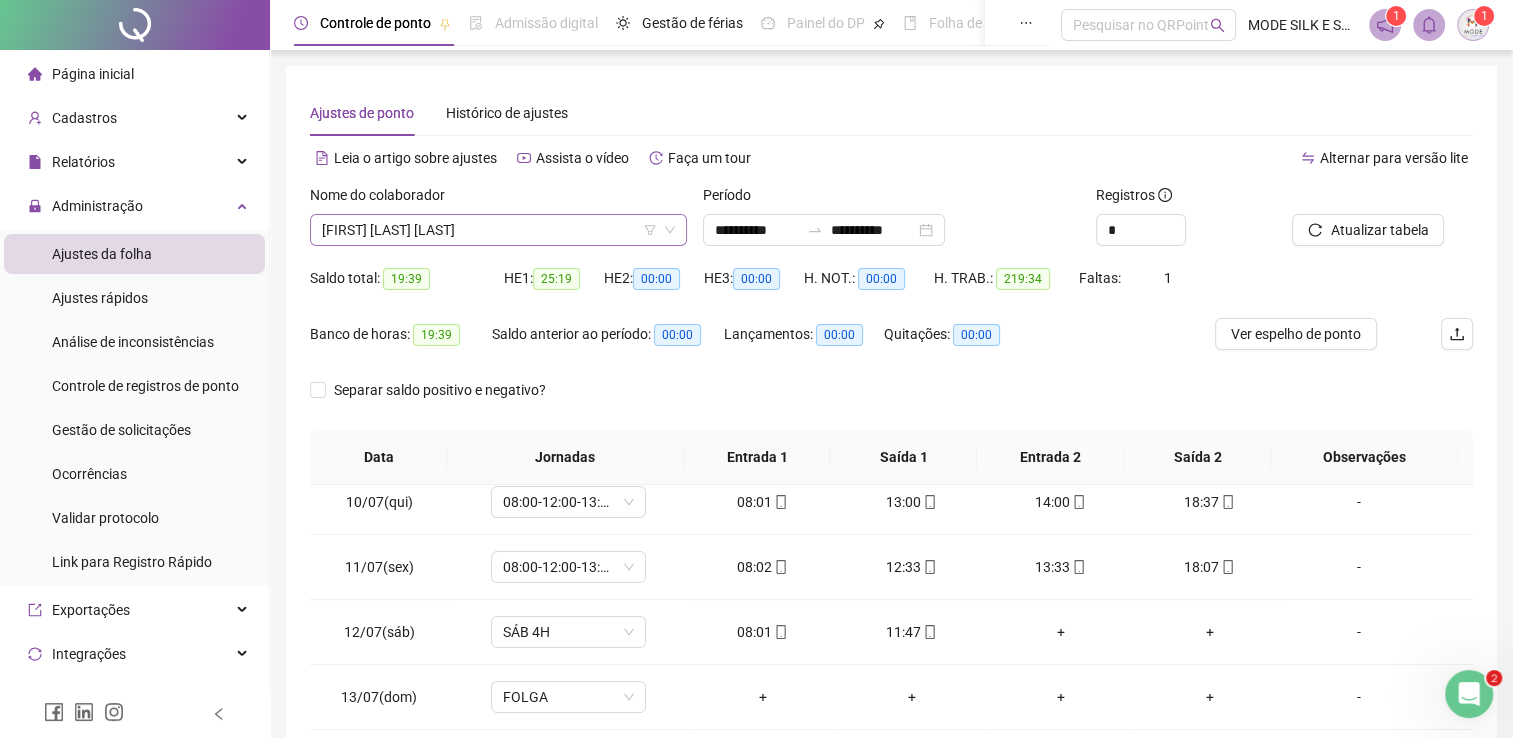 click on "[FIRST] [LAST] [LAST]" at bounding box center [498, 230] 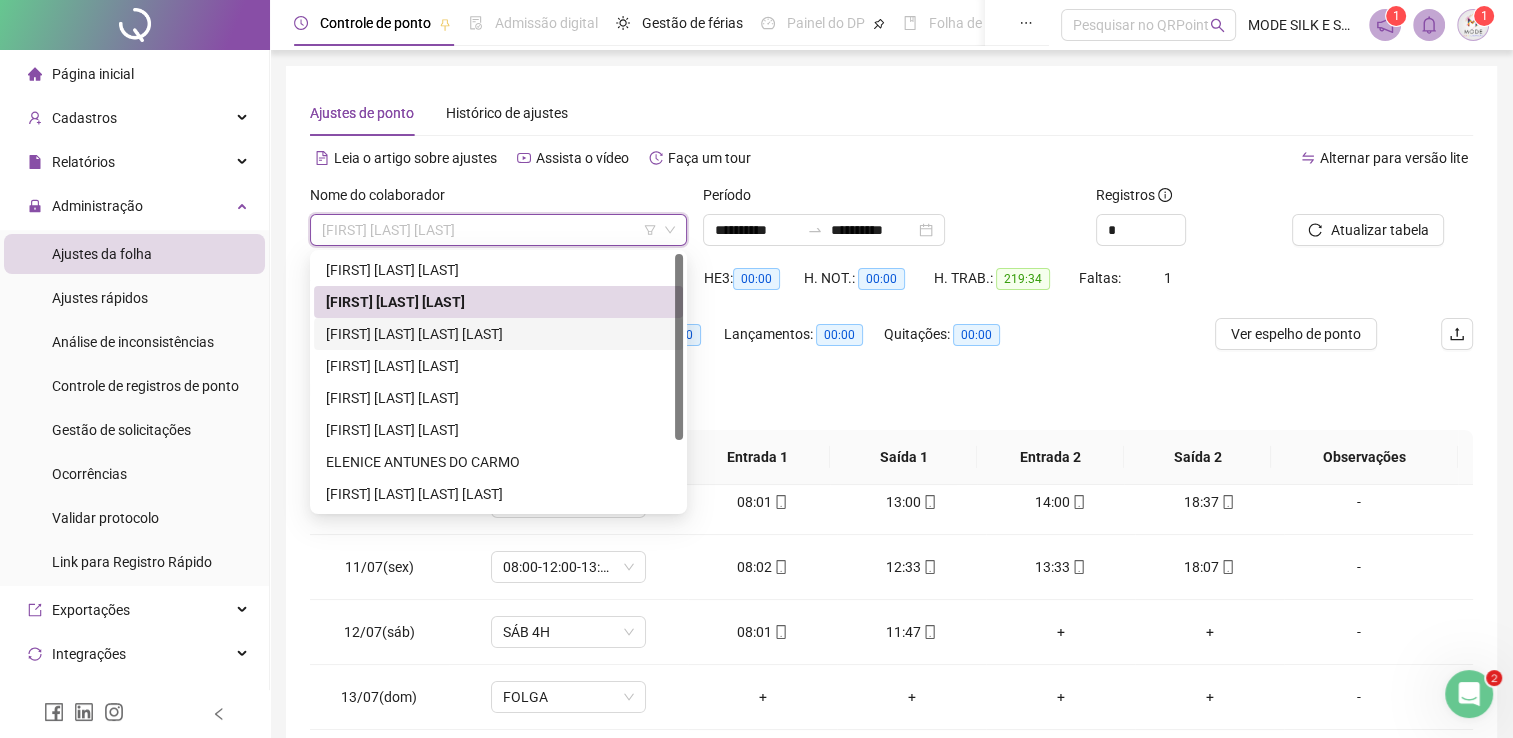 drag, startPoint x: 374, startPoint y: 339, endPoint x: 407, endPoint y: 335, distance: 33.24154 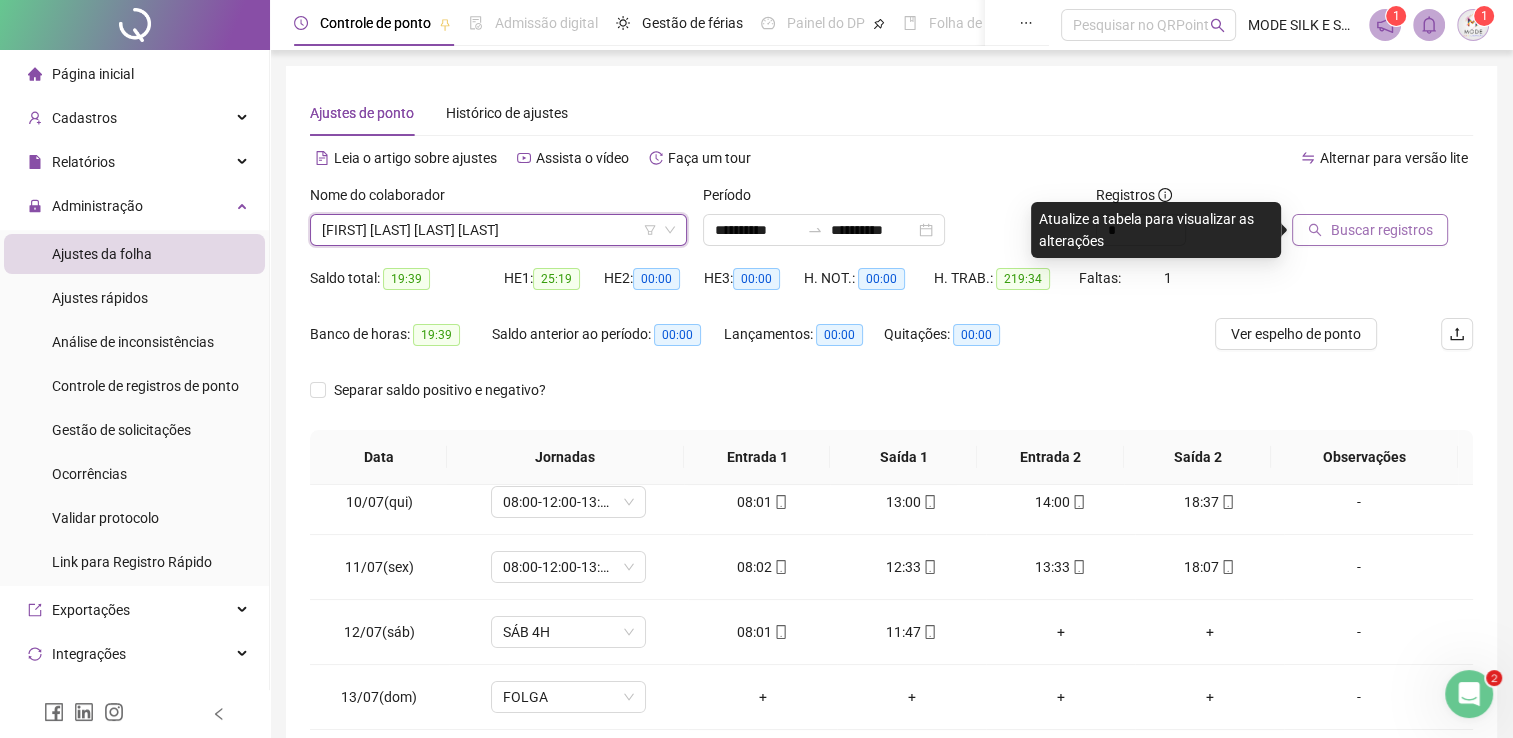 click on "Buscar registros" at bounding box center [1370, 230] 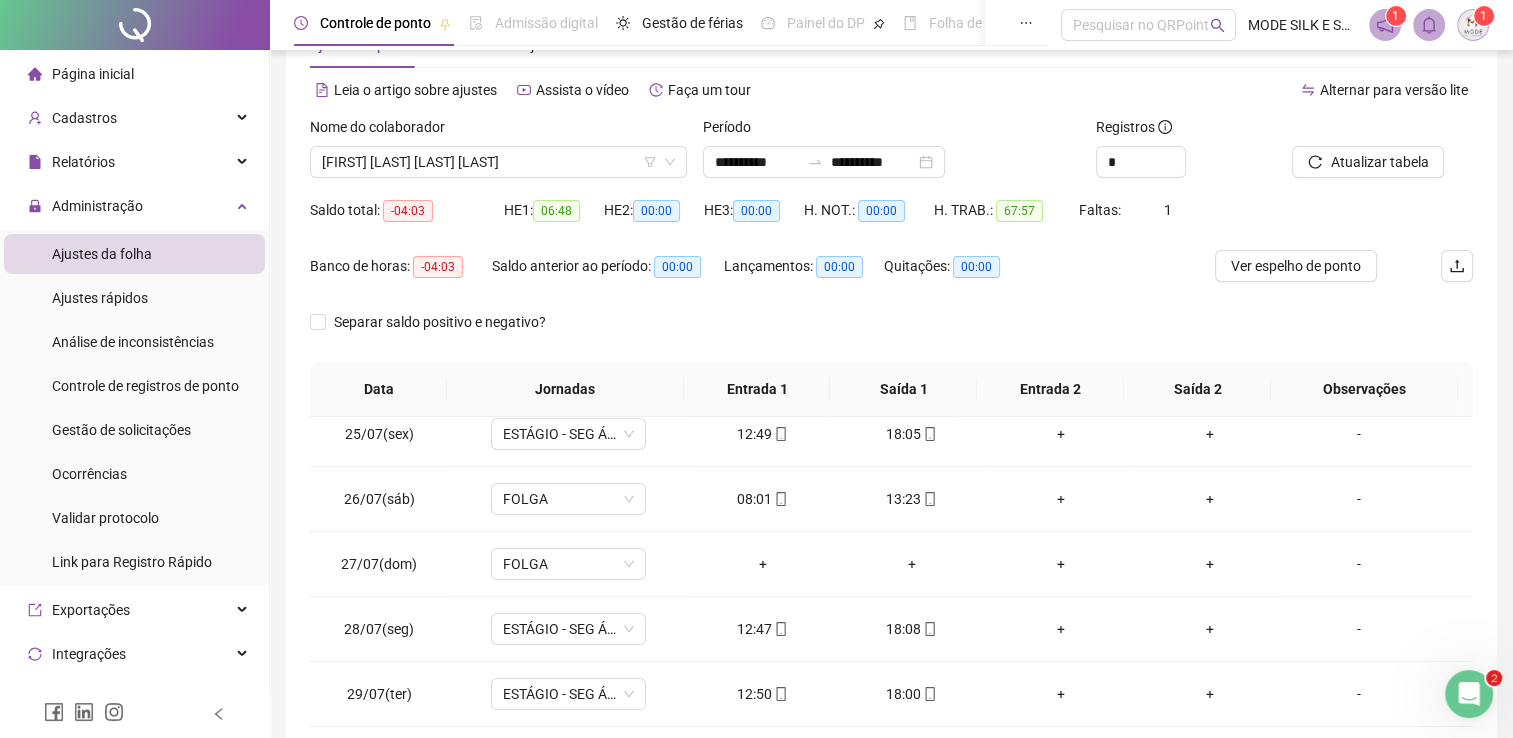 scroll, scrollTop: 200, scrollLeft: 0, axis: vertical 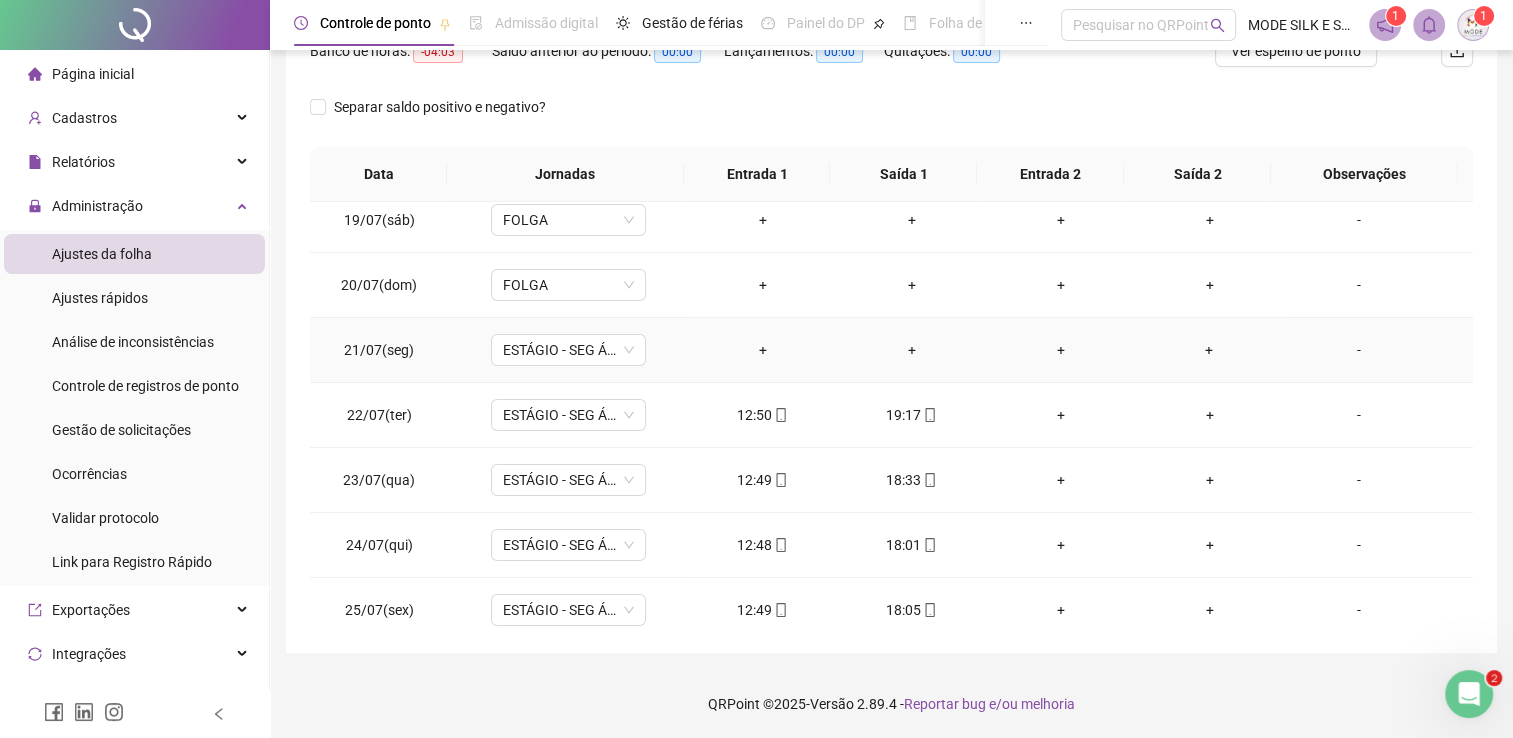 click on "+" at bounding box center [762, 350] 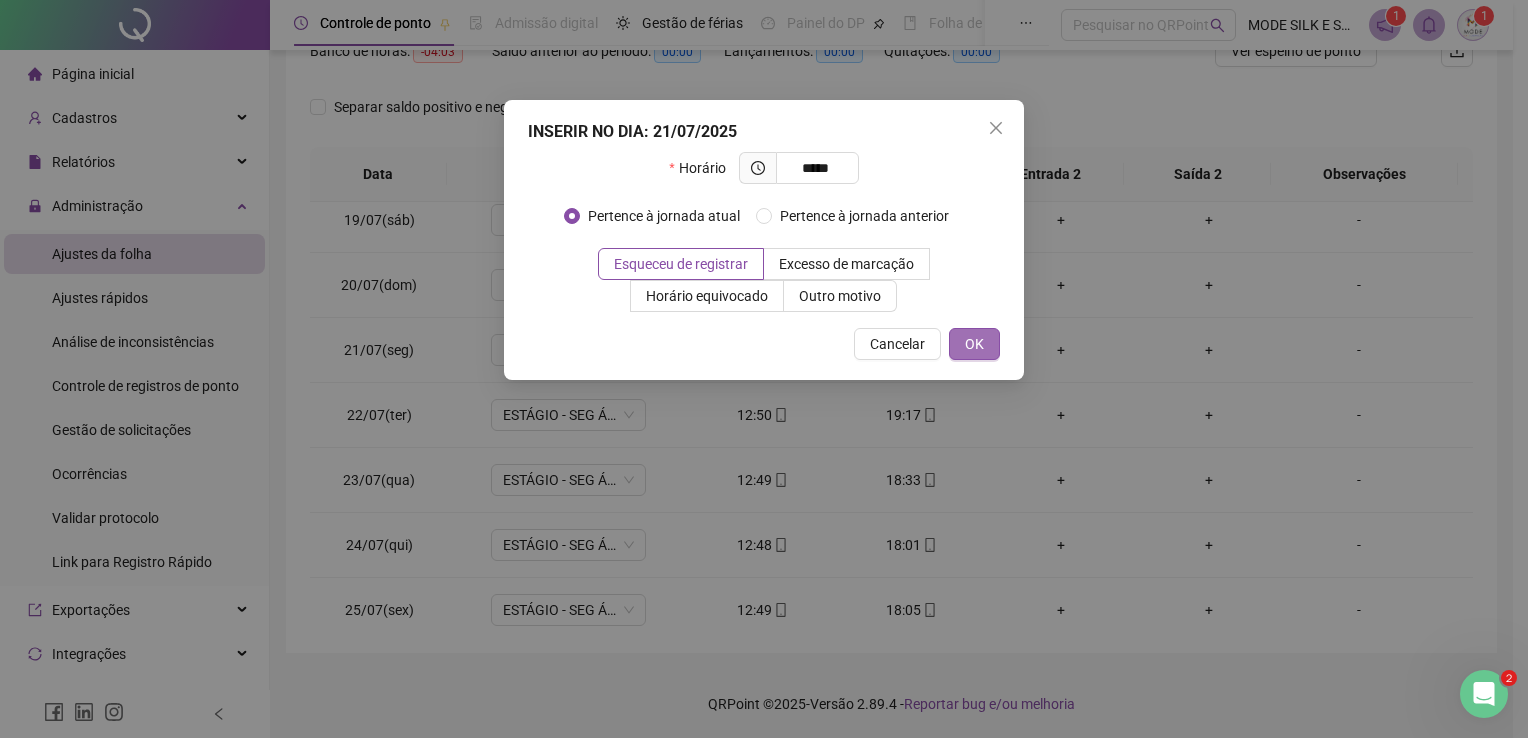 type on "*****" 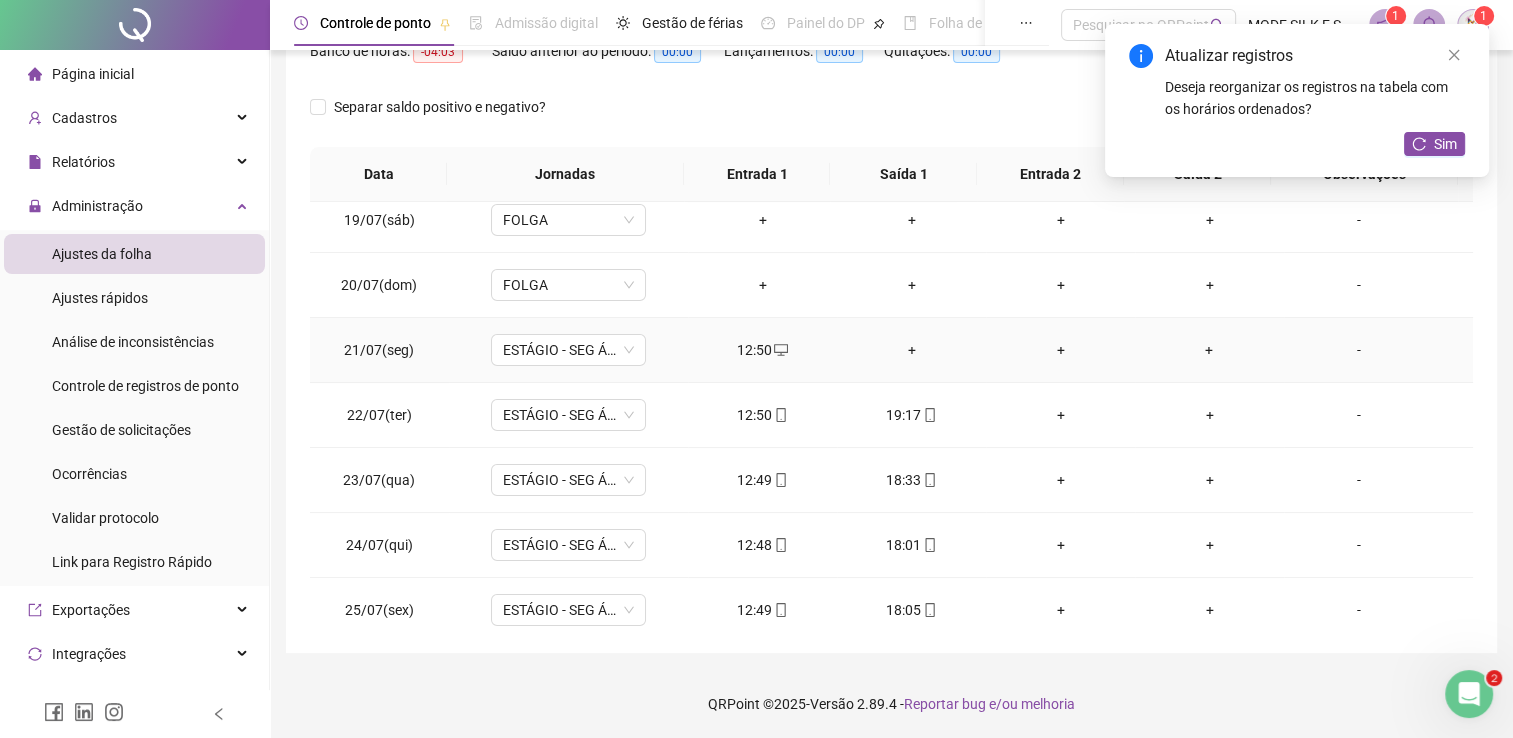 click on "+" at bounding box center [911, 350] 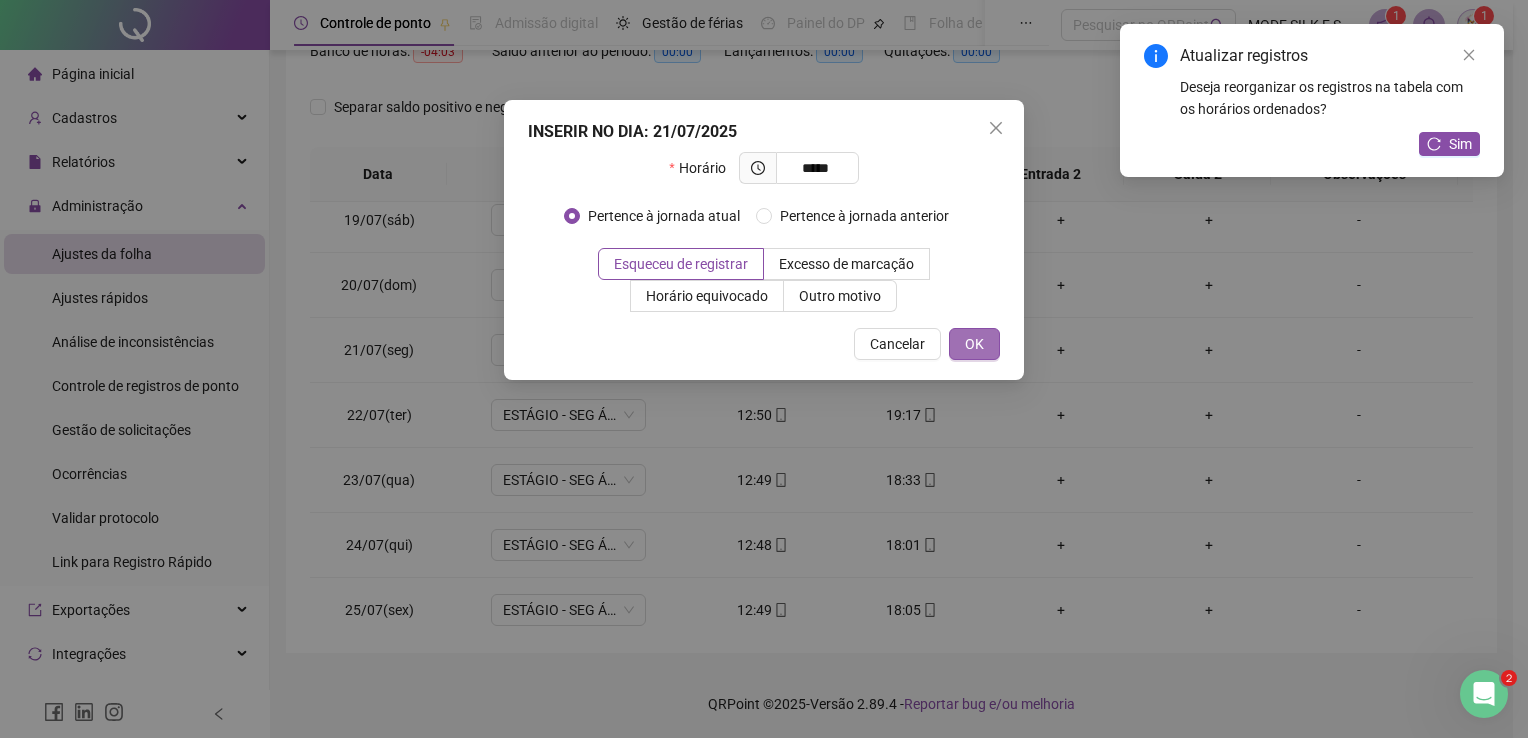 type on "*****" 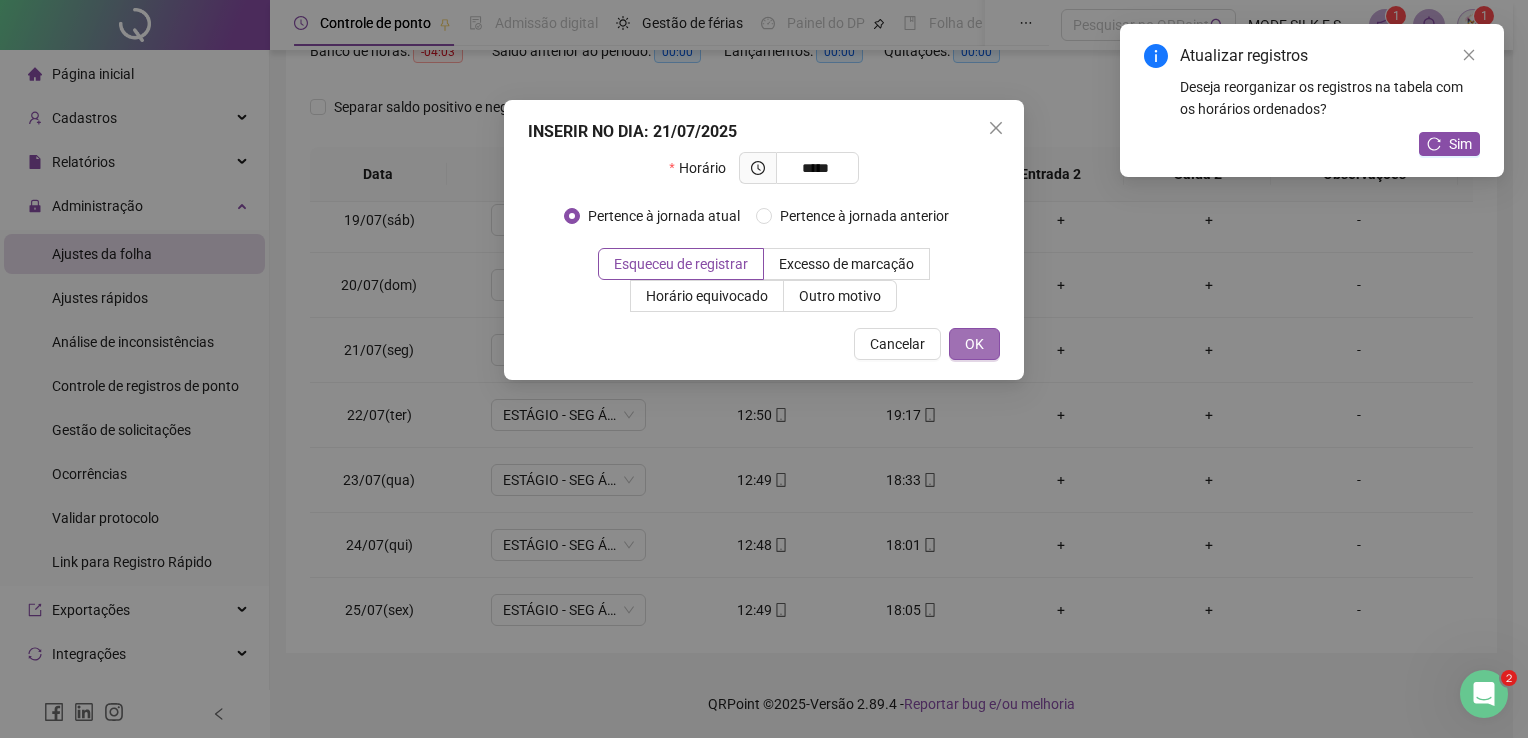 click on "OK" at bounding box center (974, 344) 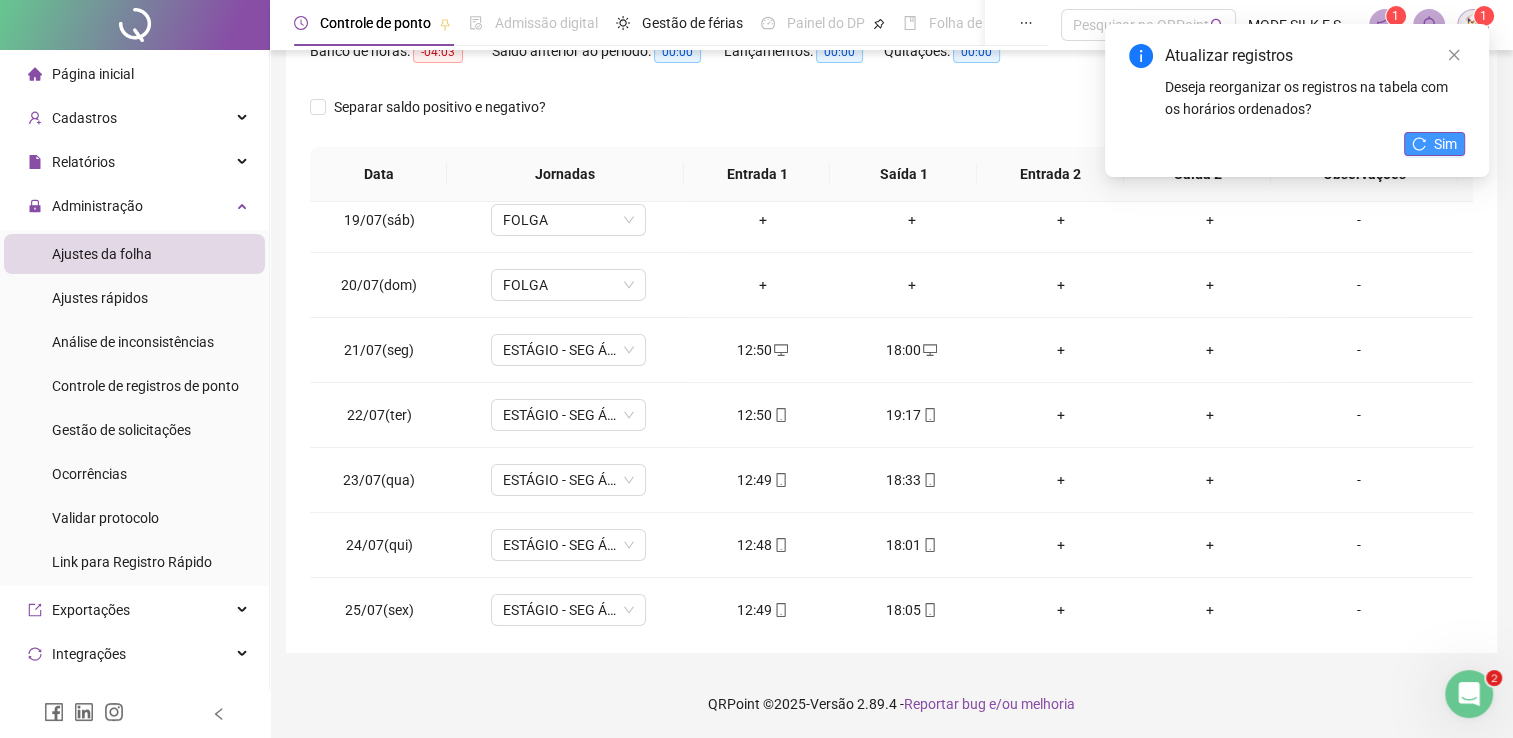 click on "Sim" at bounding box center [1434, 144] 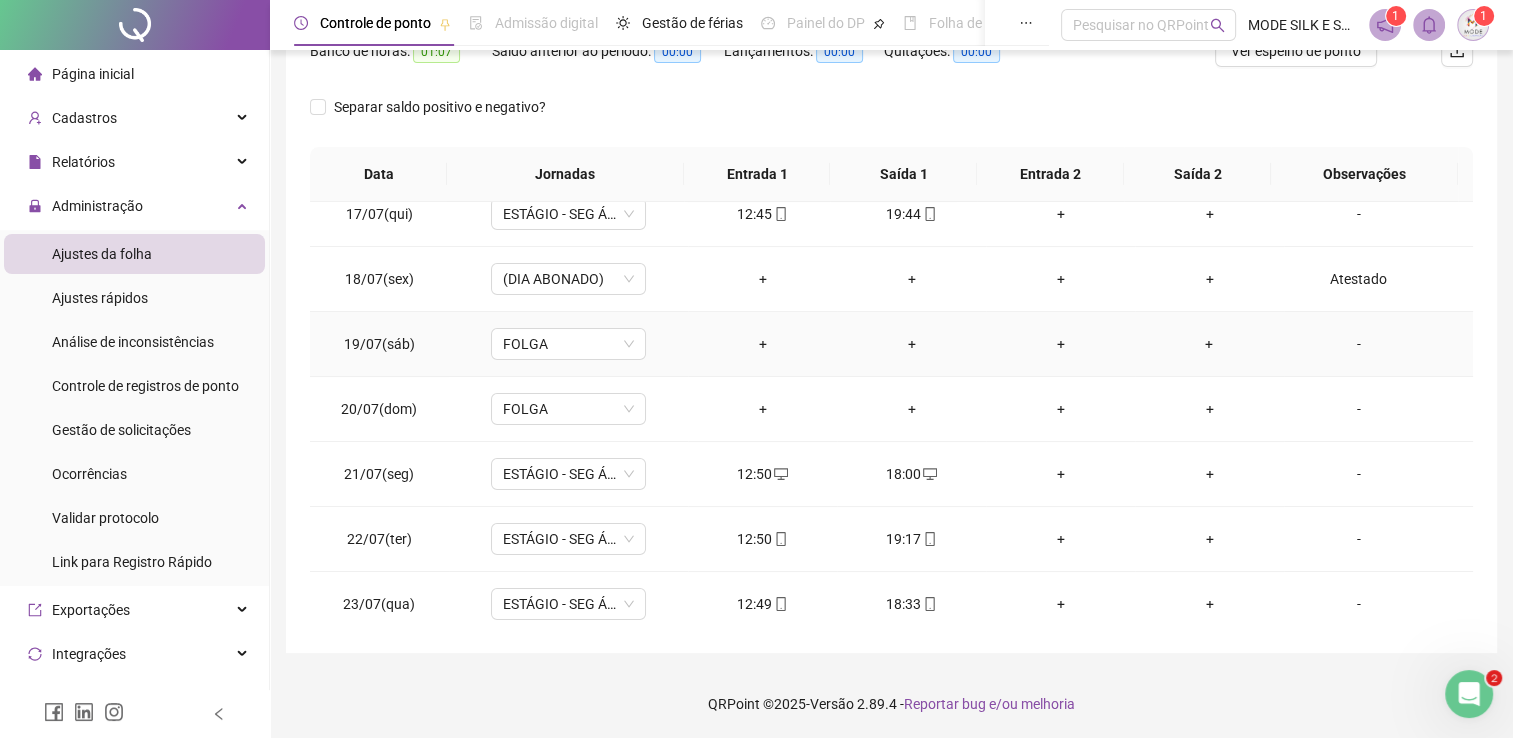 scroll, scrollTop: 0, scrollLeft: 0, axis: both 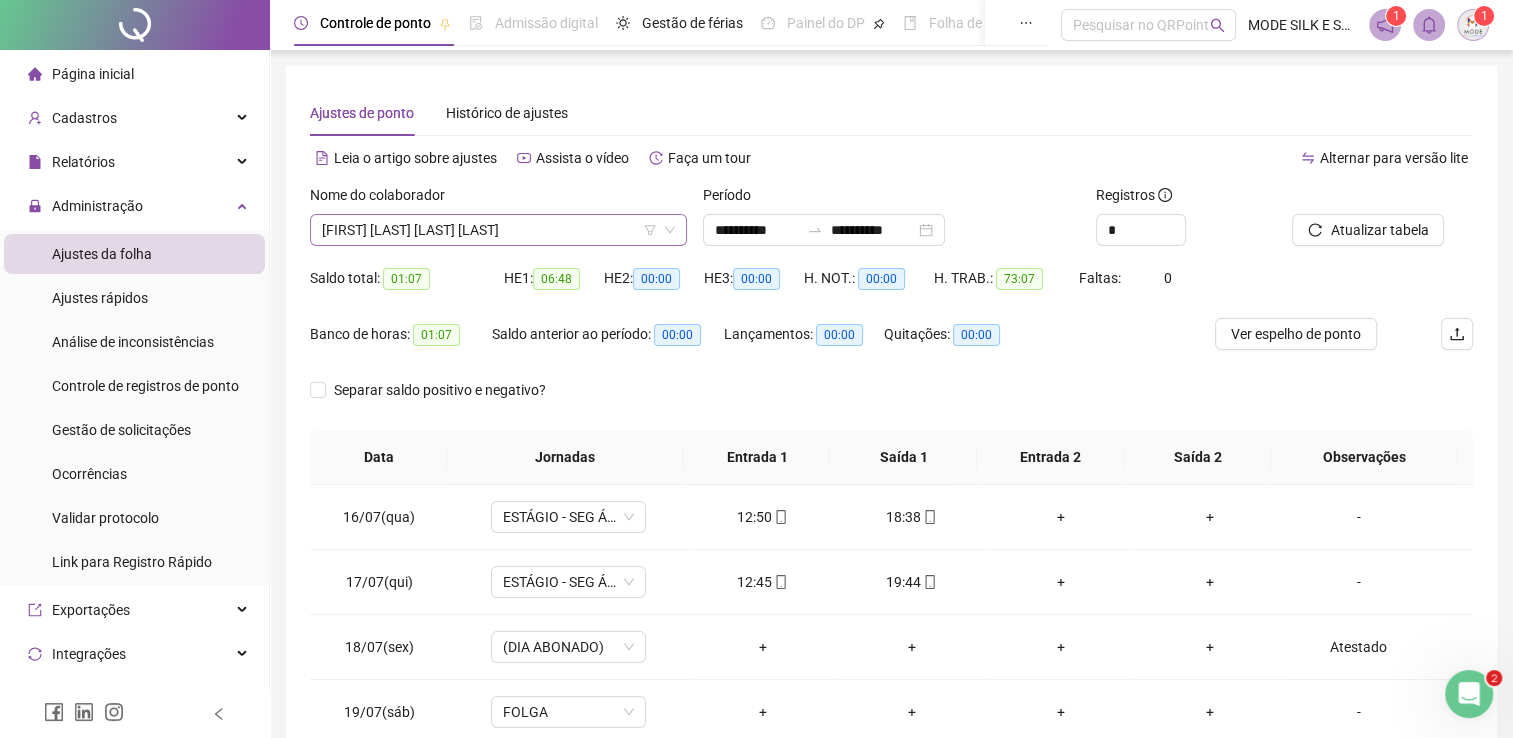 click on "[FIRST] [LAST] [LAST] [LAST]" at bounding box center [498, 230] 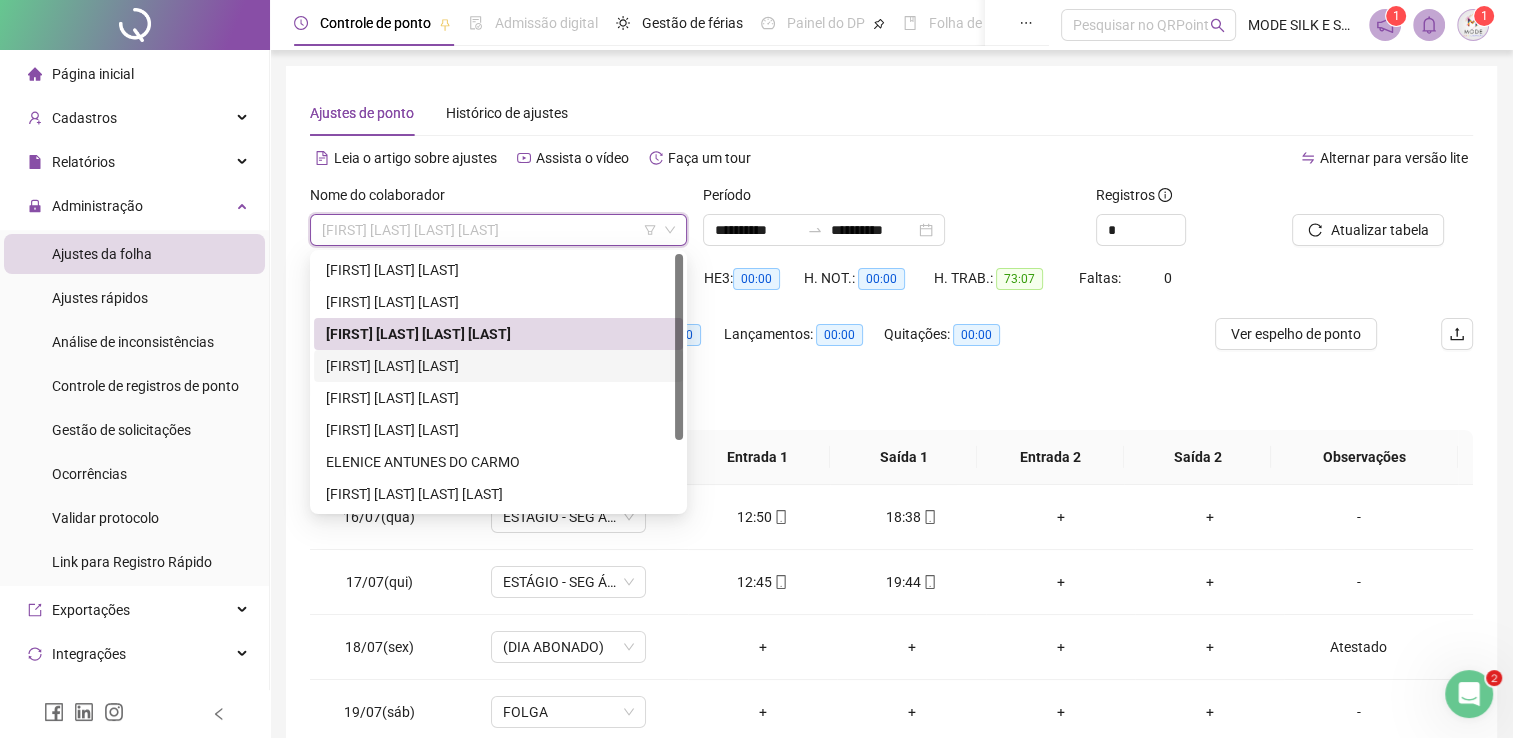 click on "[FIRST] [LAST] [LAST]" at bounding box center [498, 366] 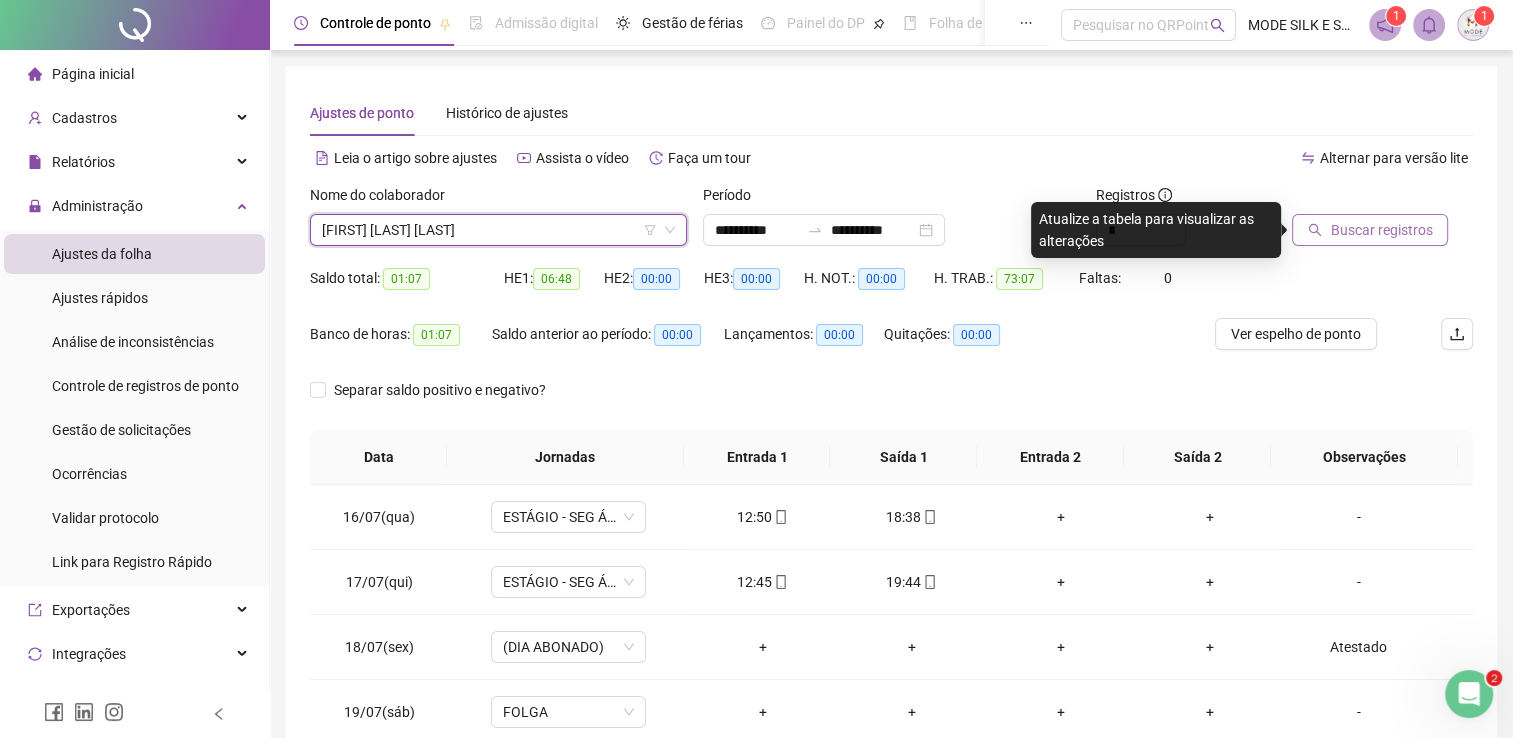 click on "Buscar registros" at bounding box center [1381, 230] 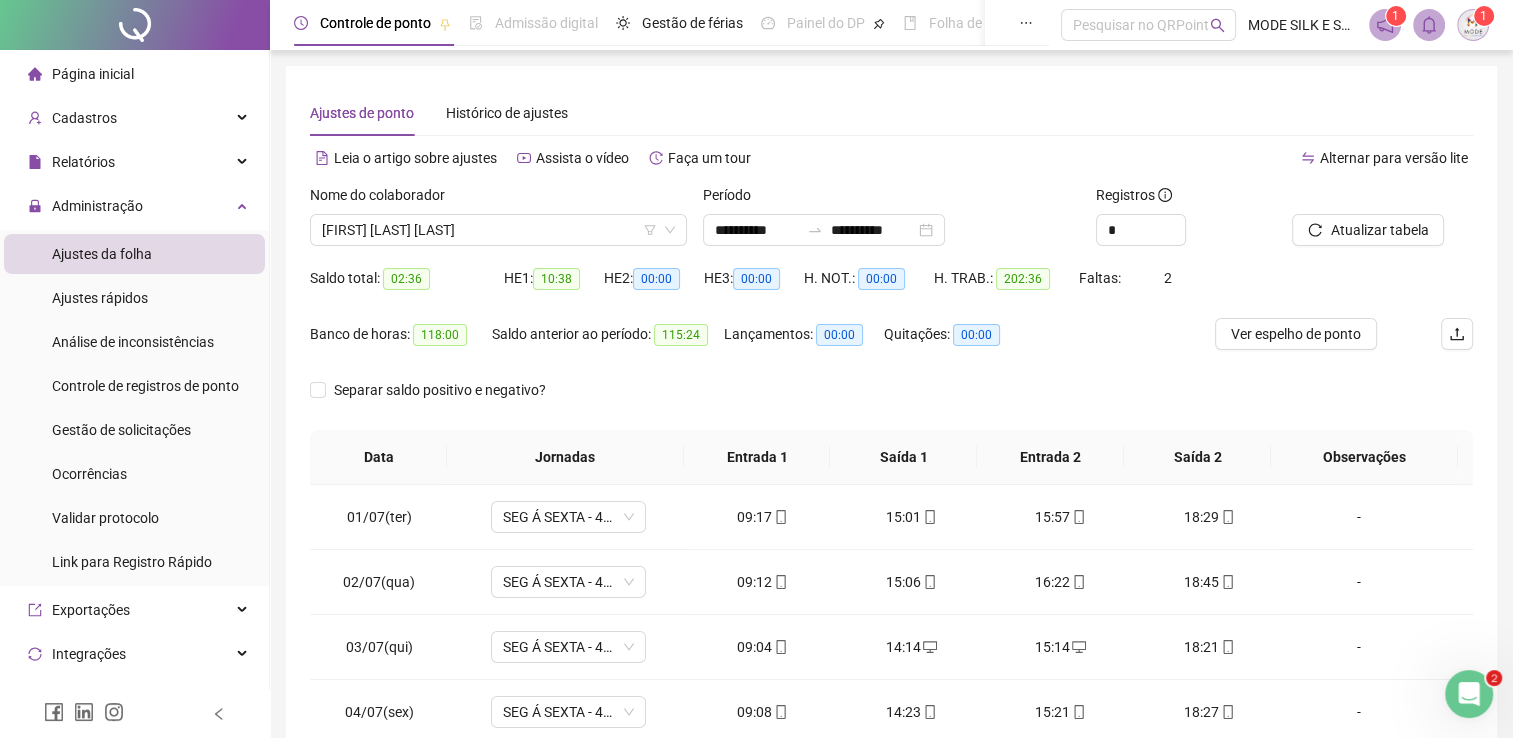 scroll, scrollTop: 100, scrollLeft: 0, axis: vertical 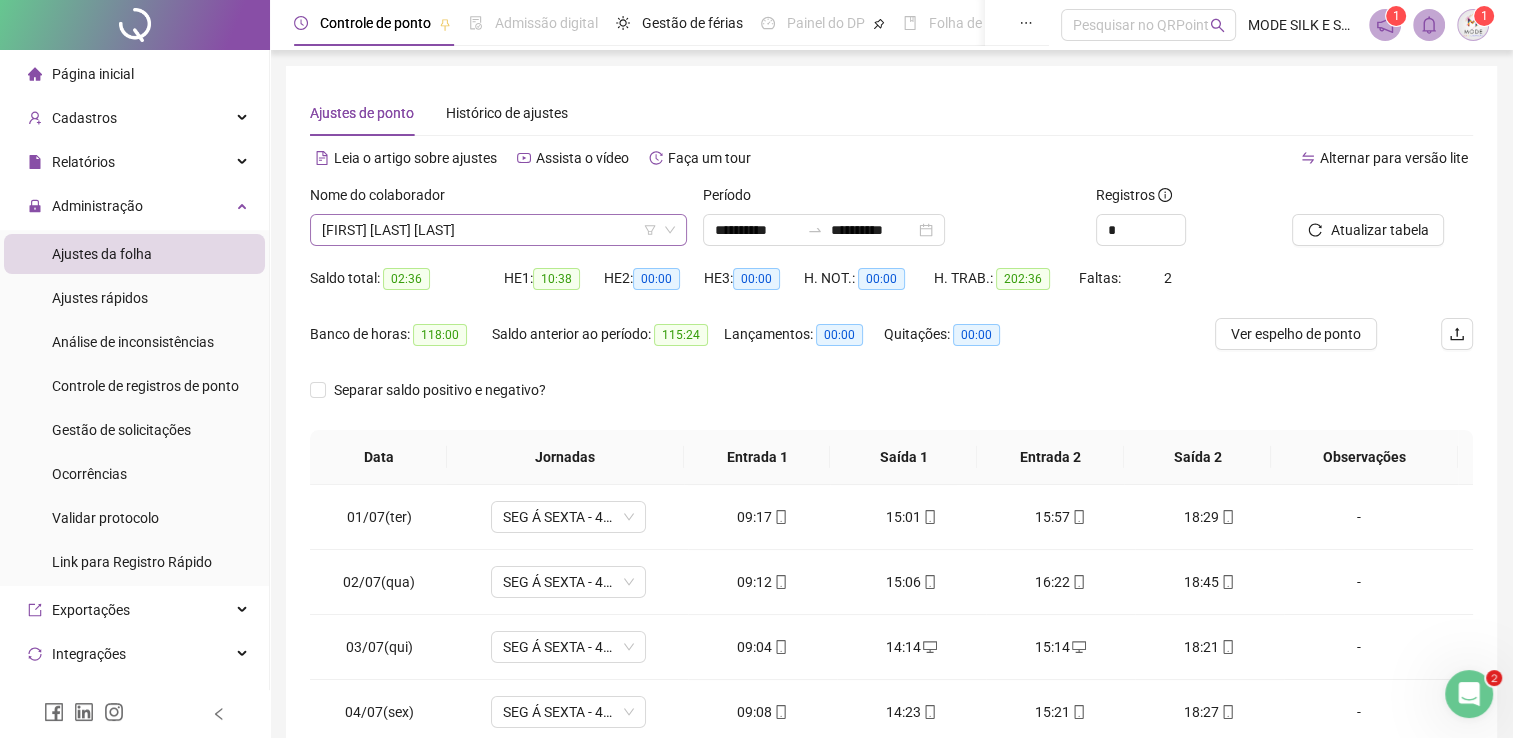 click on "[FIRST] [LAST] [LAST]" at bounding box center [498, 230] 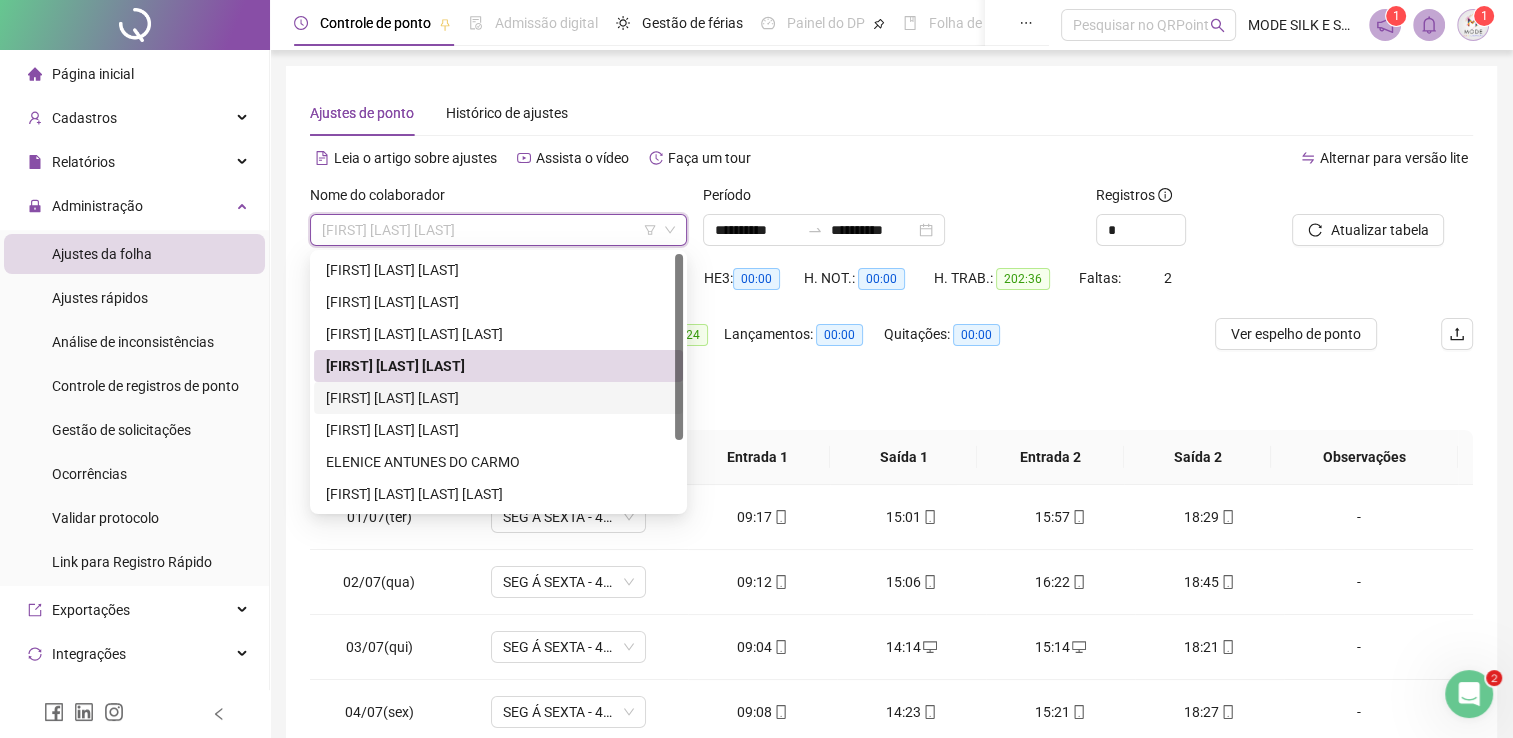 click on "[FIRST] [LAST] [LAST]" at bounding box center (498, 398) 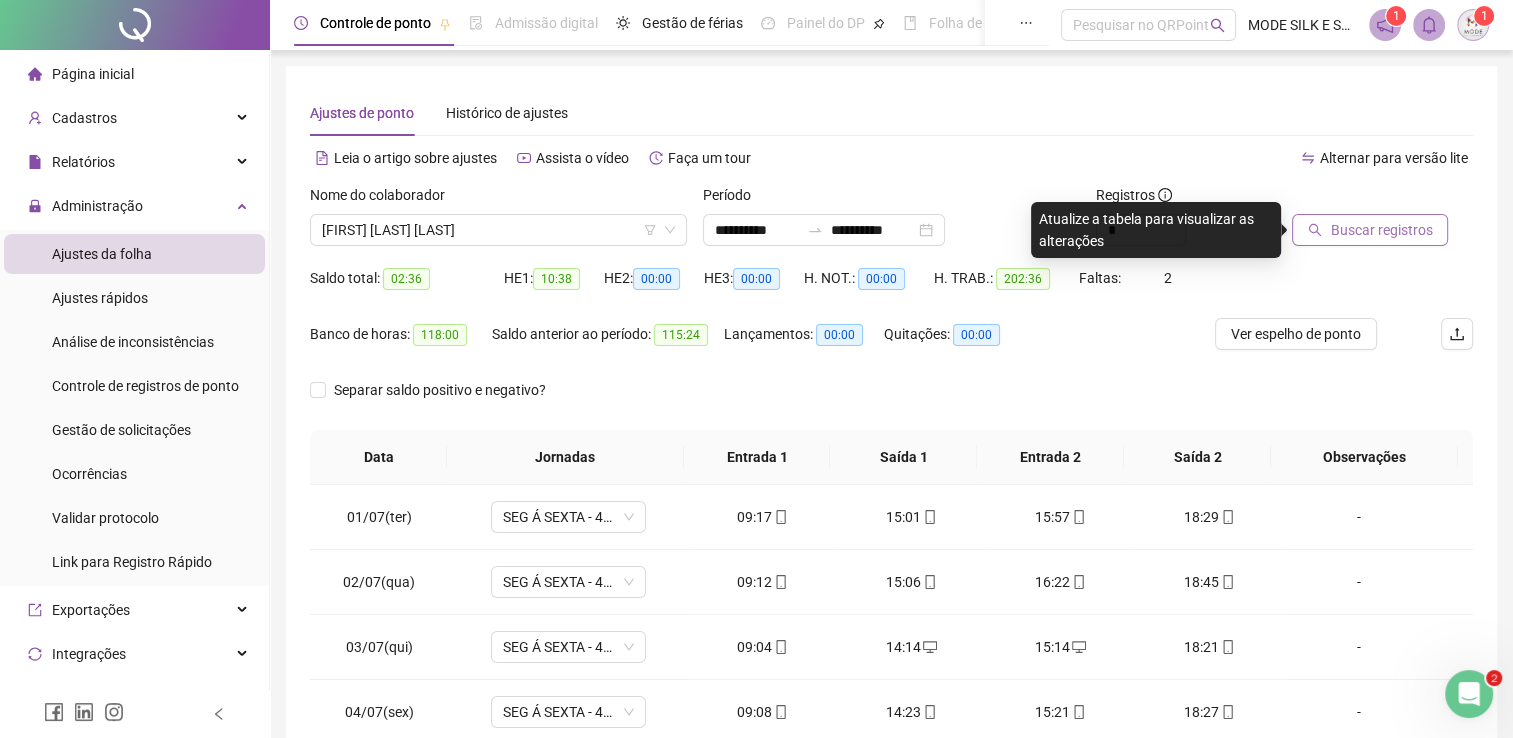 click on "Buscar registros" at bounding box center (1381, 230) 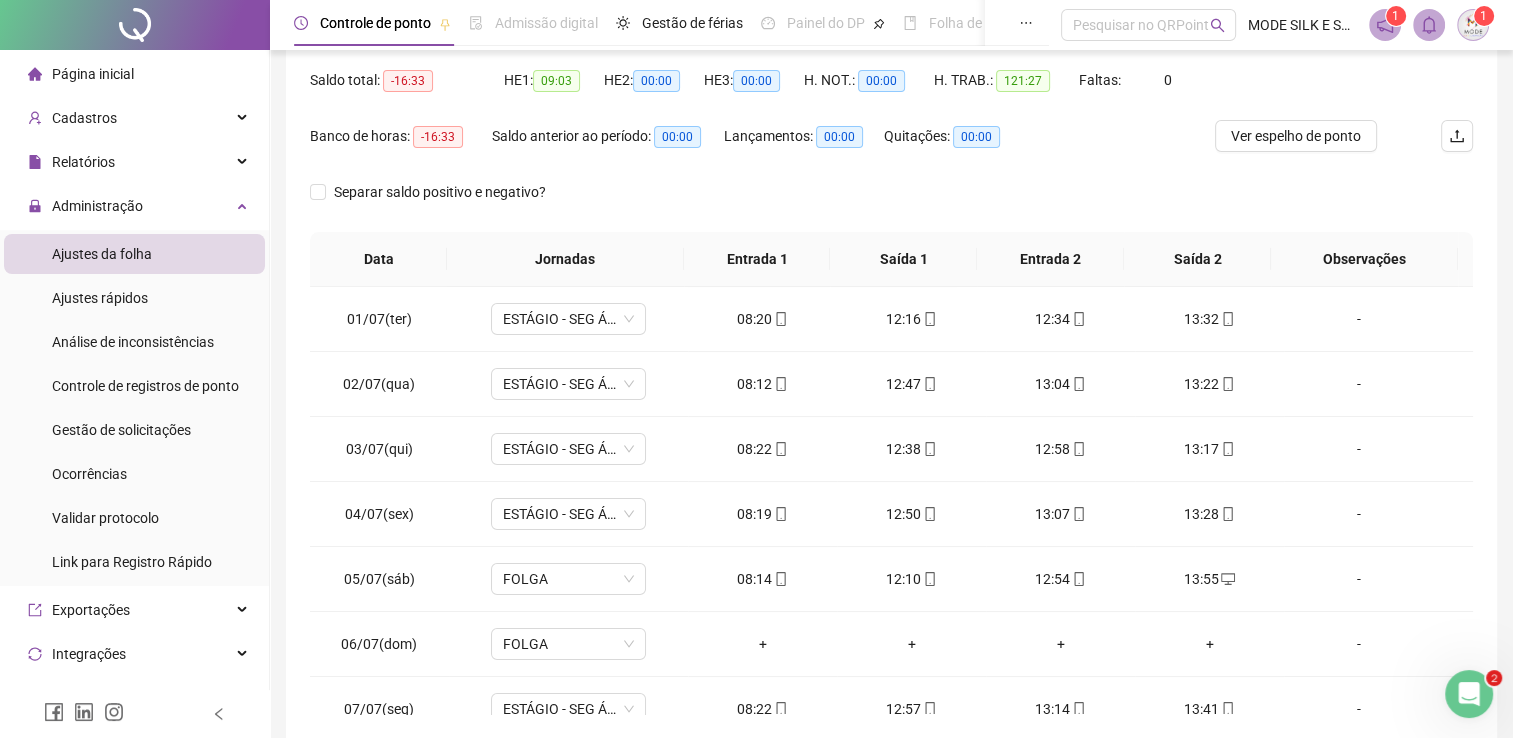 scroll, scrollTop: 200, scrollLeft: 0, axis: vertical 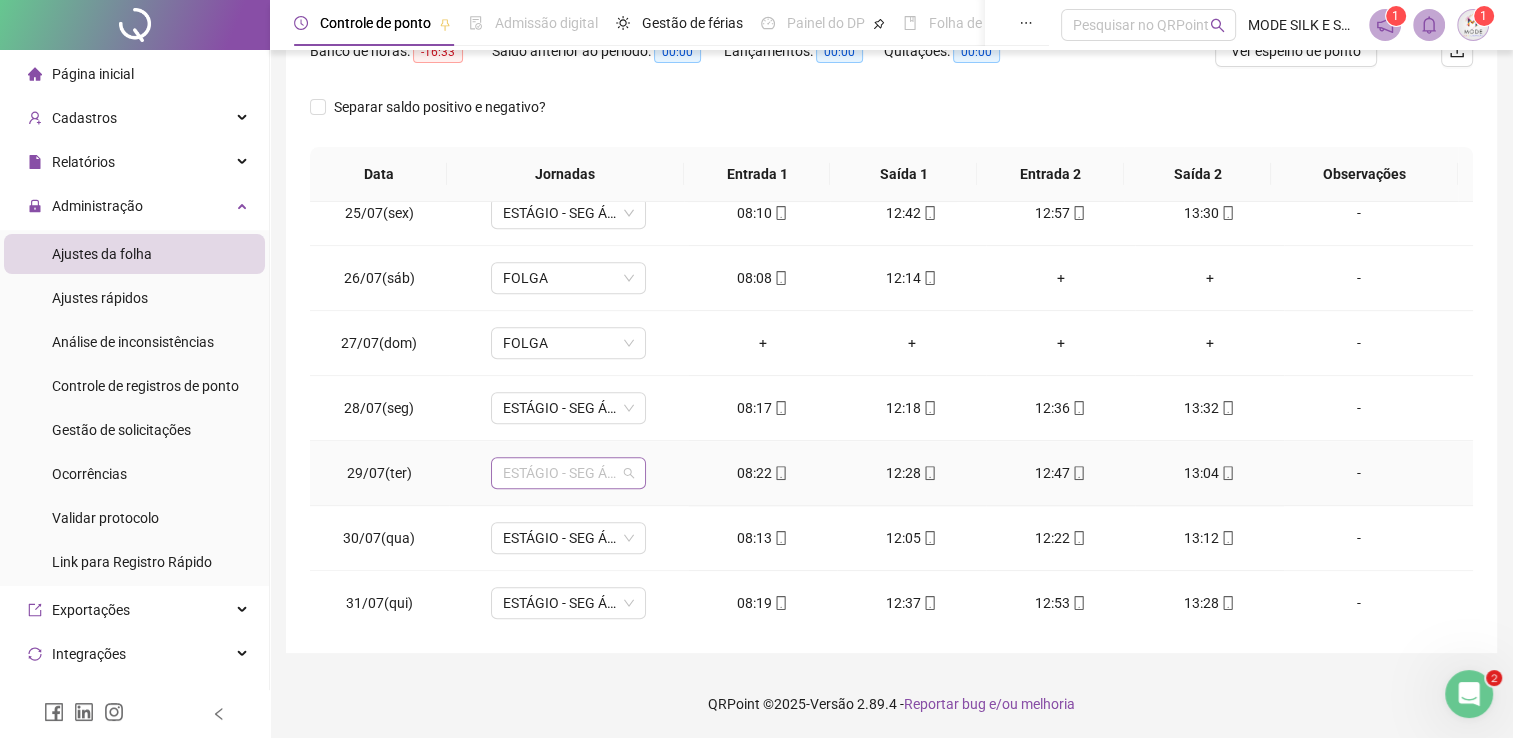 click on "ESTÁGIO - SEG Á SEXTA" at bounding box center [568, 473] 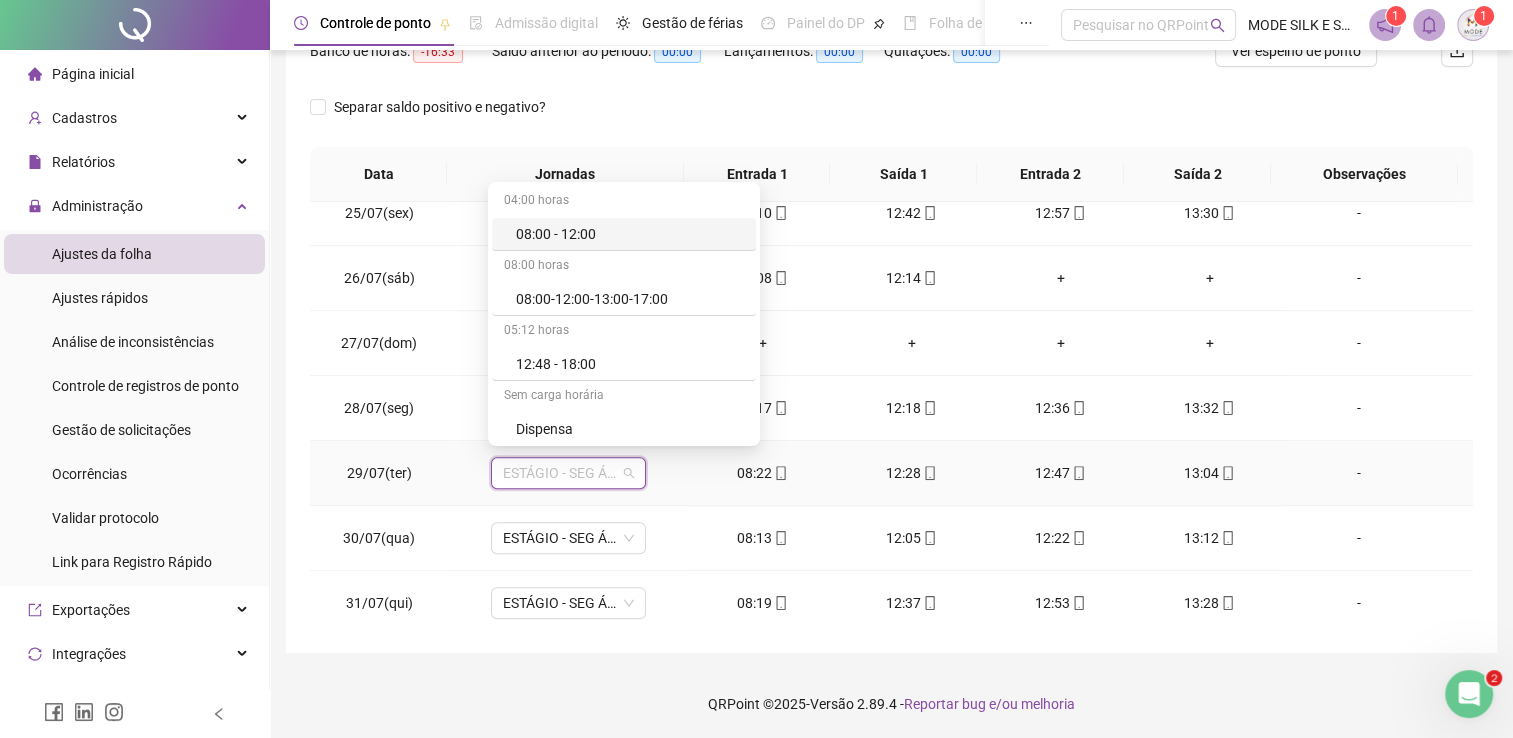 click on "ESTÁGIO - SEG Á SEXTA" at bounding box center [568, 473] 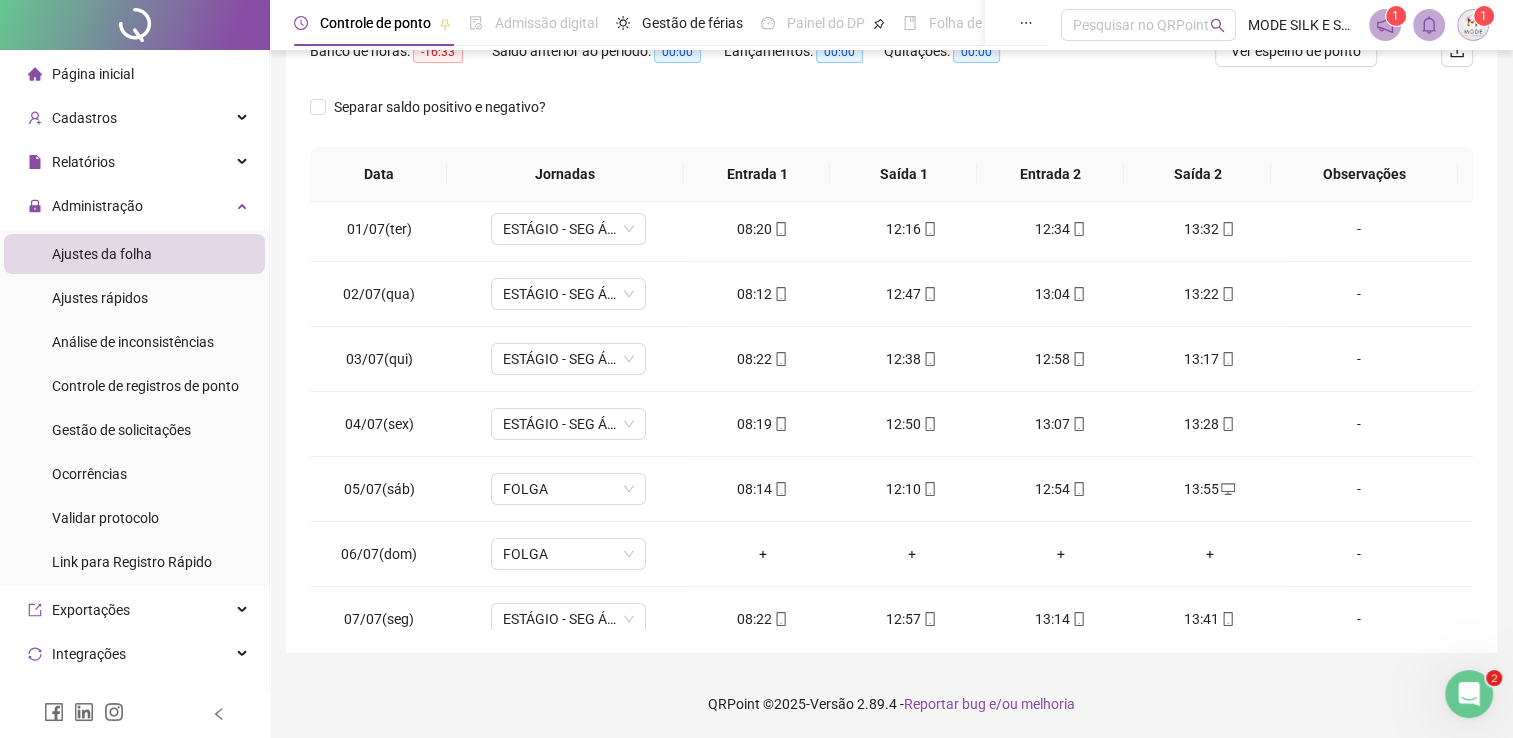 scroll, scrollTop: 0, scrollLeft: 0, axis: both 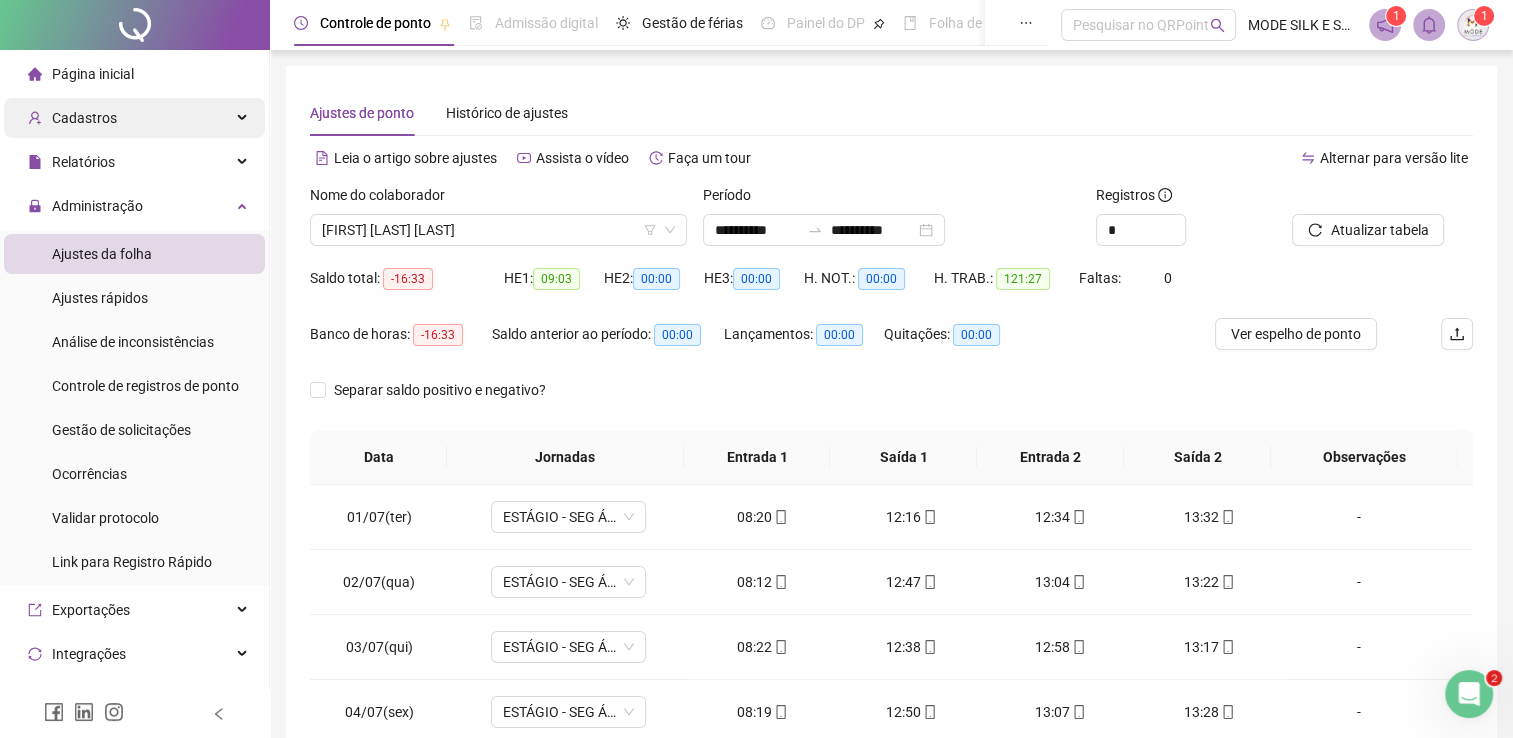 click on "Cadastros" at bounding box center [84, 118] 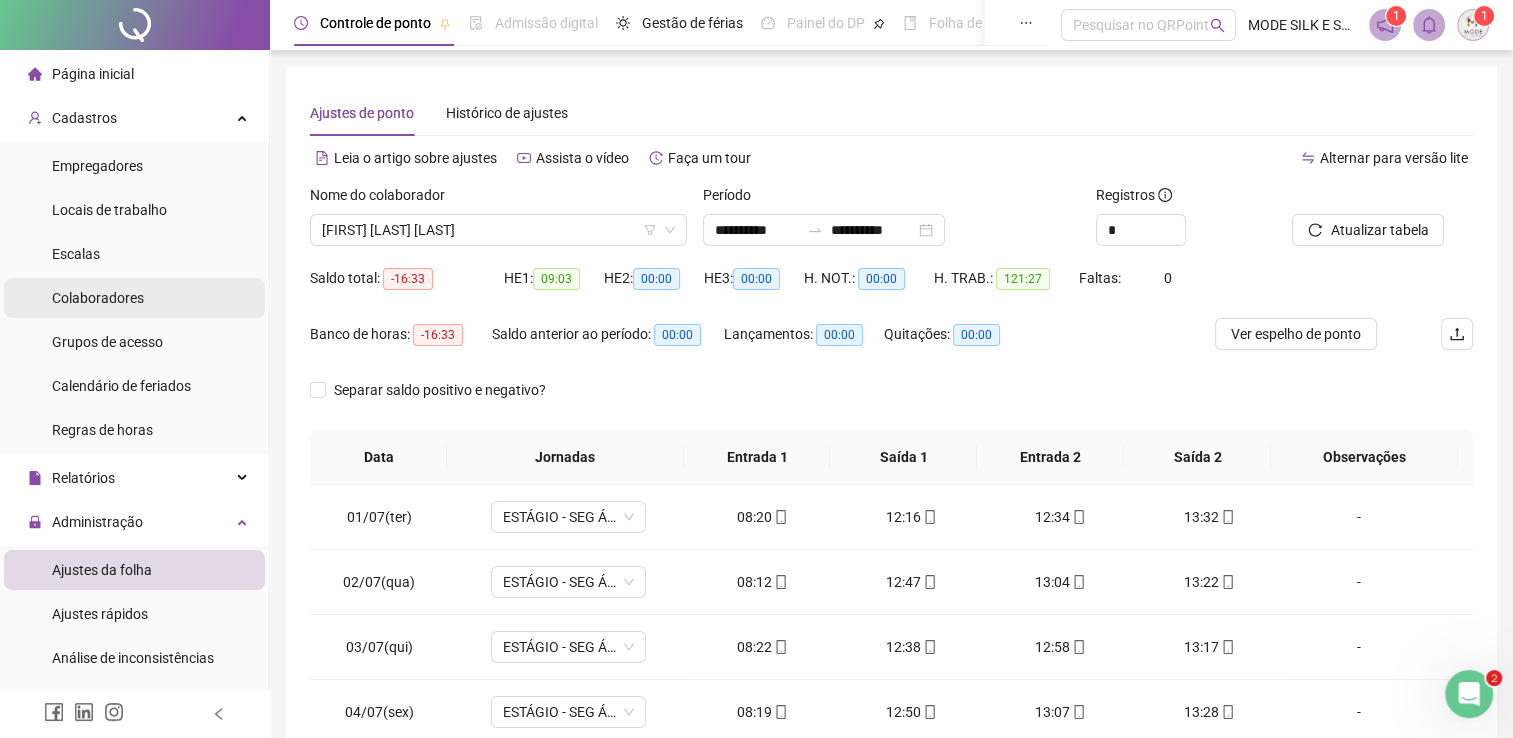 click on "Colaboradores" at bounding box center (98, 298) 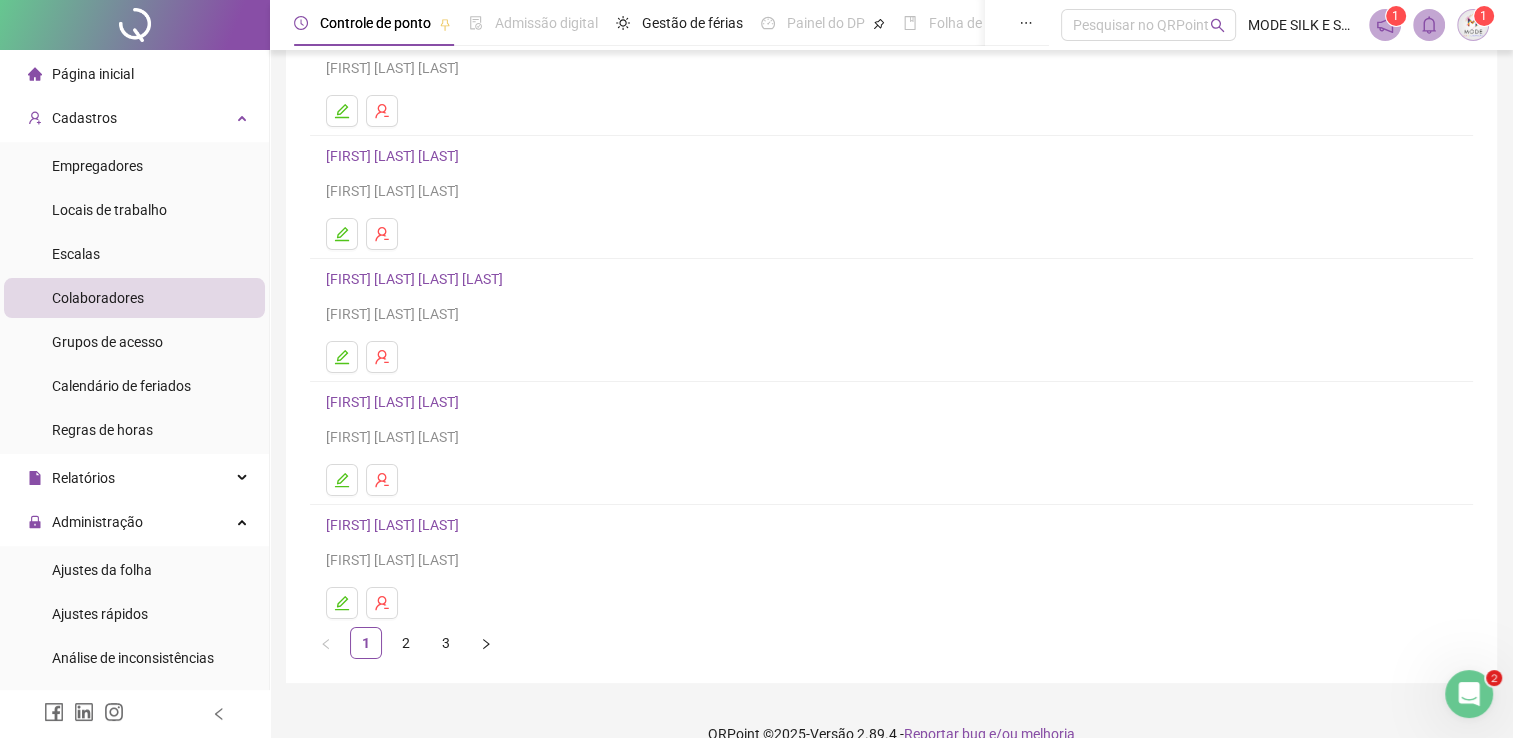 scroll, scrollTop: 200, scrollLeft: 0, axis: vertical 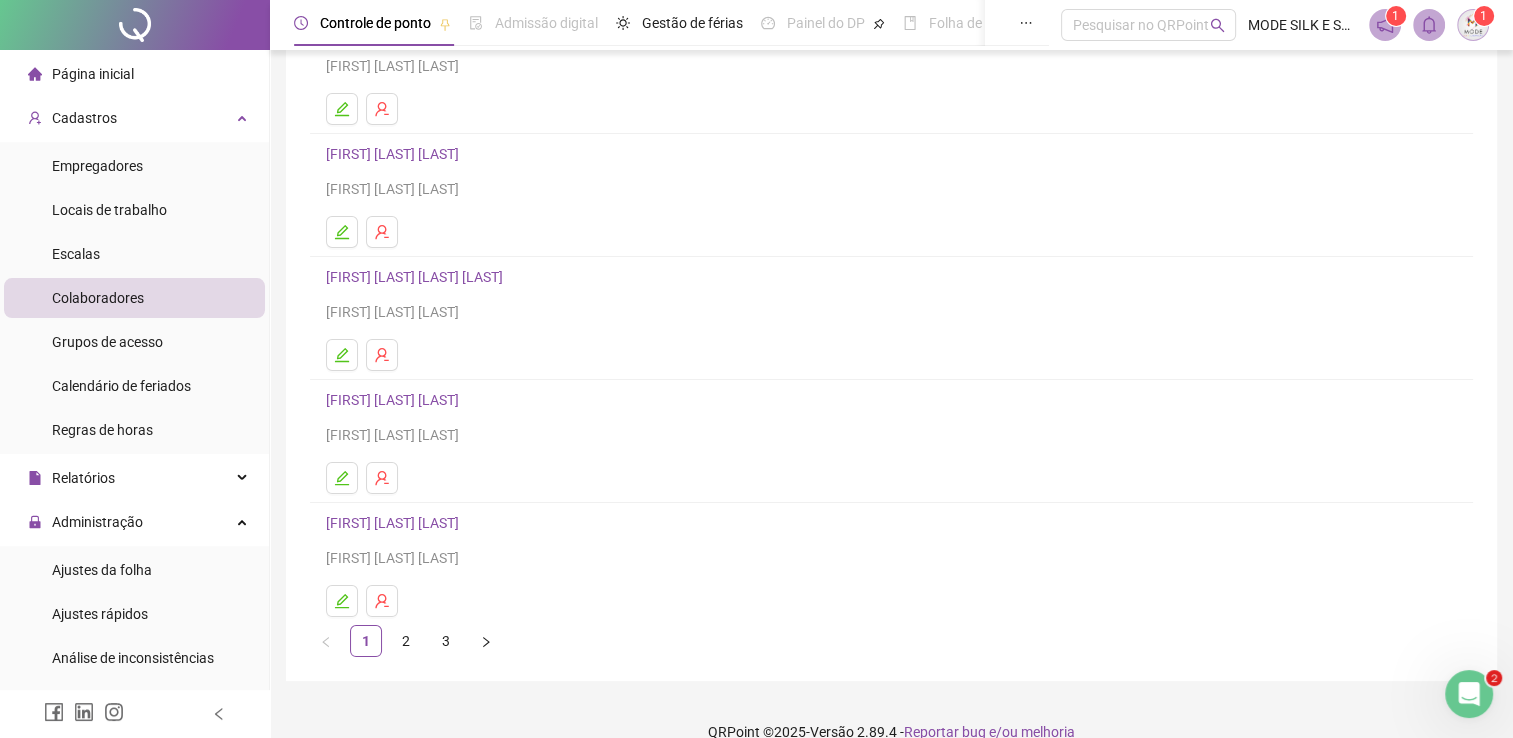 click on "[FIRST] [LAST] [LAST]" at bounding box center (395, 523) 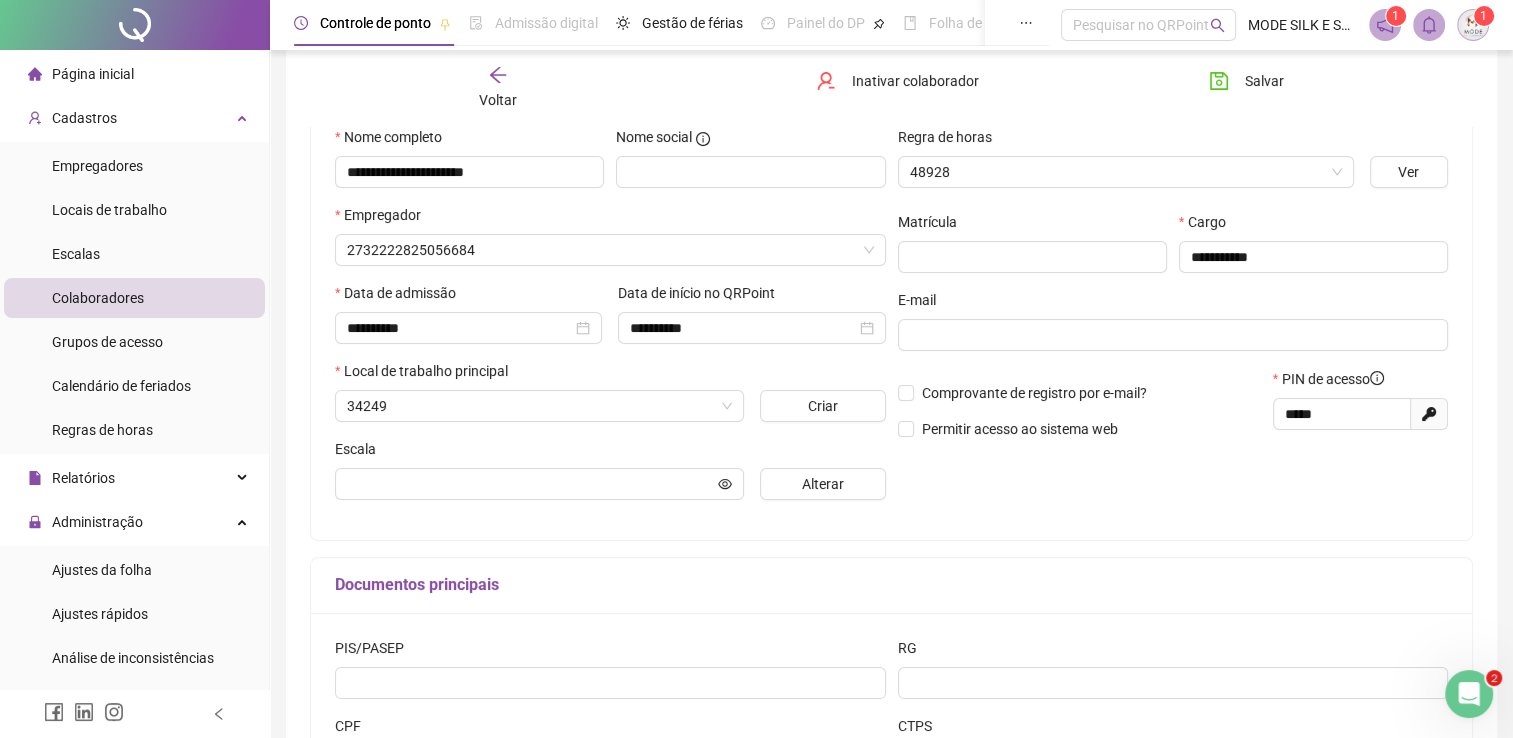 scroll, scrollTop: 210, scrollLeft: 0, axis: vertical 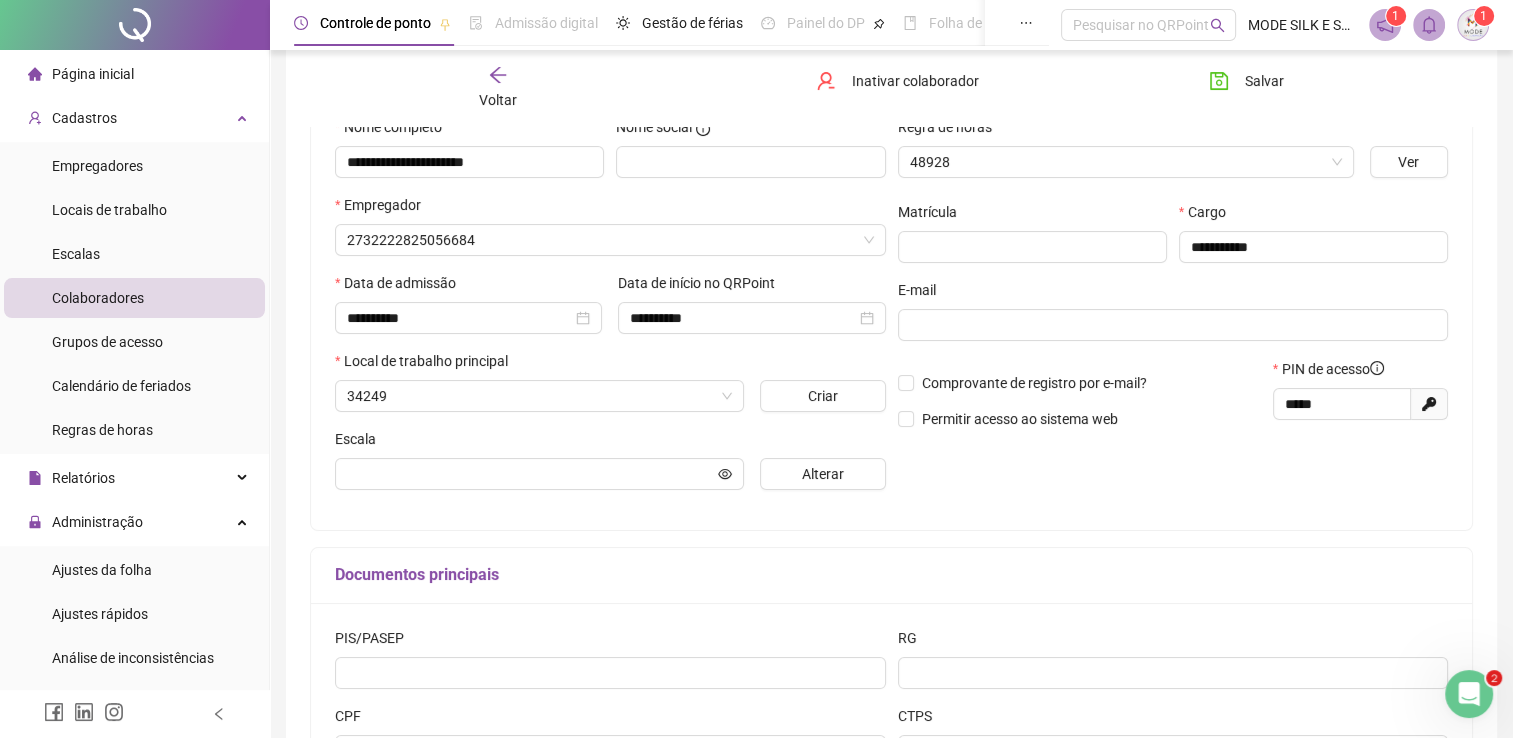 type on "**********" 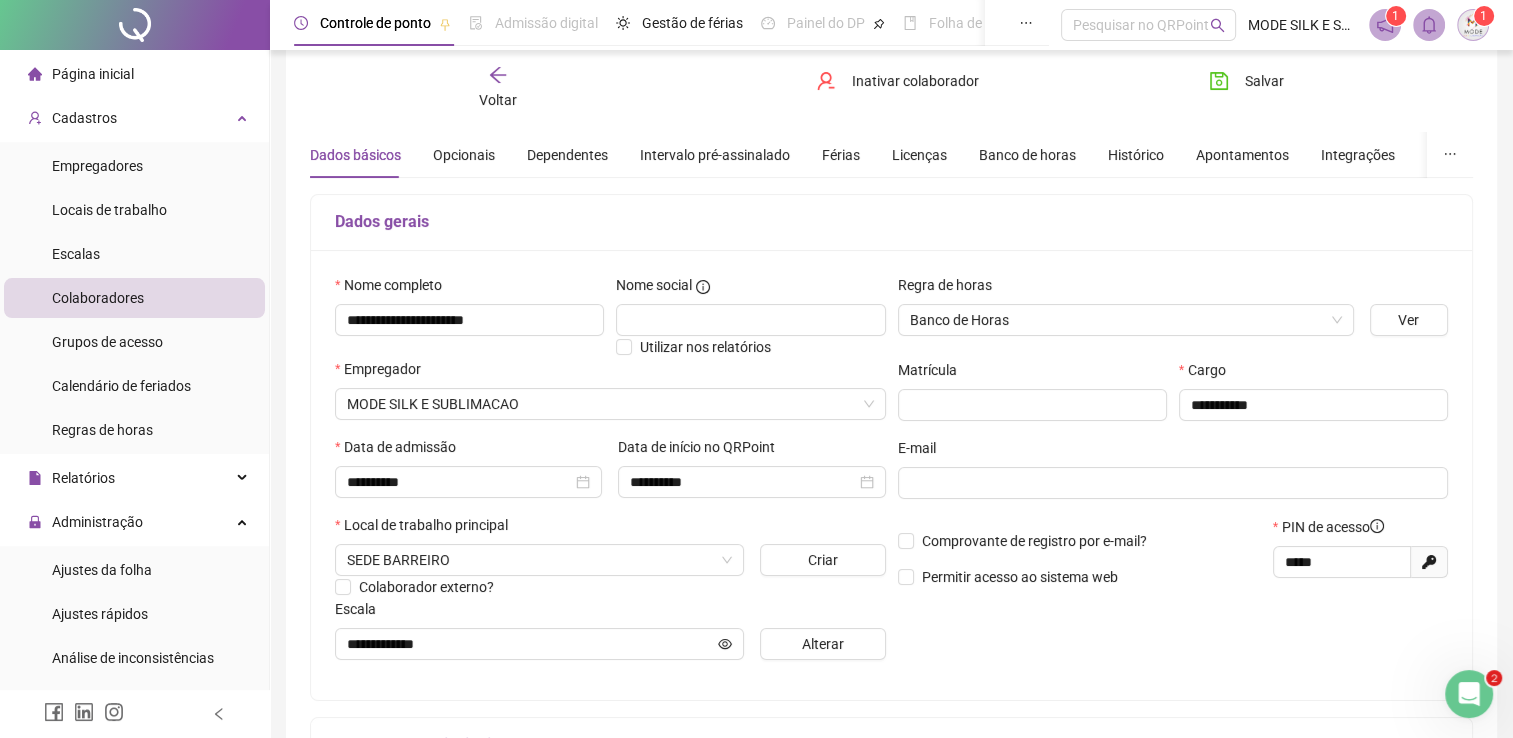 scroll, scrollTop: 2, scrollLeft: 0, axis: vertical 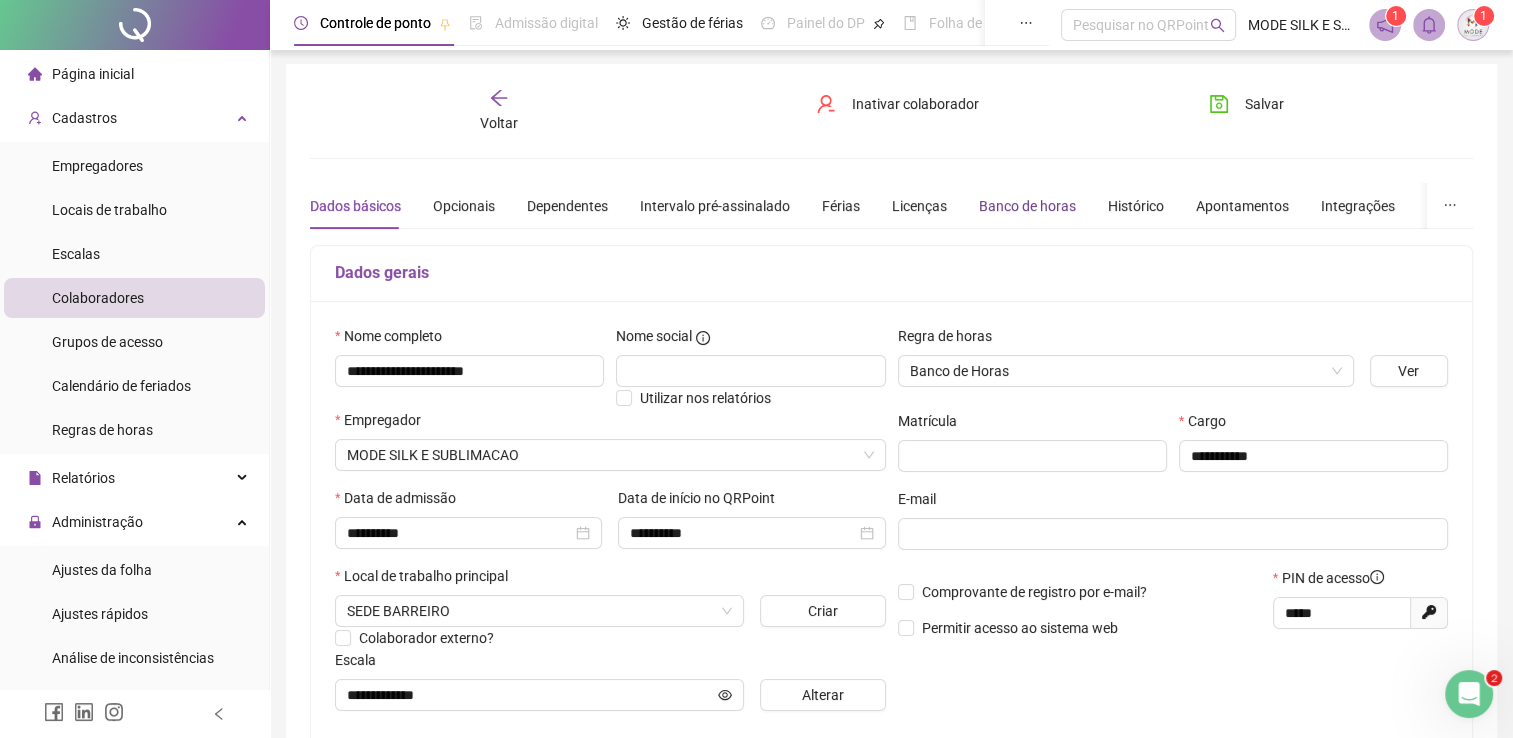 click on "Banco de horas" at bounding box center (1027, 206) 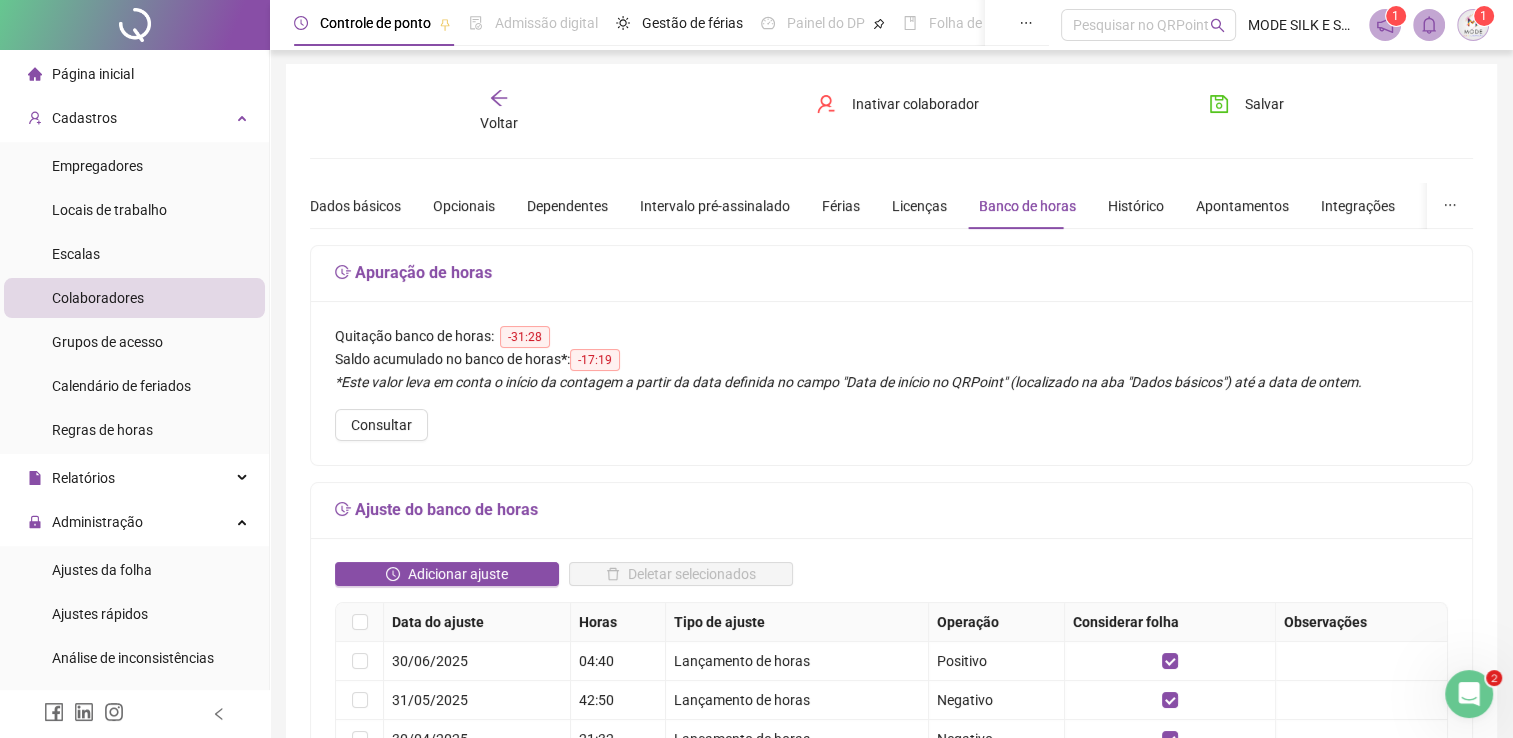 scroll, scrollTop: 102, scrollLeft: 0, axis: vertical 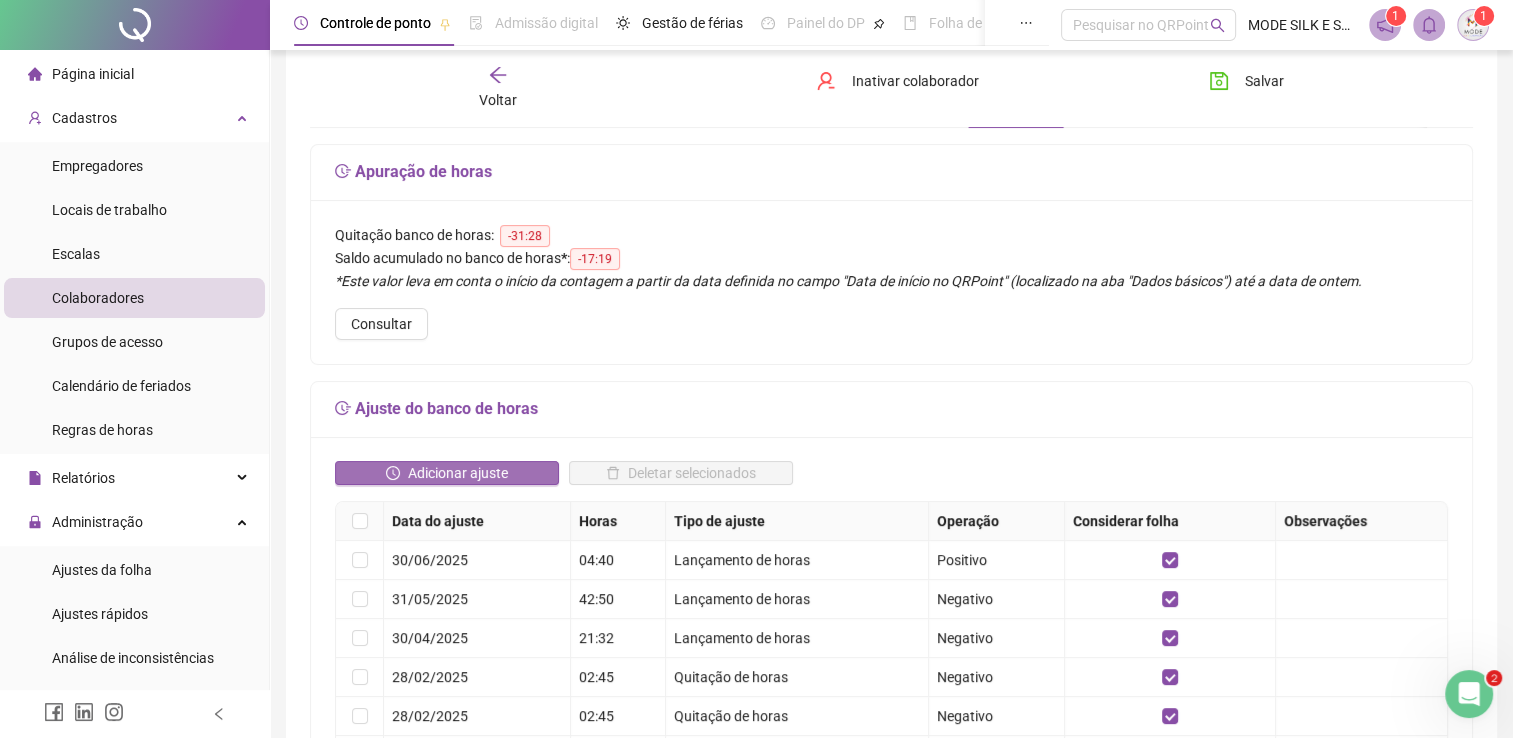 click on "Adicionar ajuste" at bounding box center (458, 473) 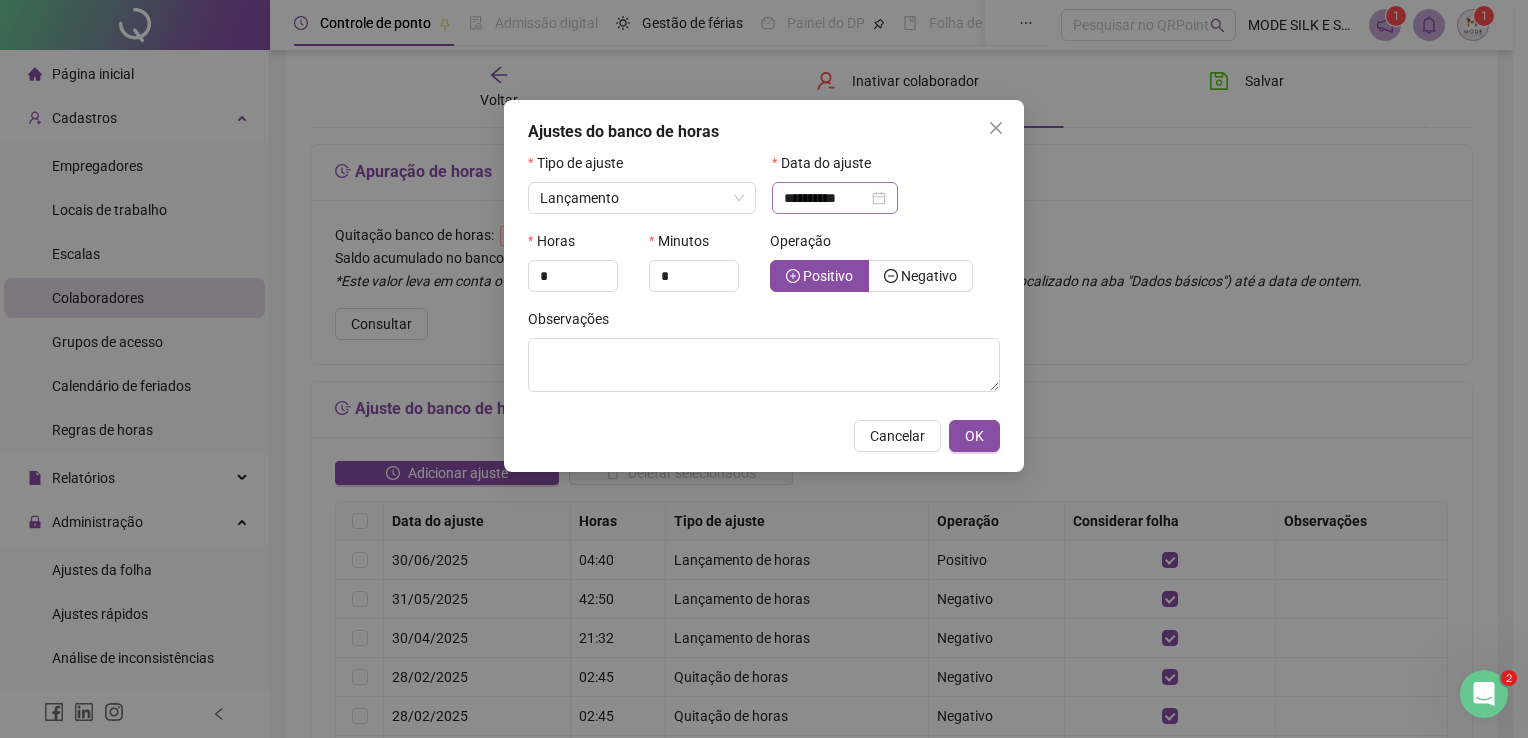 click on "**********" at bounding box center [835, 198] 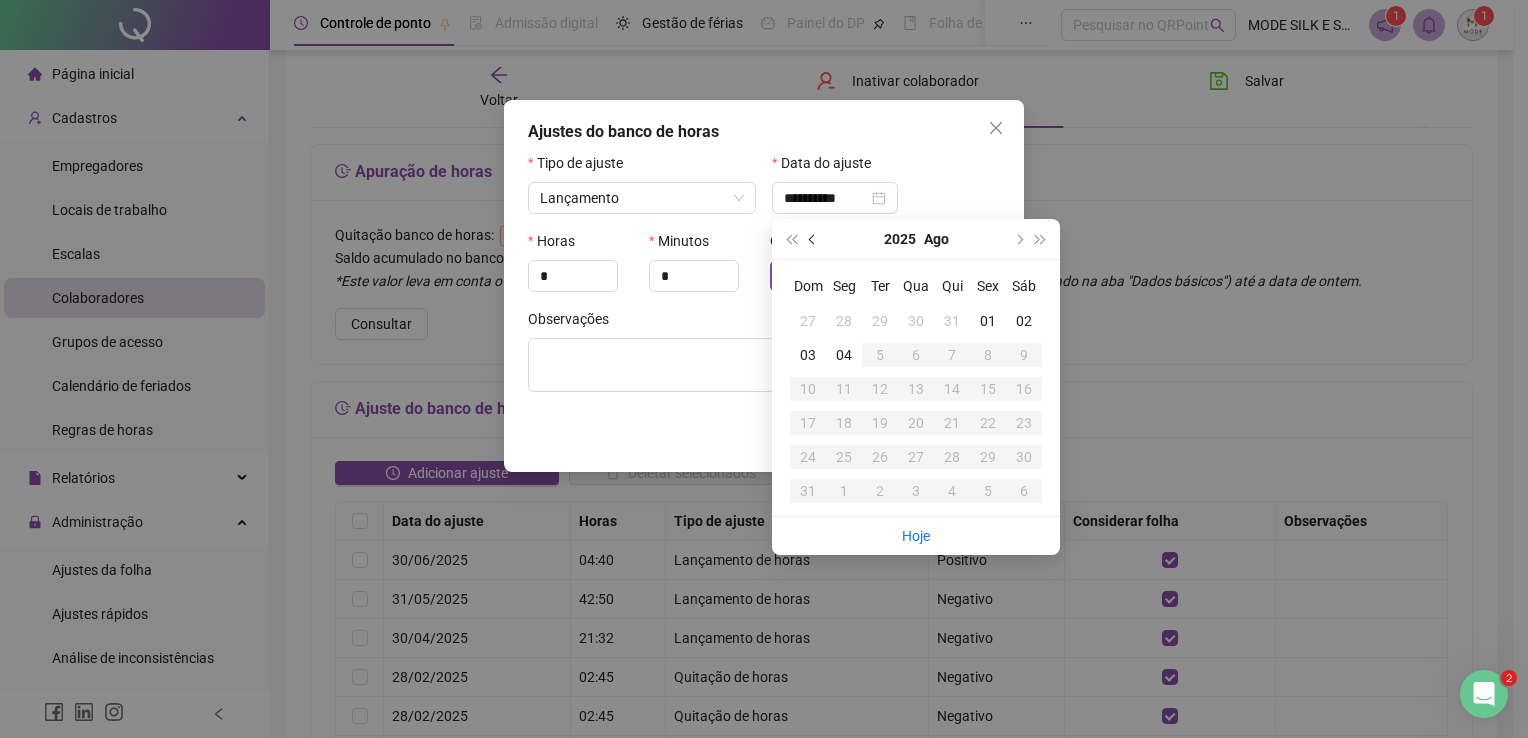 click at bounding box center [814, 239] 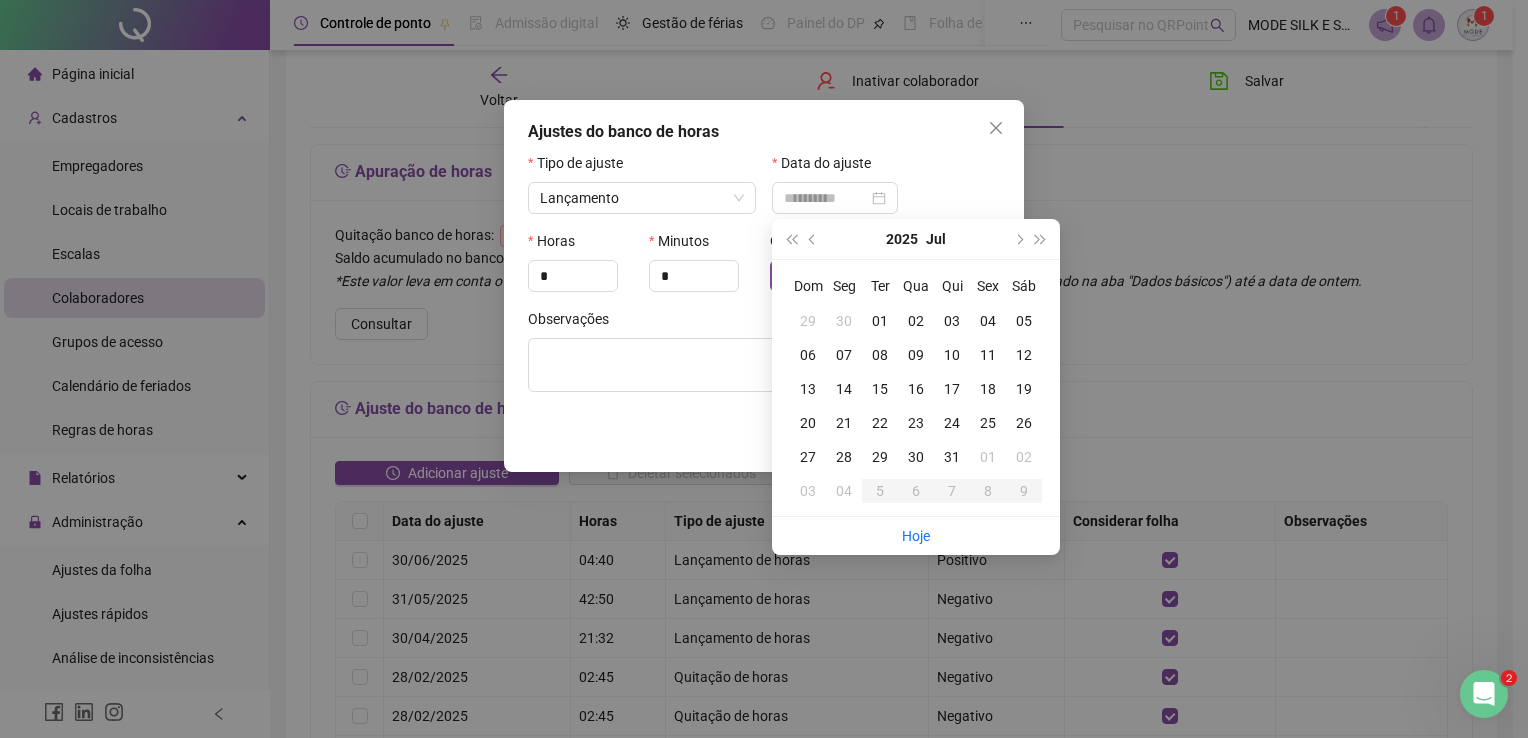 type on "**********" 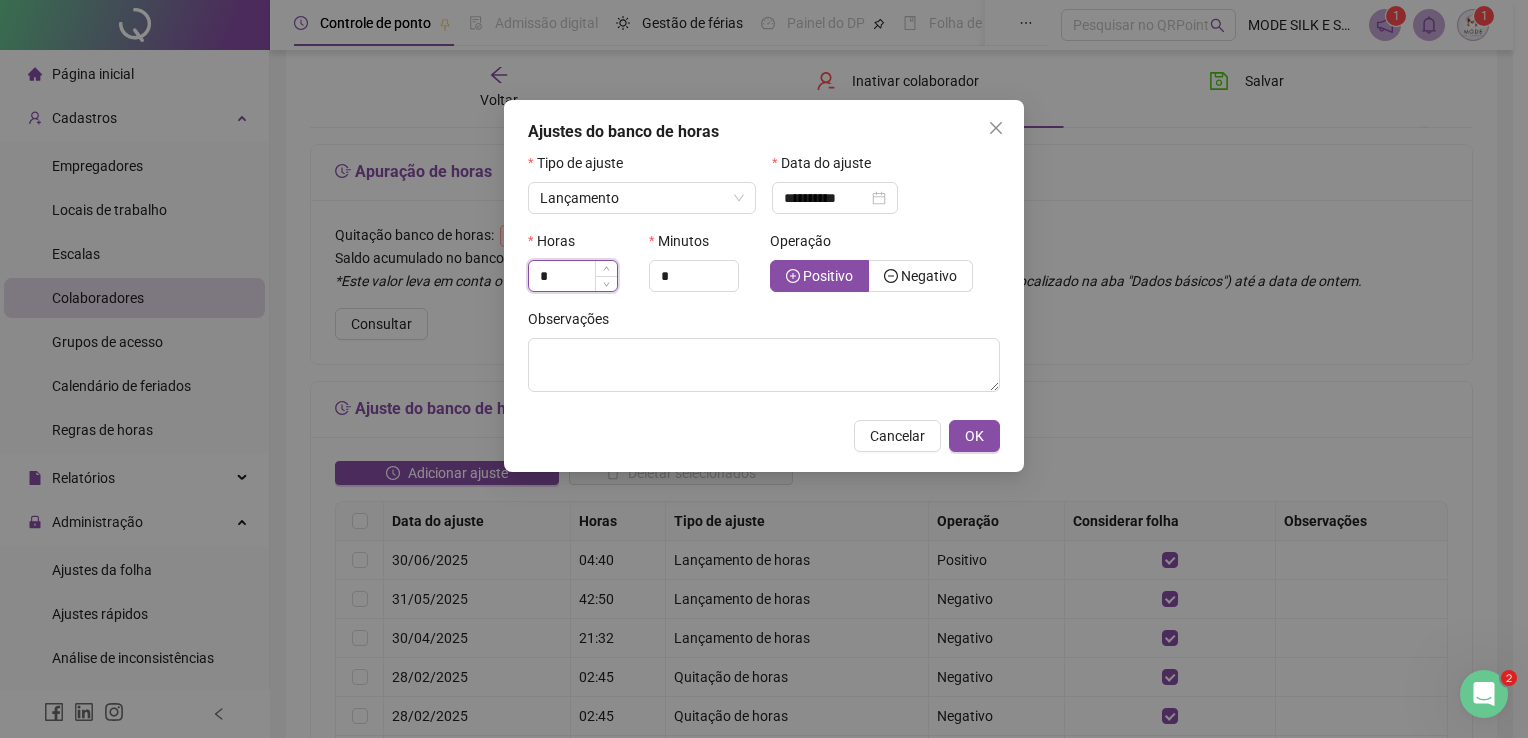 click on "*" at bounding box center [573, 276] 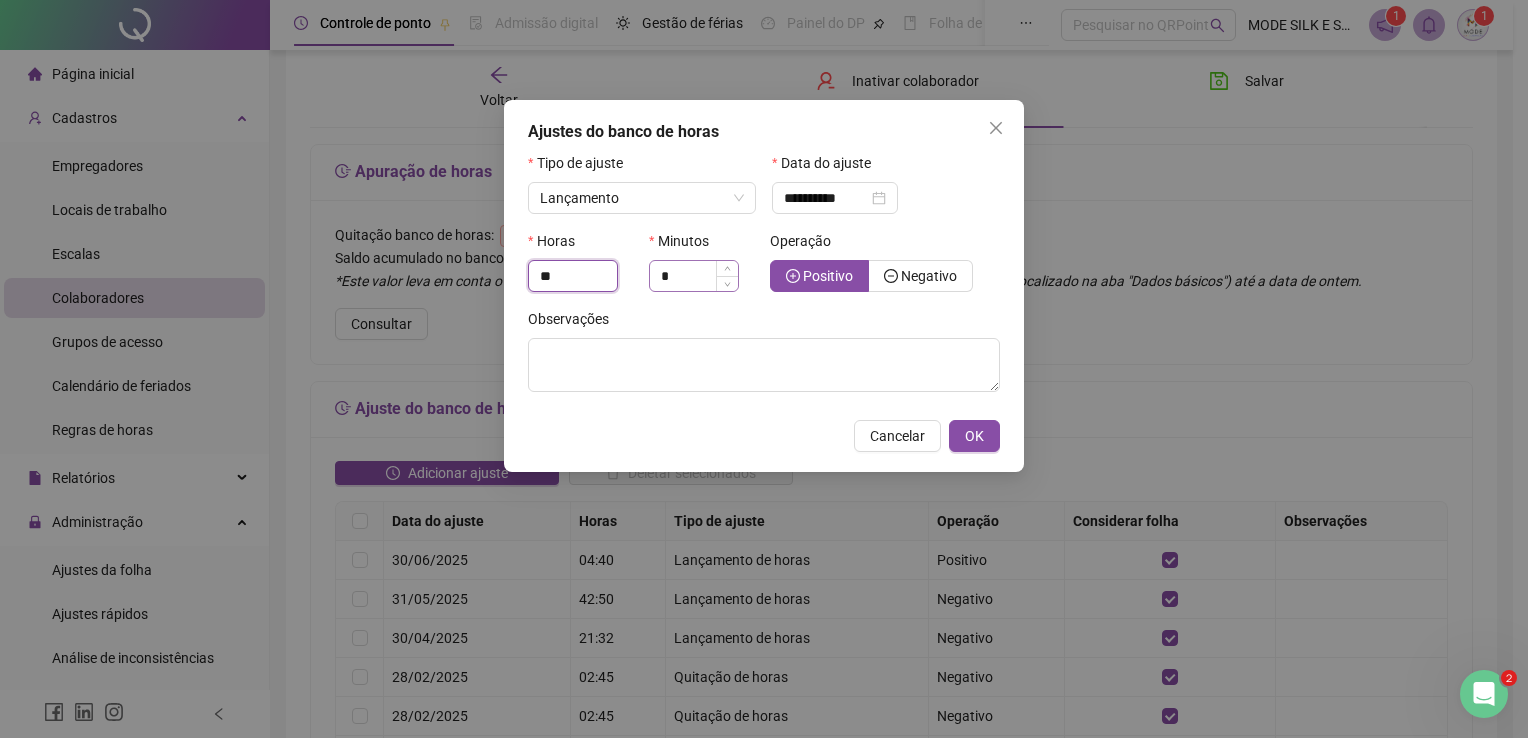 type on "**" 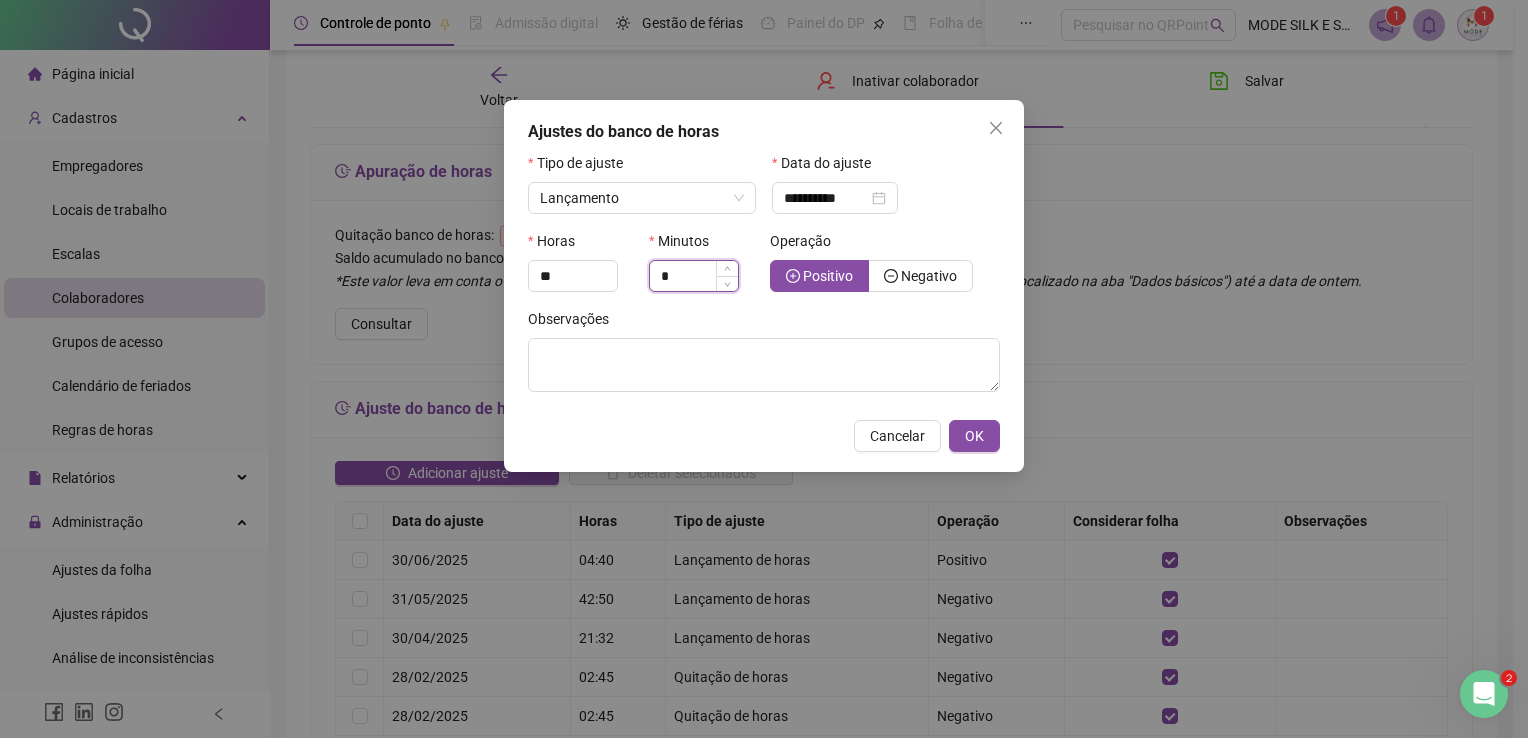 click on "*" at bounding box center (694, 276) 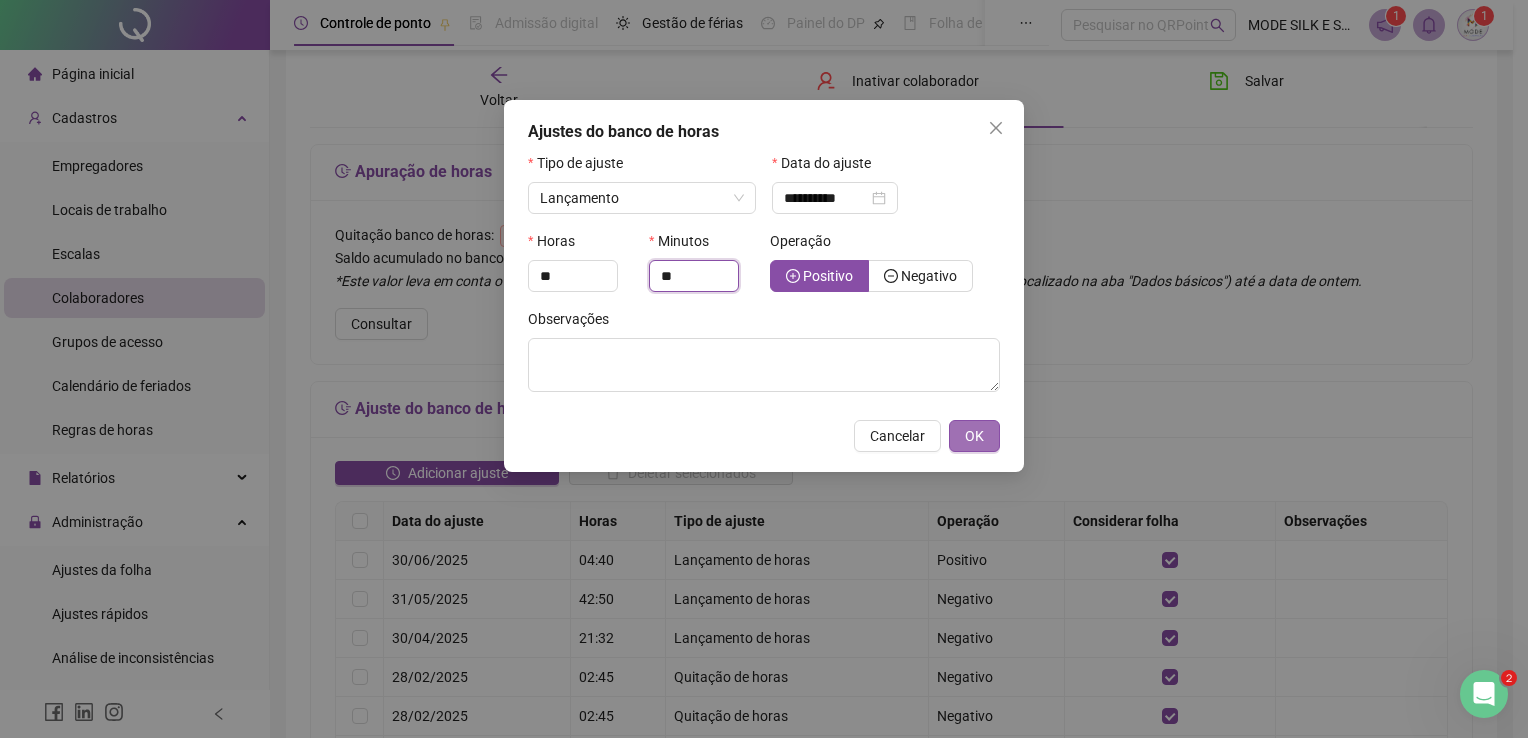 type on "**" 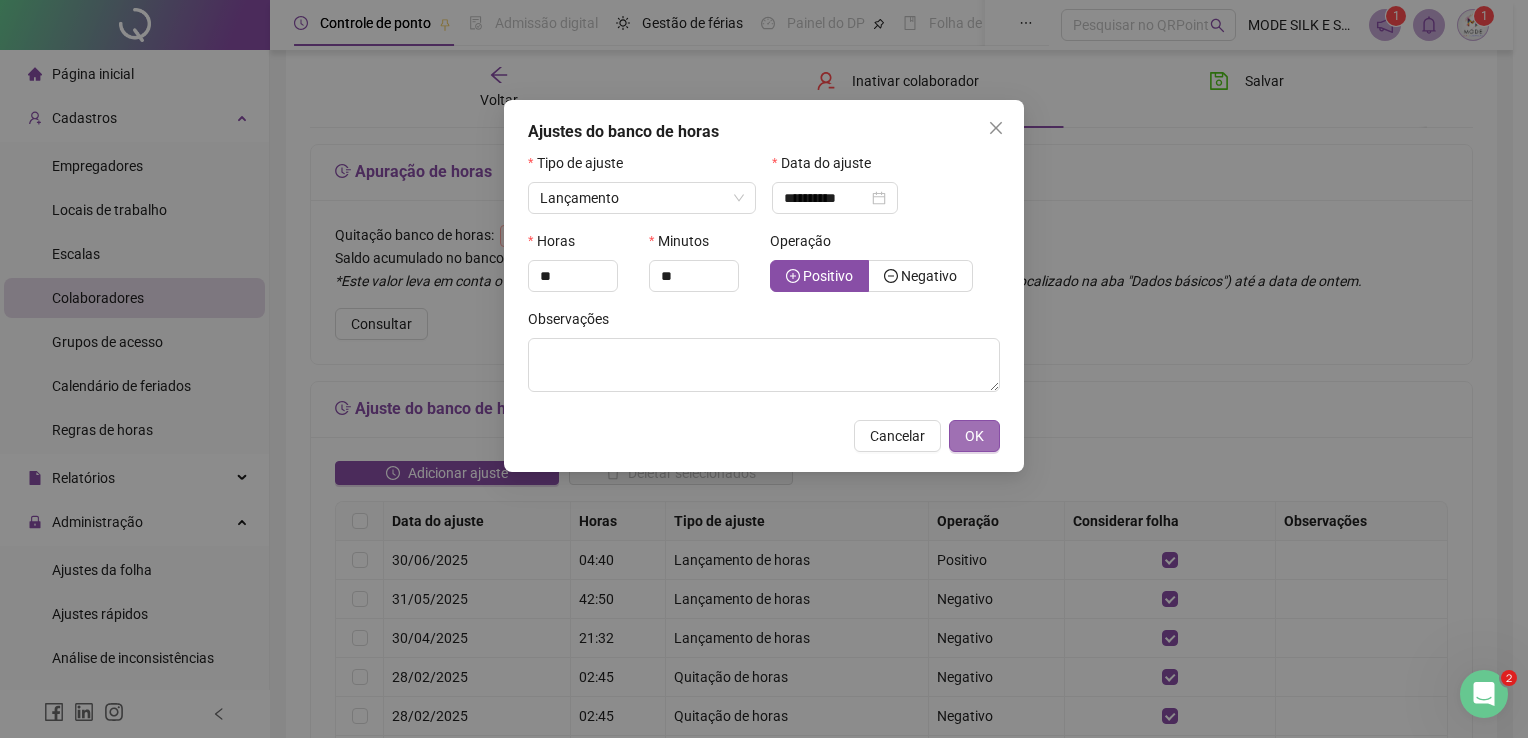 click on "OK" at bounding box center (974, 436) 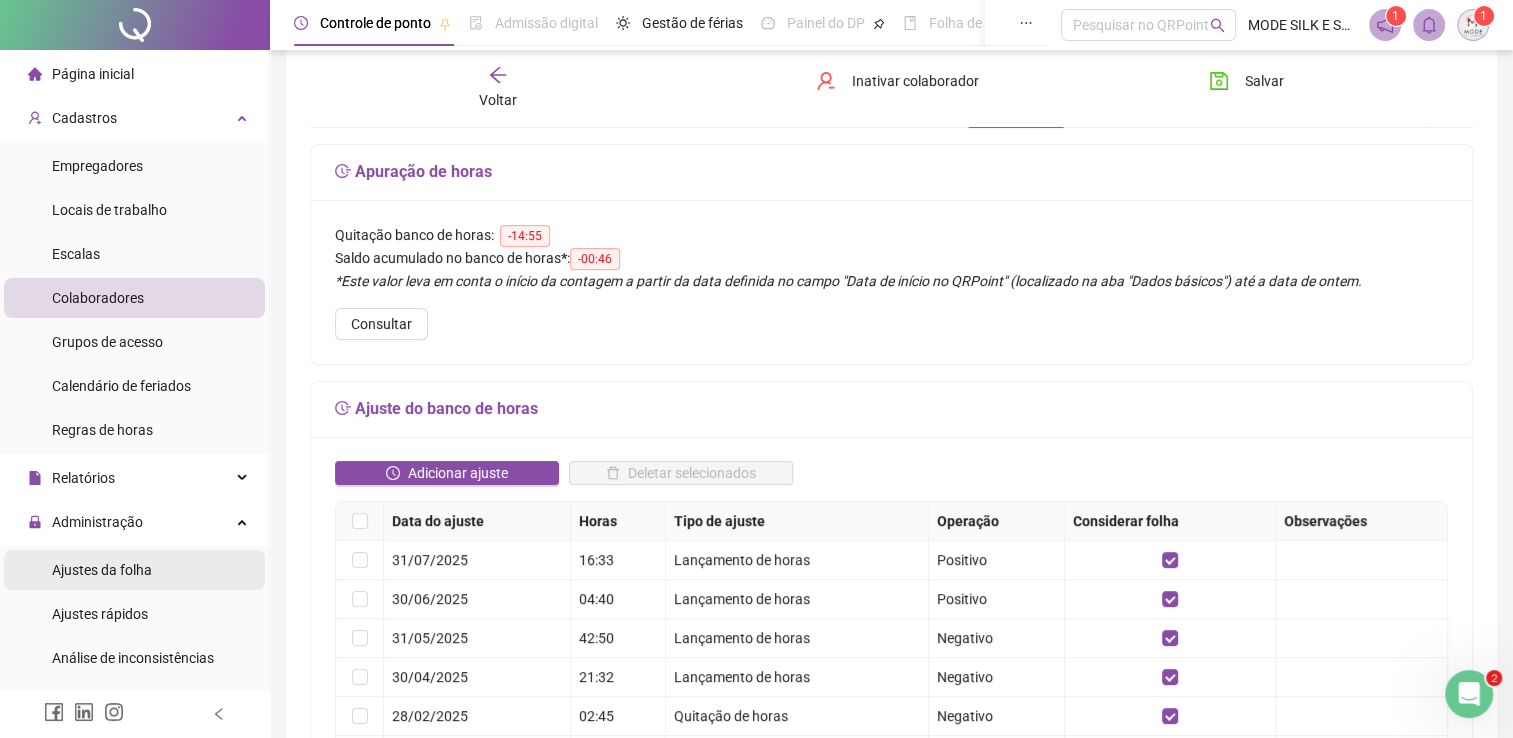 click on "Ajustes da folha" at bounding box center [102, 570] 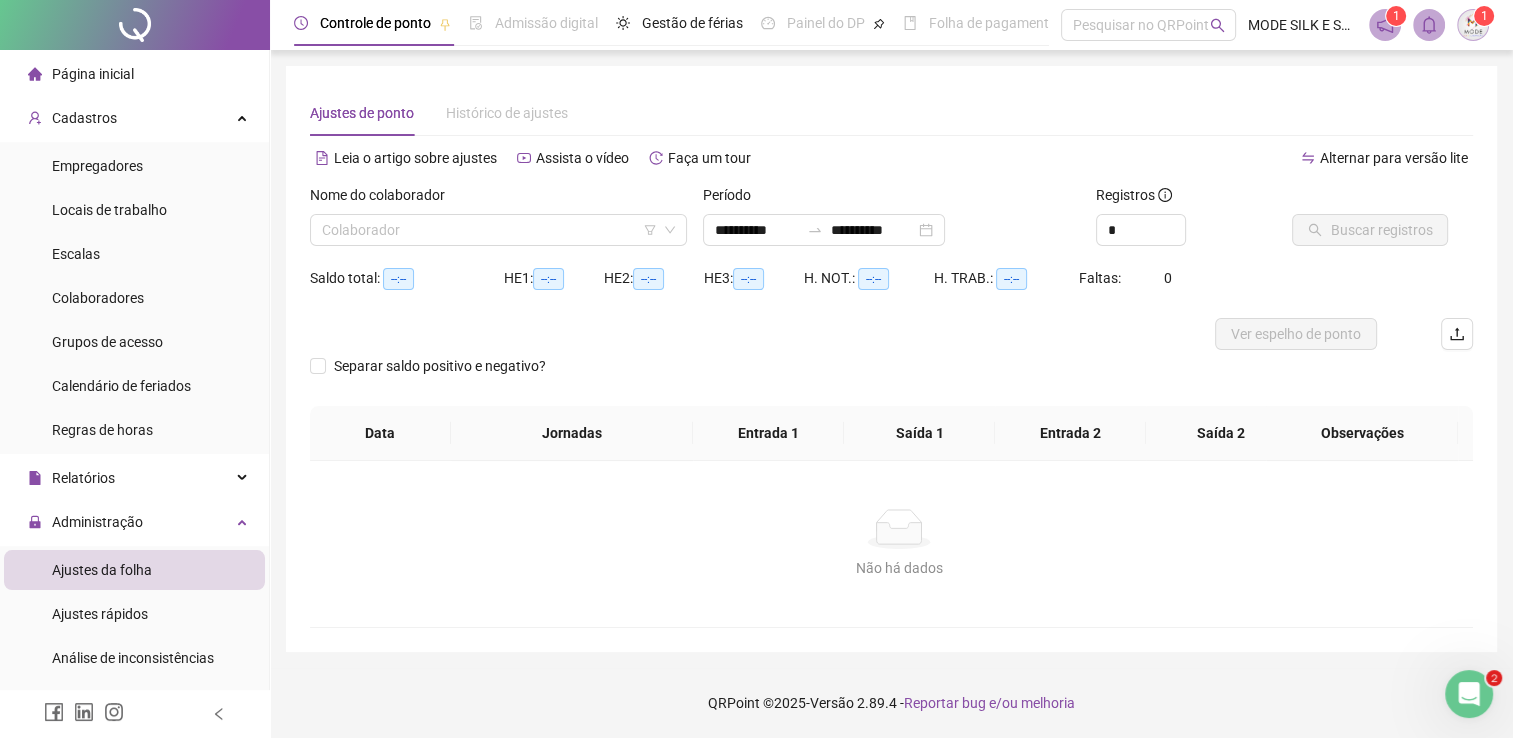 scroll, scrollTop: 0, scrollLeft: 0, axis: both 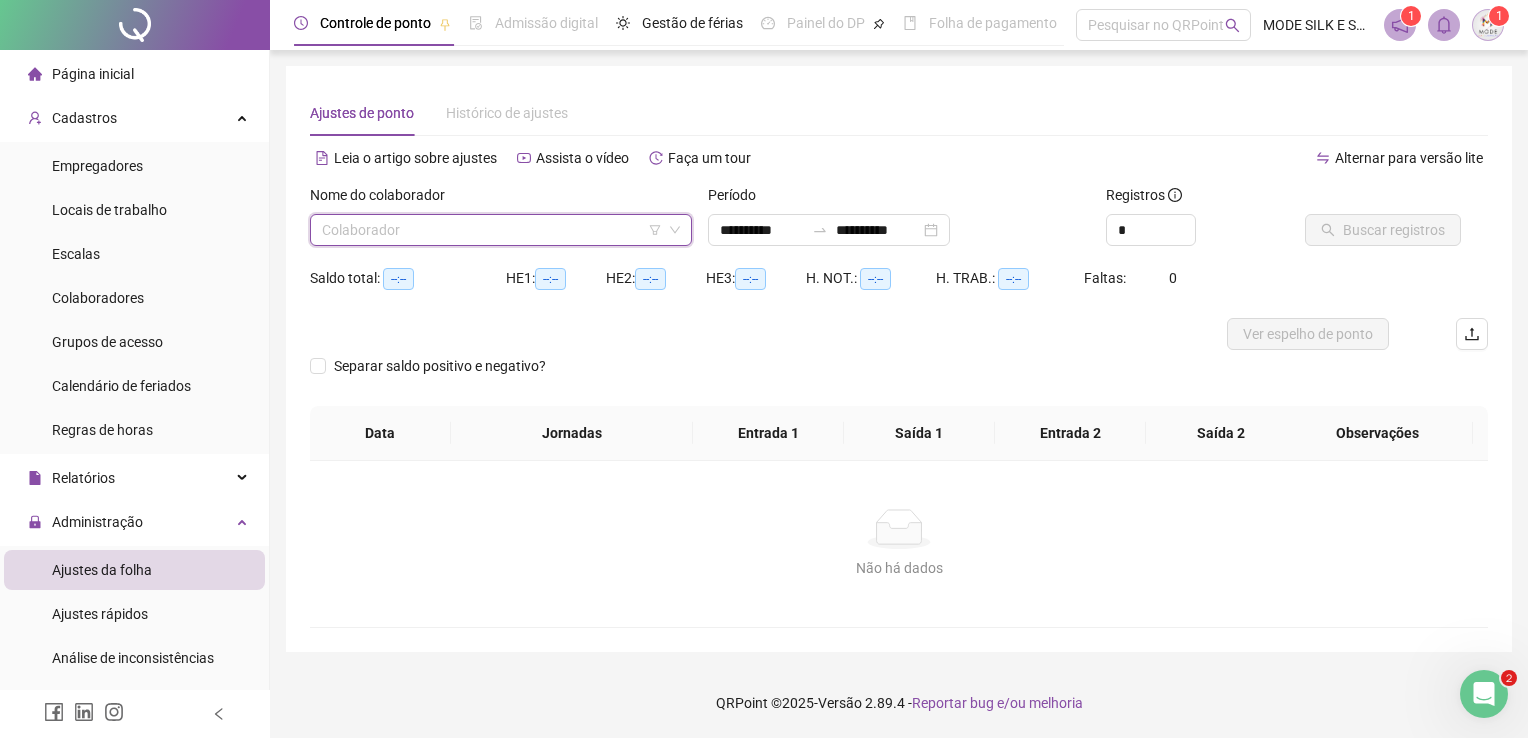 click at bounding box center (492, 230) 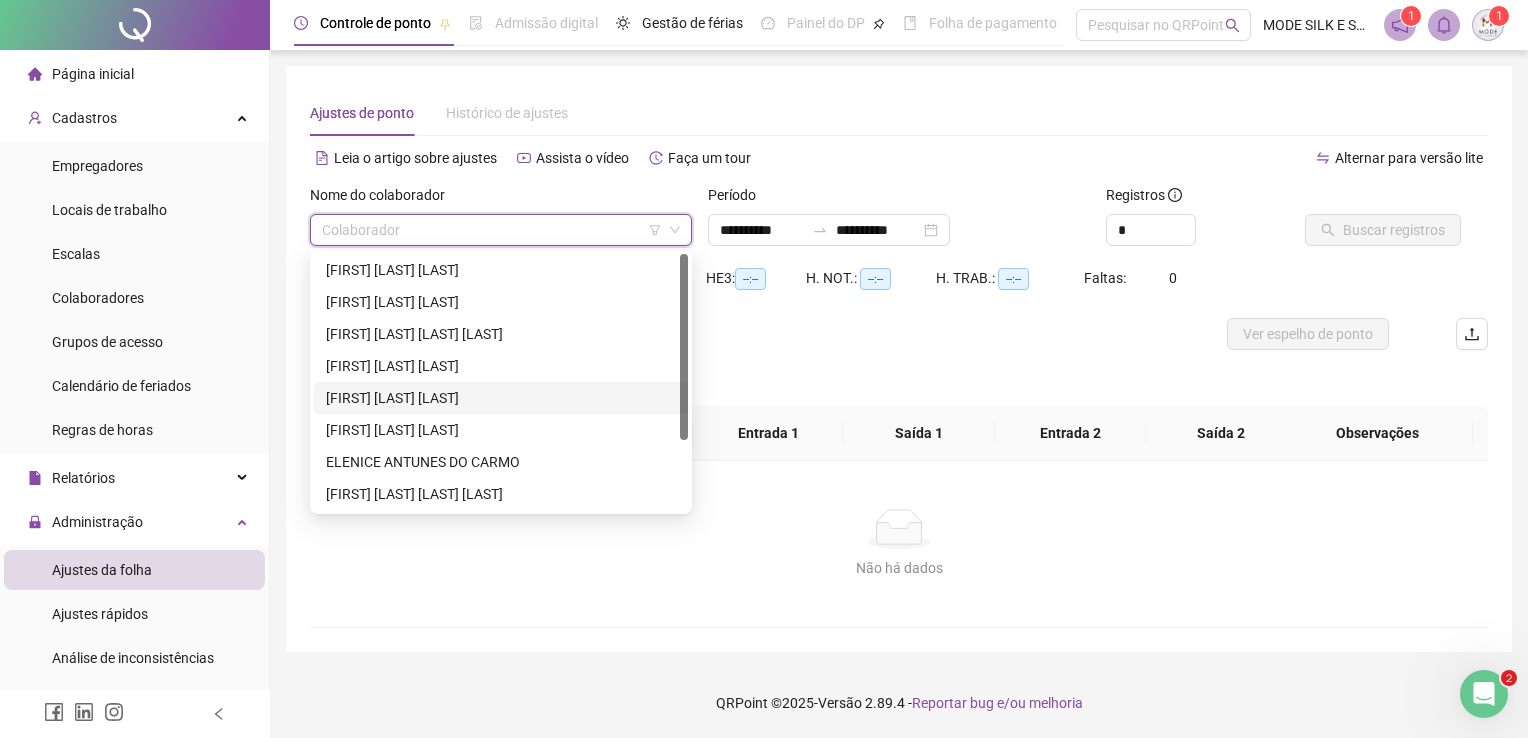 click on "[FIRST] [LAST] [LAST]" at bounding box center [501, 398] 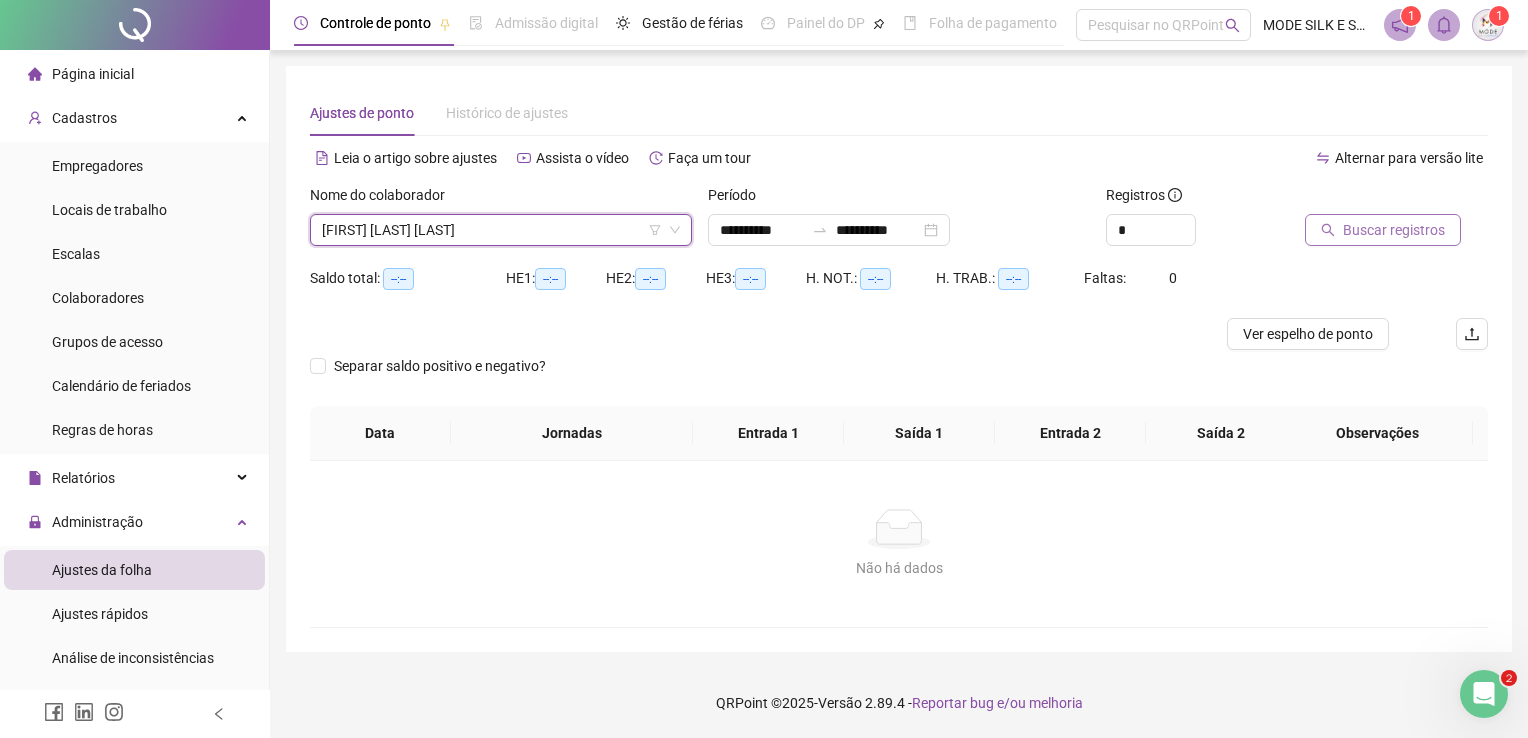 click on "Buscar registros" at bounding box center [1394, 230] 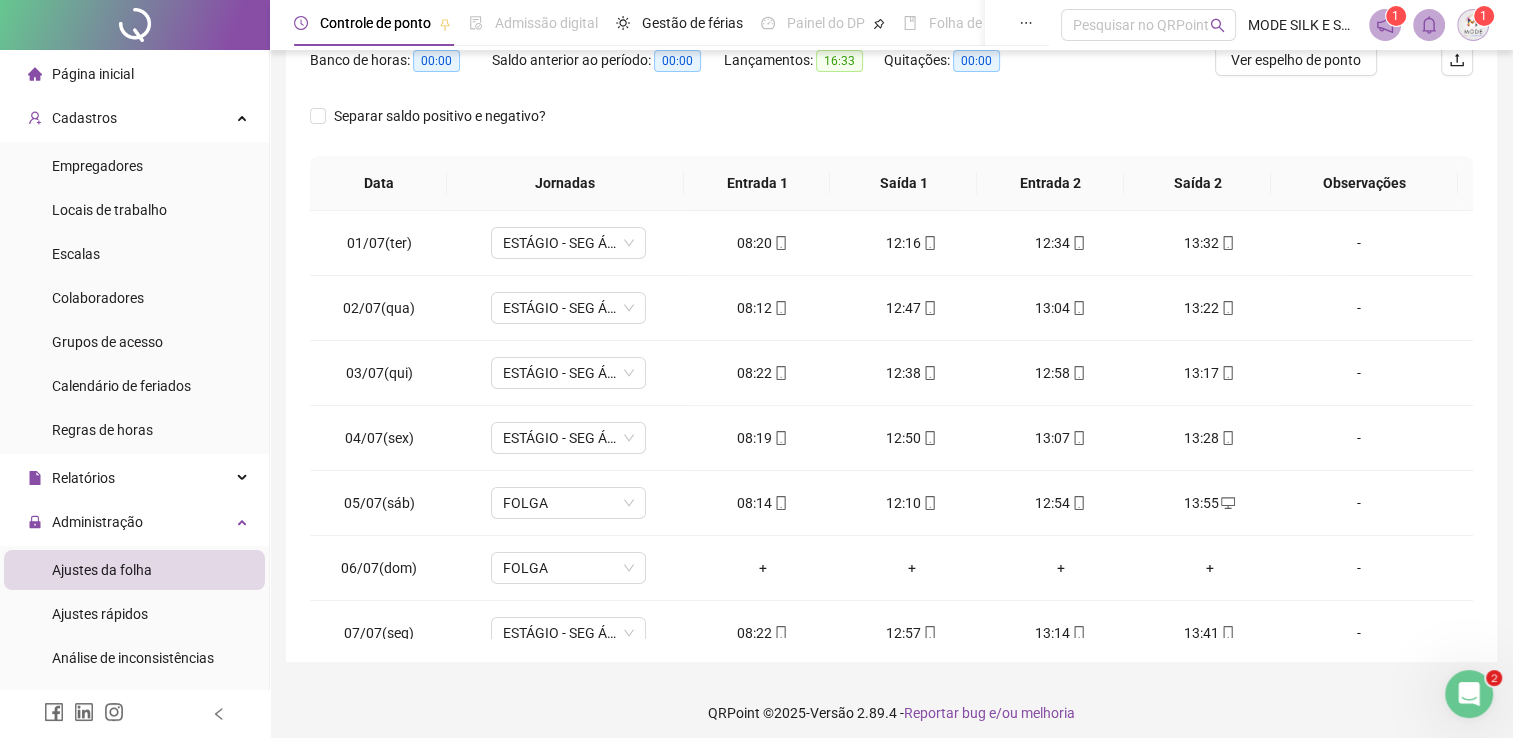 scroll, scrollTop: 283, scrollLeft: 0, axis: vertical 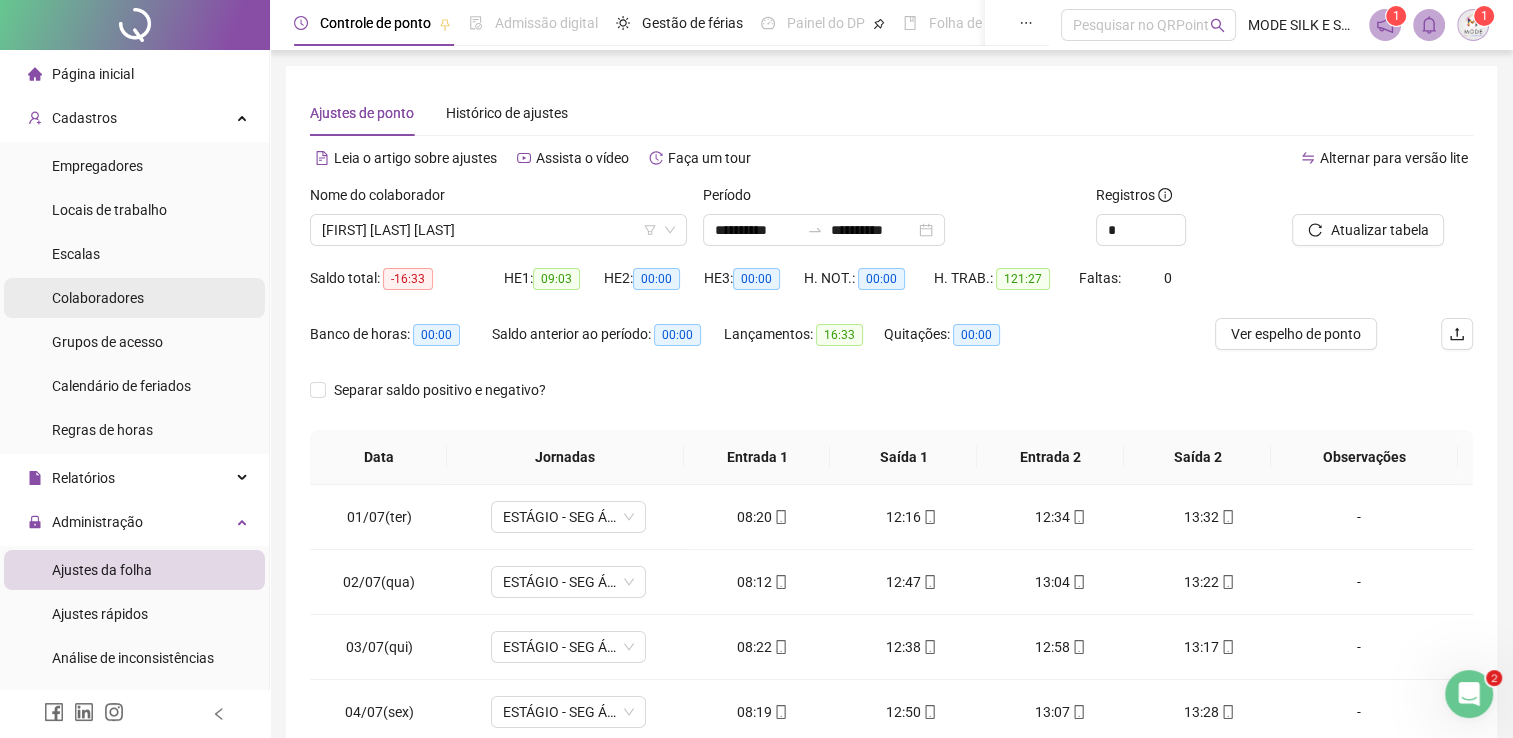 click on "Colaboradores" at bounding box center [98, 298] 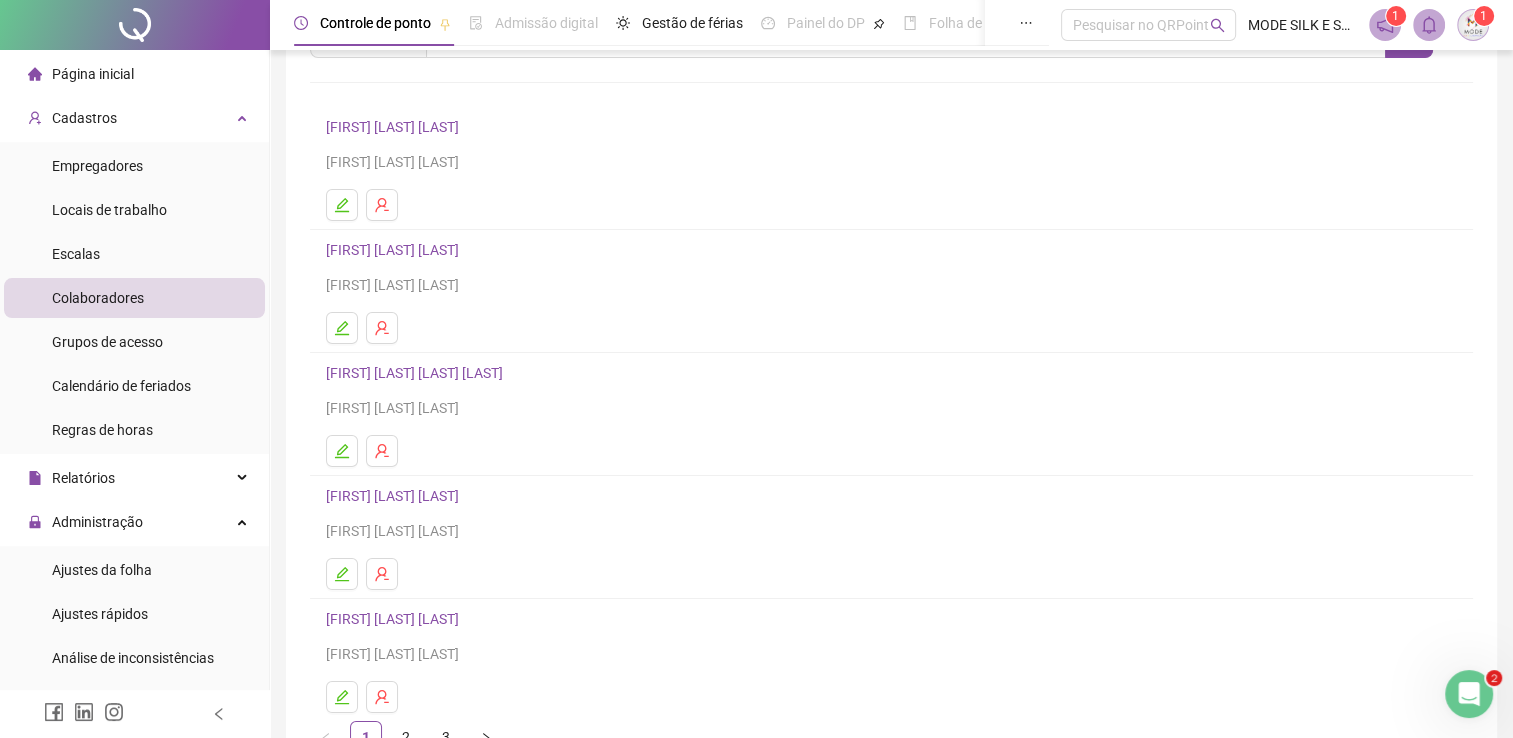 scroll, scrollTop: 228, scrollLeft: 0, axis: vertical 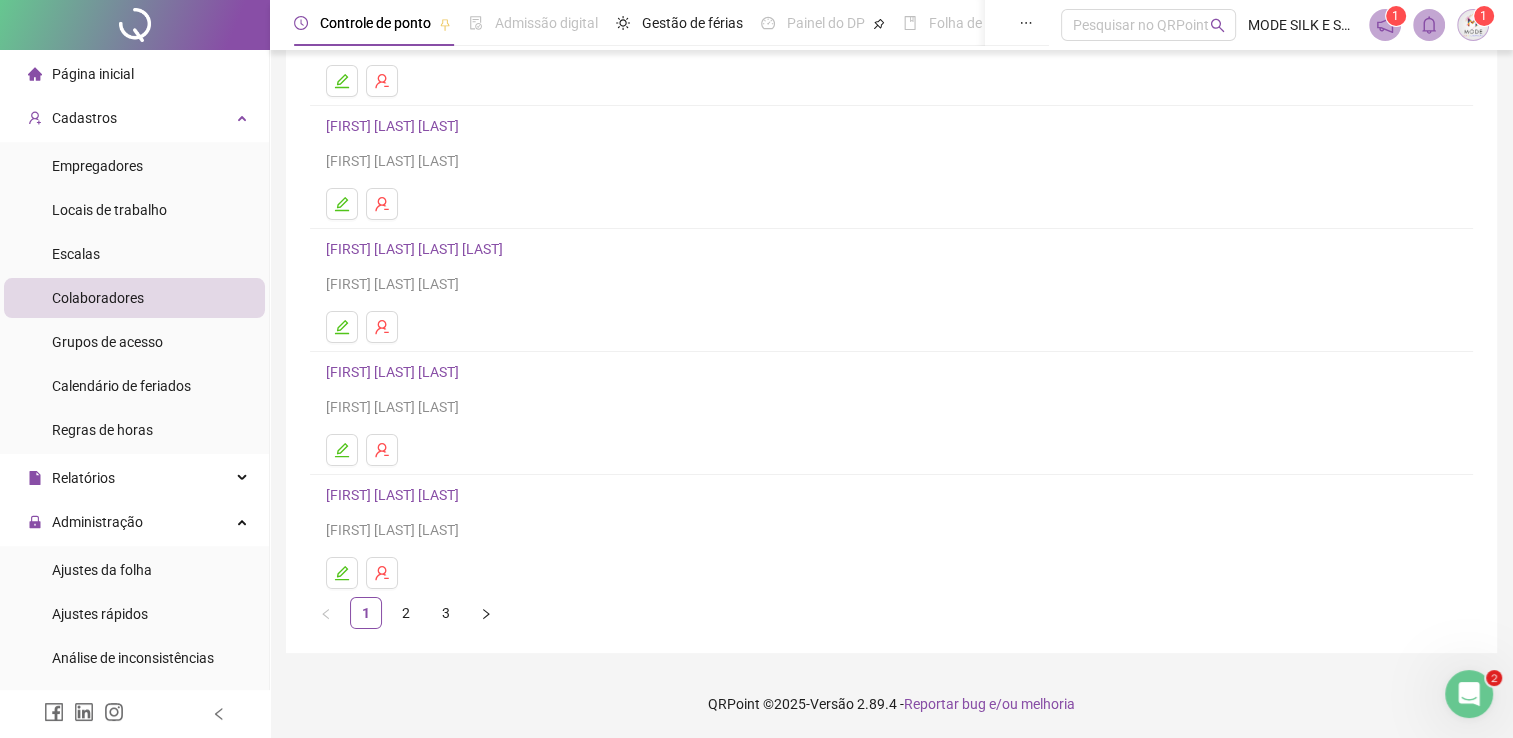click on "[FIRST] [LAST] [LAST]" at bounding box center (395, 495) 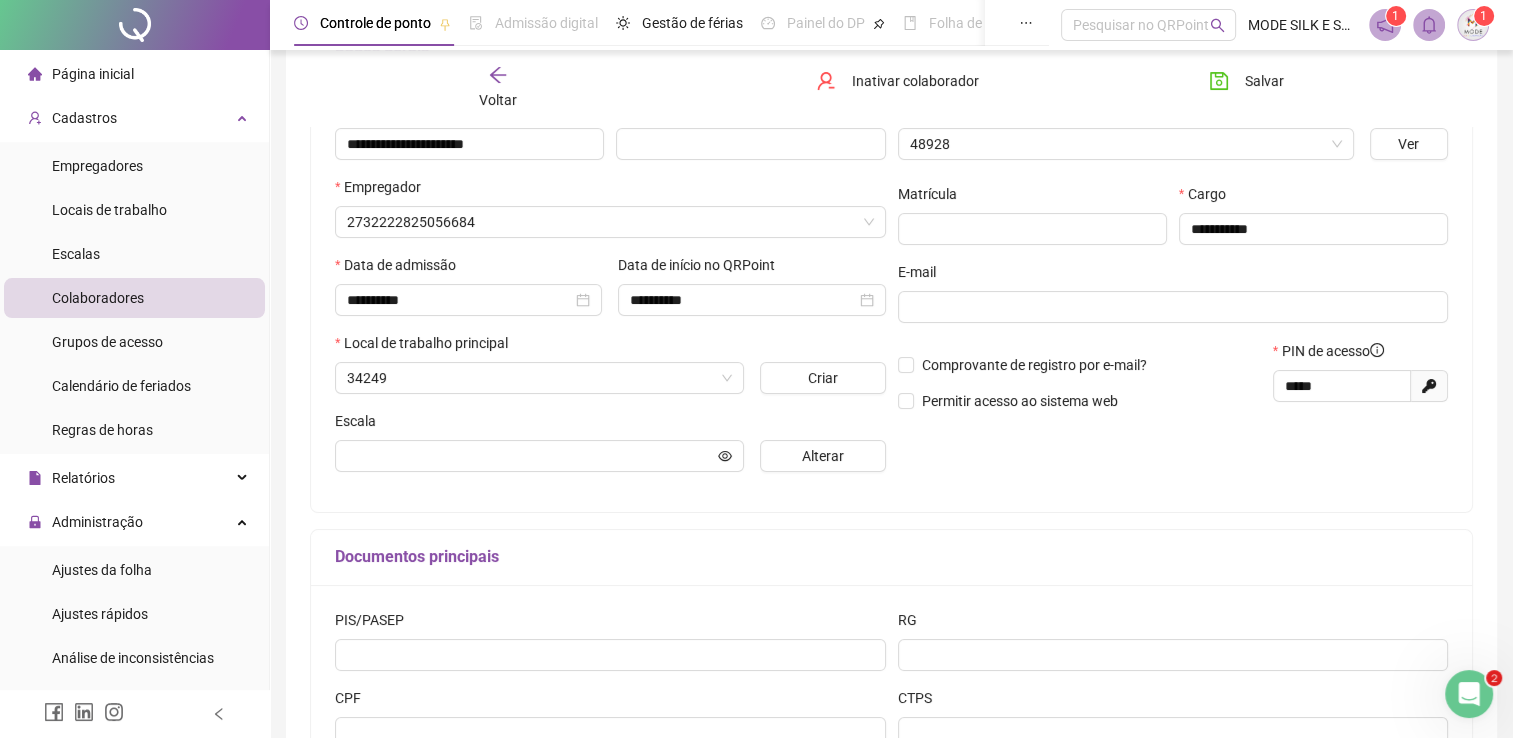scroll, scrollTop: 238, scrollLeft: 0, axis: vertical 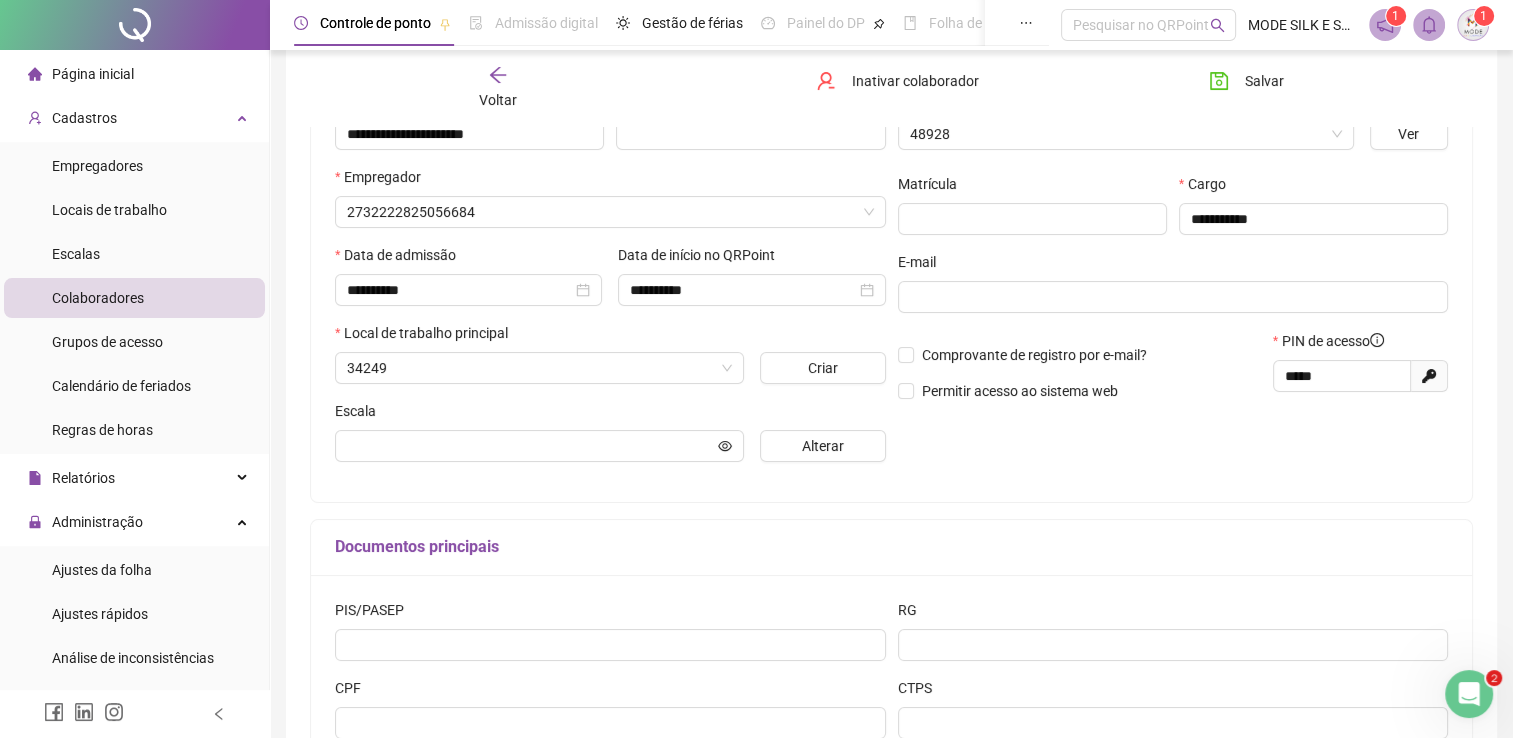 type on "**********" 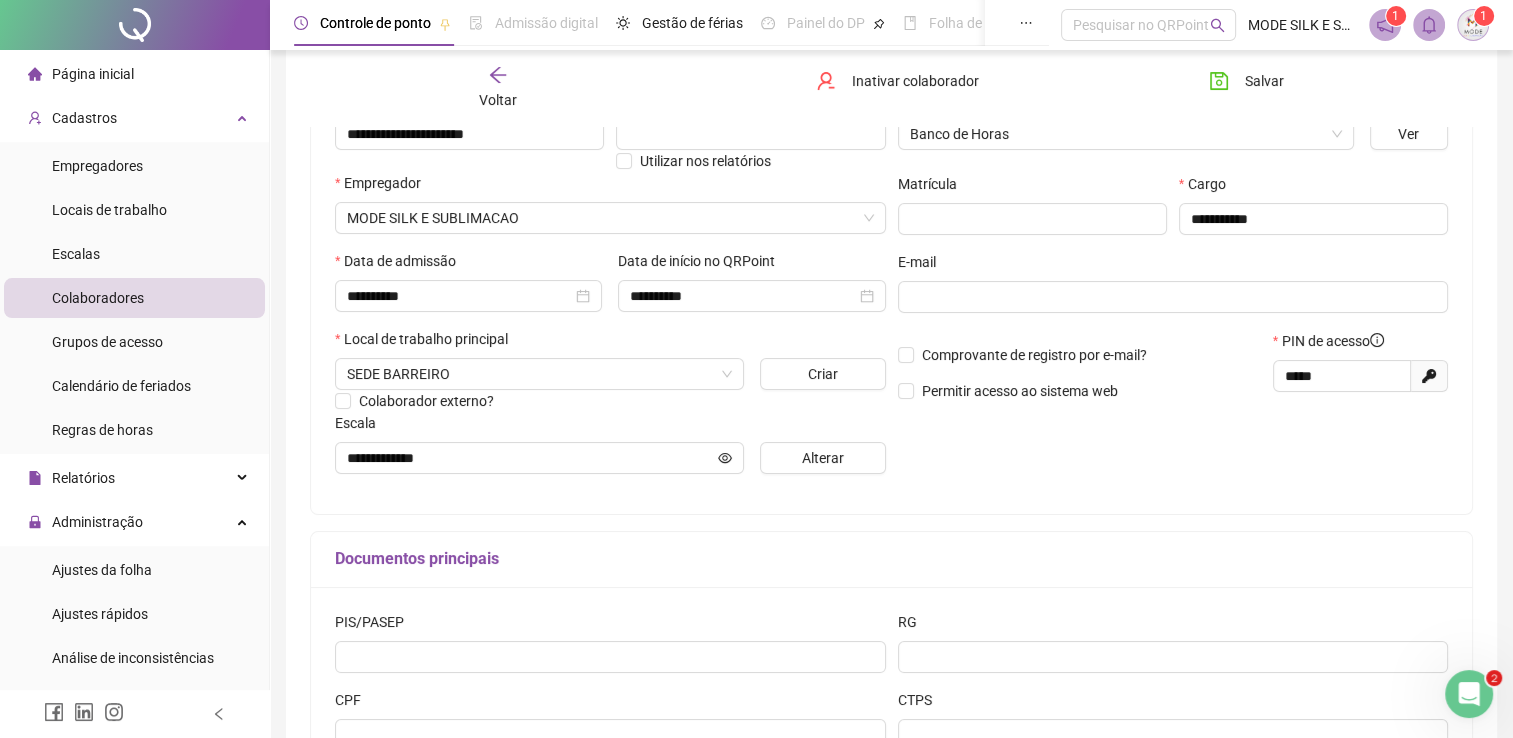 scroll, scrollTop: 38, scrollLeft: 0, axis: vertical 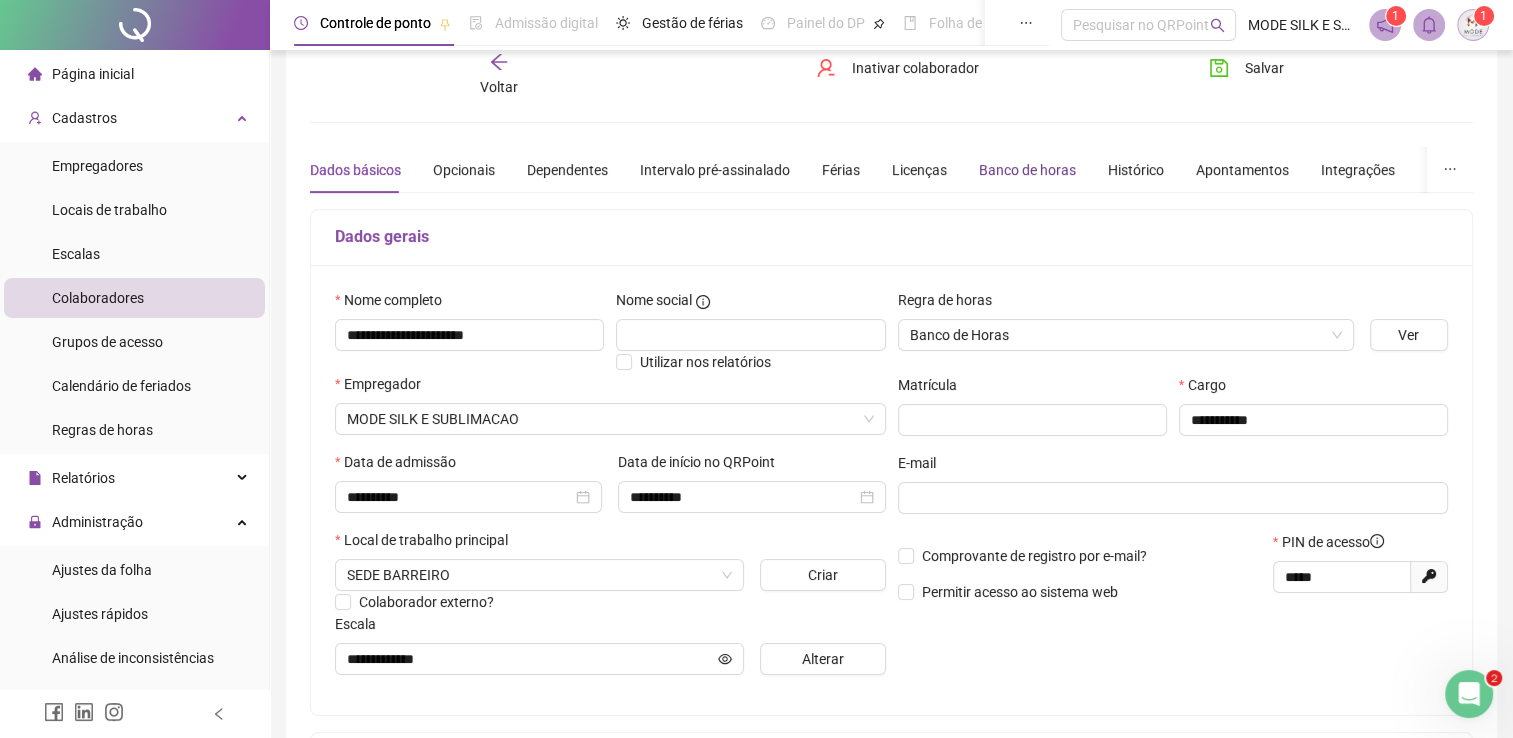 click on "Banco de horas" at bounding box center [1027, 170] 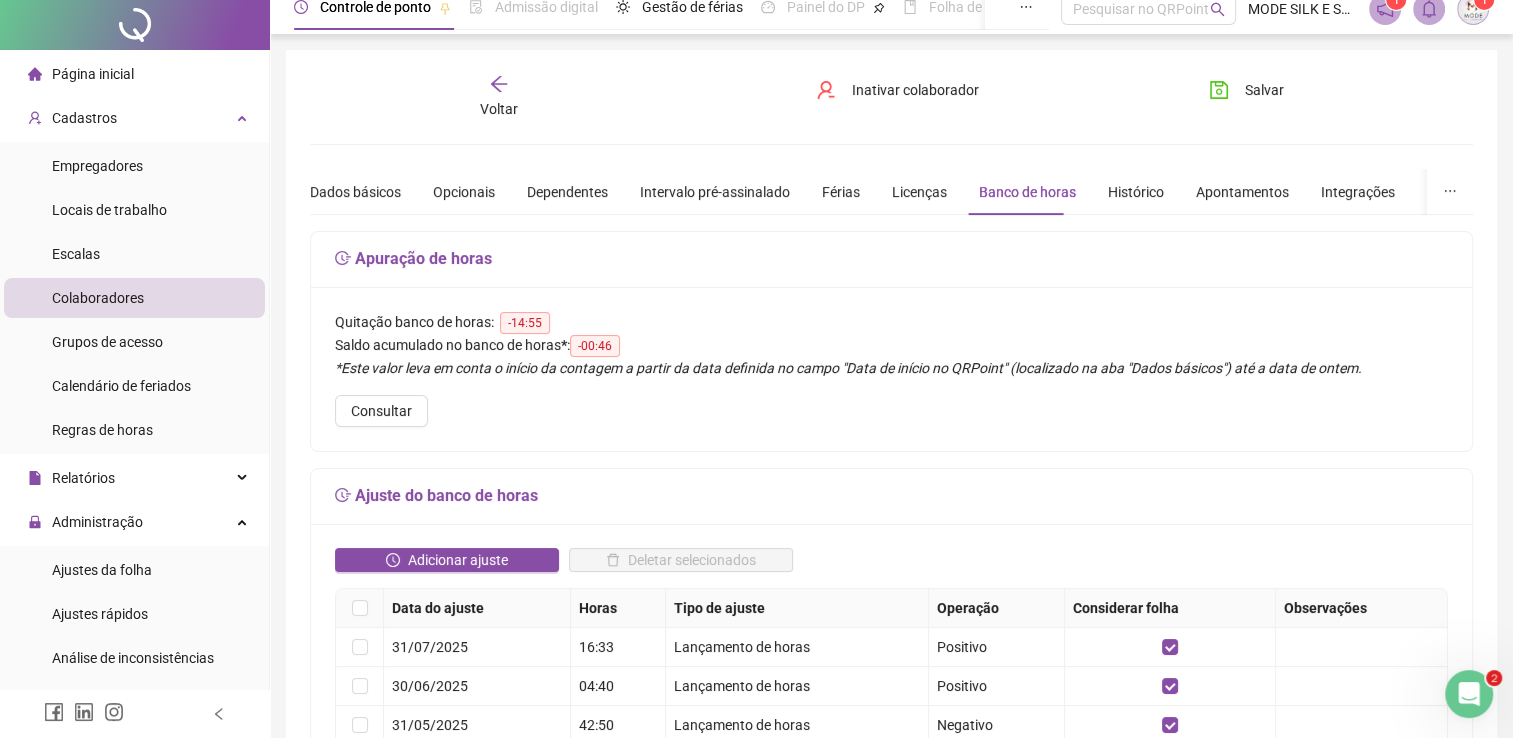 scroll, scrollTop: 0, scrollLeft: 0, axis: both 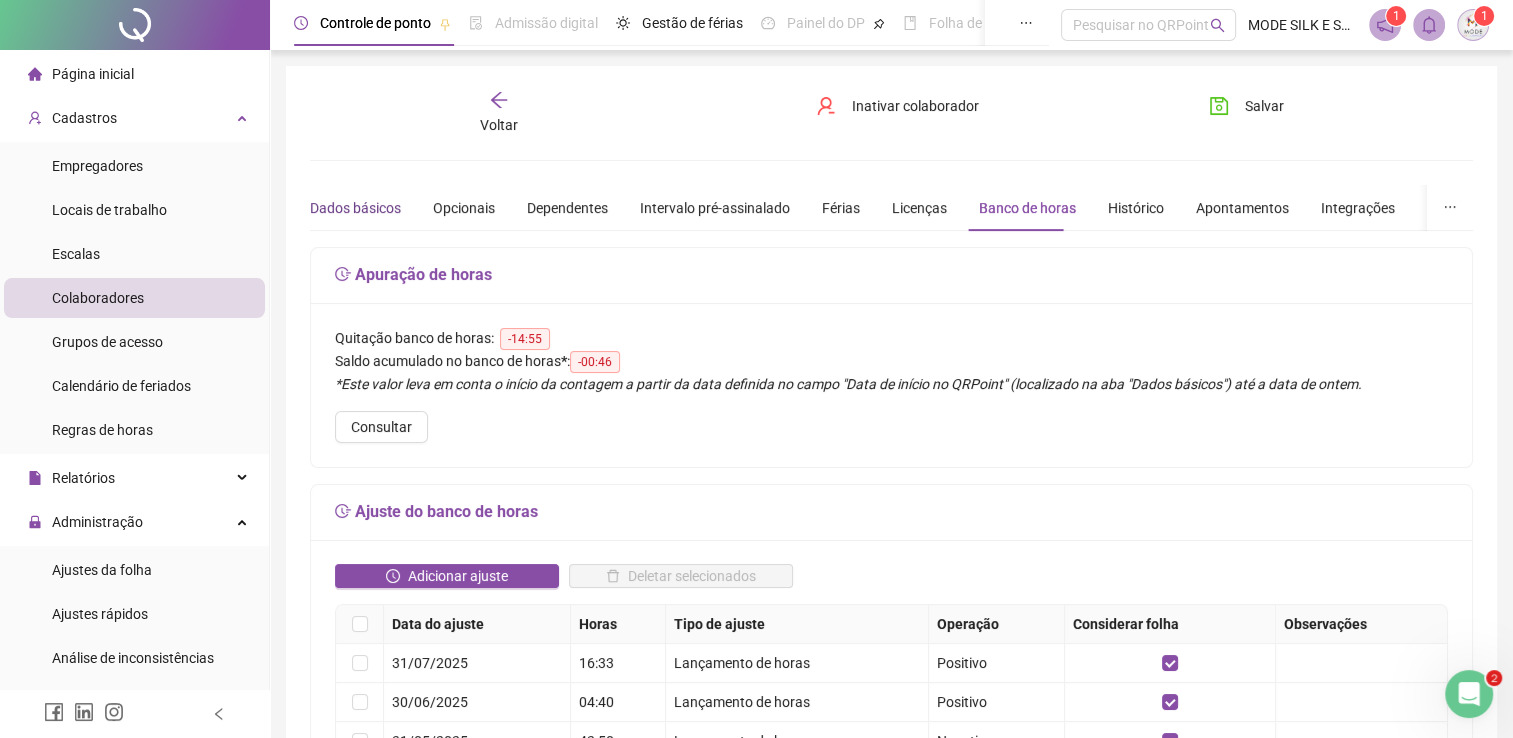 click on "Dados básicos" at bounding box center (355, 208) 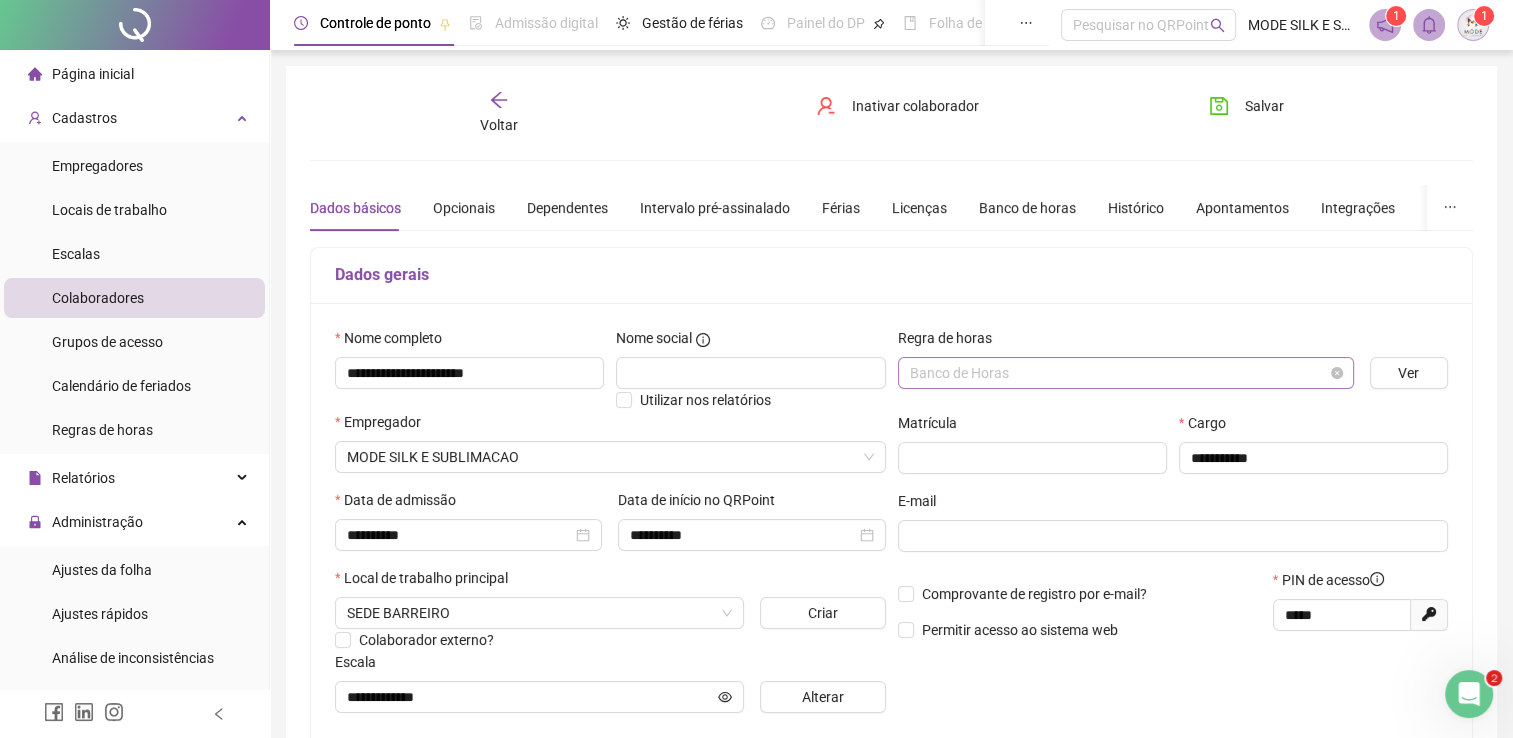 click on "Banco de Horas" at bounding box center (1126, 373) 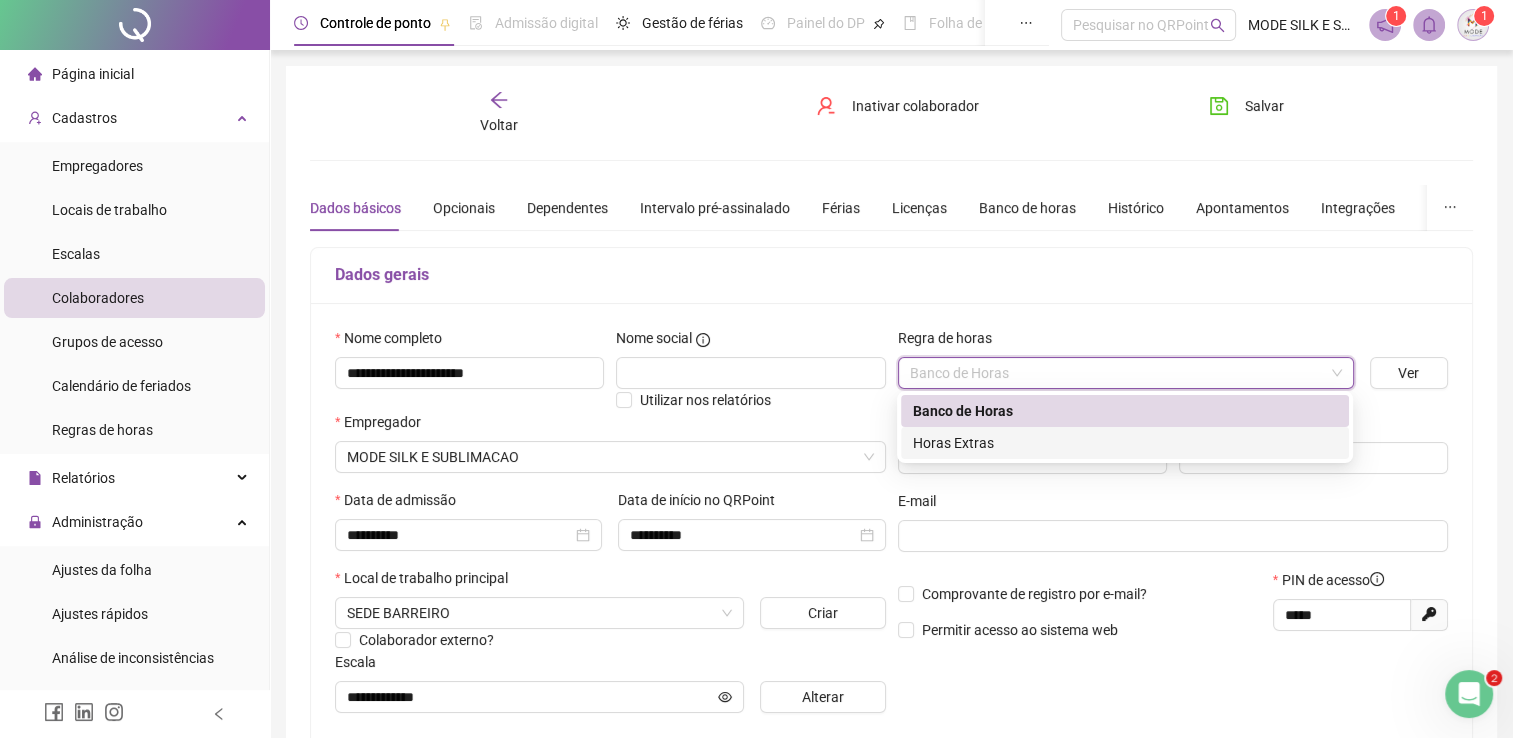 click on "Horas Extras" at bounding box center (1125, 443) 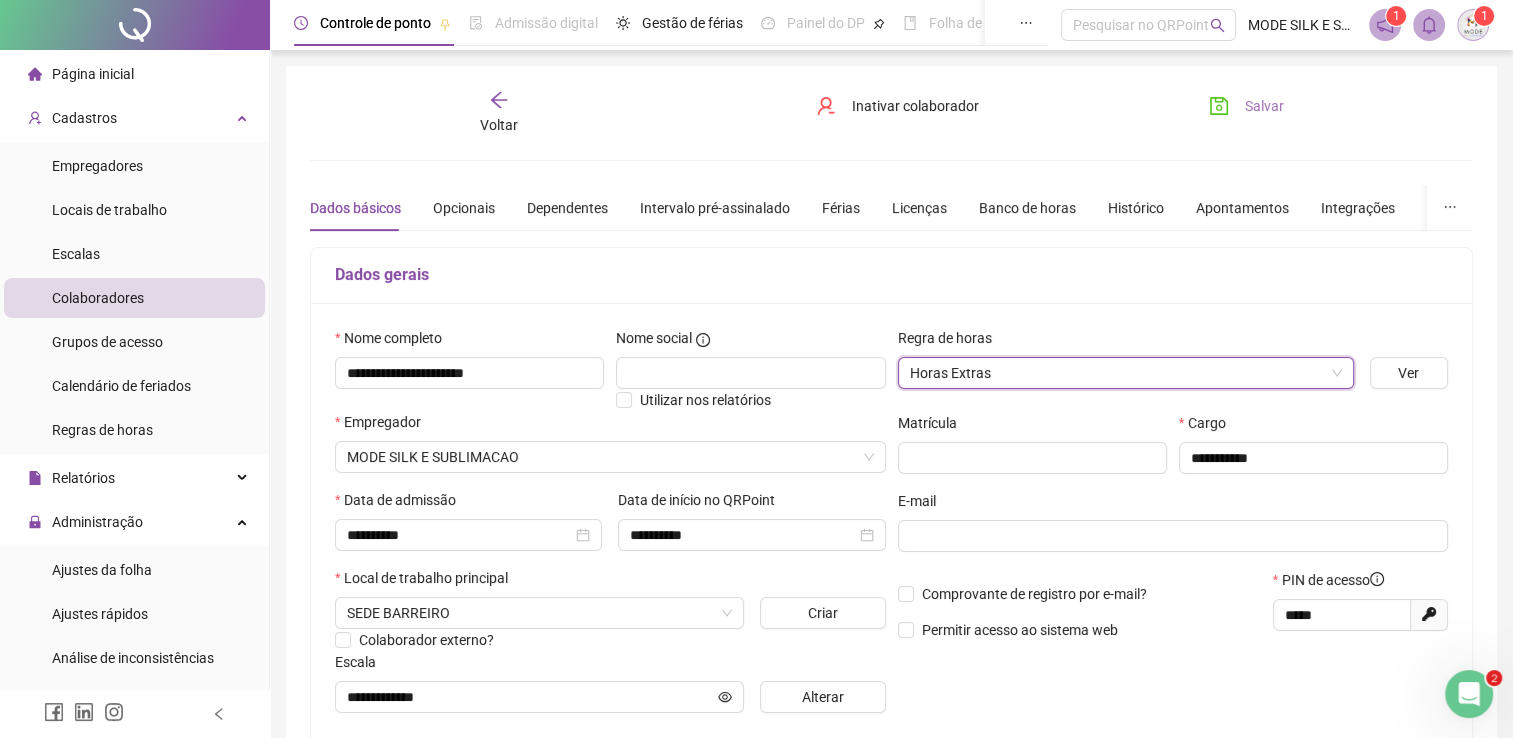click on "Salvar" at bounding box center (1264, 106) 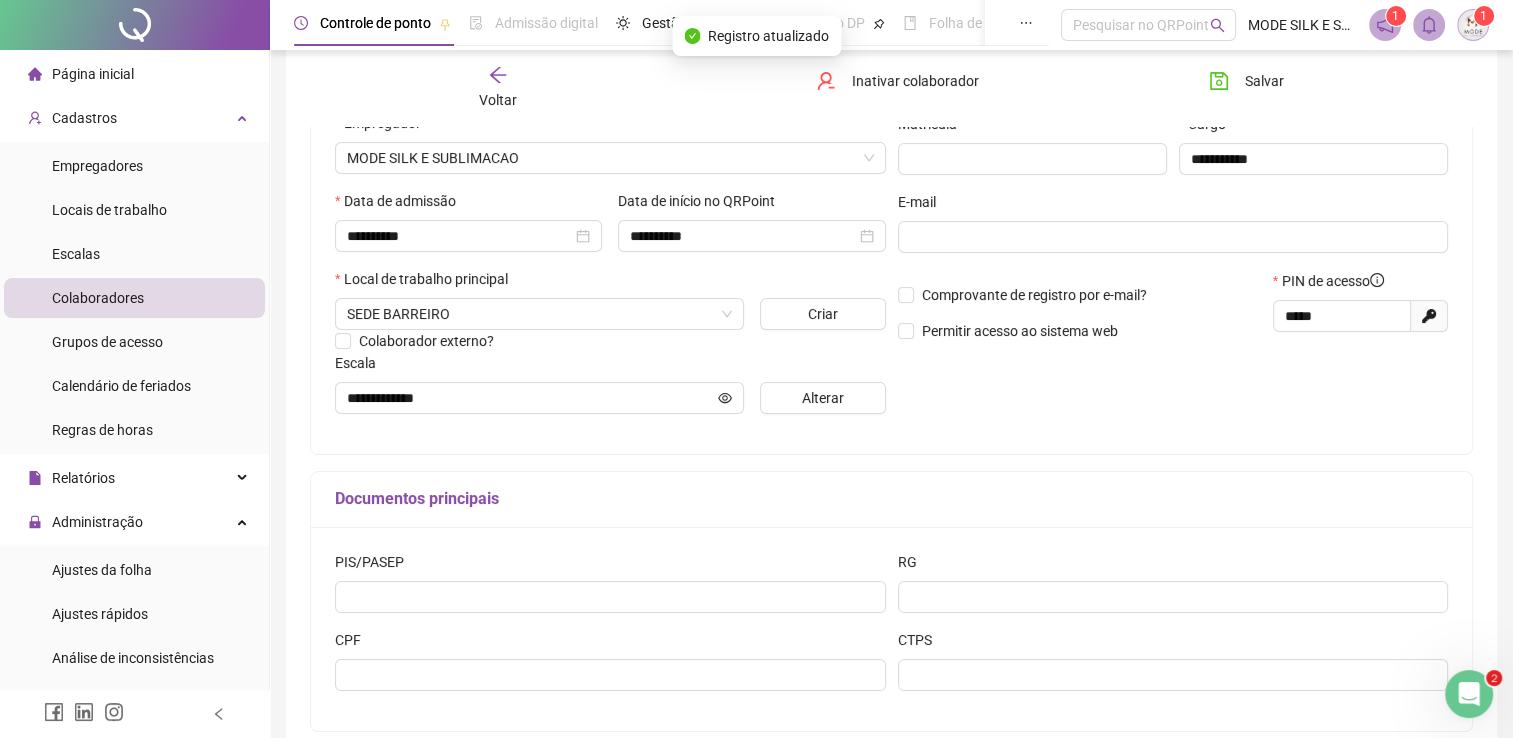 scroll, scrollTop: 300, scrollLeft: 0, axis: vertical 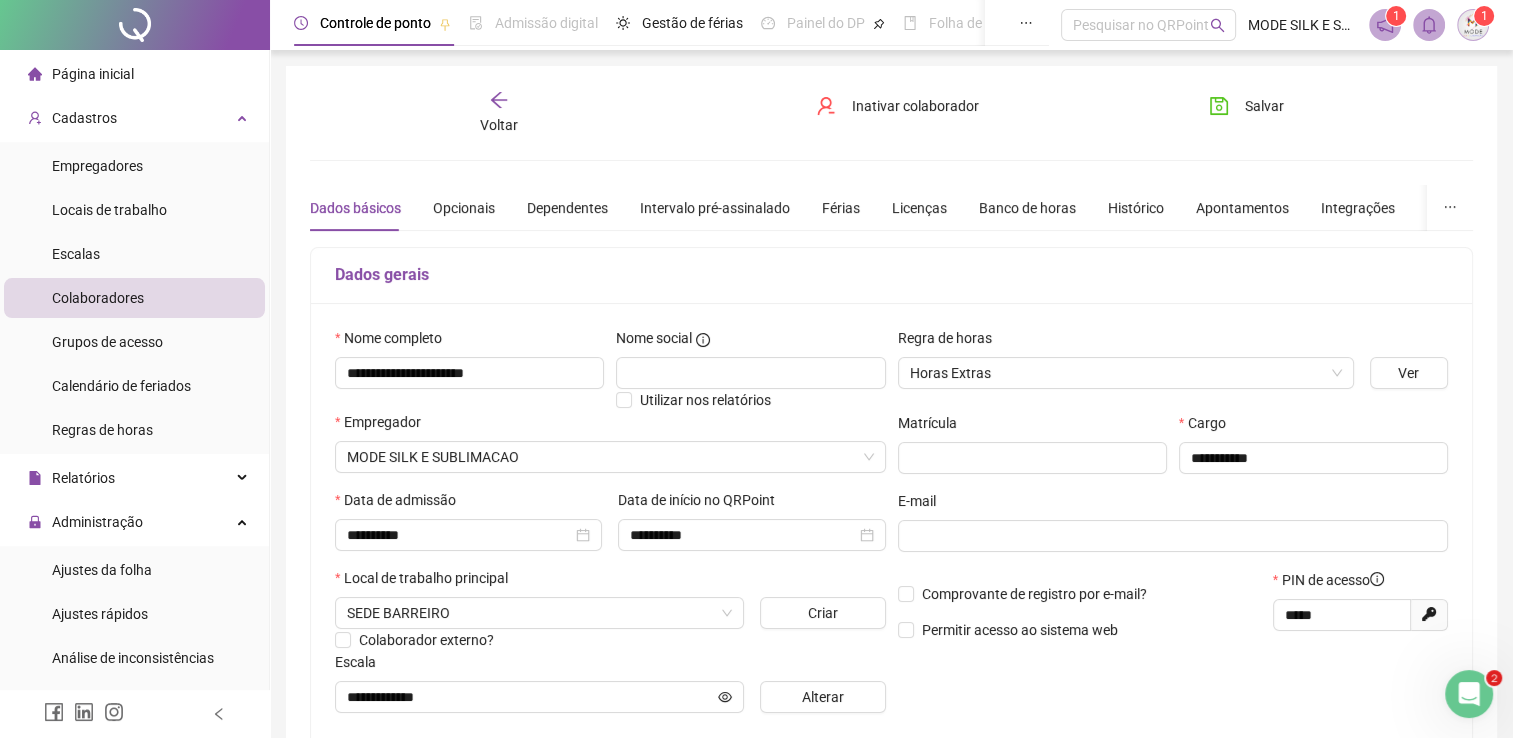 click 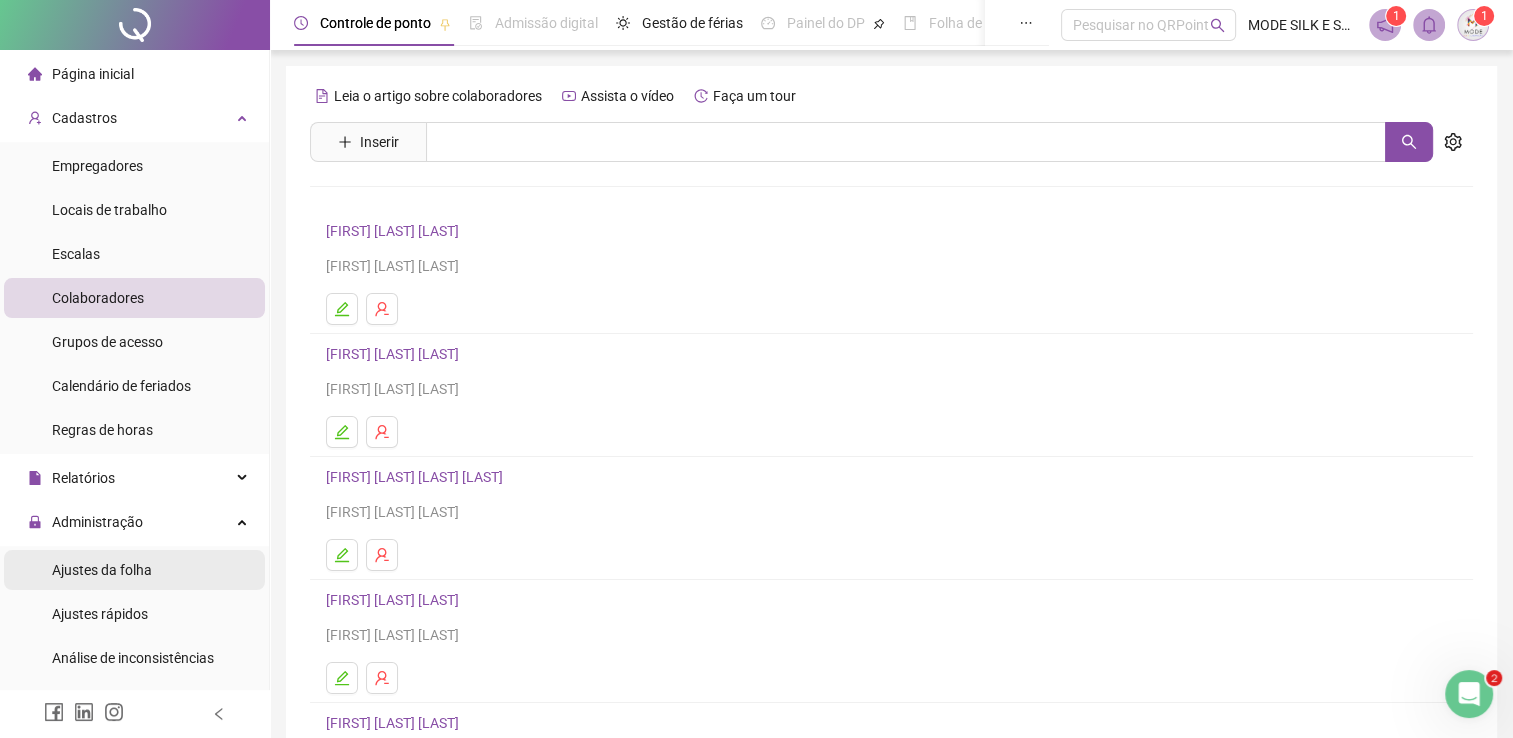 click on "Ajustes da folha" at bounding box center (102, 570) 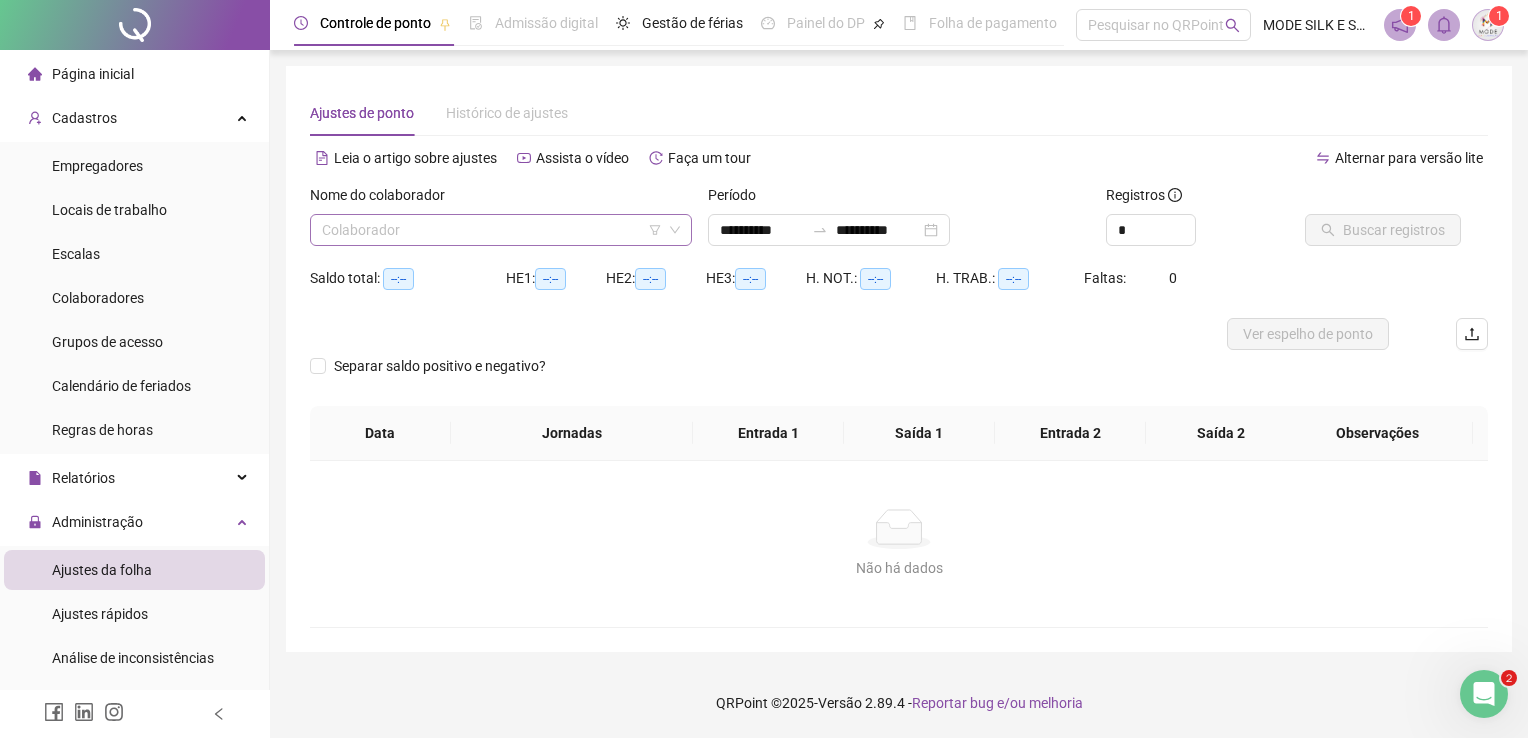 click at bounding box center (492, 230) 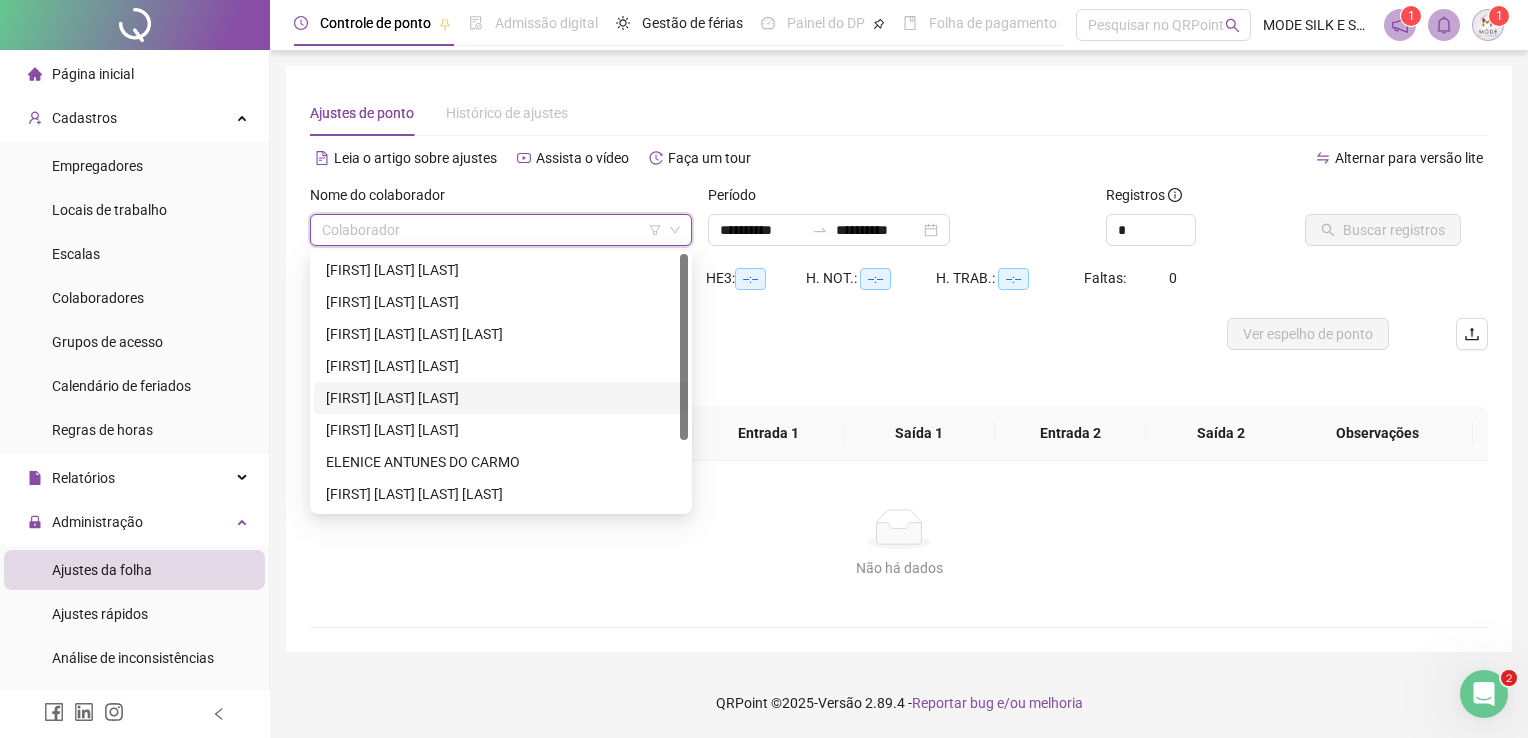 click on "[FIRST] [LAST] [LAST]" at bounding box center (501, 398) 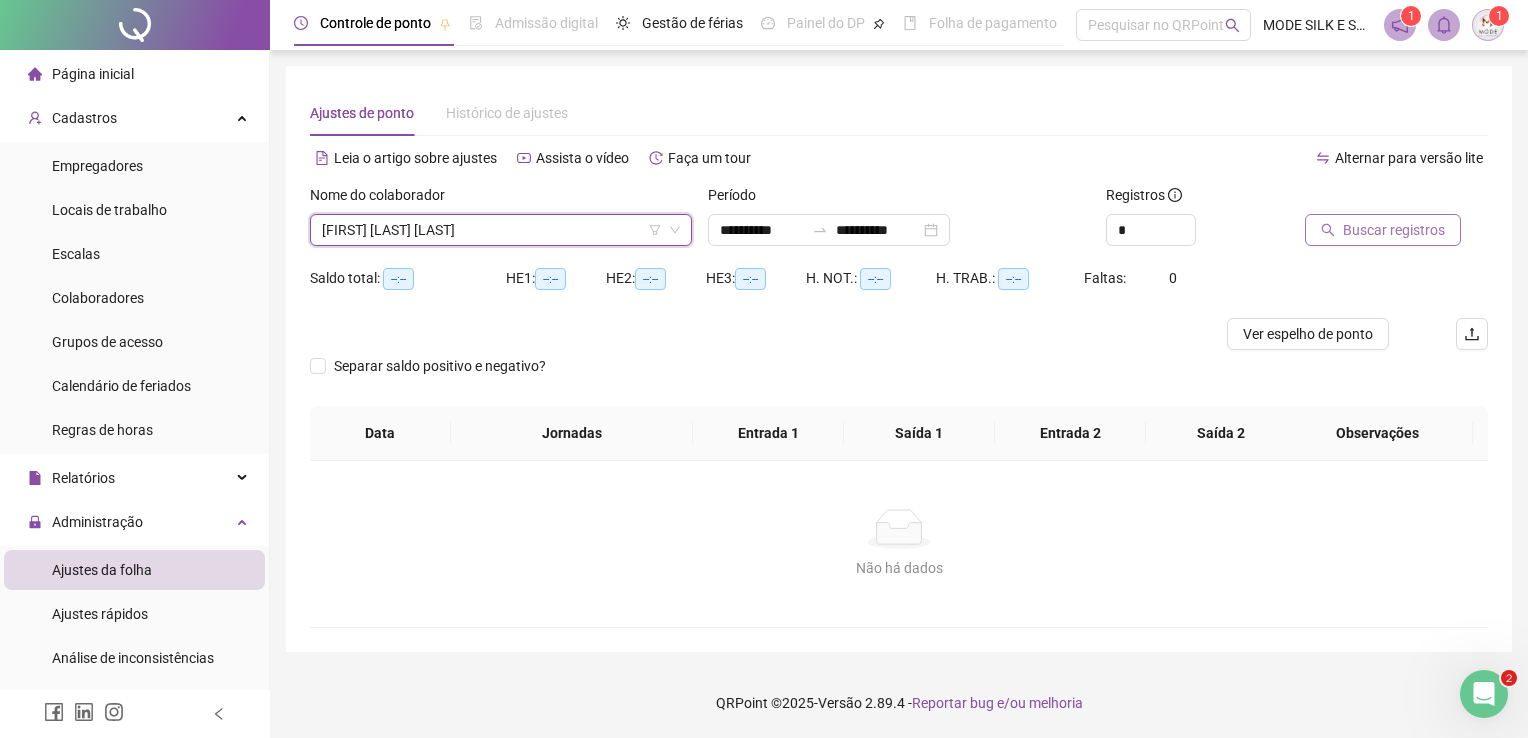 click on "Buscar registros" at bounding box center [1394, 230] 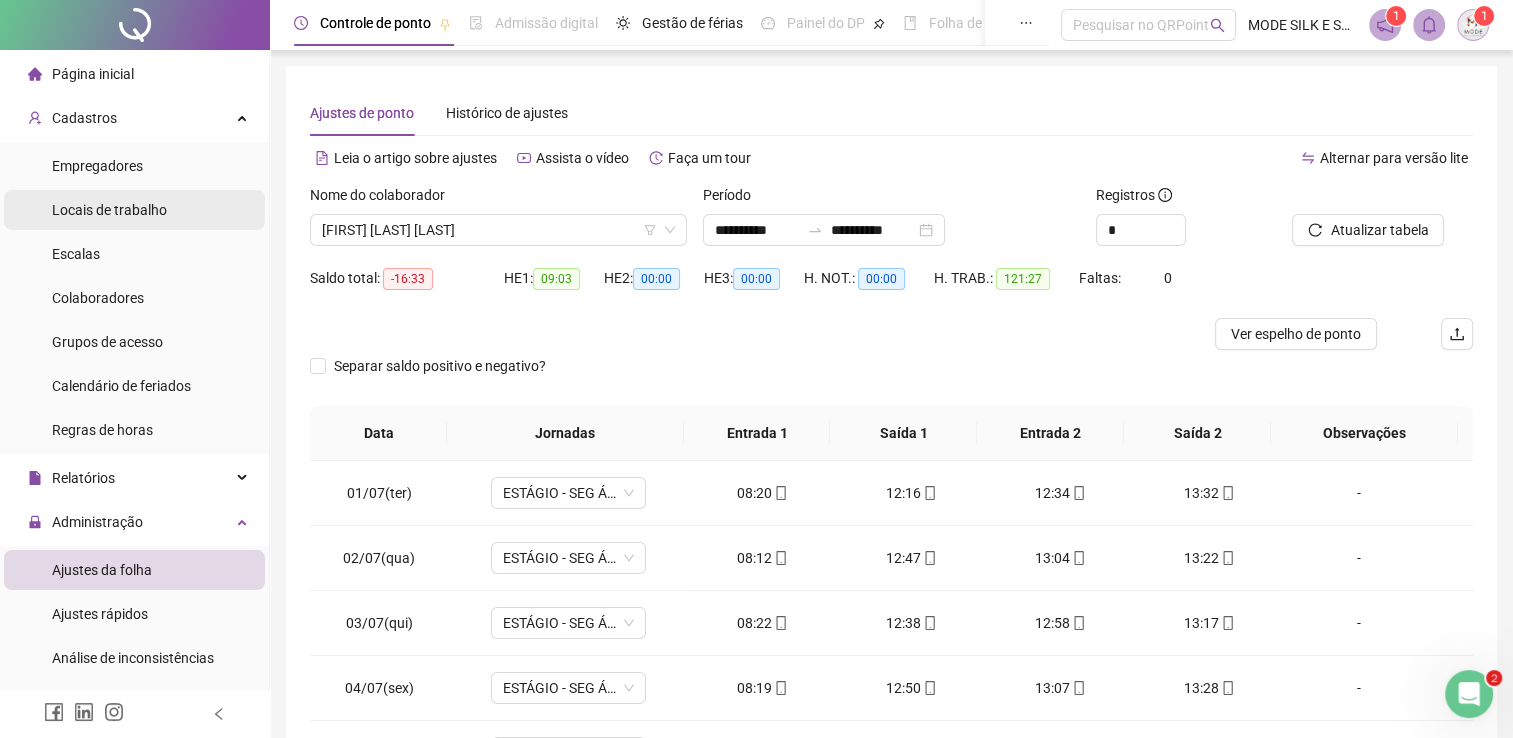 click on "Locais de trabalho" at bounding box center (109, 210) 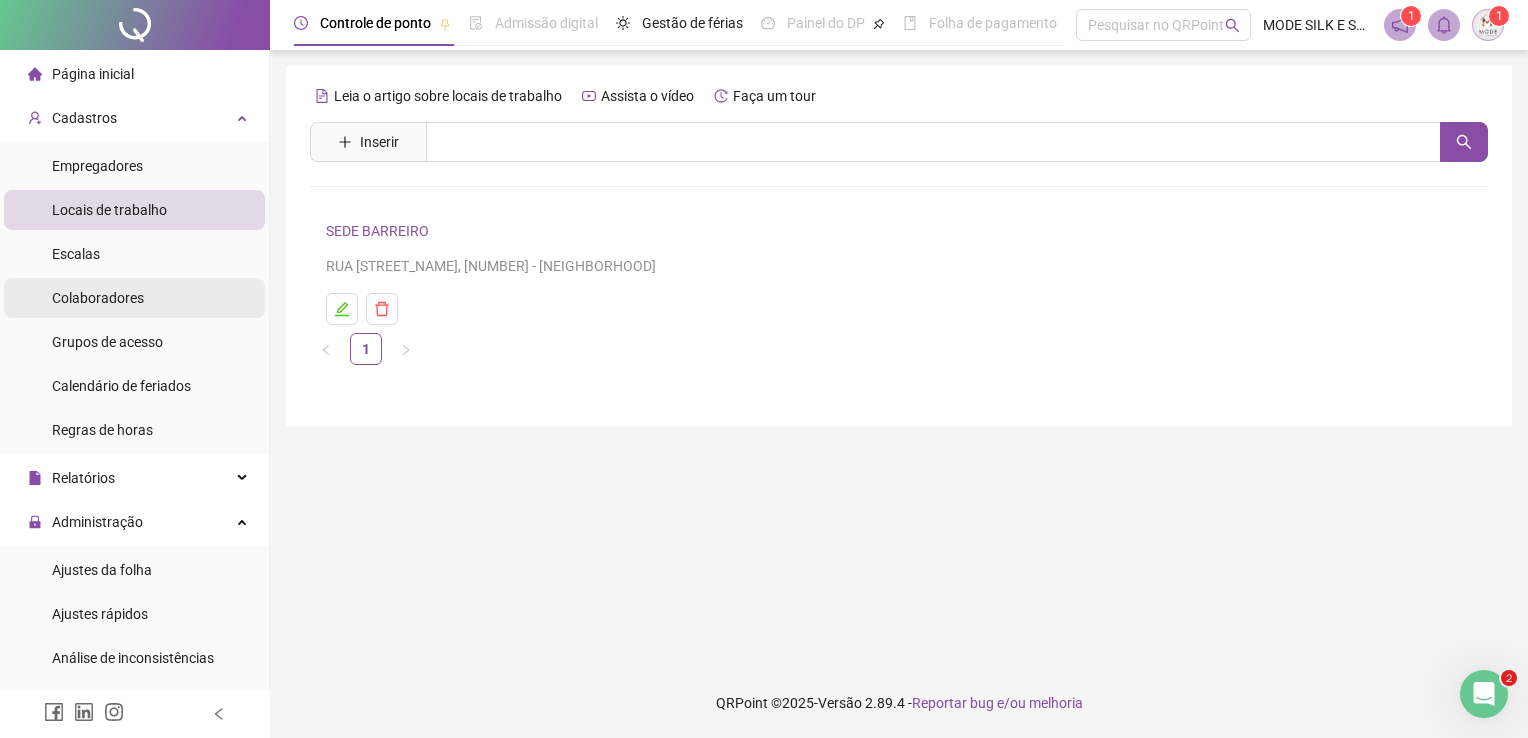 click on "Colaboradores" at bounding box center [98, 298] 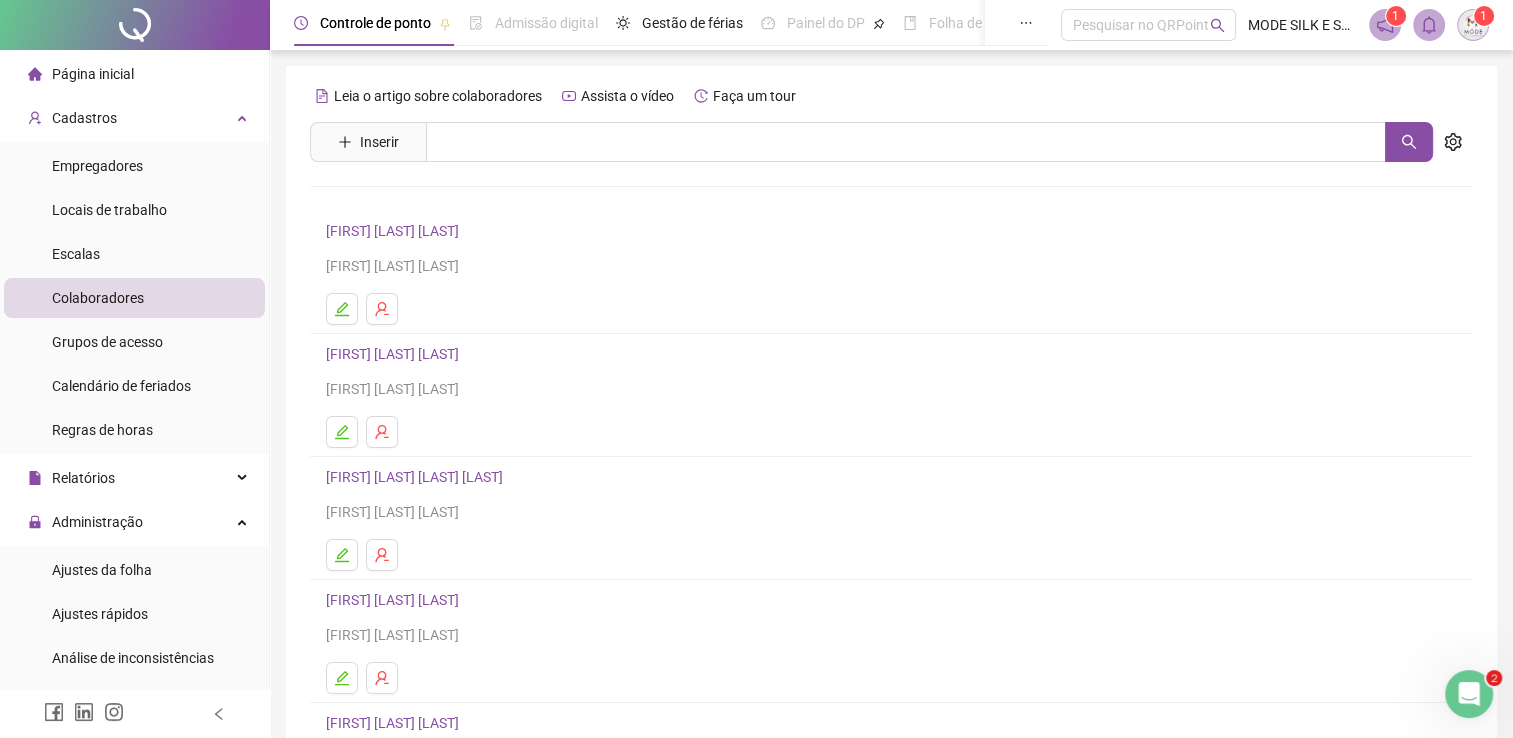 scroll, scrollTop: 228, scrollLeft: 0, axis: vertical 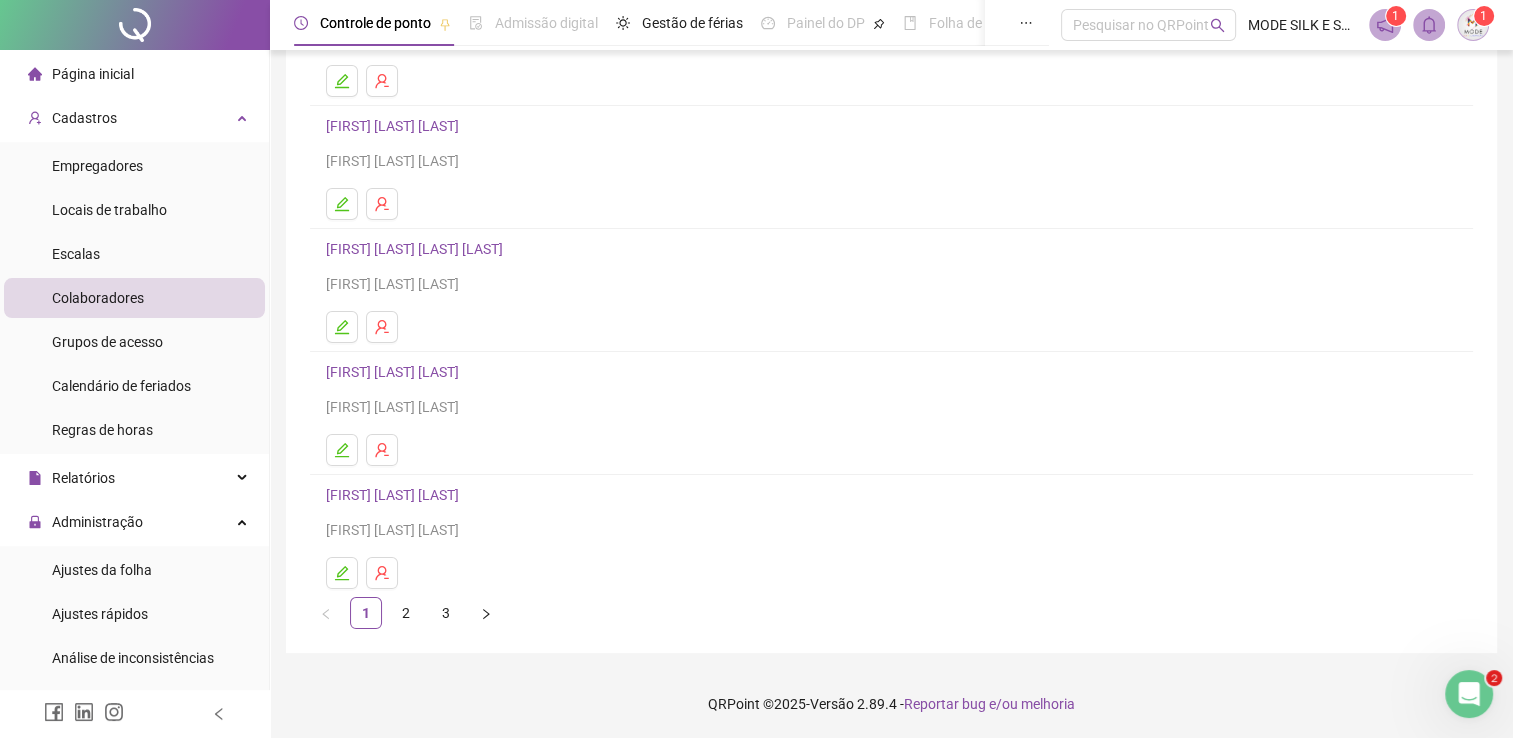 click on "[FIRST] [LAST] [LAST]" at bounding box center (395, 495) 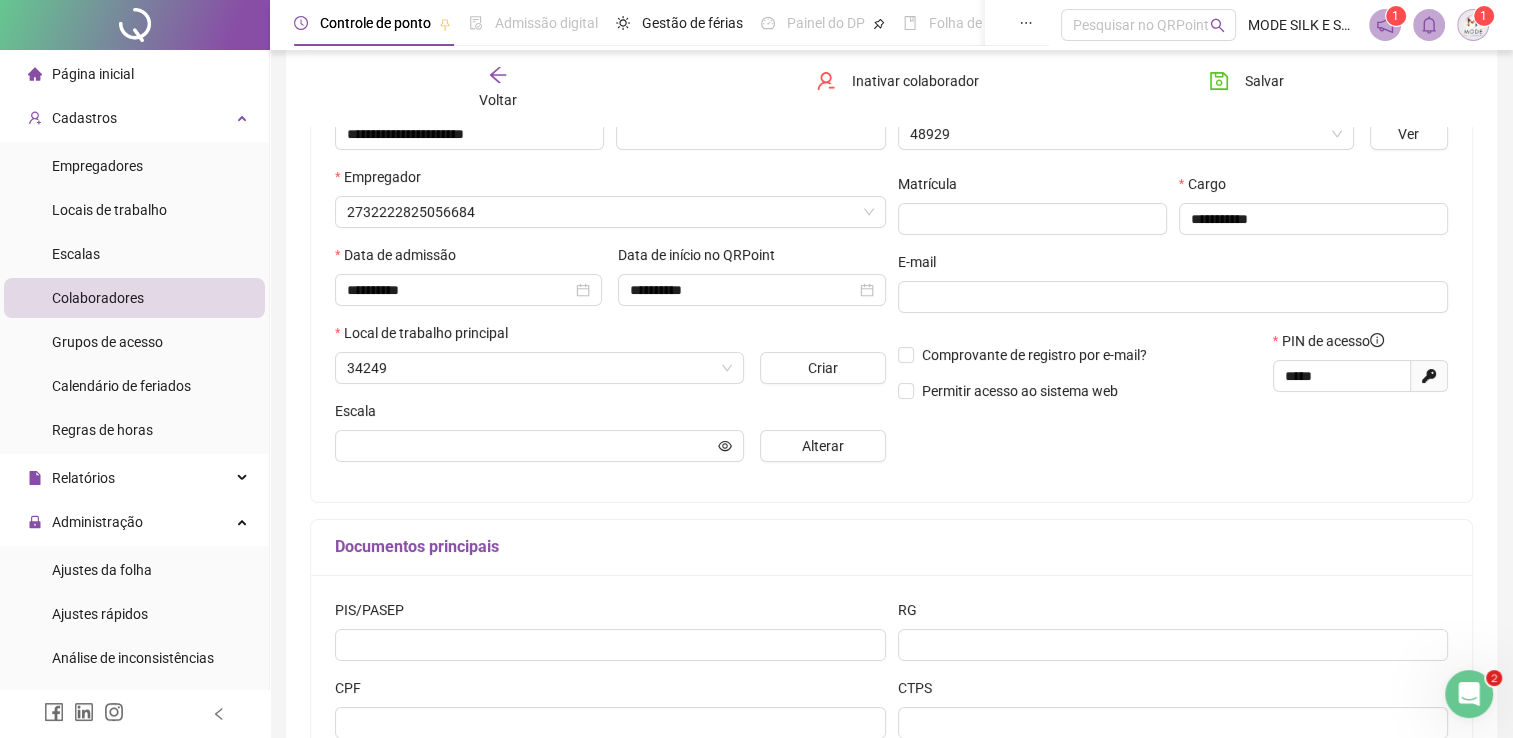 type on "**********" 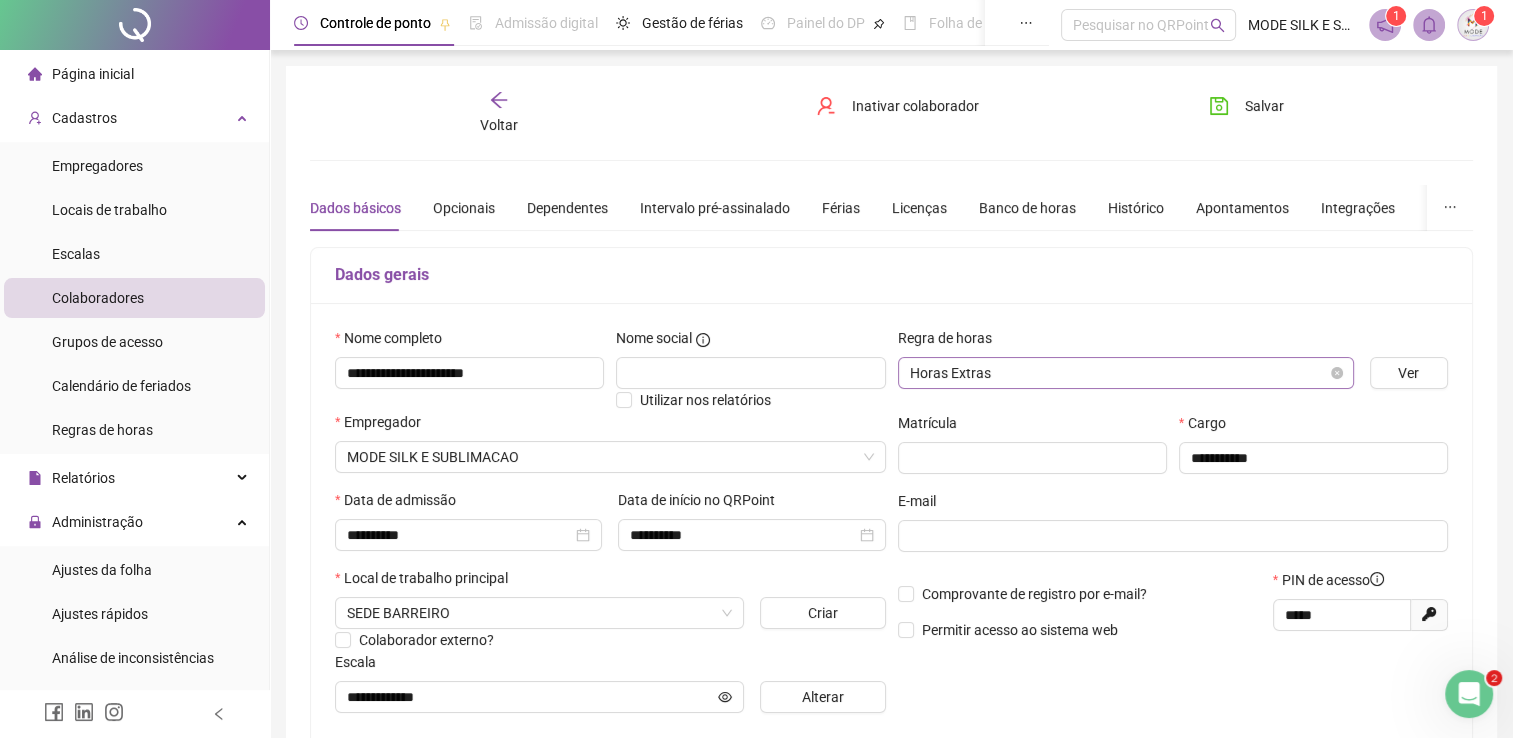 scroll, scrollTop: 0, scrollLeft: 0, axis: both 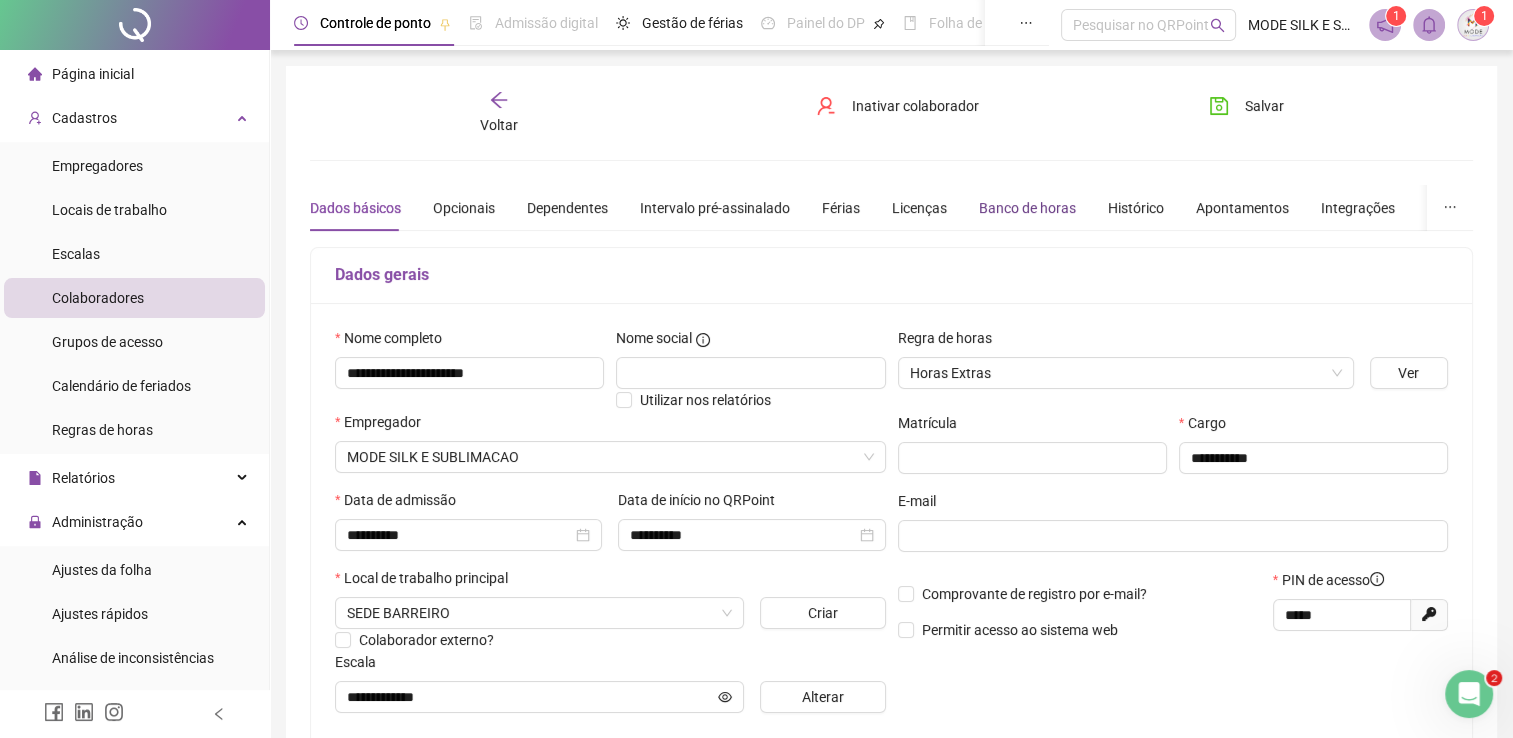 click on "Banco de horas" at bounding box center (1027, 208) 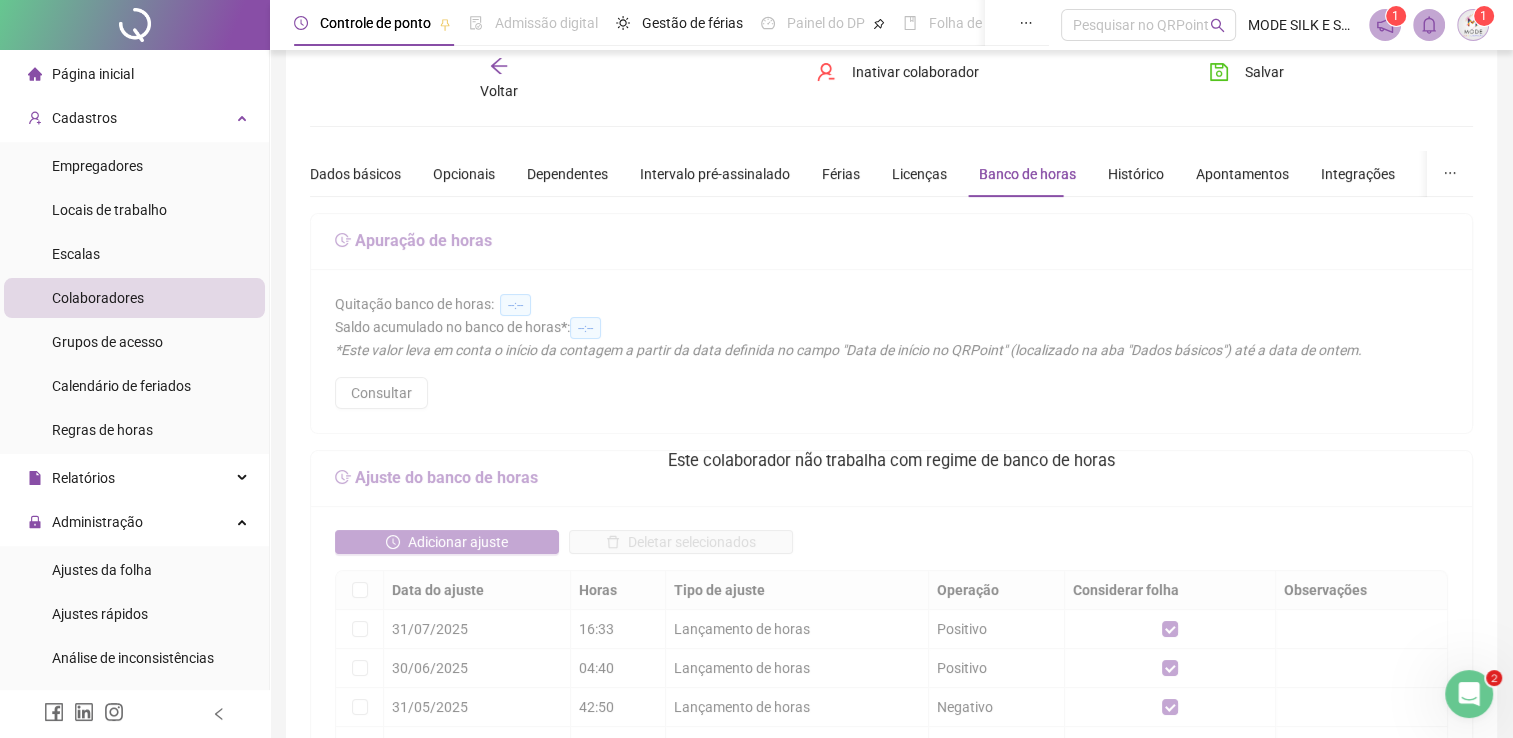 scroll, scrollTop: 0, scrollLeft: 0, axis: both 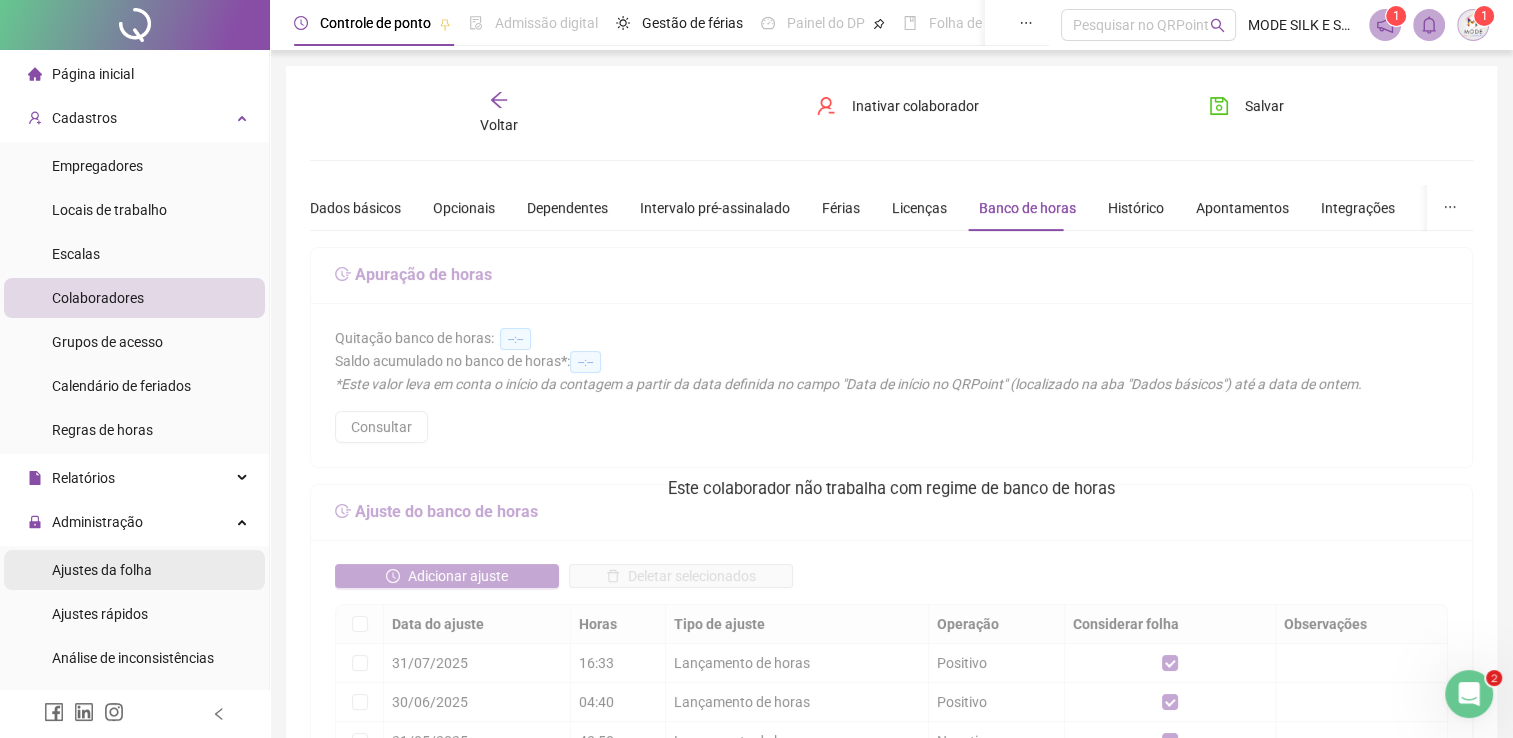 click on "Ajustes da folha" at bounding box center (102, 570) 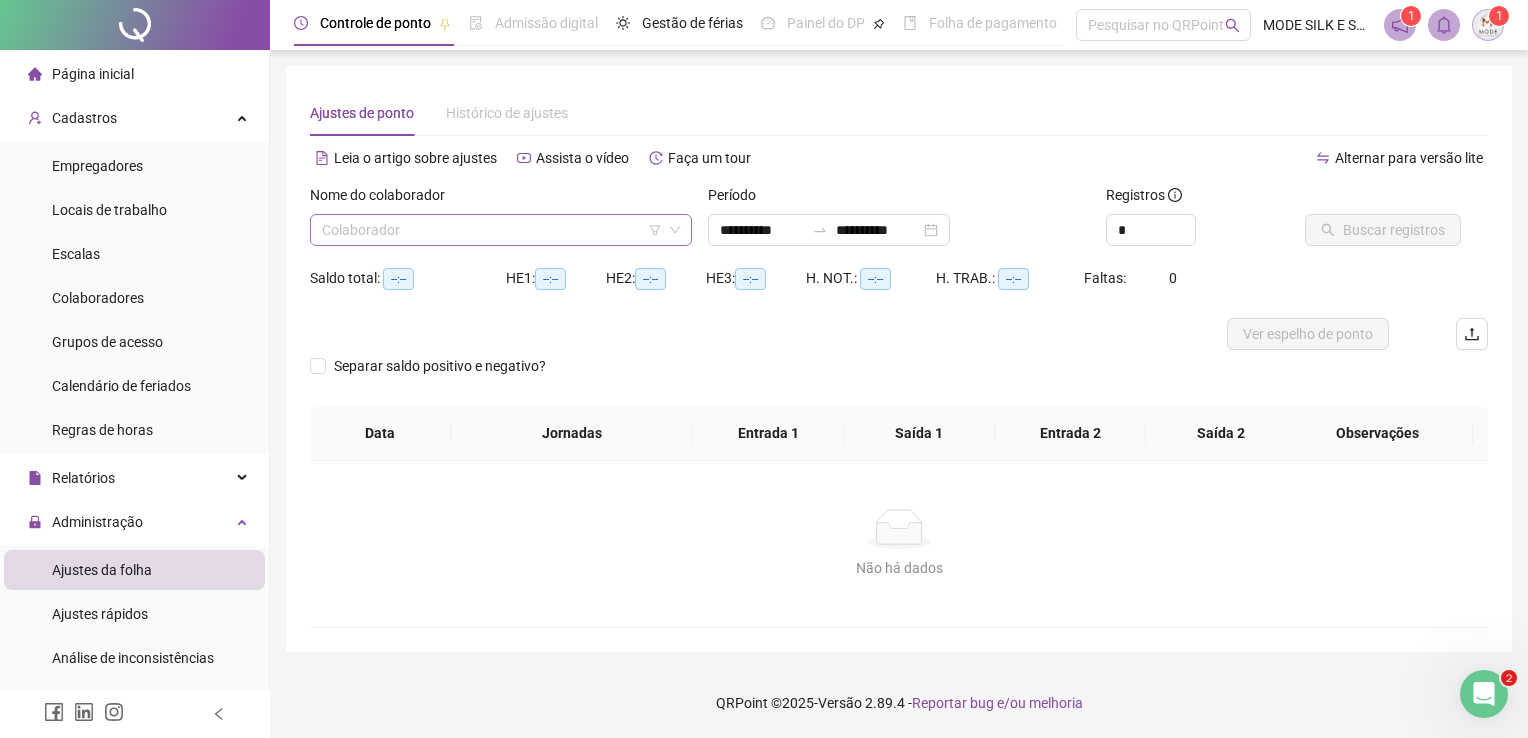 click at bounding box center [492, 230] 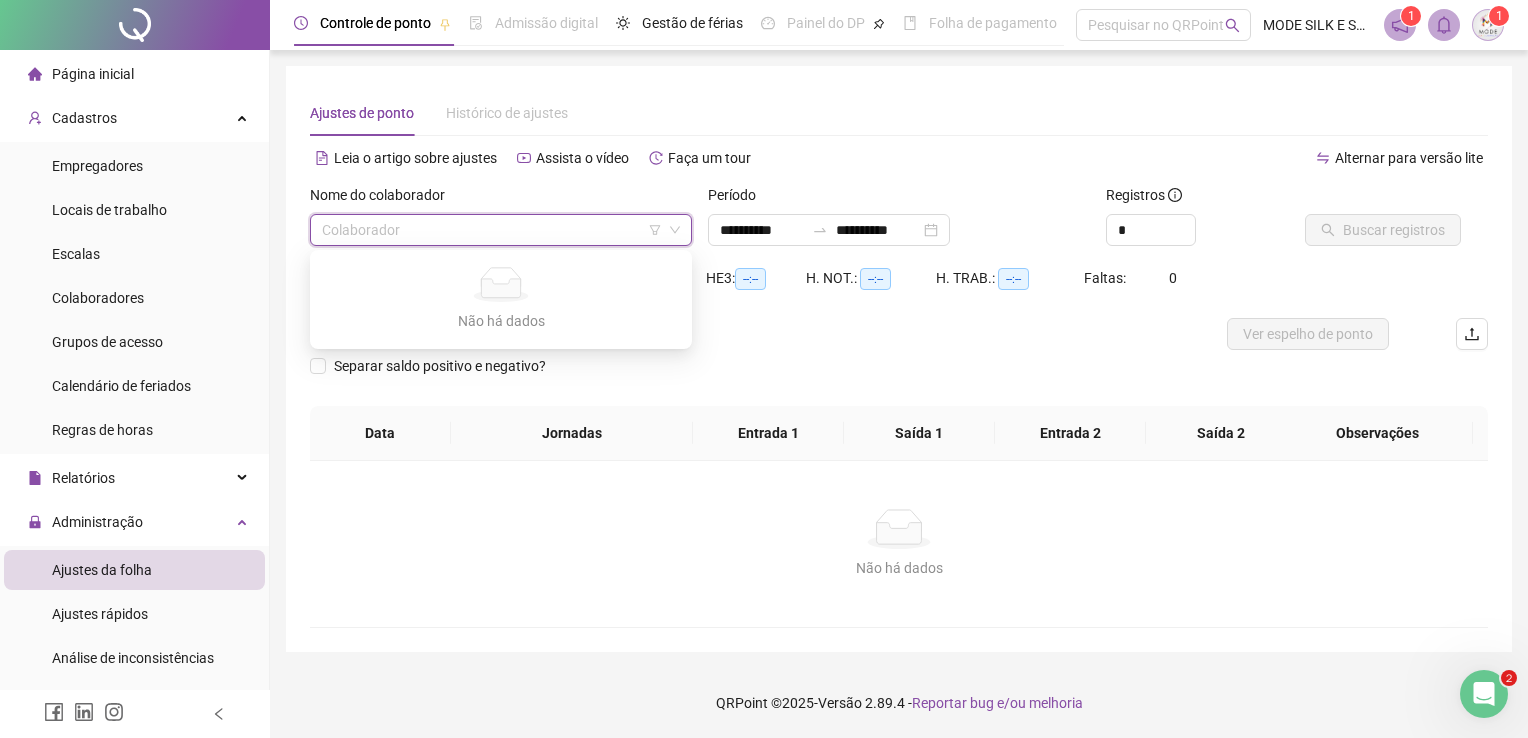 click at bounding box center [492, 230] 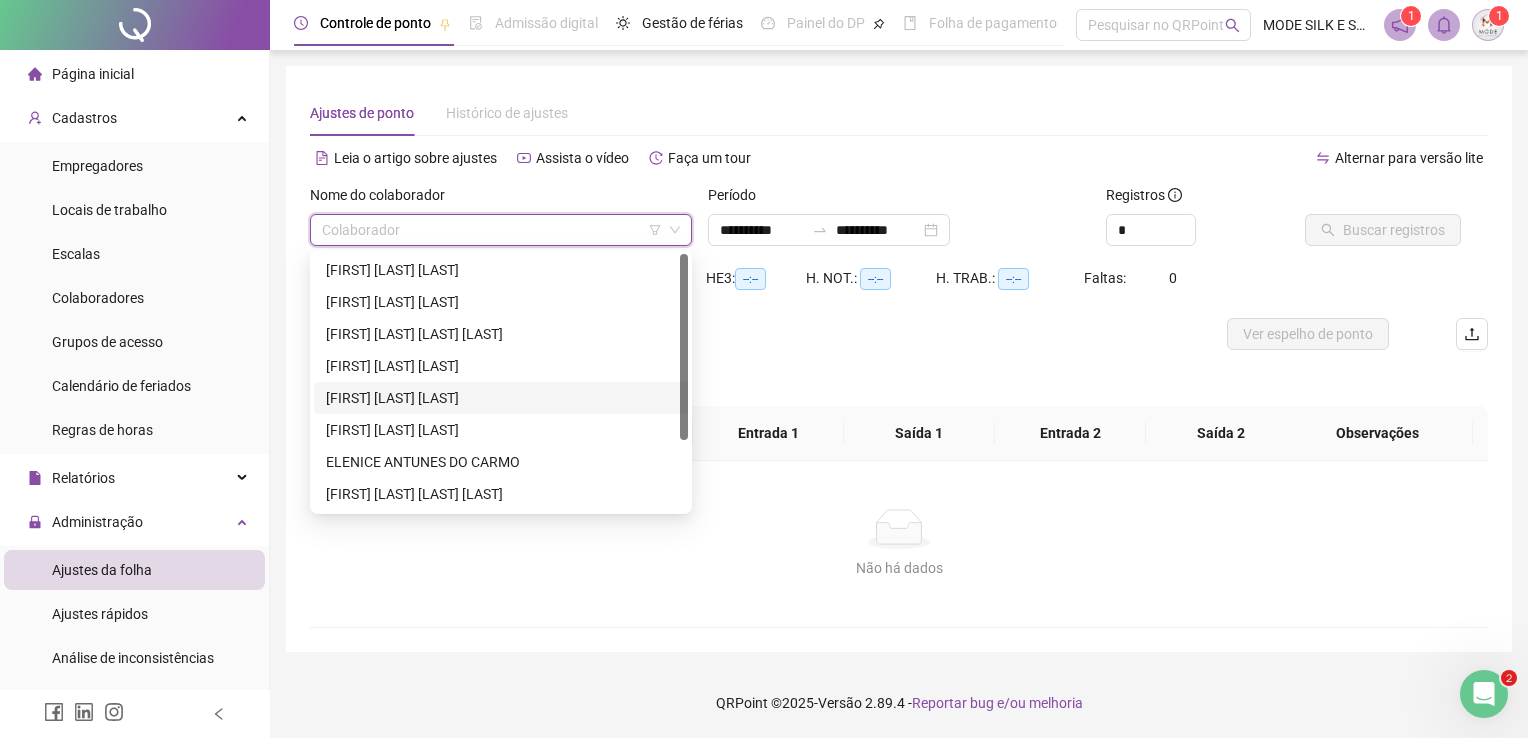 click on "[FIRST] [LAST] [LAST]" at bounding box center (501, 398) 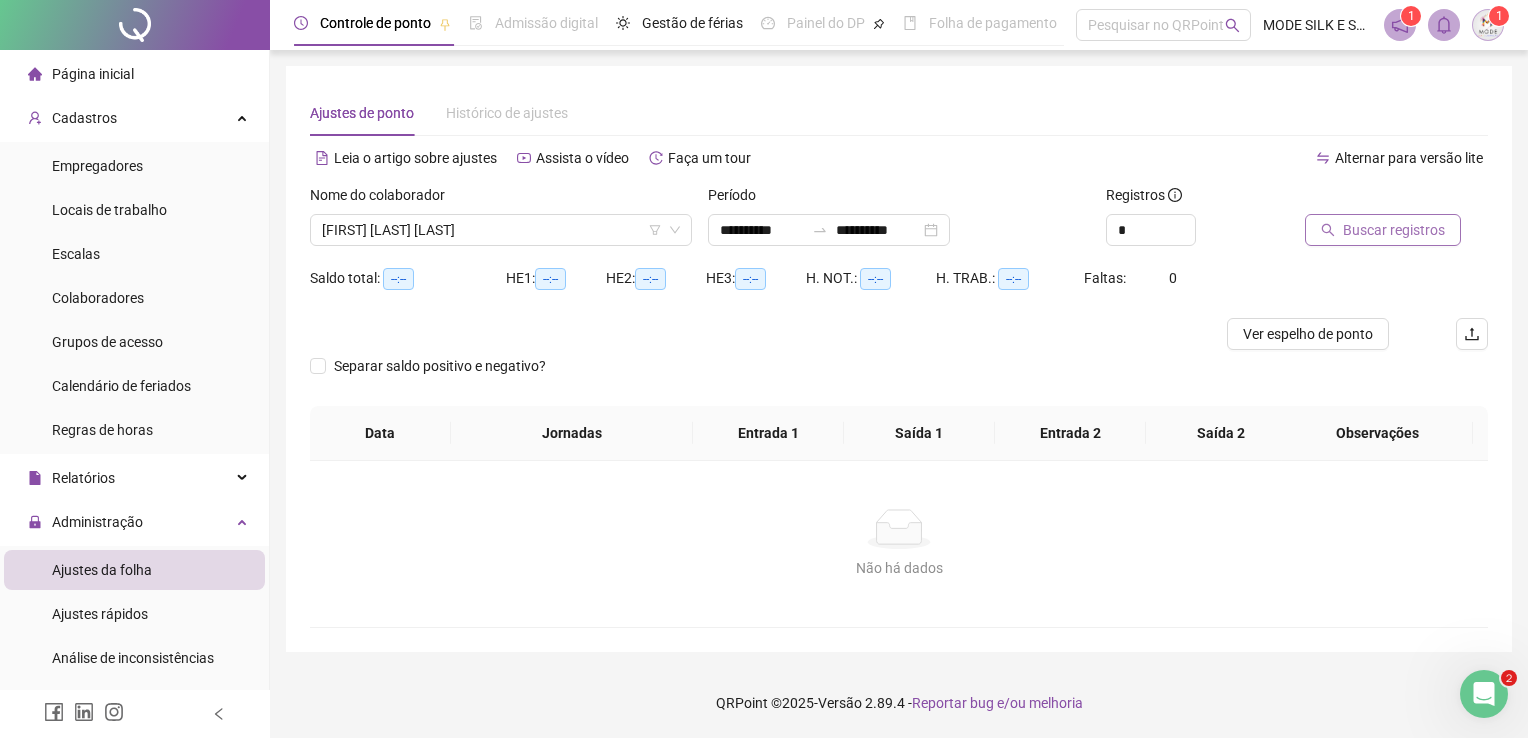 click on "Buscar registros" at bounding box center [1394, 230] 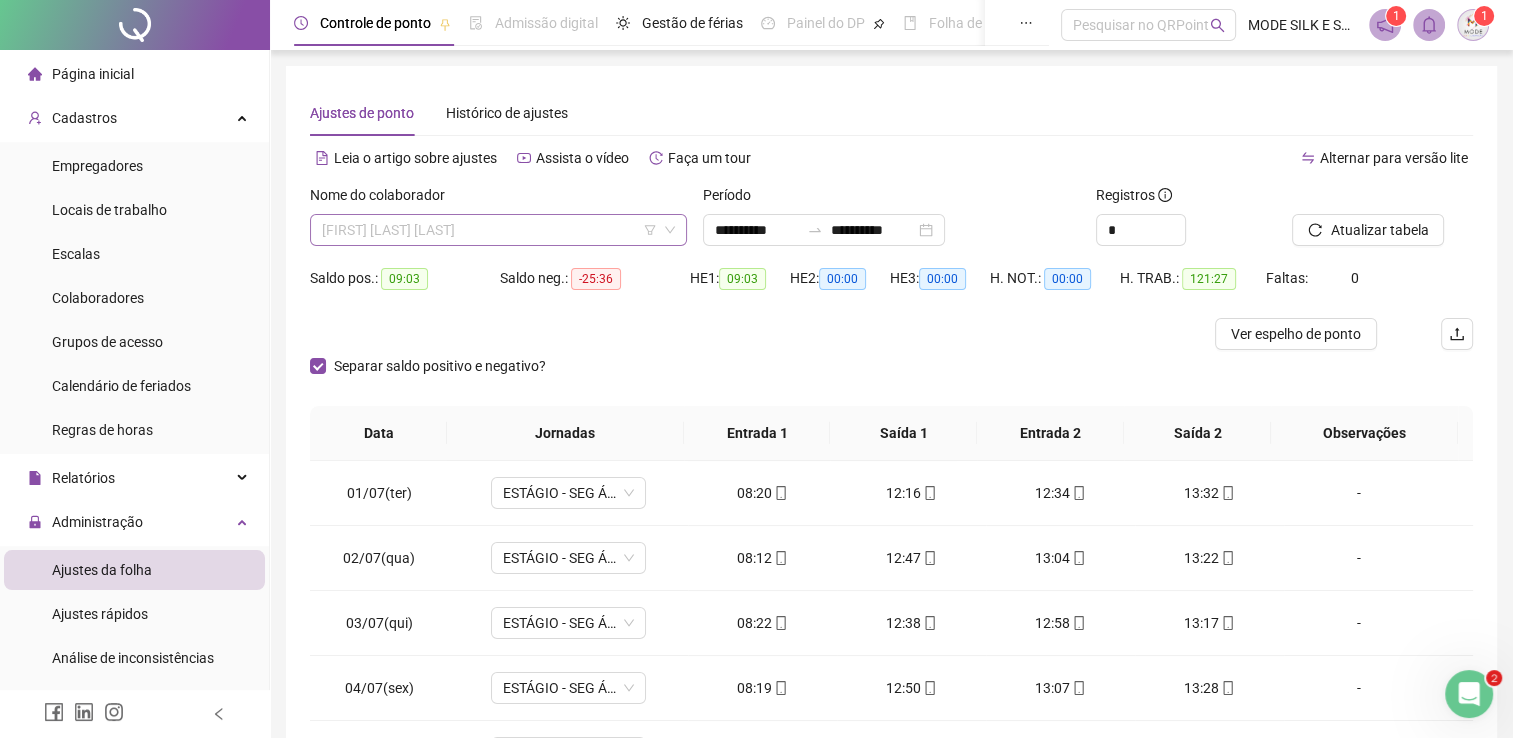 click on "[FIRST] [LAST] [LAST]" at bounding box center (498, 230) 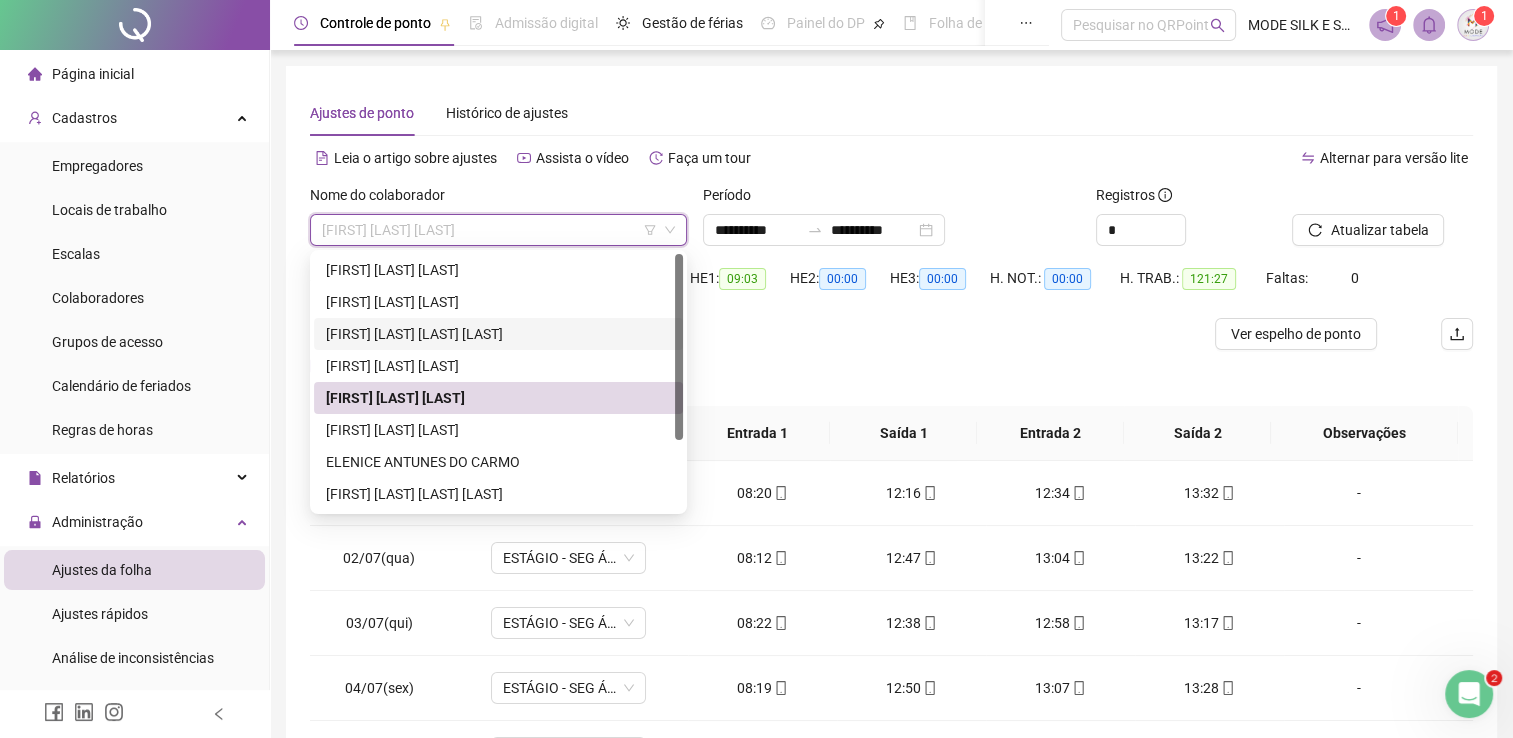 click on "[FIRST] [LAST] [LAST] [LAST]" at bounding box center [498, 334] 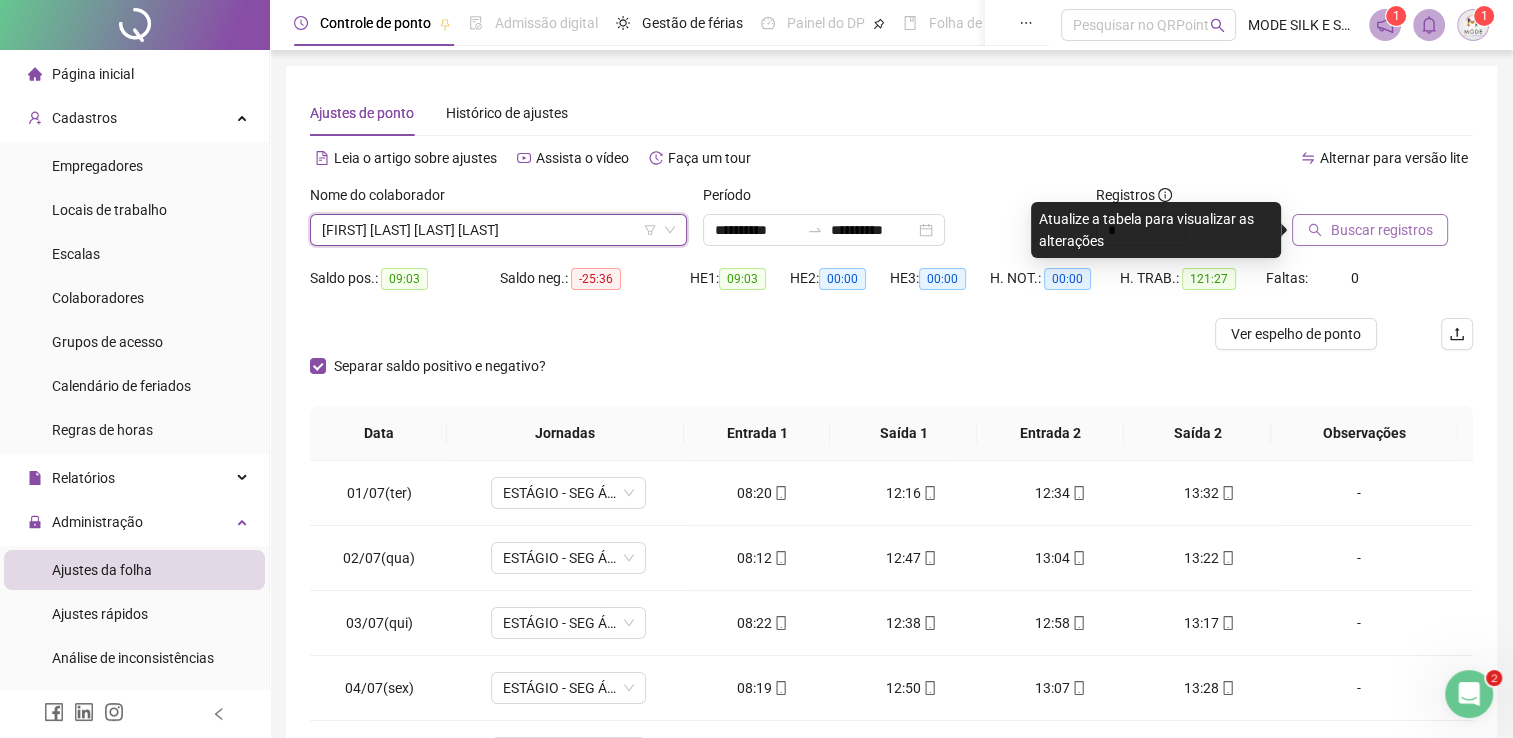click on "Buscar registros" at bounding box center (1381, 230) 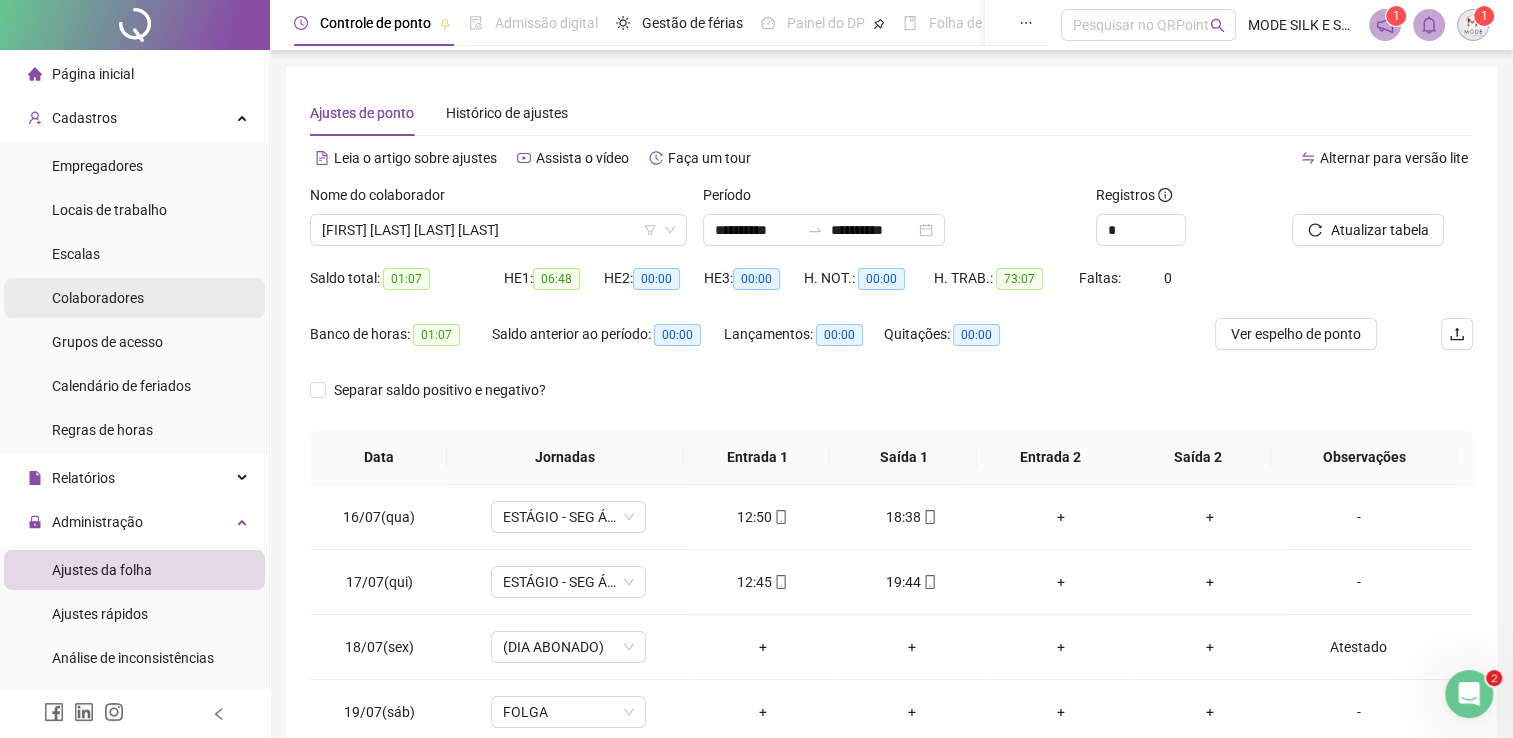 click on "Colaboradores" at bounding box center [98, 298] 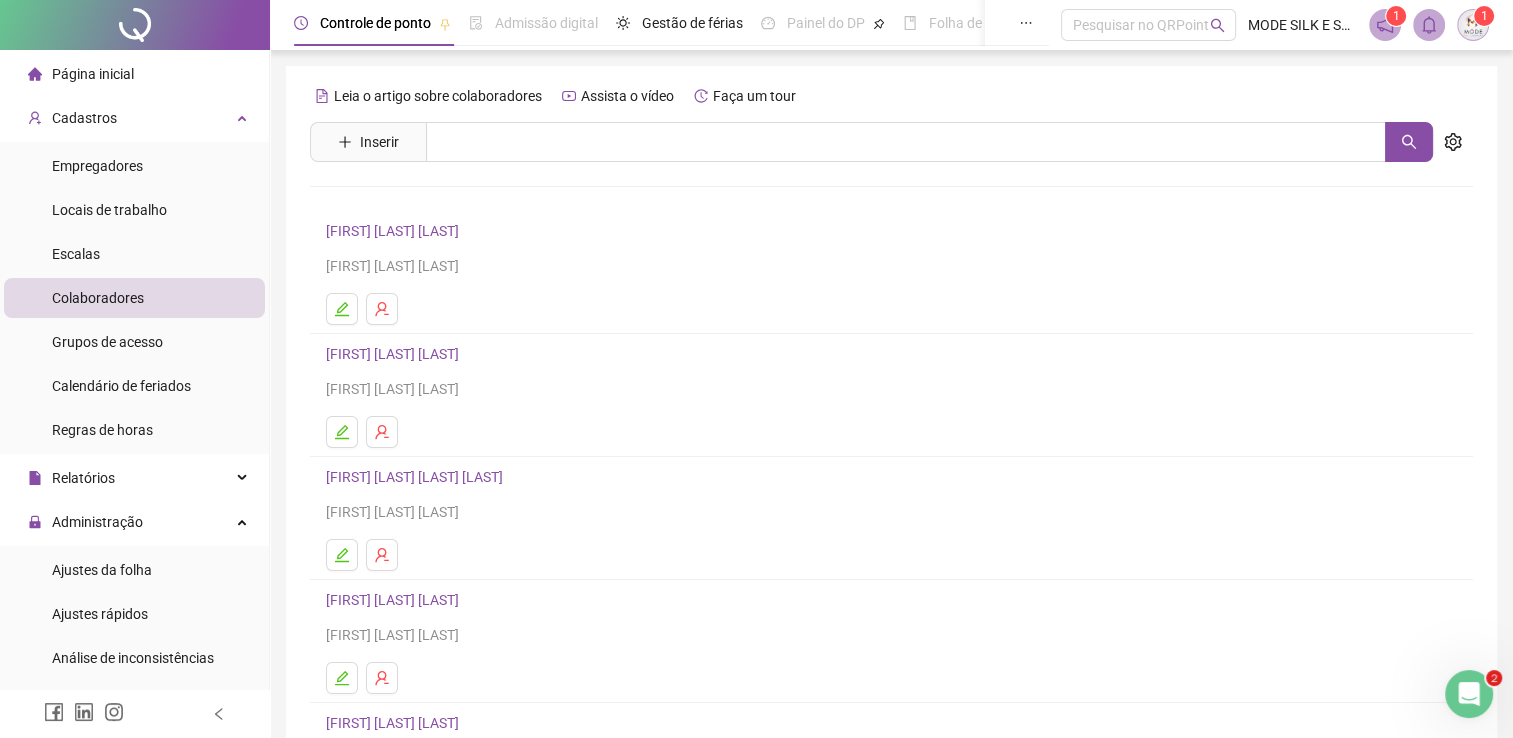 click on "[FIRST] [LAST] [LAST]" at bounding box center [395, 354] 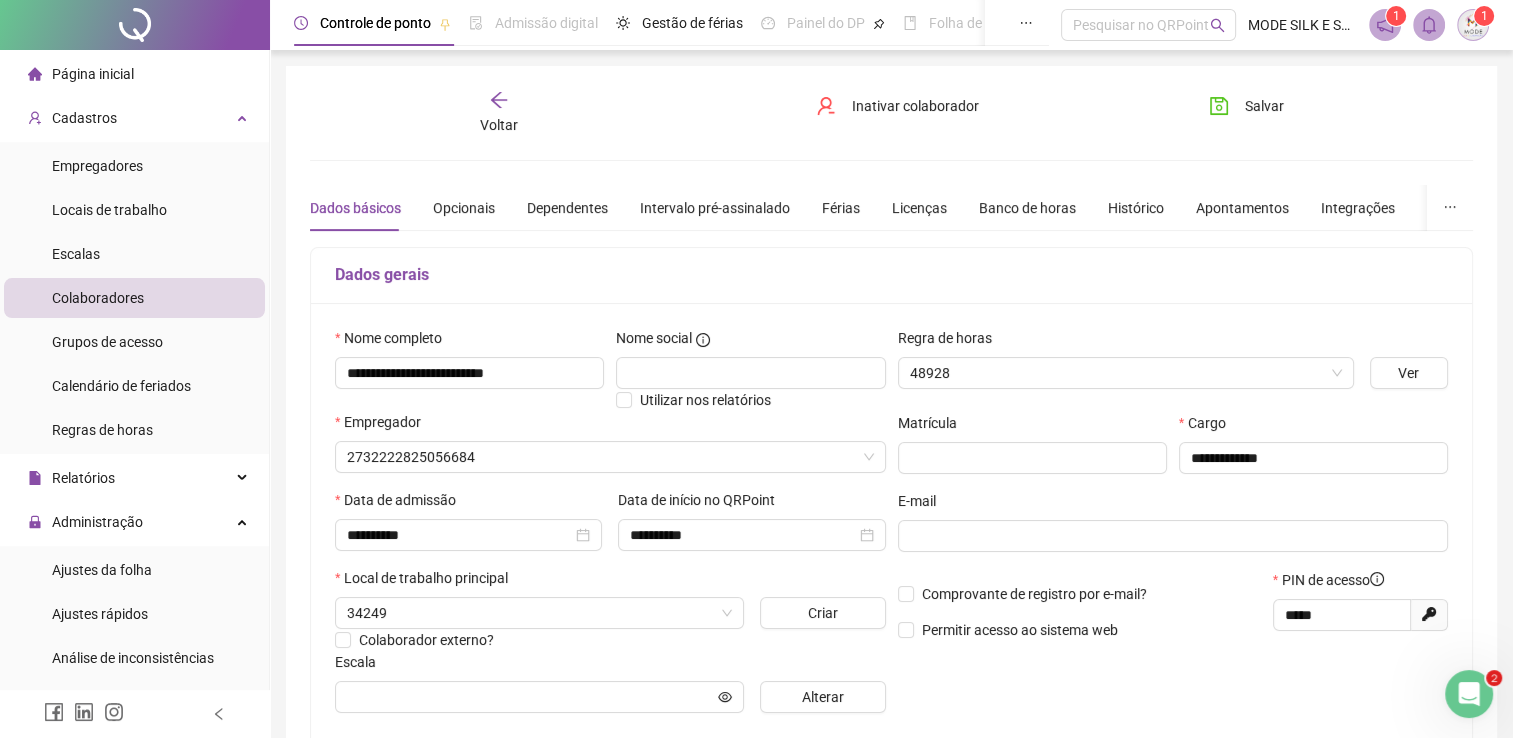 type on "**********" 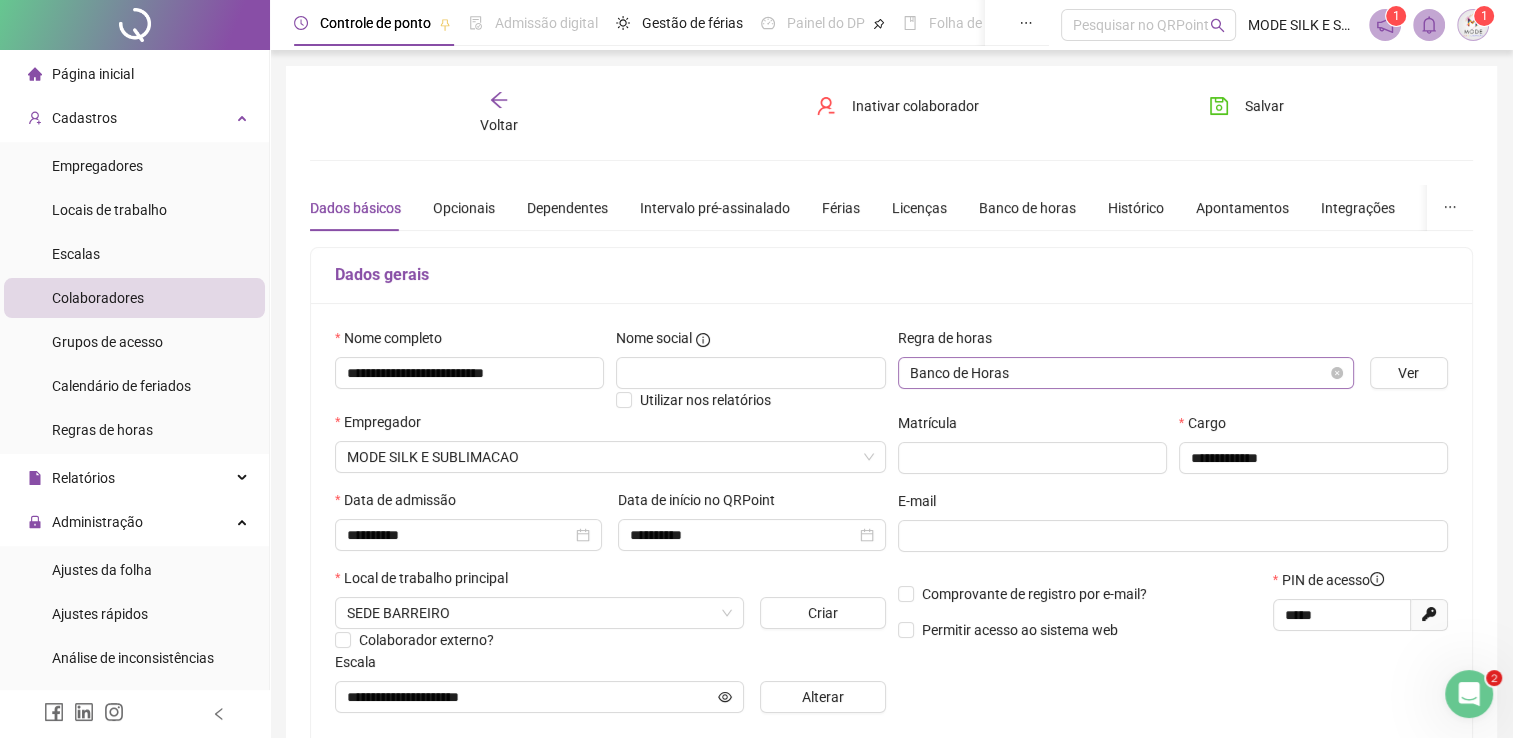 click on "Banco de Horas" at bounding box center [1126, 373] 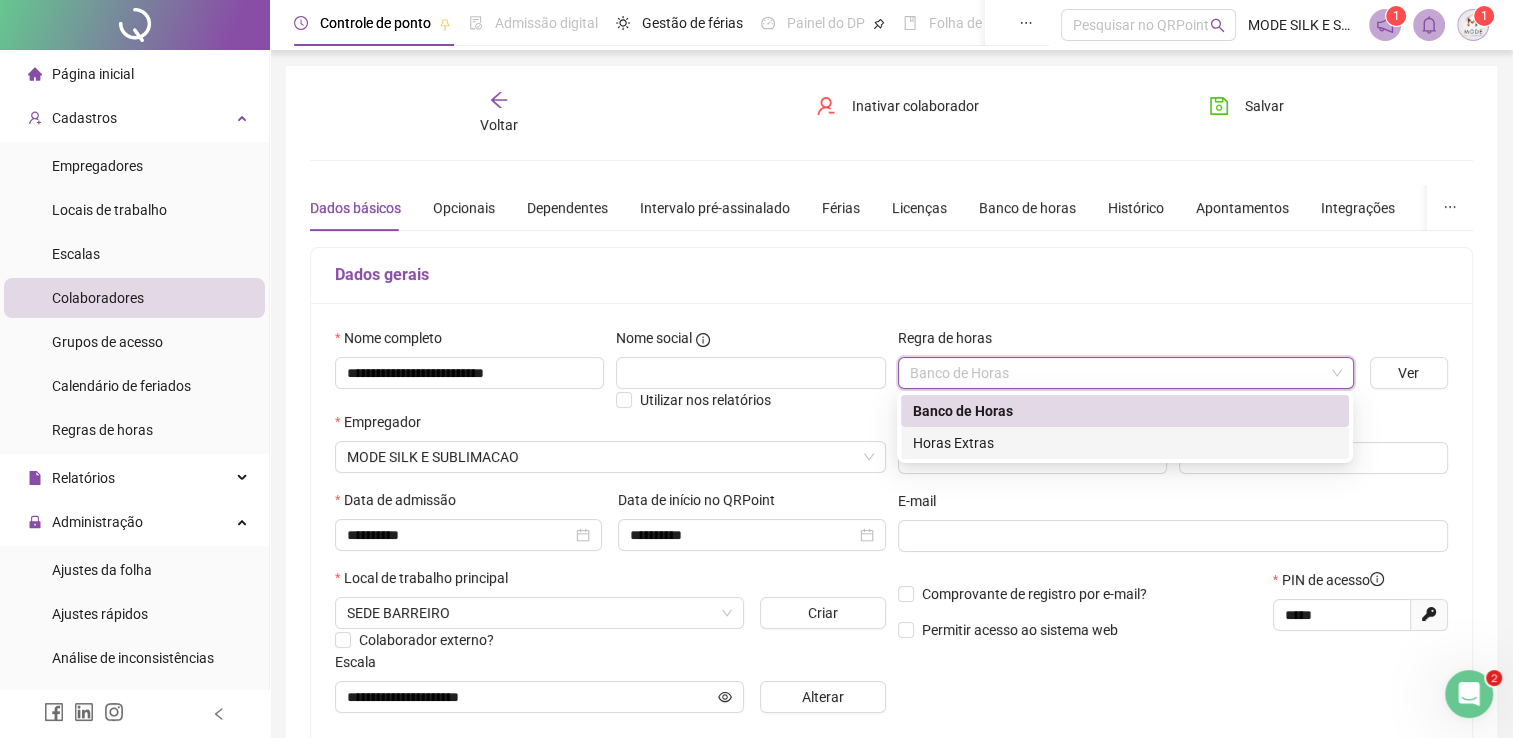 click on "Horas Extras" at bounding box center (1125, 443) 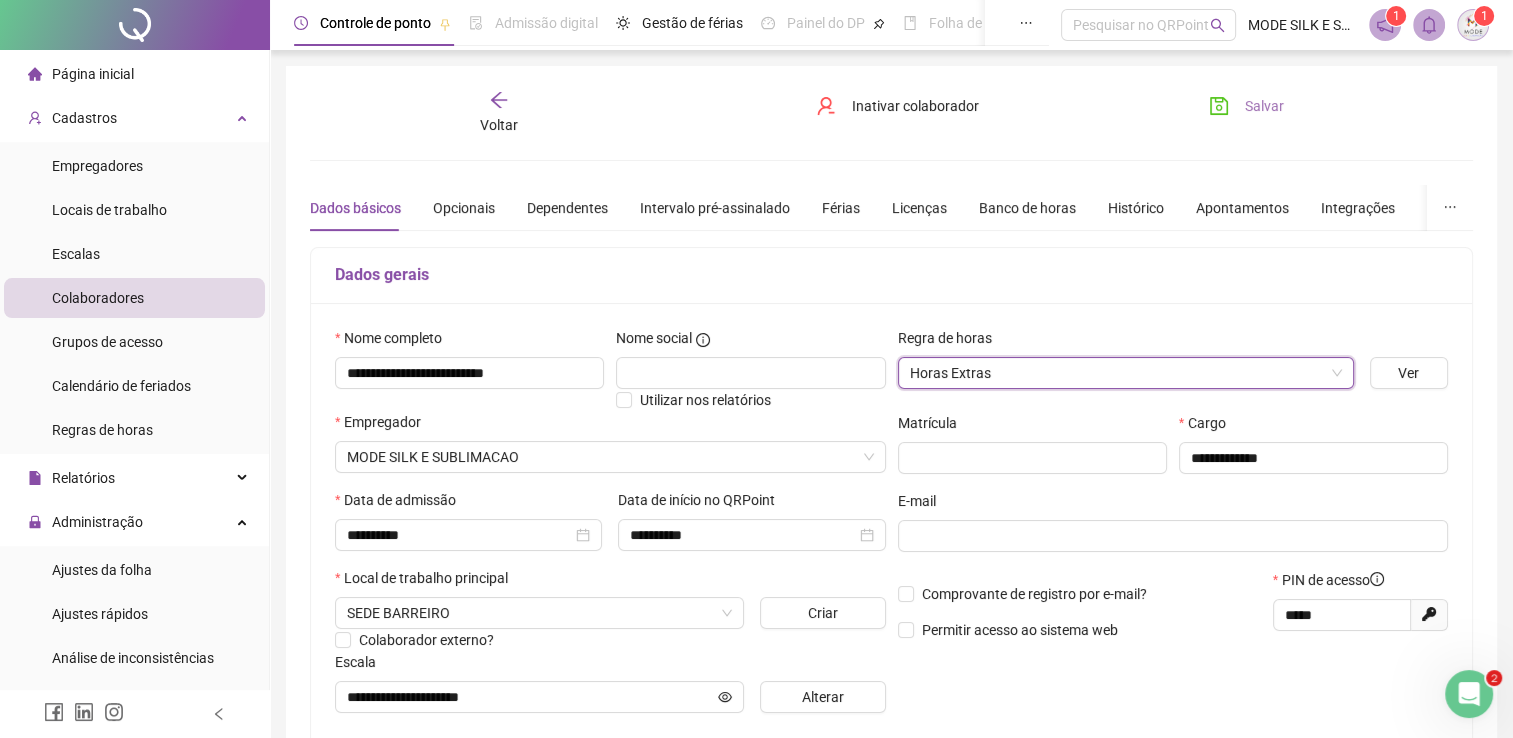 click on "Salvar" at bounding box center [1246, 106] 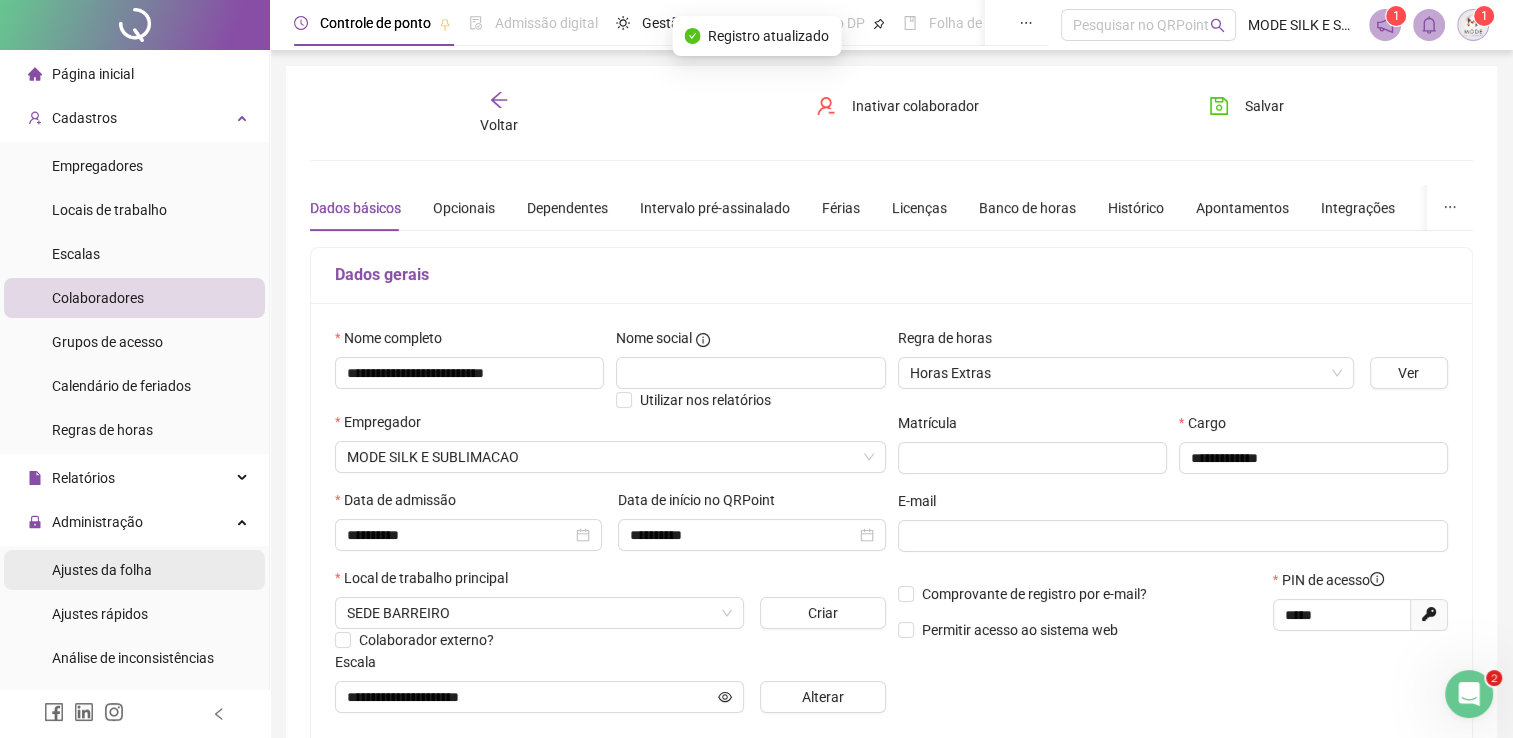 click on "Ajustes da folha" at bounding box center [102, 570] 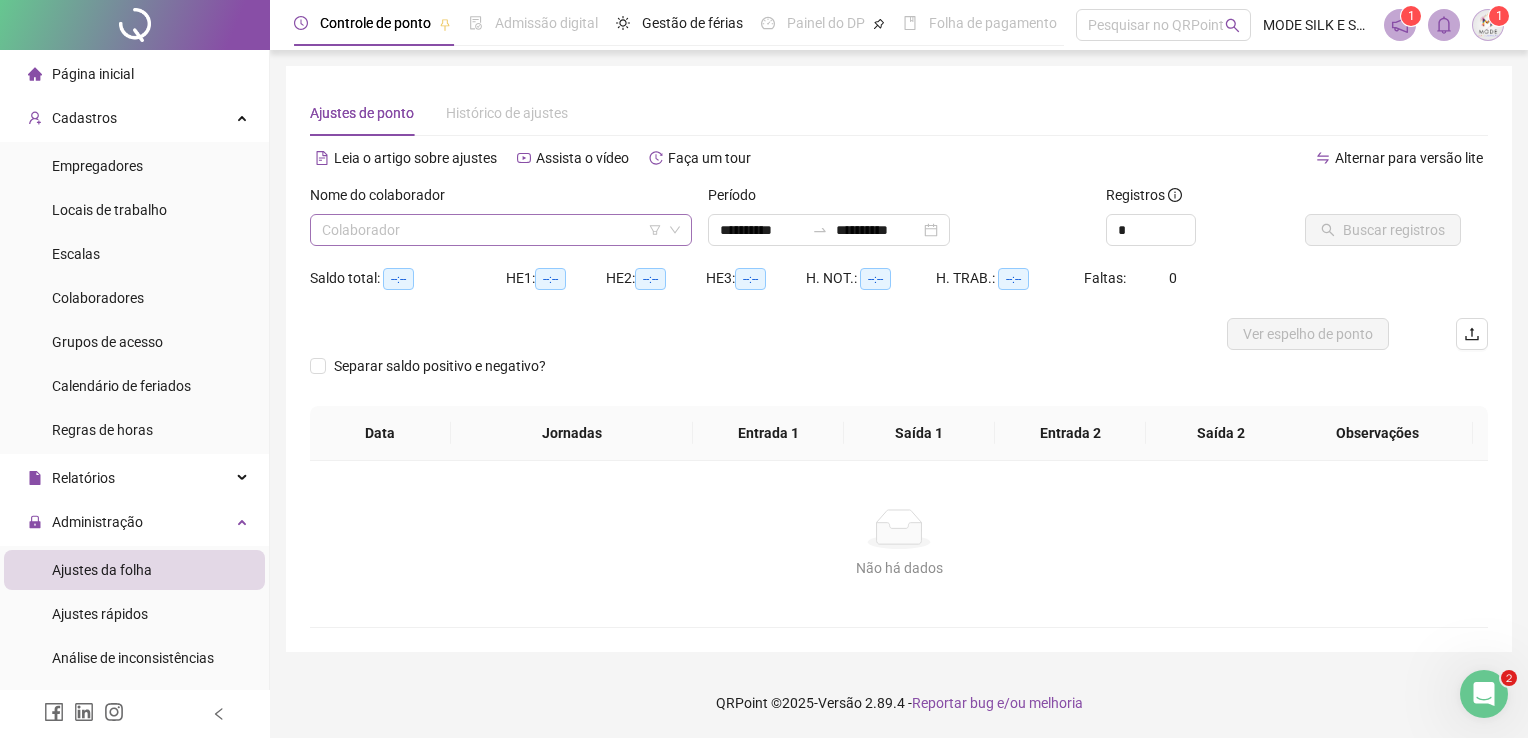 click at bounding box center (492, 230) 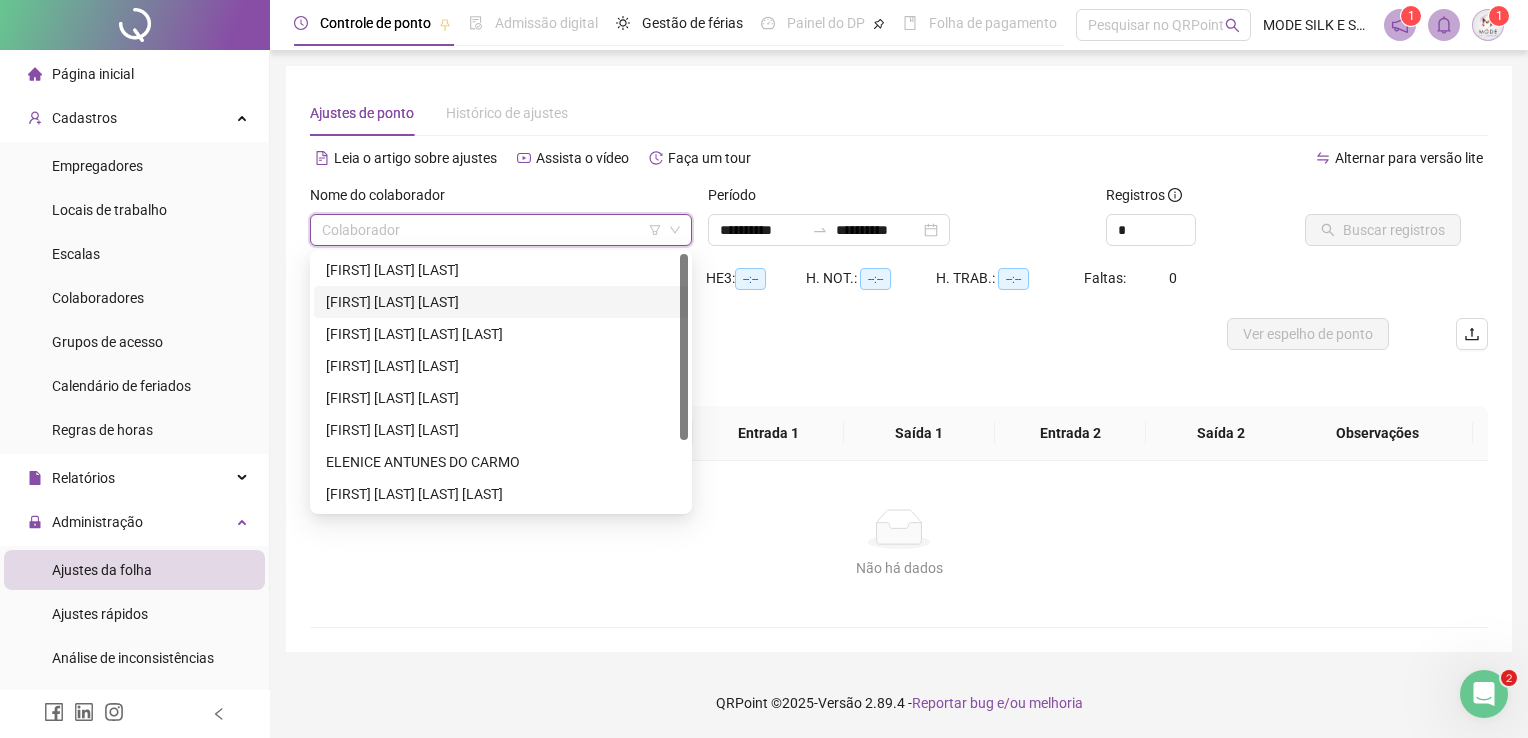 click on "[FIRST] [LAST] [LAST]" at bounding box center (501, 302) 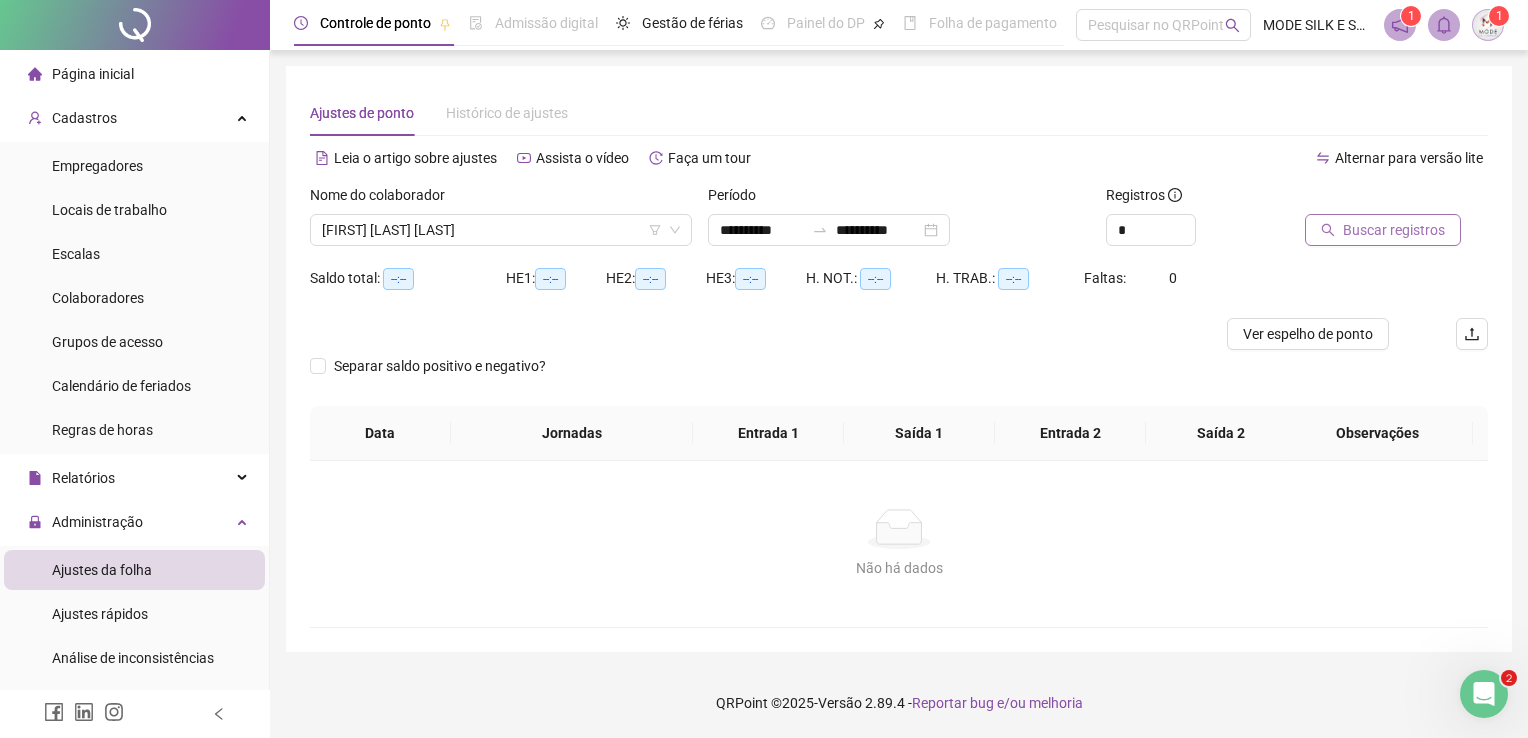 click on "Buscar registros" at bounding box center [1394, 230] 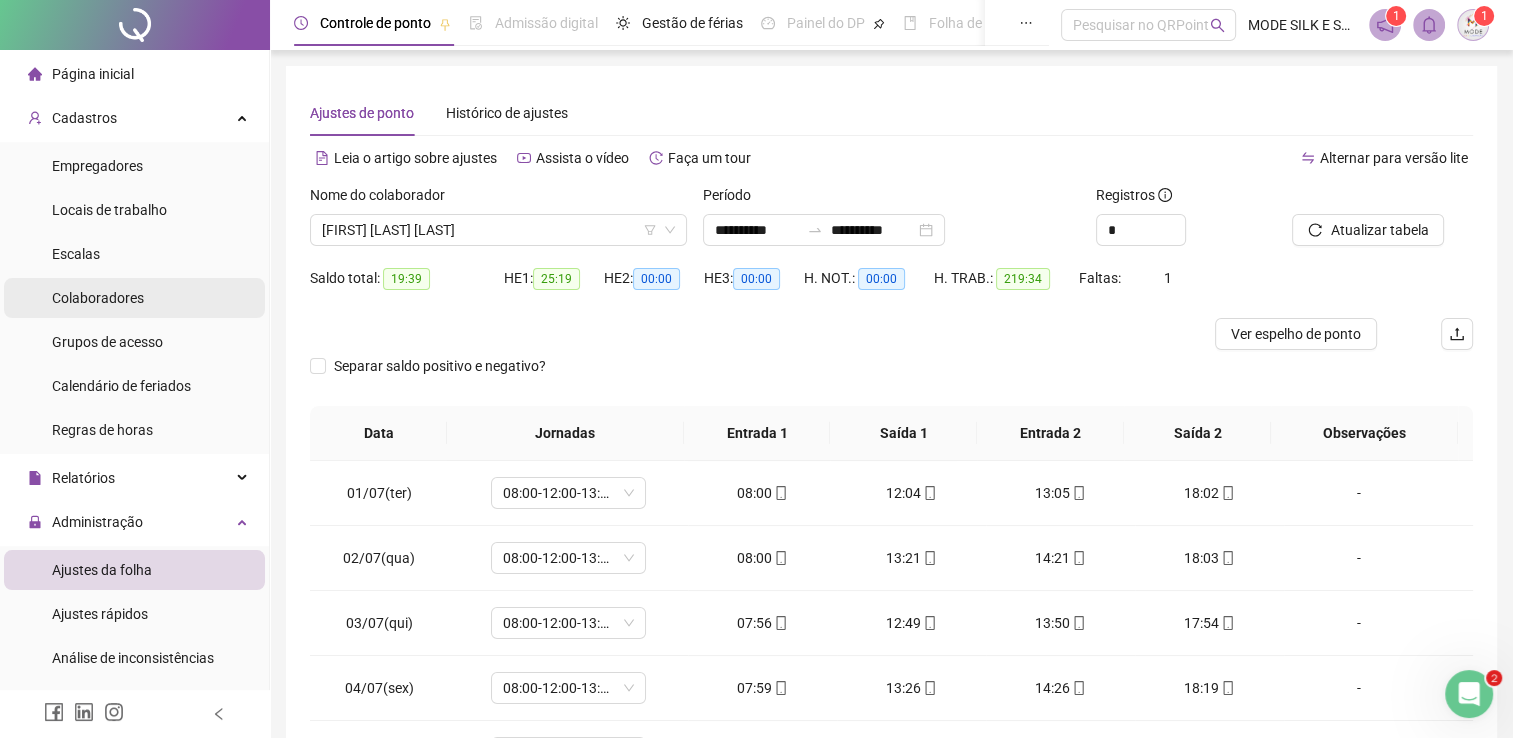 click on "Colaboradores" at bounding box center (98, 298) 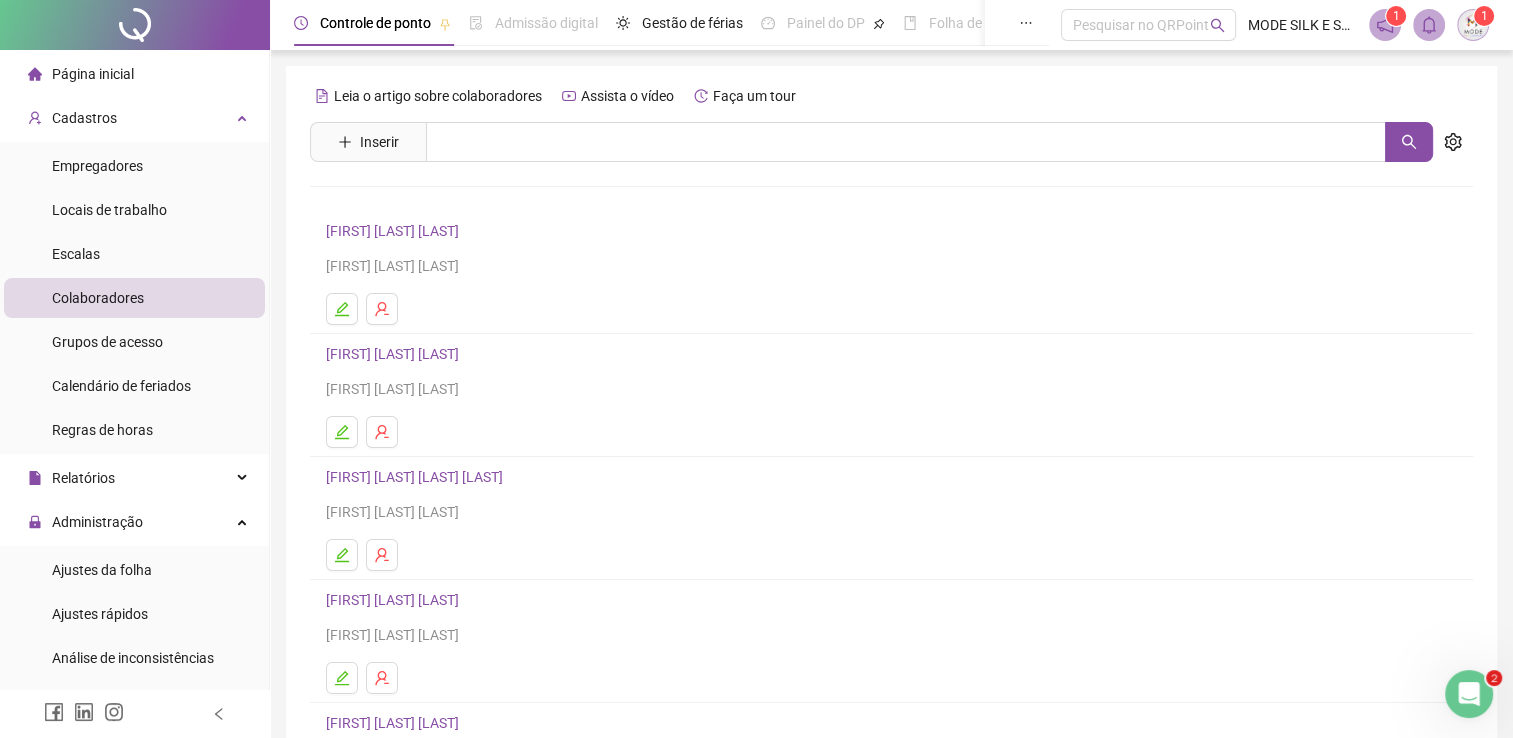 click on "[FIRST] [LAST] [LAST]" at bounding box center (395, 231) 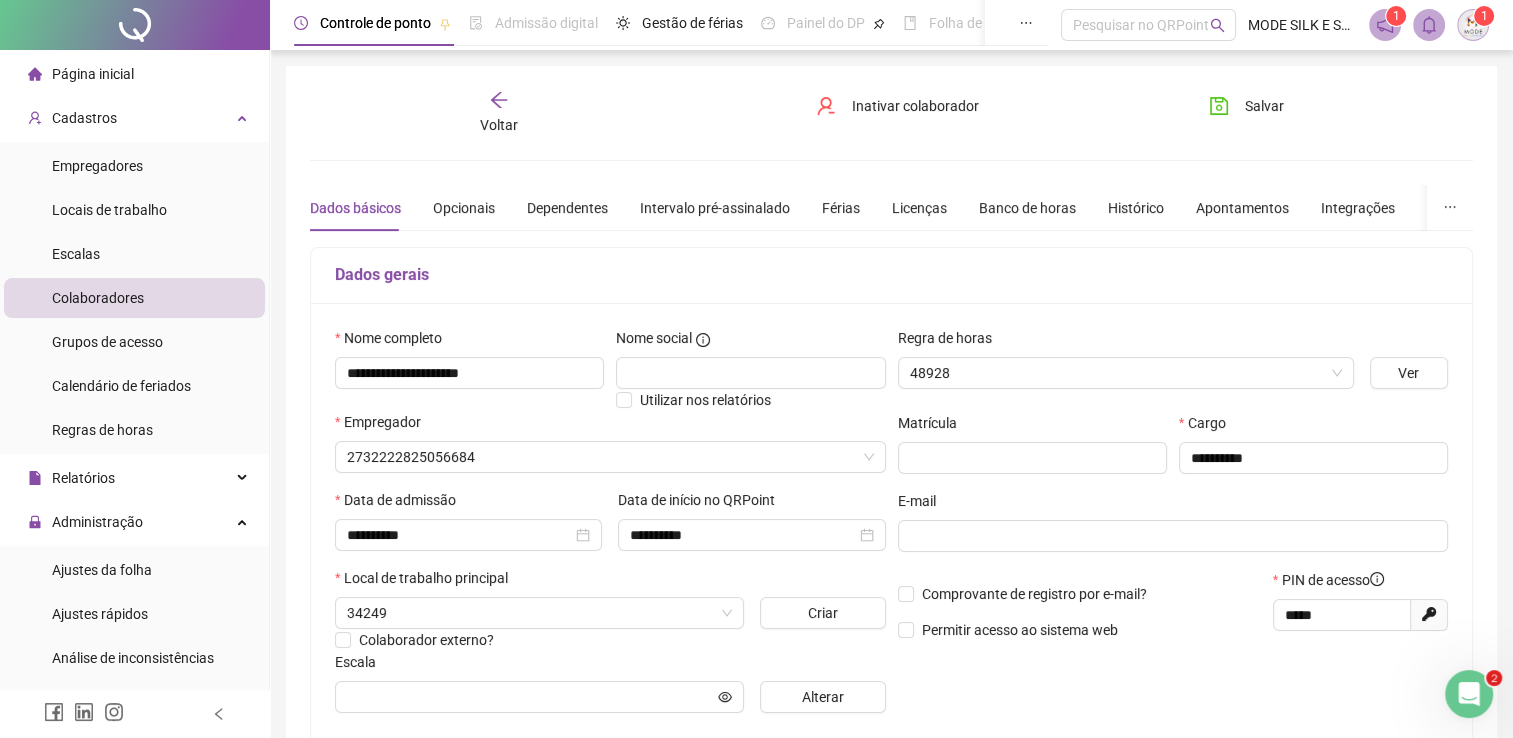 type on "**********" 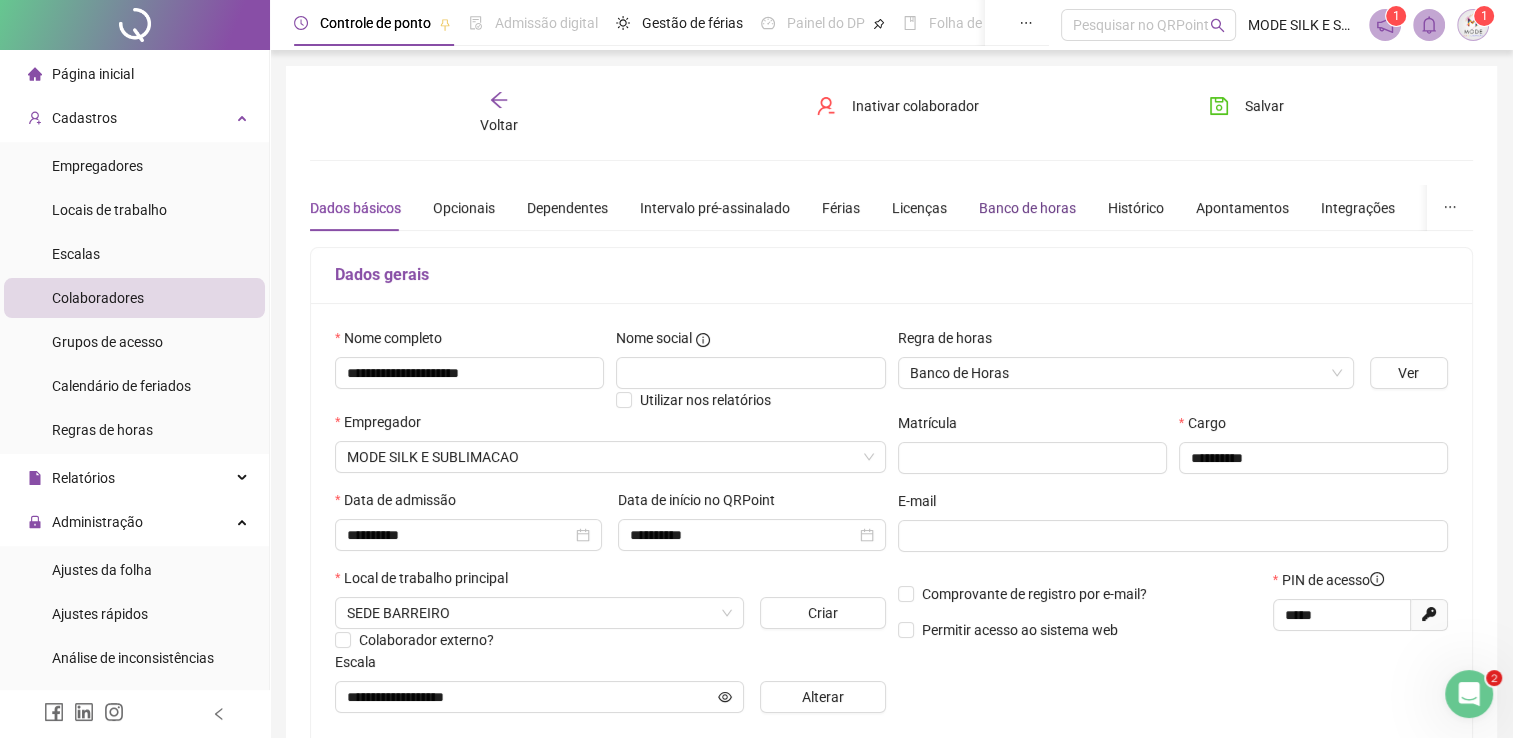 click on "Banco de horas" at bounding box center [1027, 208] 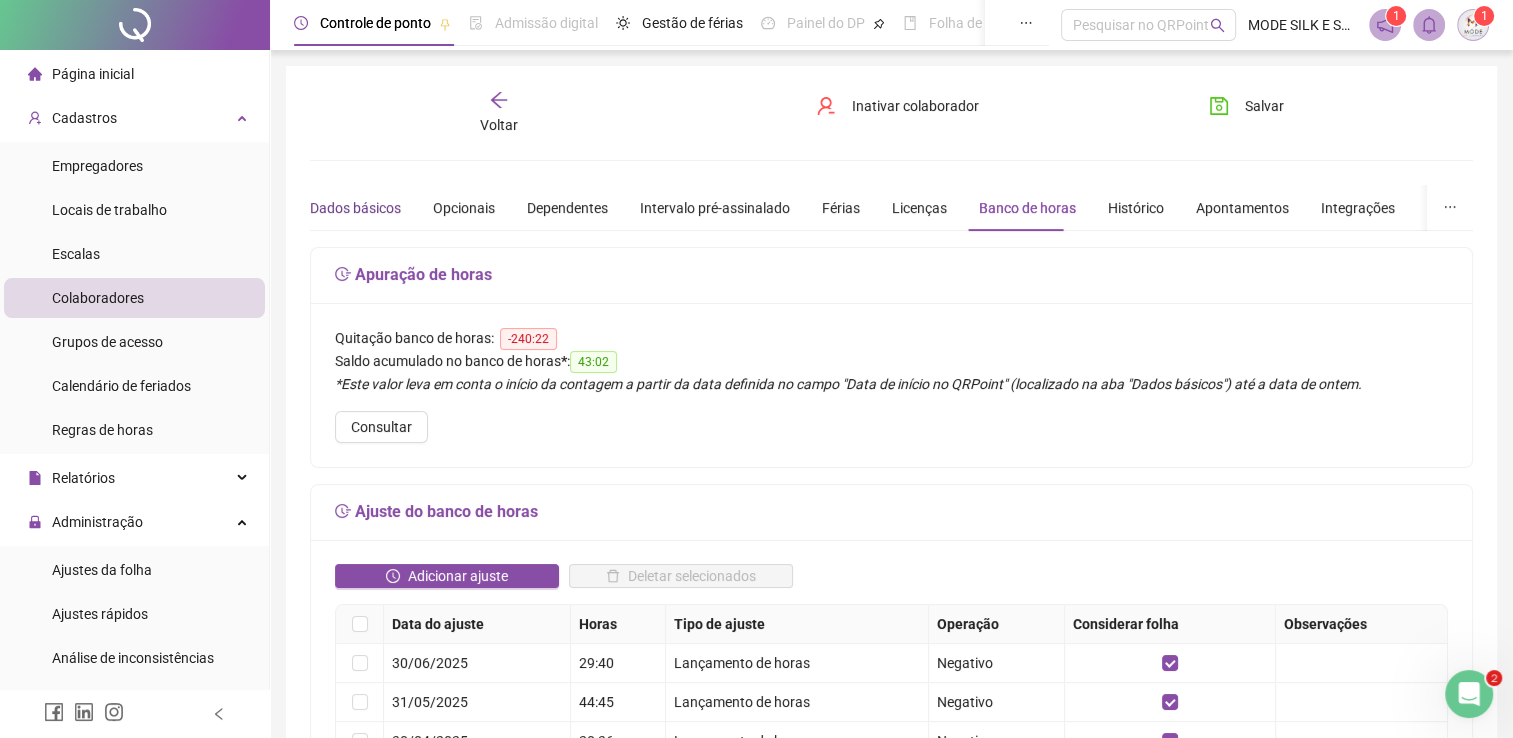 click on "Dados básicos" at bounding box center [355, 208] 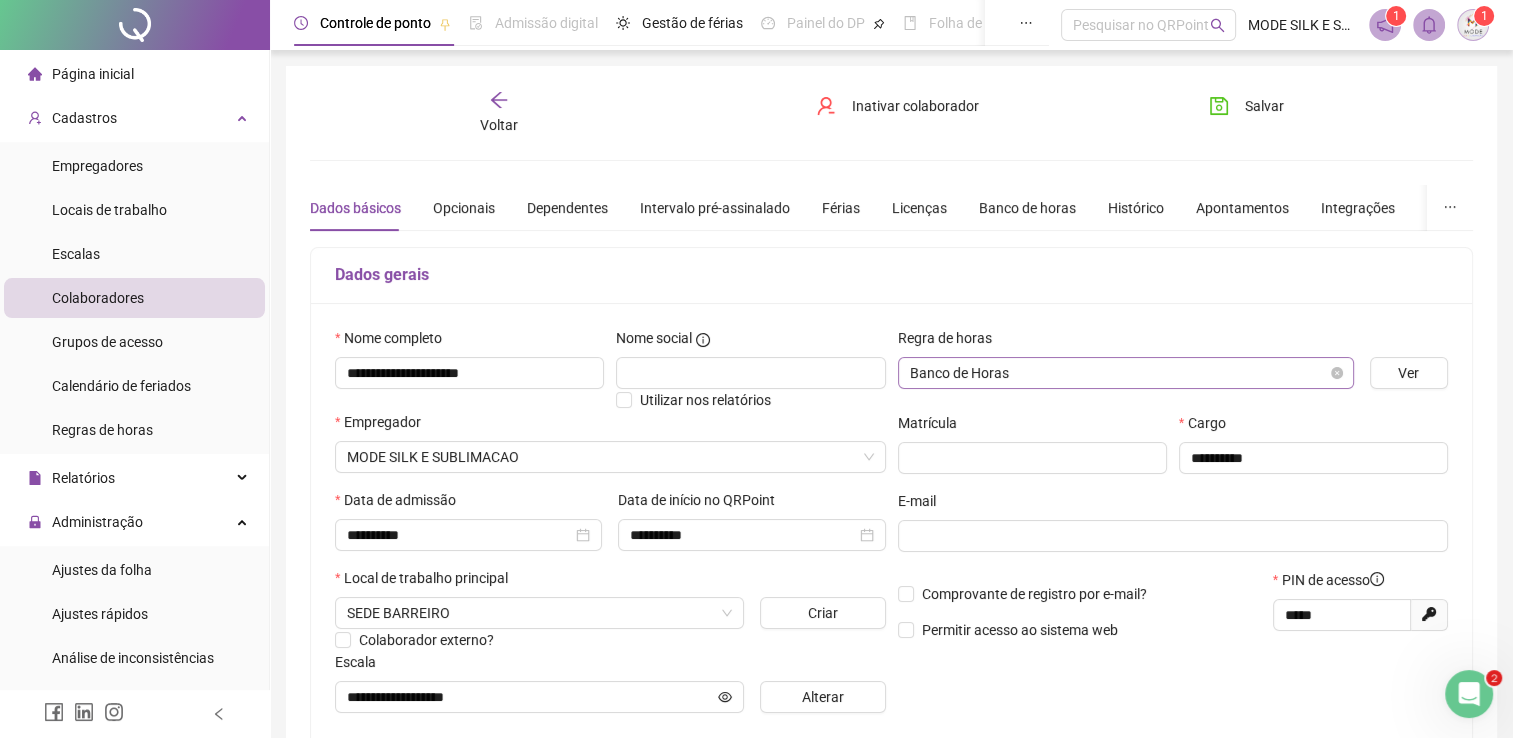 click on "Banco de Horas" at bounding box center (1126, 373) 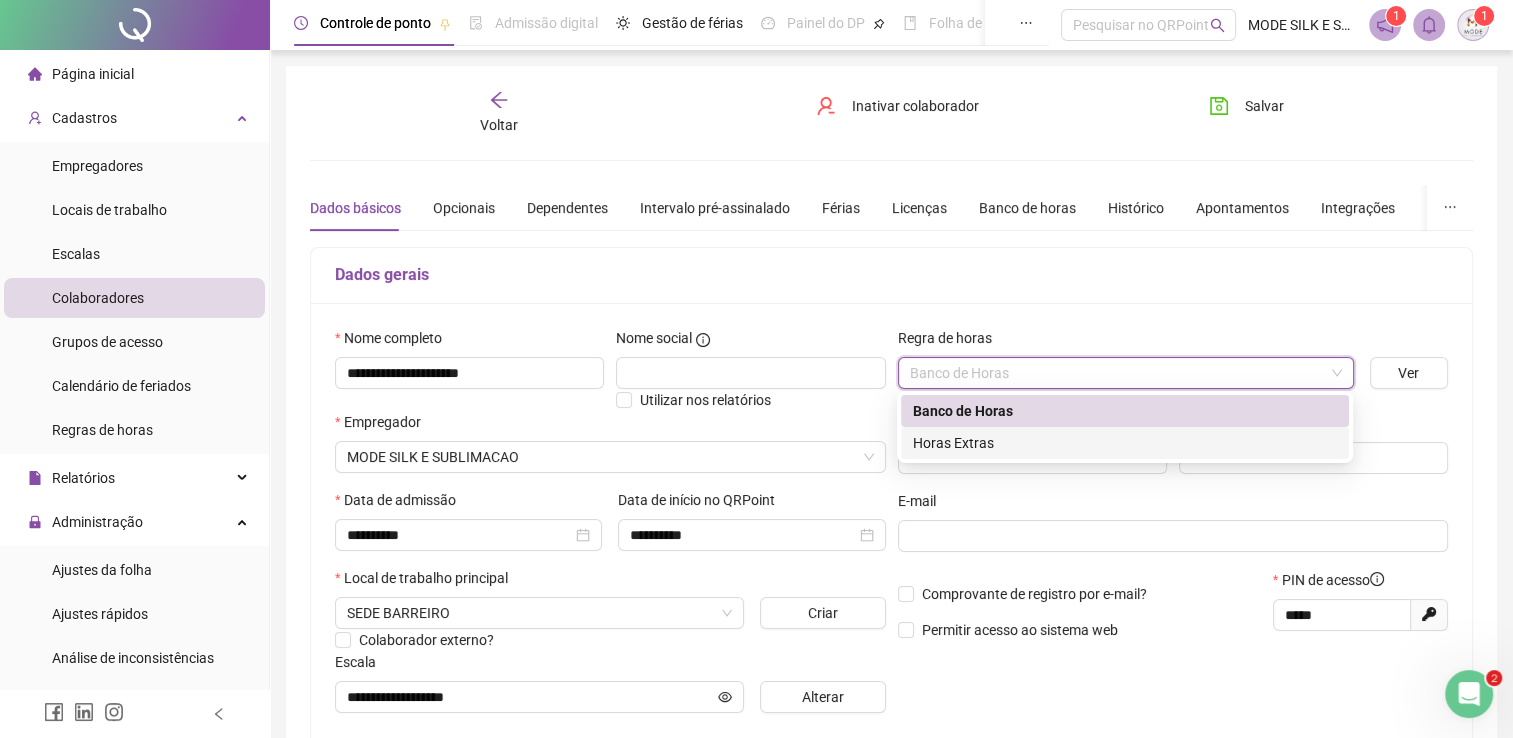 click on "Horas Extras" at bounding box center [1125, 443] 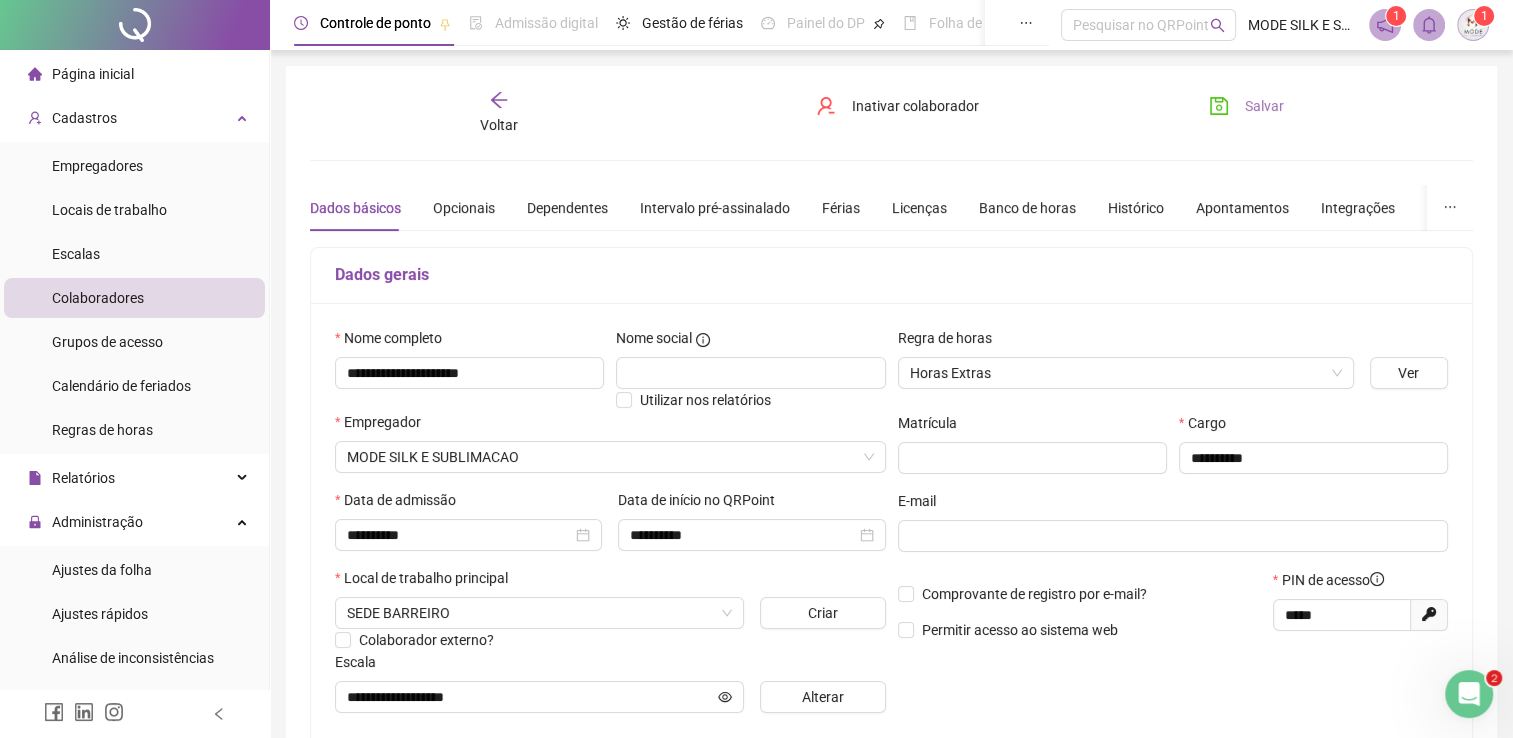 click on "Salvar" at bounding box center (1246, 106) 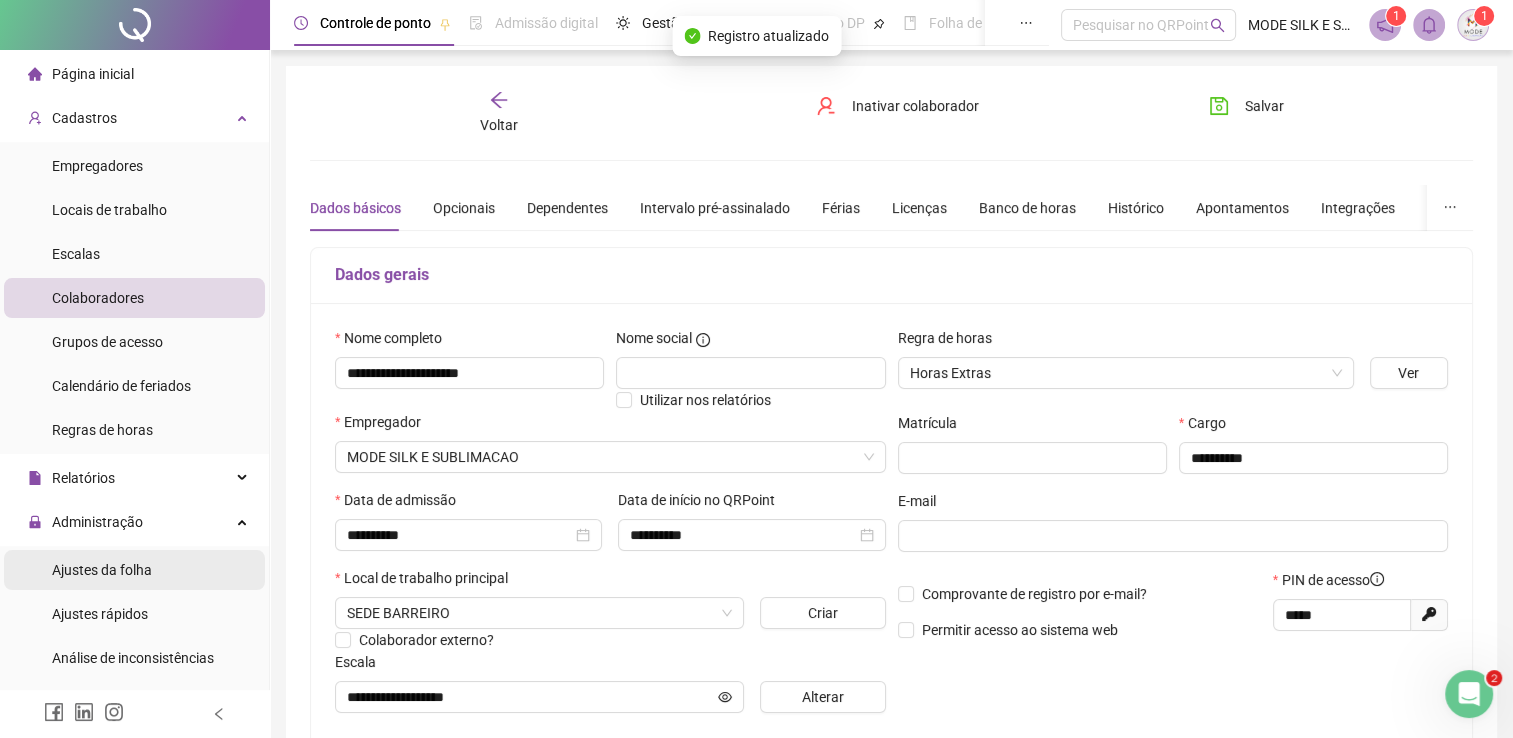 click on "Ajustes da folha" at bounding box center (102, 570) 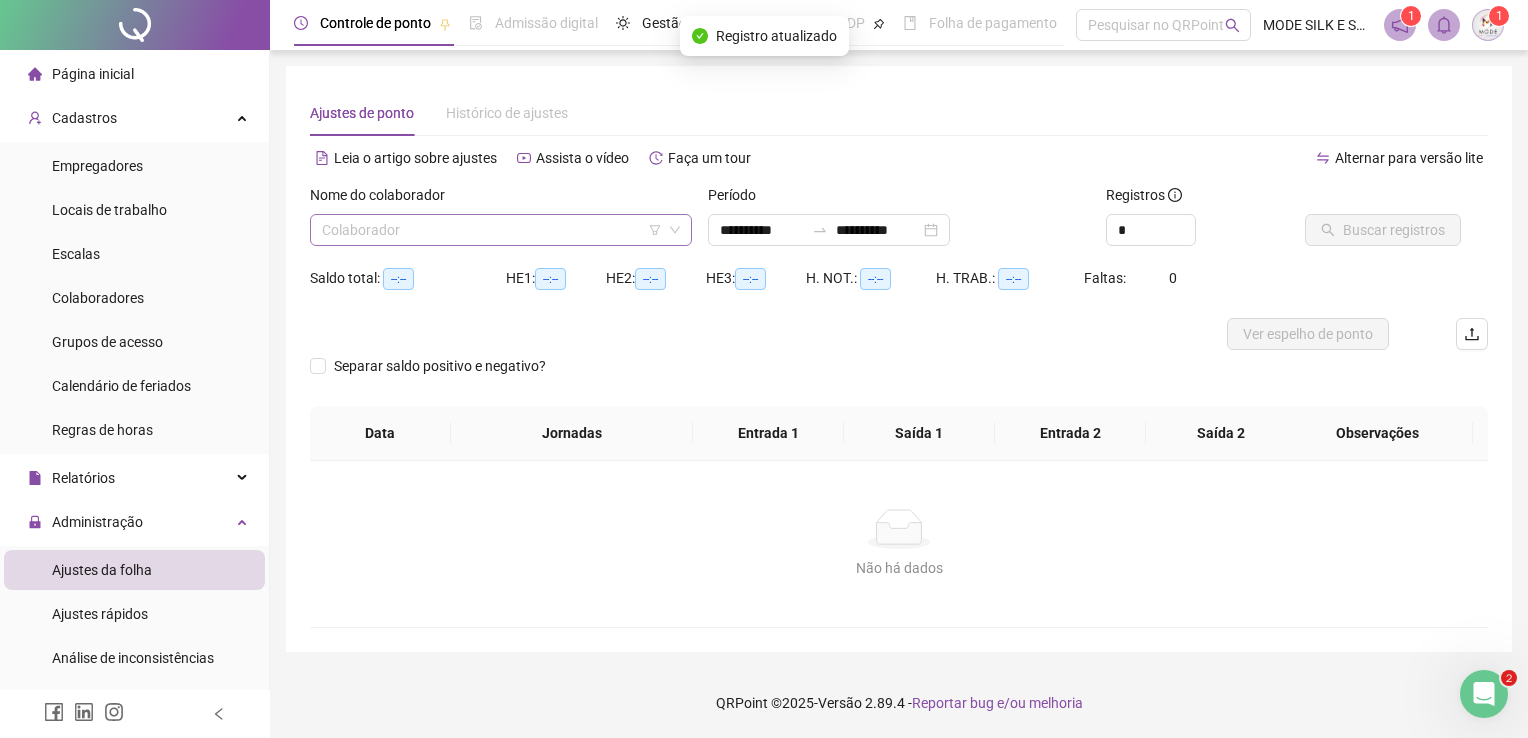 click at bounding box center [492, 230] 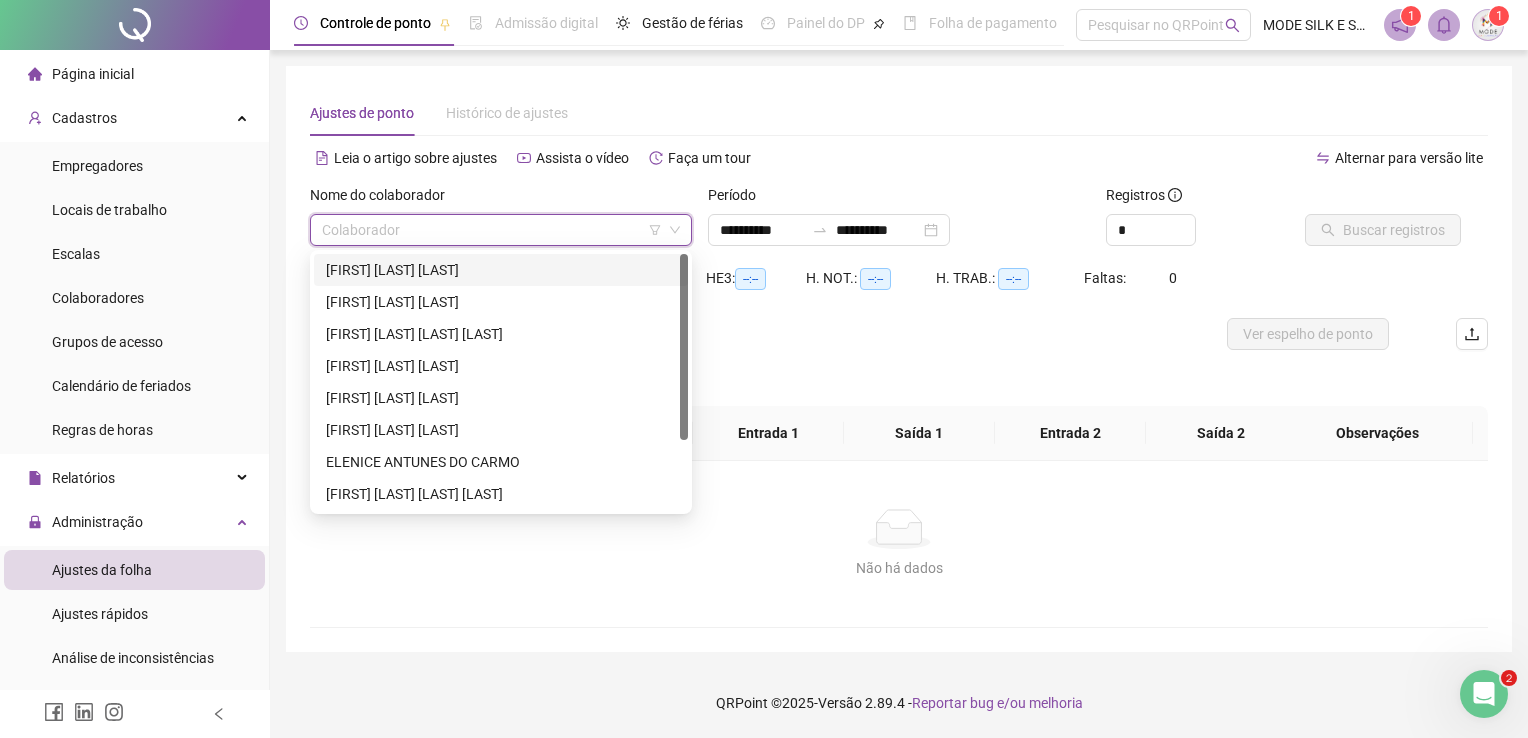 click on "[FIRST] [LAST] [LAST]" at bounding box center (501, 270) 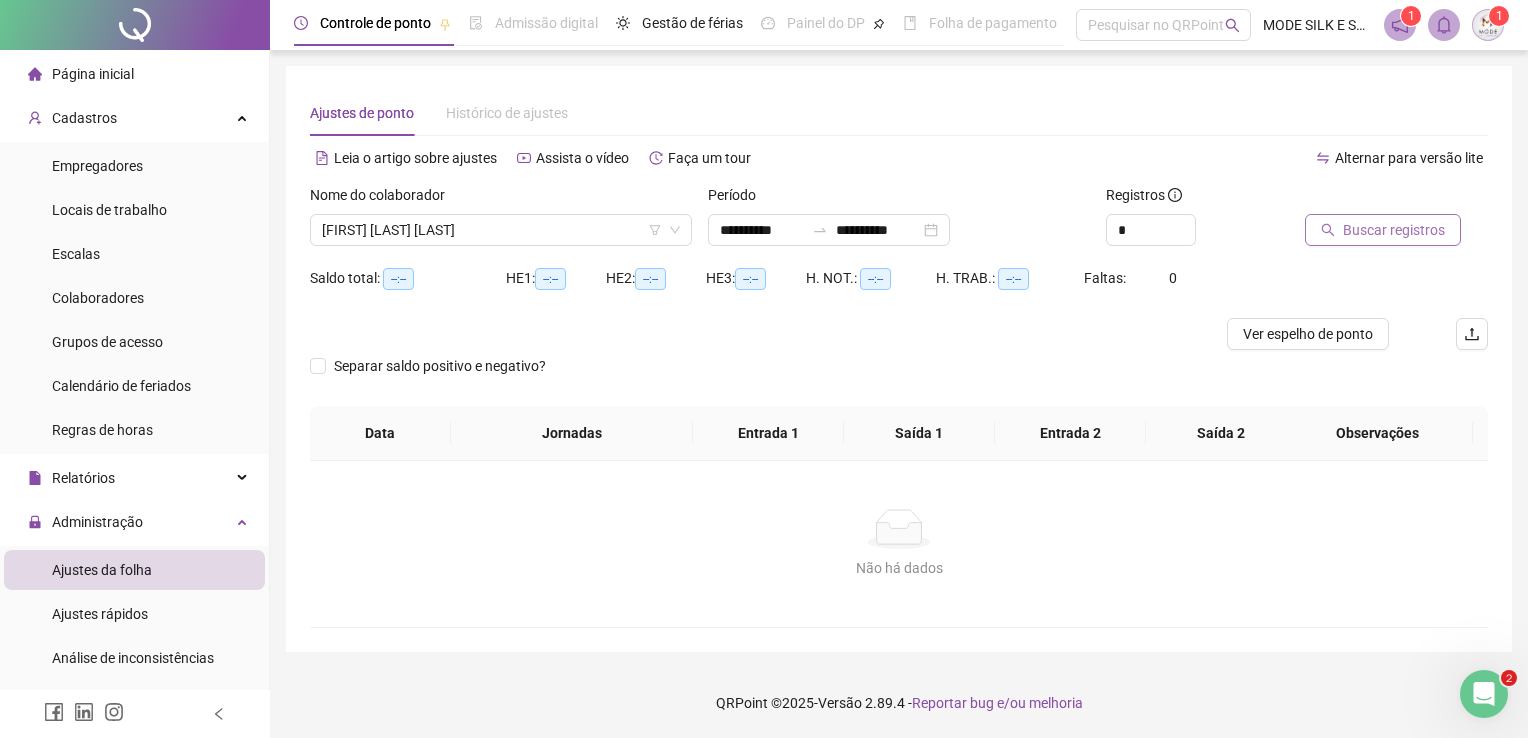 click on "Buscar registros" at bounding box center (1383, 230) 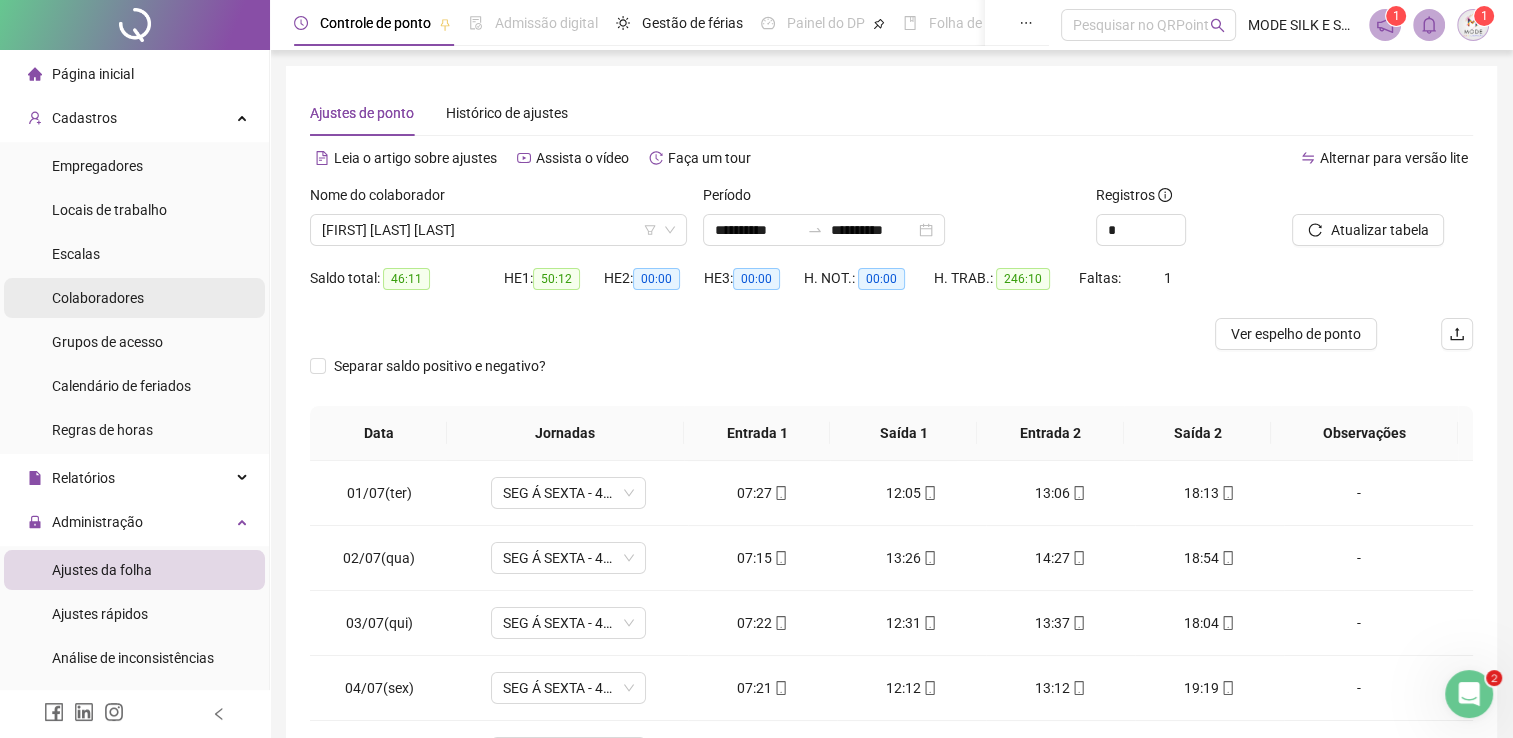 click on "Colaboradores" at bounding box center [98, 298] 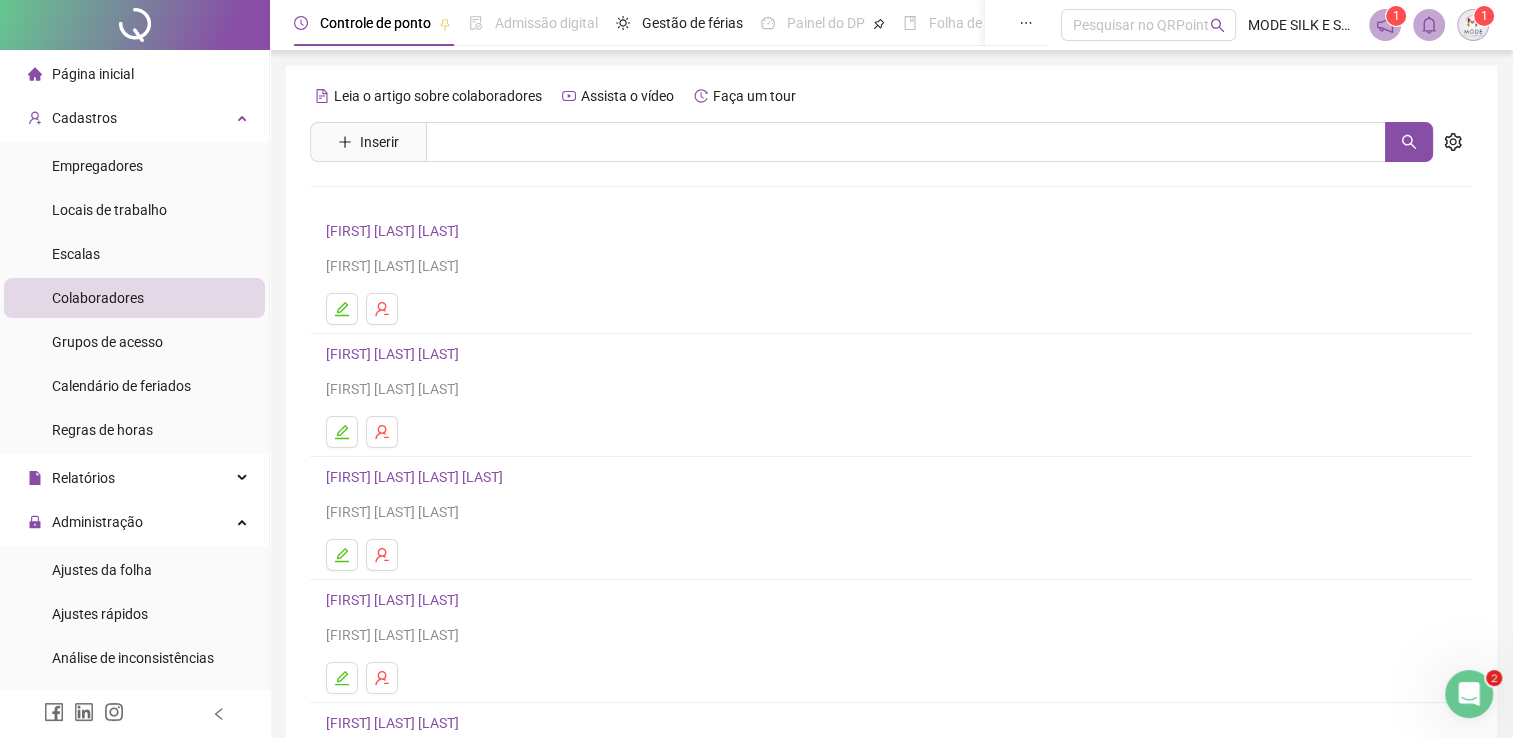 click on "[FIRST] [LAST] [LAST]" at bounding box center (395, 354) 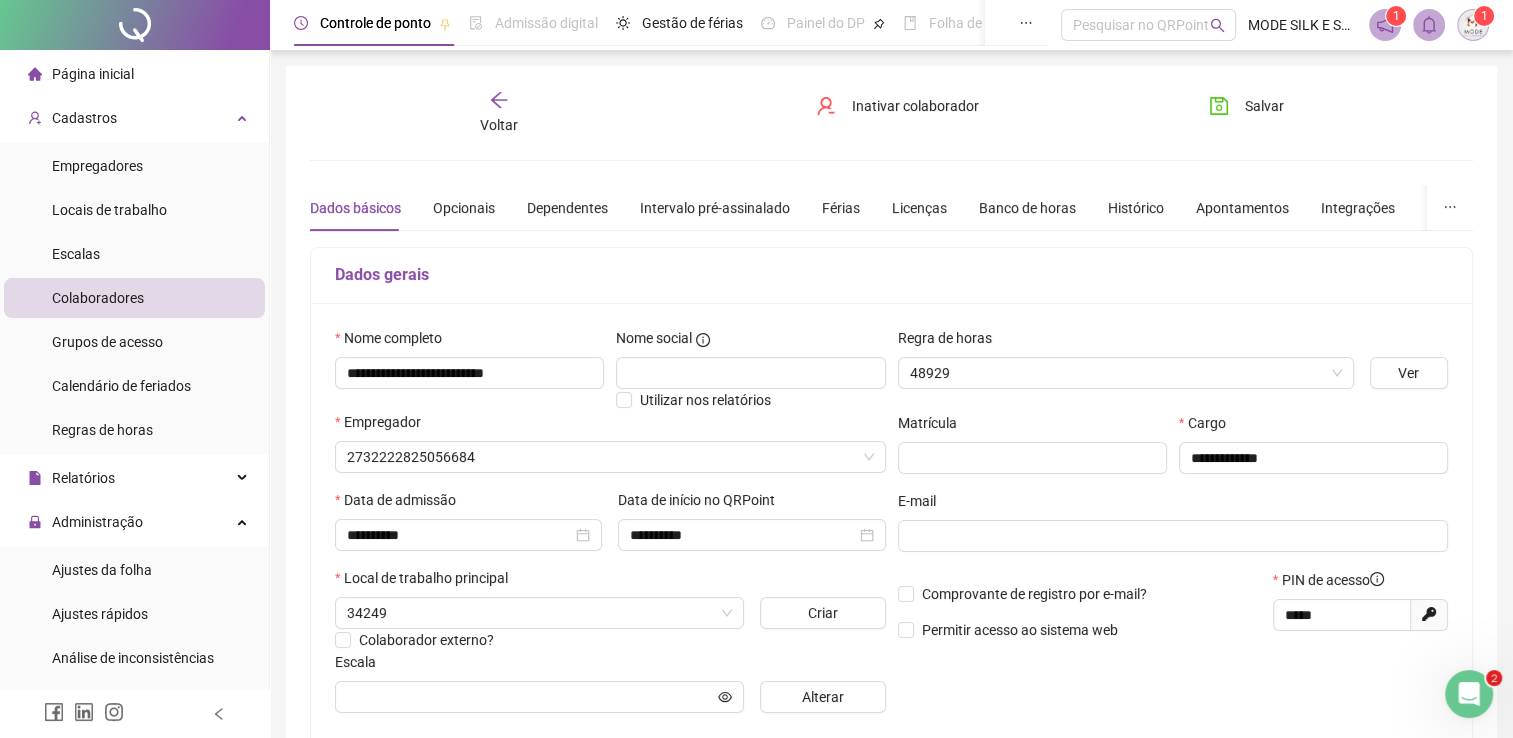 type on "**********" 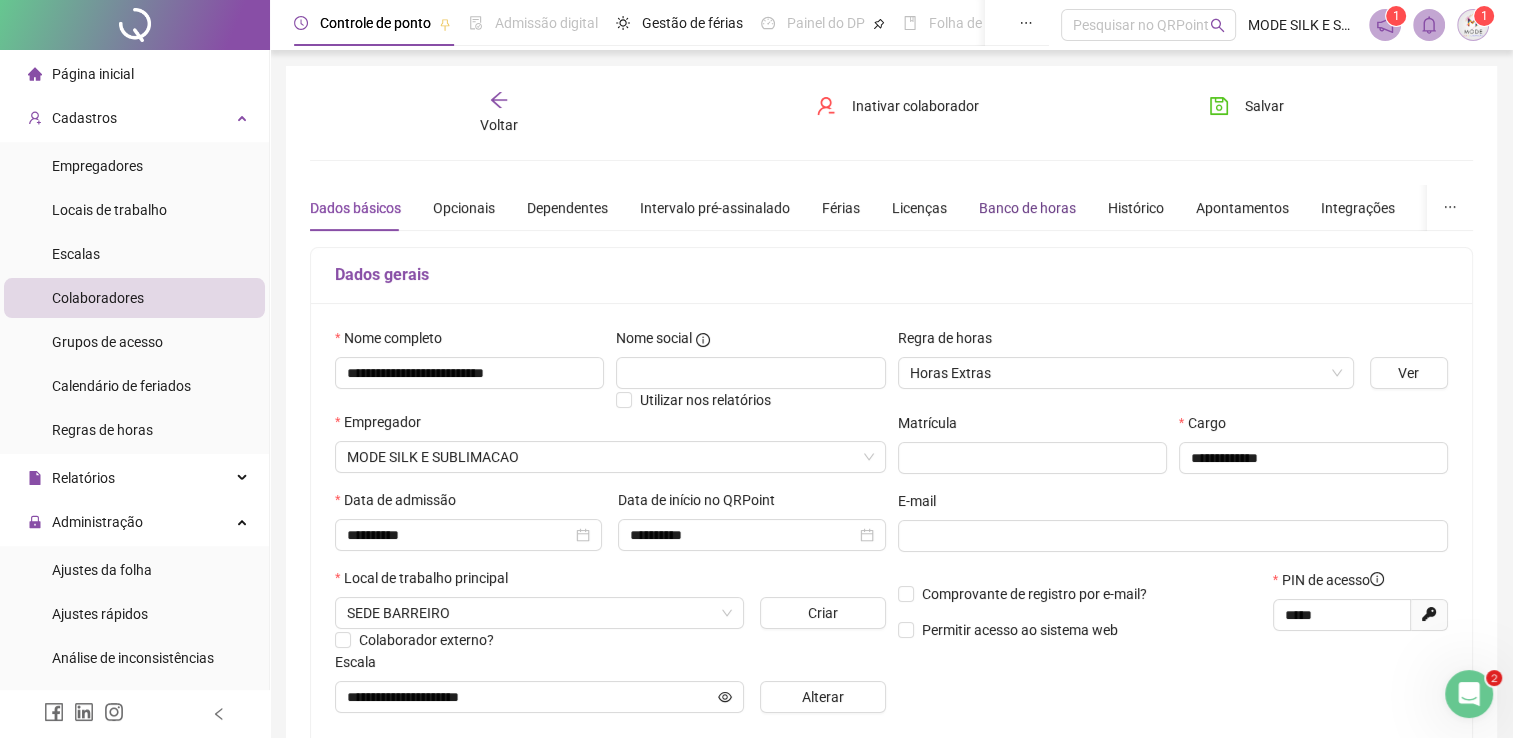 click on "Banco de horas" at bounding box center (1027, 208) 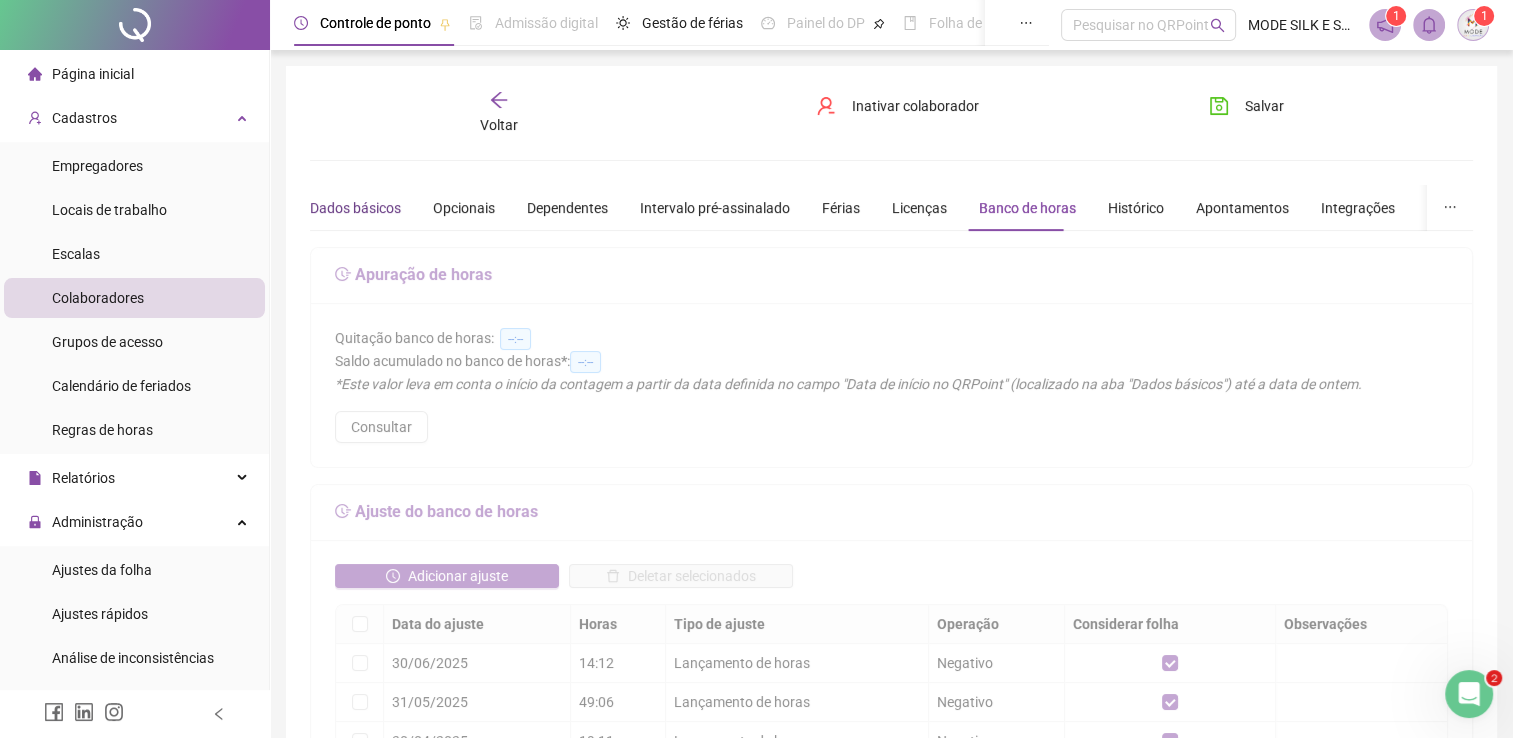 click on "Dados básicos" at bounding box center [355, 208] 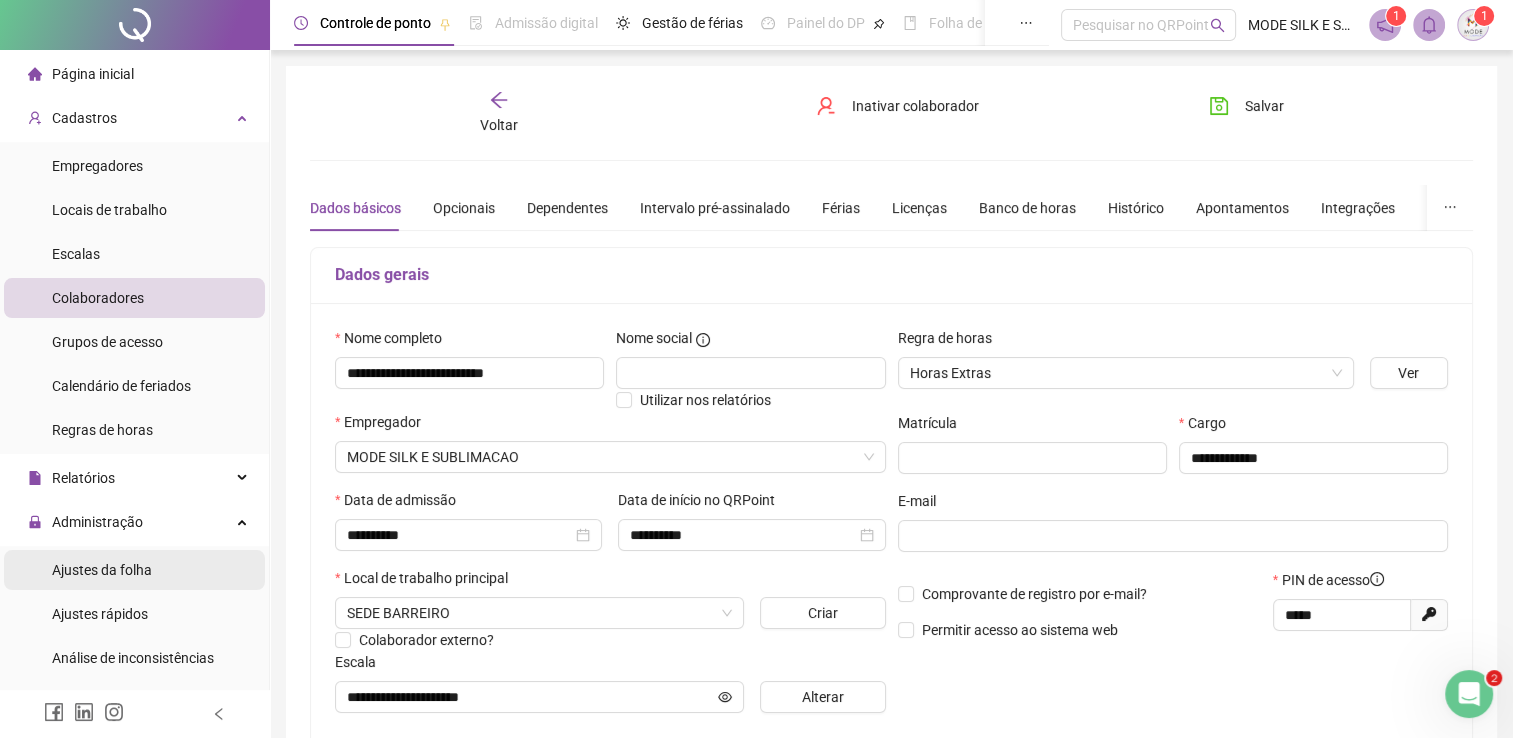 click on "Ajustes da folha" at bounding box center (102, 570) 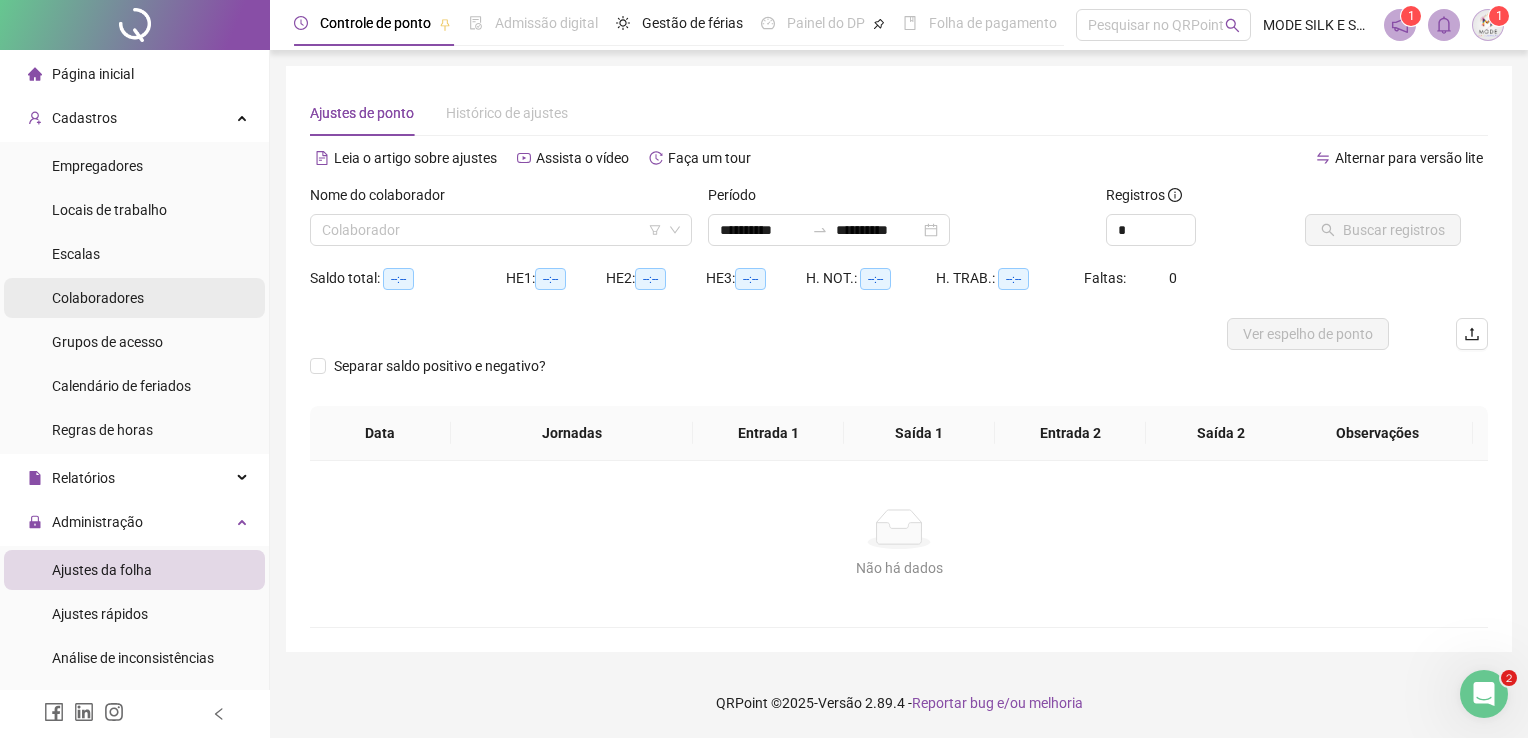 click on "Colaboradores" at bounding box center [98, 298] 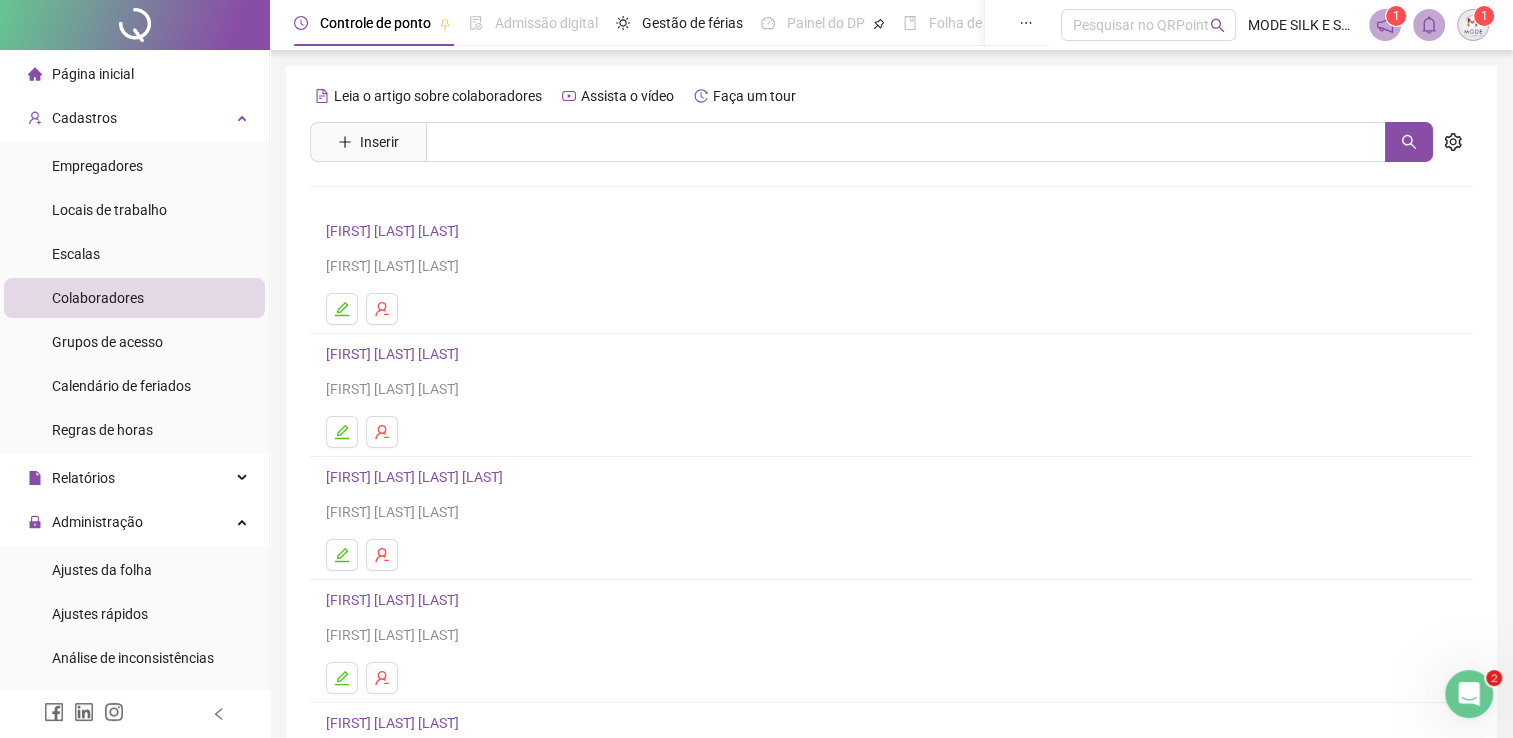 click on "[FIRST] [LAST] [LAST] [LAST]" at bounding box center (417, 477) 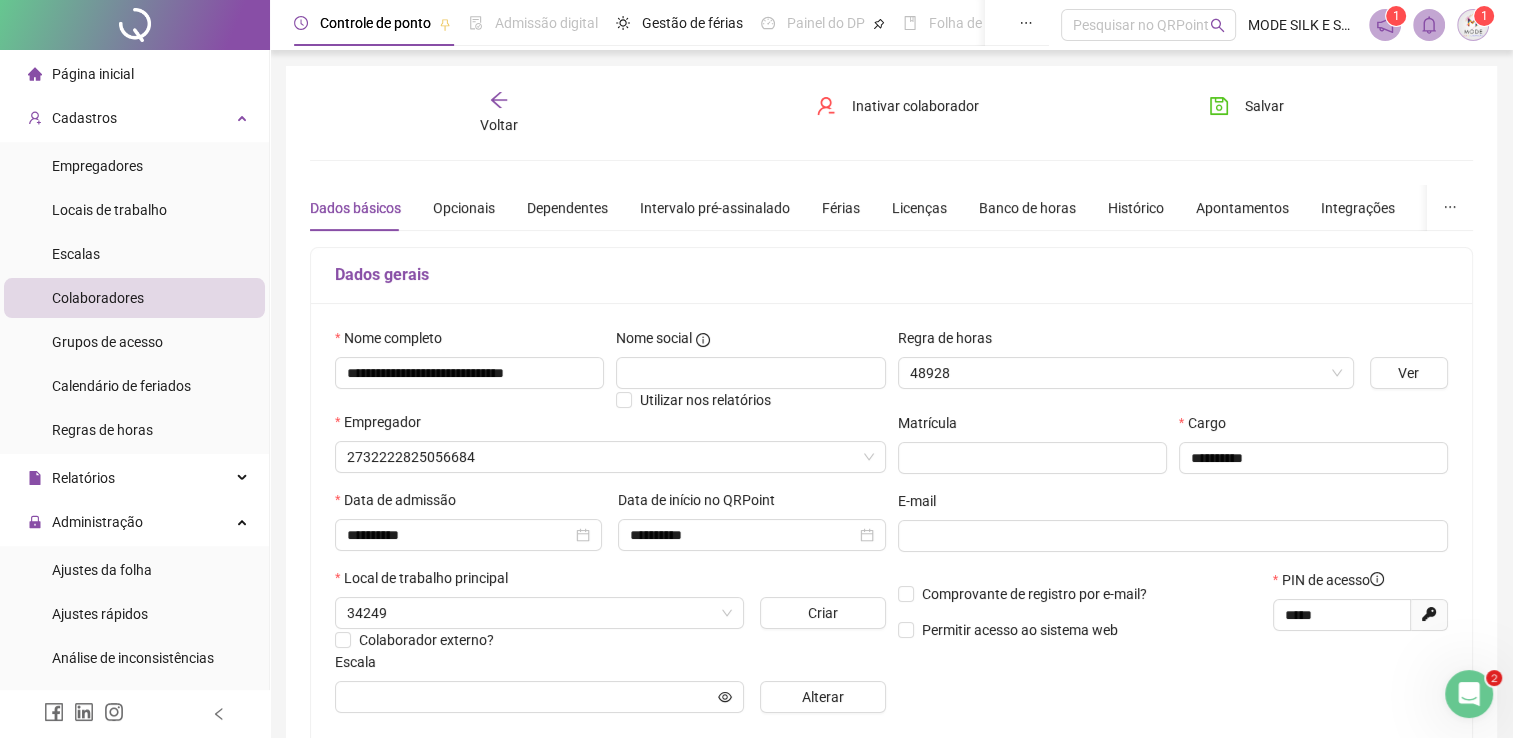 type on "**********" 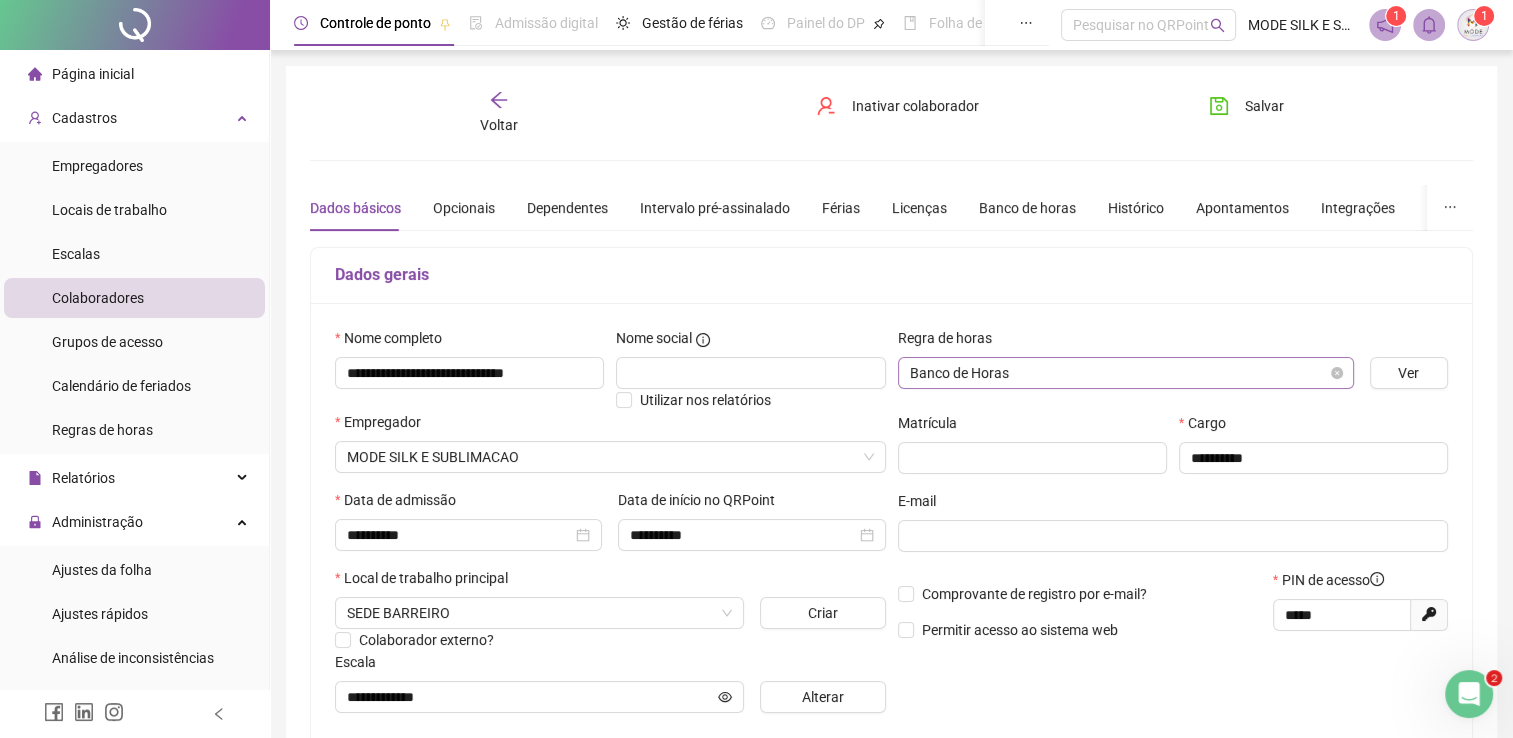 click on "Banco de Horas" at bounding box center (1126, 373) 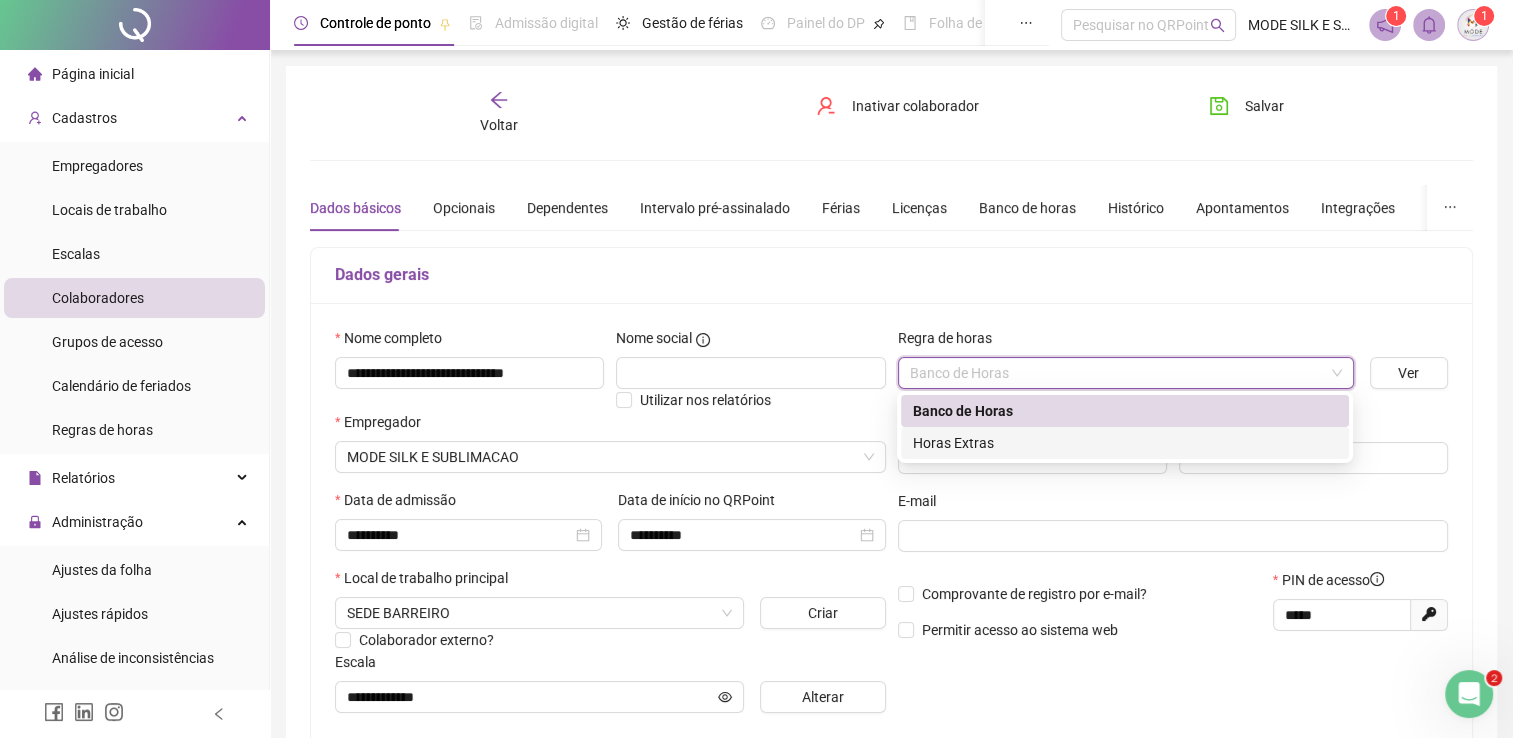 click on "Horas Extras" at bounding box center (1125, 443) 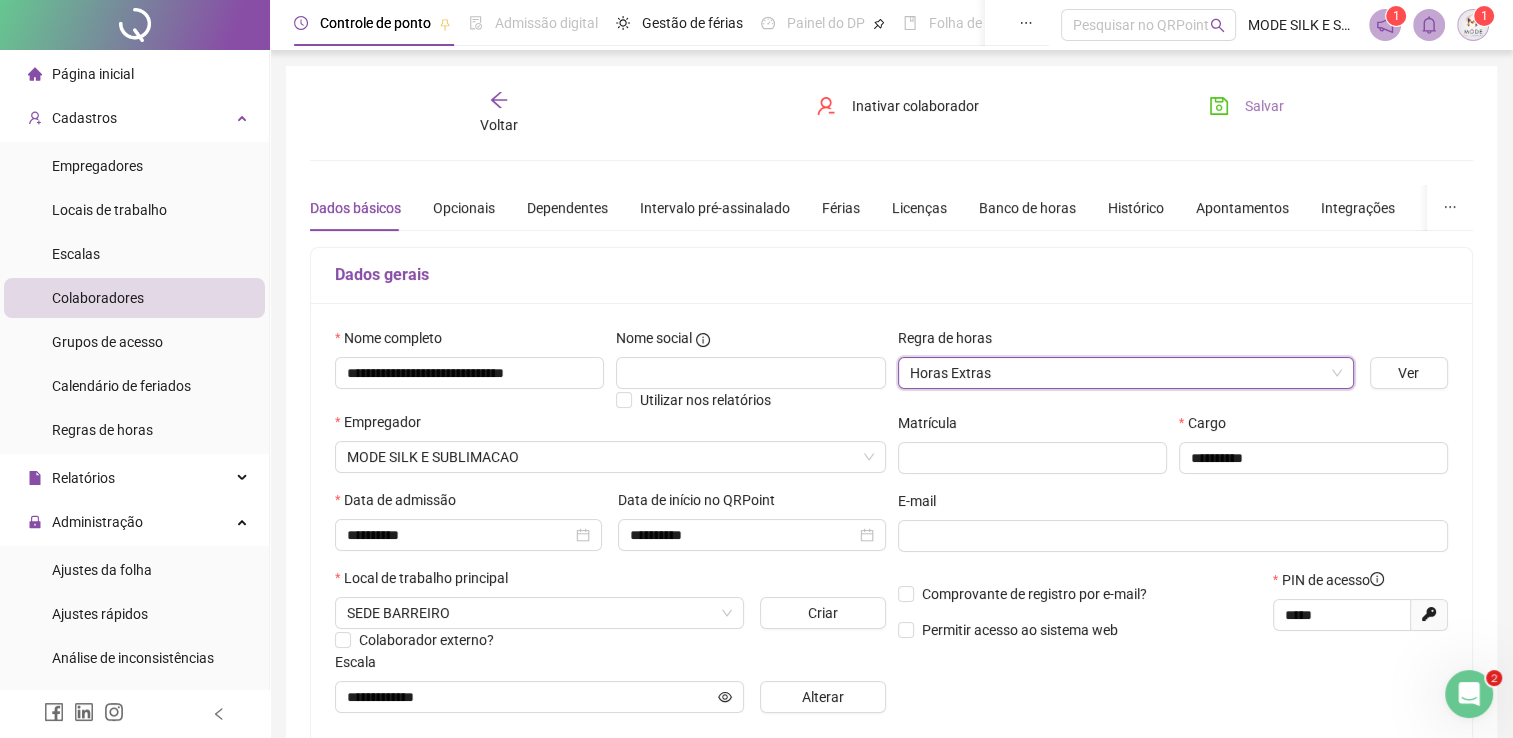 click on "Salvar" at bounding box center (1264, 106) 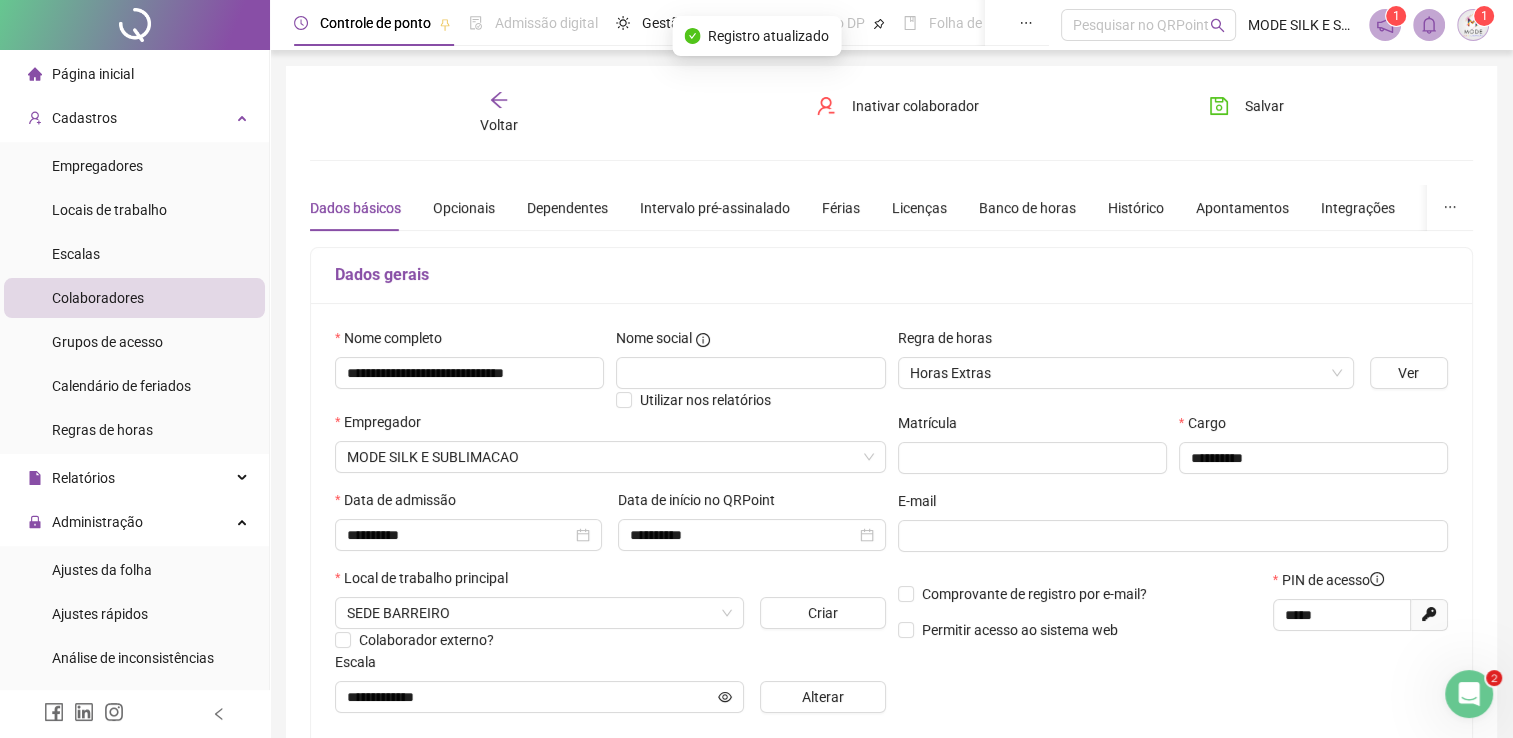 click on "Voltar" at bounding box center (499, 125) 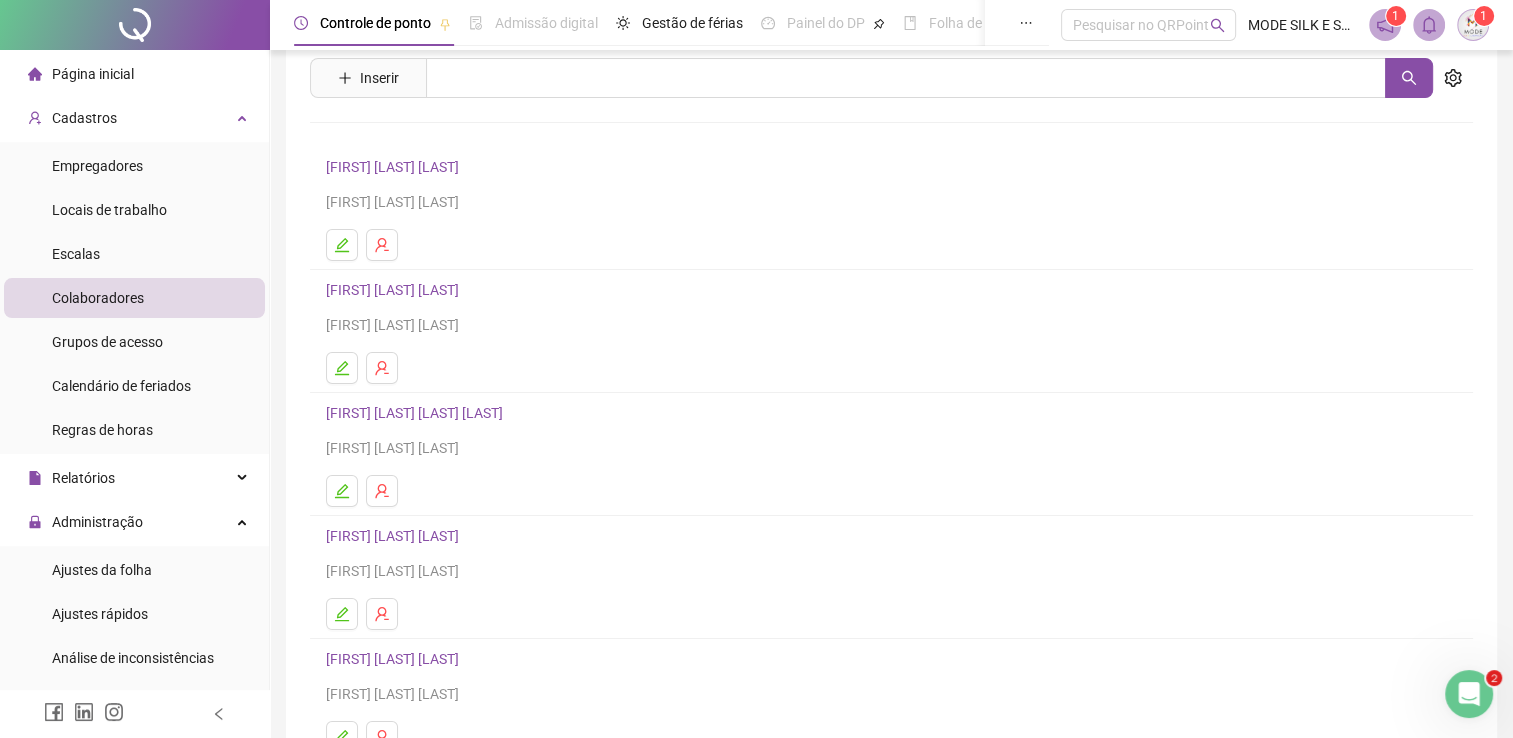 scroll, scrollTop: 100, scrollLeft: 0, axis: vertical 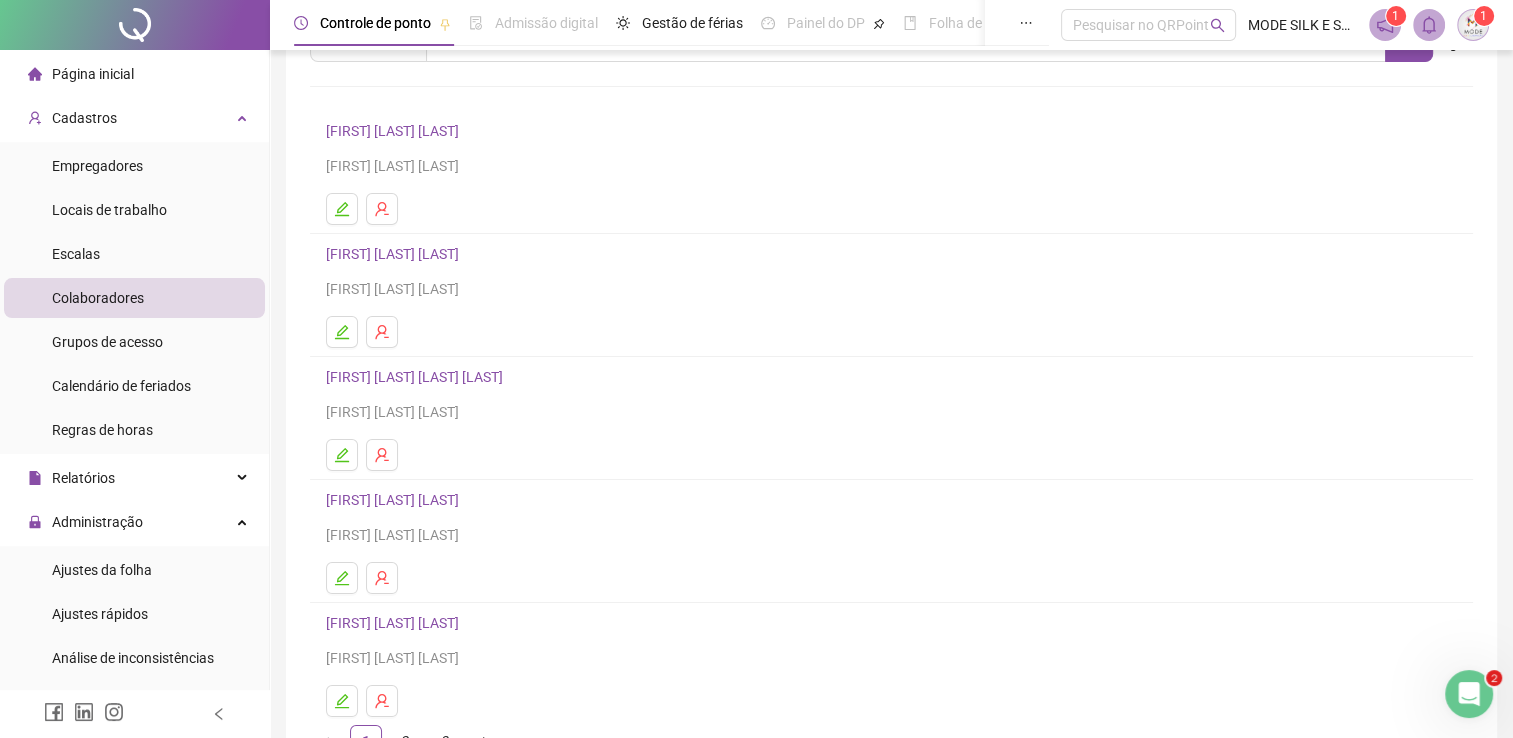 click on "[FIRST] [LAST] [LAST]" at bounding box center (395, 623) 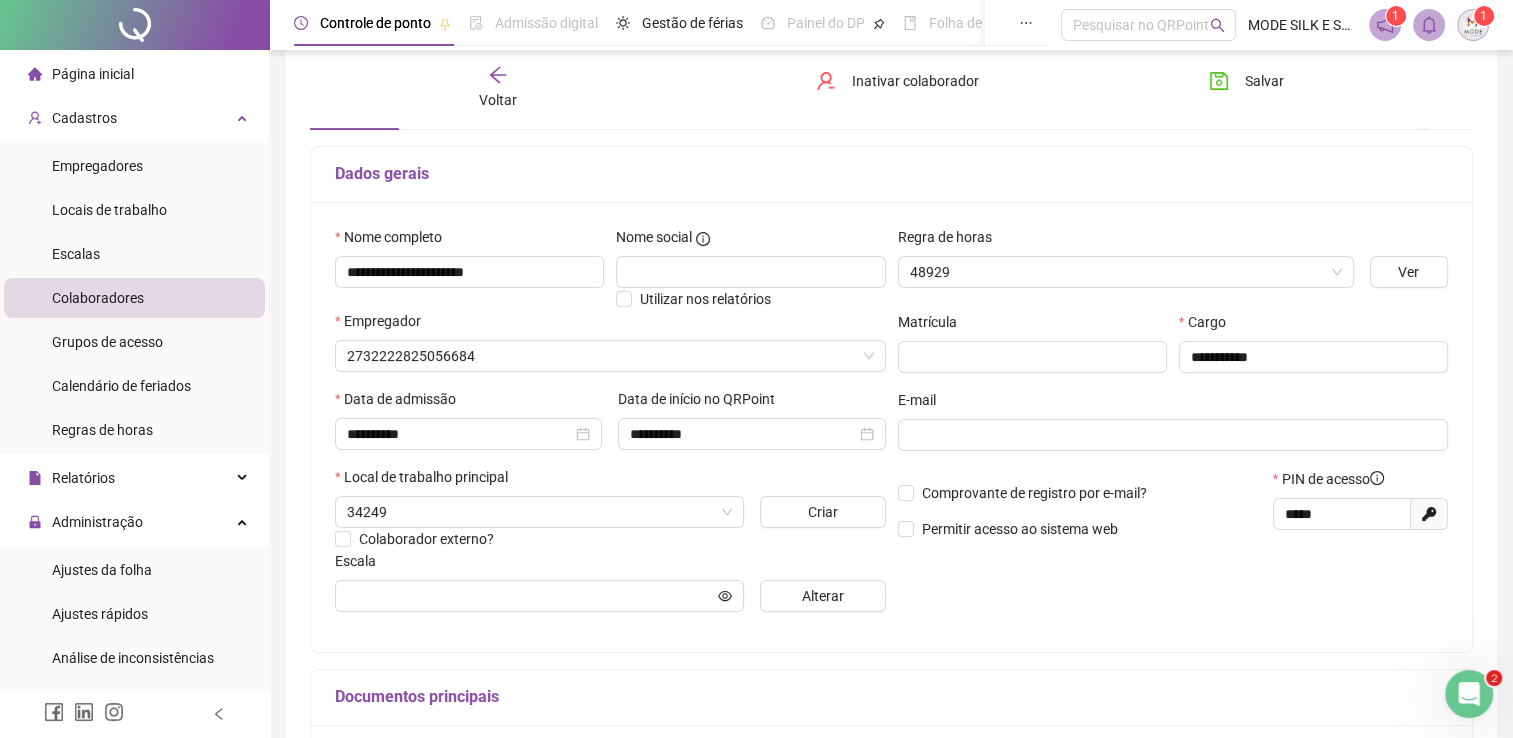 scroll, scrollTop: 110, scrollLeft: 0, axis: vertical 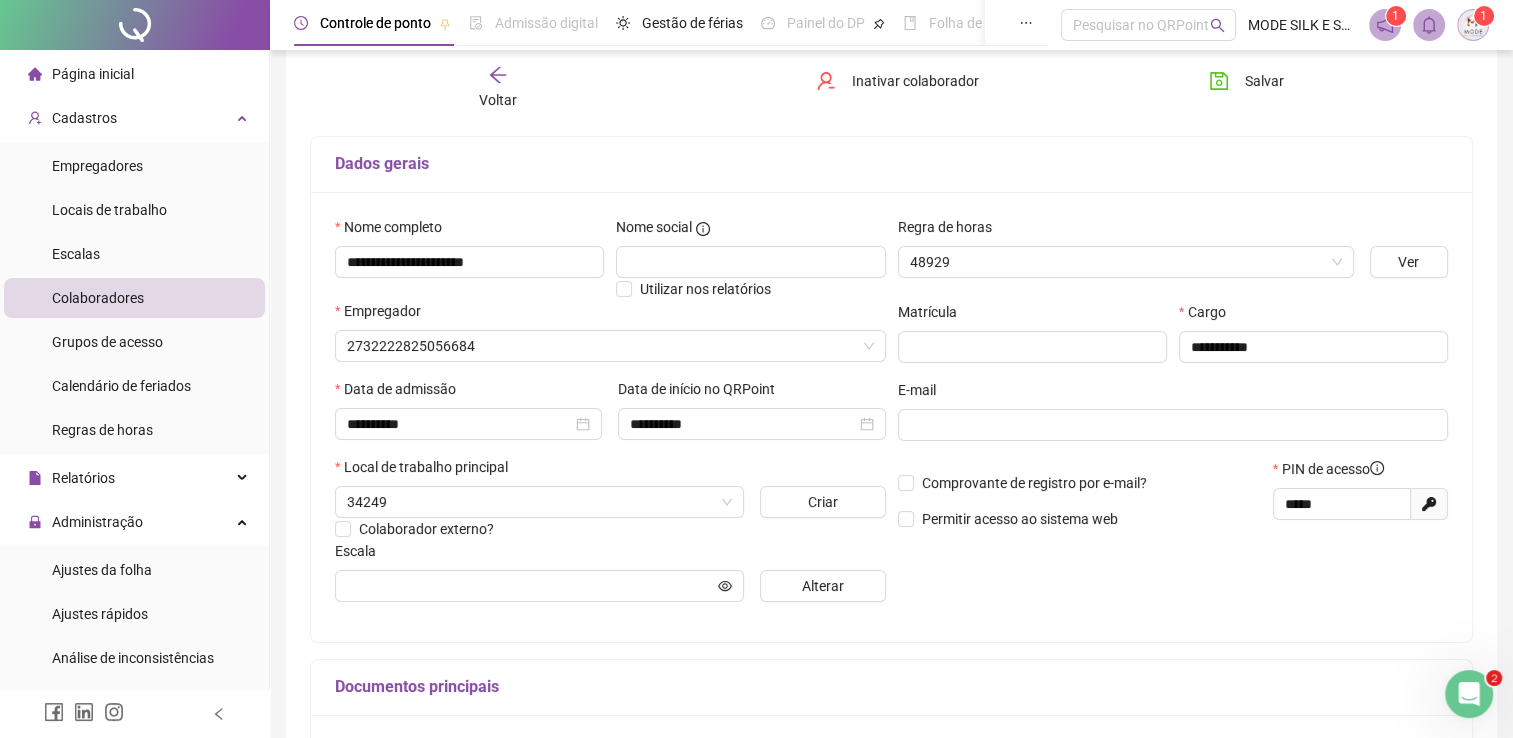 type on "**********" 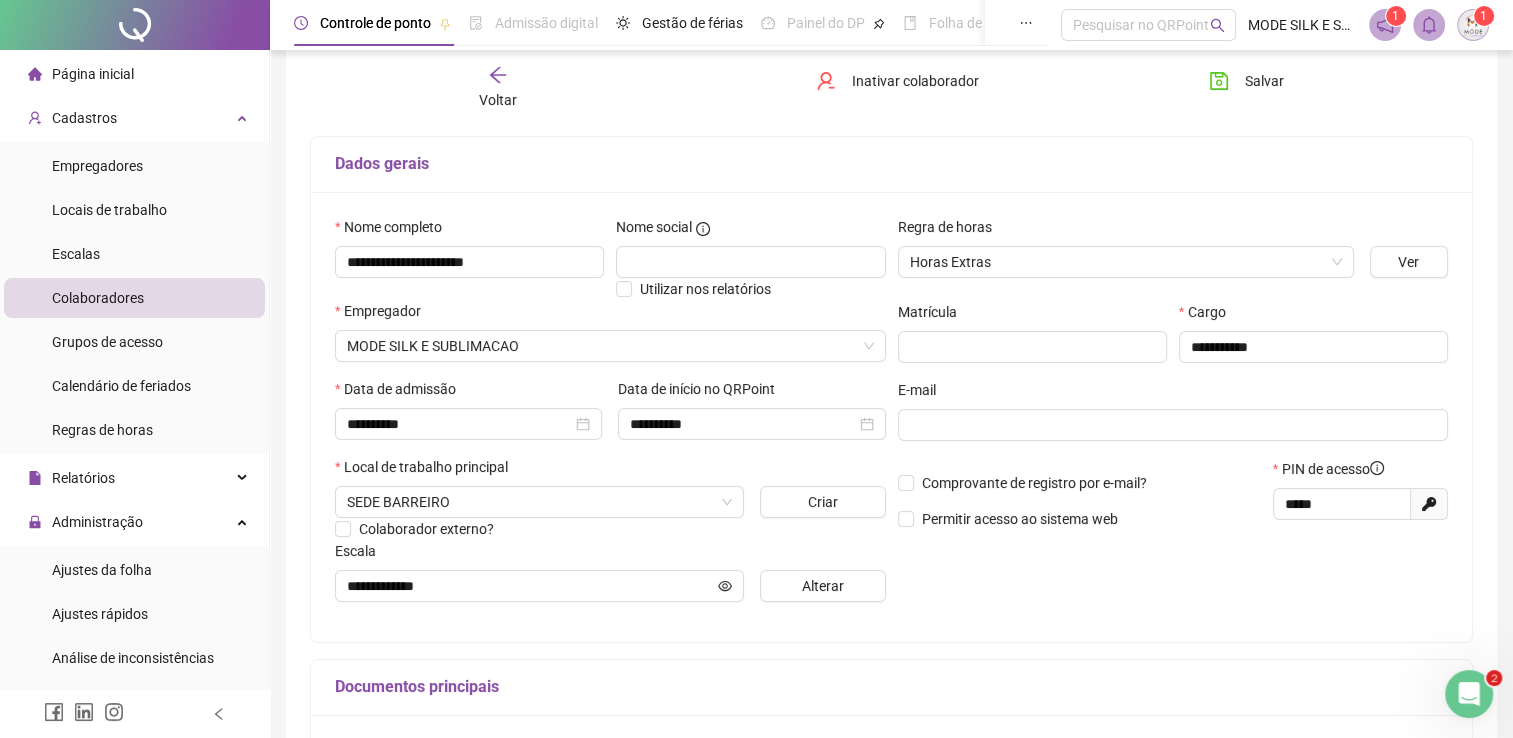 click on "Voltar" at bounding box center [498, 88] 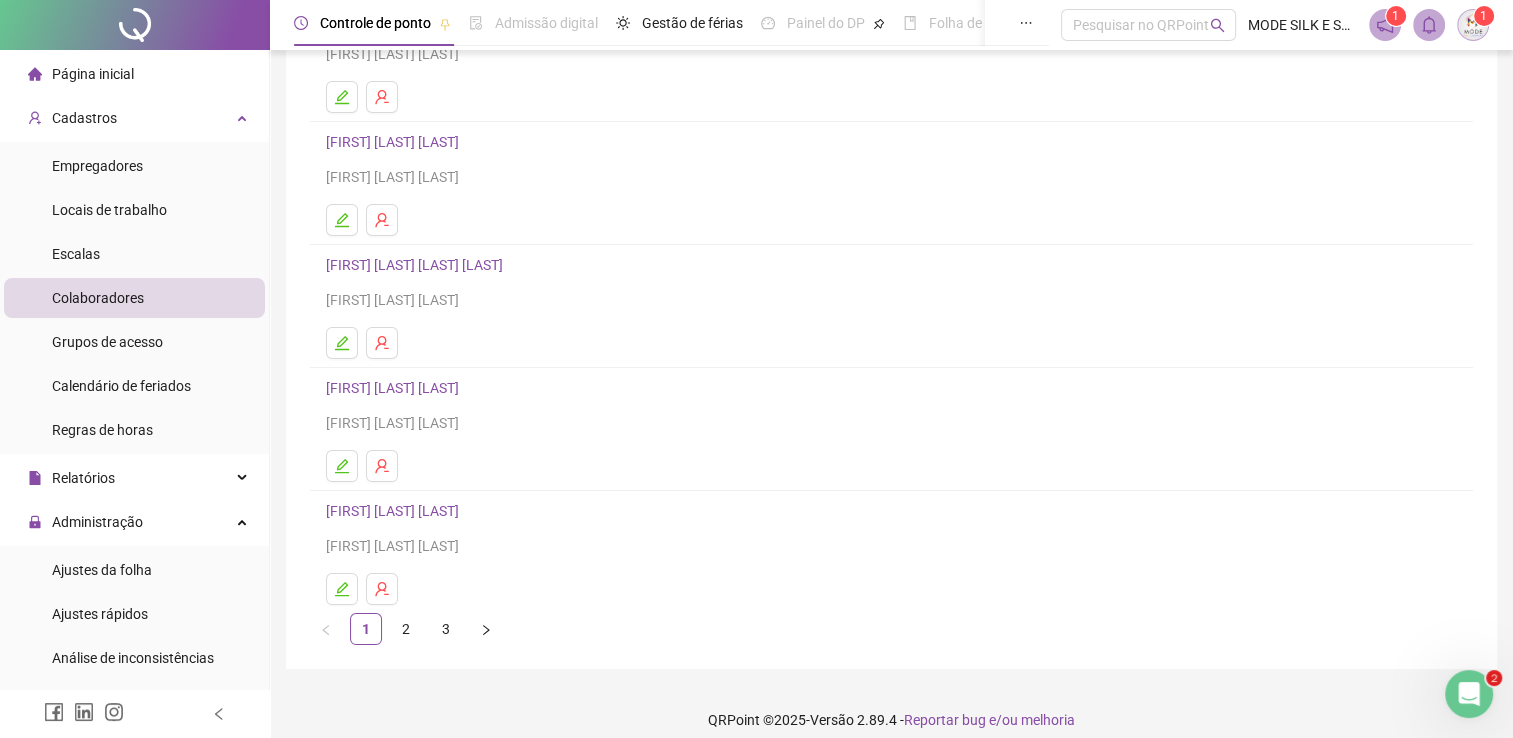 scroll, scrollTop: 228, scrollLeft: 0, axis: vertical 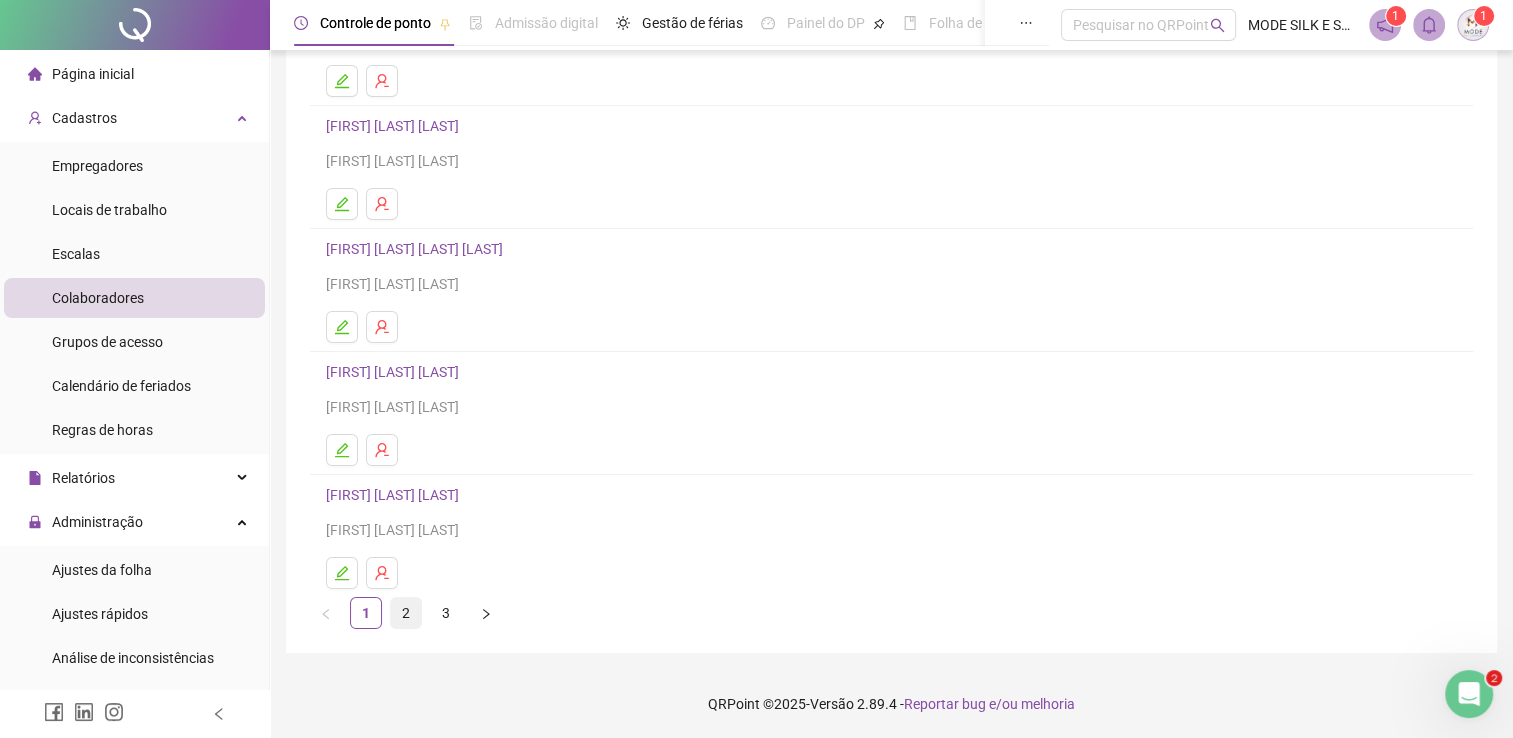 click on "2" at bounding box center [406, 613] 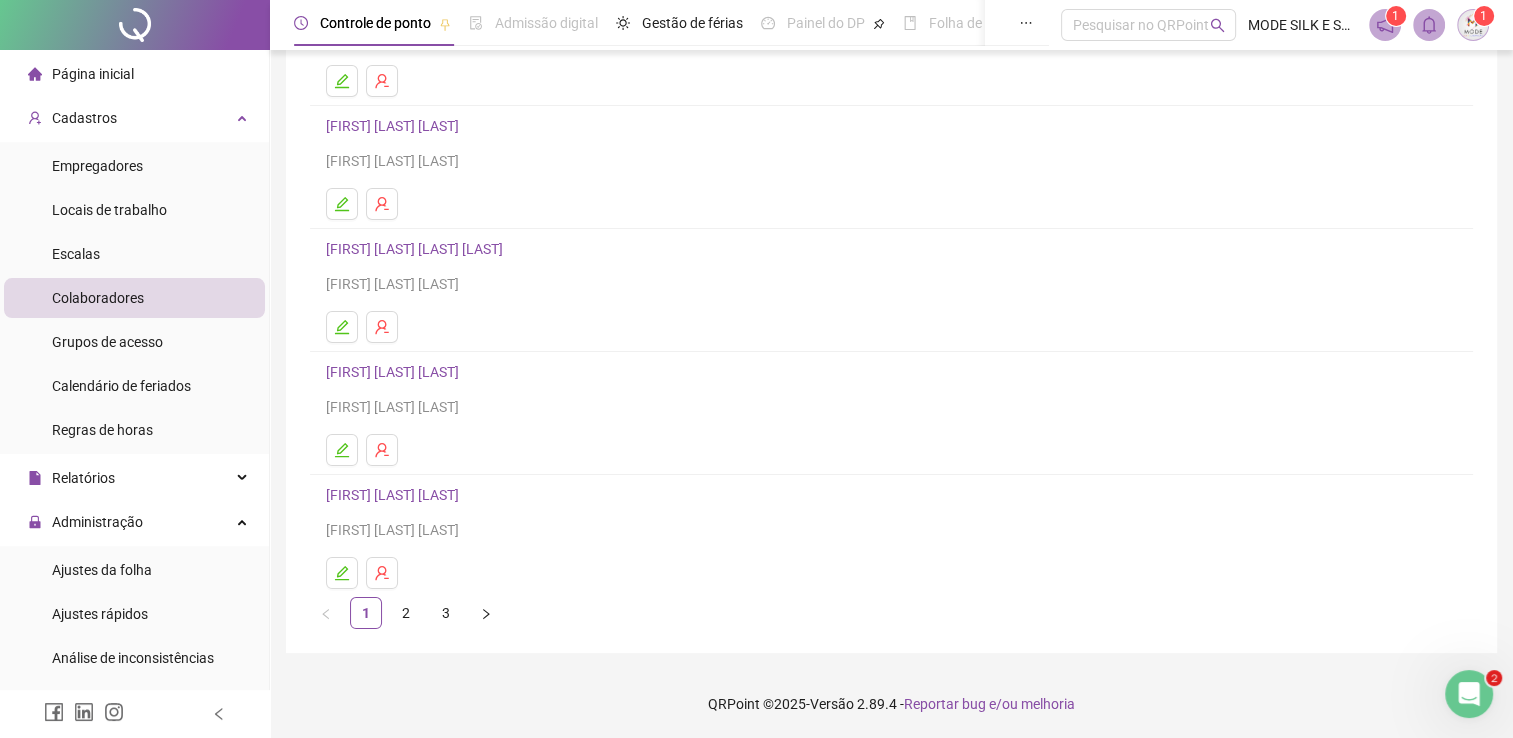 scroll, scrollTop: 0, scrollLeft: 0, axis: both 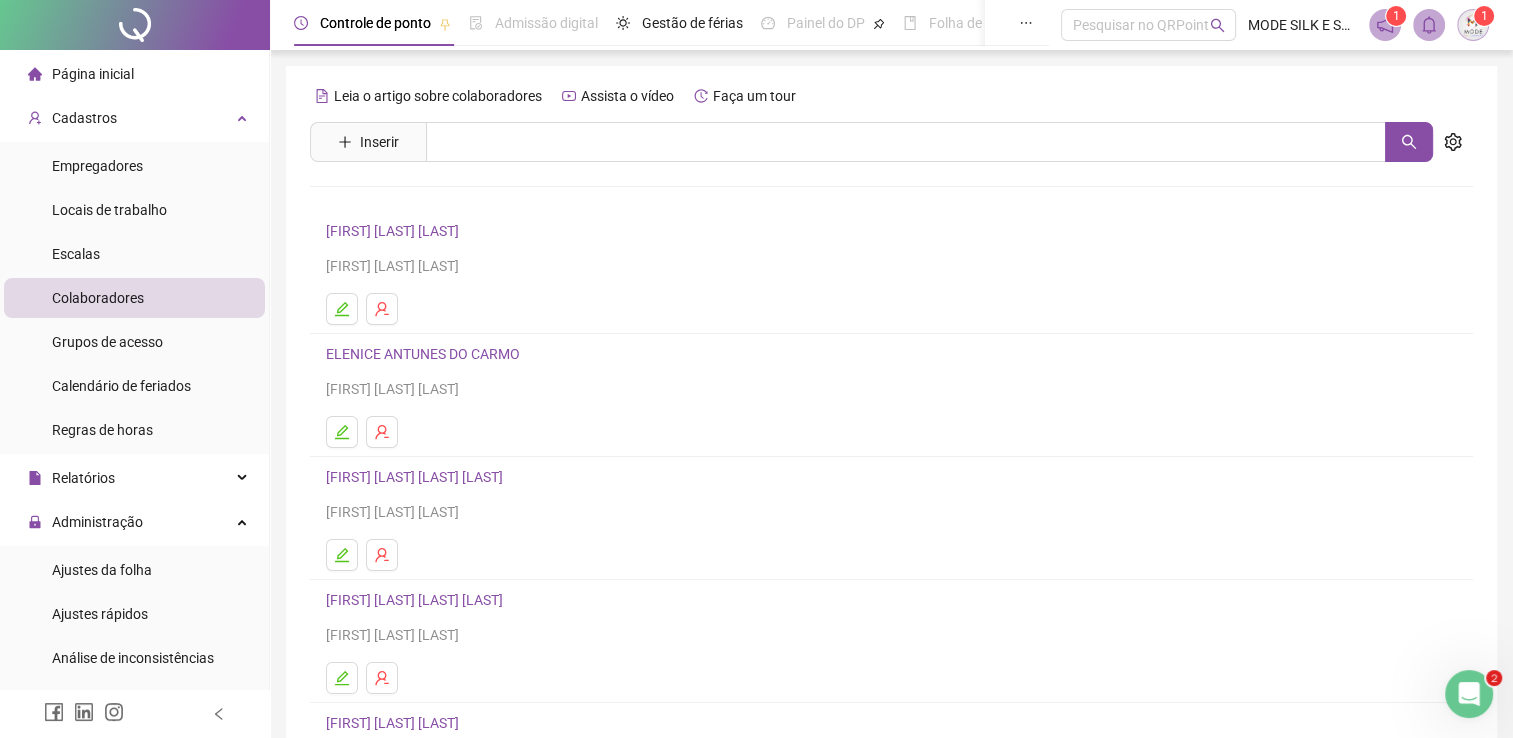 click on "[FIRST] [LAST] [LAST]" at bounding box center (395, 231) 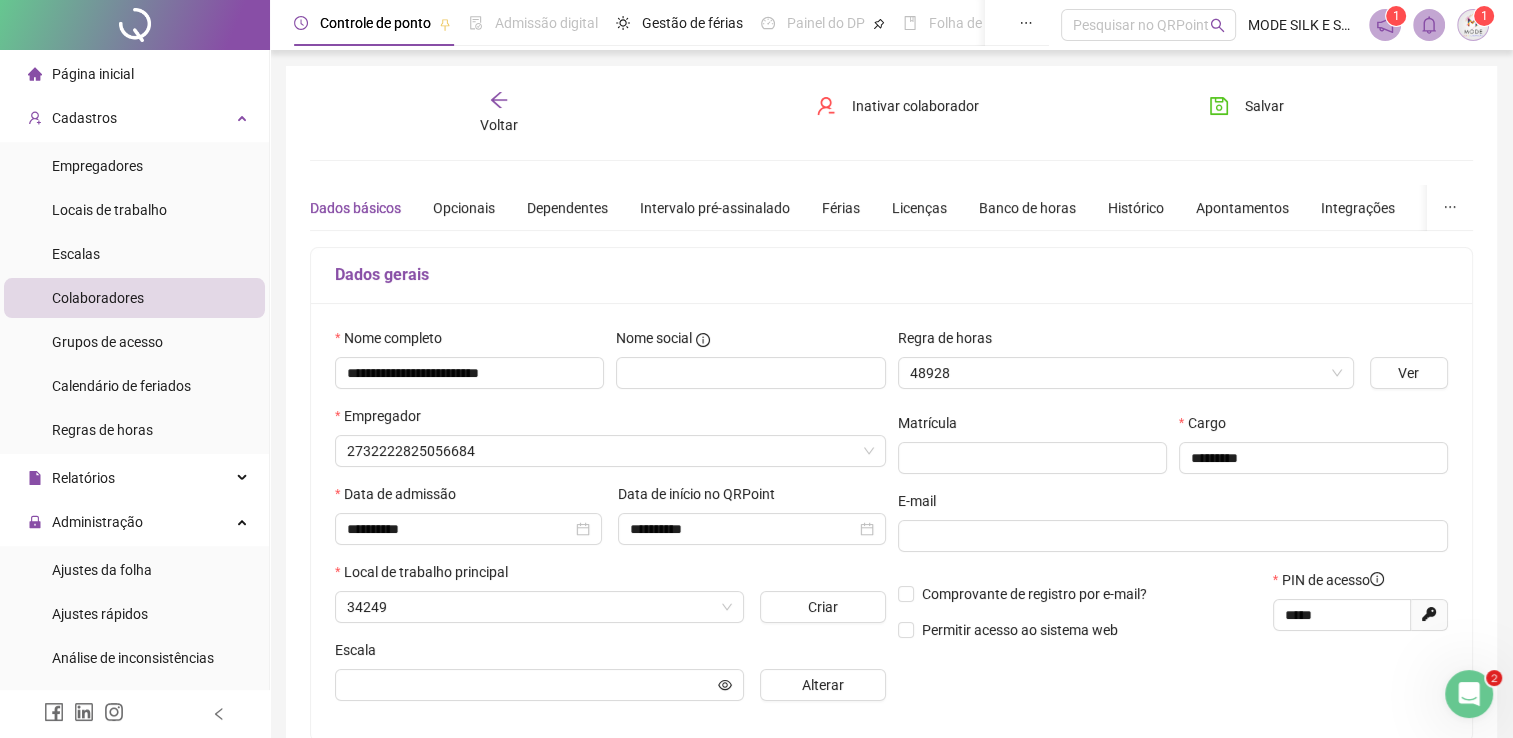 type on "**********" 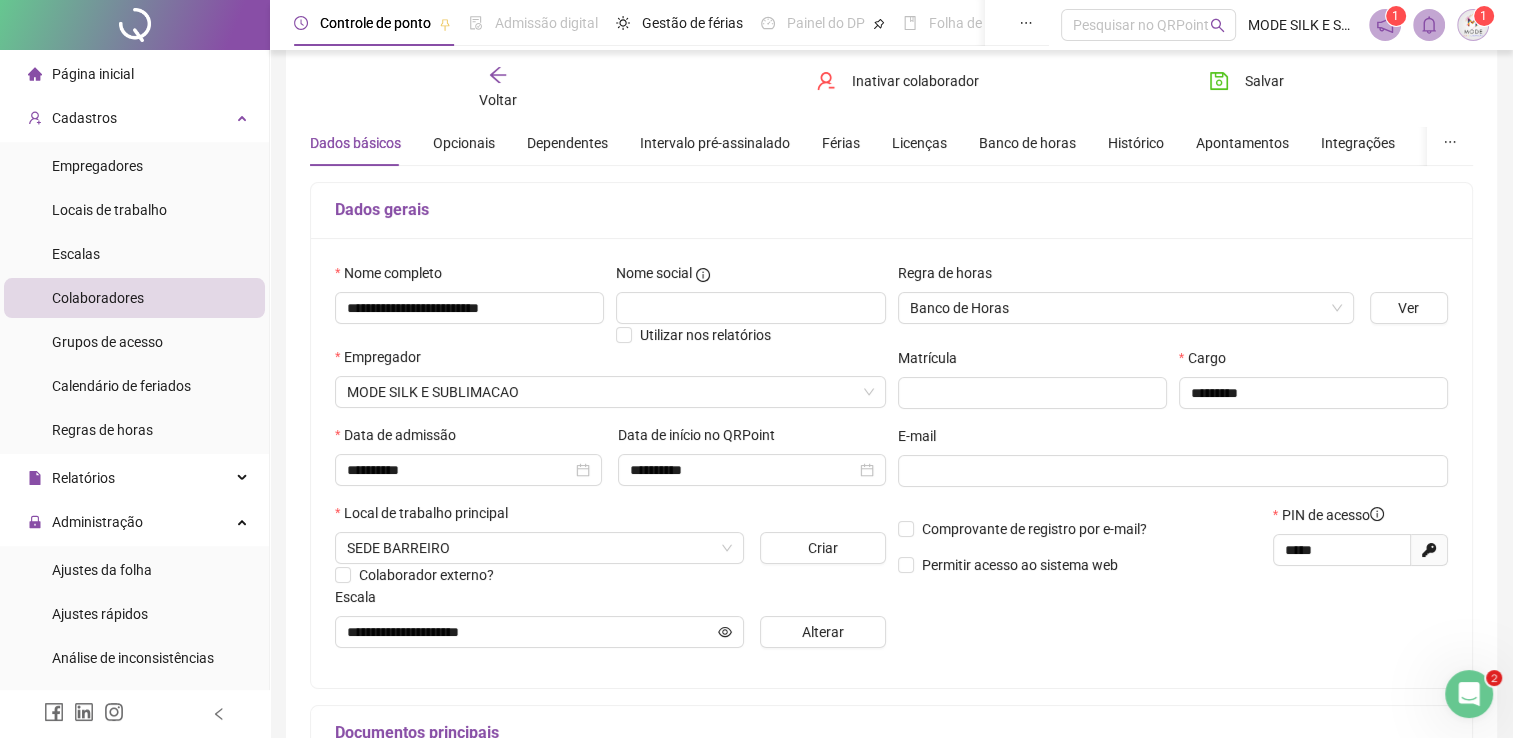 scroll, scrollTop: 100, scrollLeft: 0, axis: vertical 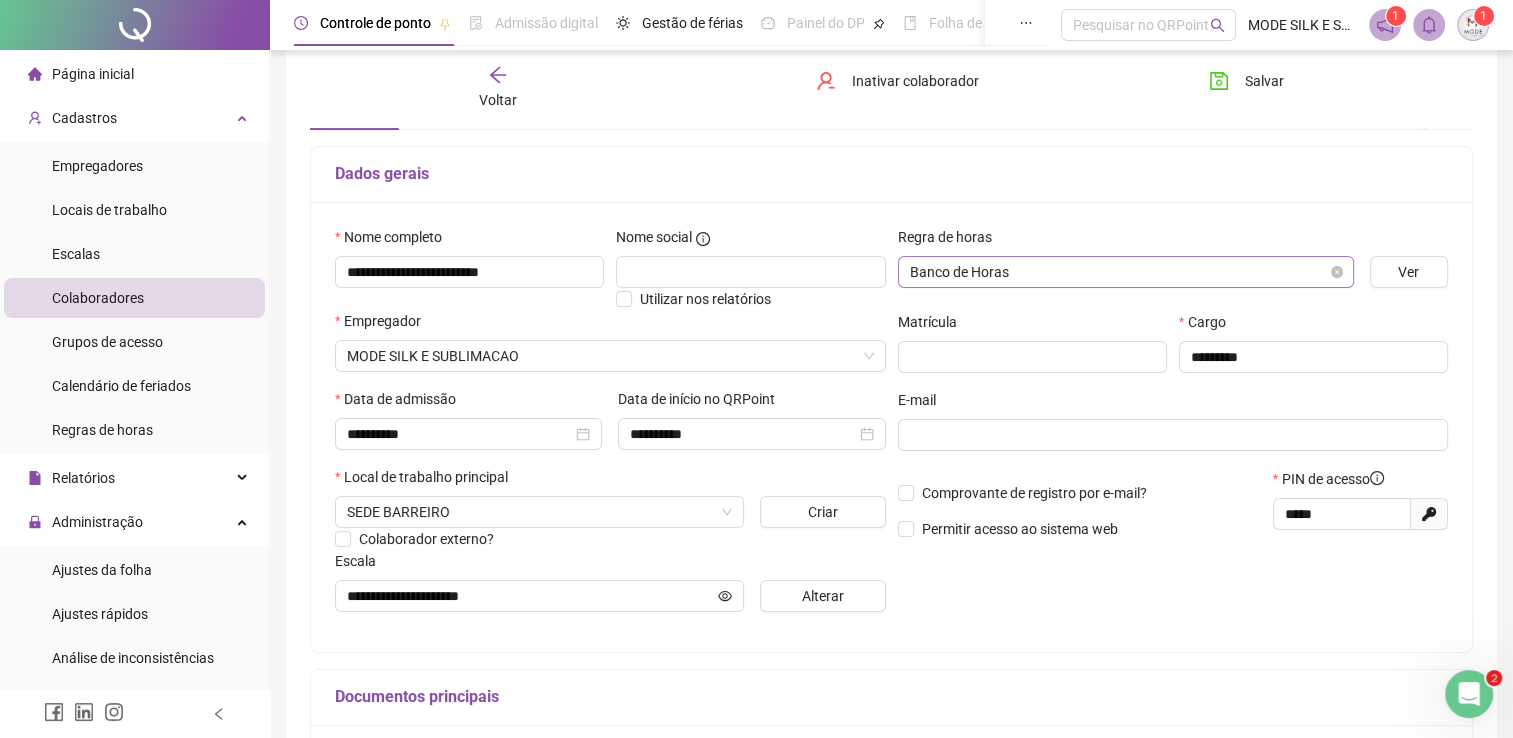 click on "Banco de Horas" at bounding box center (1126, 272) 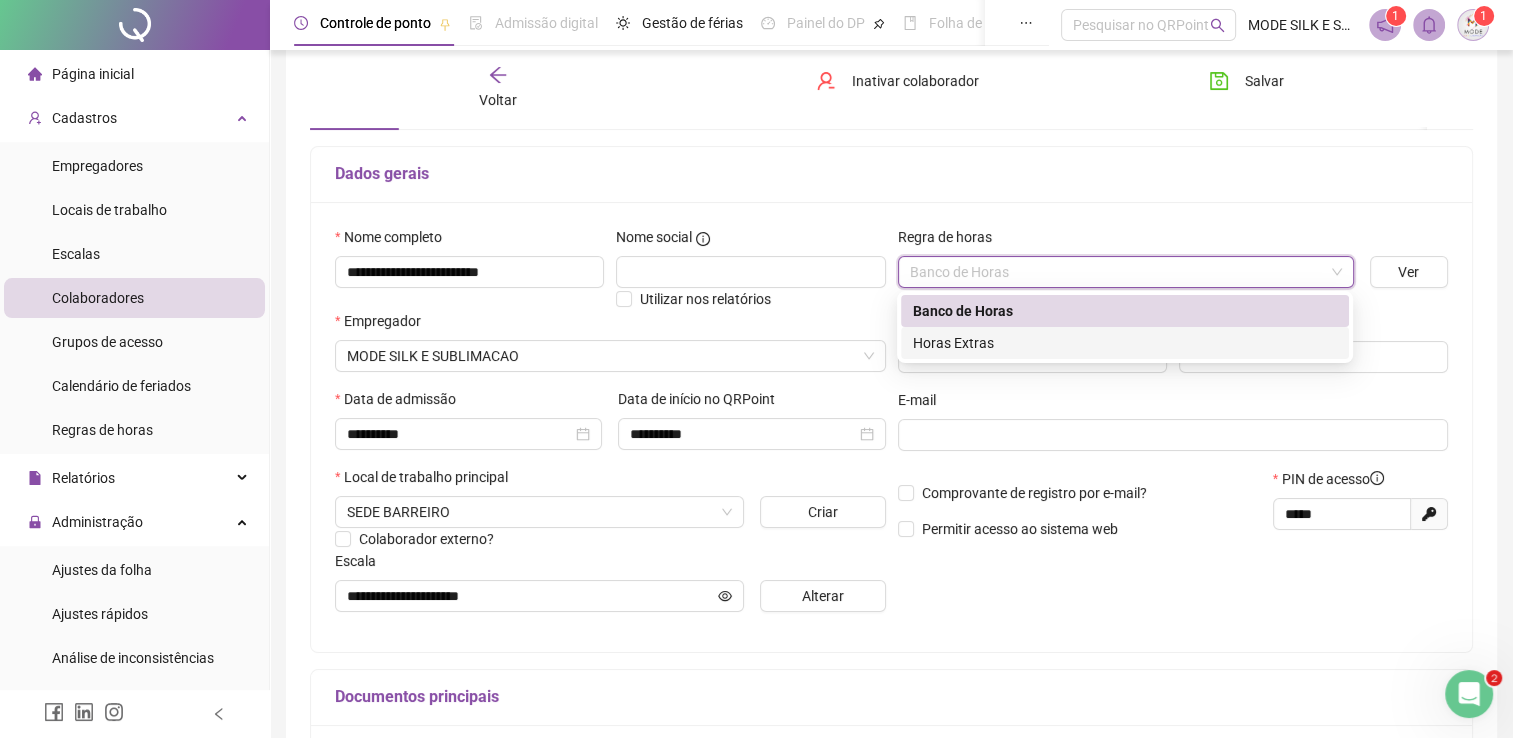 click on "Horas Extras" at bounding box center [1125, 343] 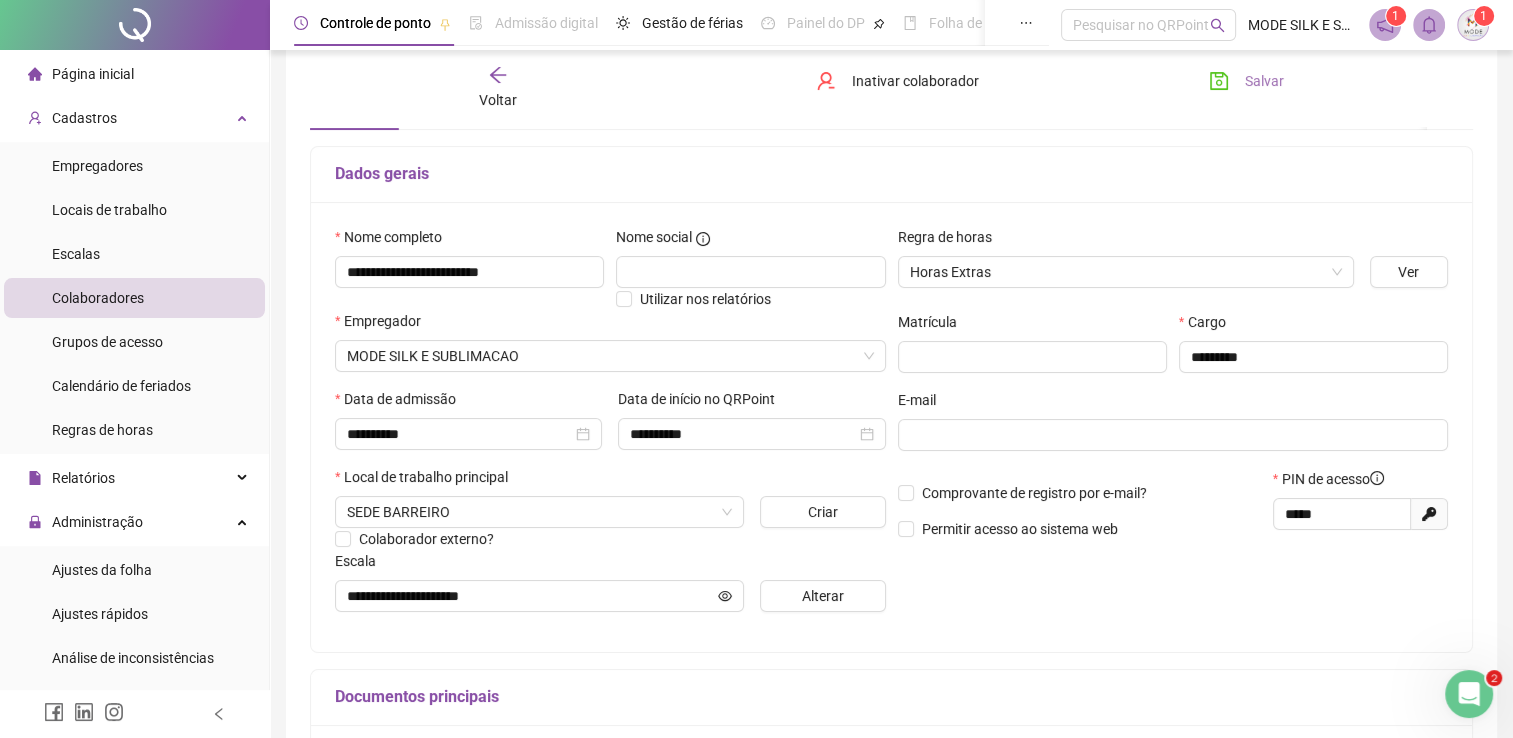 click on "Salvar" at bounding box center (1264, 81) 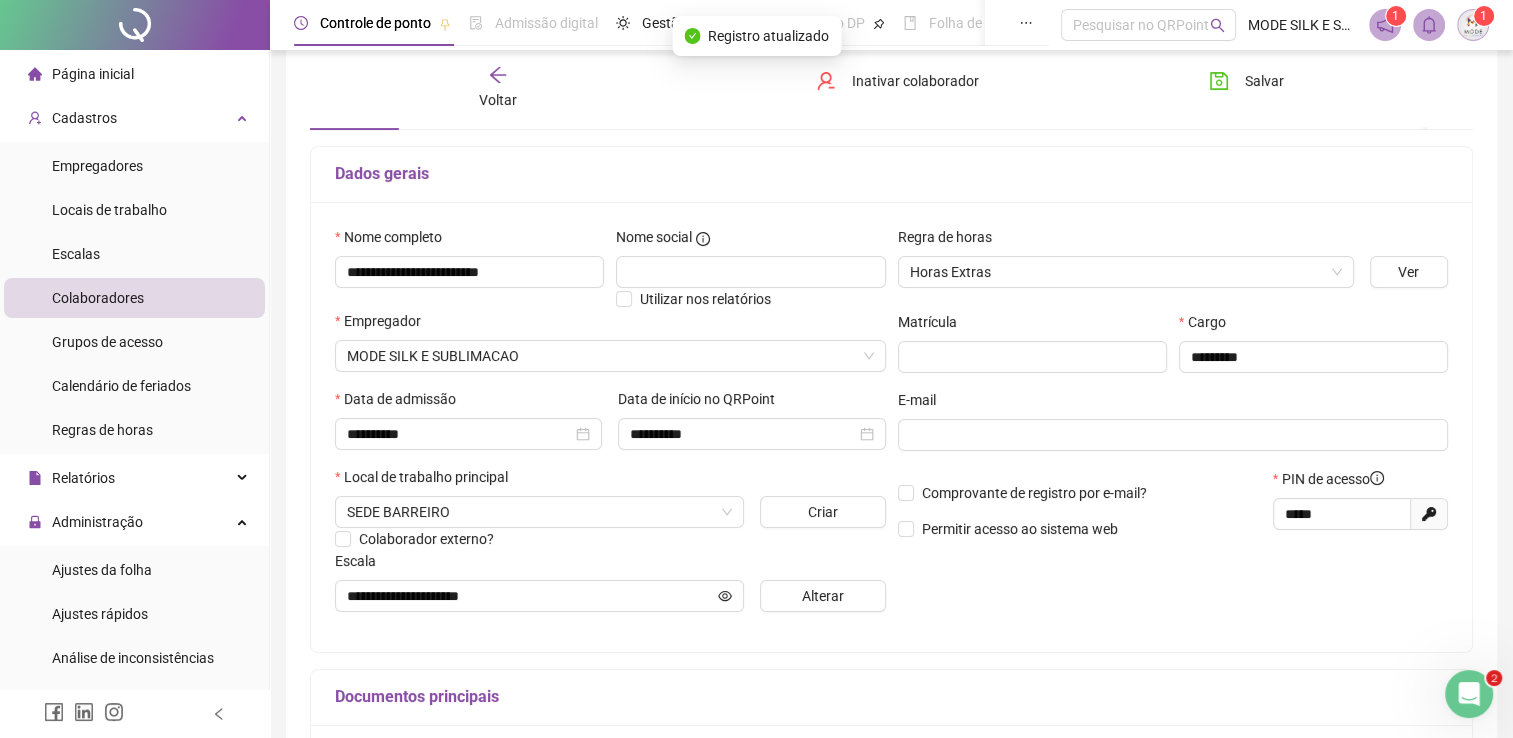 click on "Voltar" at bounding box center [498, 100] 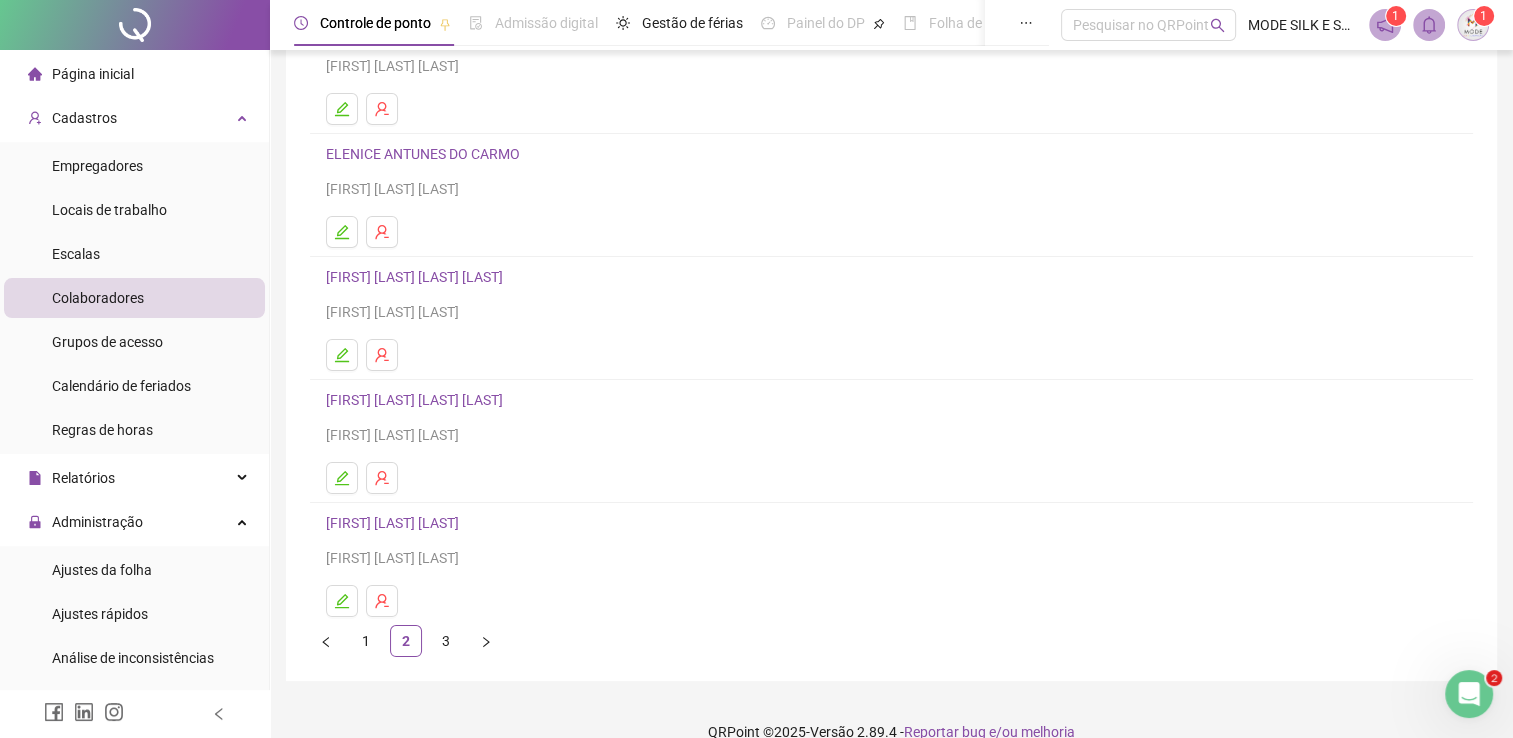 scroll, scrollTop: 228, scrollLeft: 0, axis: vertical 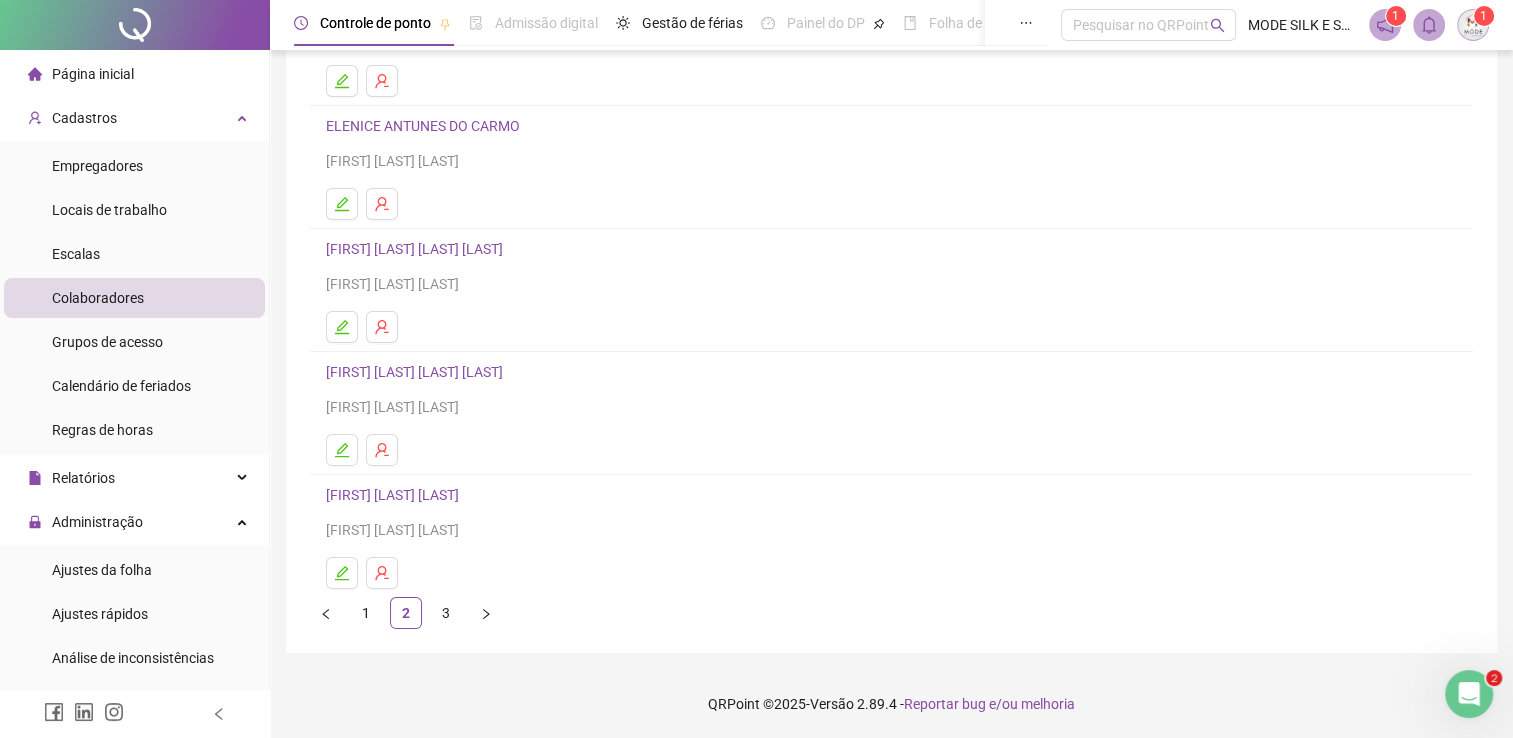 click on "ELENICE ANTUNES DO CARMO" at bounding box center [426, 126] 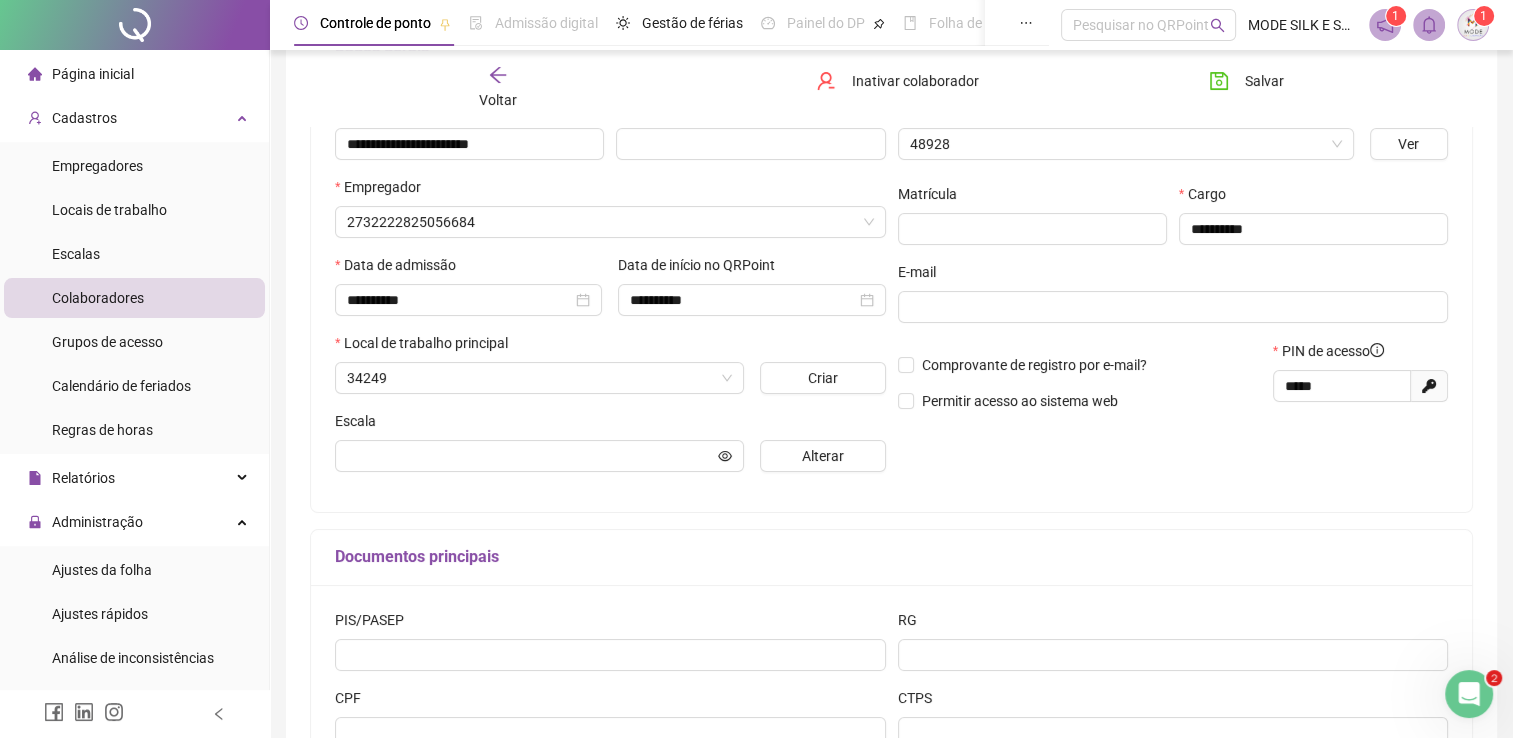 scroll, scrollTop: 238, scrollLeft: 0, axis: vertical 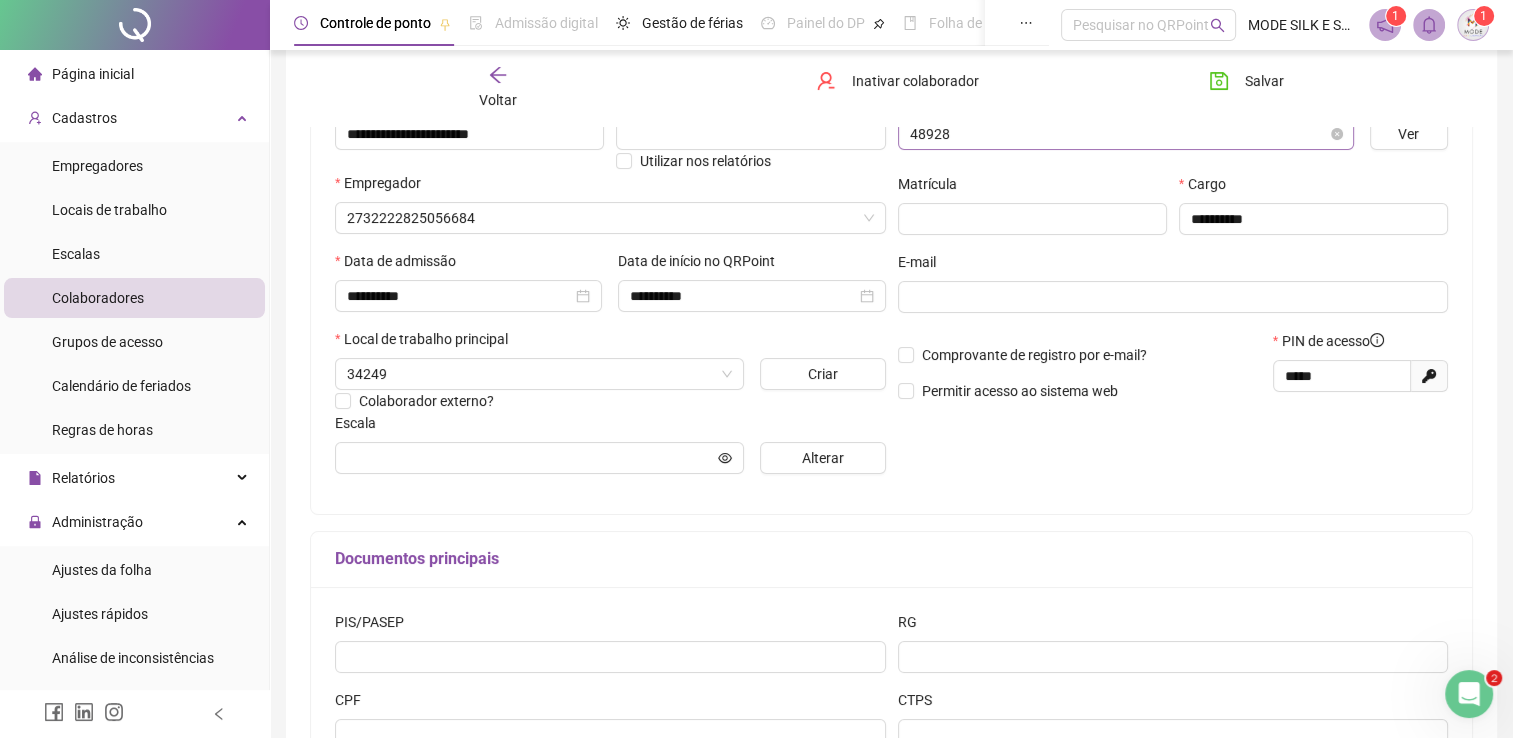type on "*********" 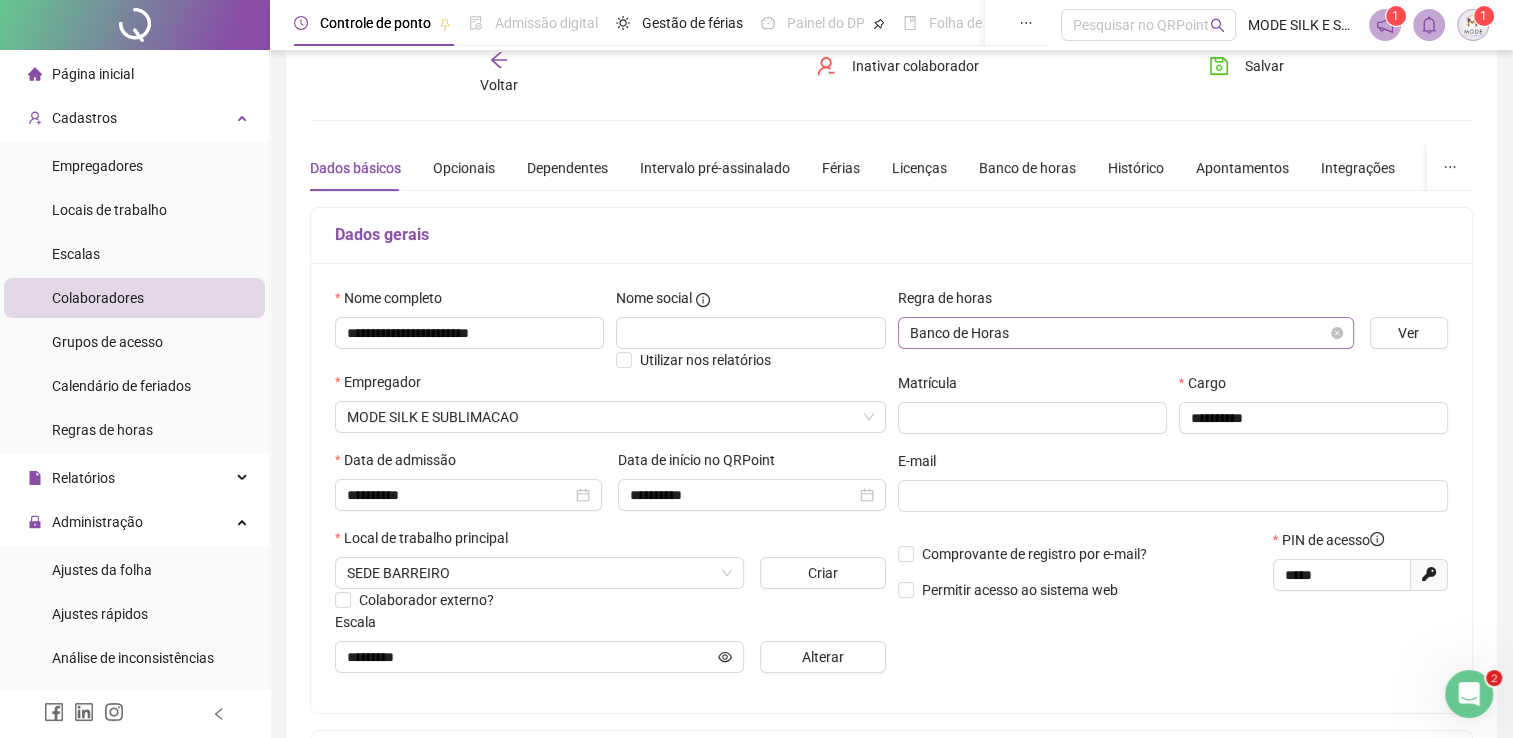 scroll, scrollTop: 38, scrollLeft: 0, axis: vertical 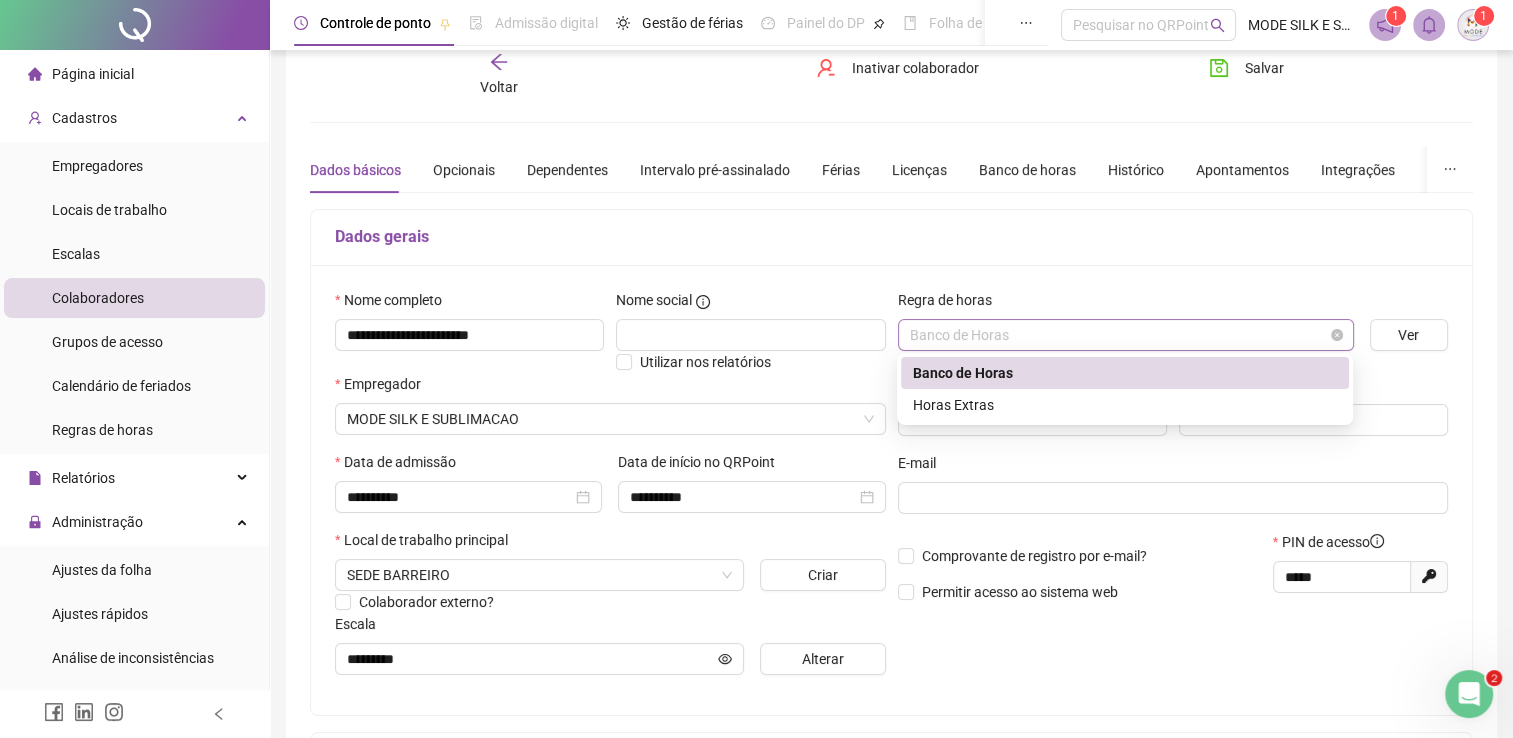 click on "Banco de Horas" at bounding box center (1126, 335) 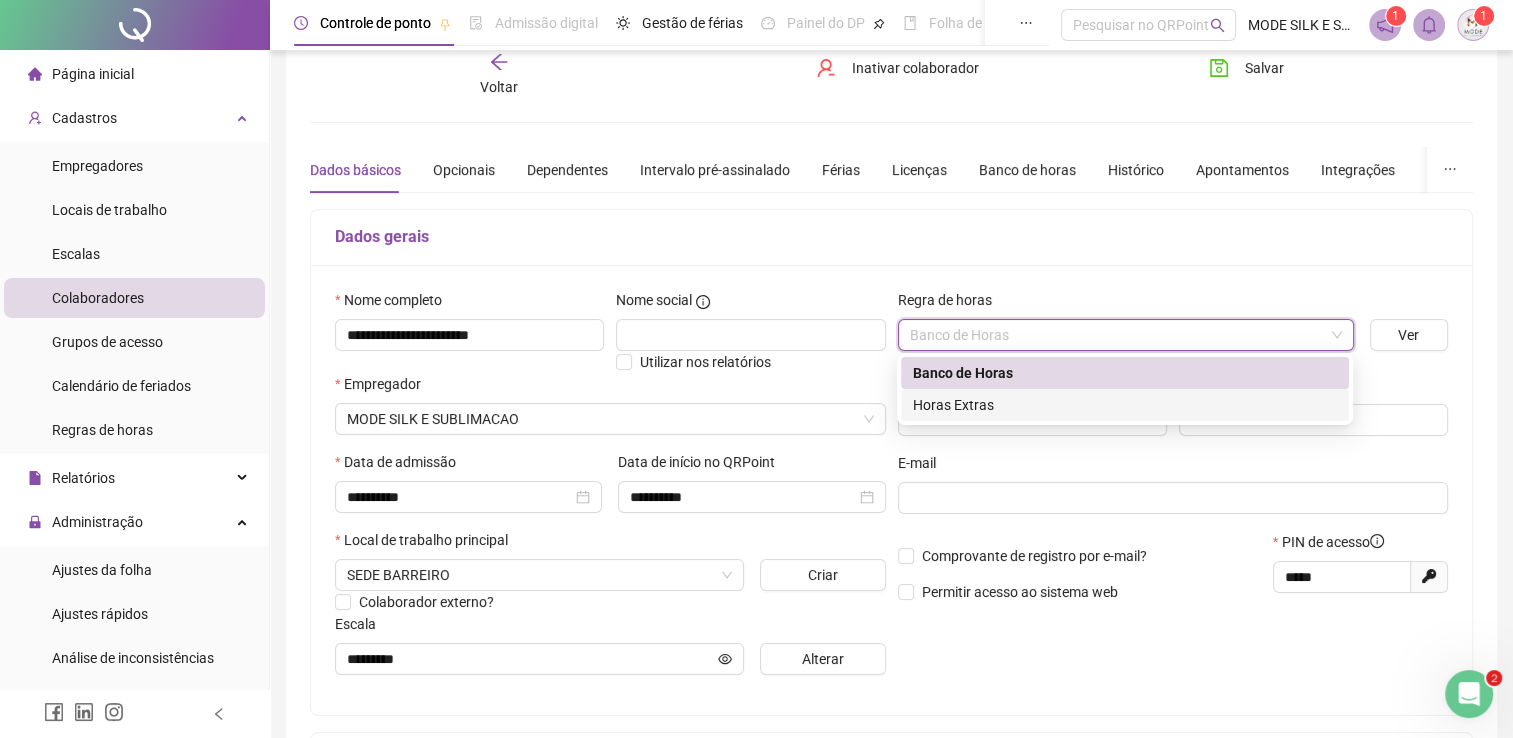 click on "Horas Extras" at bounding box center [1125, 405] 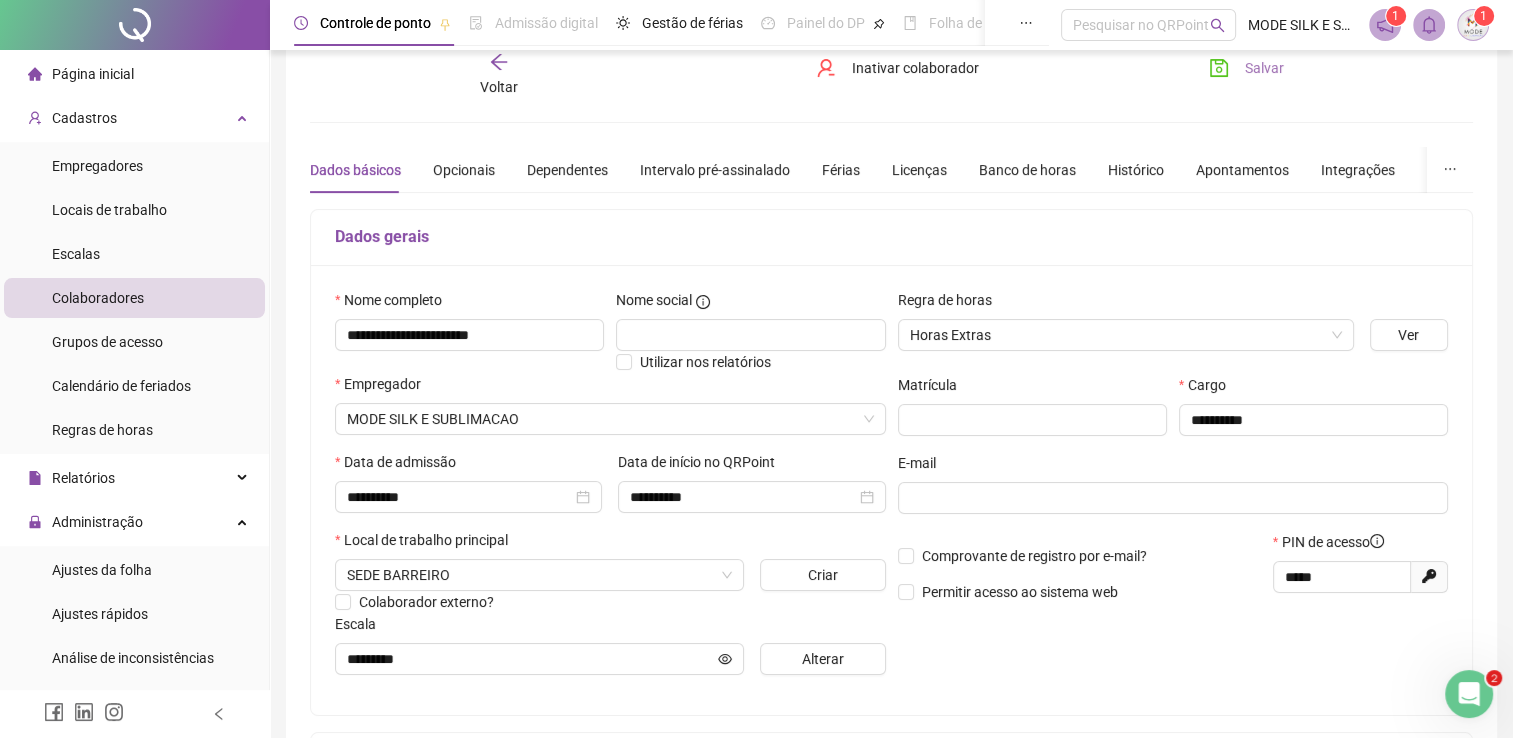 click on "Salvar" at bounding box center [1264, 68] 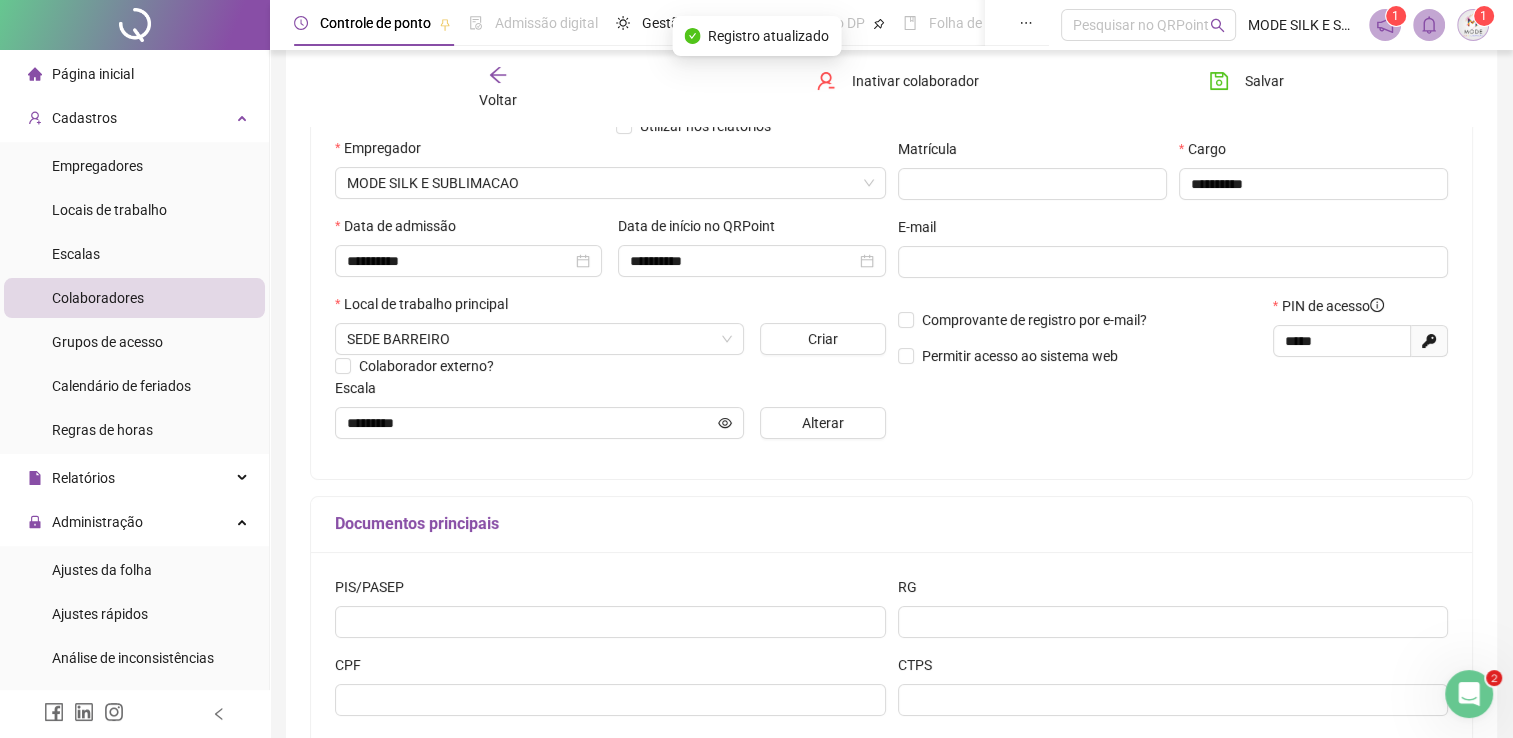 scroll, scrollTop: 102, scrollLeft: 0, axis: vertical 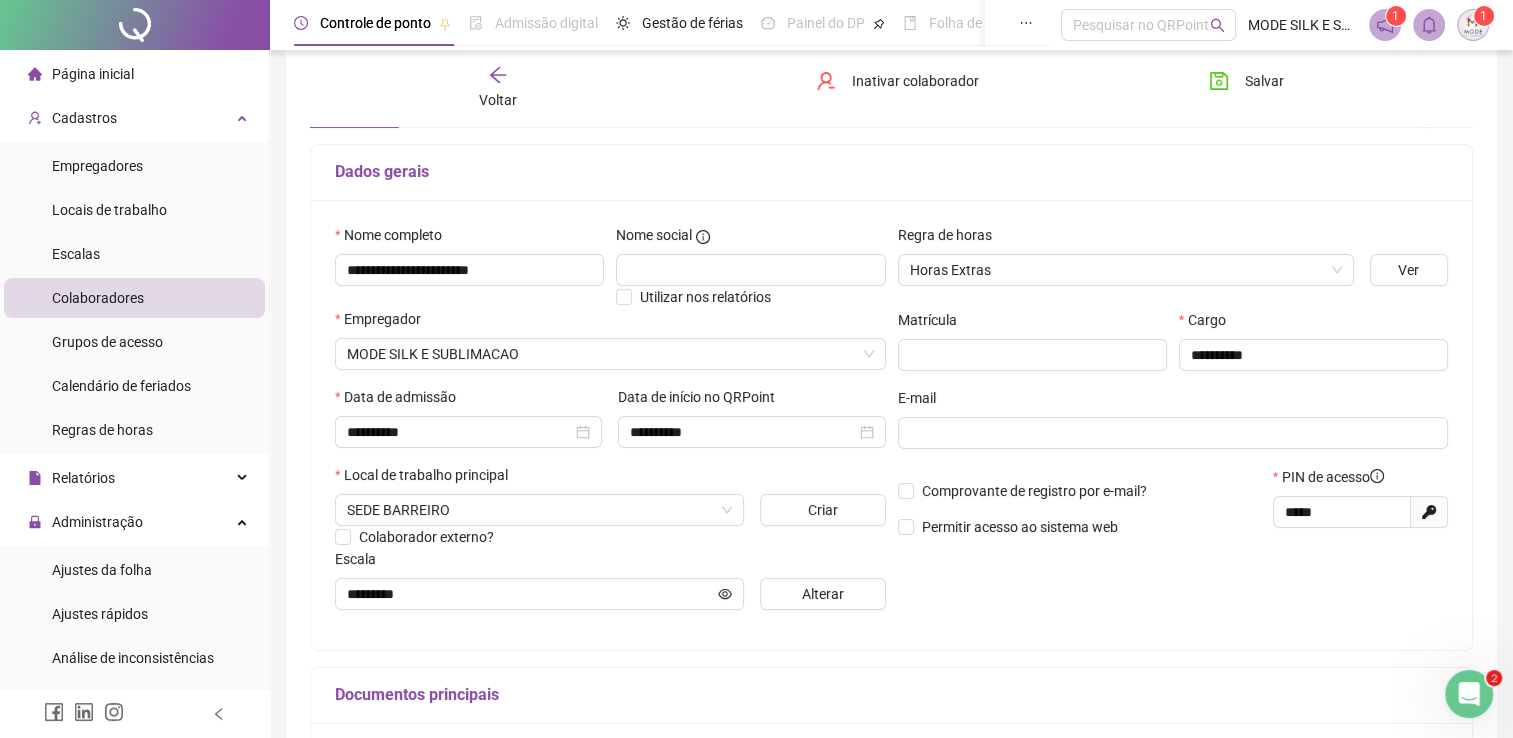 click on "Voltar" at bounding box center [498, 100] 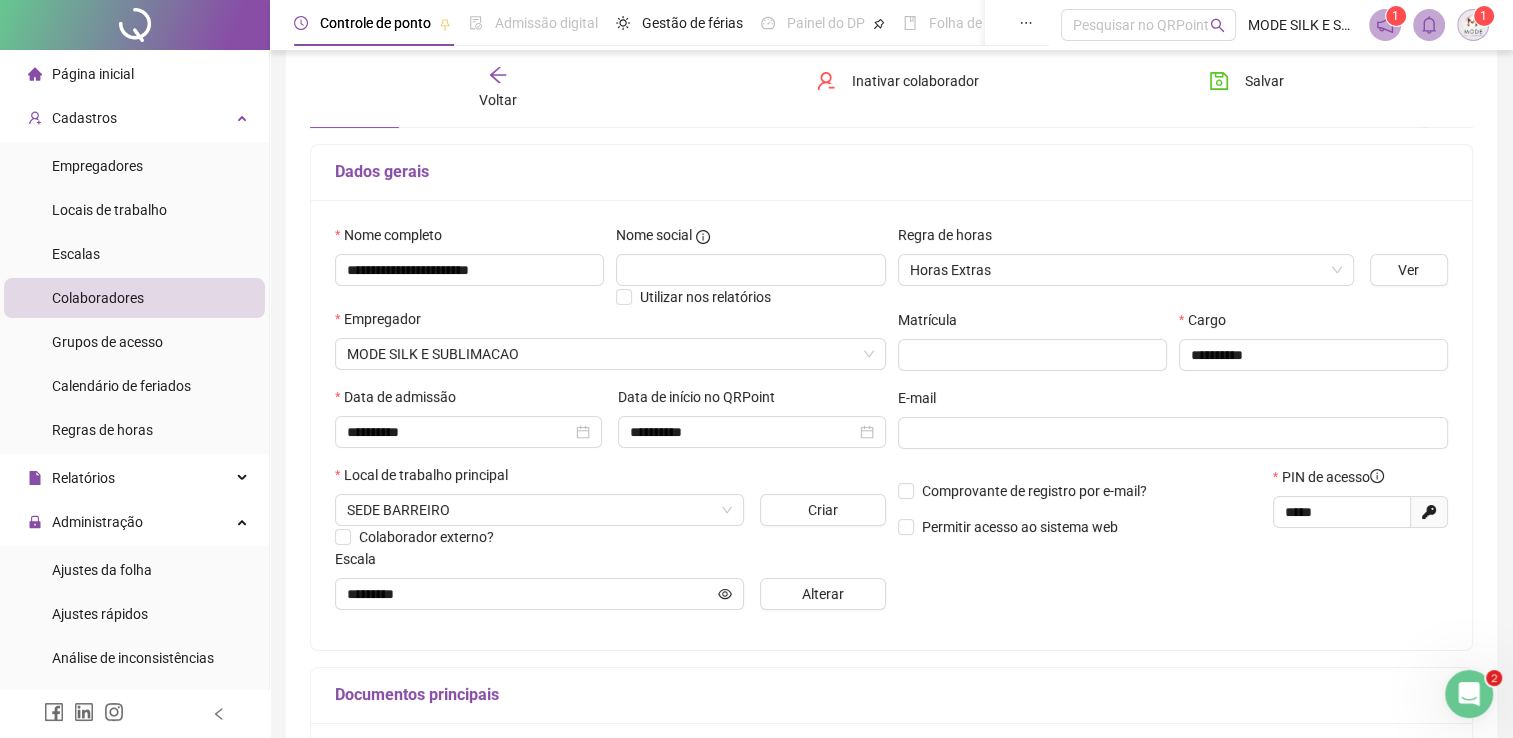 scroll, scrollTop: 0, scrollLeft: 0, axis: both 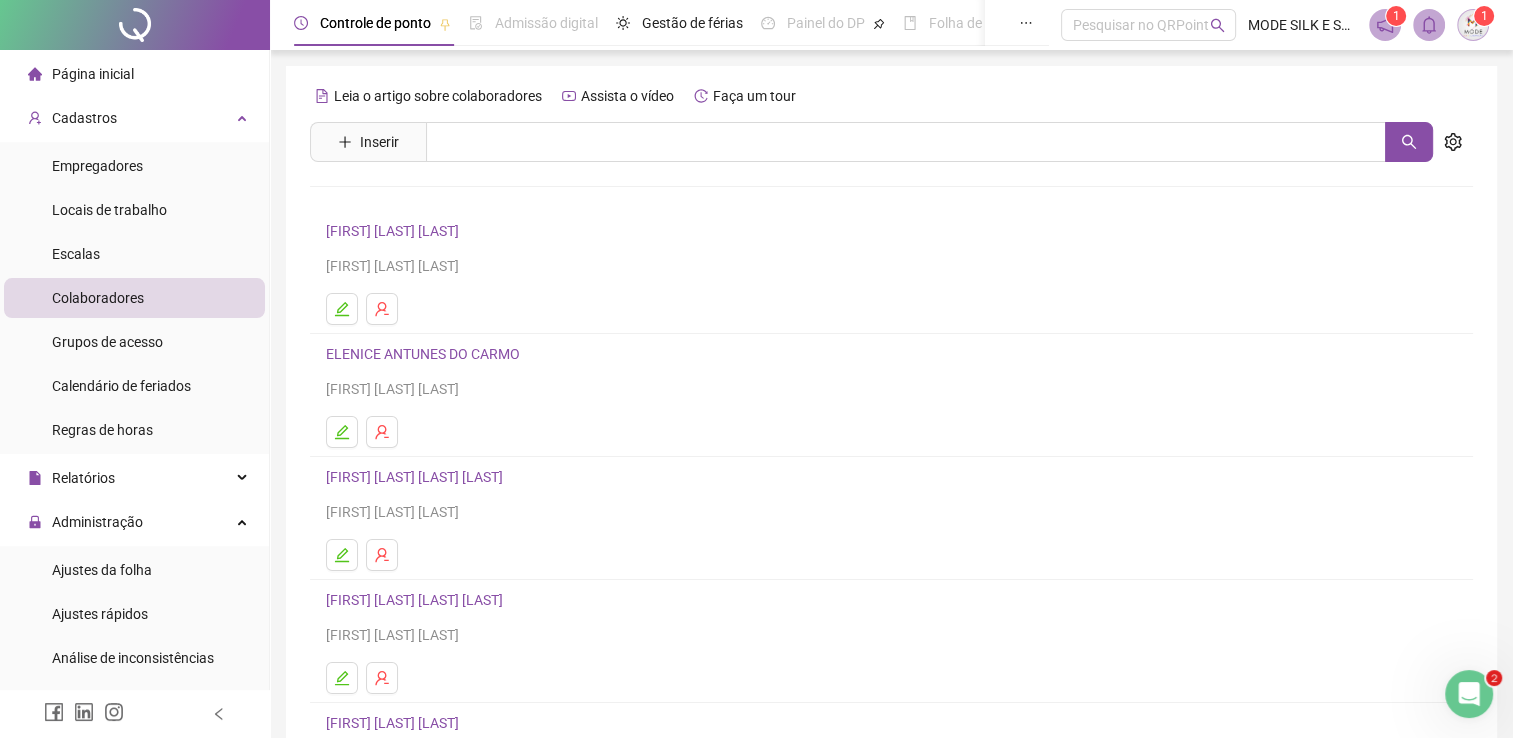 click on "[FIRST] [LAST] [LAST] [LAST]" at bounding box center (417, 477) 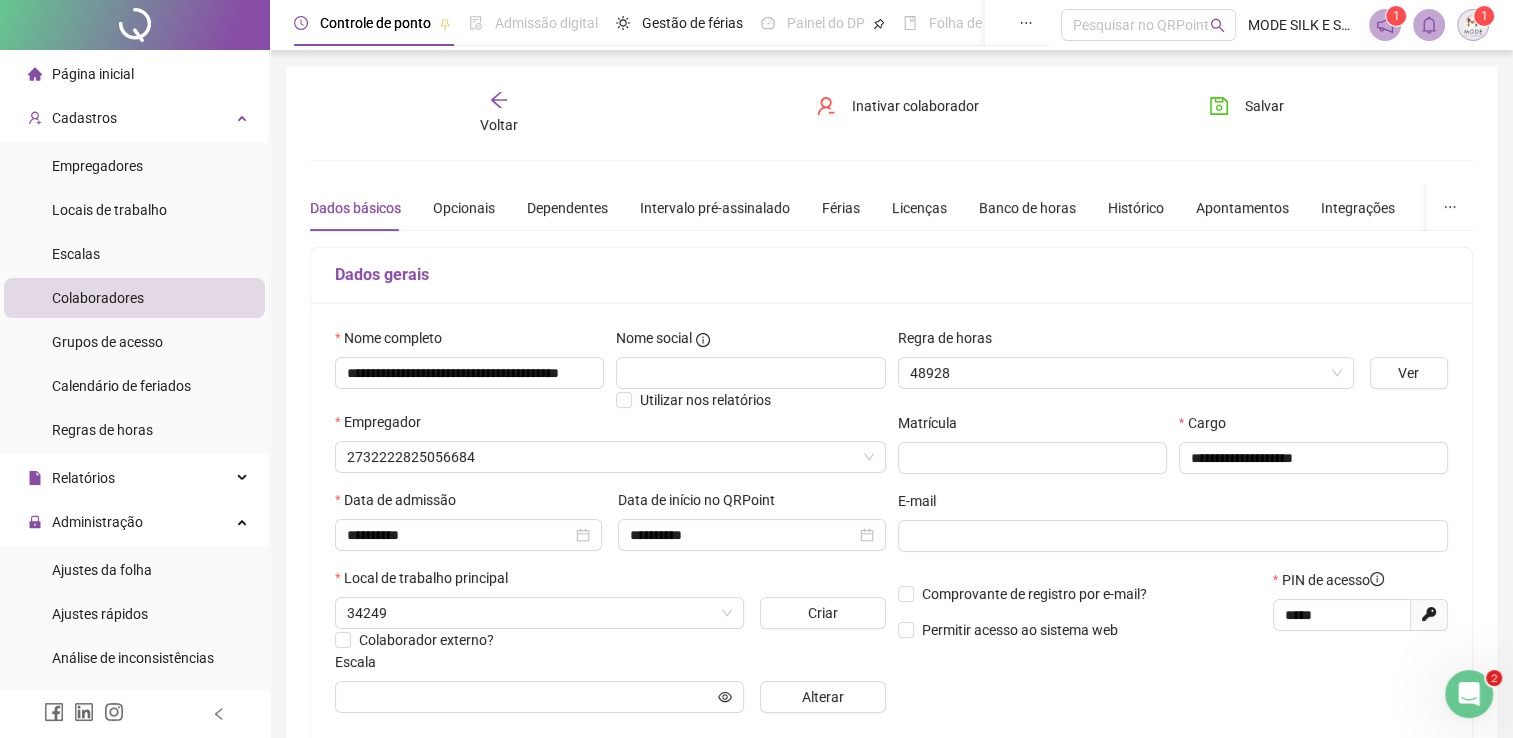 type on "**********" 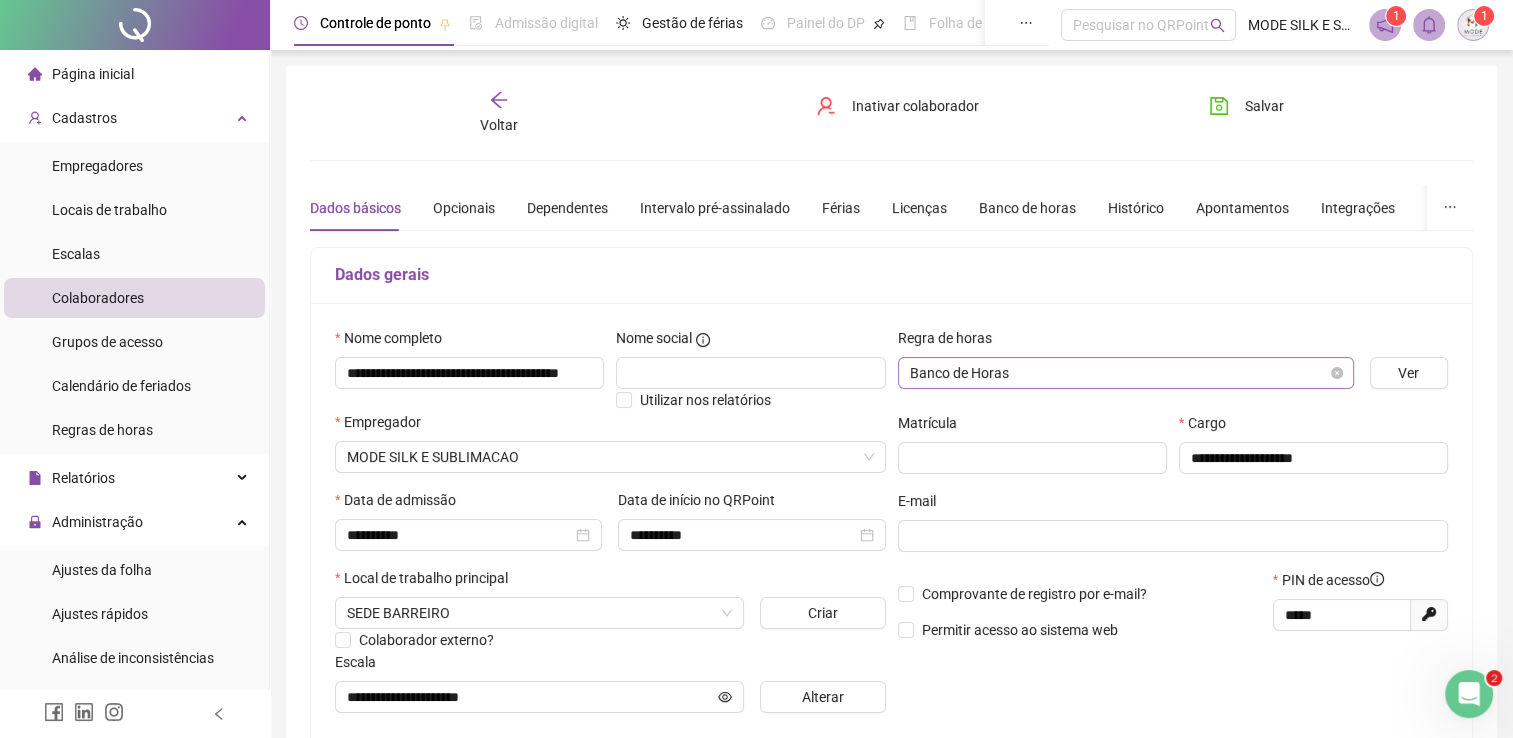 click on "Banco de Horas" at bounding box center (1126, 373) 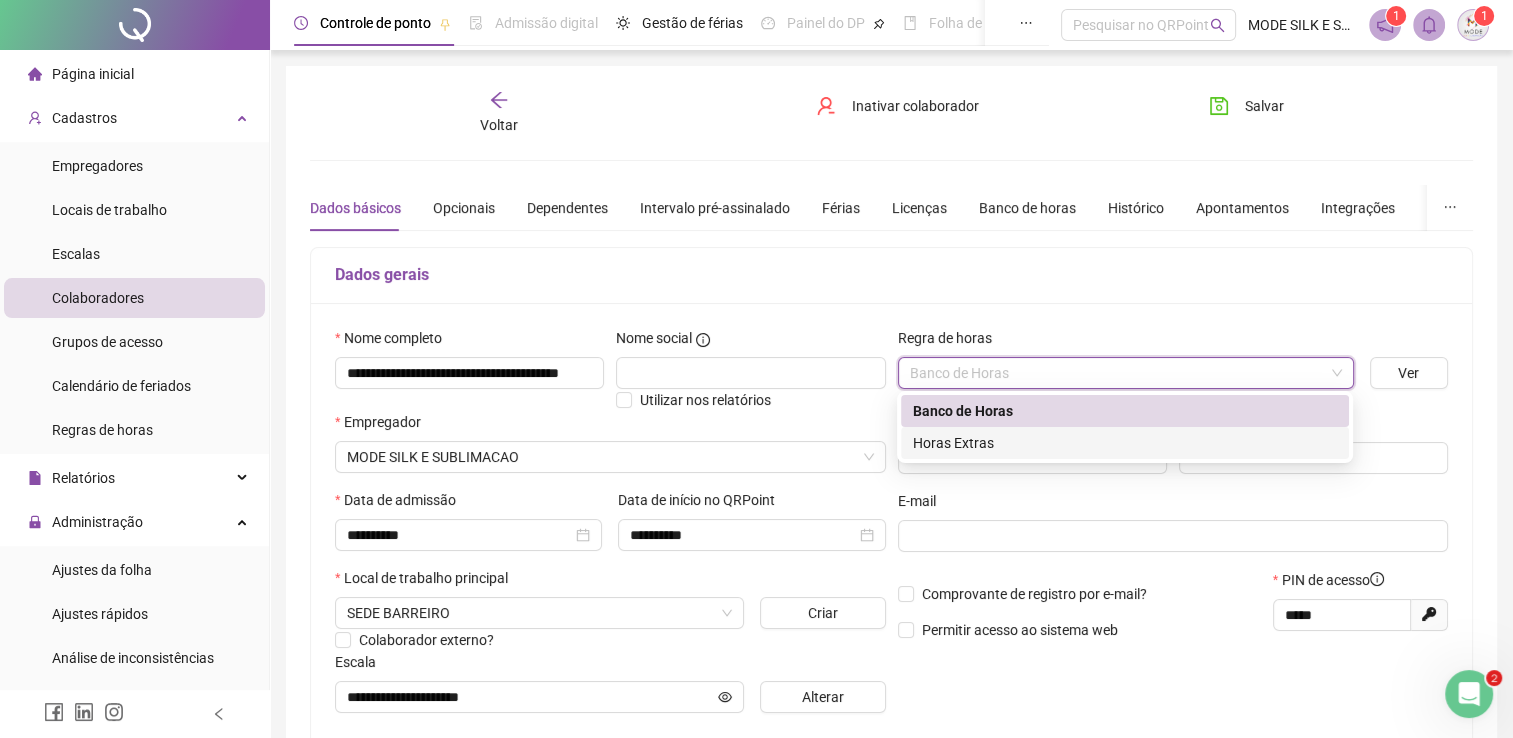 click on "Horas Extras" at bounding box center (1125, 443) 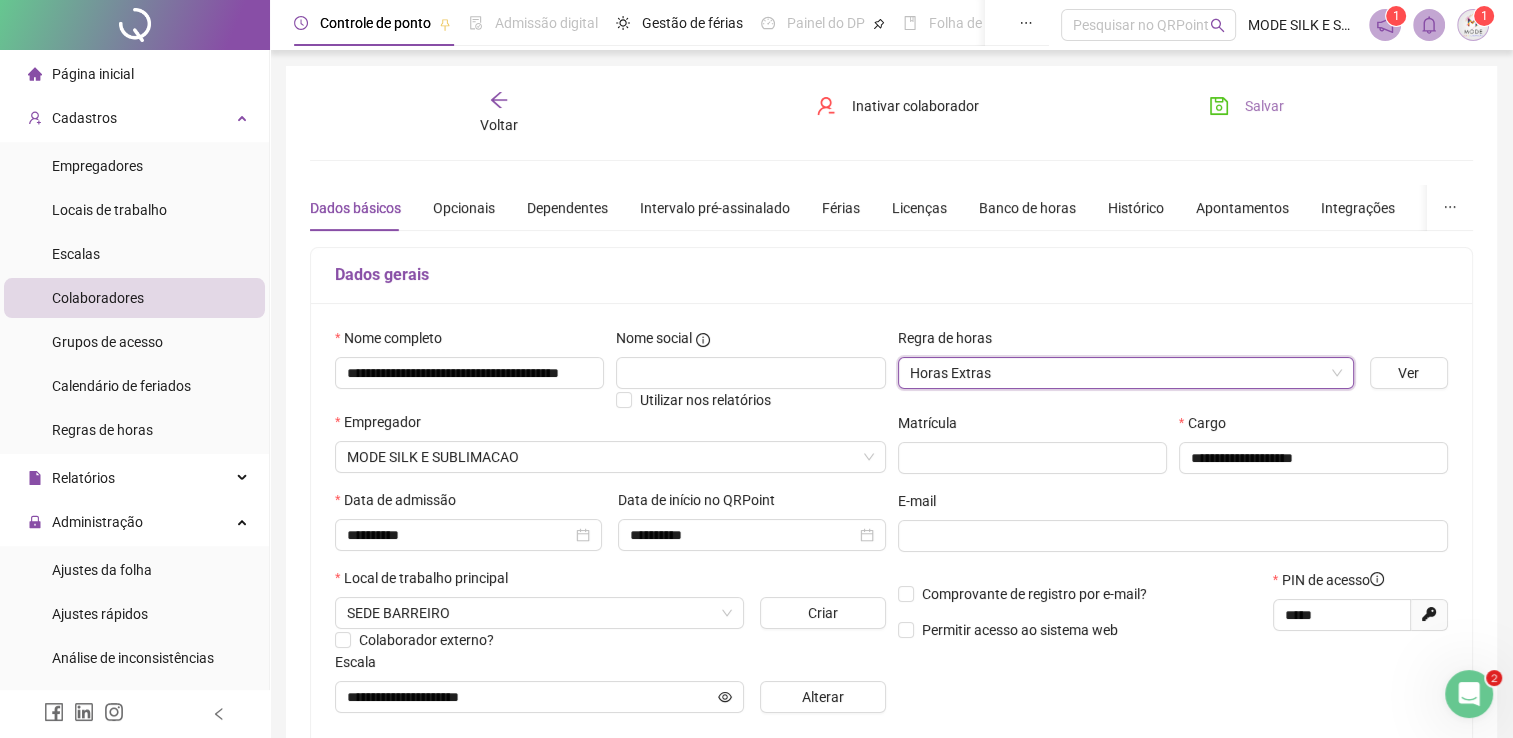 click on "Salvar" at bounding box center (1264, 106) 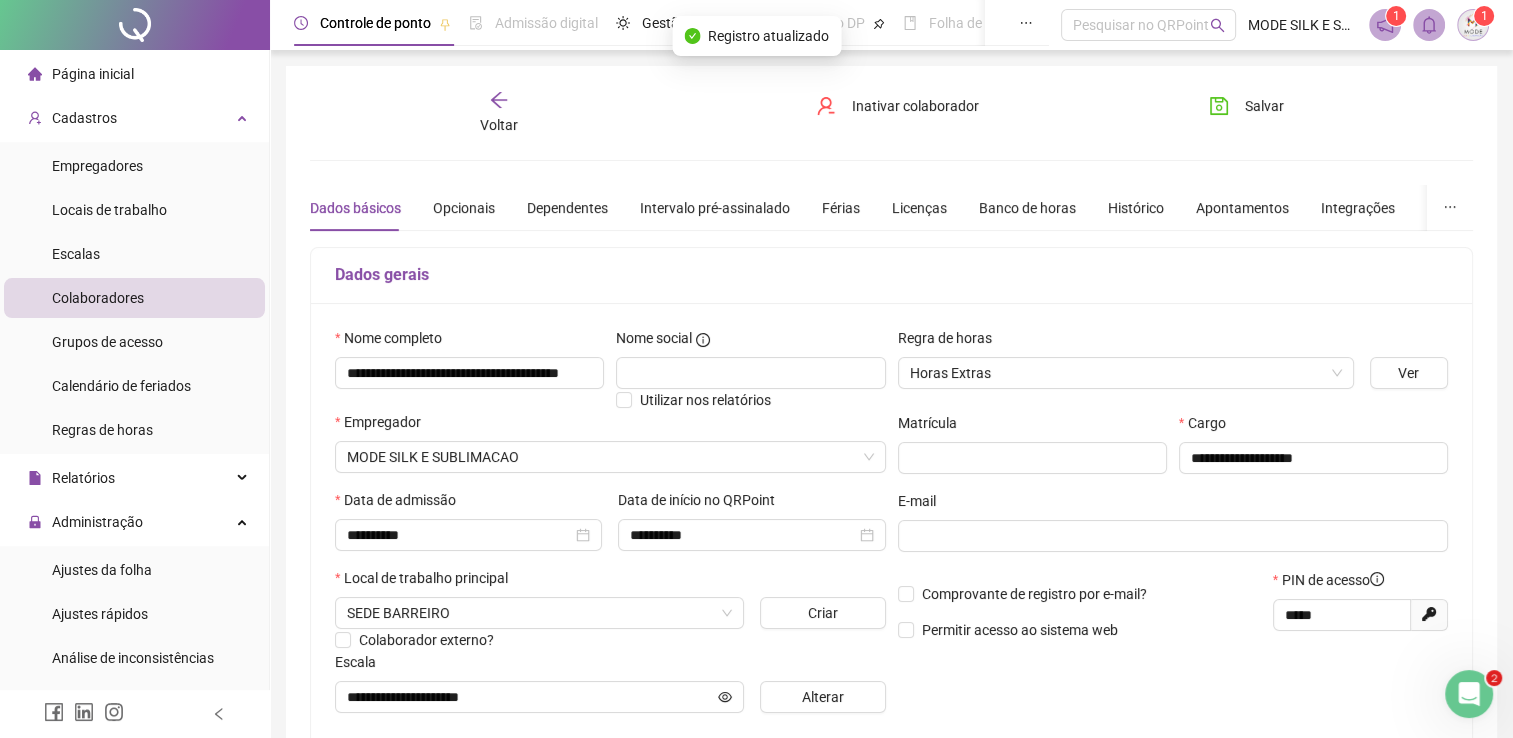 click on "Voltar" at bounding box center (499, 125) 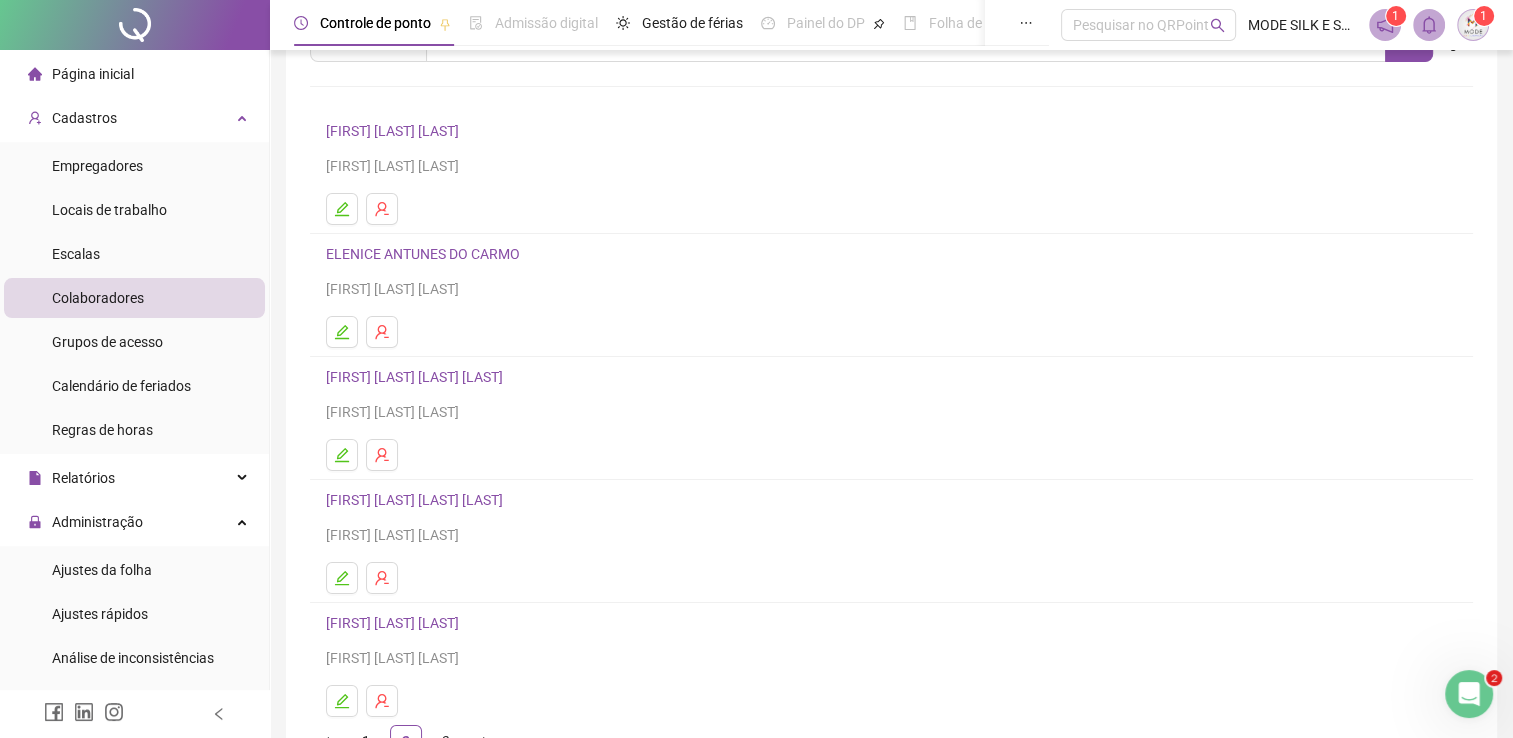 click on "[FIRST] [LAST] [LAST] [LAST]" at bounding box center (417, 500) 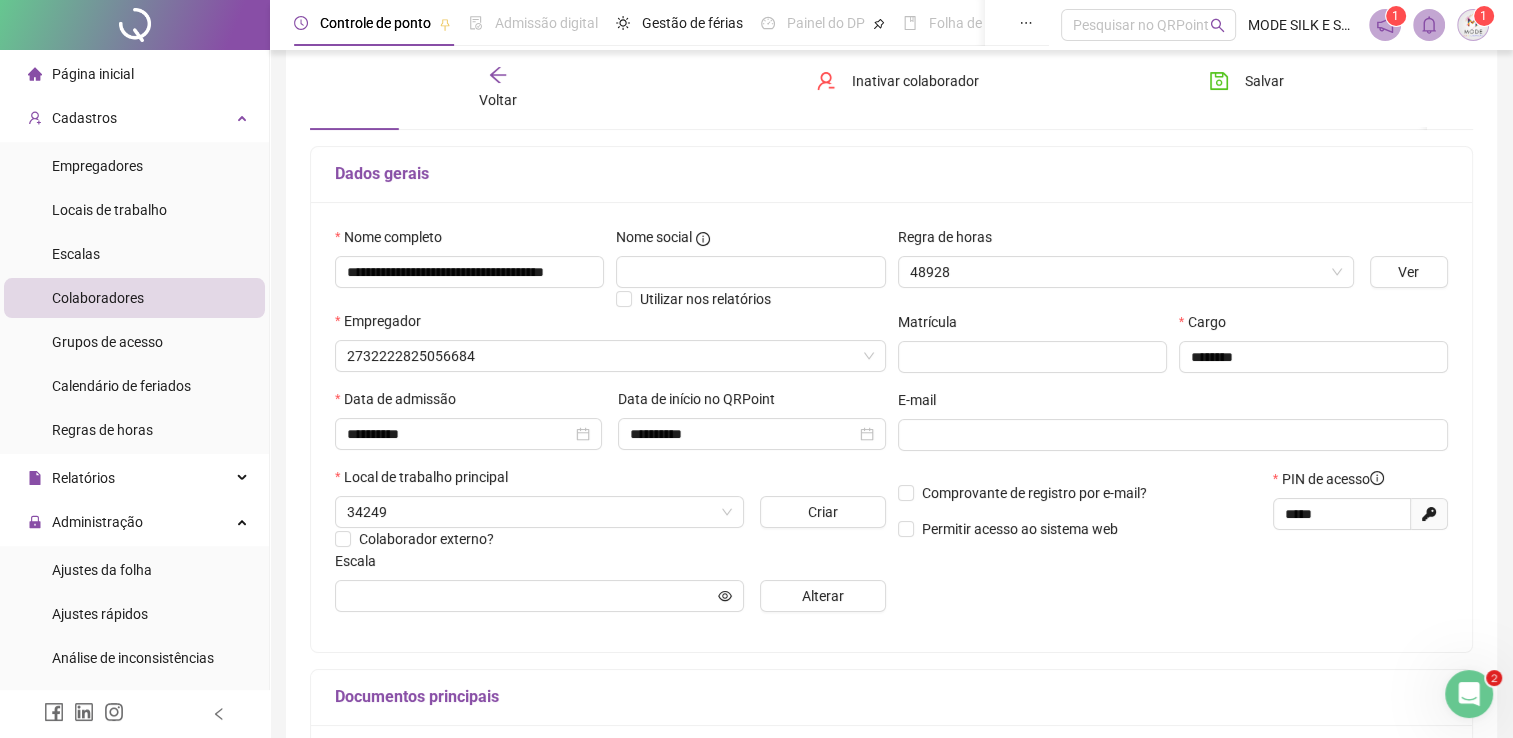 scroll, scrollTop: 110, scrollLeft: 0, axis: vertical 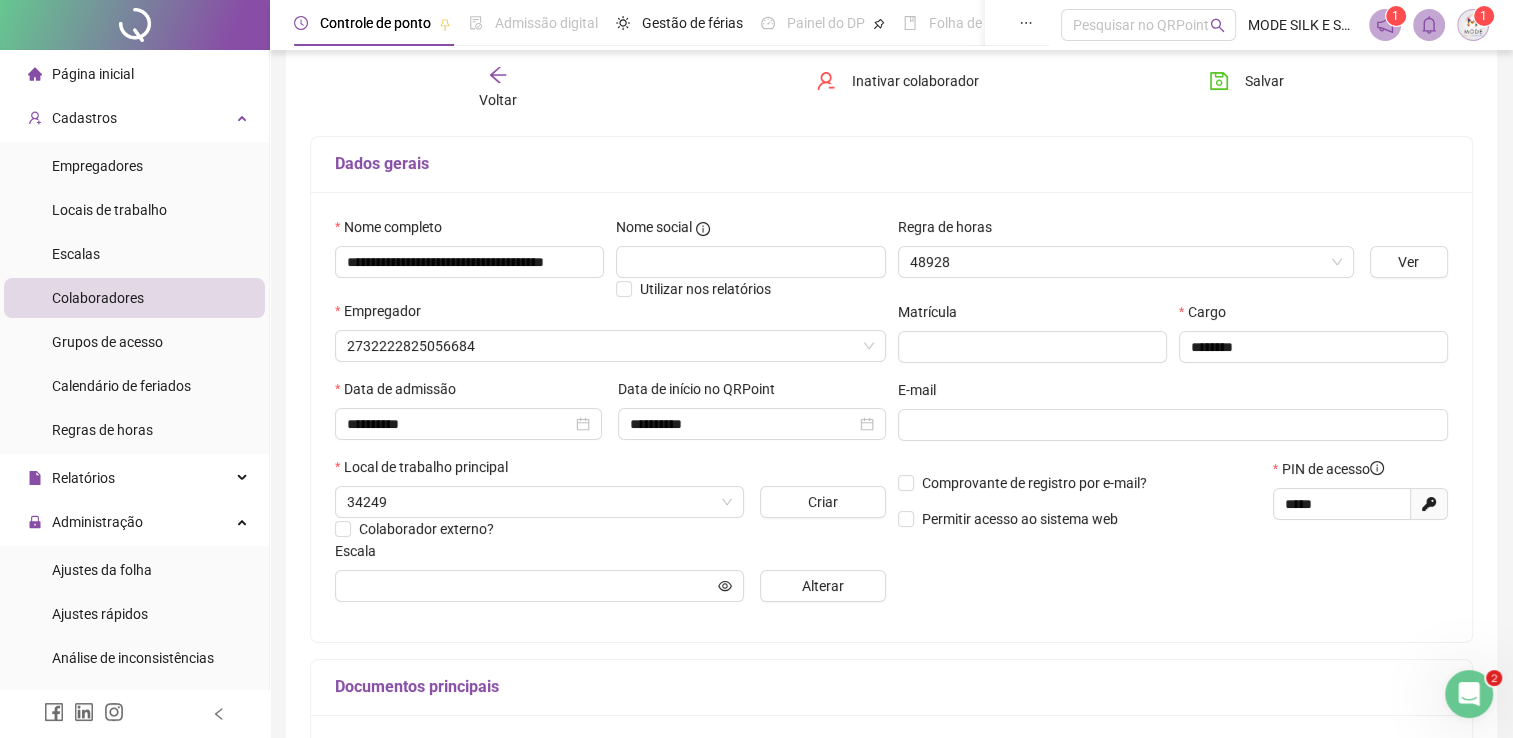 type on "**********" 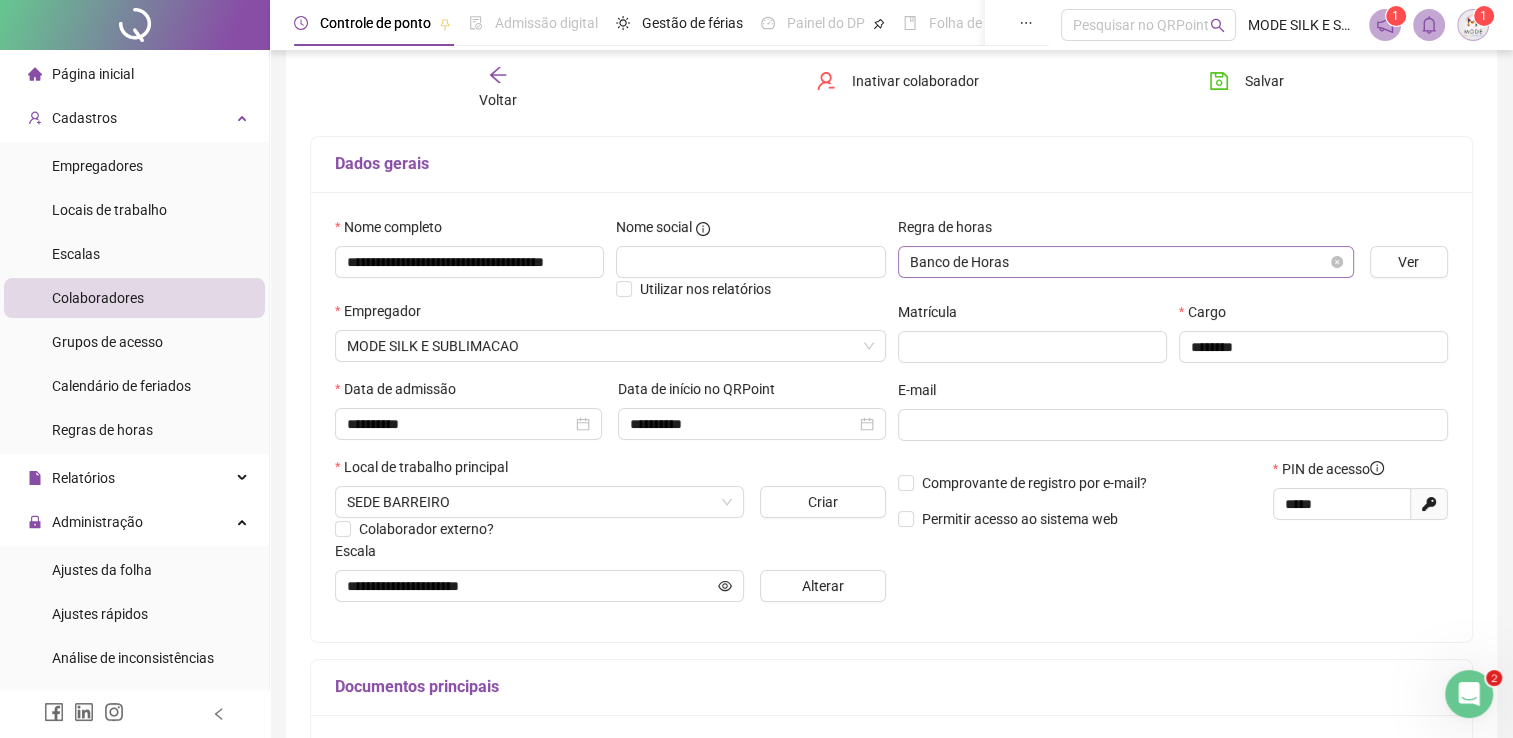 click on "Banco de Horas" at bounding box center (1126, 262) 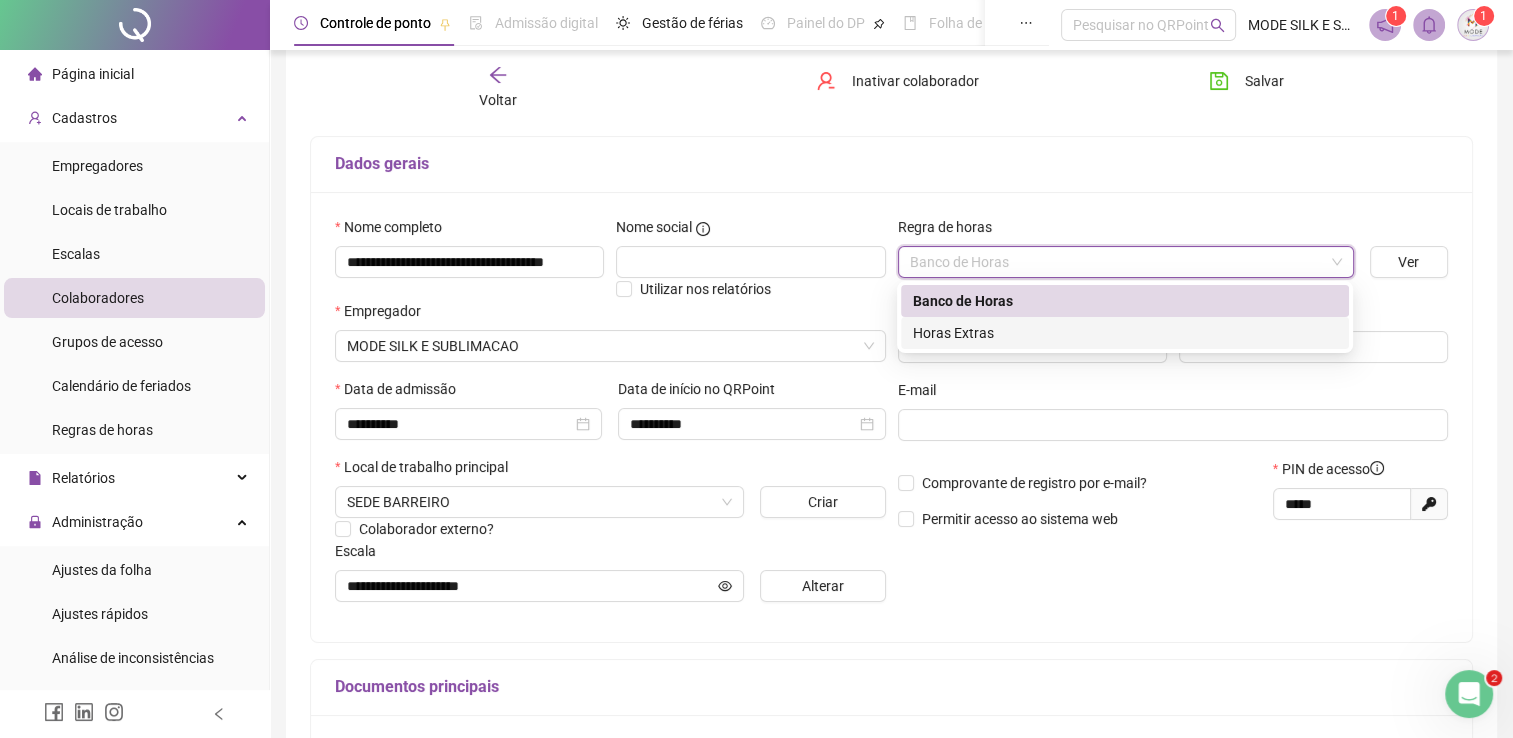 drag, startPoint x: 966, startPoint y: 345, endPoint x: 1052, endPoint y: 319, distance: 89.84431 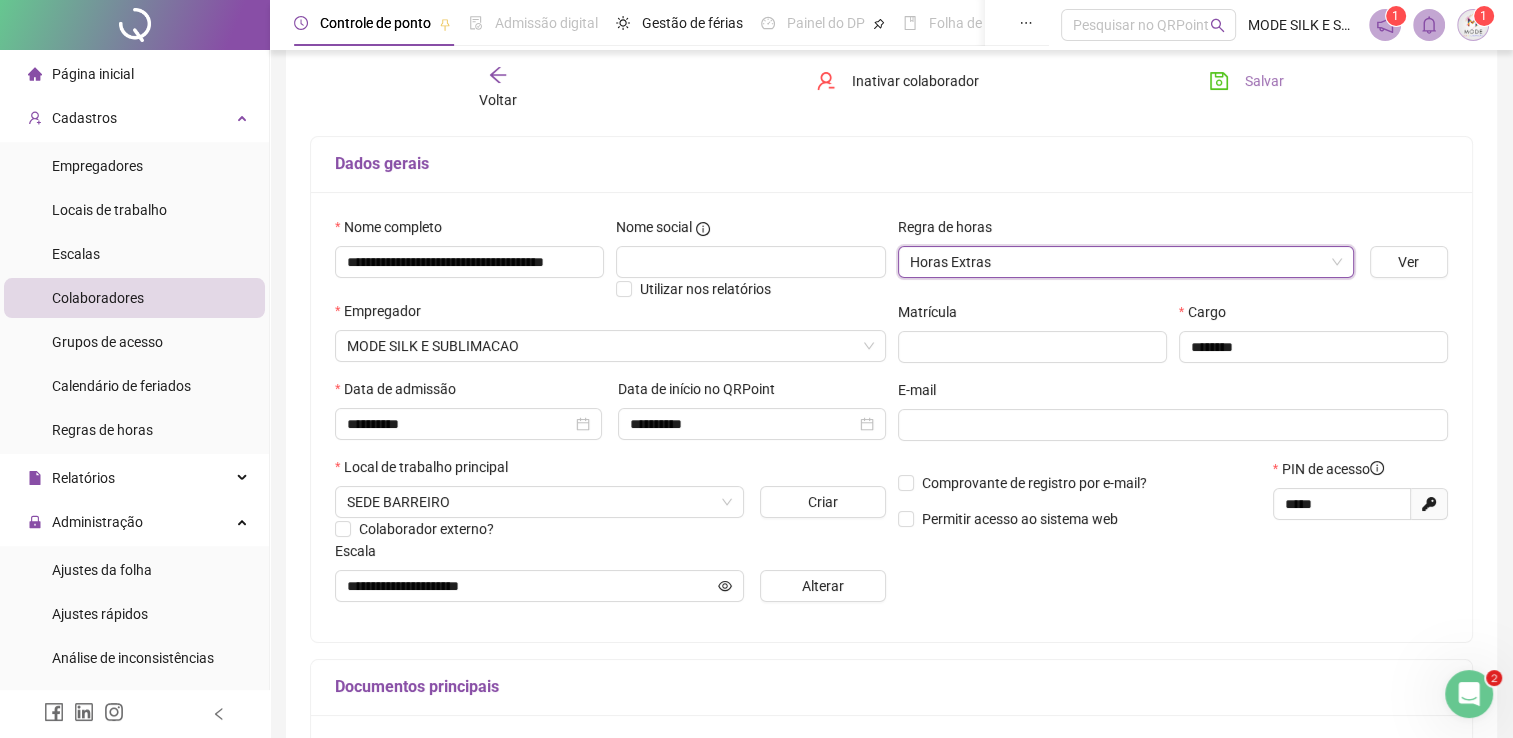 click on "Salvar" at bounding box center [1264, 81] 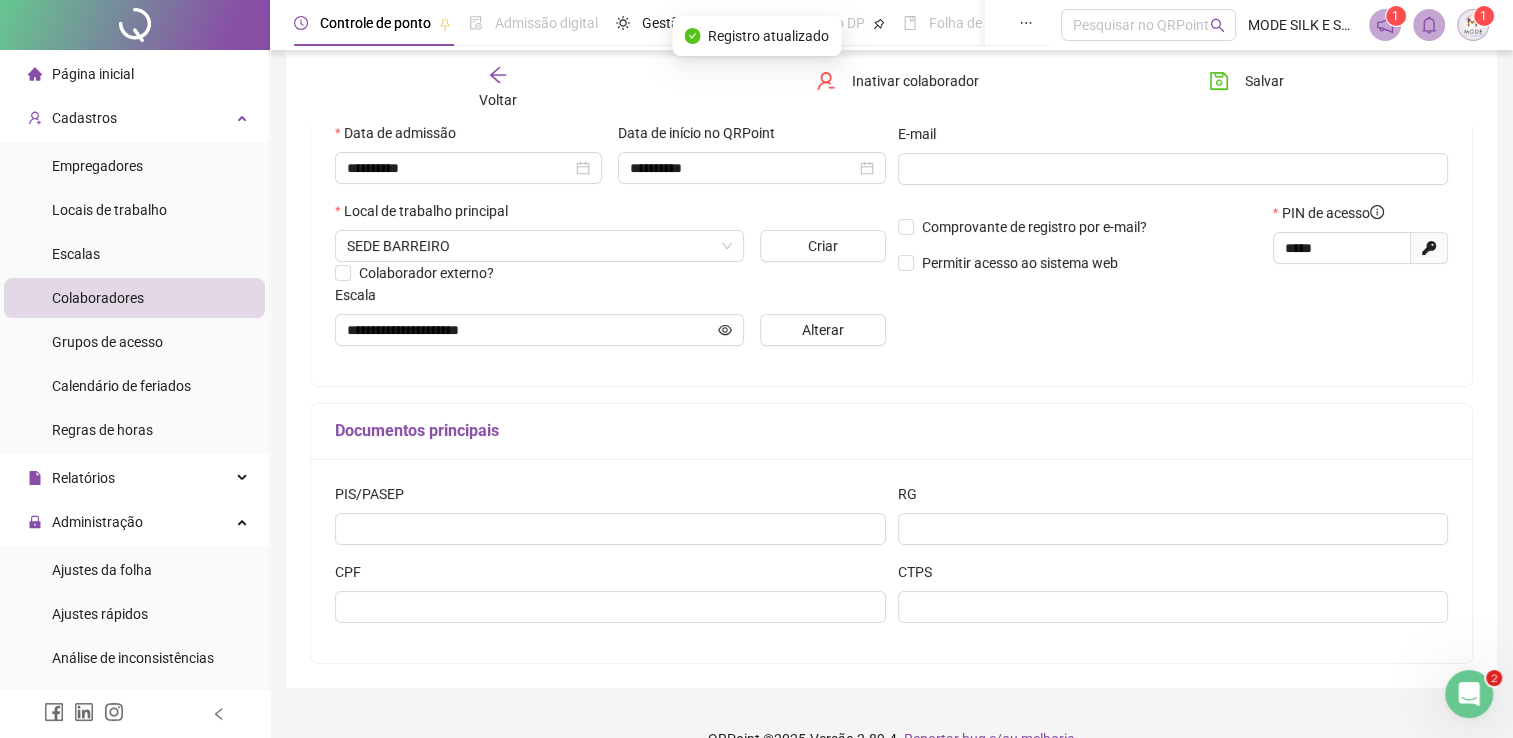scroll, scrollTop: 402, scrollLeft: 0, axis: vertical 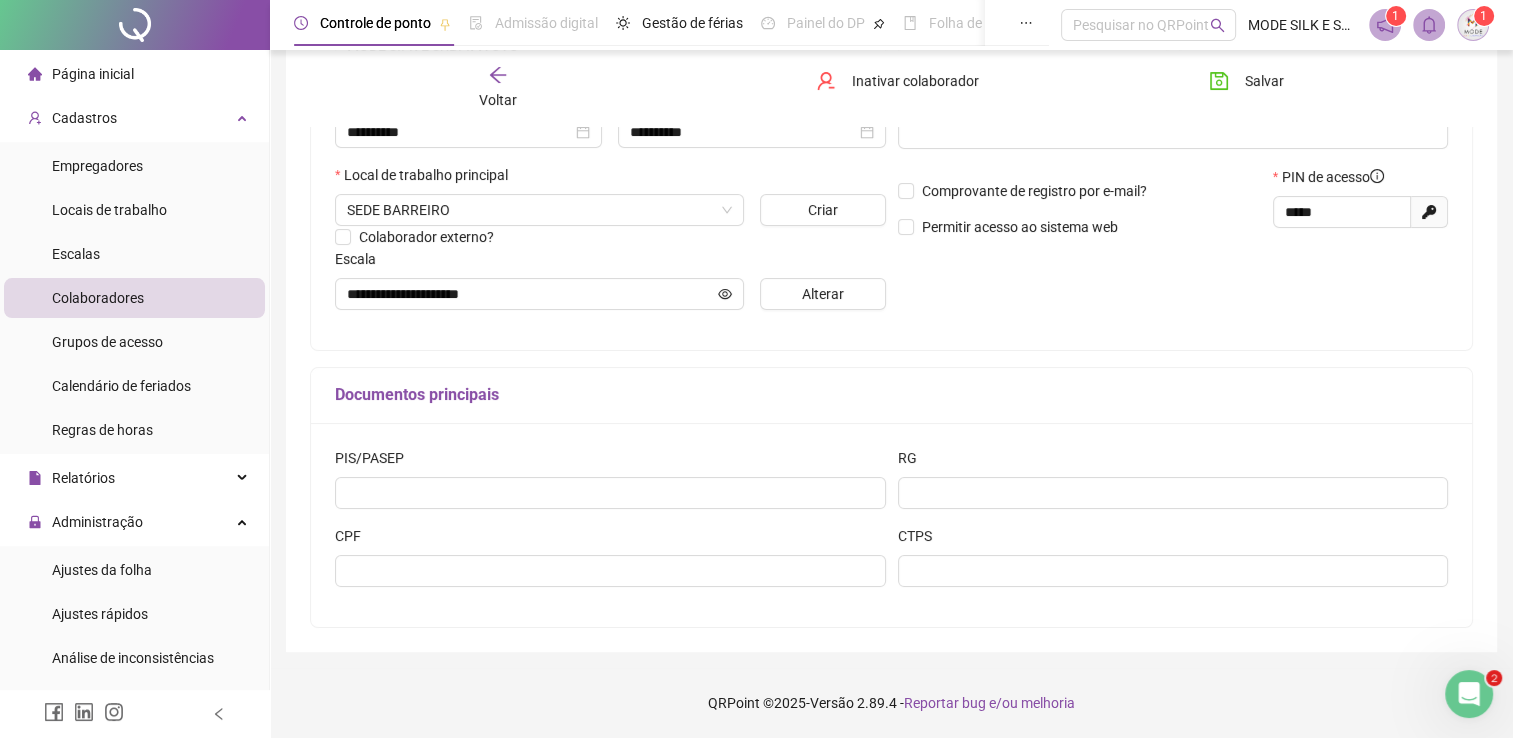 click 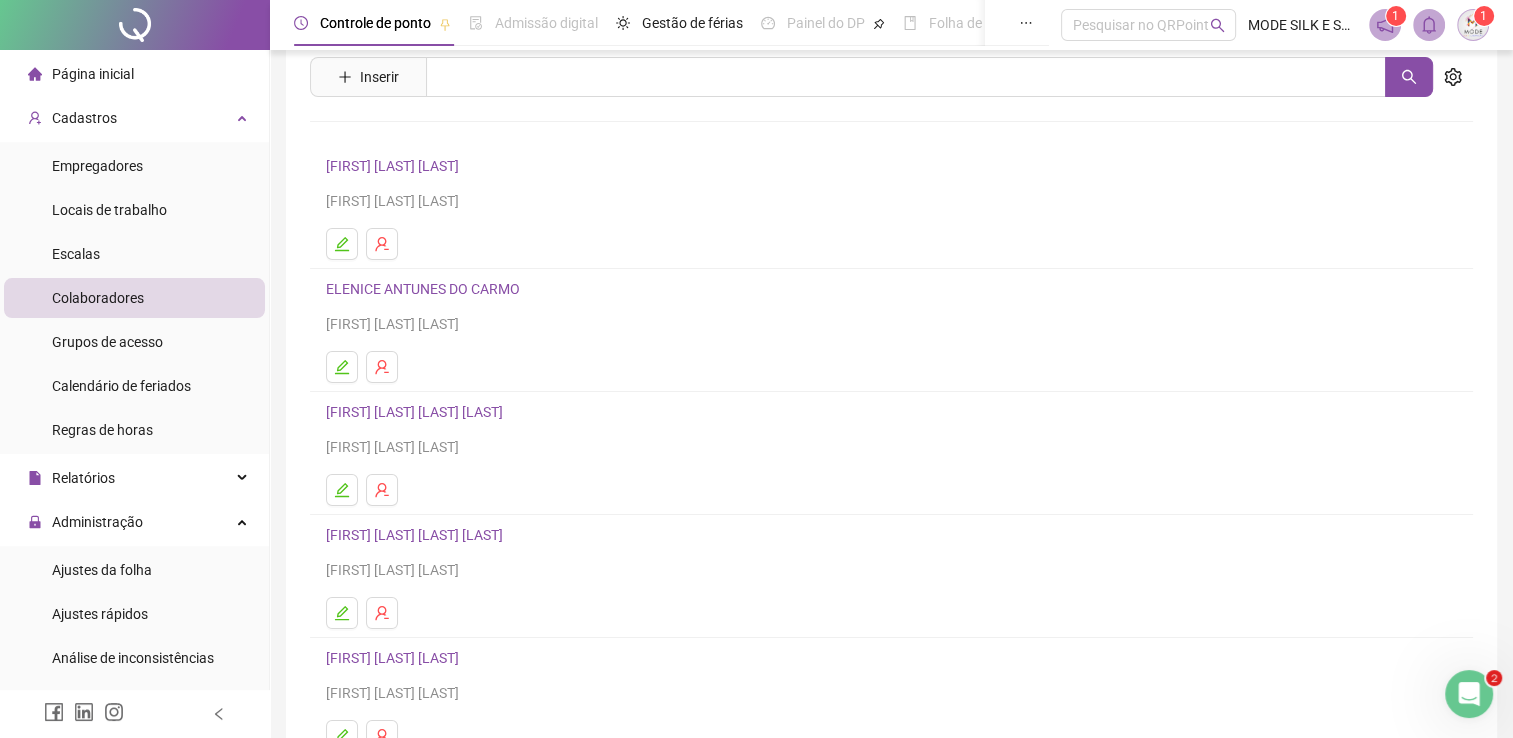 scroll, scrollTop: 200, scrollLeft: 0, axis: vertical 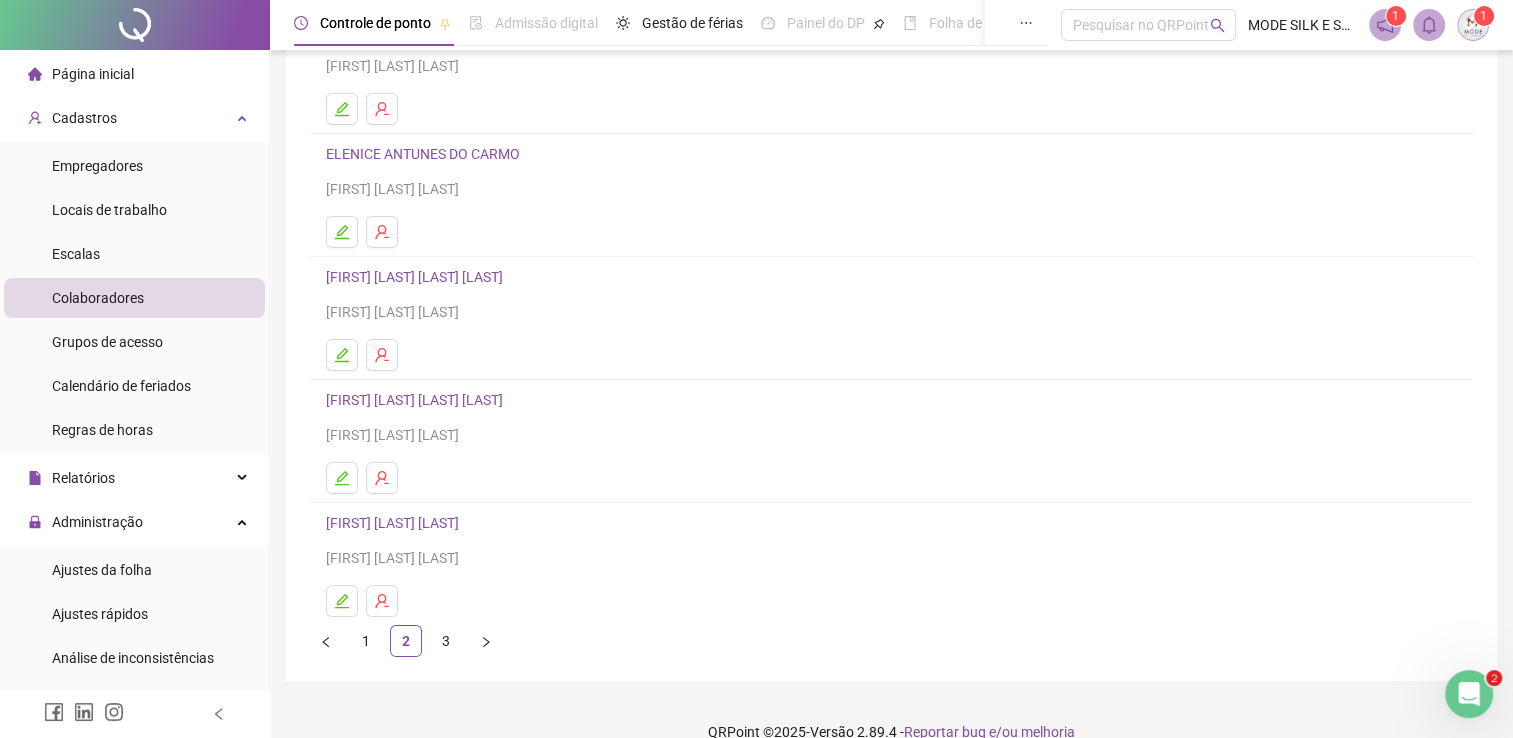click on "[FIRST] [LAST] [LAST]" at bounding box center [395, 523] 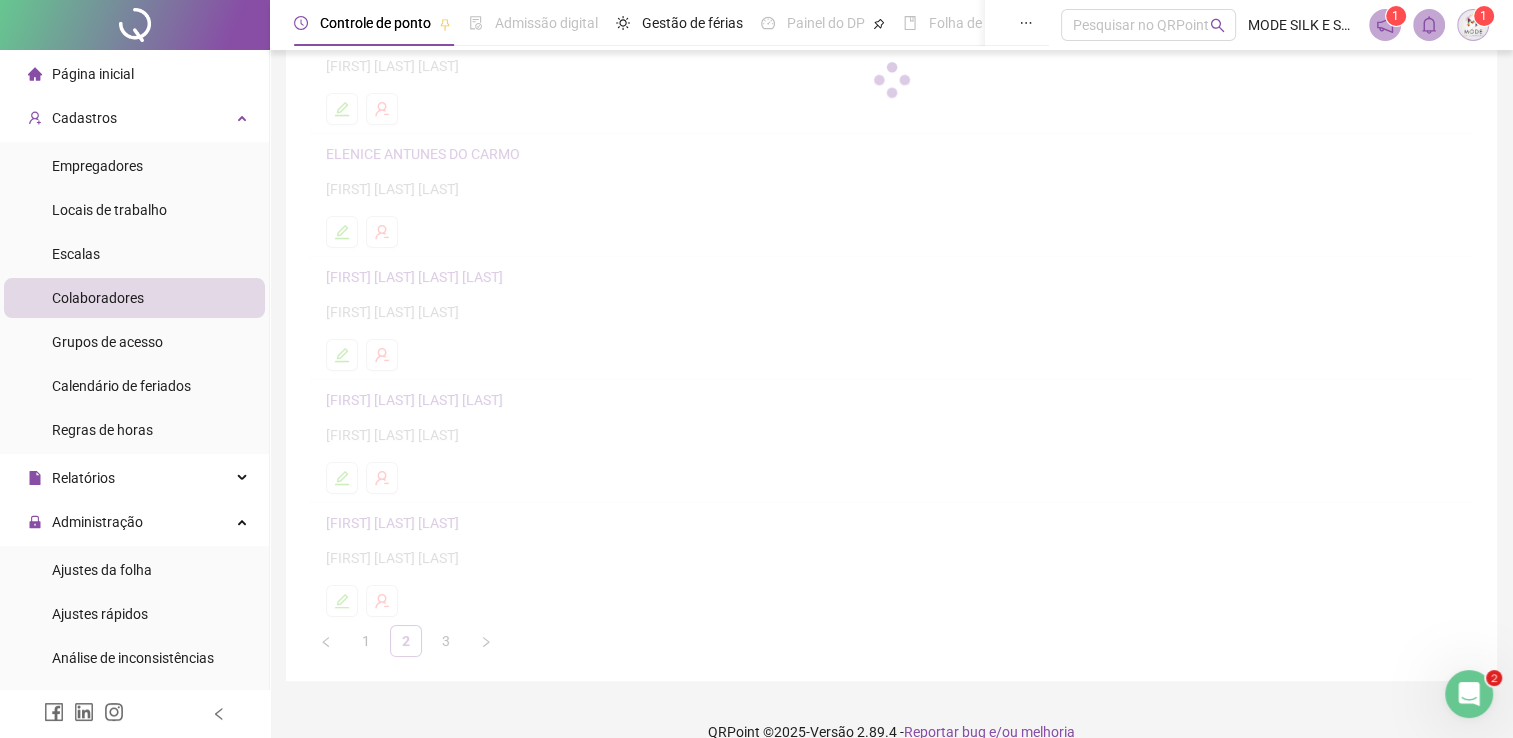 scroll, scrollTop: 210, scrollLeft: 0, axis: vertical 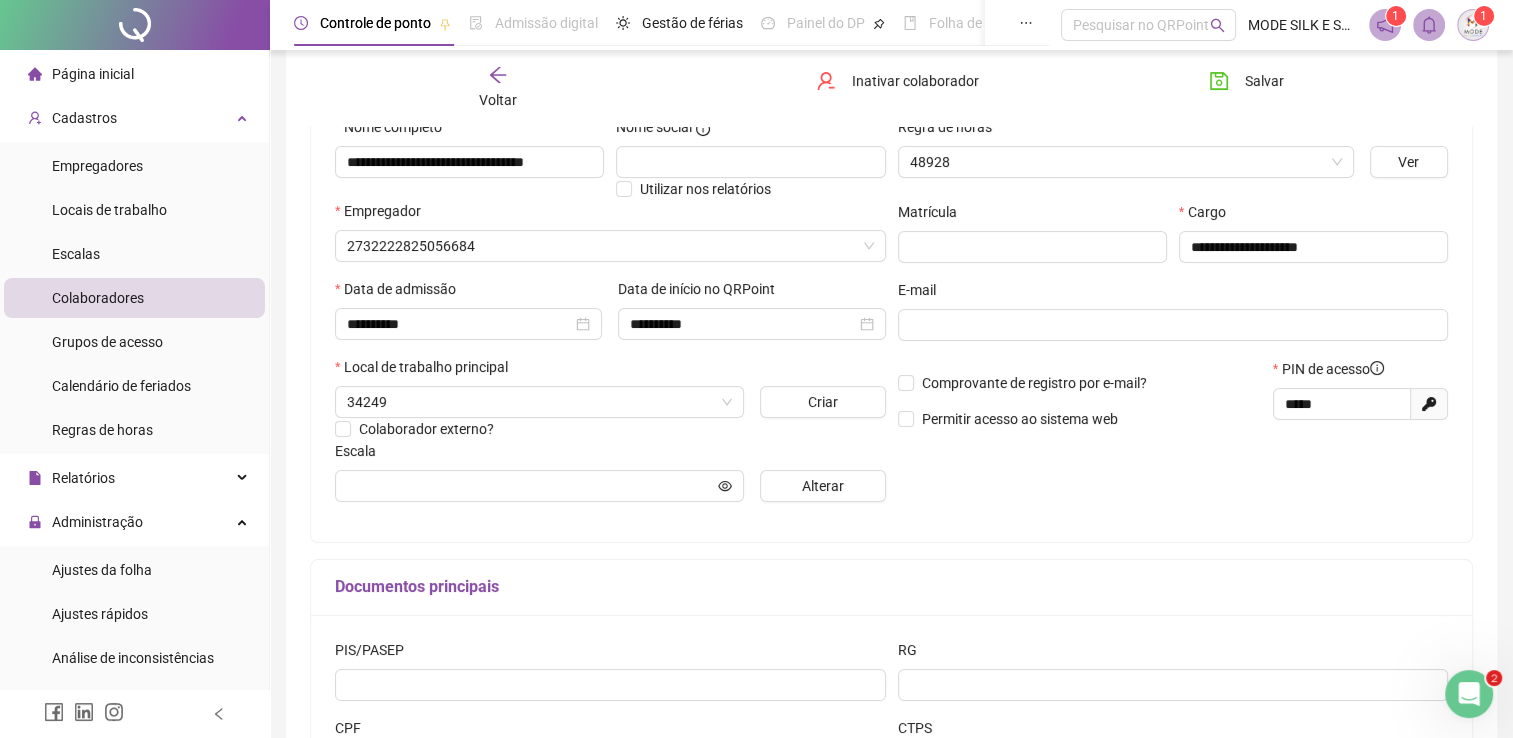 type on "*********" 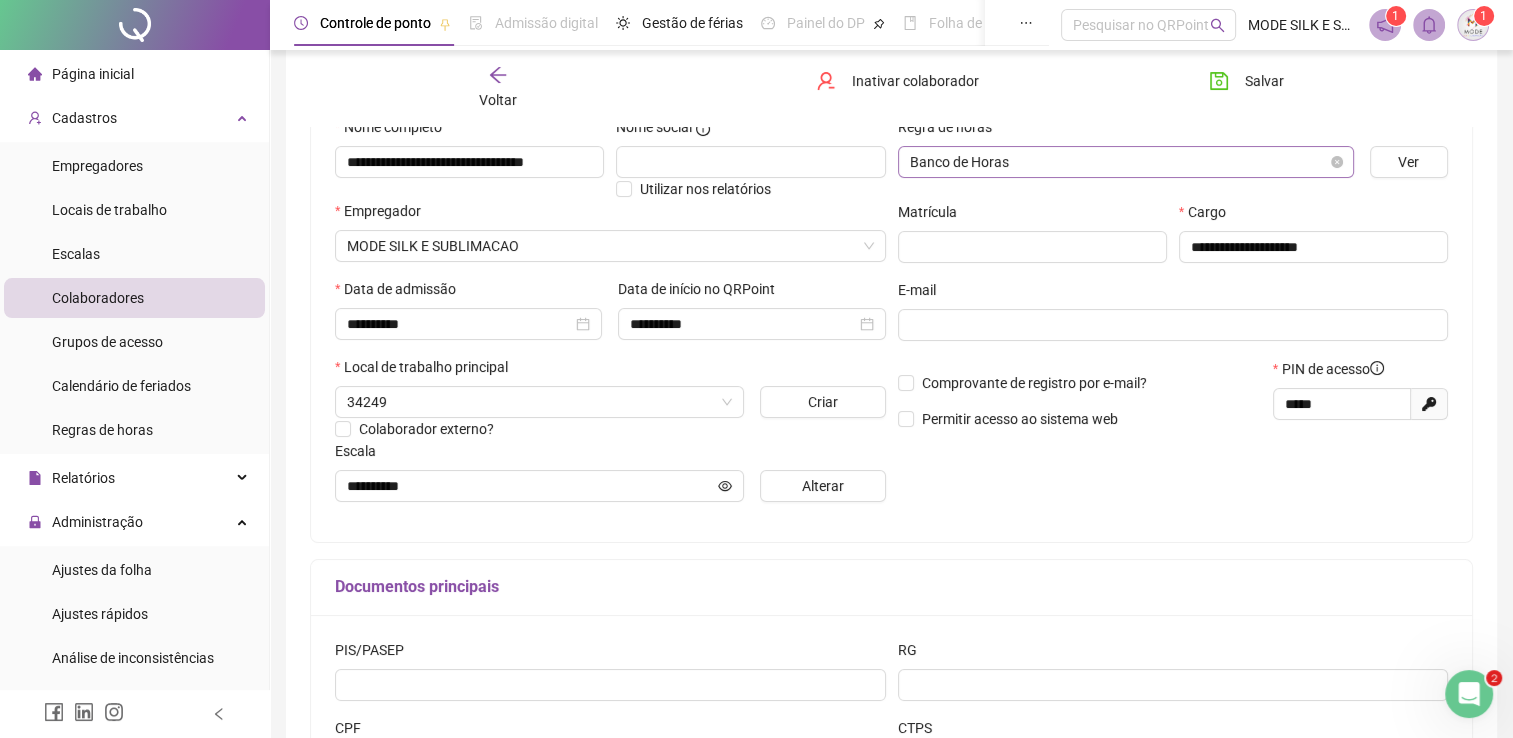 click on "Banco de Horas" at bounding box center (1126, 162) 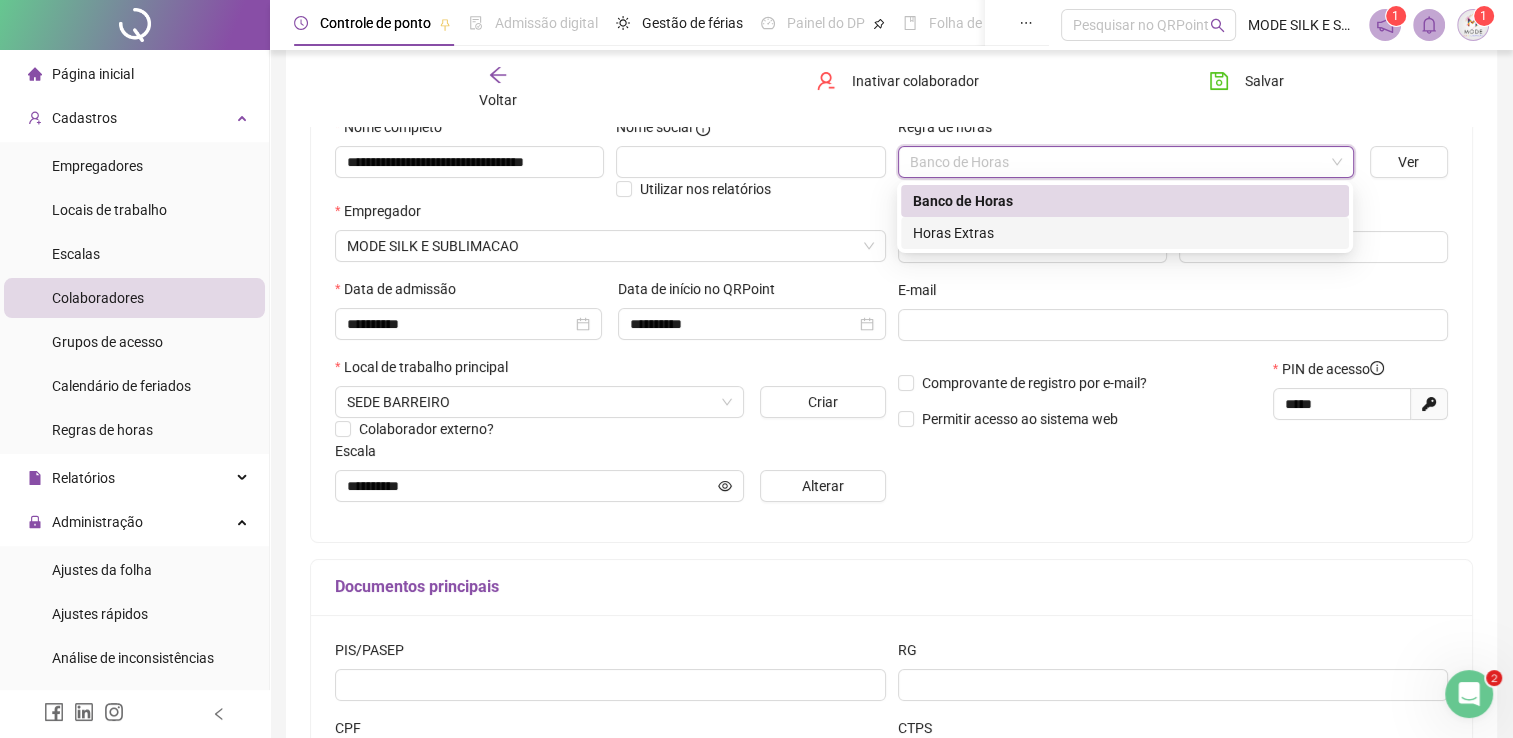 click on "Horas Extras" at bounding box center (1125, 233) 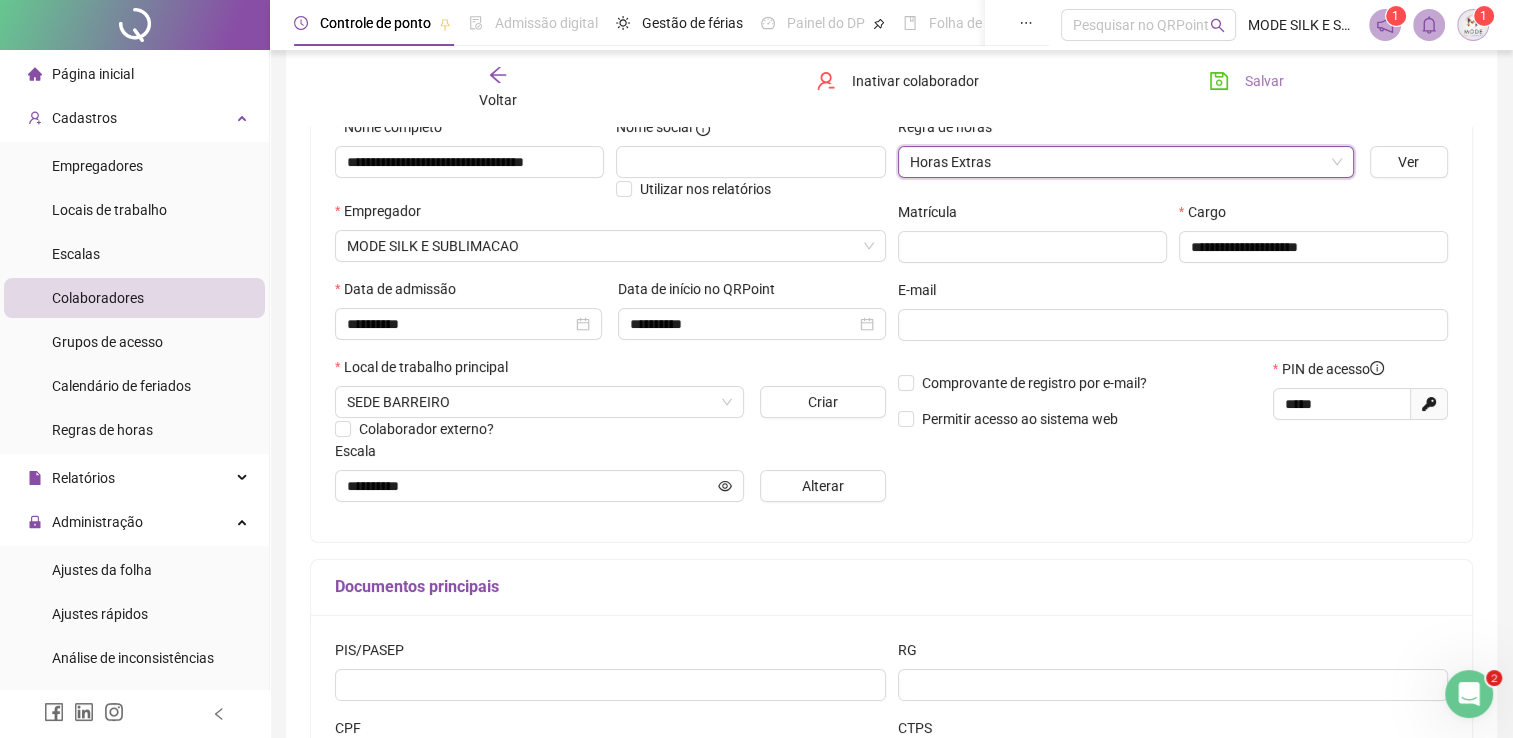 click on "Salvar" at bounding box center (1264, 81) 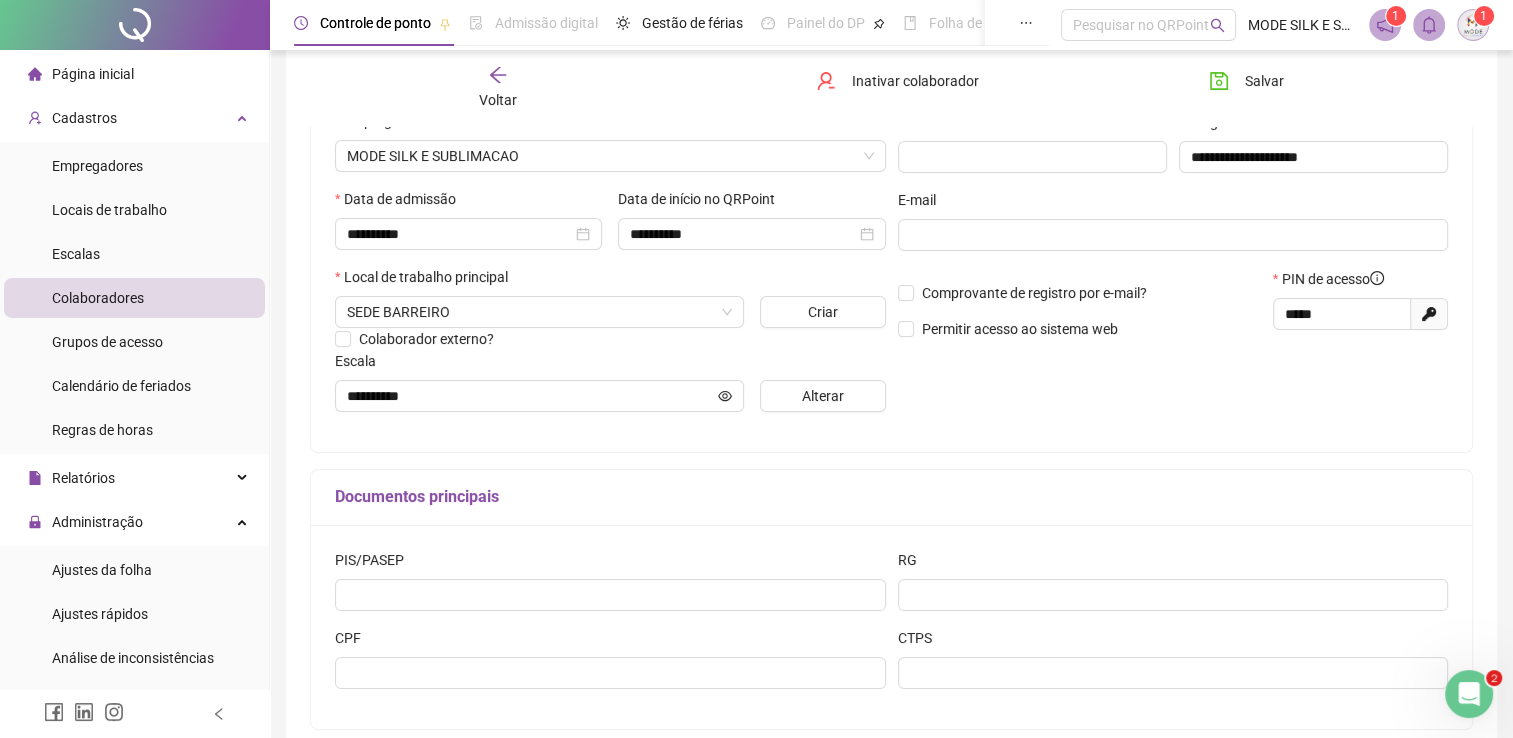 scroll, scrollTop: 0, scrollLeft: 0, axis: both 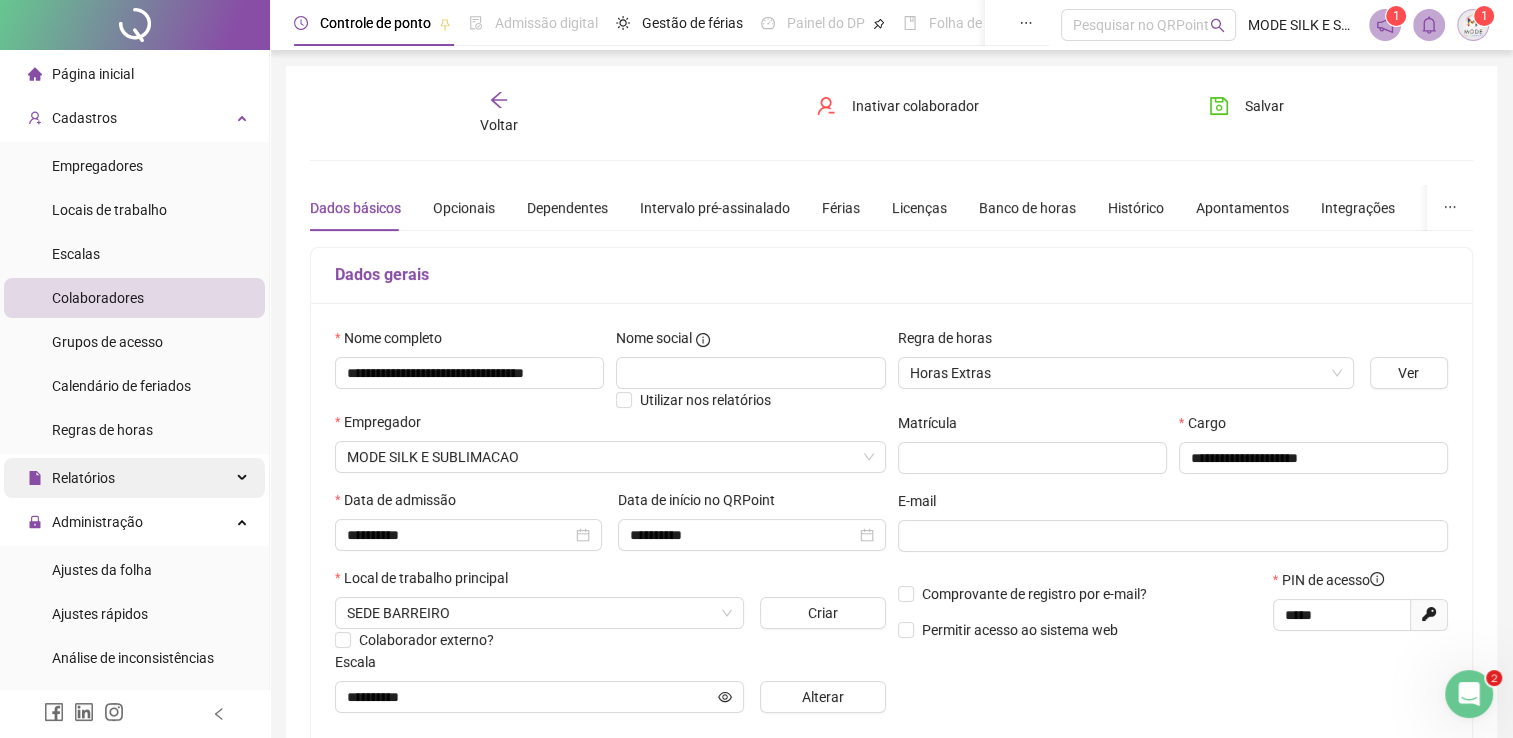 click on "Relatórios" at bounding box center (83, 478) 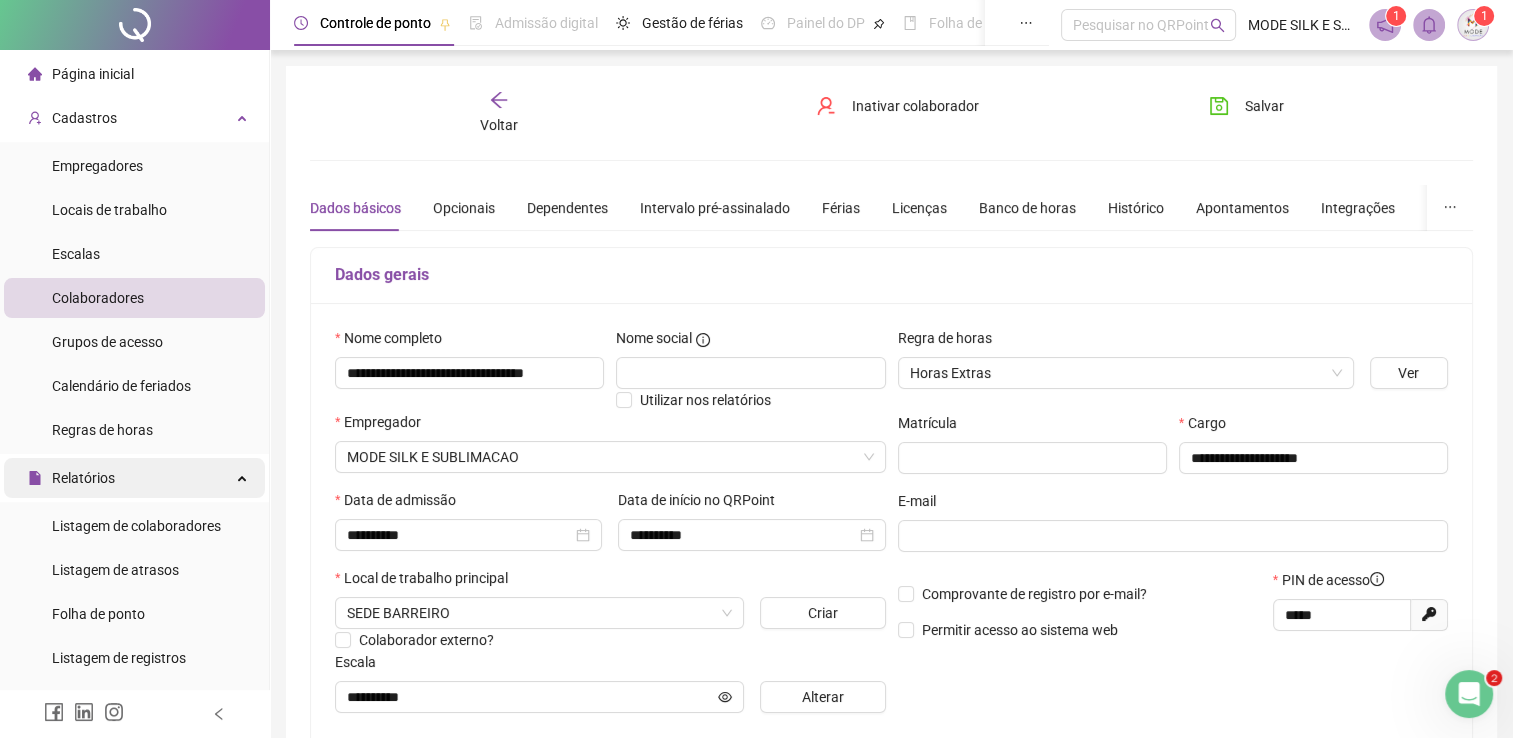 click on "Relatórios" at bounding box center (83, 478) 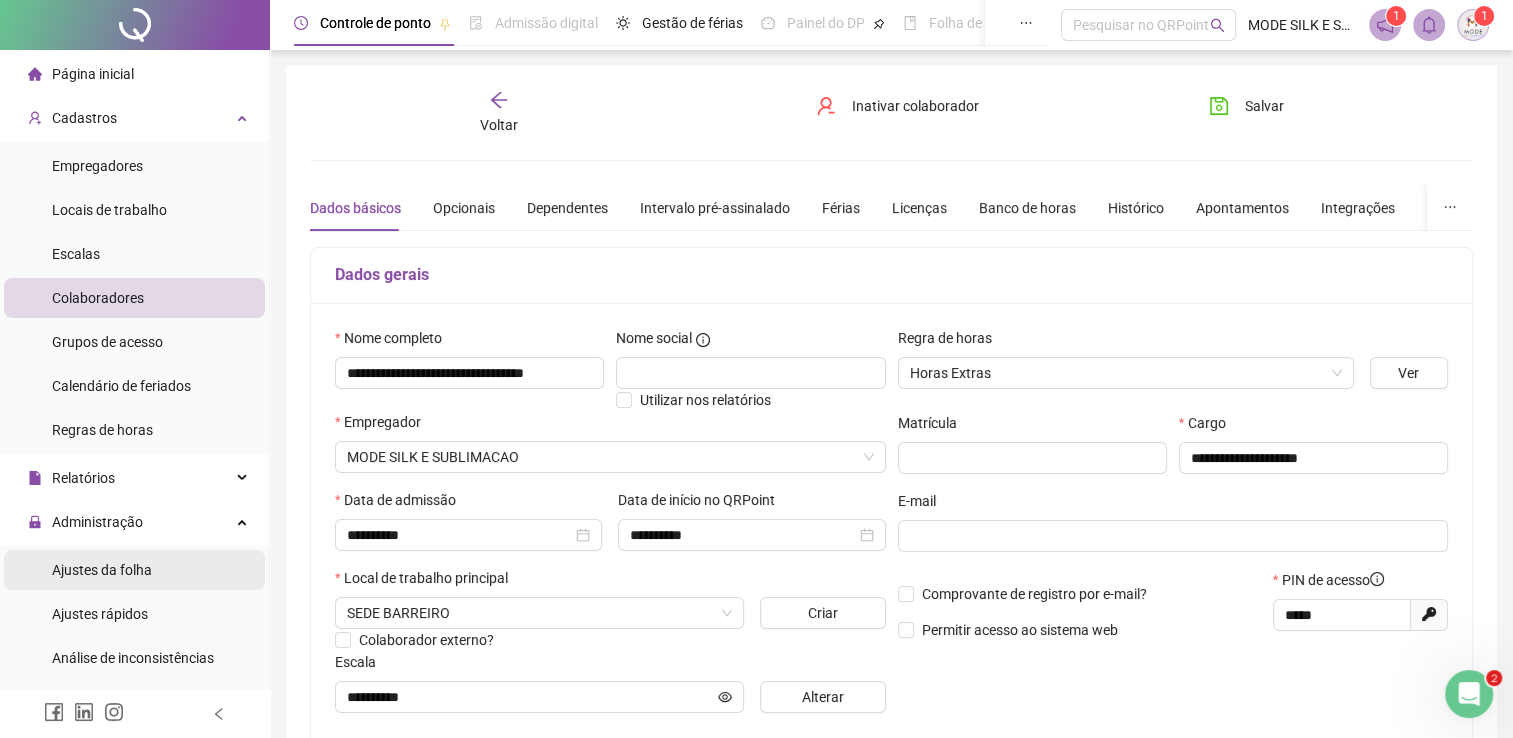 click on "Ajustes da folha" at bounding box center (102, 570) 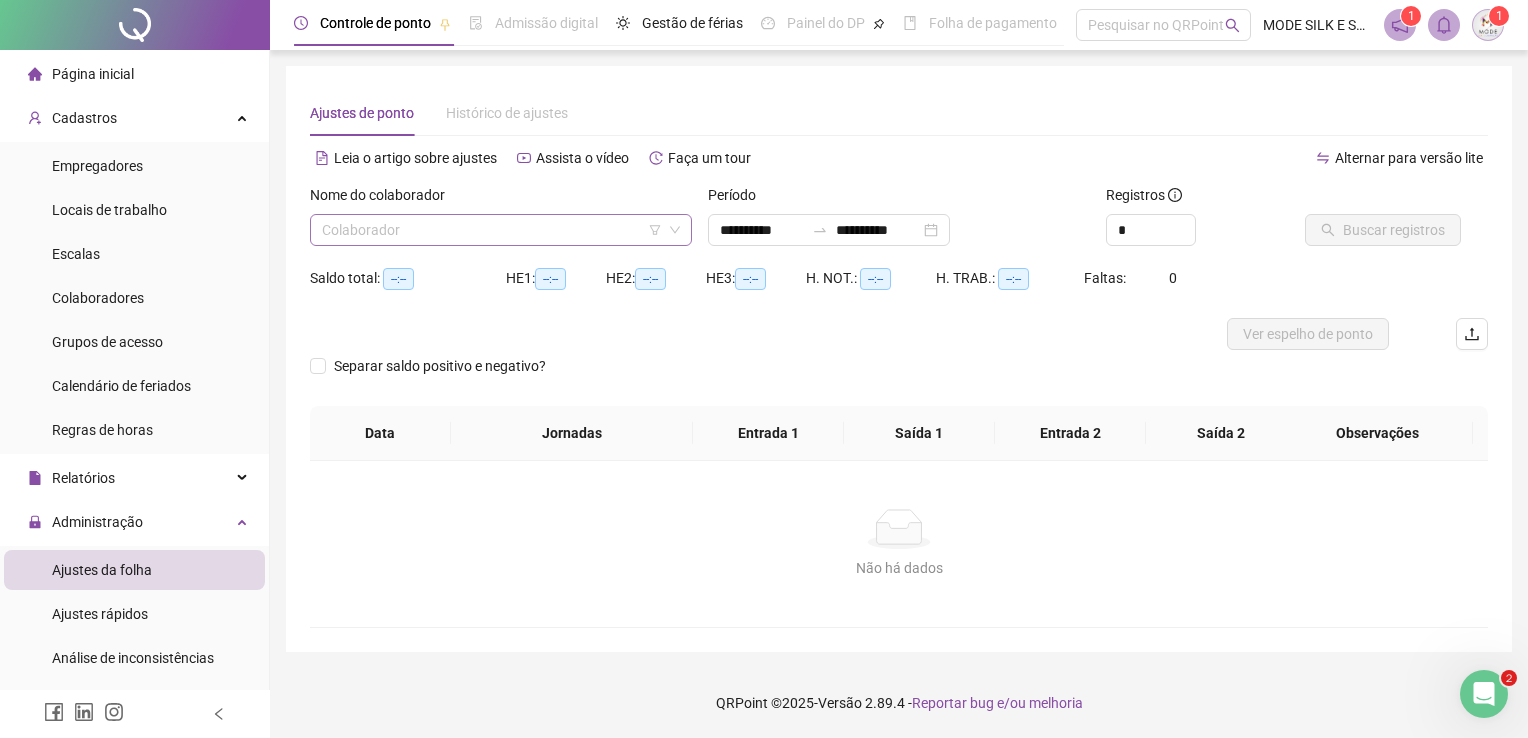 click at bounding box center [492, 230] 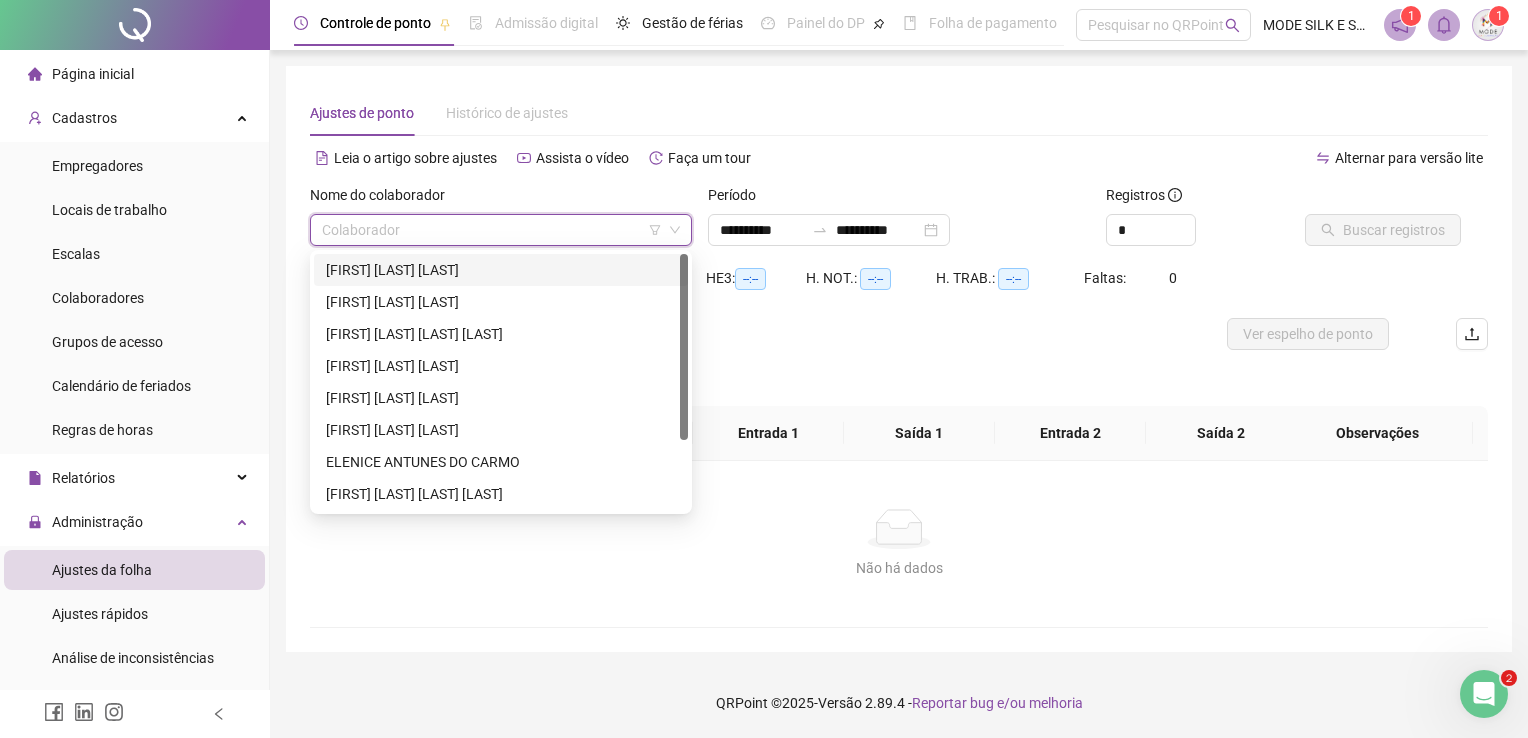 click on "[FIRST] [LAST] [LAST]" at bounding box center [501, 270] 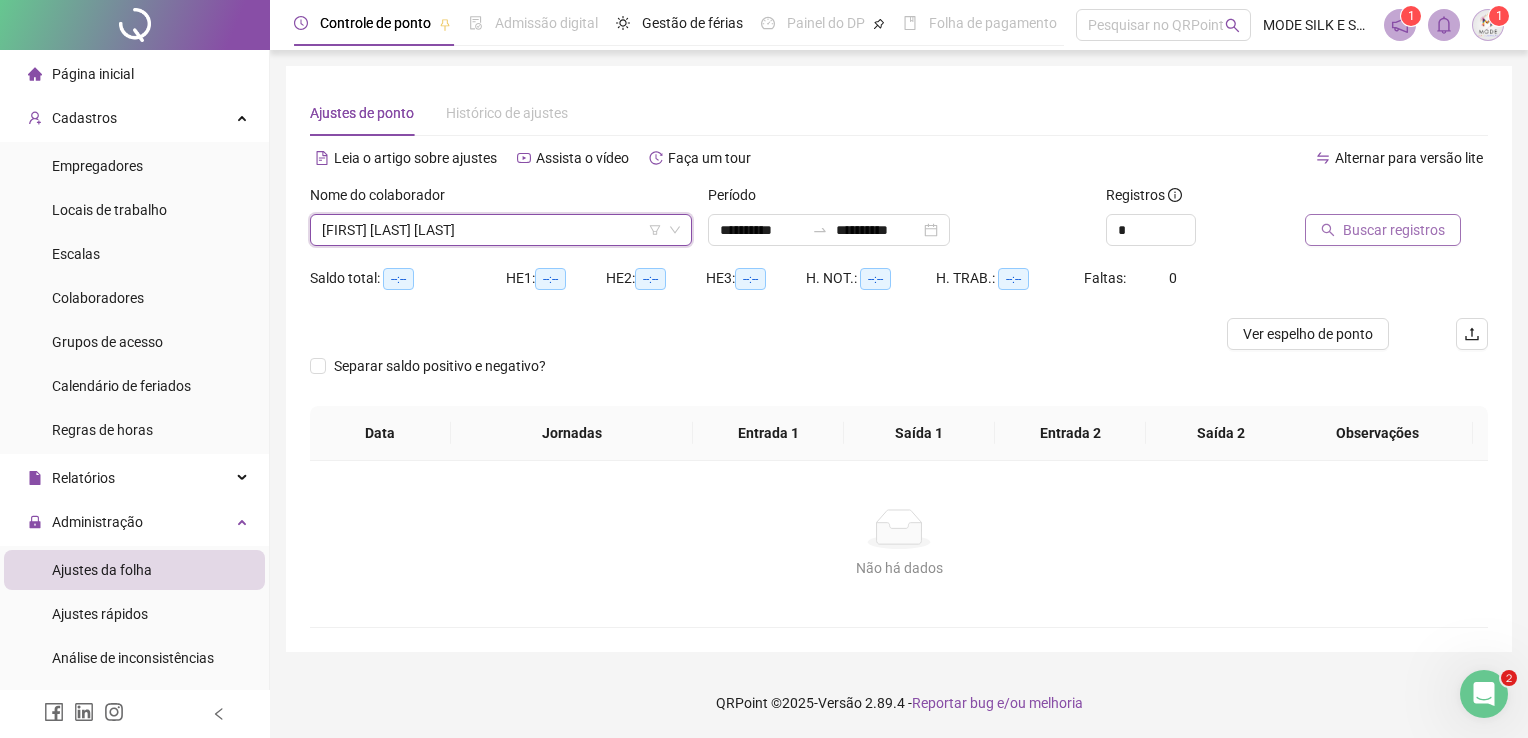 click on "Buscar registros" at bounding box center [1394, 230] 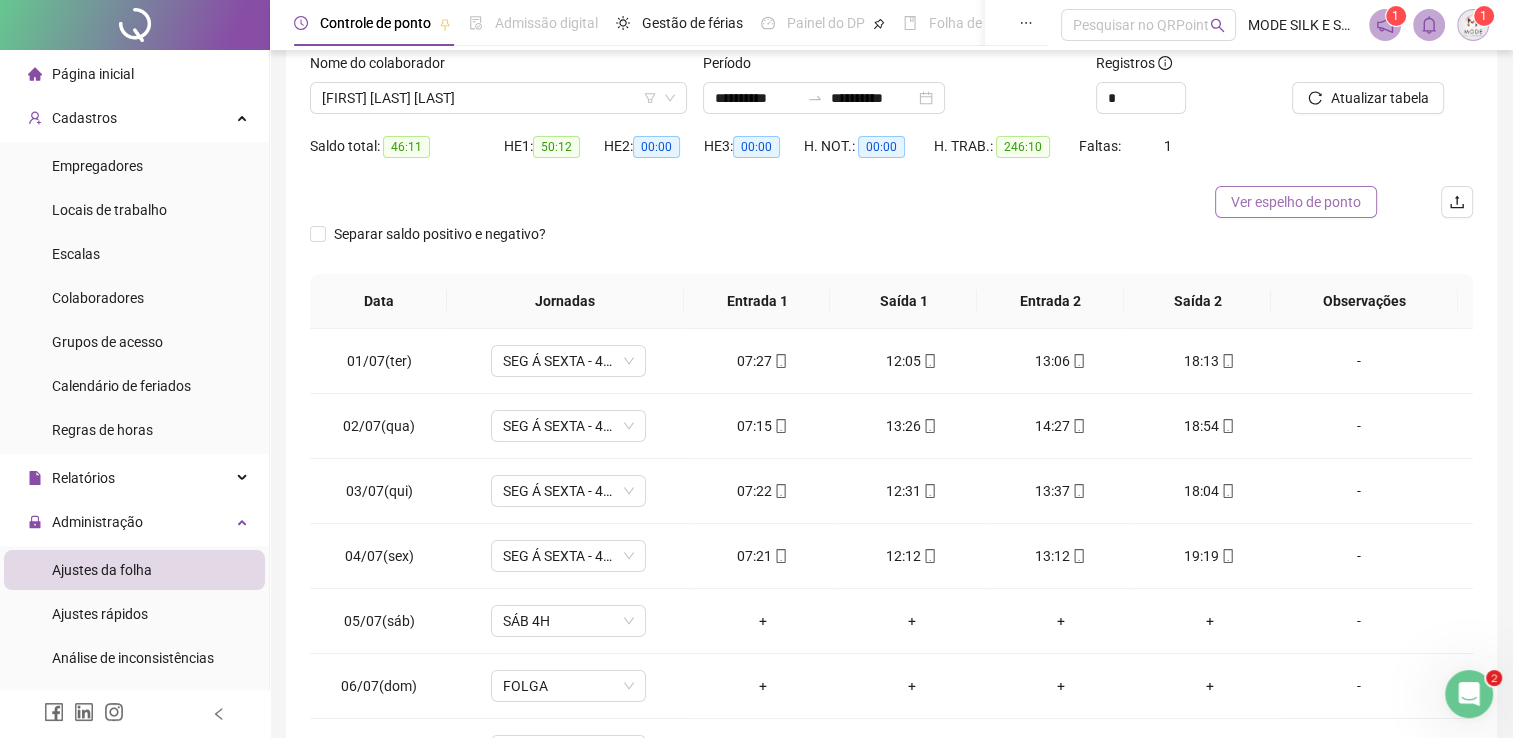 scroll, scrollTop: 0, scrollLeft: 0, axis: both 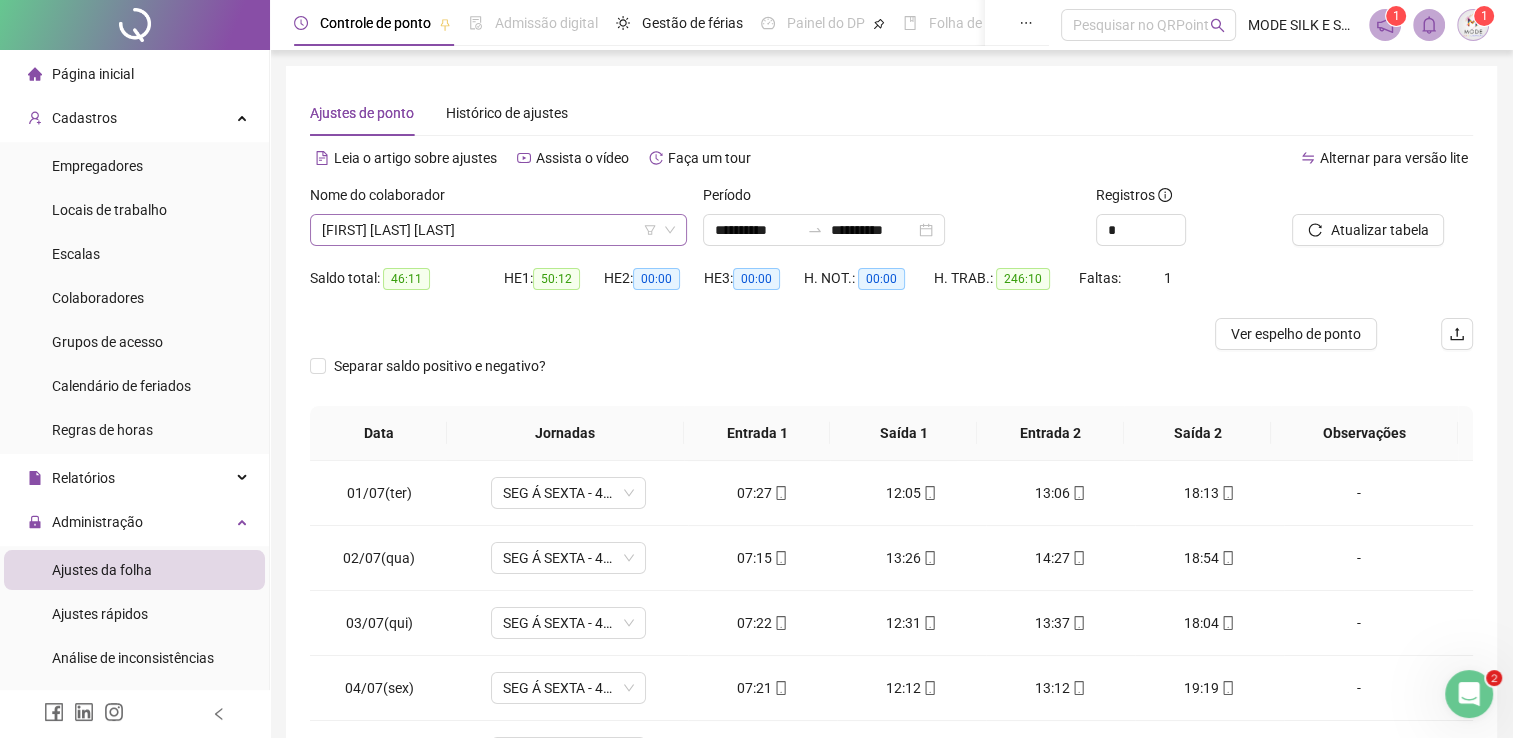 click on "[FIRST] [LAST] [LAST]" at bounding box center (498, 230) 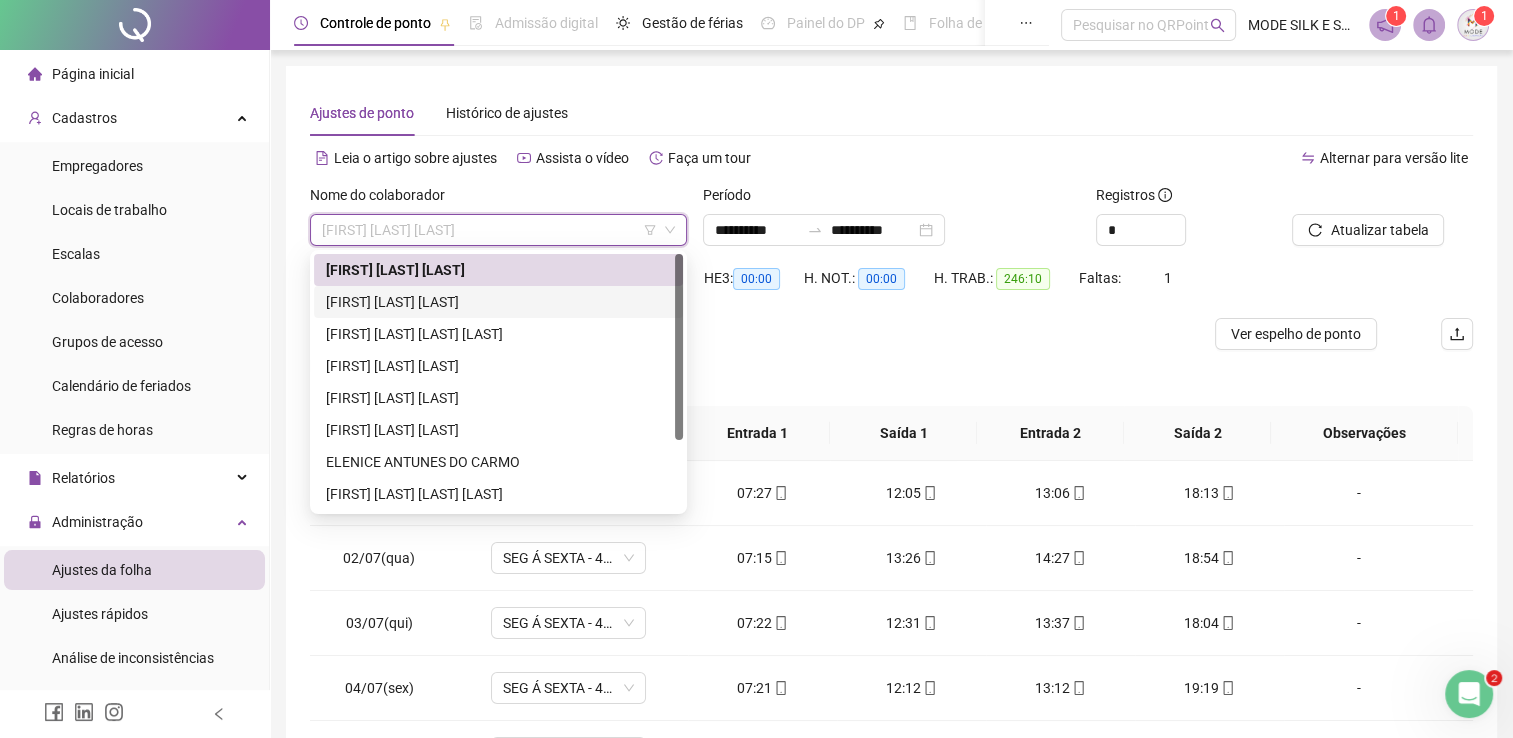 click on "[FIRST] [LAST] [LAST]" at bounding box center (498, 302) 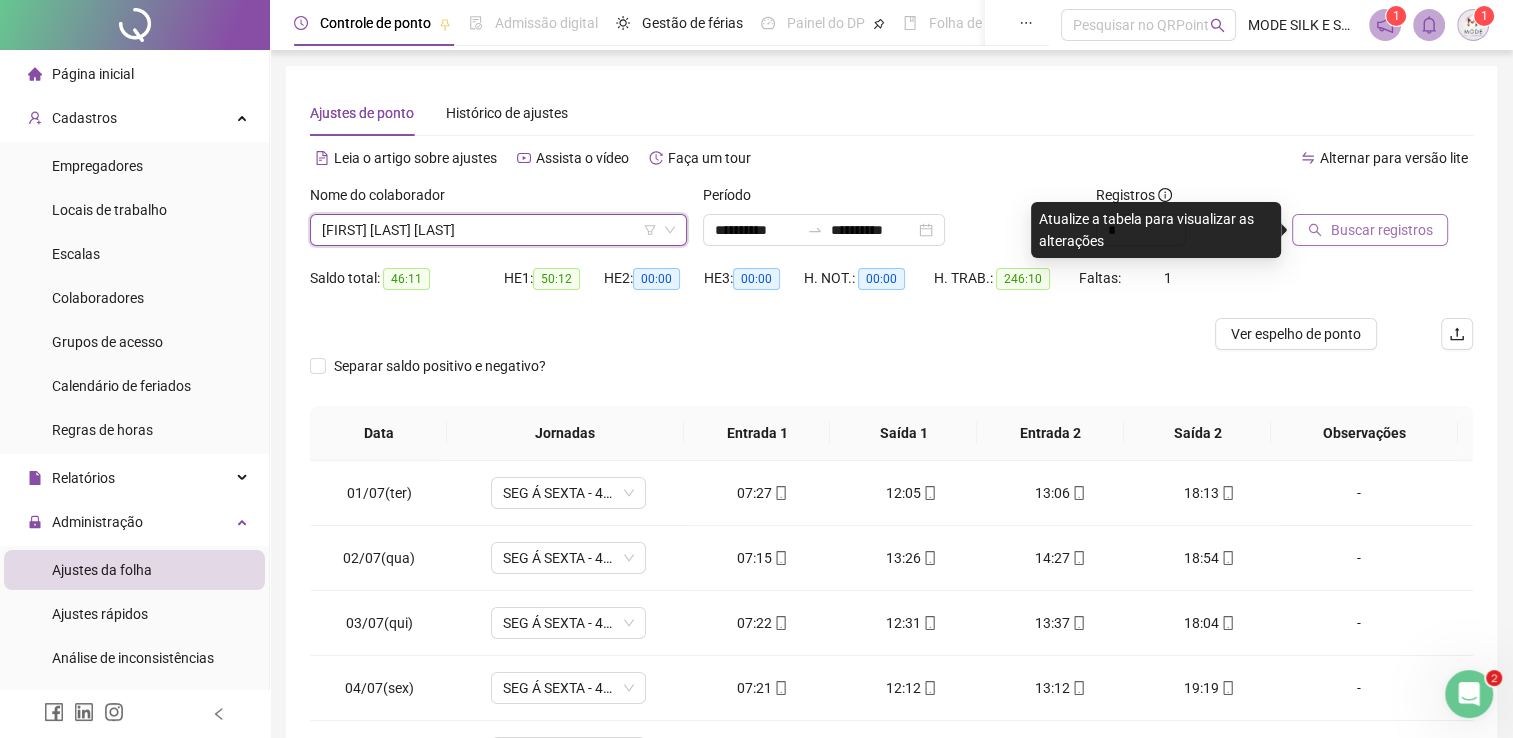 click on "Buscar registros" at bounding box center (1381, 230) 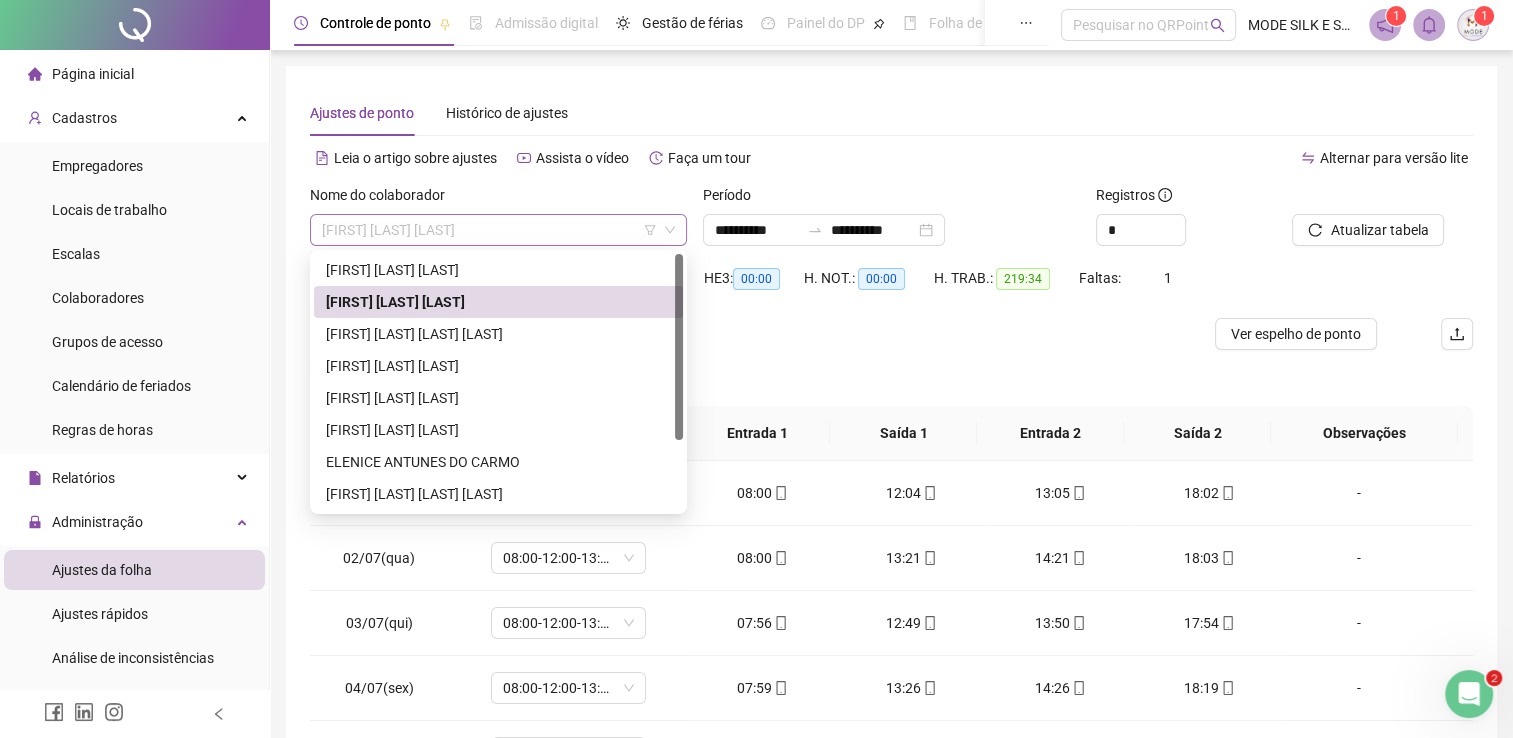click on "[FIRST] [LAST] [LAST]" at bounding box center [498, 230] 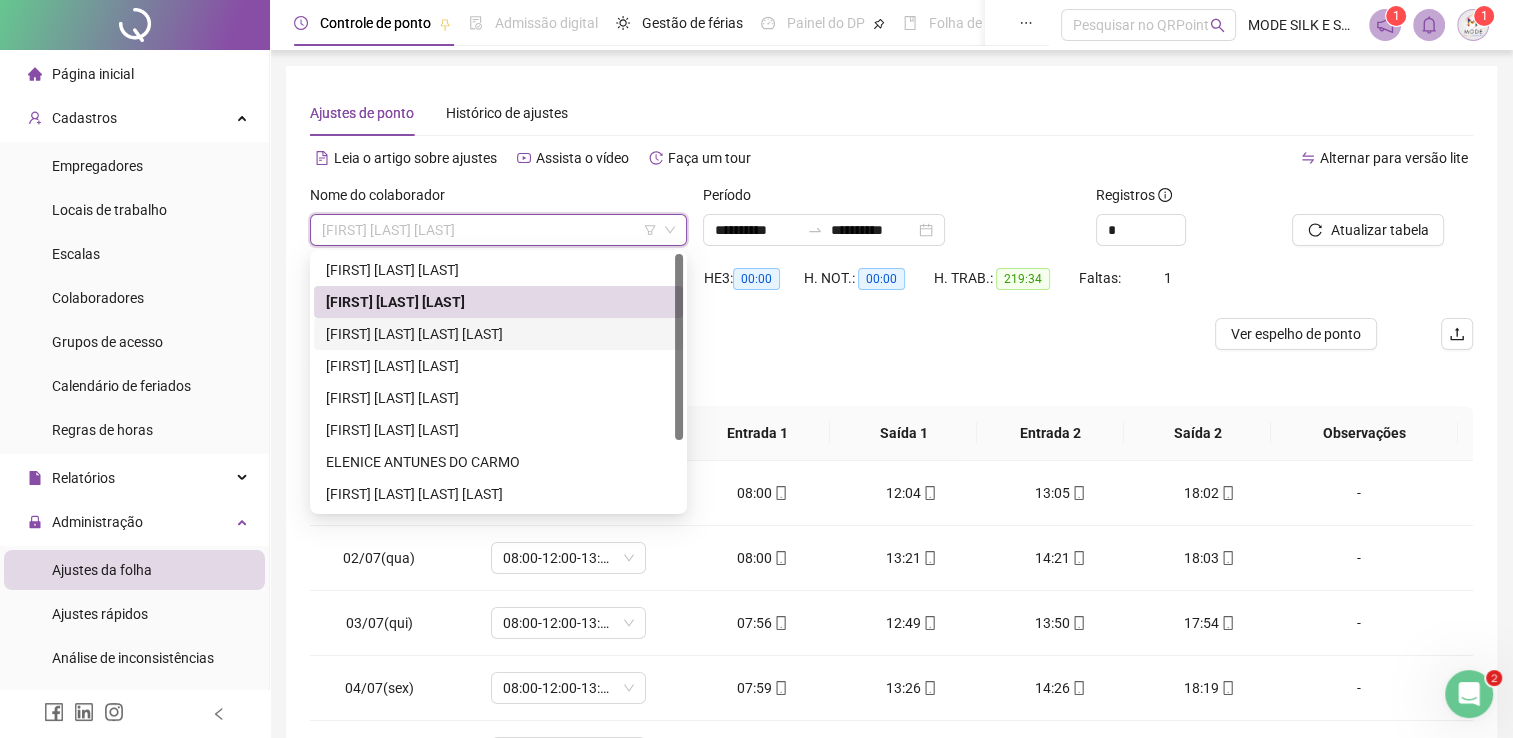 click on "[FIRST] [LAST] [LAST] [LAST]" at bounding box center (498, 334) 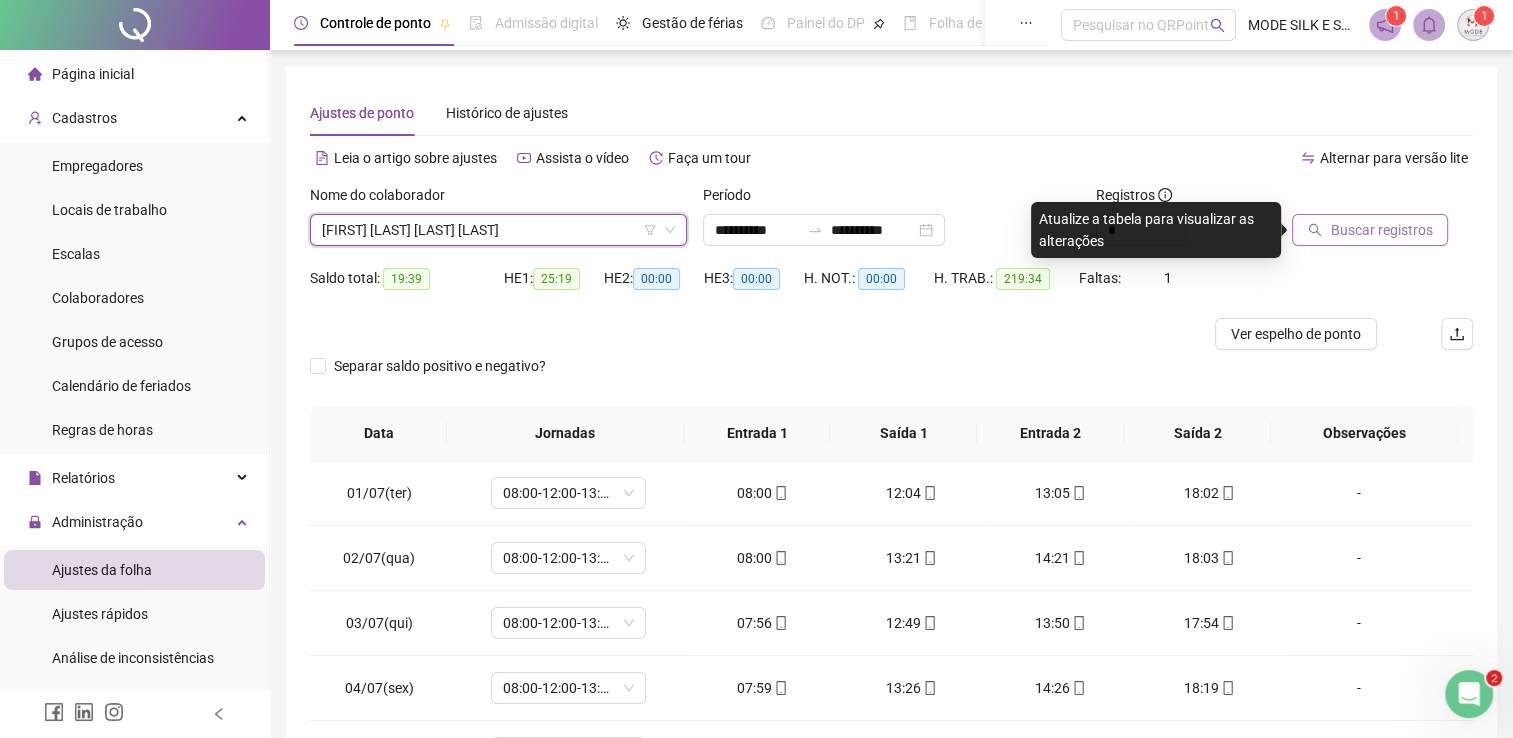 click on "Buscar registros" at bounding box center [1381, 230] 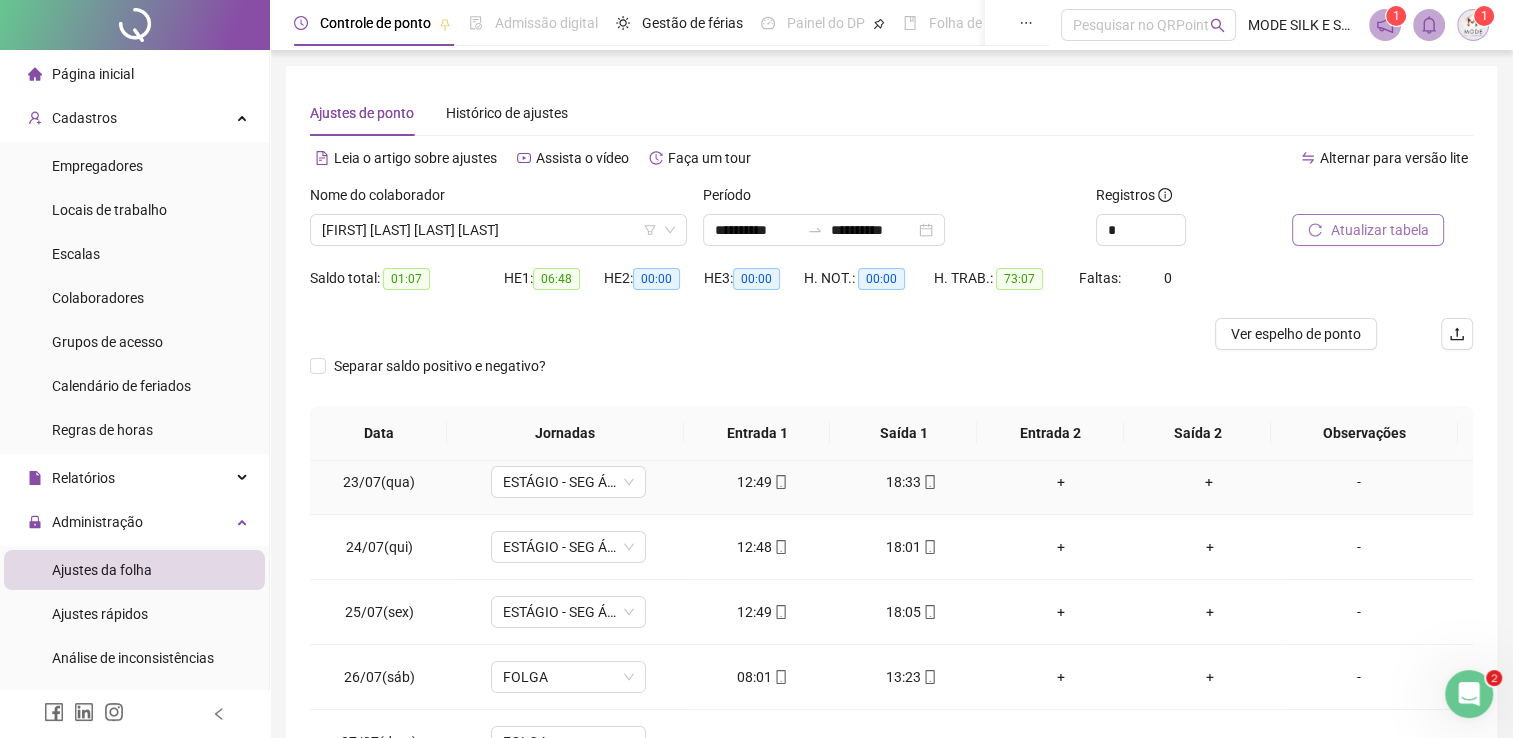 scroll, scrollTop: 609, scrollLeft: 0, axis: vertical 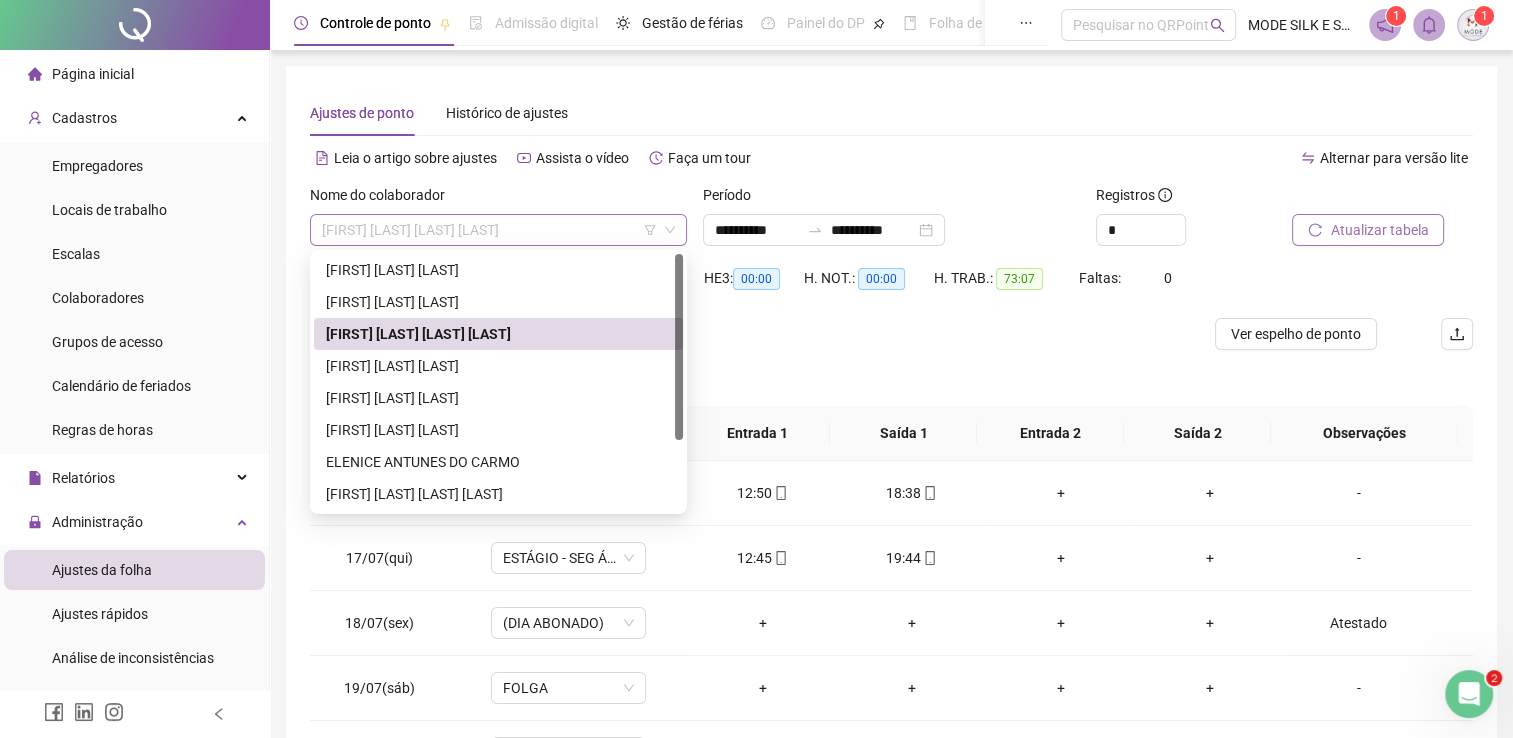 click on "[FIRST] [LAST] [LAST] [LAST]" at bounding box center (498, 230) 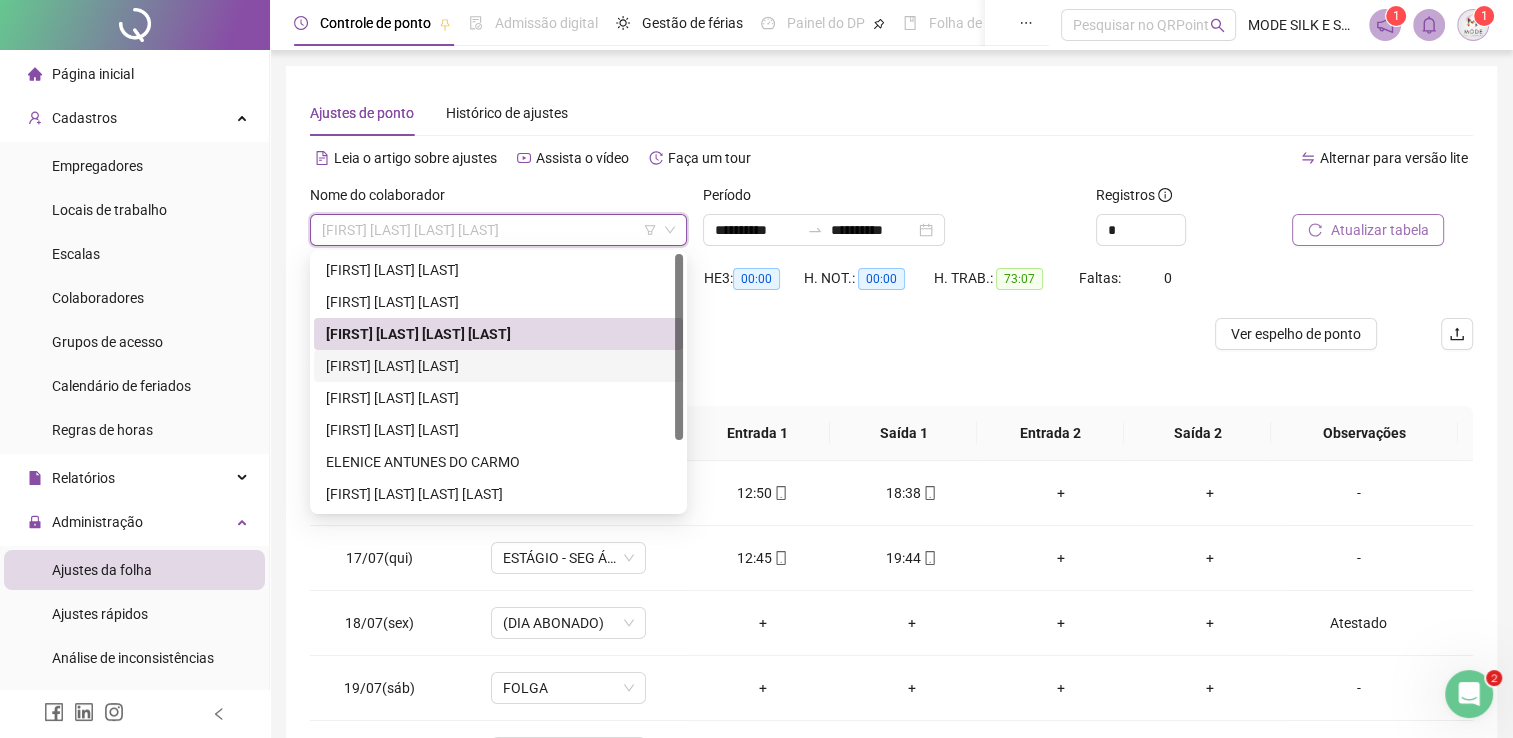 click on "[FIRST] [LAST] [LAST]" at bounding box center [498, 366] 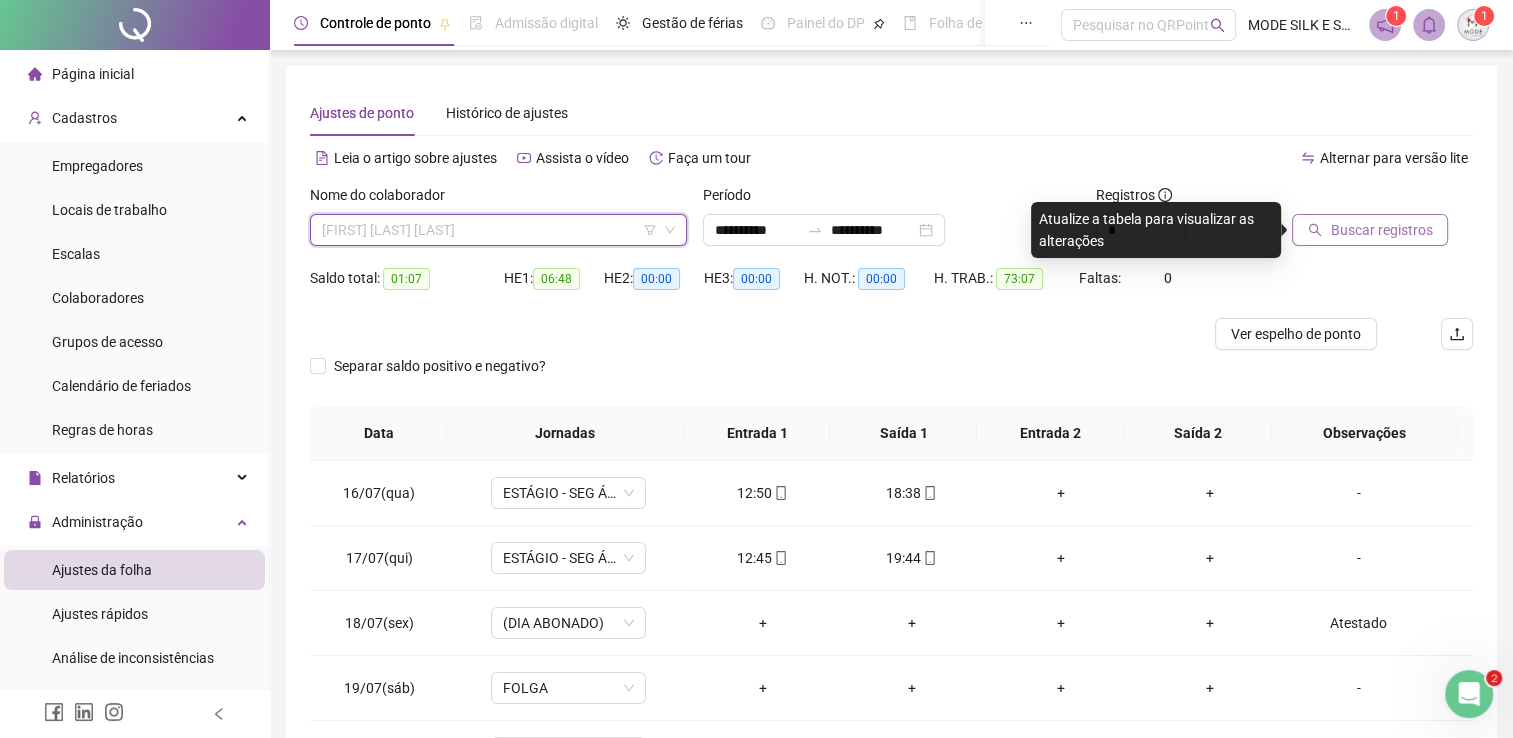 click on "[FIRST] [LAST] [LAST]" at bounding box center [498, 230] 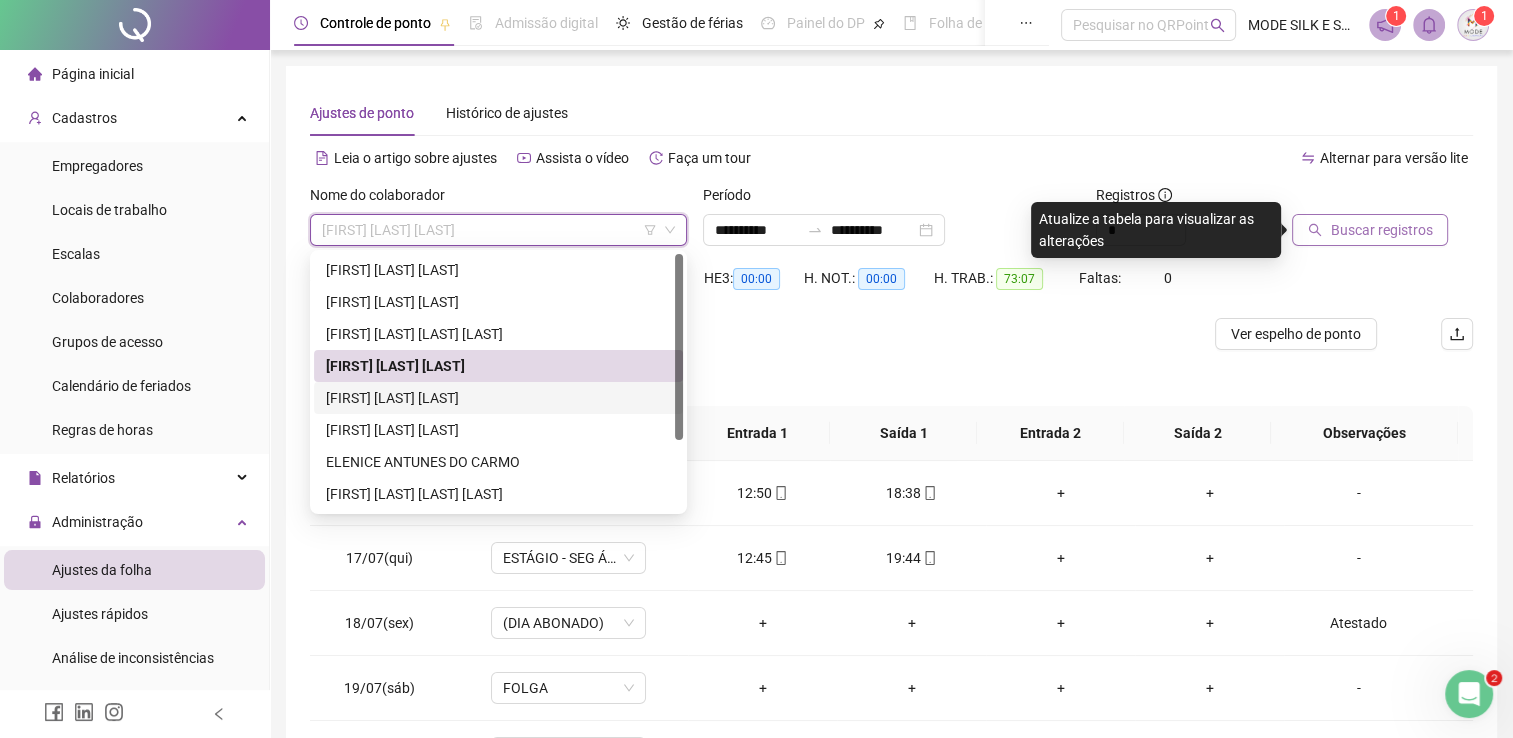 click on "[FIRST] [LAST] [LAST]" at bounding box center [498, 398] 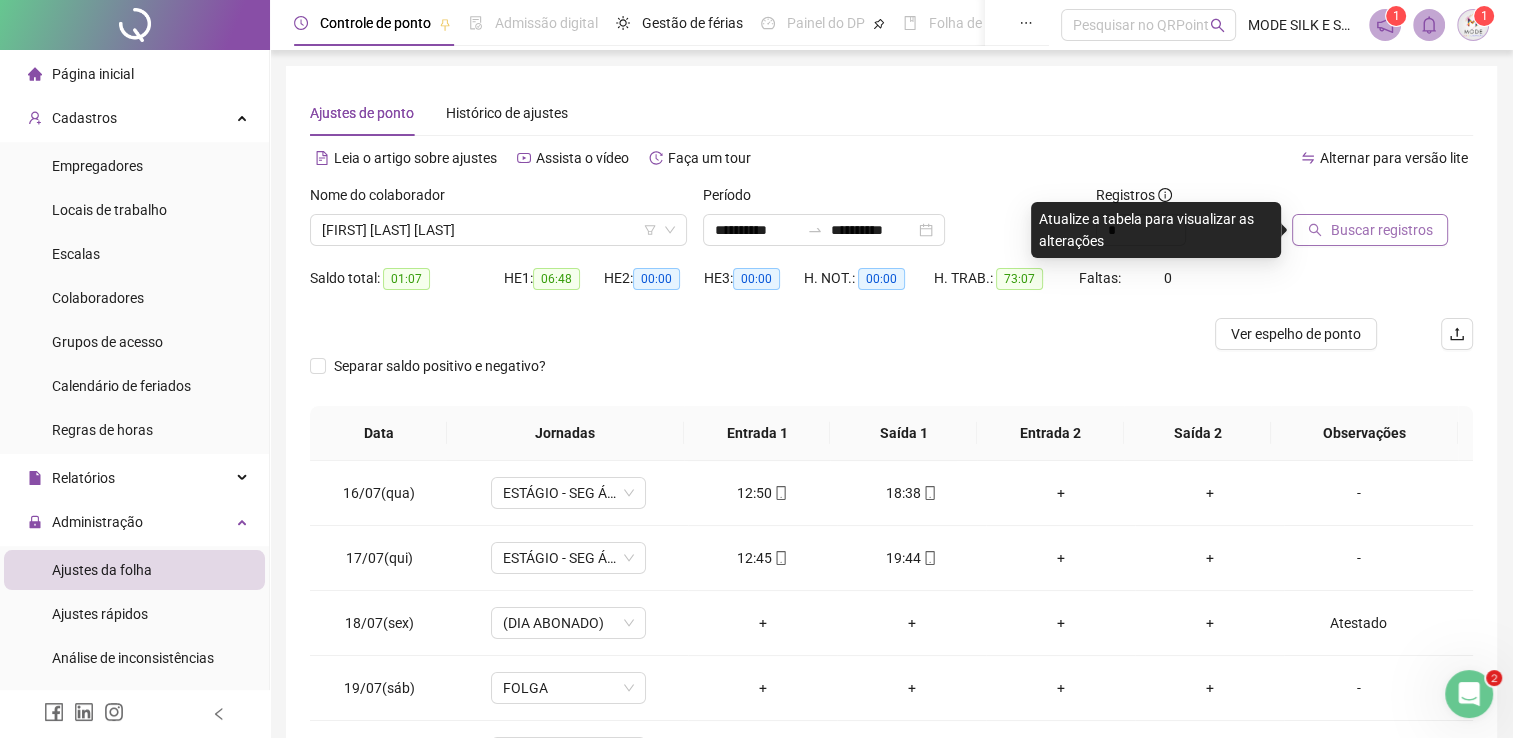 click on "Buscar registros" at bounding box center (1381, 230) 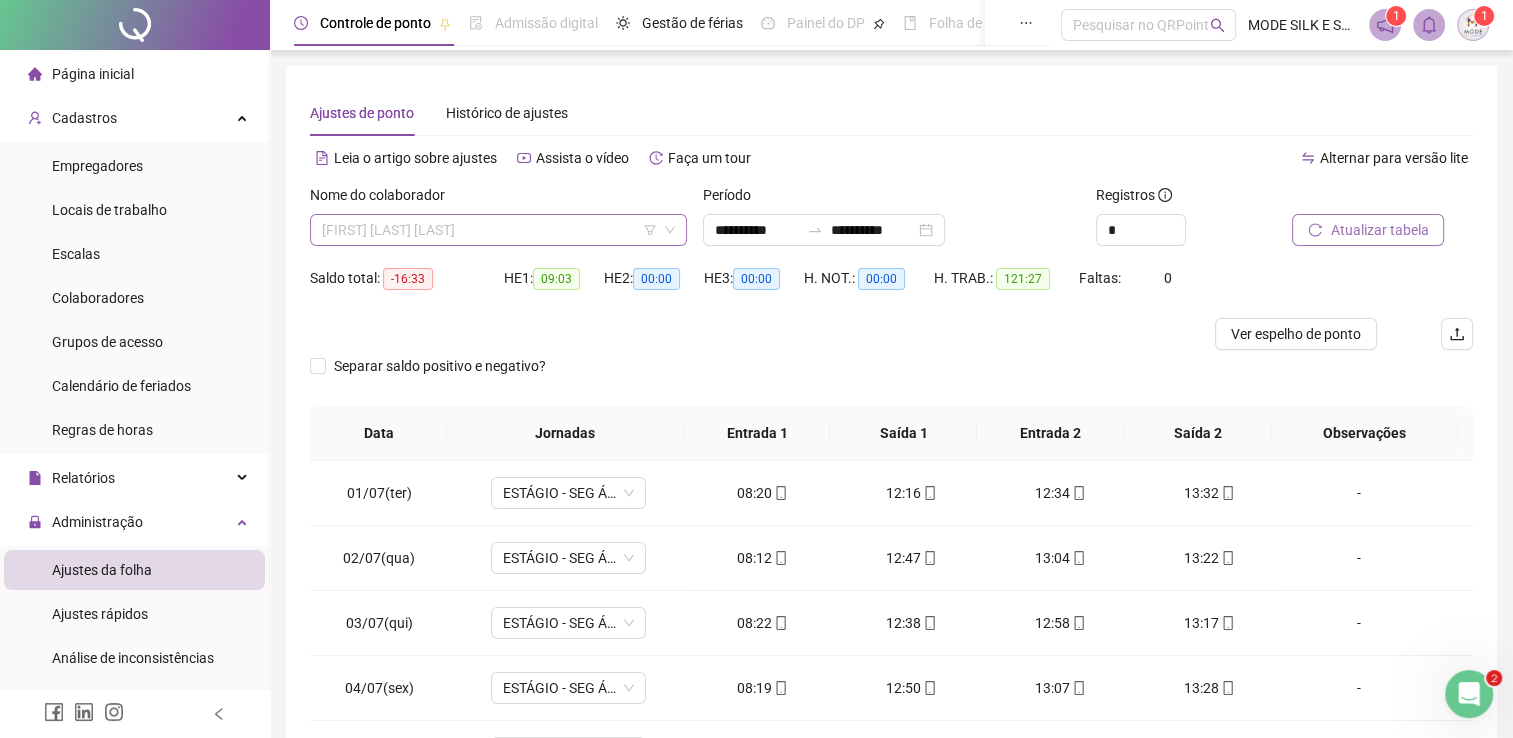 click on "[FIRST] [LAST] [LAST]" at bounding box center (498, 230) 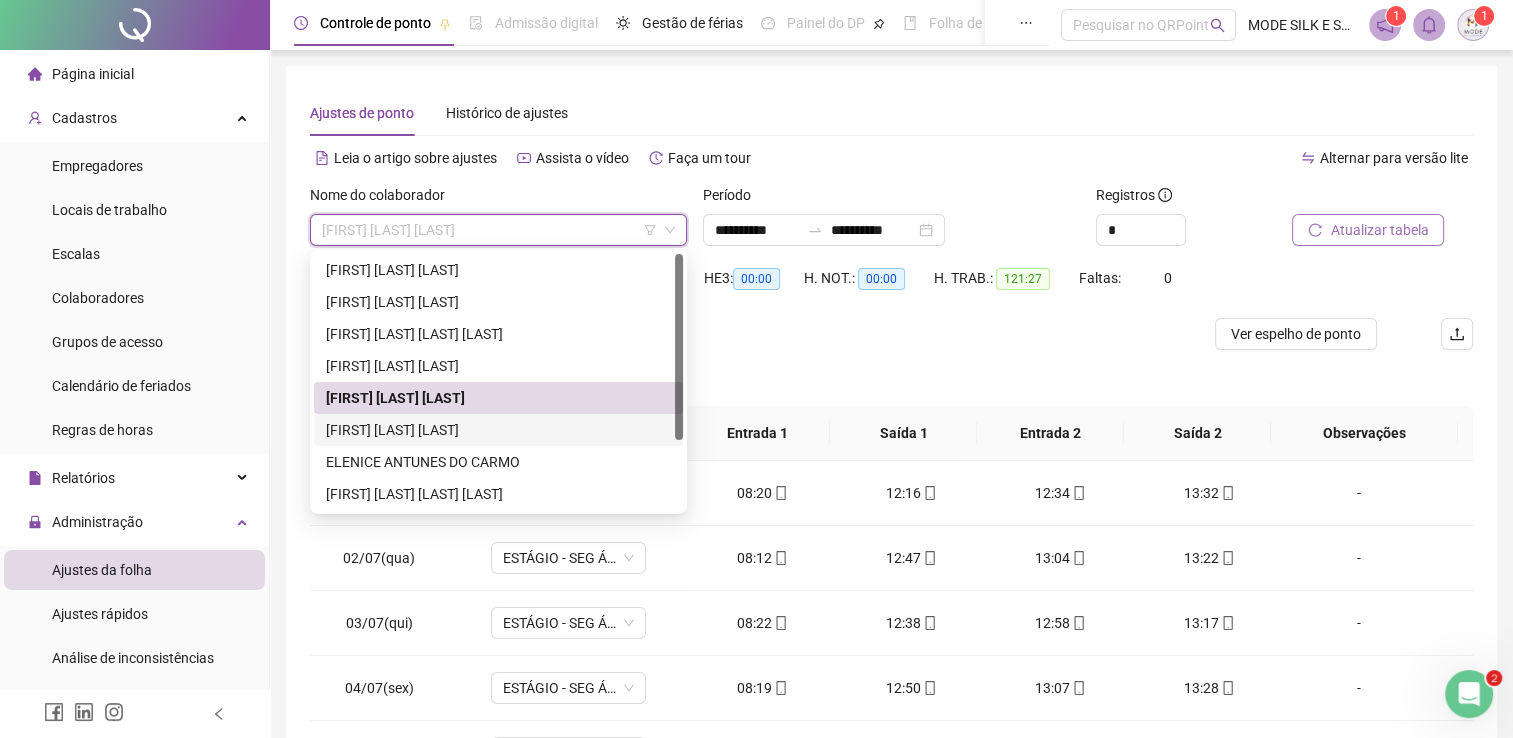 click on "[FIRST] [LAST] [LAST]" at bounding box center (498, 430) 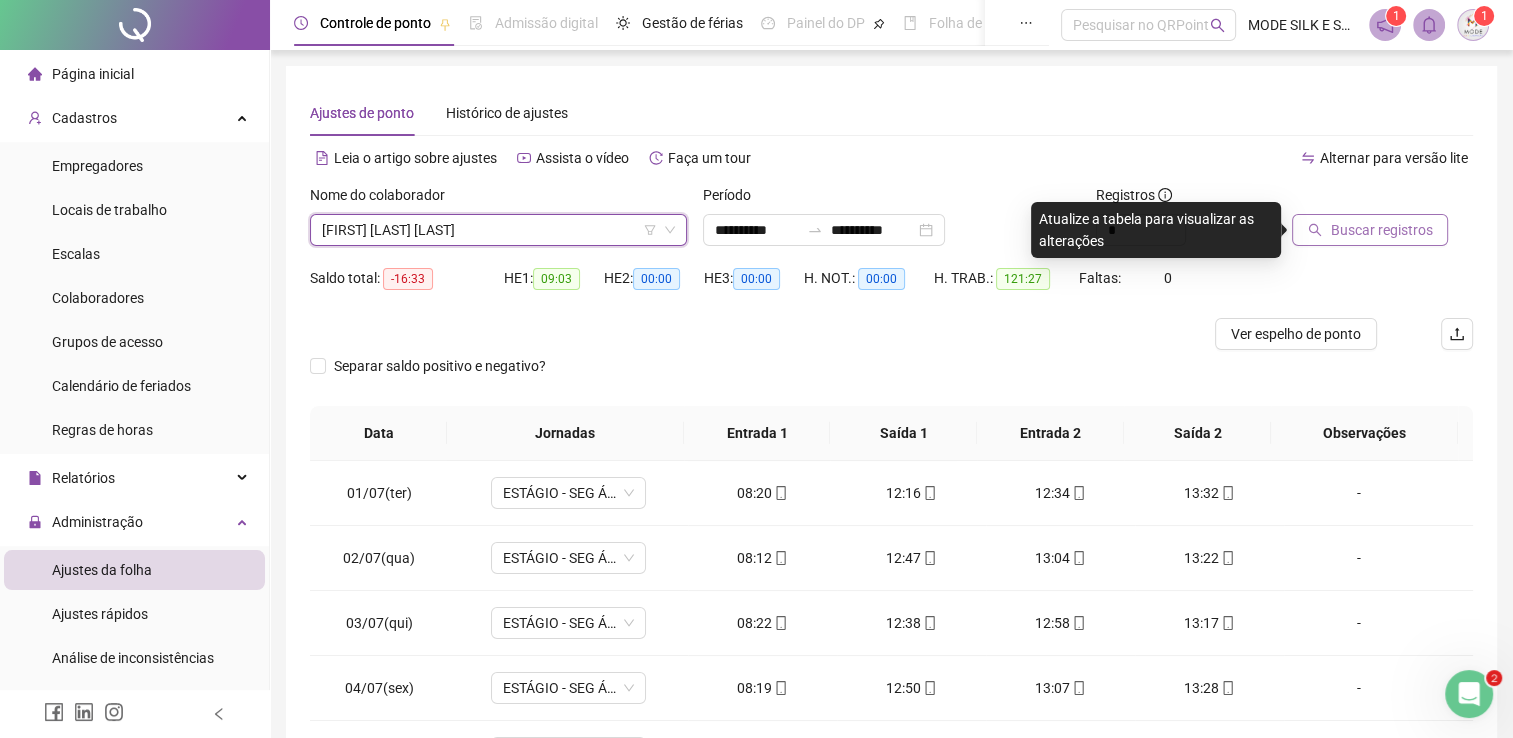 click on "Buscar registros" at bounding box center [1381, 230] 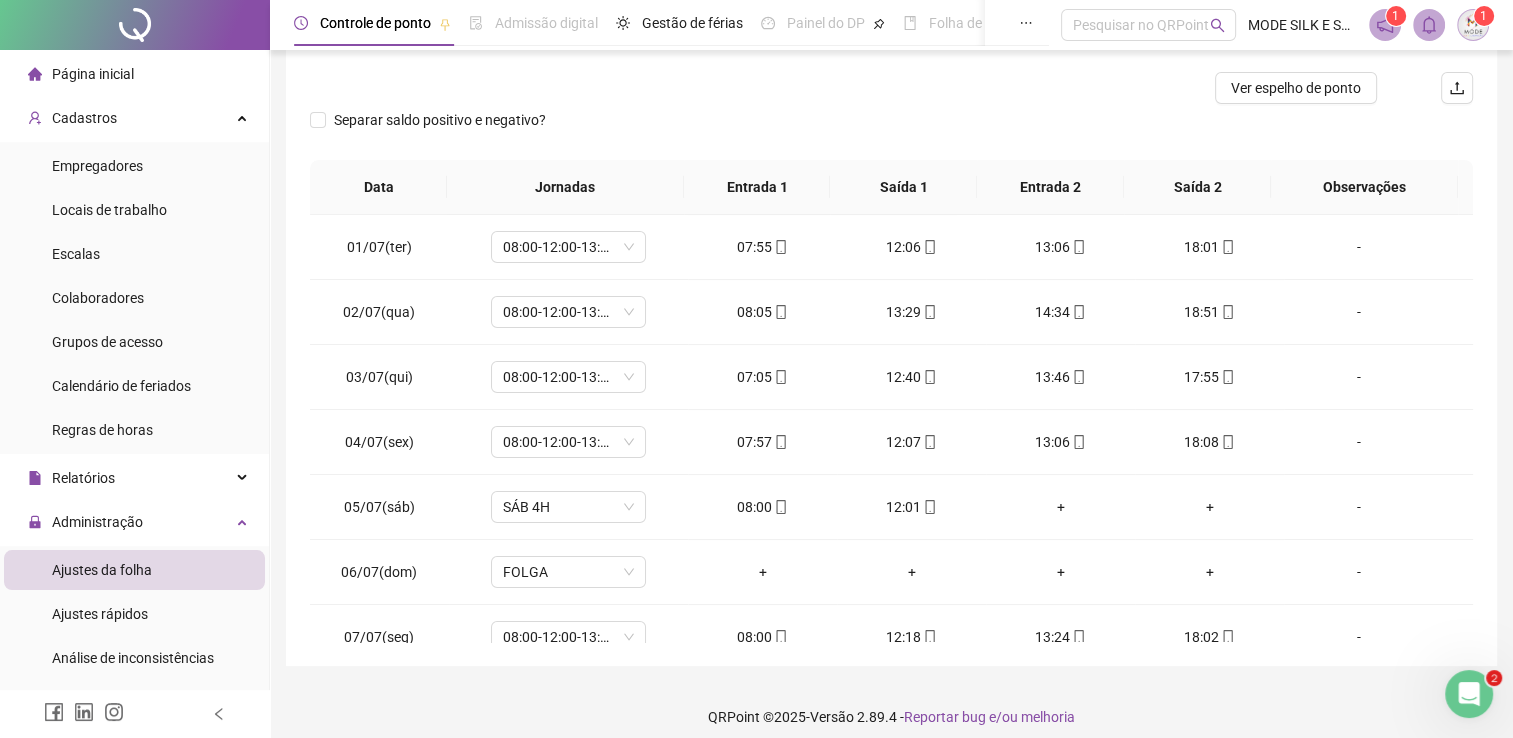 scroll, scrollTop: 259, scrollLeft: 0, axis: vertical 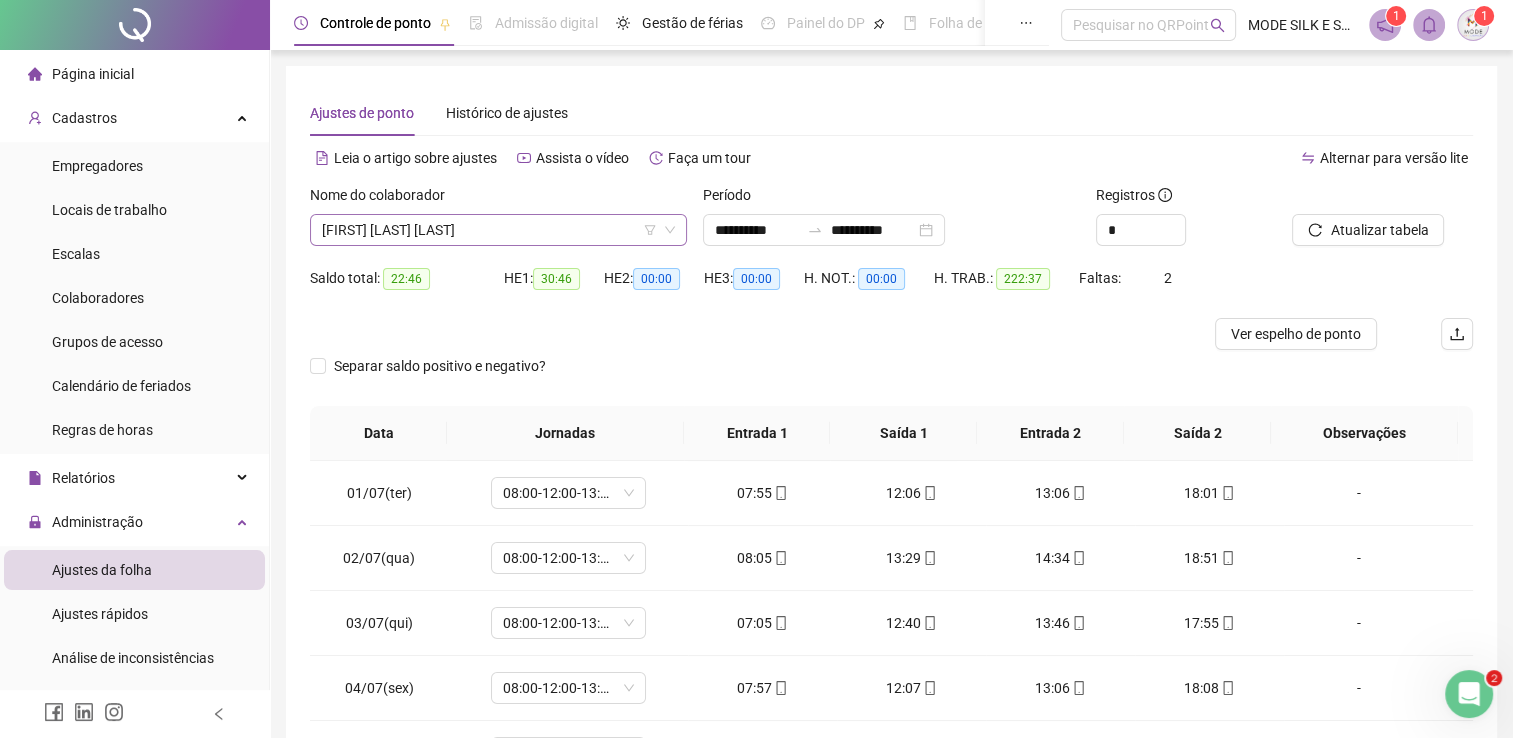 click on "[FIRST] [LAST] [LAST]" at bounding box center [498, 230] 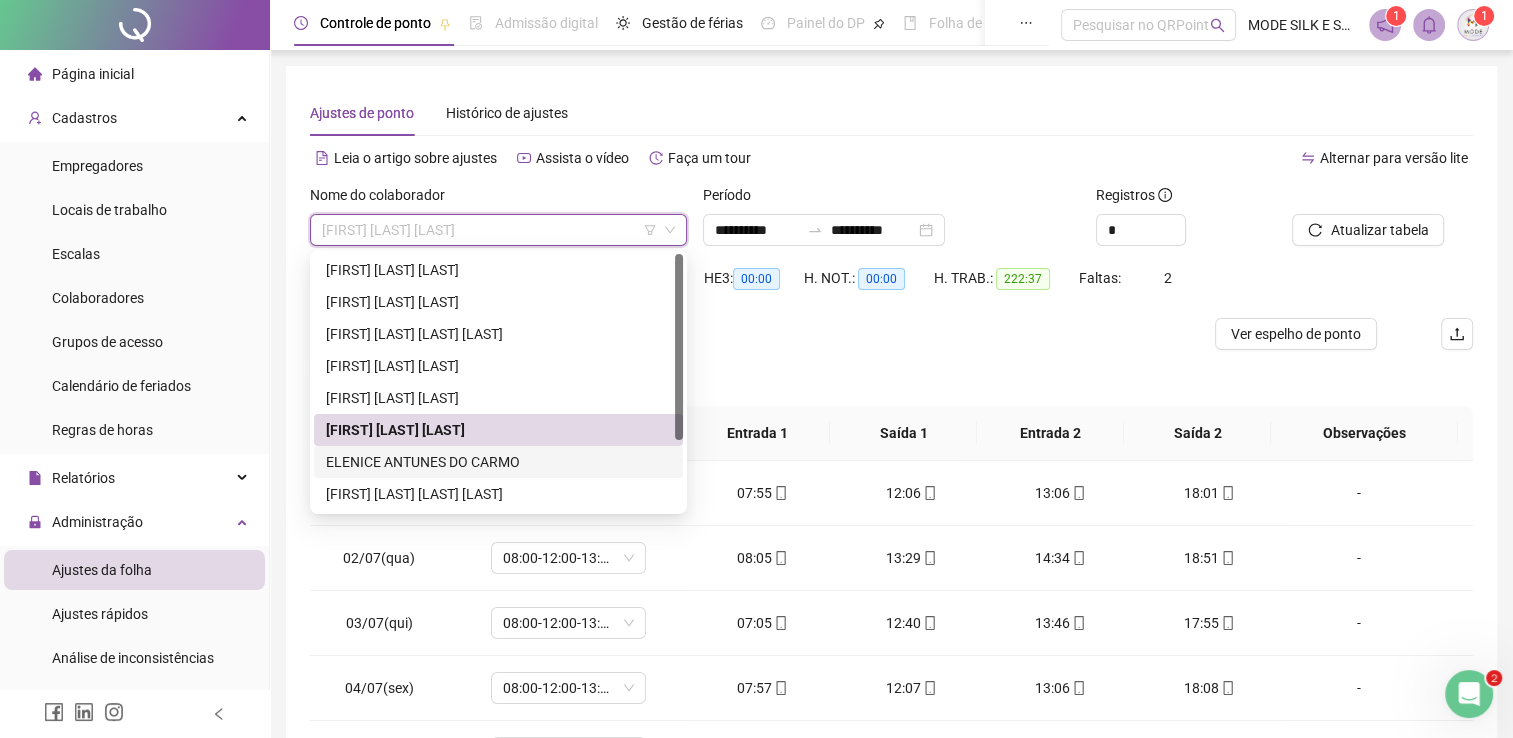 click on "ELENICE ANTUNES DO CARMO" at bounding box center (498, 462) 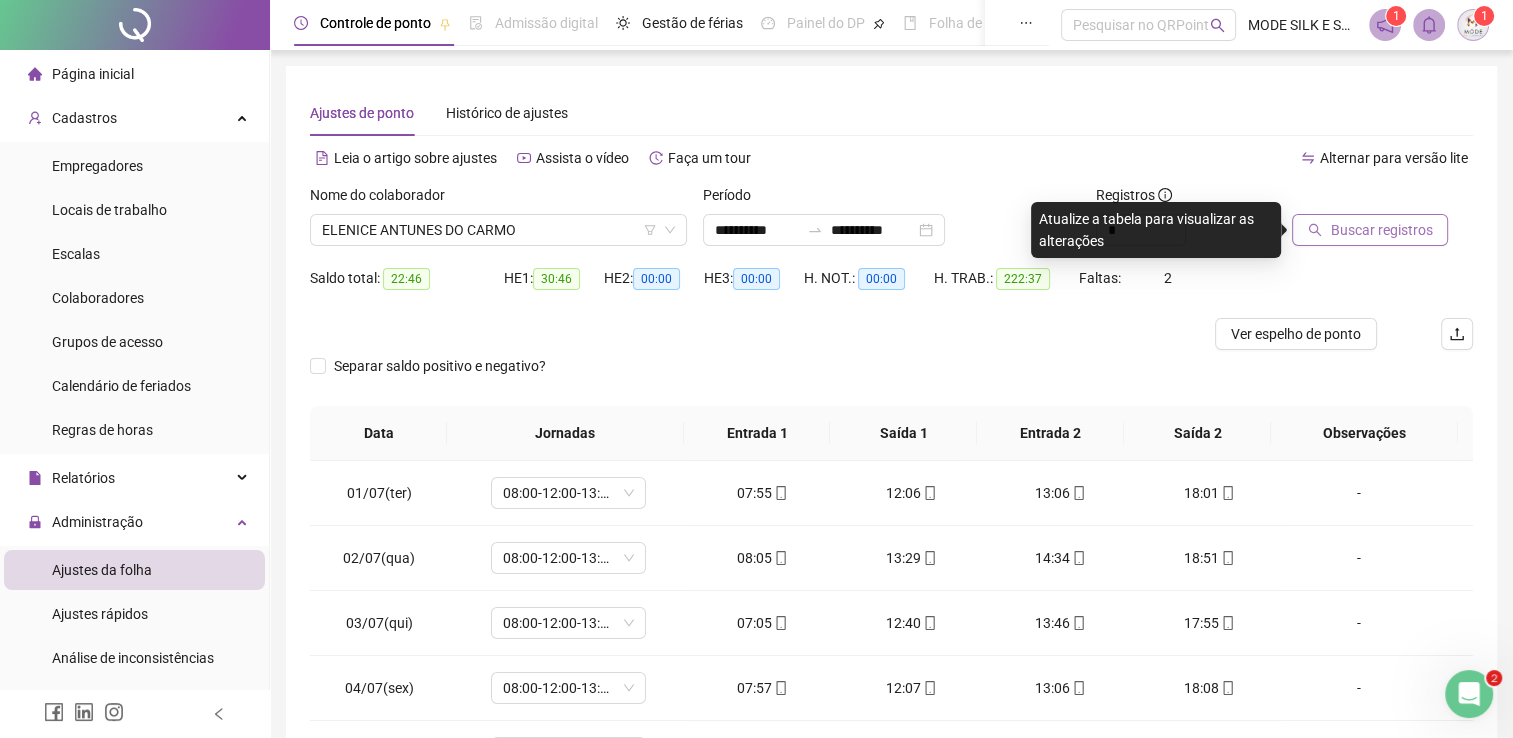 click on "Buscar registros" at bounding box center [1381, 230] 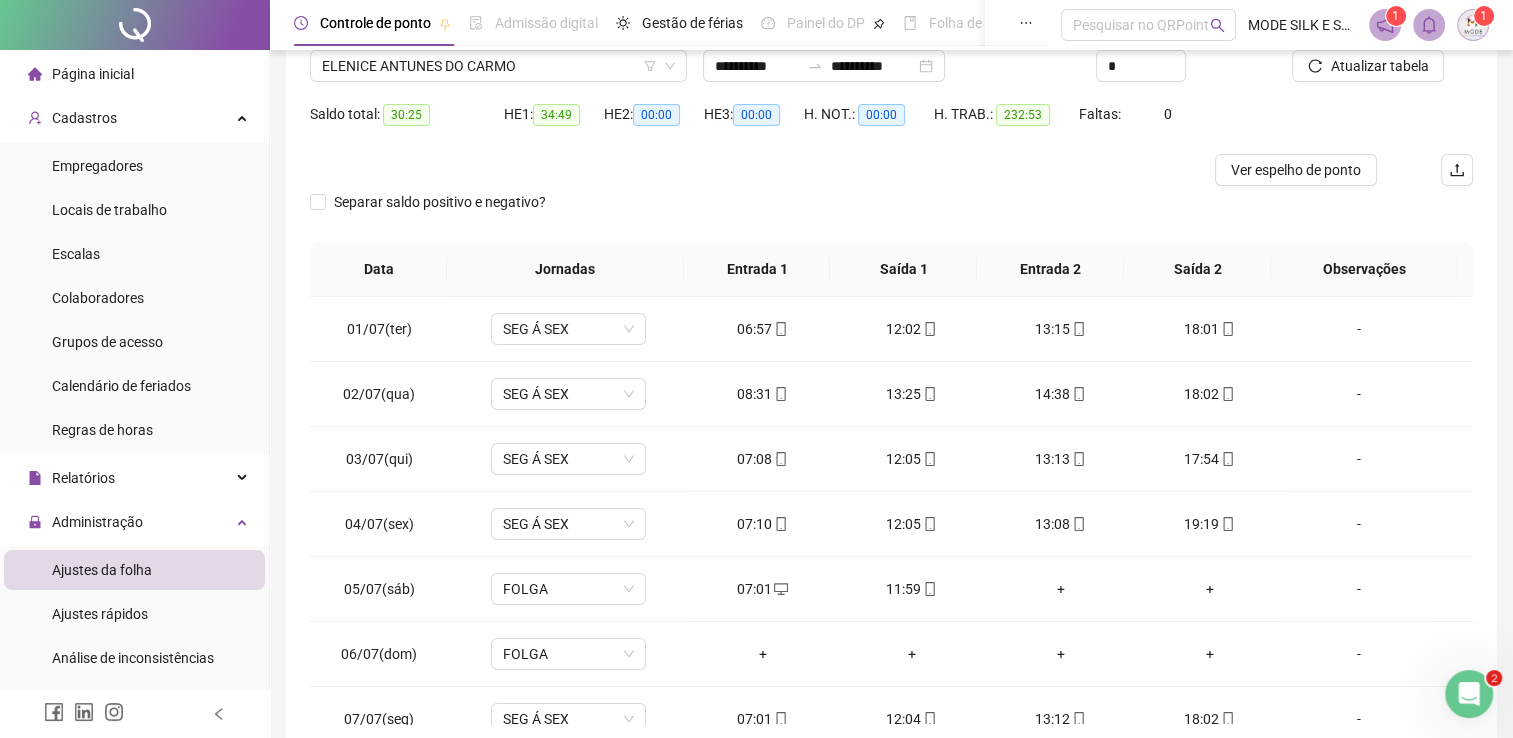 scroll, scrollTop: 200, scrollLeft: 0, axis: vertical 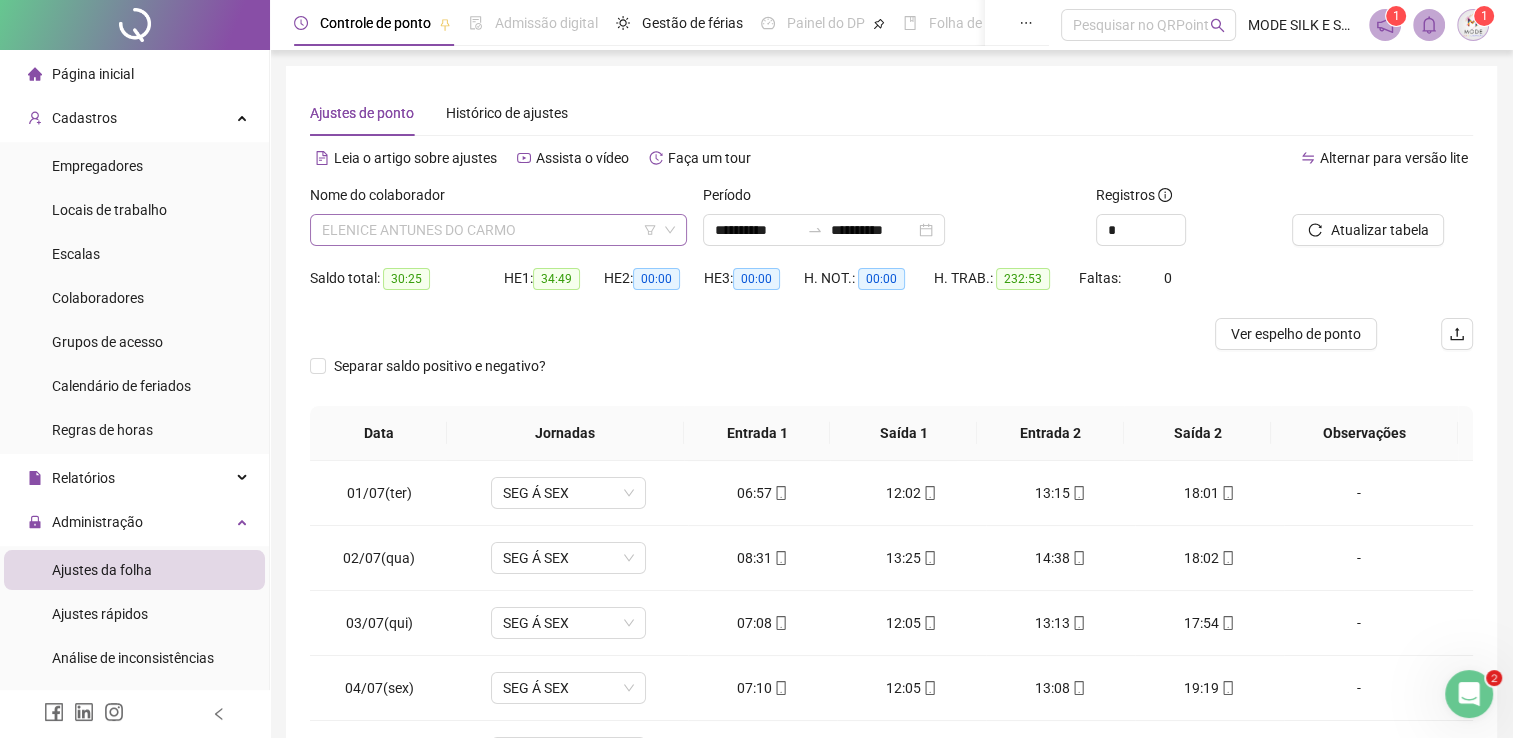 click on "ELENICE ANTUNES DO CARMO" at bounding box center [498, 230] 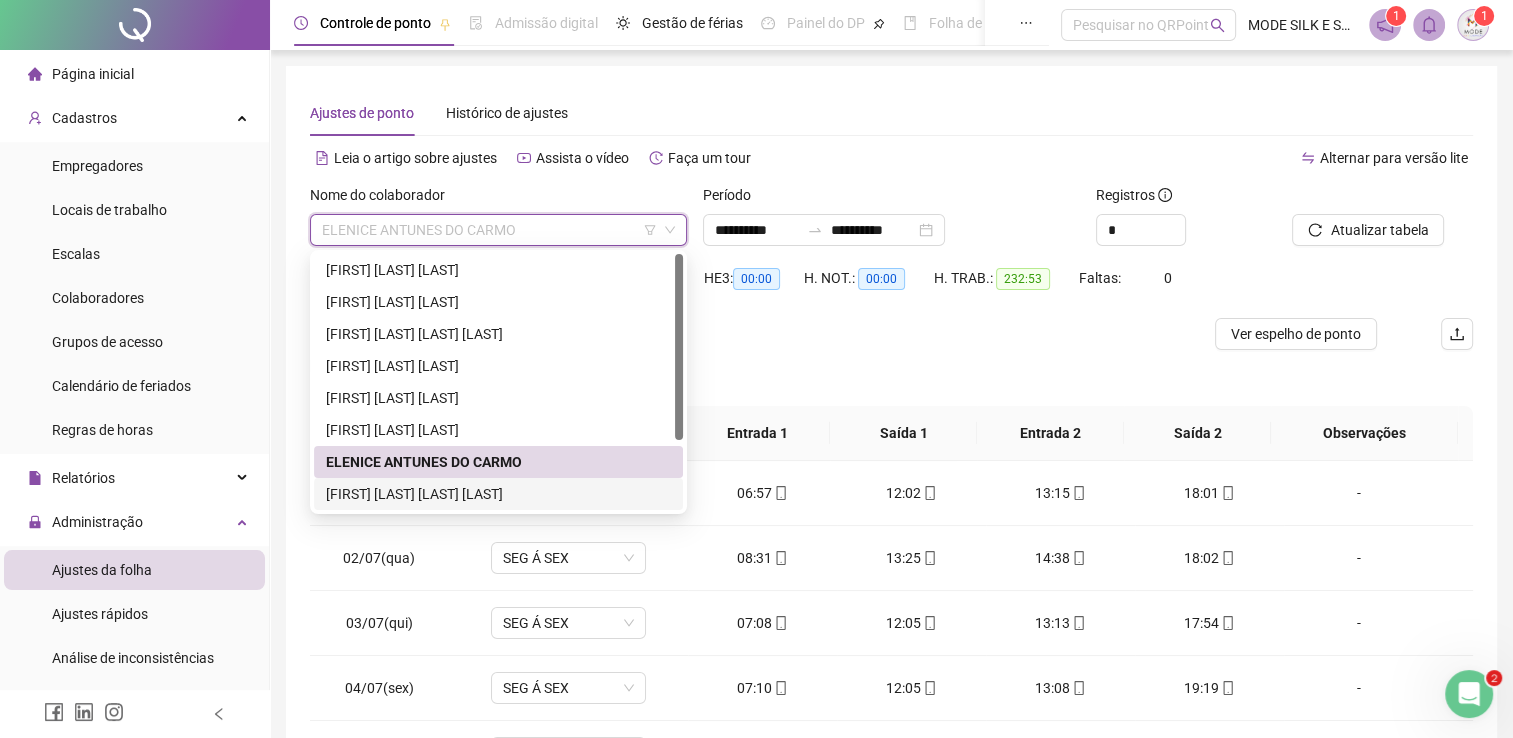 click on "[FIRST] [LAST] [LAST] [LAST]" at bounding box center [498, 494] 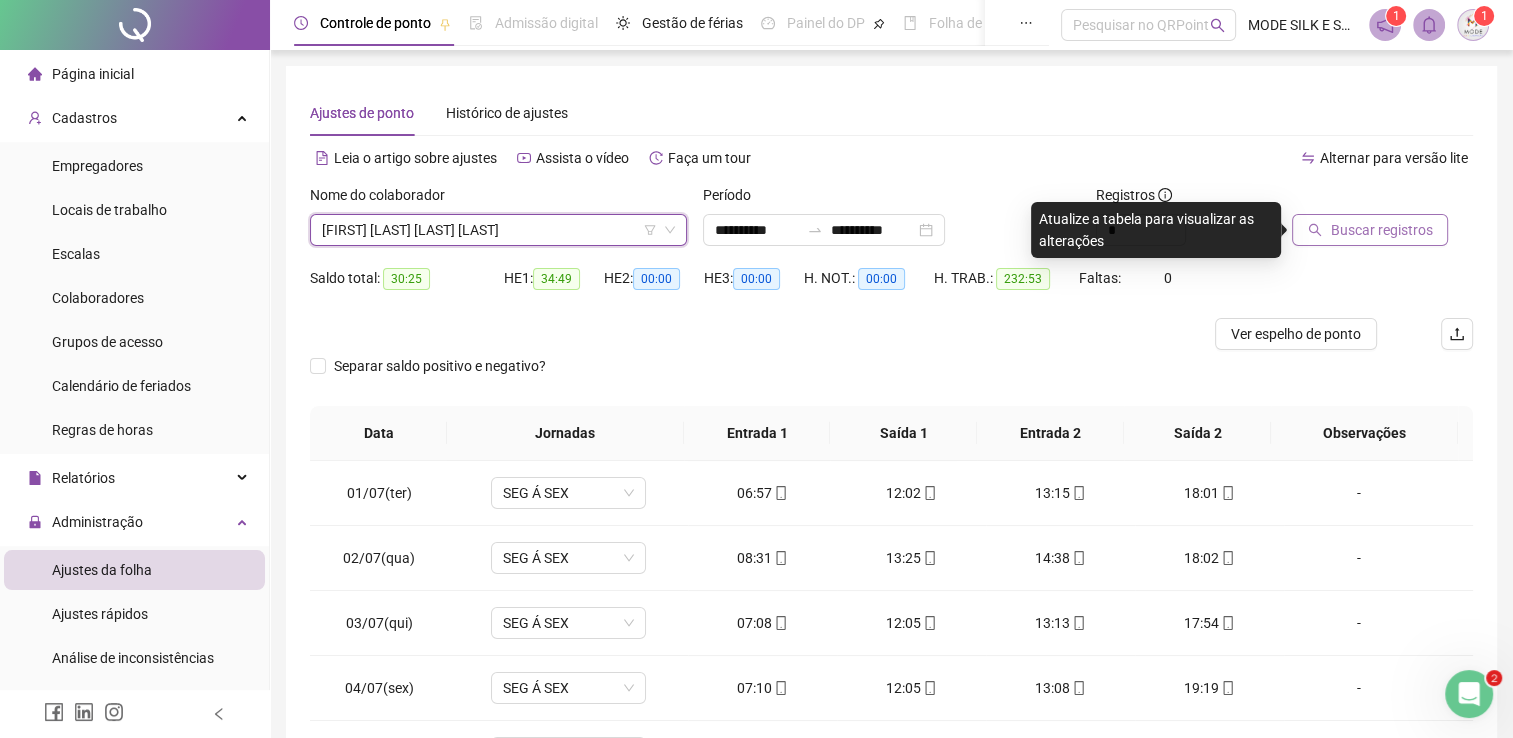 click on "Buscar registros" at bounding box center [1370, 230] 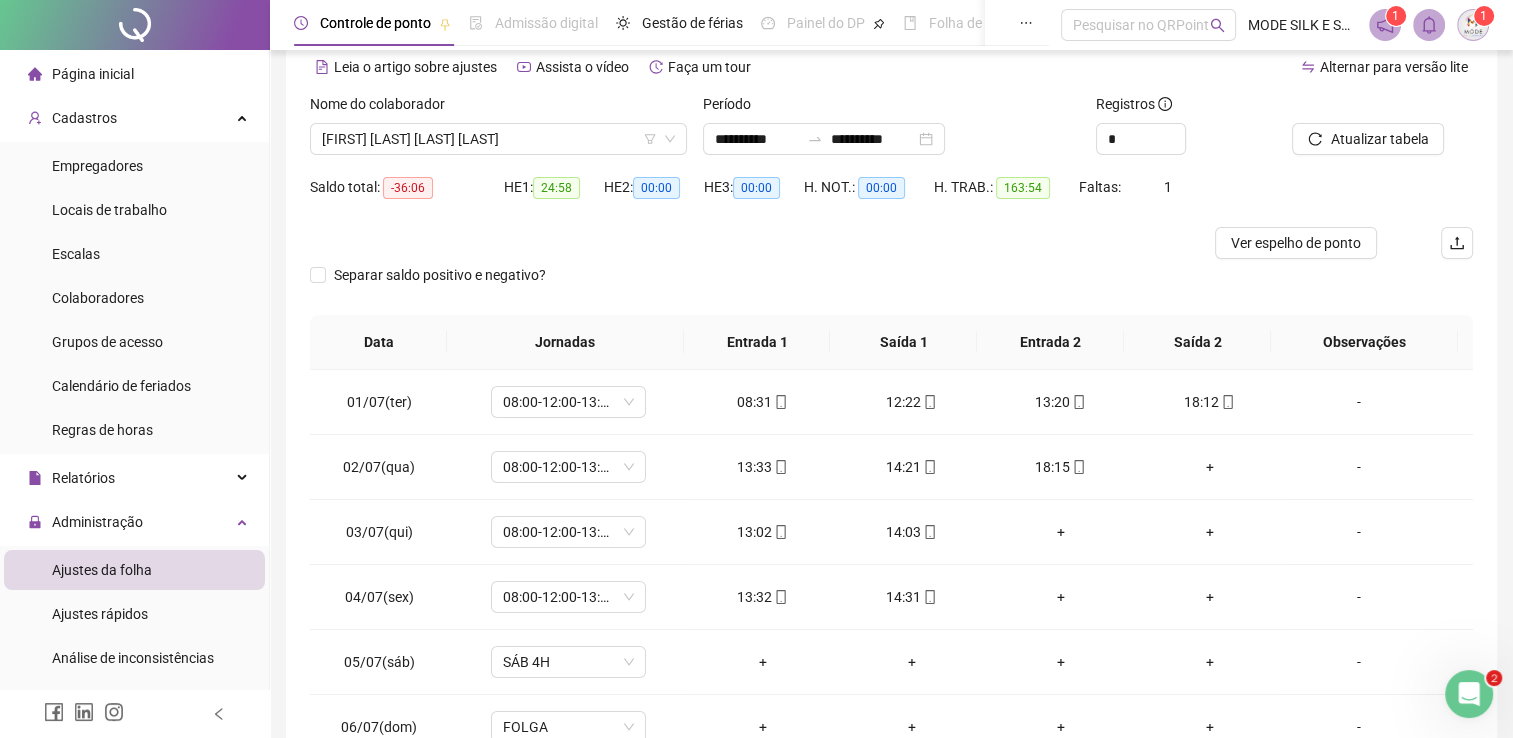scroll, scrollTop: 200, scrollLeft: 0, axis: vertical 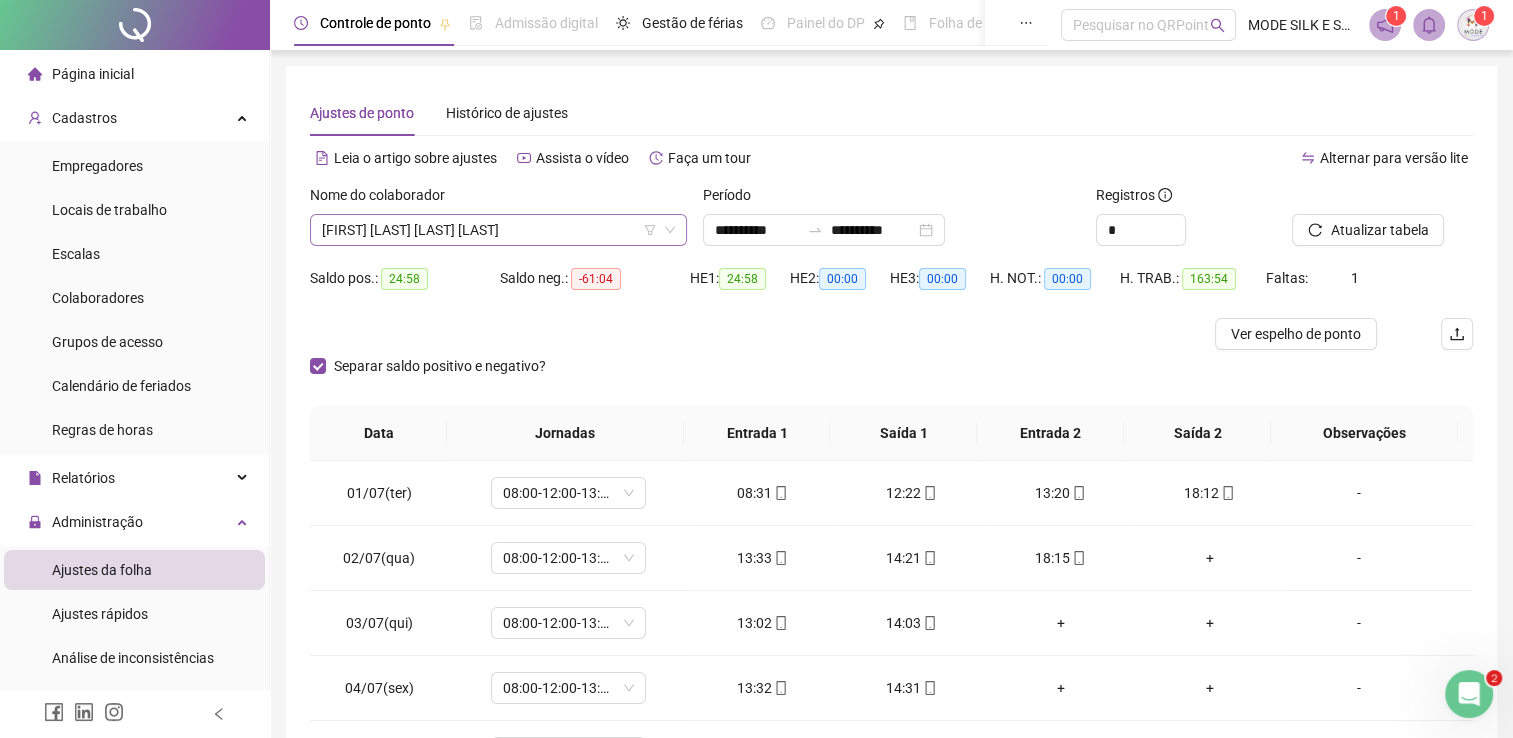 click on "[FIRST] [LAST] [LAST] [LAST]" at bounding box center (498, 230) 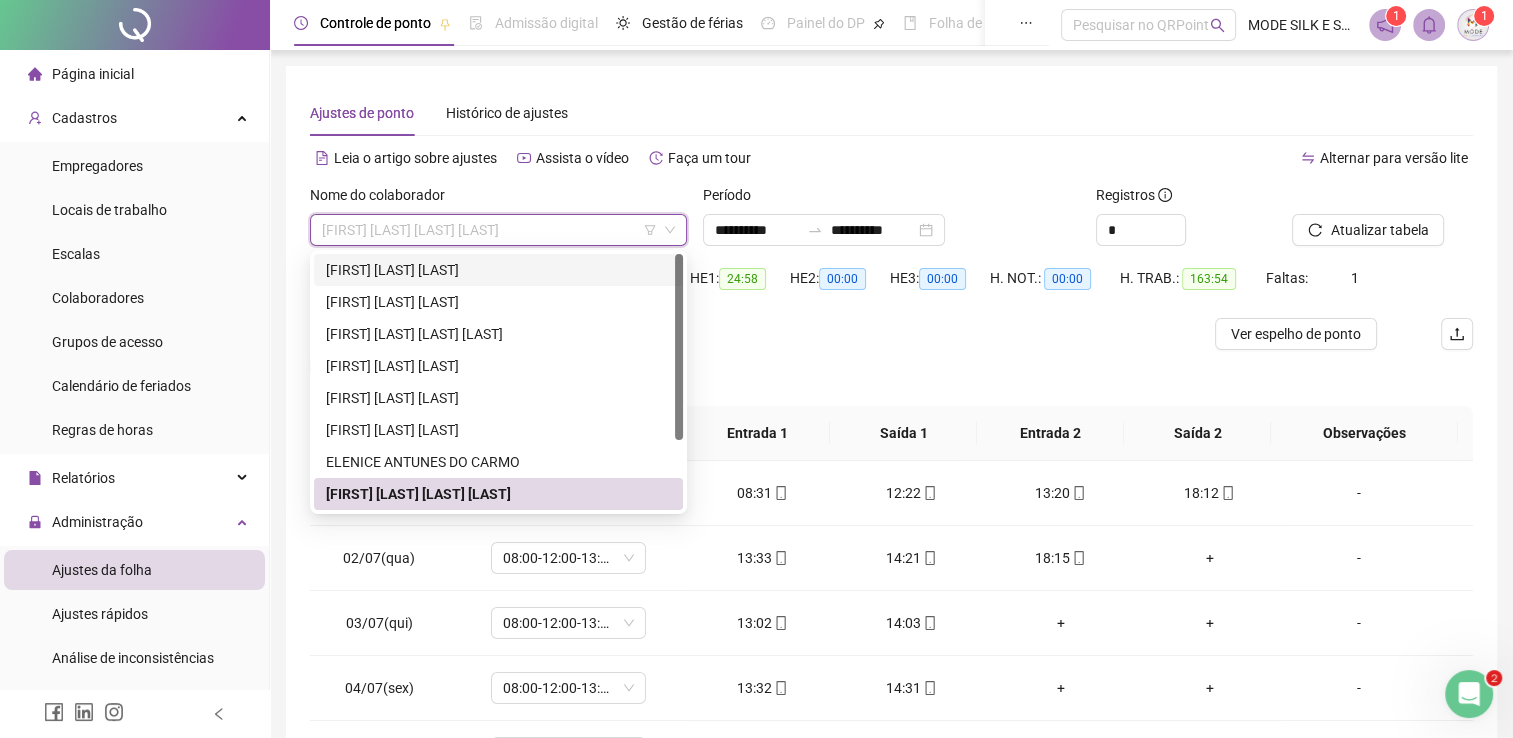 click on "[FIRST] [LAST] [LAST]" at bounding box center (498, 270) 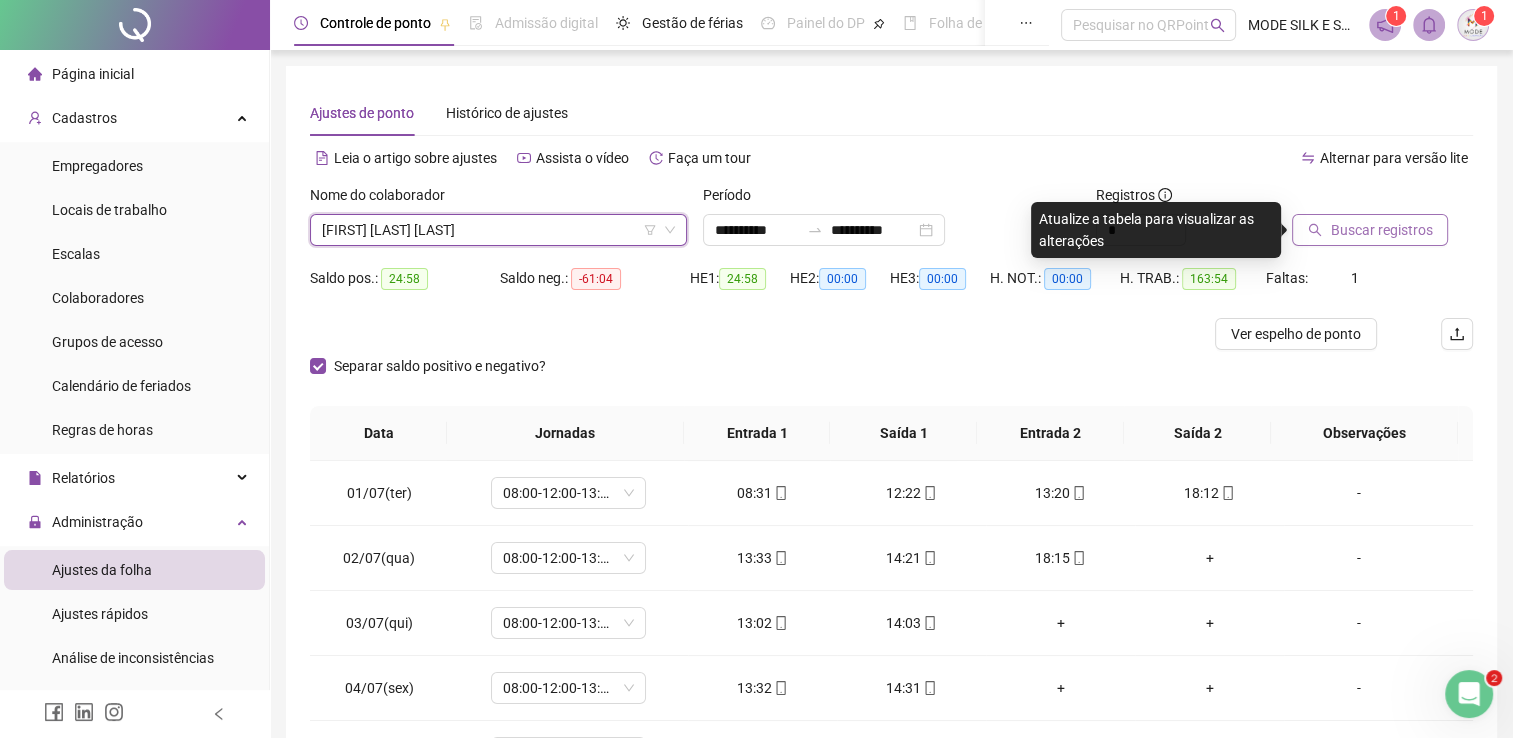 click on "Buscar registros" at bounding box center [1381, 230] 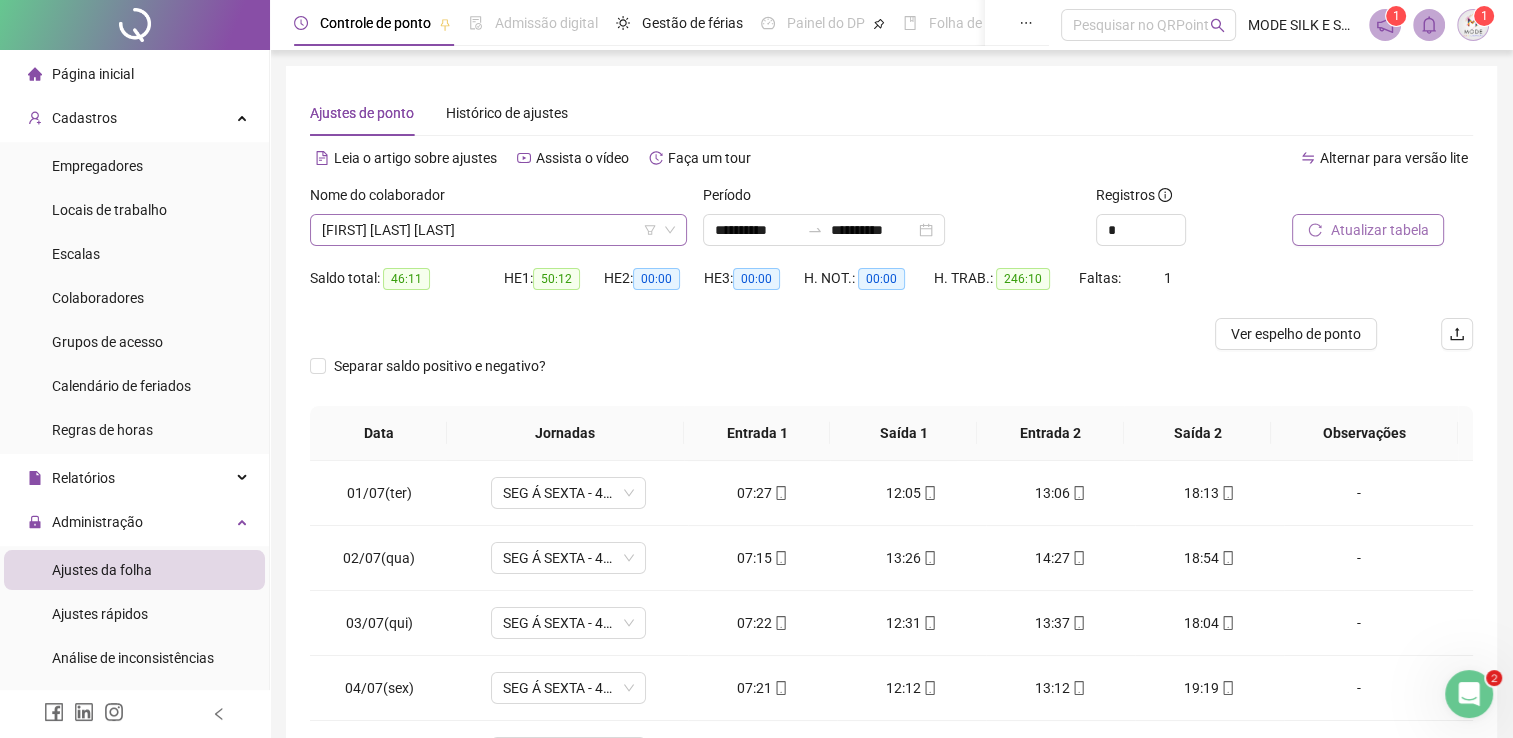 click on "[FIRST] [LAST] [LAST]" at bounding box center (498, 230) 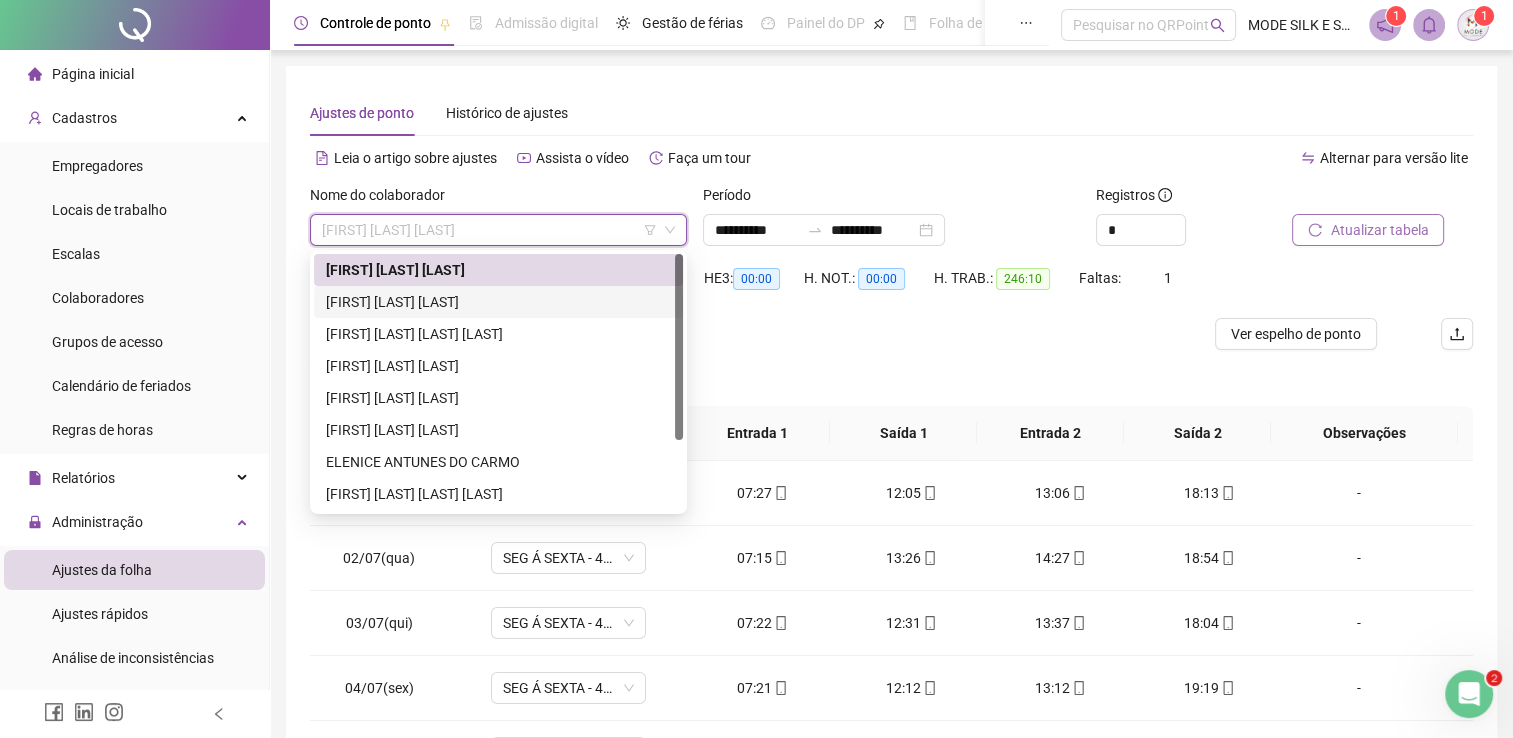 click on "[FIRST] [LAST] [LAST]" at bounding box center (498, 302) 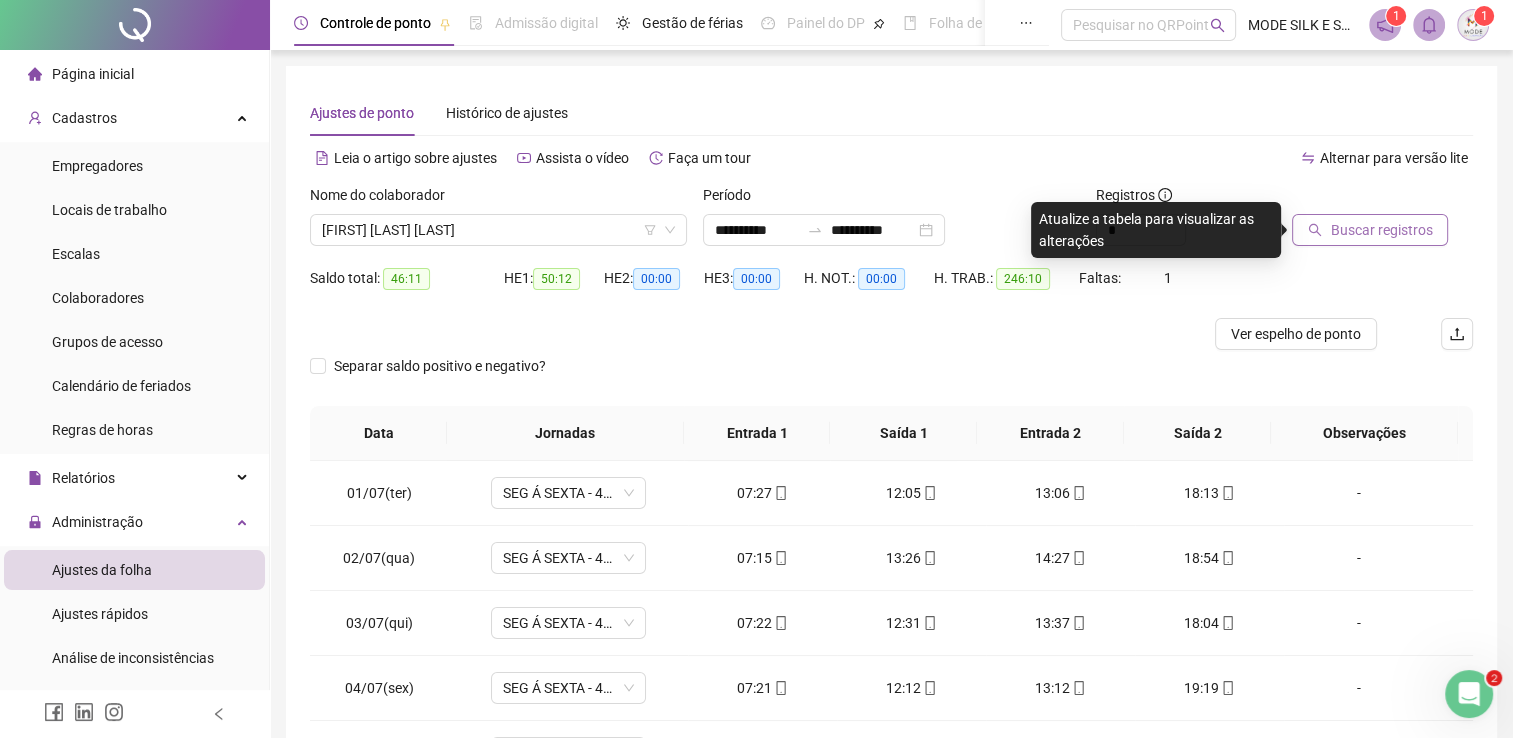 click on "Buscar registros" at bounding box center (1381, 230) 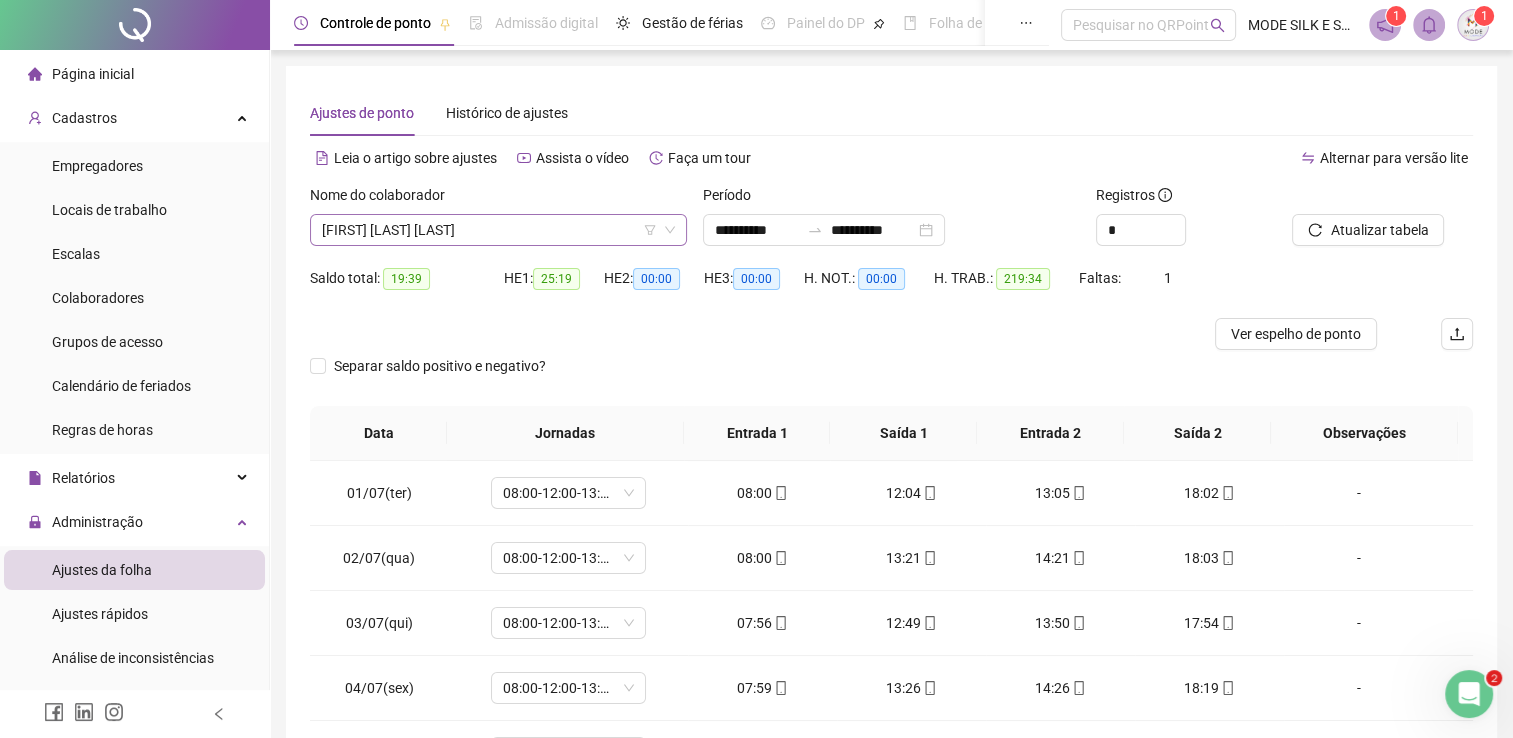 click on "[FIRST] [LAST] [LAST]" at bounding box center (498, 230) 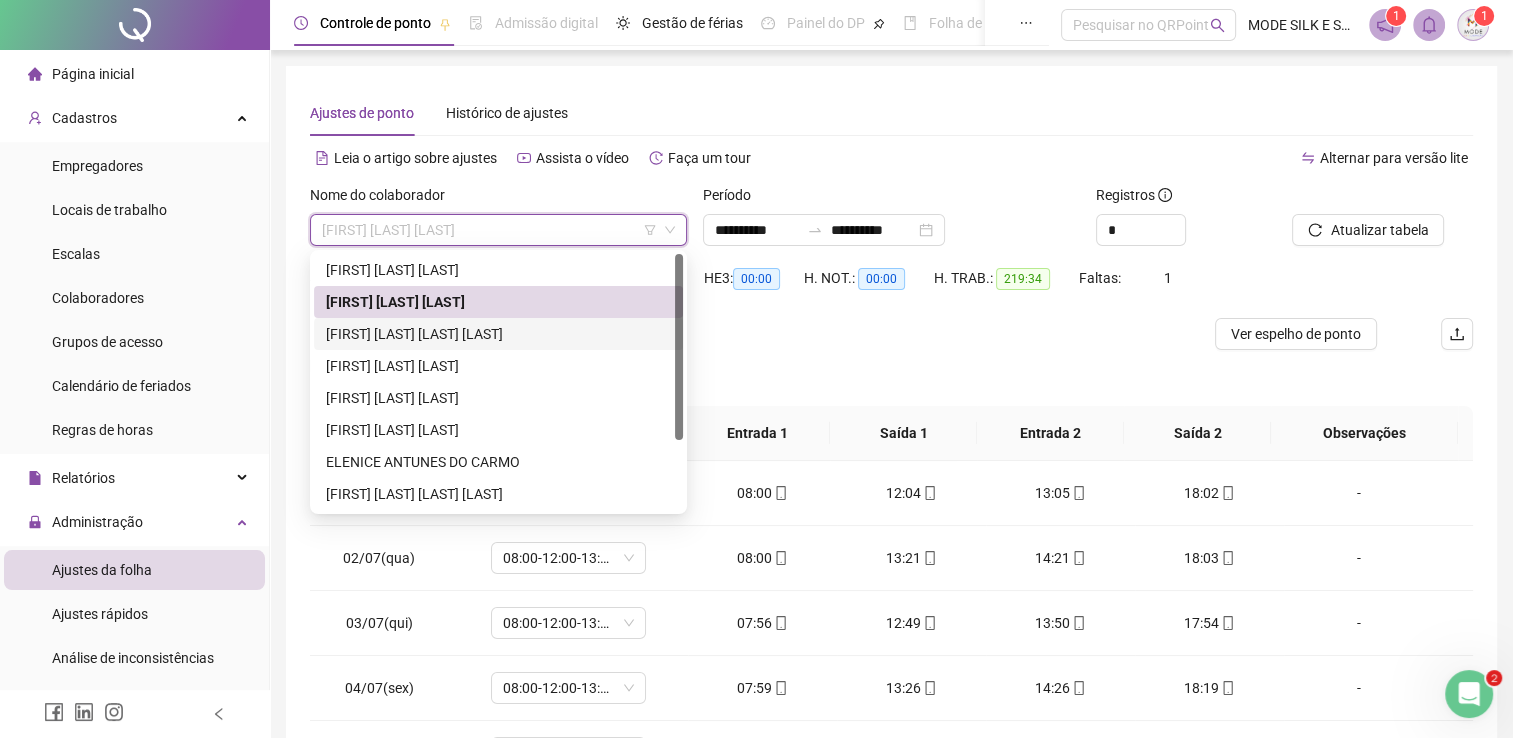 click on "[FIRST] [LAST] [LAST] [LAST]" at bounding box center [498, 334] 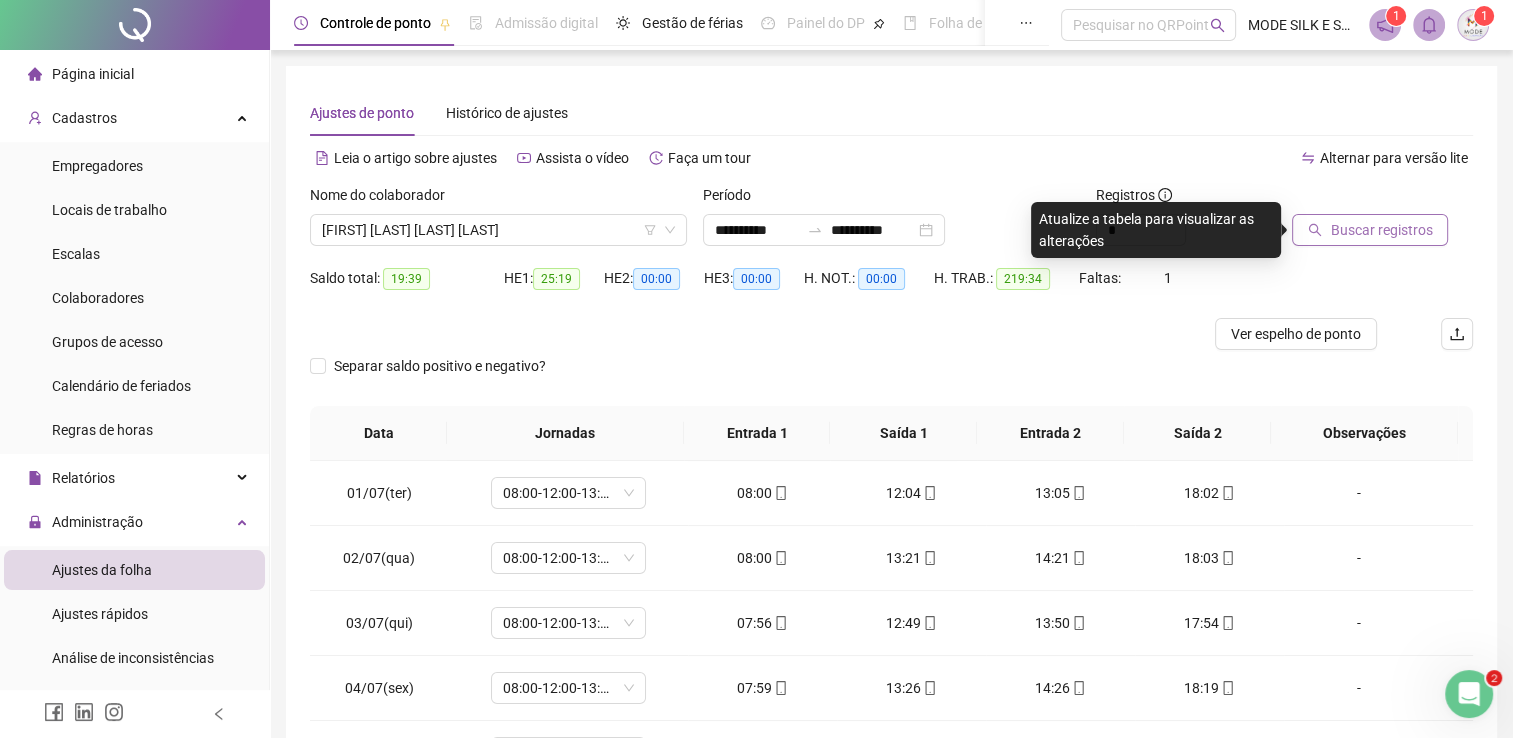 click on "Buscar registros" at bounding box center [1381, 230] 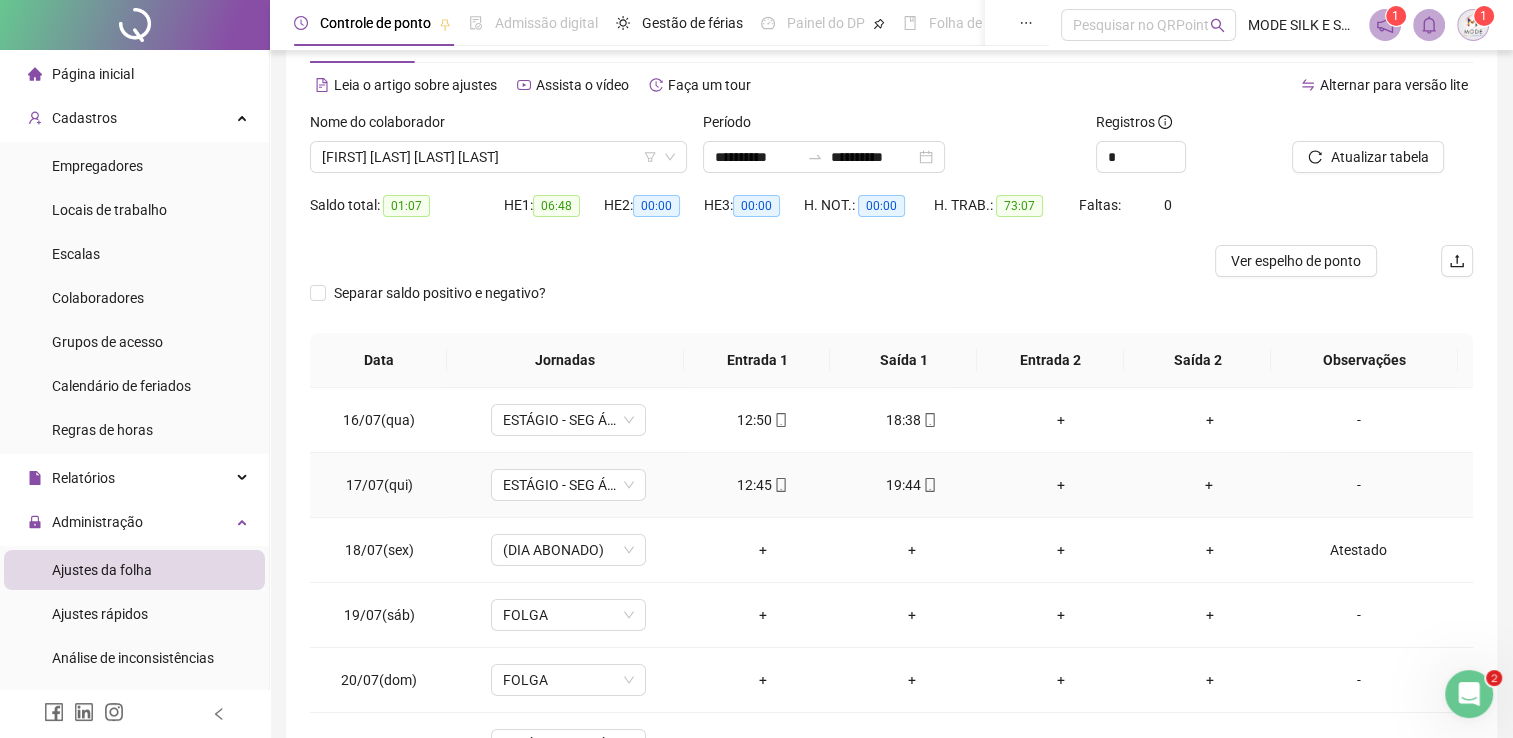 scroll, scrollTop: 100, scrollLeft: 0, axis: vertical 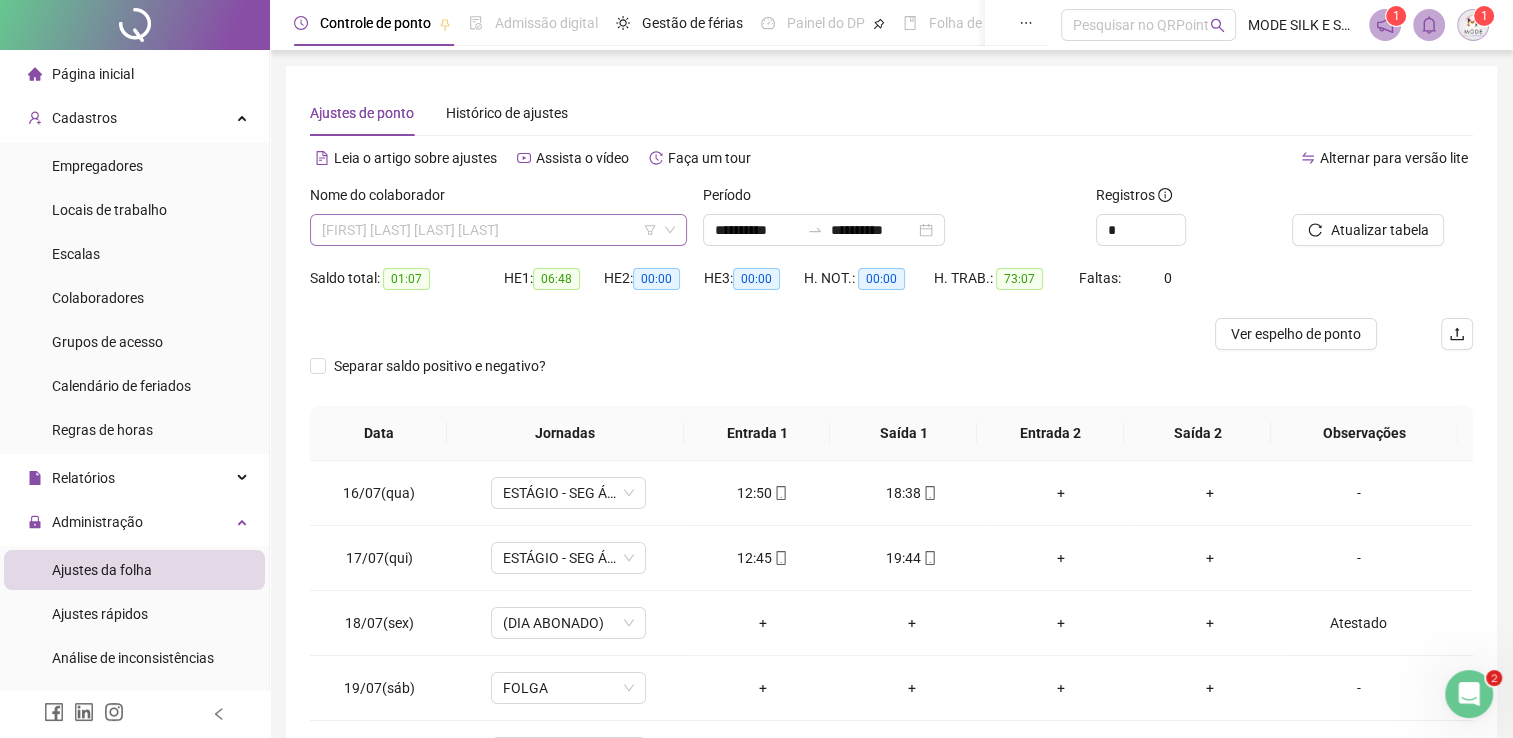 click on "[FIRST] [LAST] [LAST] [LAST]" at bounding box center (498, 230) 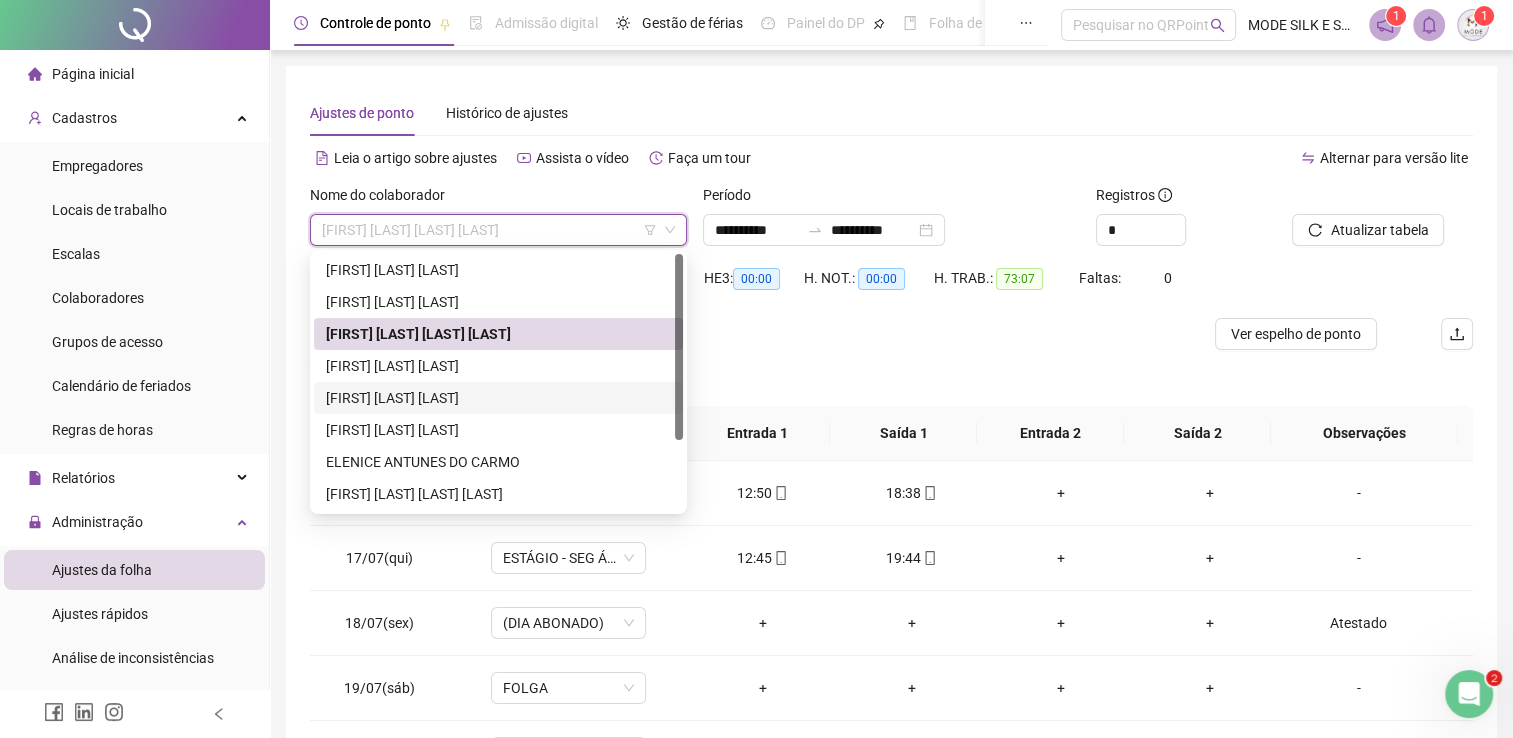 click on "[FIRST] [LAST] [LAST]" at bounding box center (498, 398) 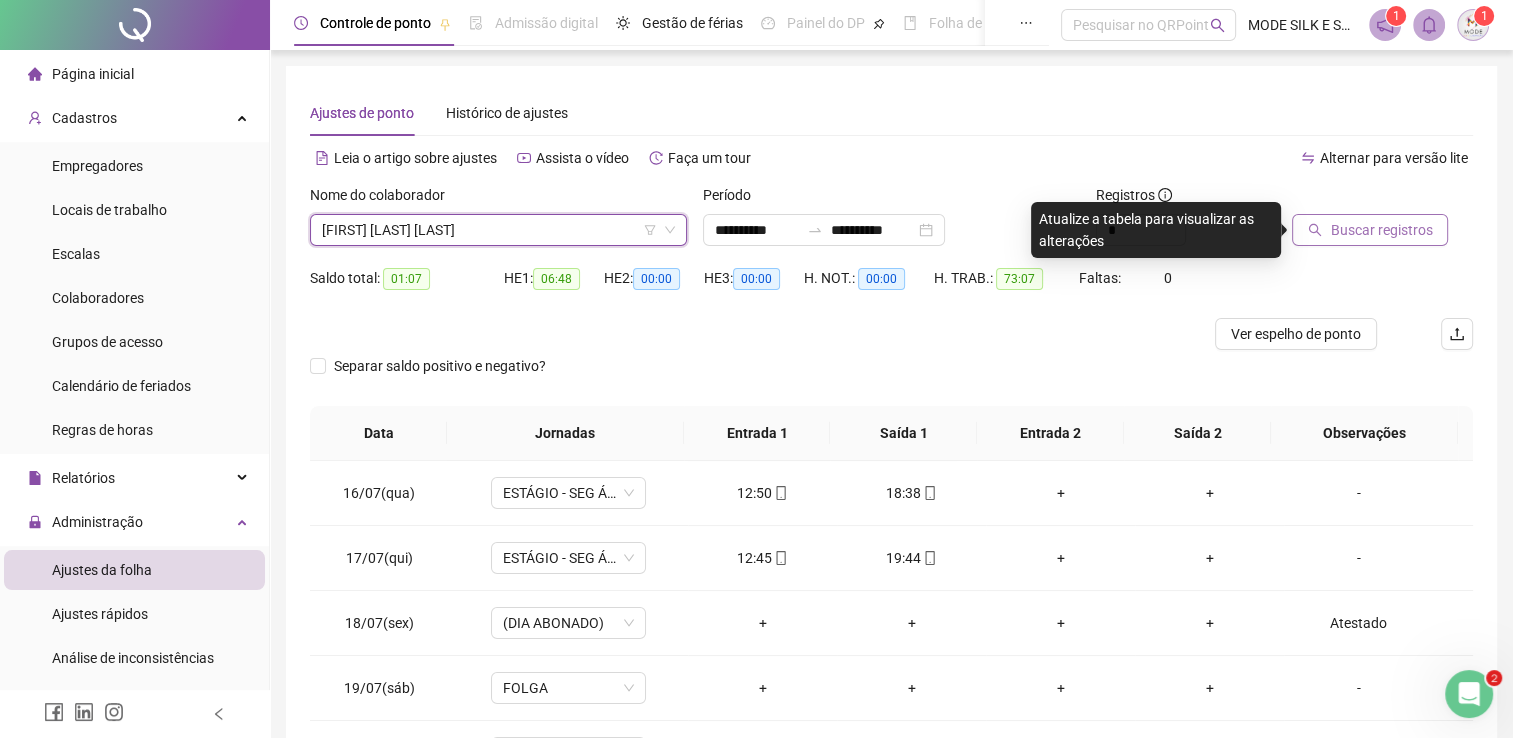 click on "Buscar registros" at bounding box center [1370, 230] 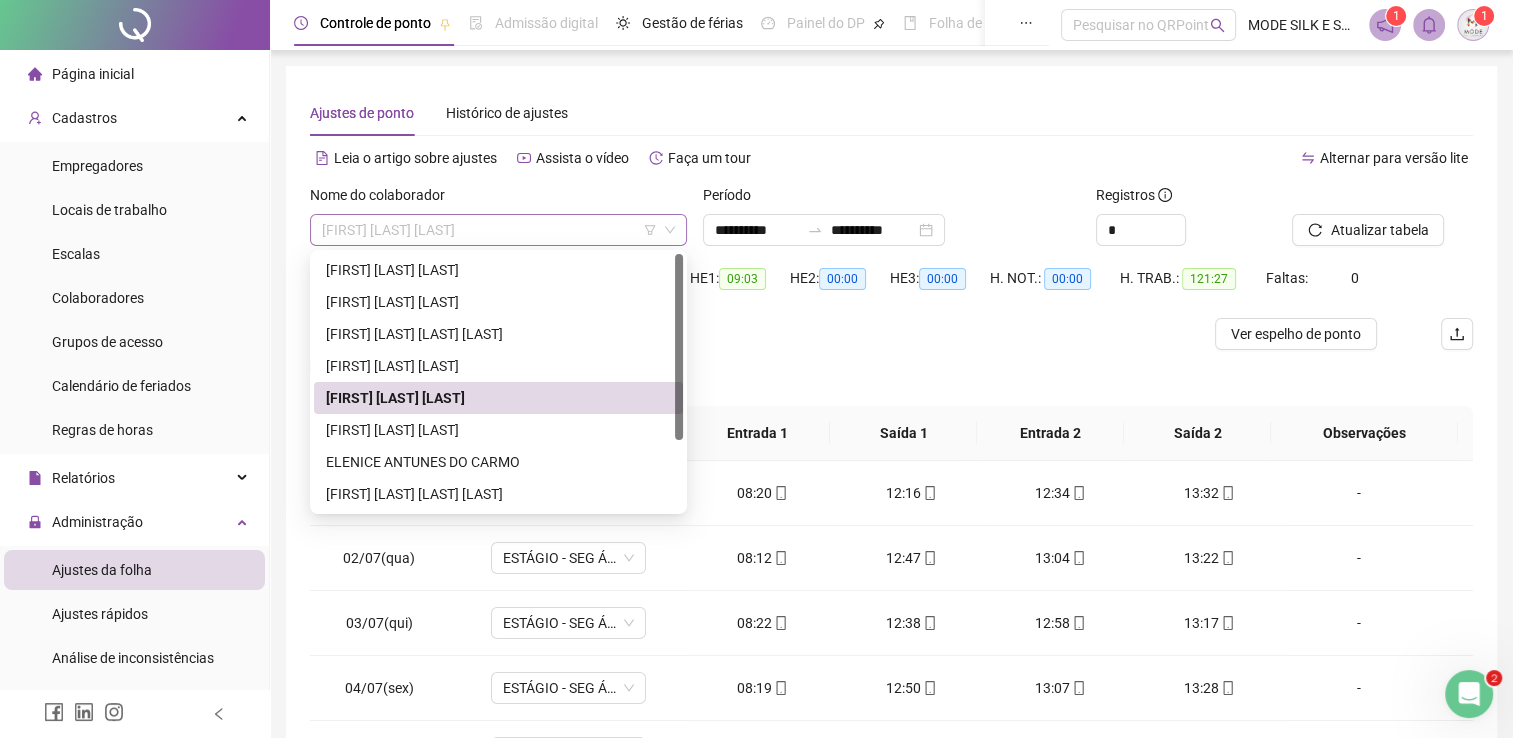 click on "[FIRST] [LAST] [LAST]" at bounding box center (498, 230) 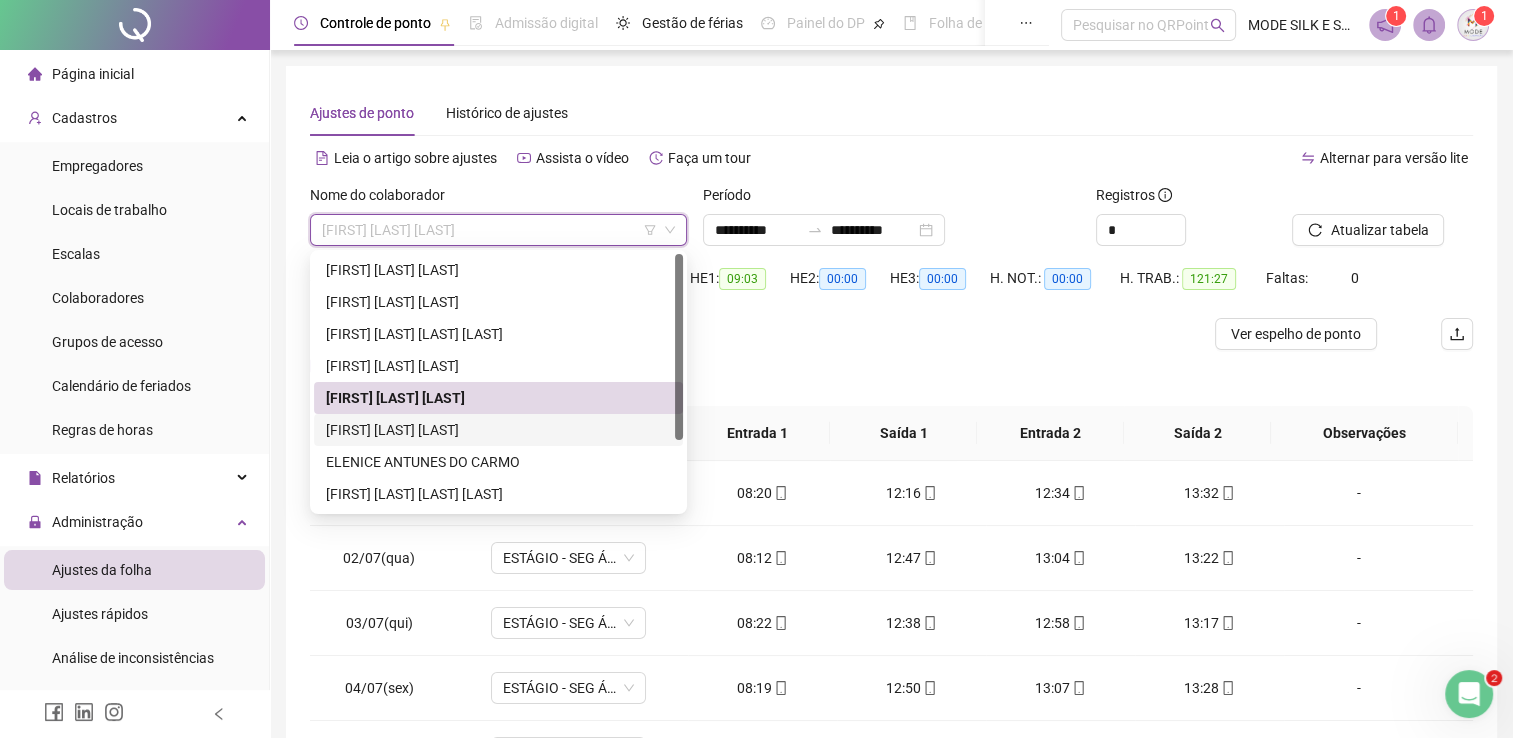 click on "[FIRST] [LAST] [LAST]" at bounding box center [498, 430] 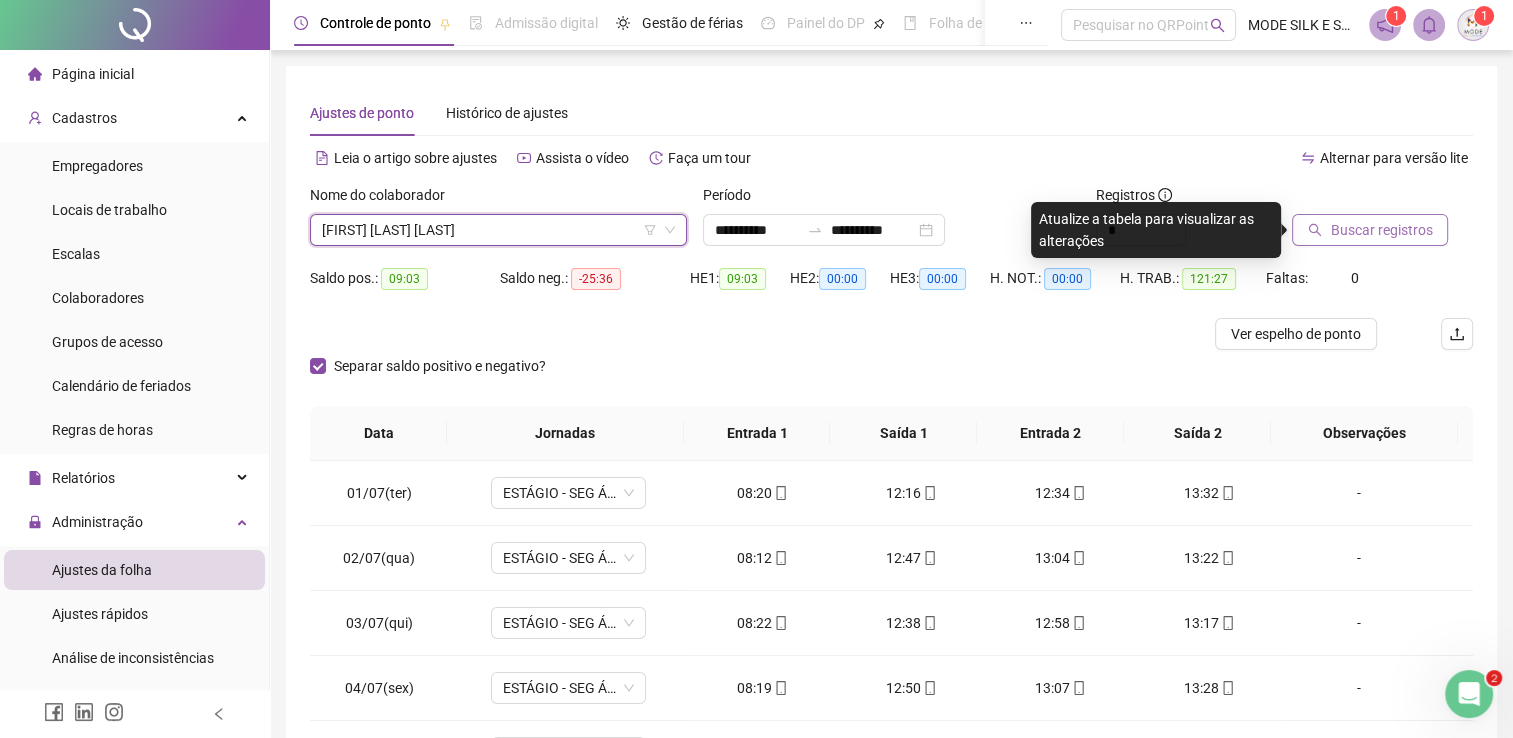 click on "Buscar registros" at bounding box center [1381, 230] 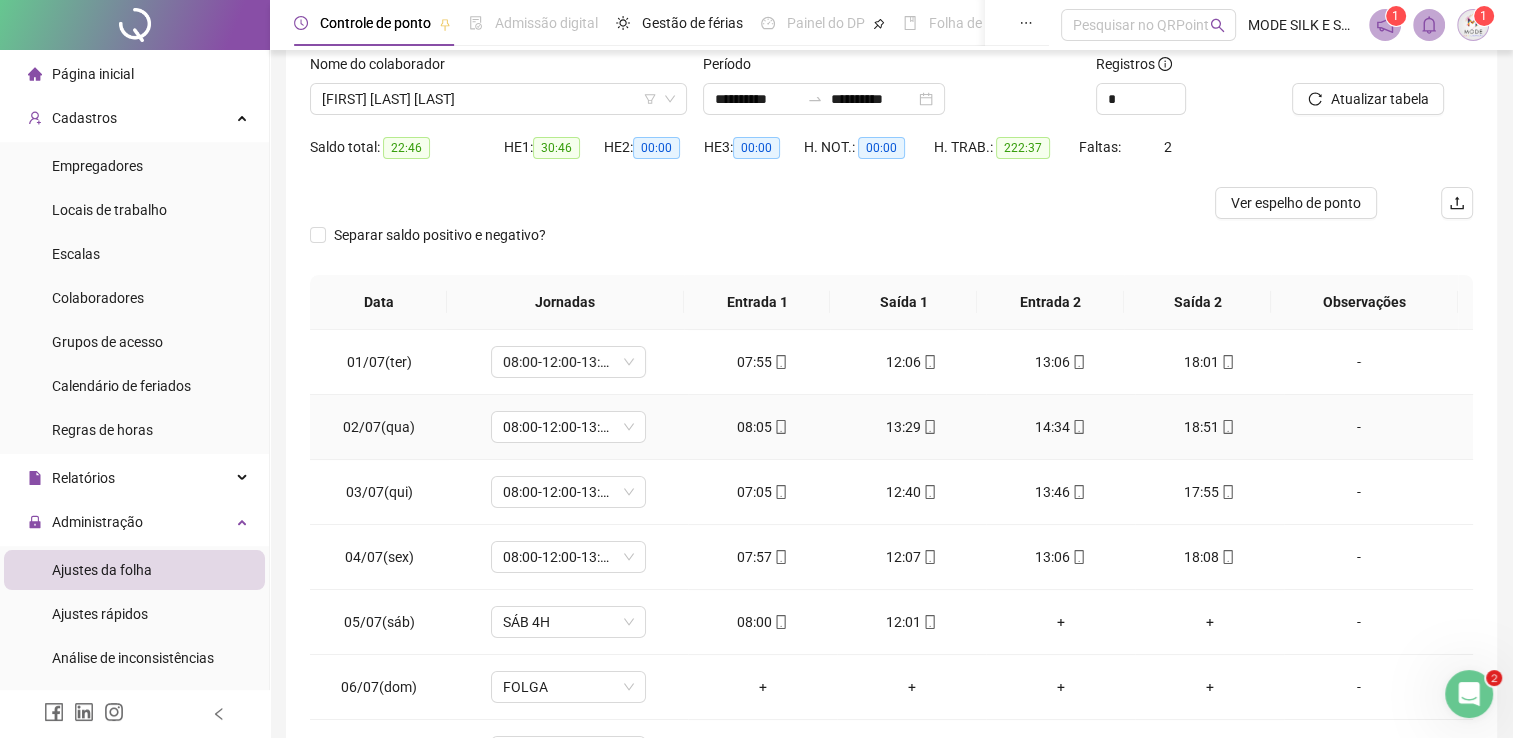 scroll, scrollTop: 0, scrollLeft: 0, axis: both 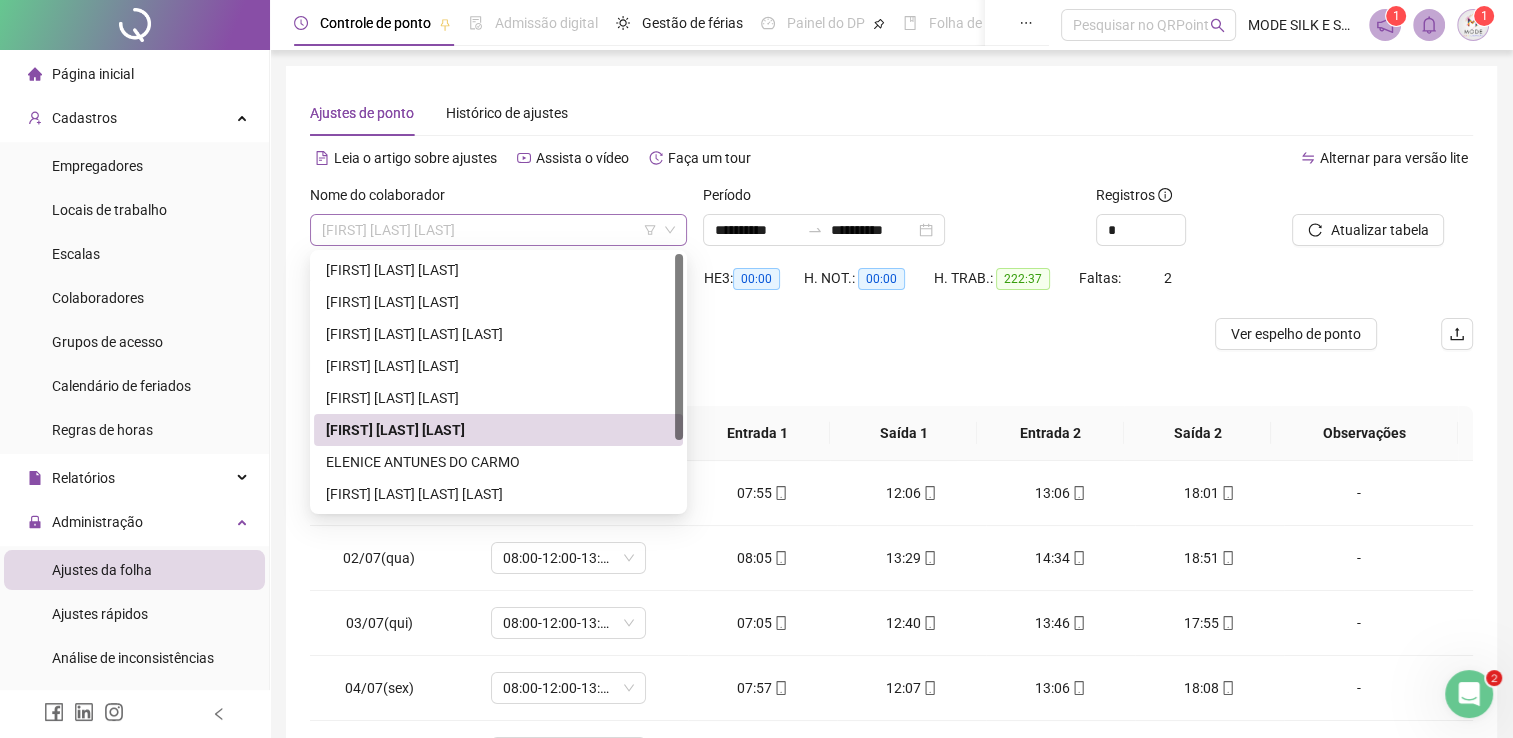 click on "[FIRST] [LAST] [LAST]" at bounding box center (498, 230) 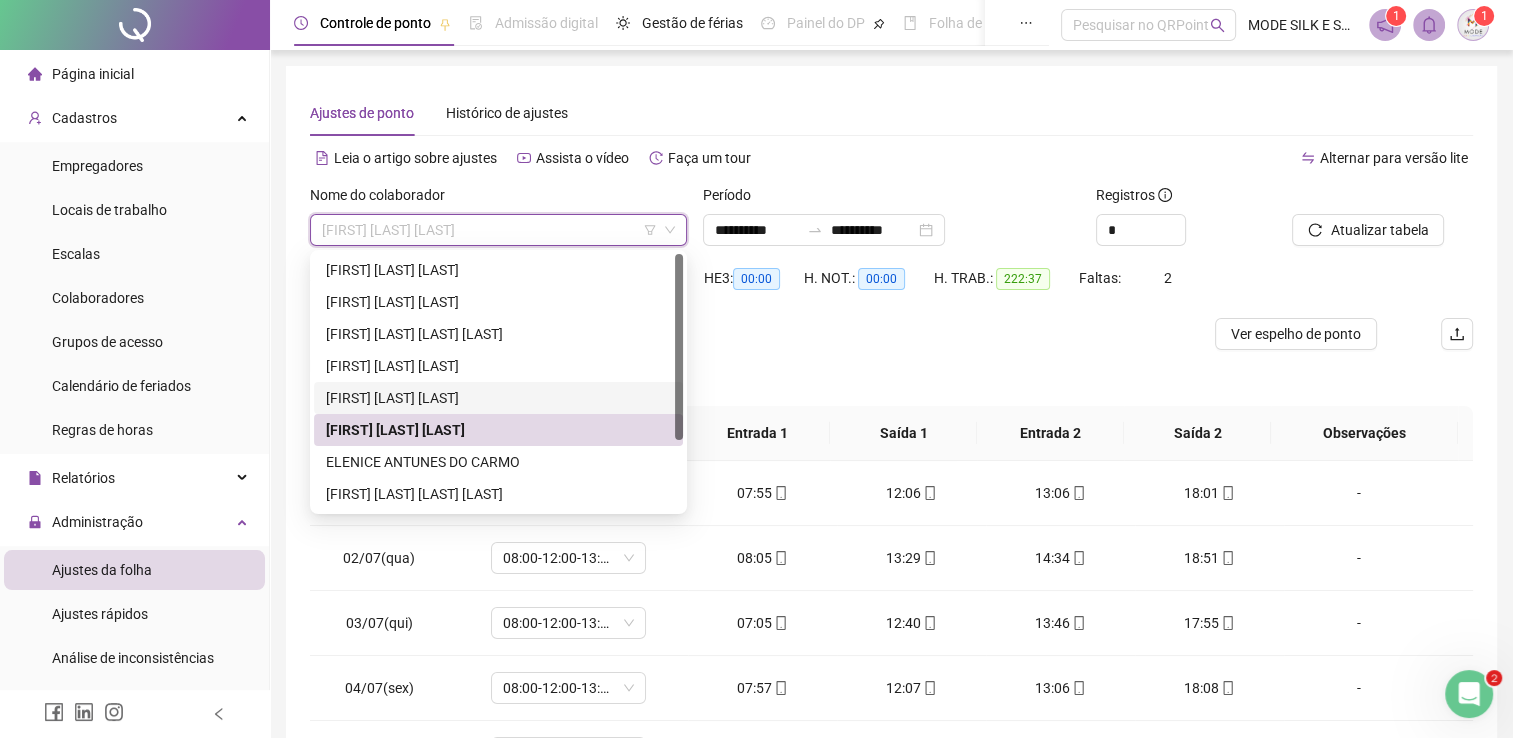 click on "[FIRST] [LAST] [LAST]" at bounding box center (498, 398) 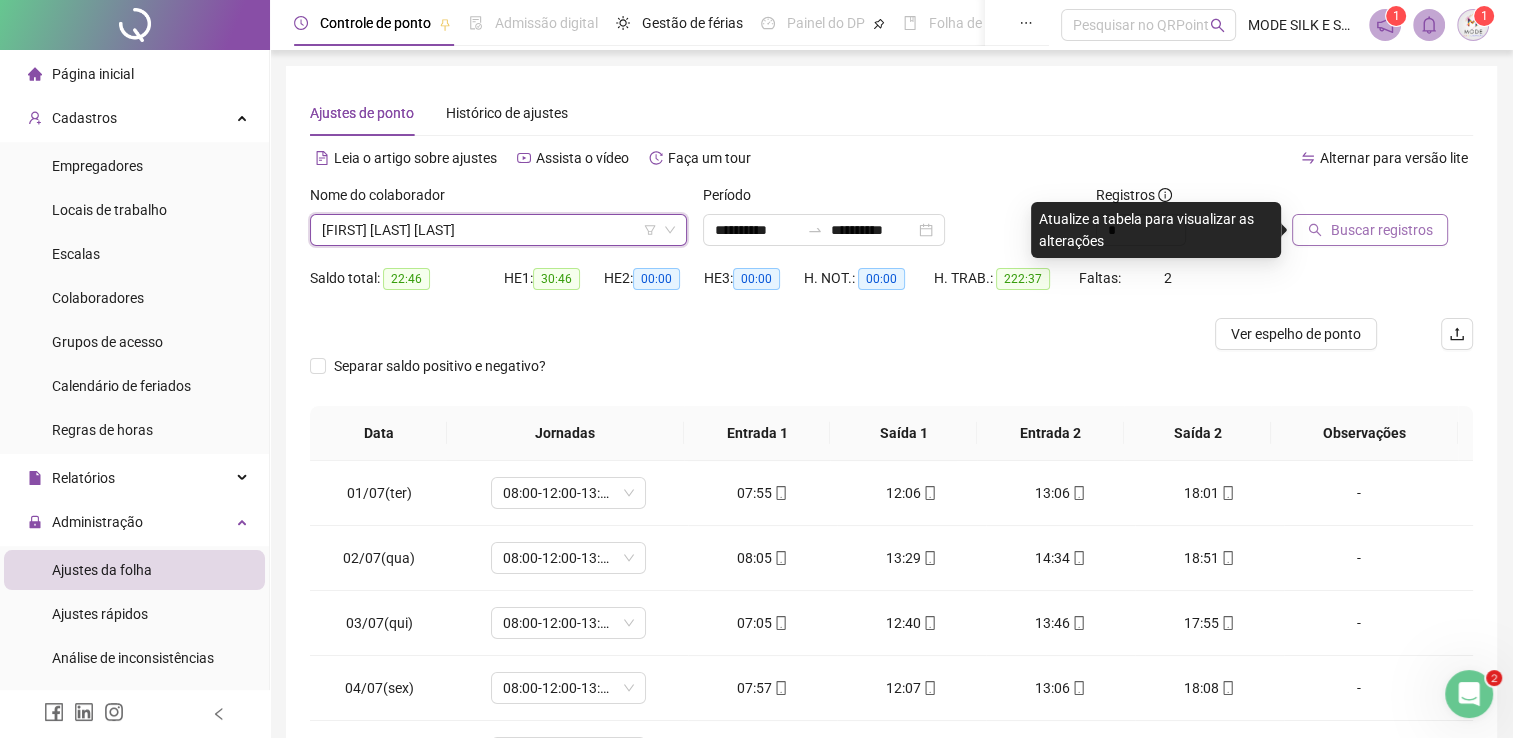 click on "Buscar registros" at bounding box center [1381, 230] 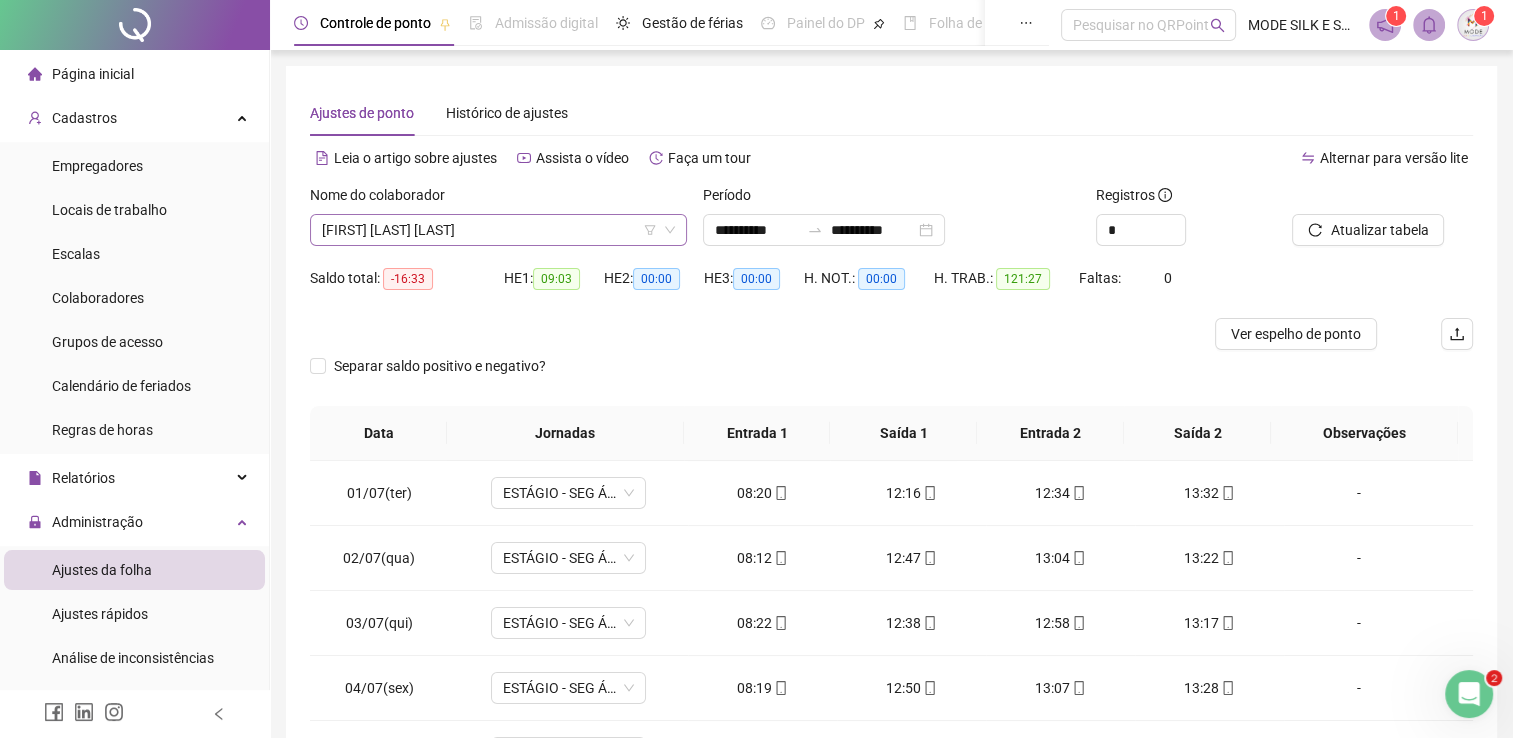 click on "[FIRST] [LAST] [LAST]" at bounding box center (498, 230) 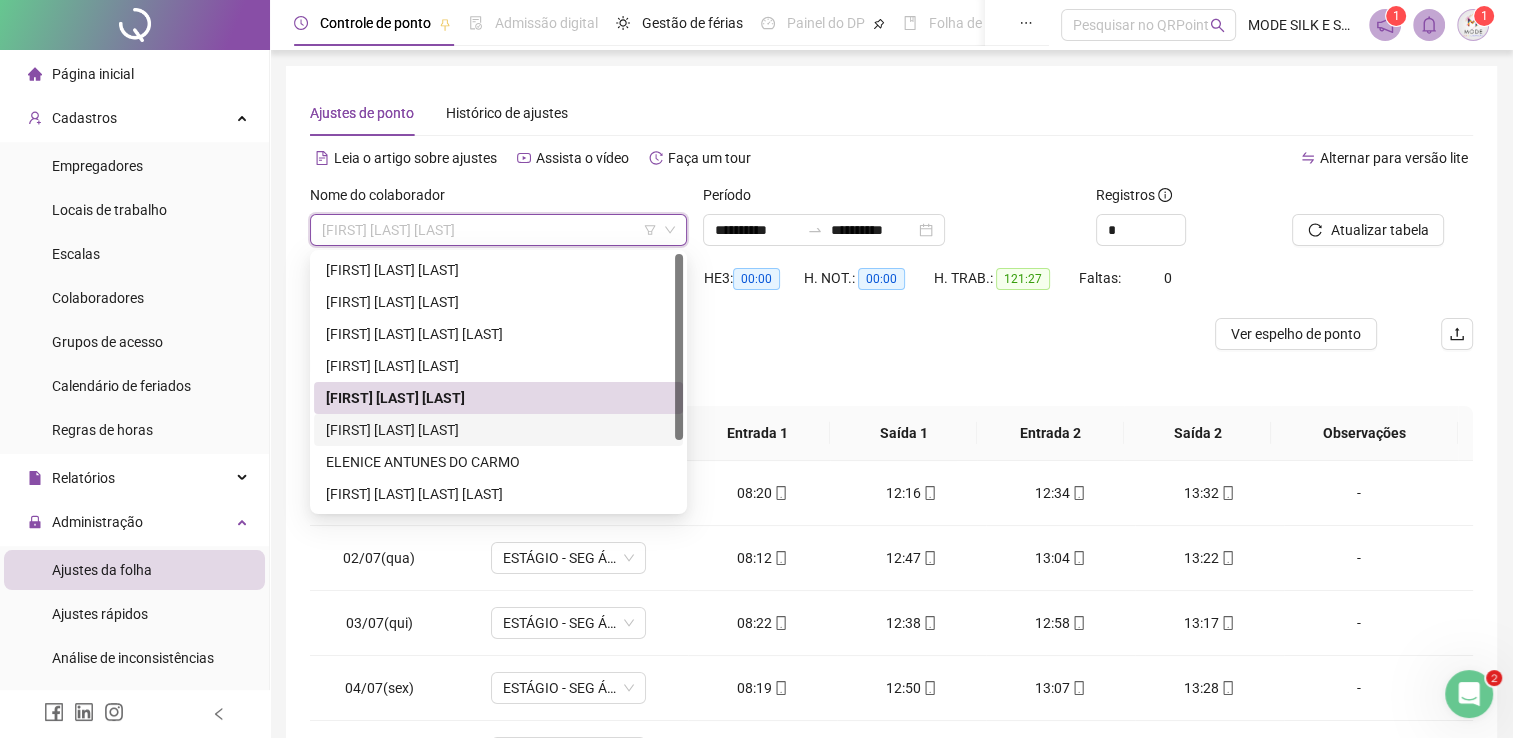 click on "[FIRST] [LAST] [LAST]" at bounding box center [498, 430] 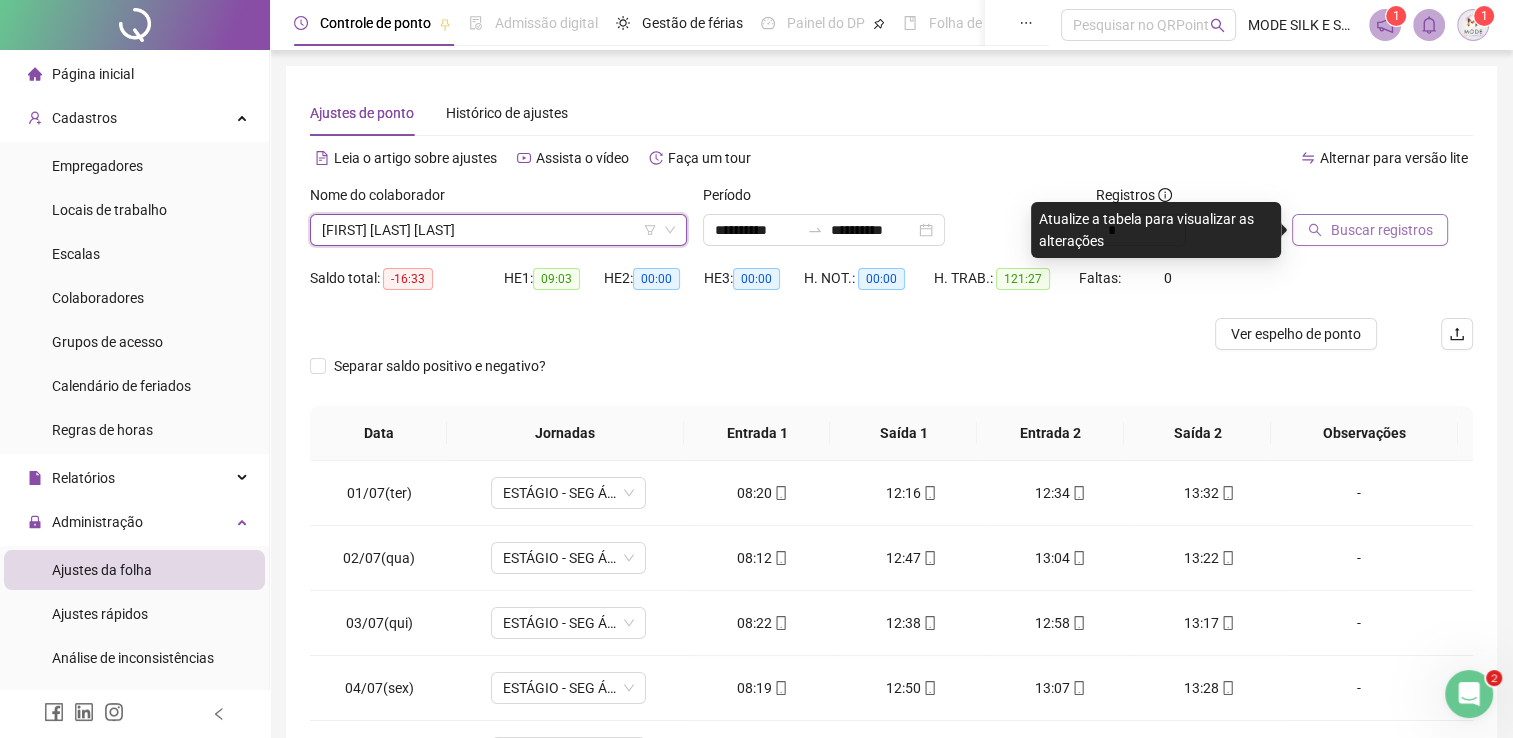 click on "Buscar registros" at bounding box center [1381, 230] 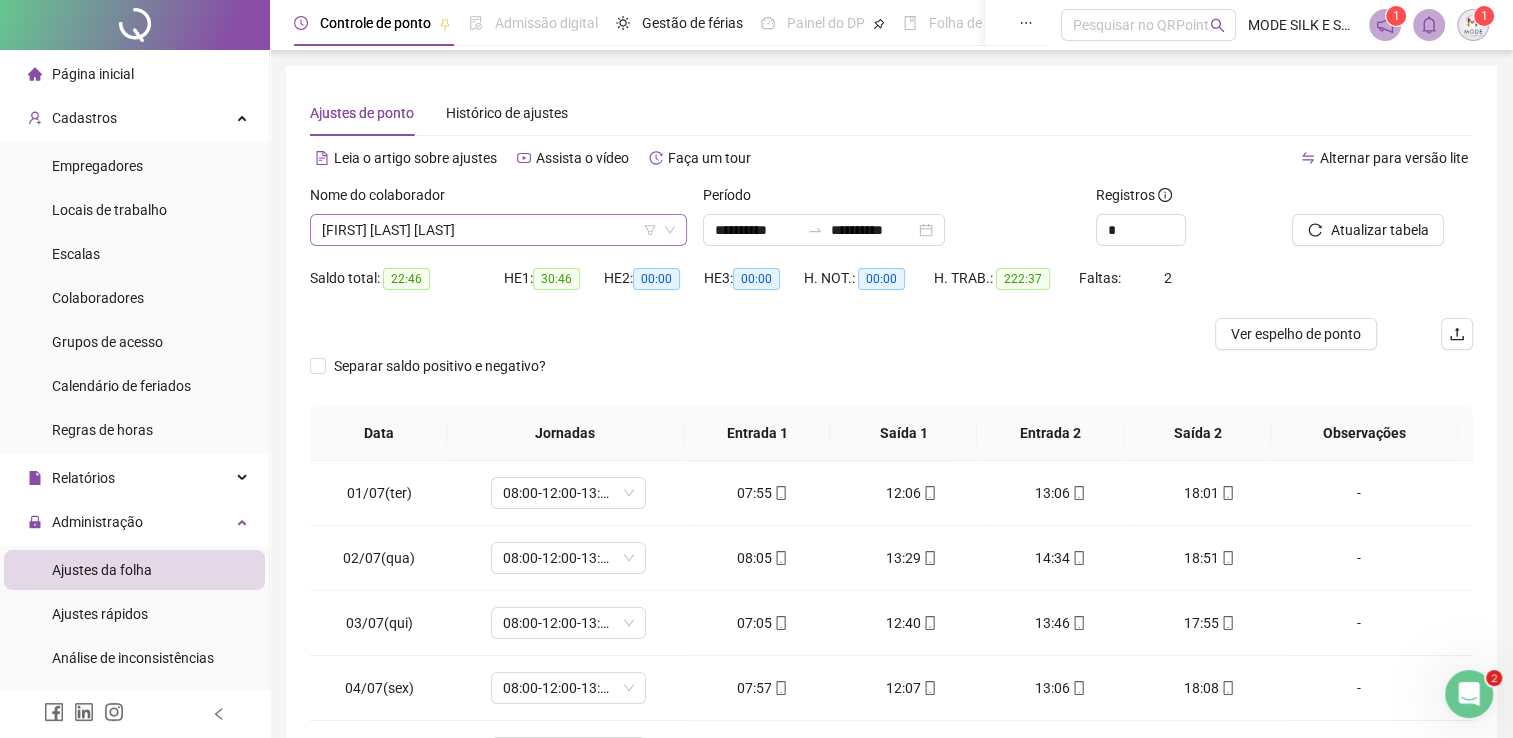 click on "[FIRST] [LAST] [LAST]" at bounding box center (498, 230) 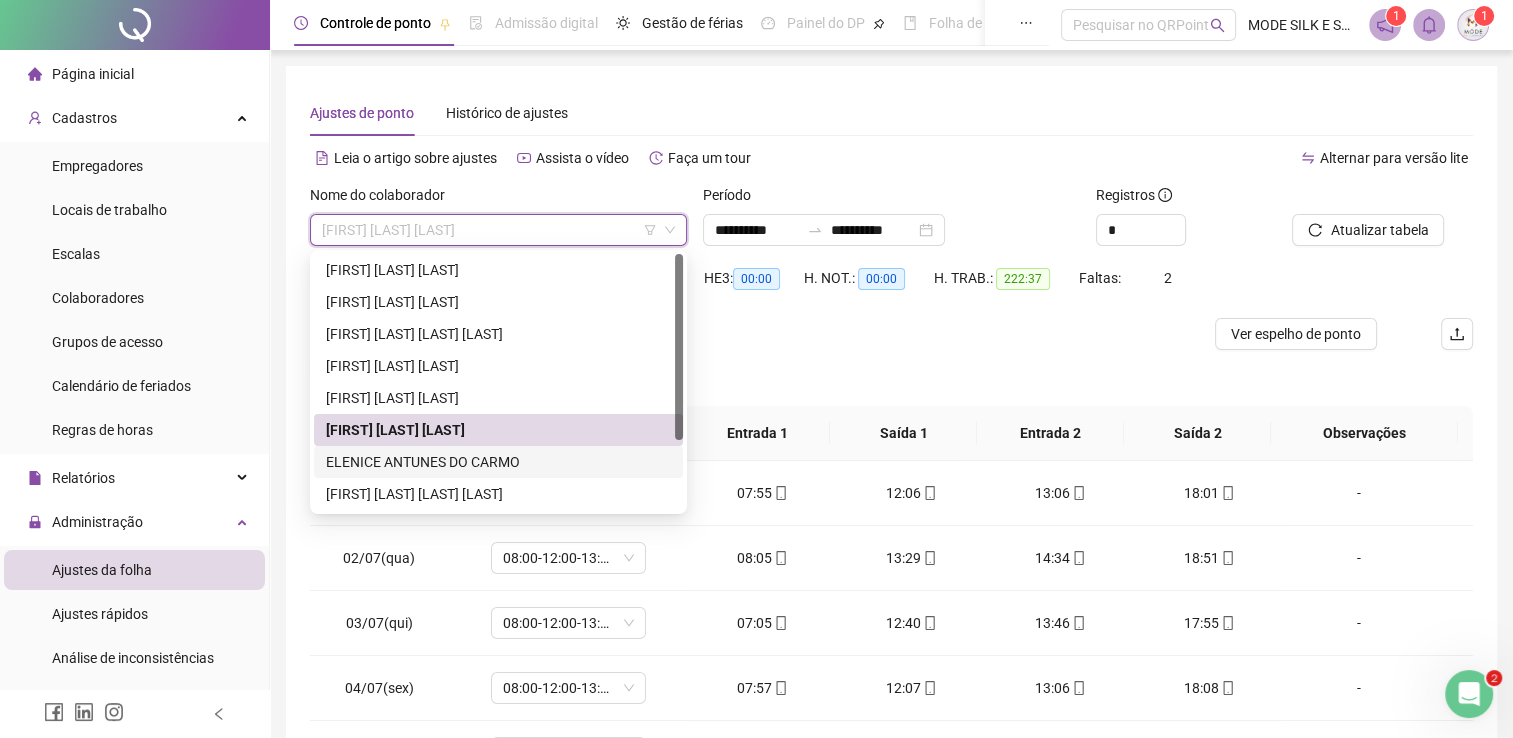 click on "ELENICE ANTUNES DO CARMO" at bounding box center (498, 462) 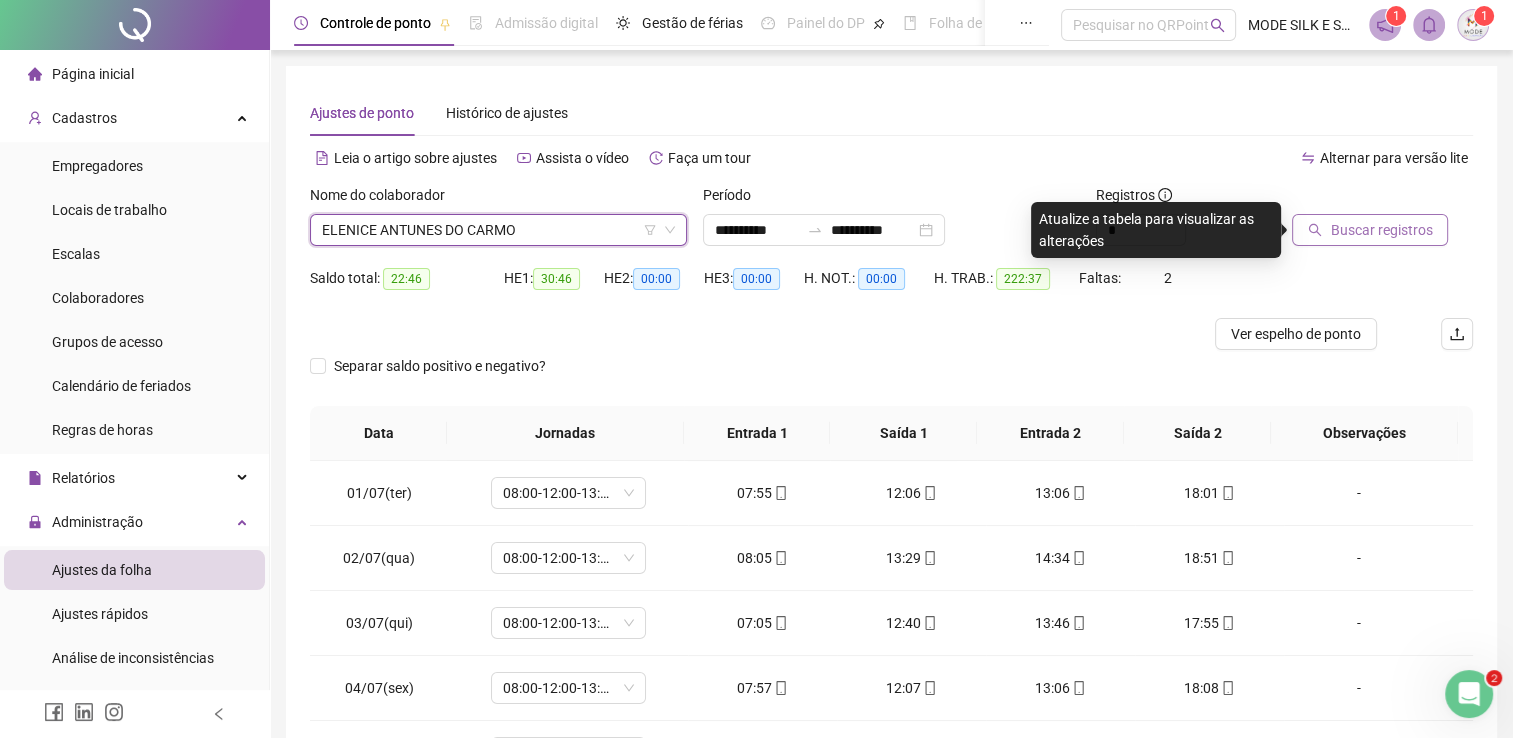 click on "Buscar registros" at bounding box center (1381, 230) 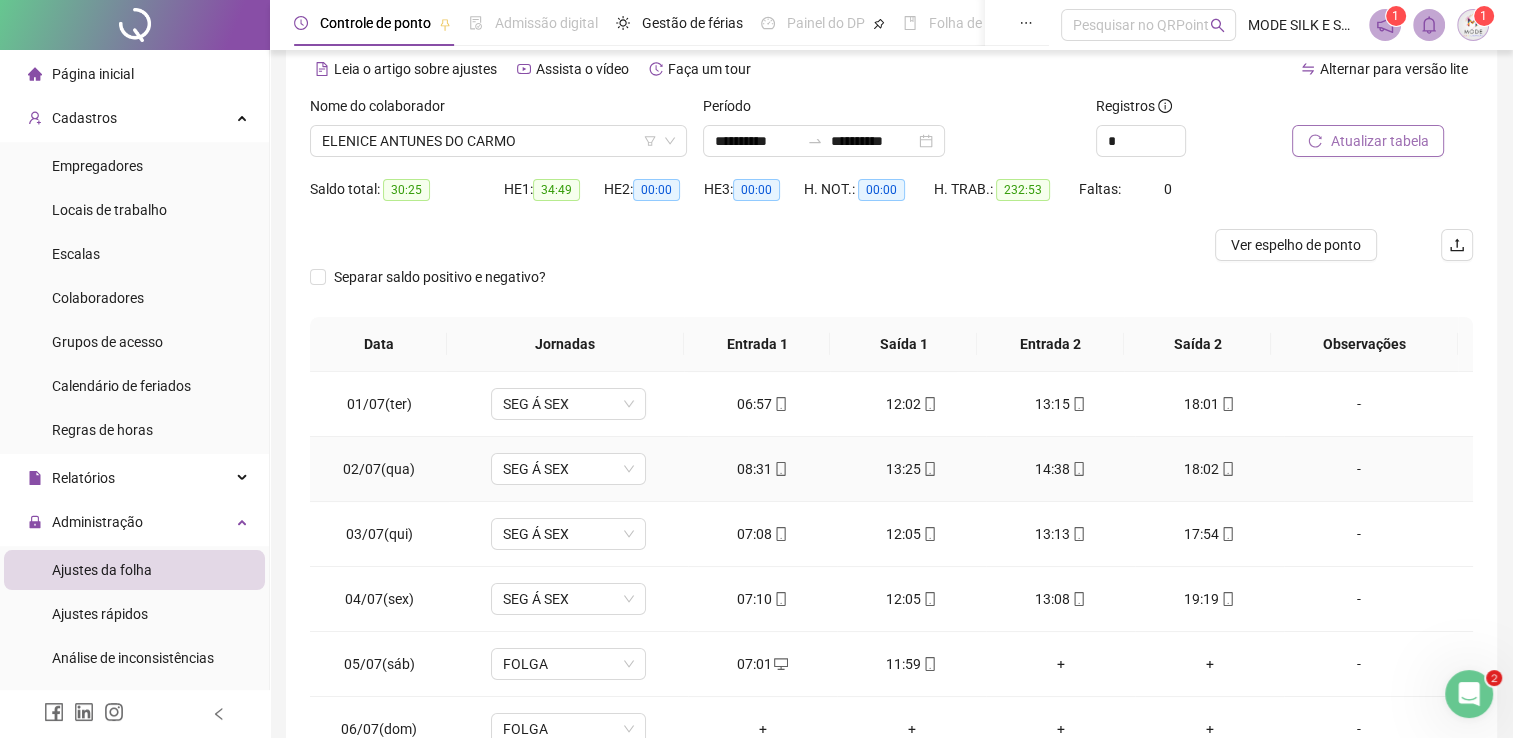 scroll, scrollTop: 100, scrollLeft: 0, axis: vertical 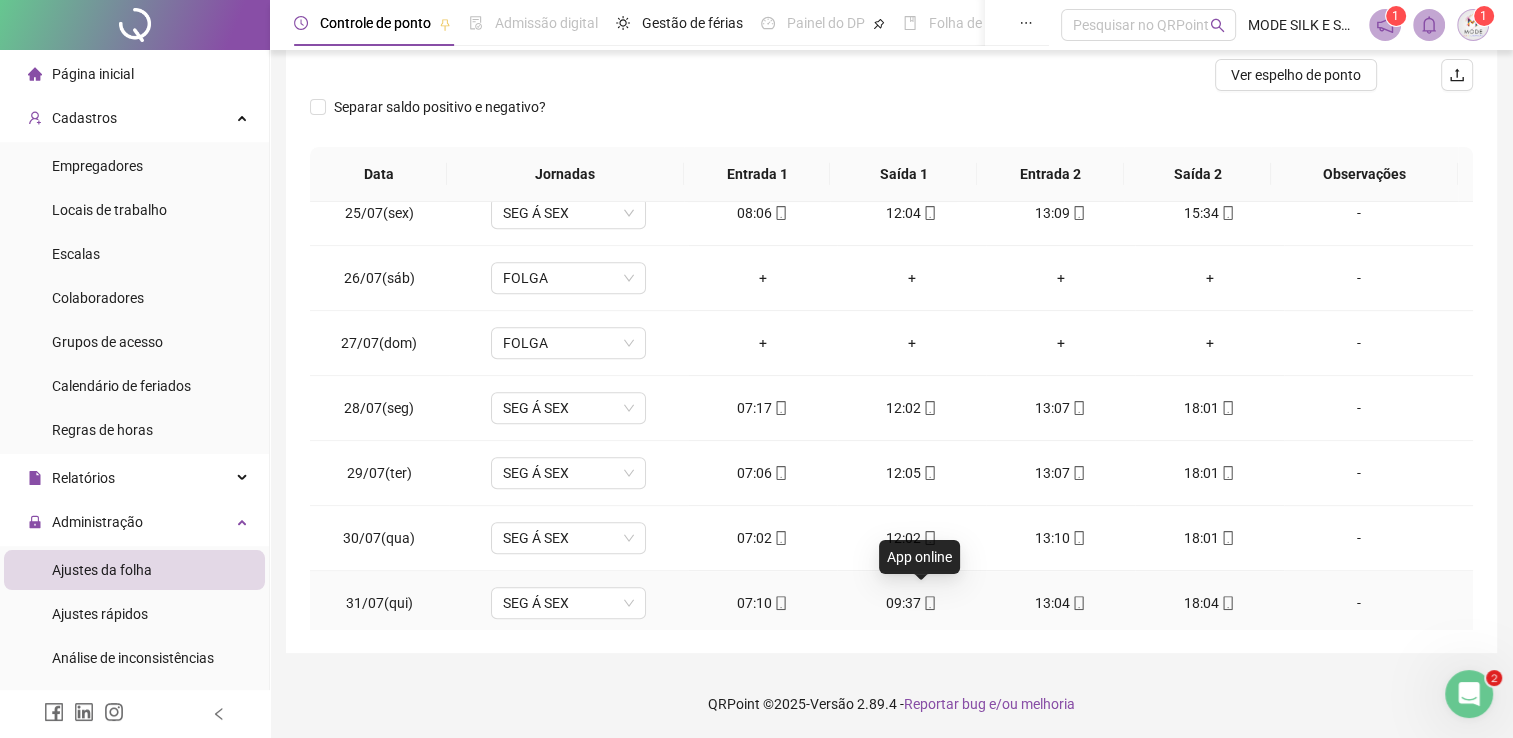 click 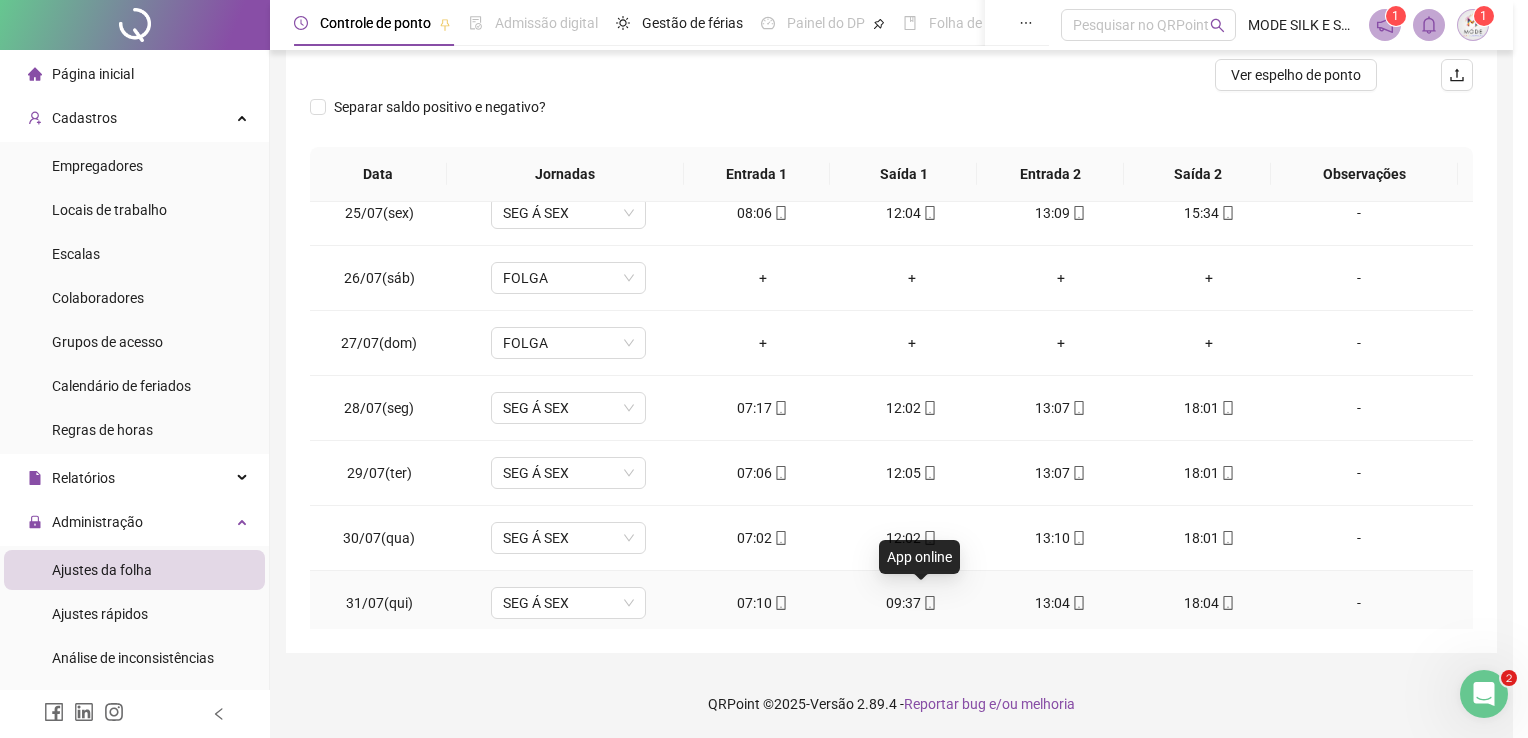type on "**********" 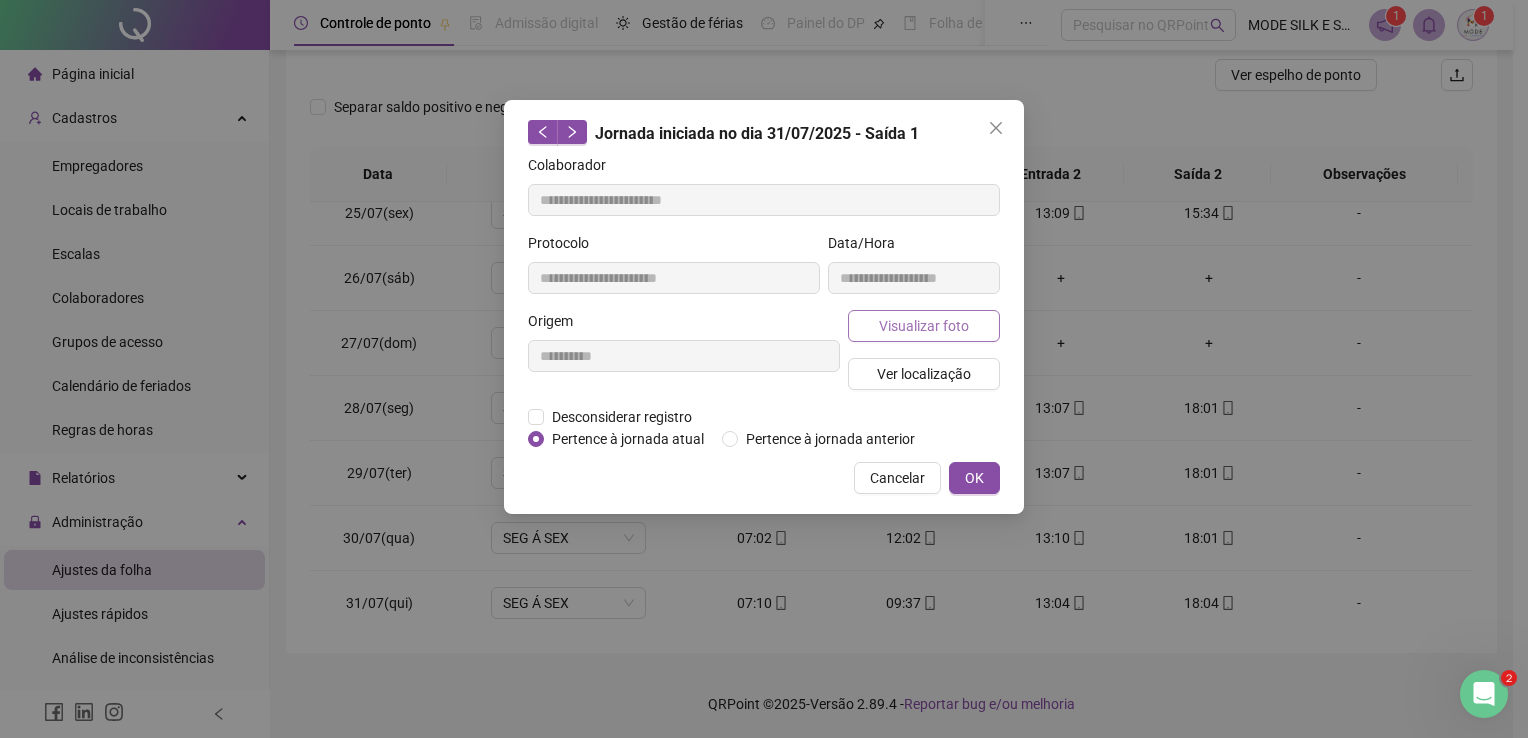 click on "Visualizar foto" at bounding box center (924, 326) 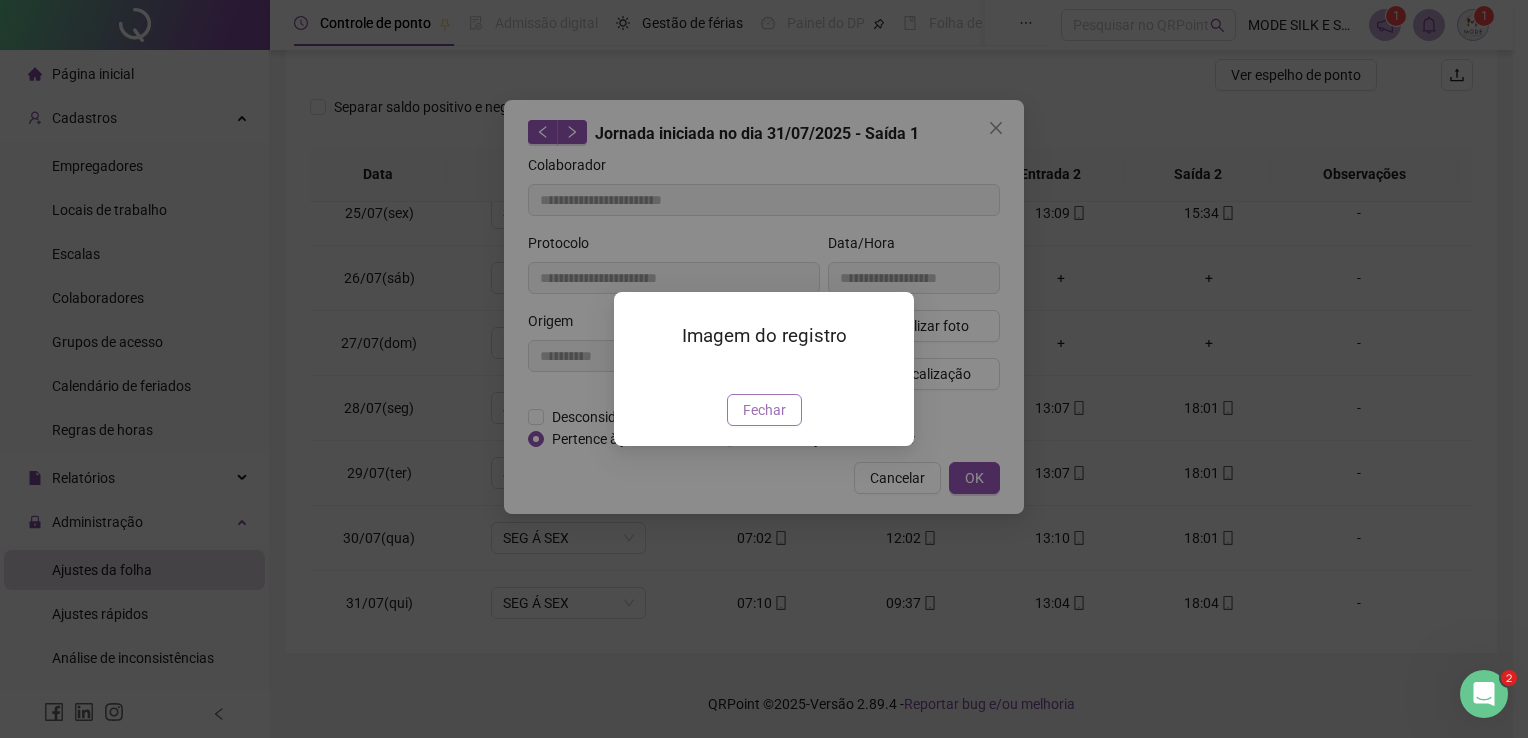 click on "Fechar" at bounding box center (764, 410) 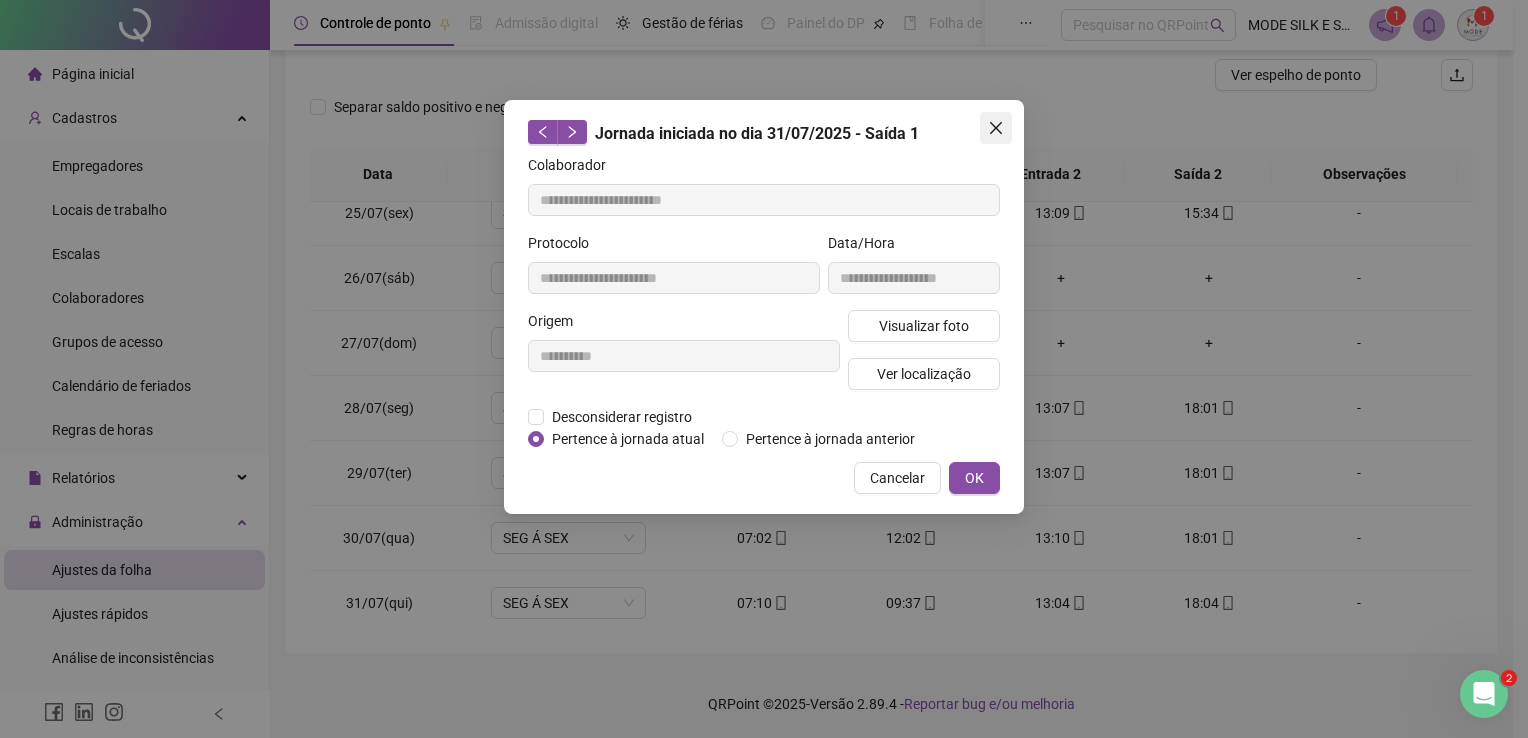 click 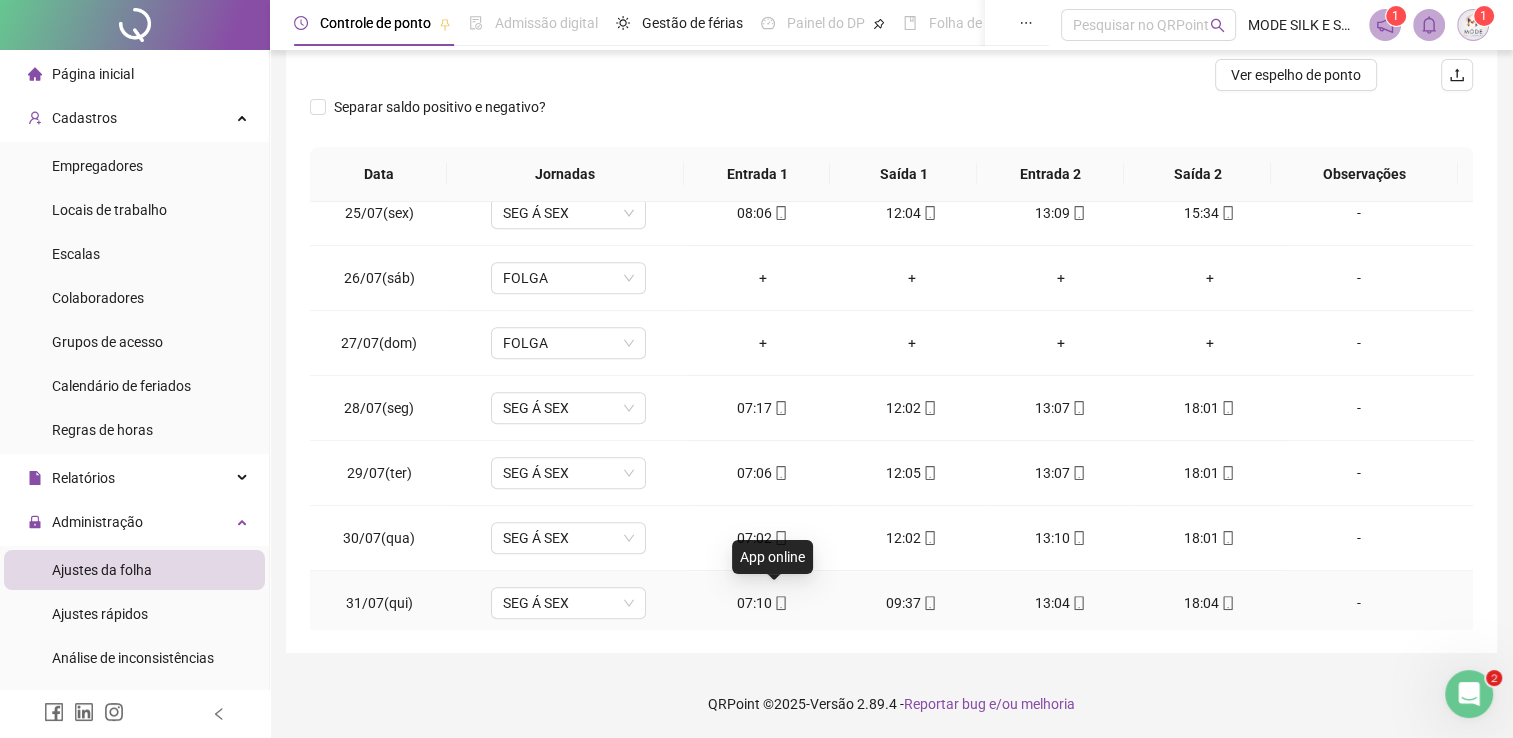 click 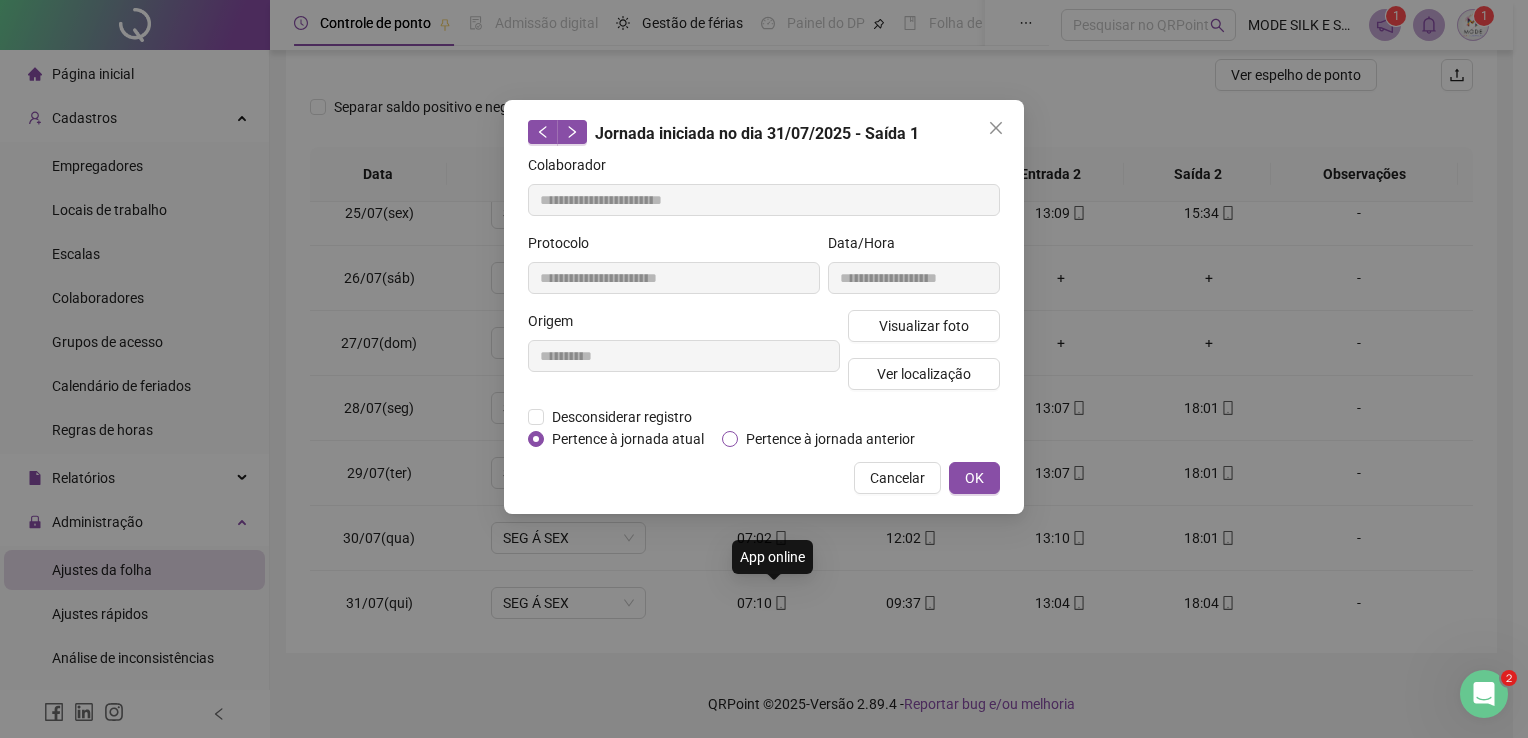 type on "**********" 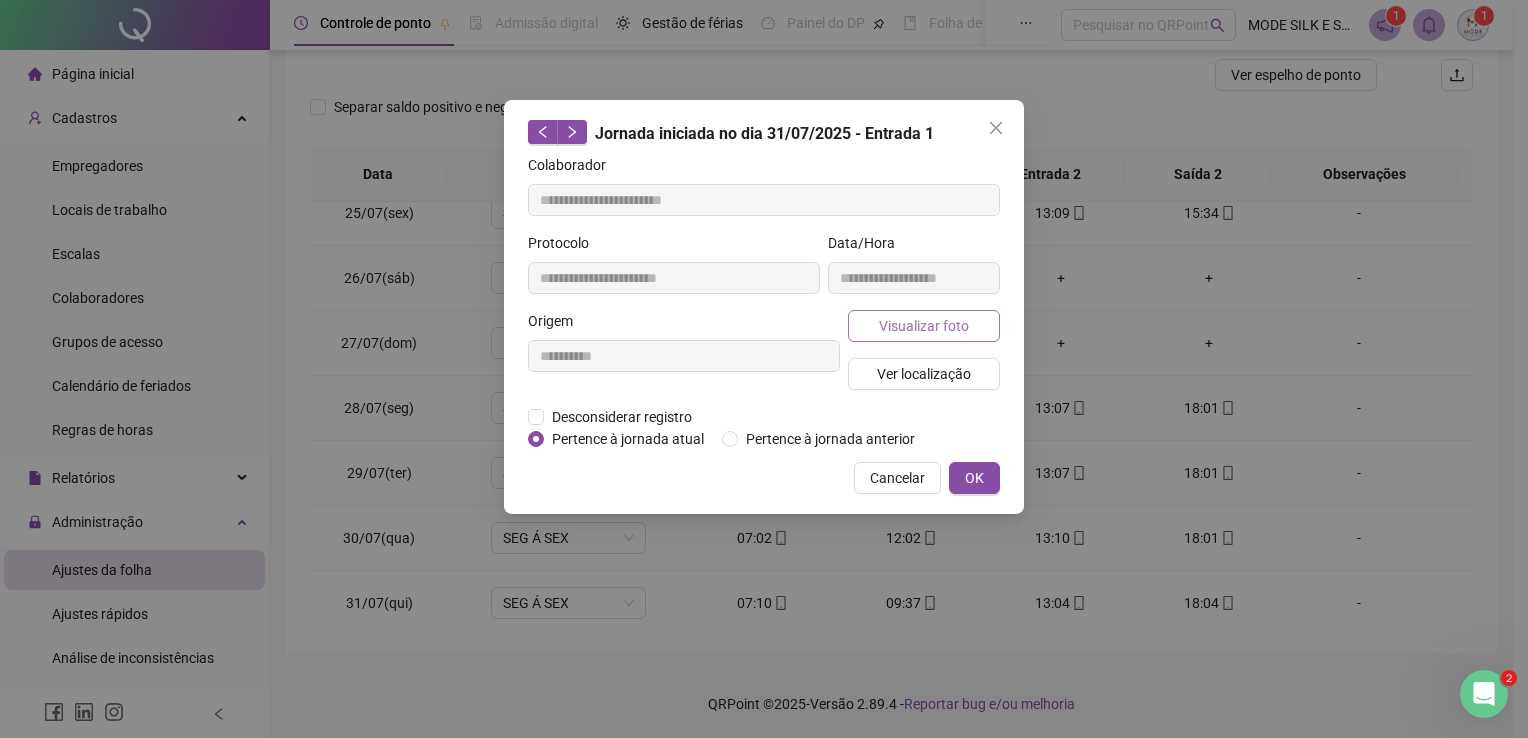 click on "Visualizar foto" at bounding box center [924, 326] 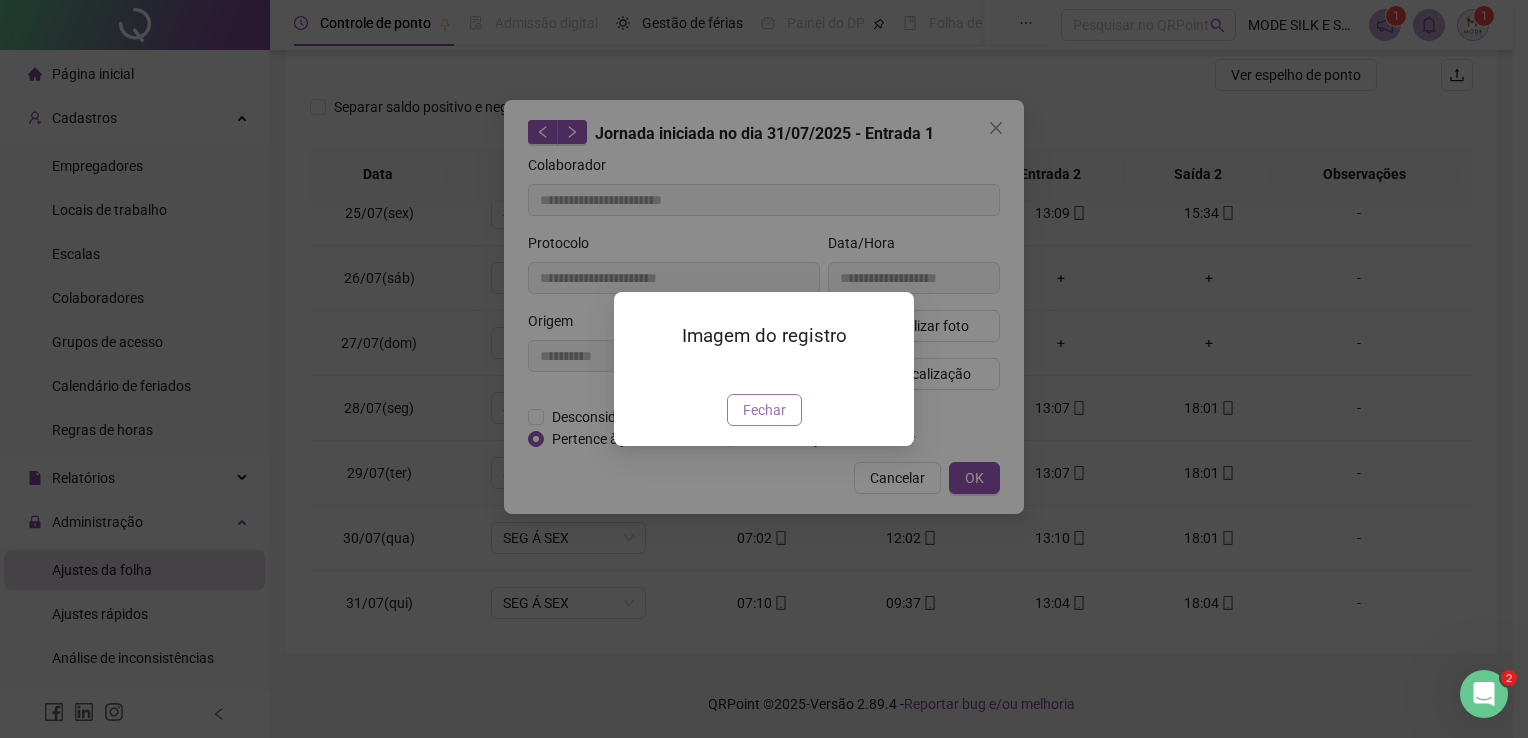 click on "Fechar" at bounding box center (764, 410) 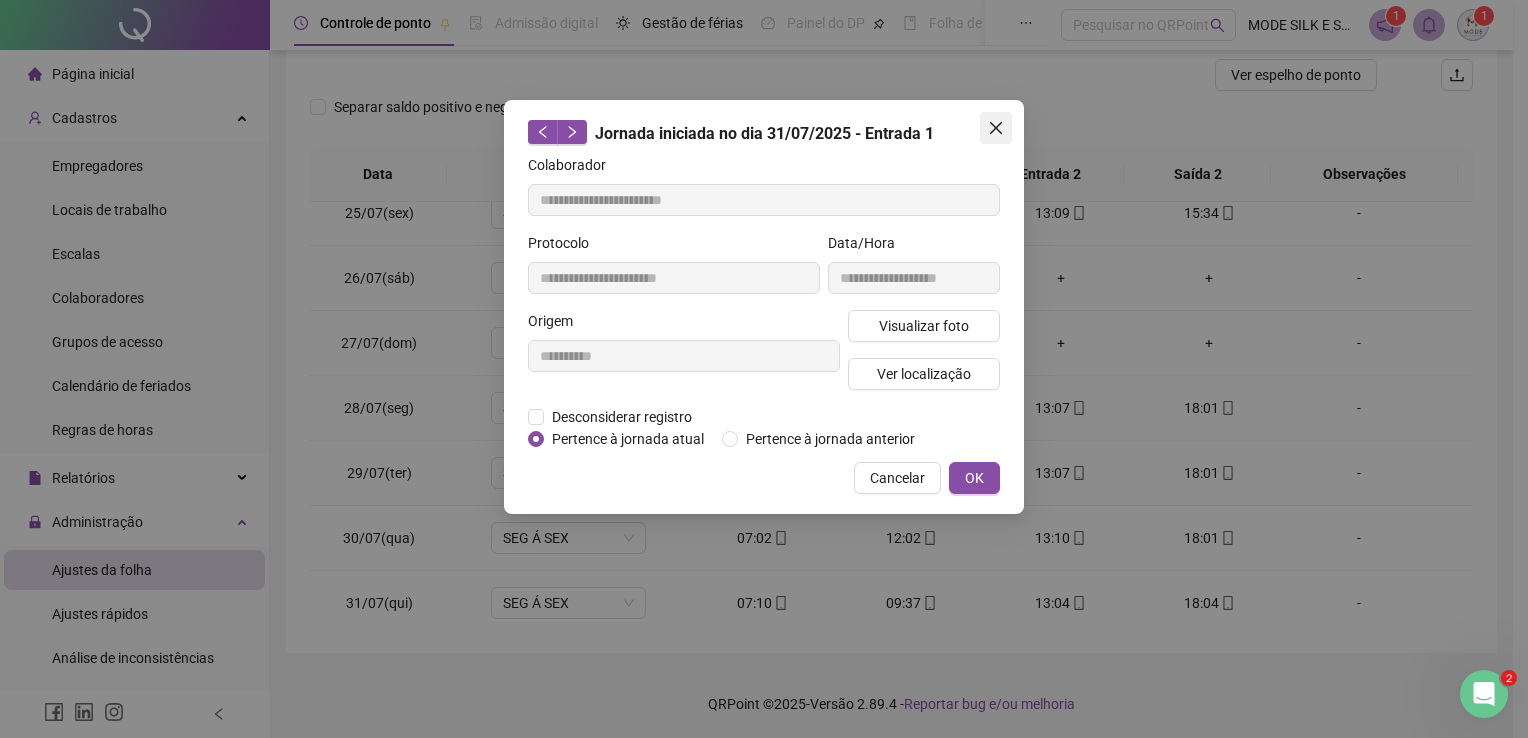 click 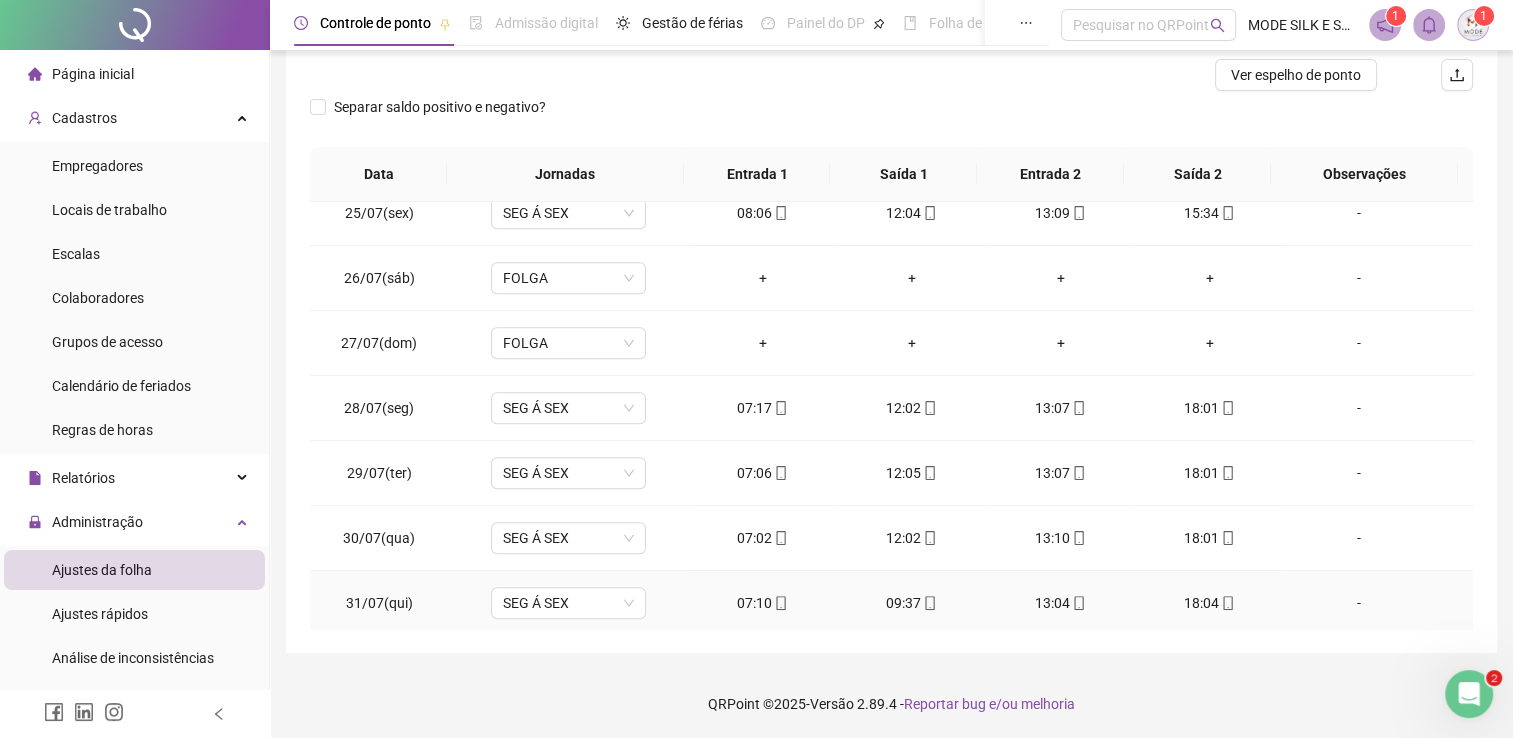click 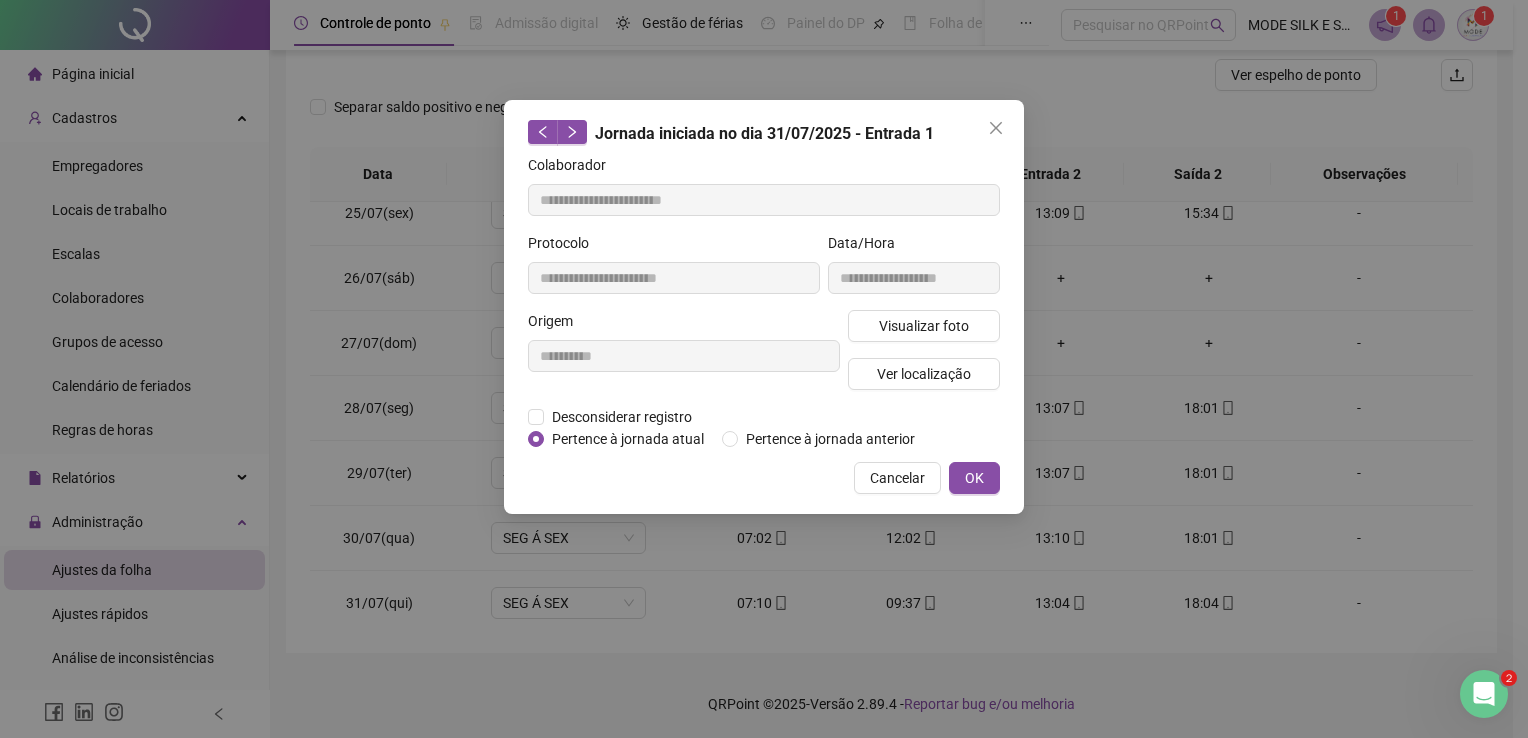type on "**********" 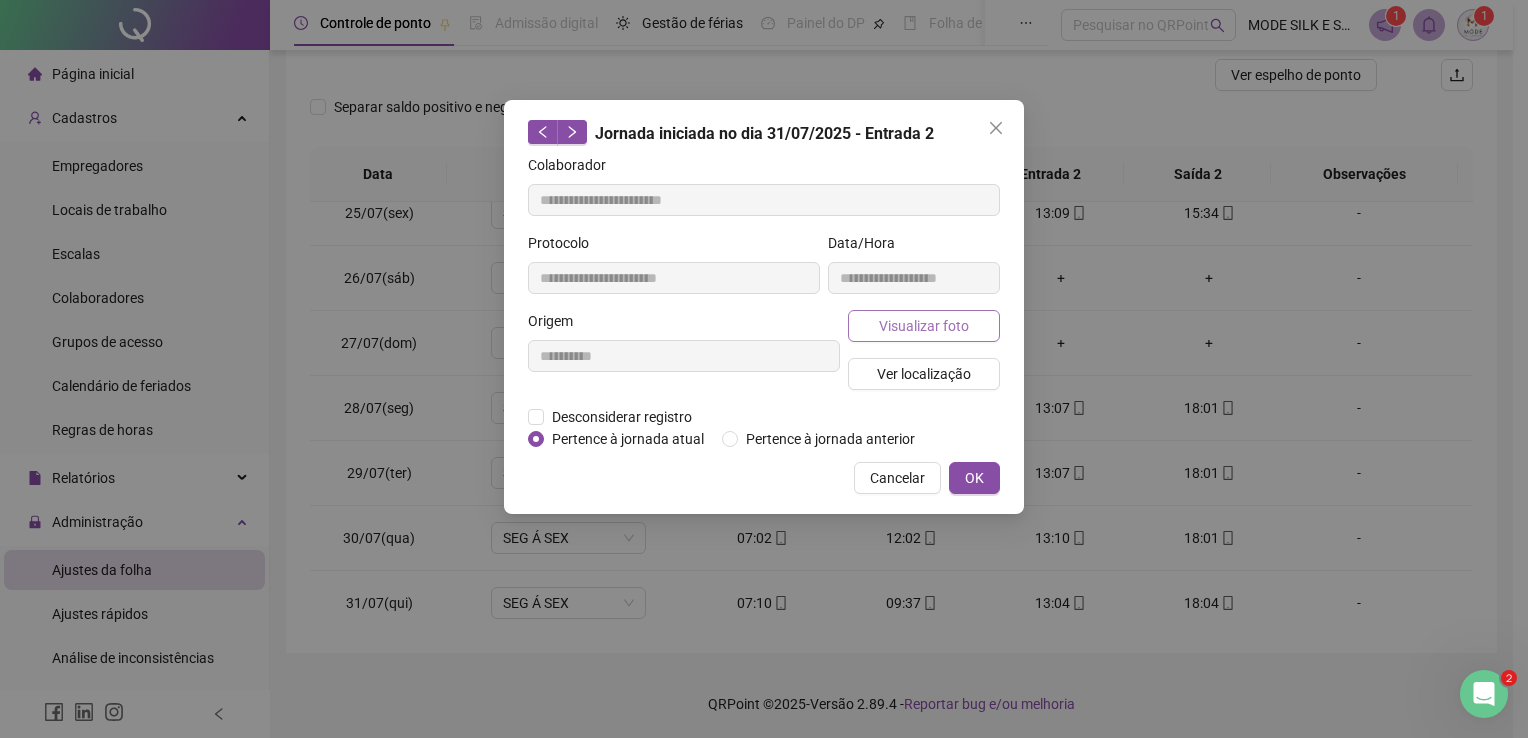 click on "Visualizar foto" at bounding box center [924, 326] 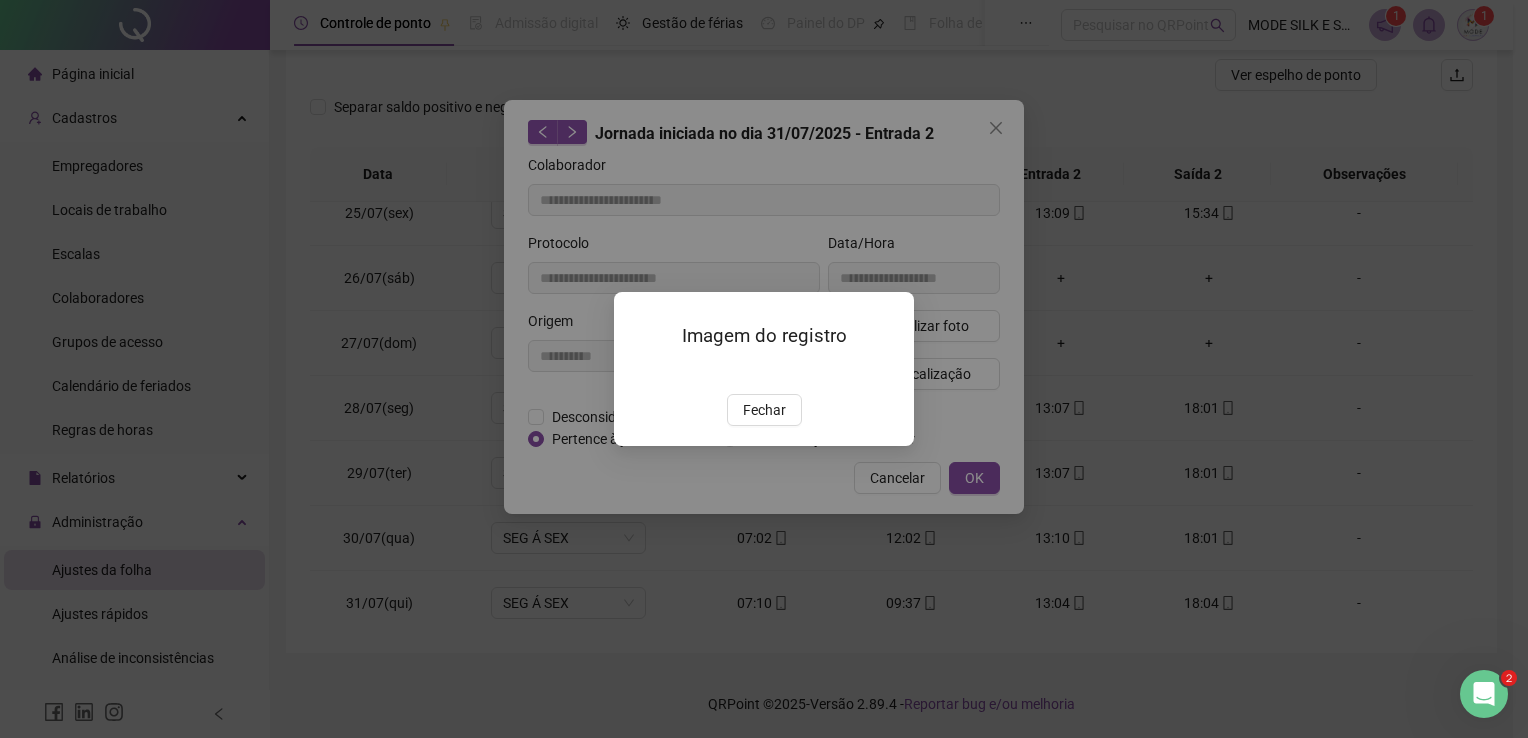 click on "Imagem do registro Fechar" at bounding box center (764, 369) 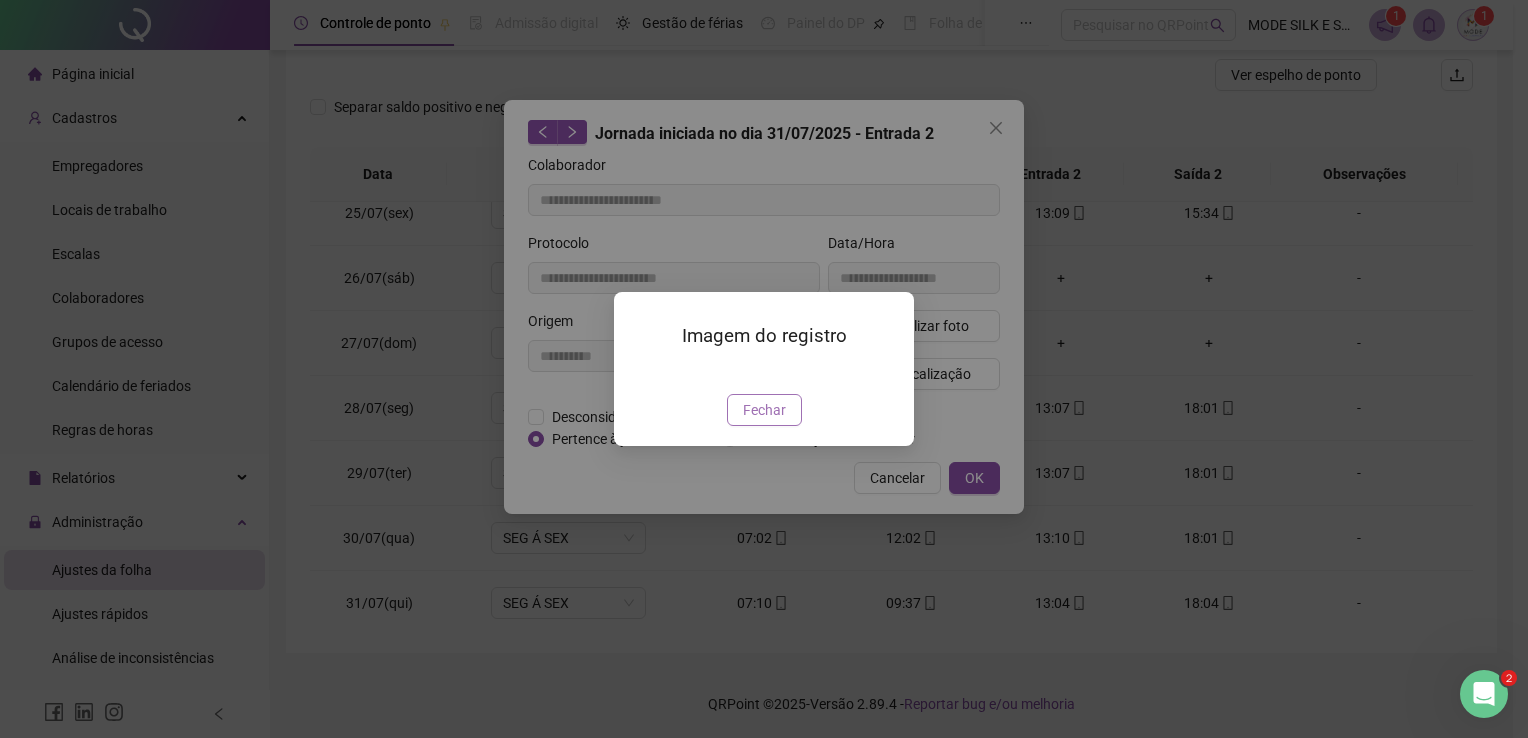 click on "Fechar" at bounding box center (764, 410) 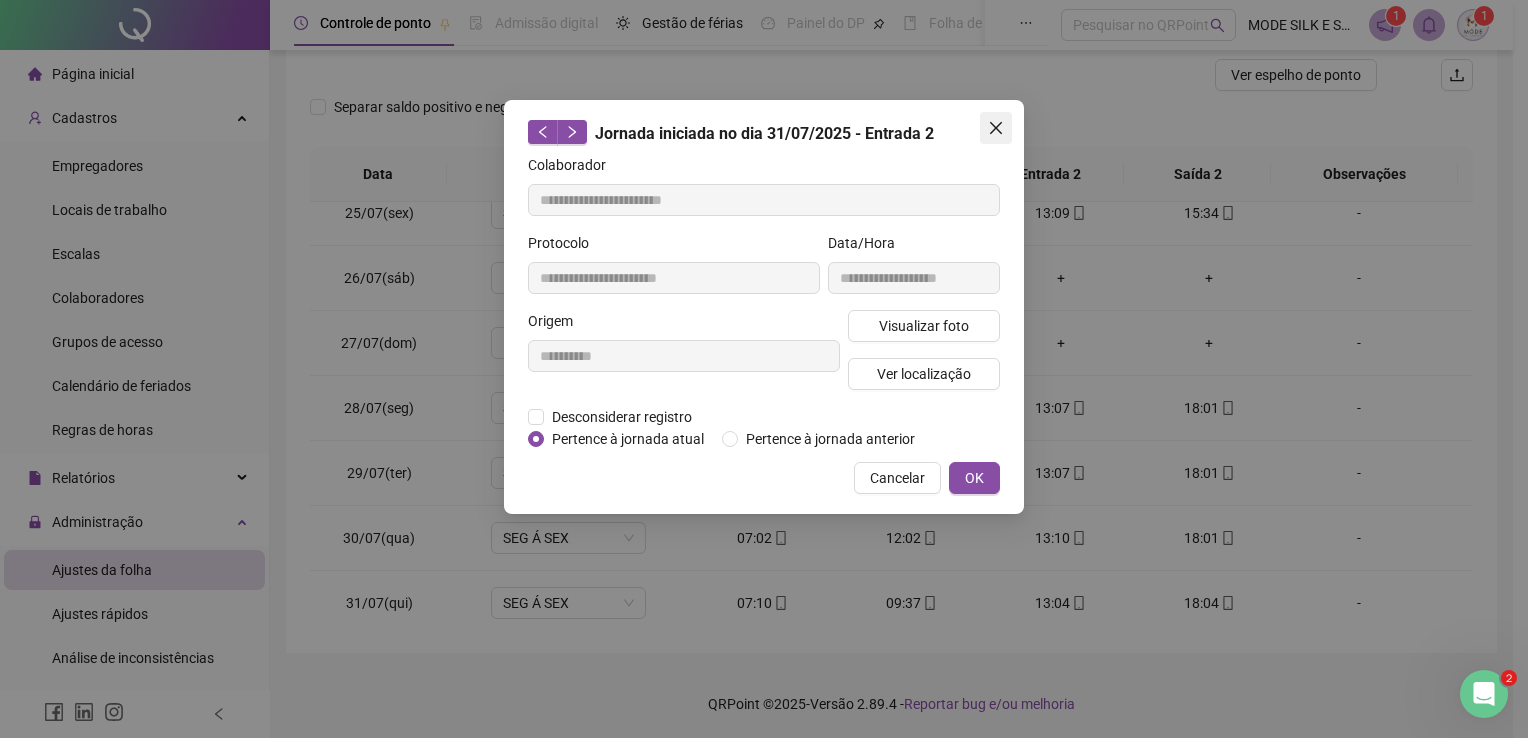 click 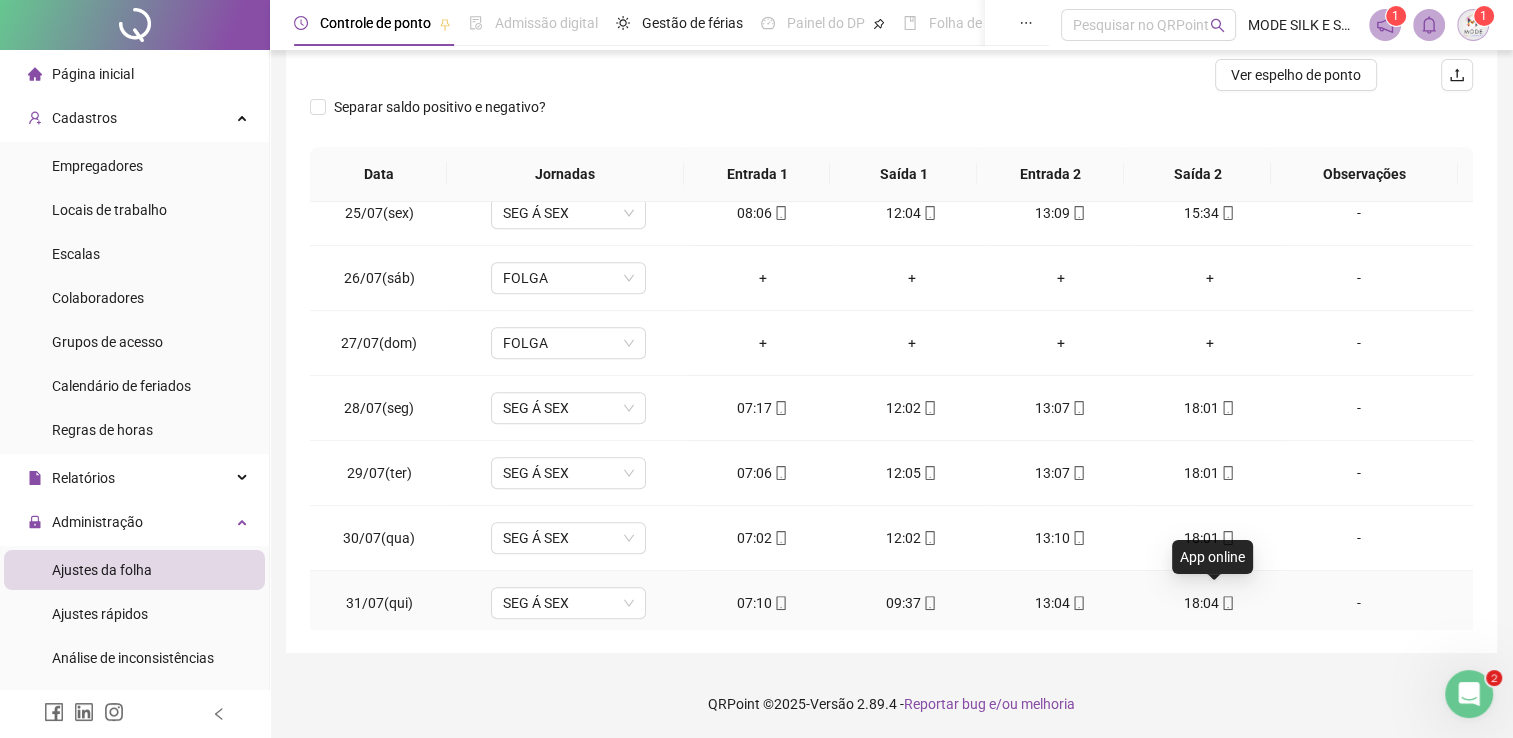 click 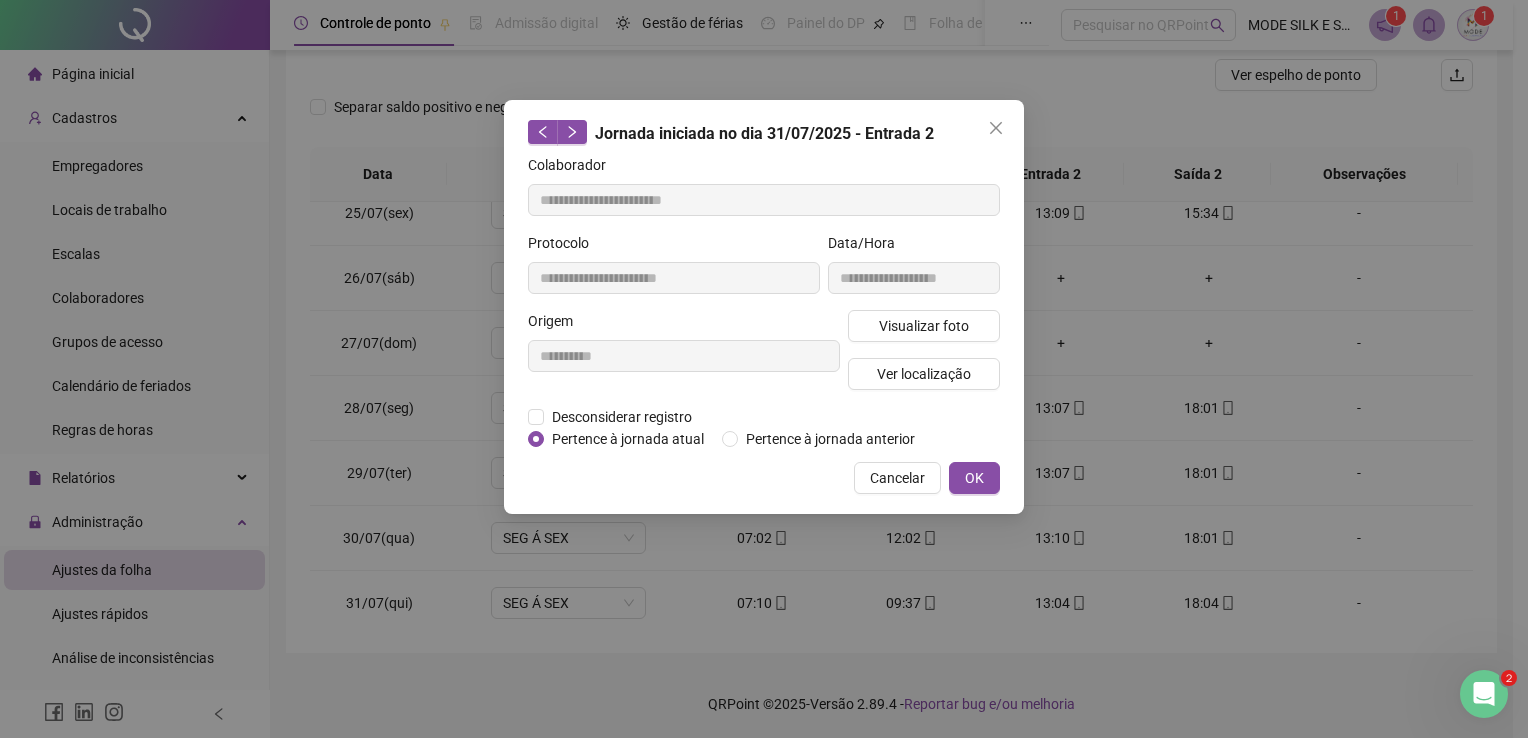 type on "**********" 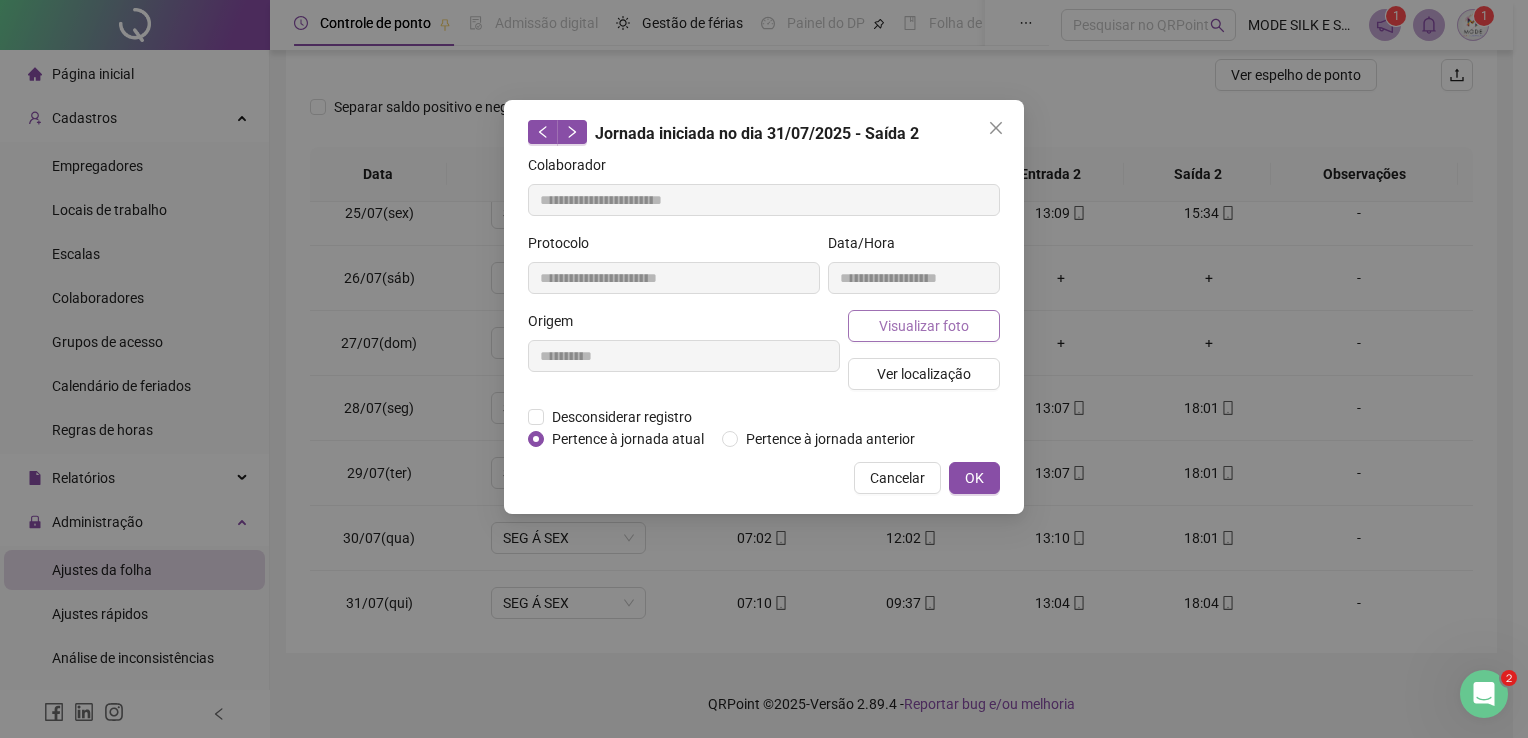 click on "Visualizar foto" at bounding box center (924, 326) 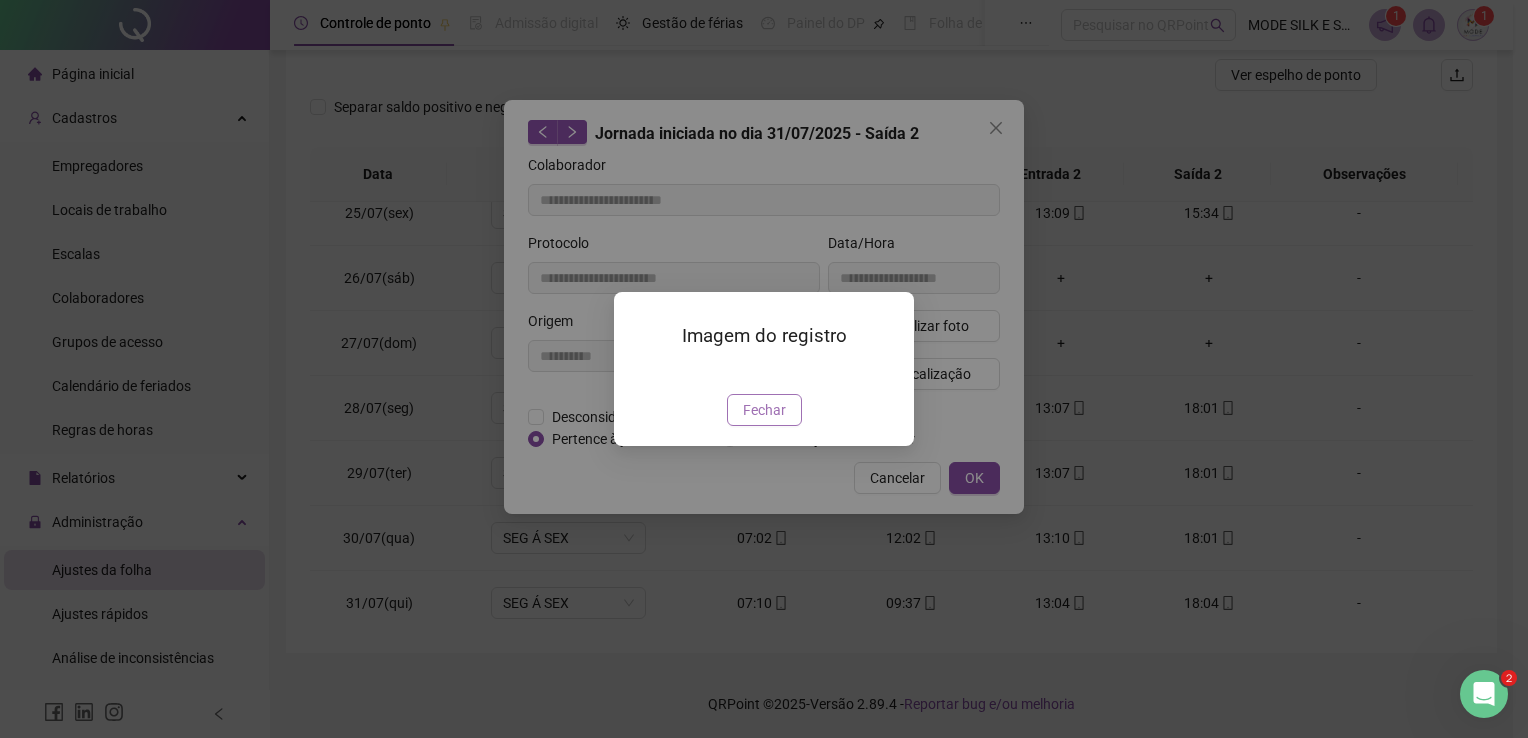 click on "Fechar" at bounding box center (764, 410) 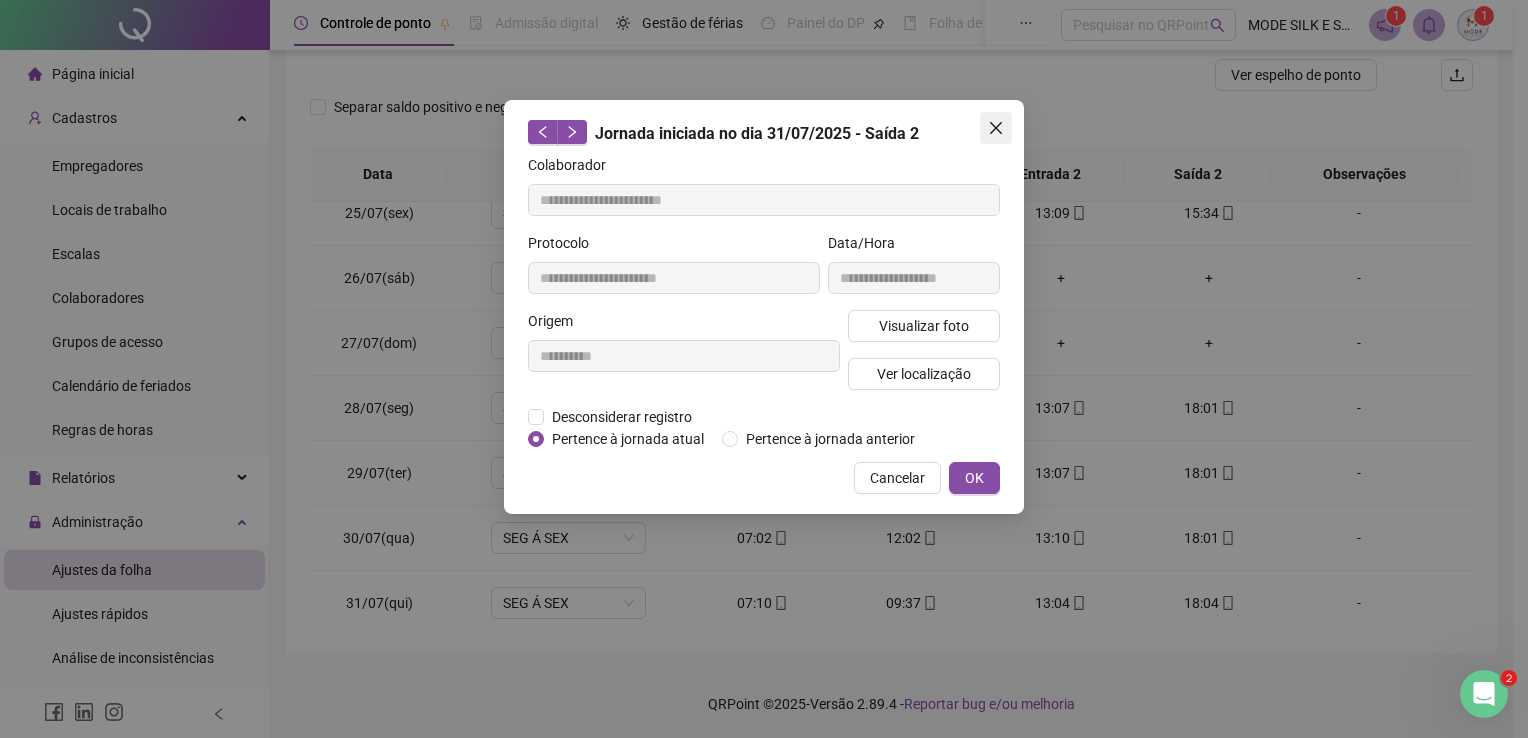 click 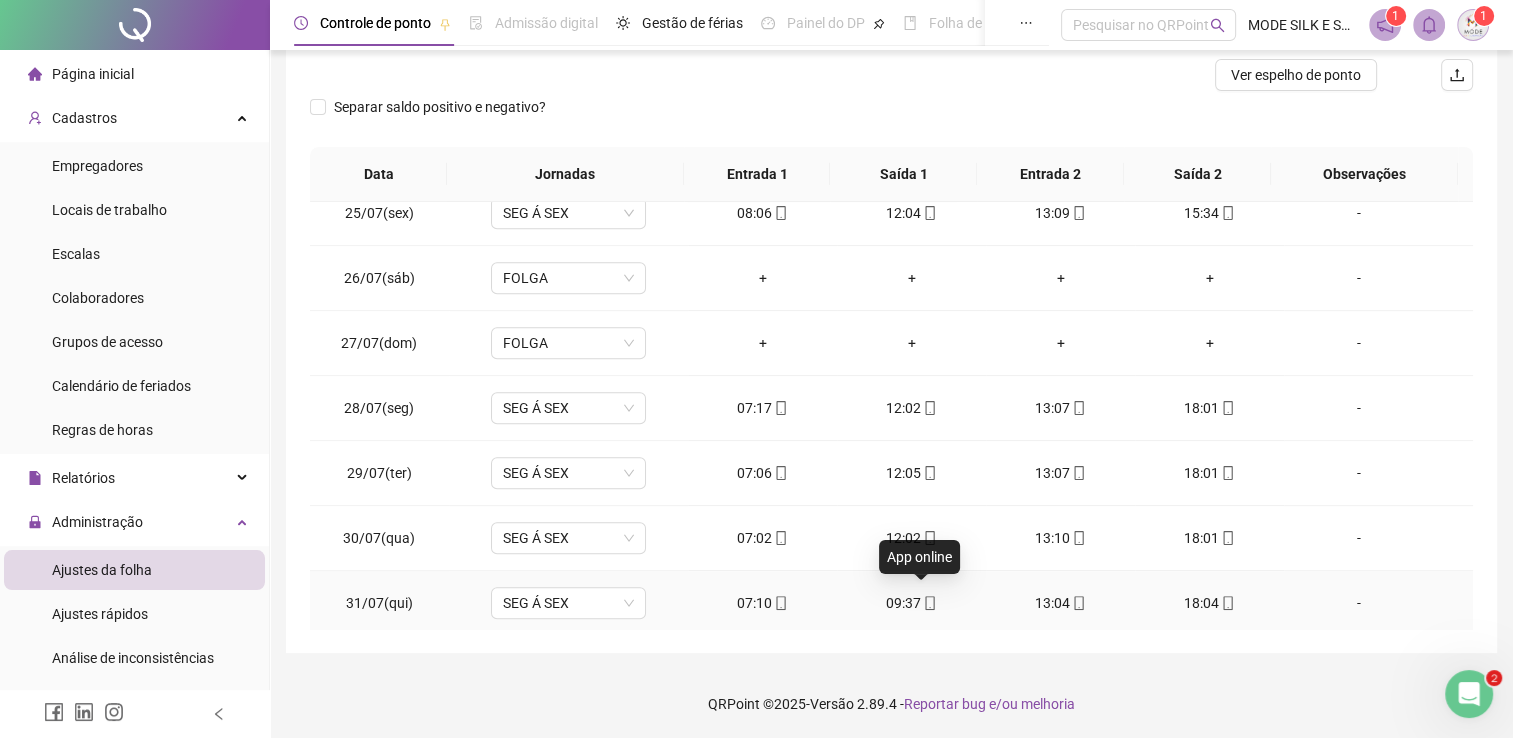 click 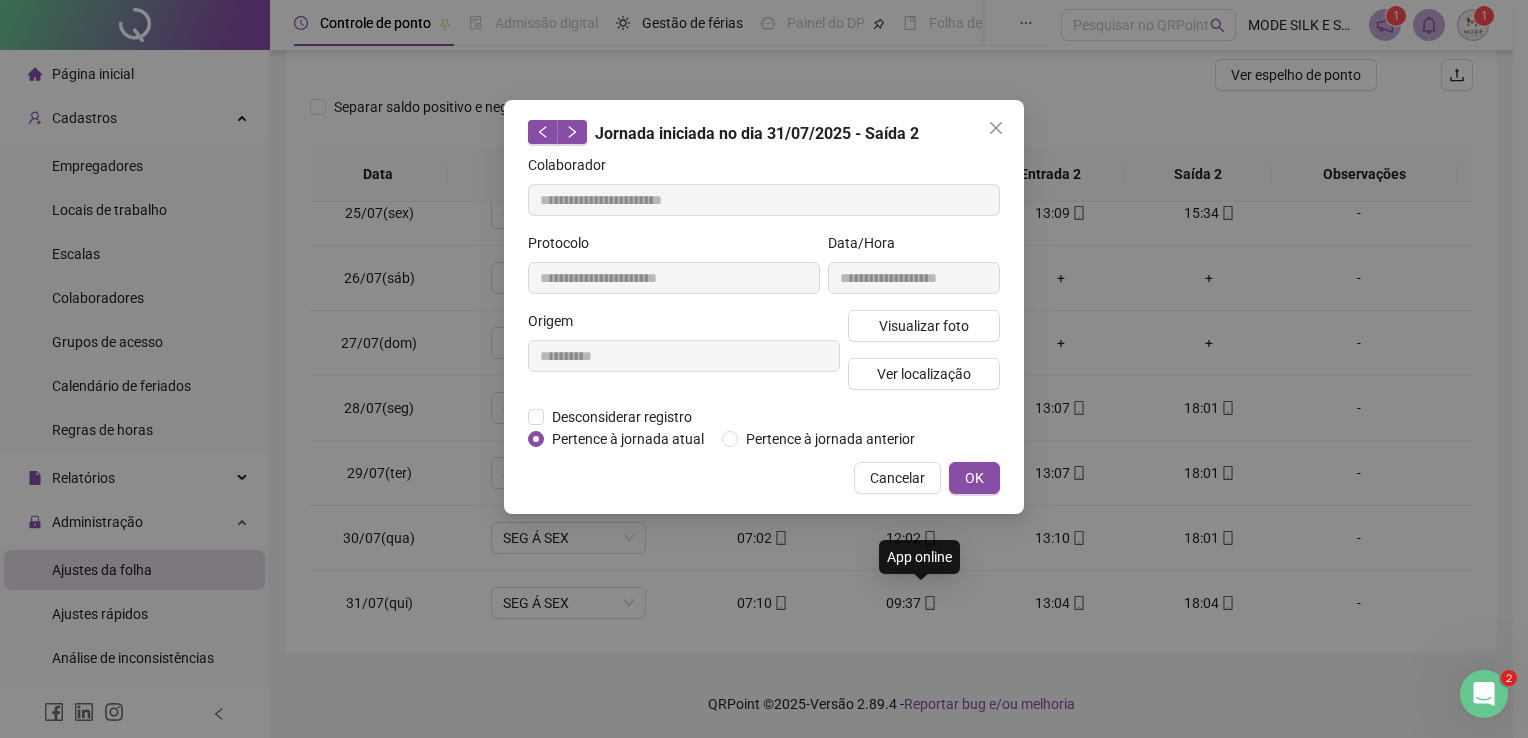 type on "**********" 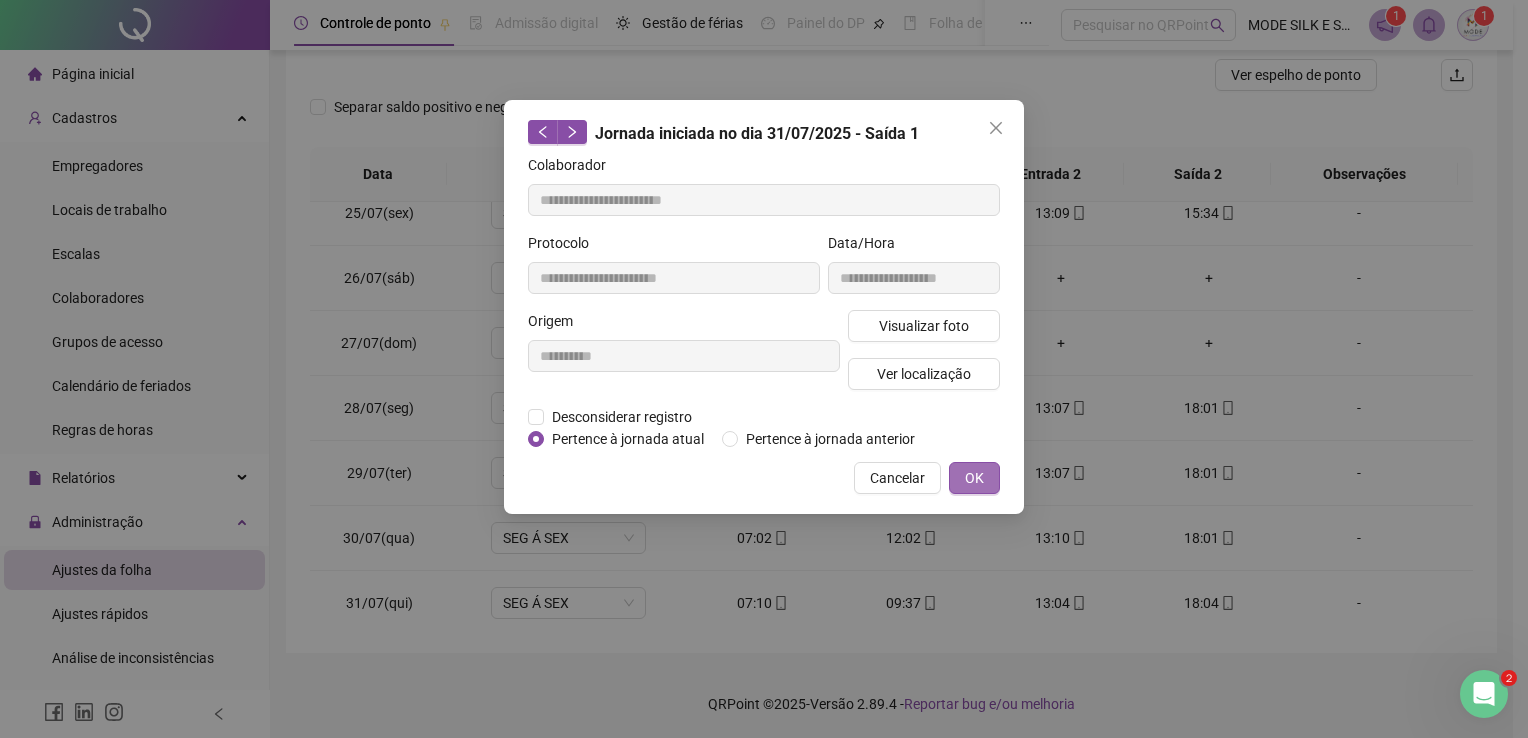 click on "OK" at bounding box center [974, 478] 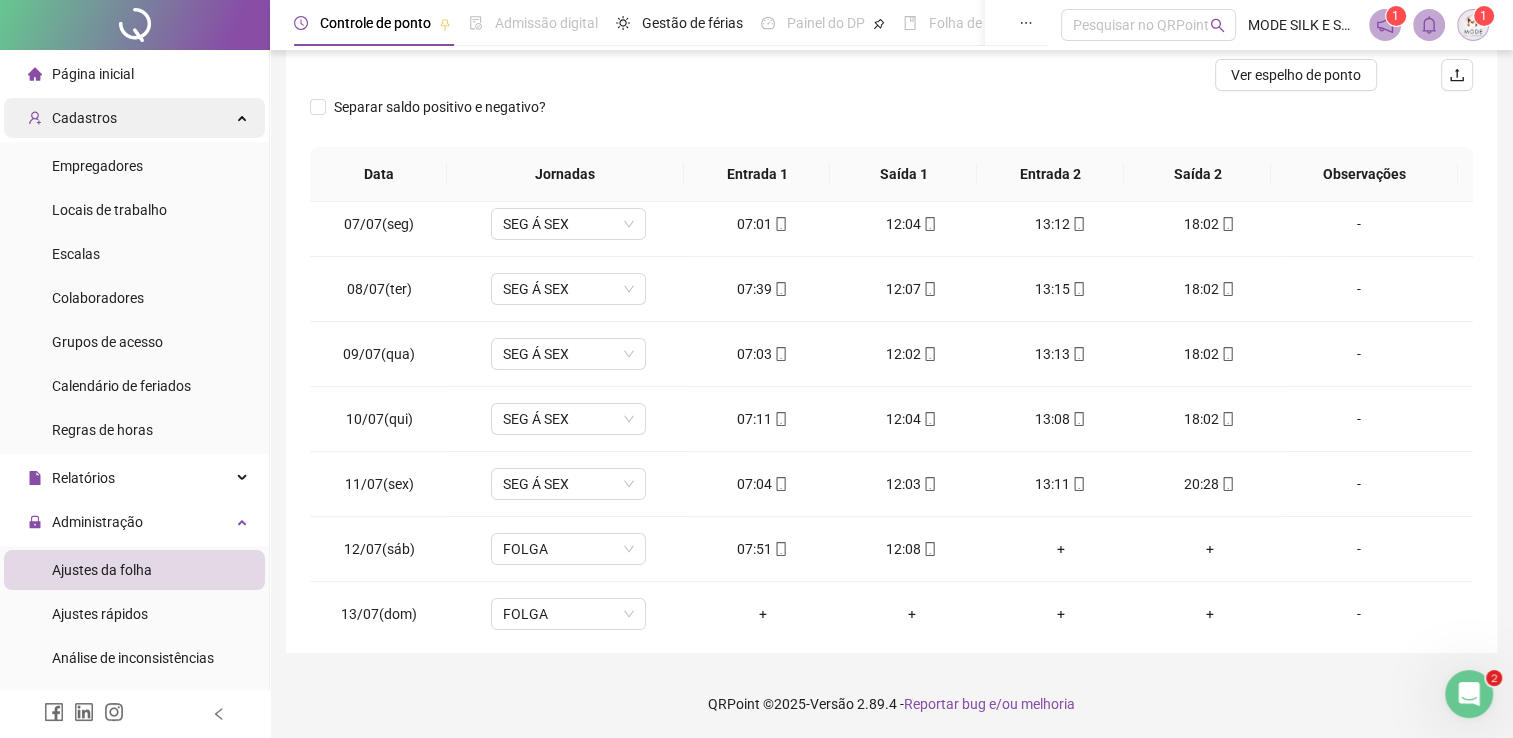 scroll, scrollTop: 381, scrollLeft: 0, axis: vertical 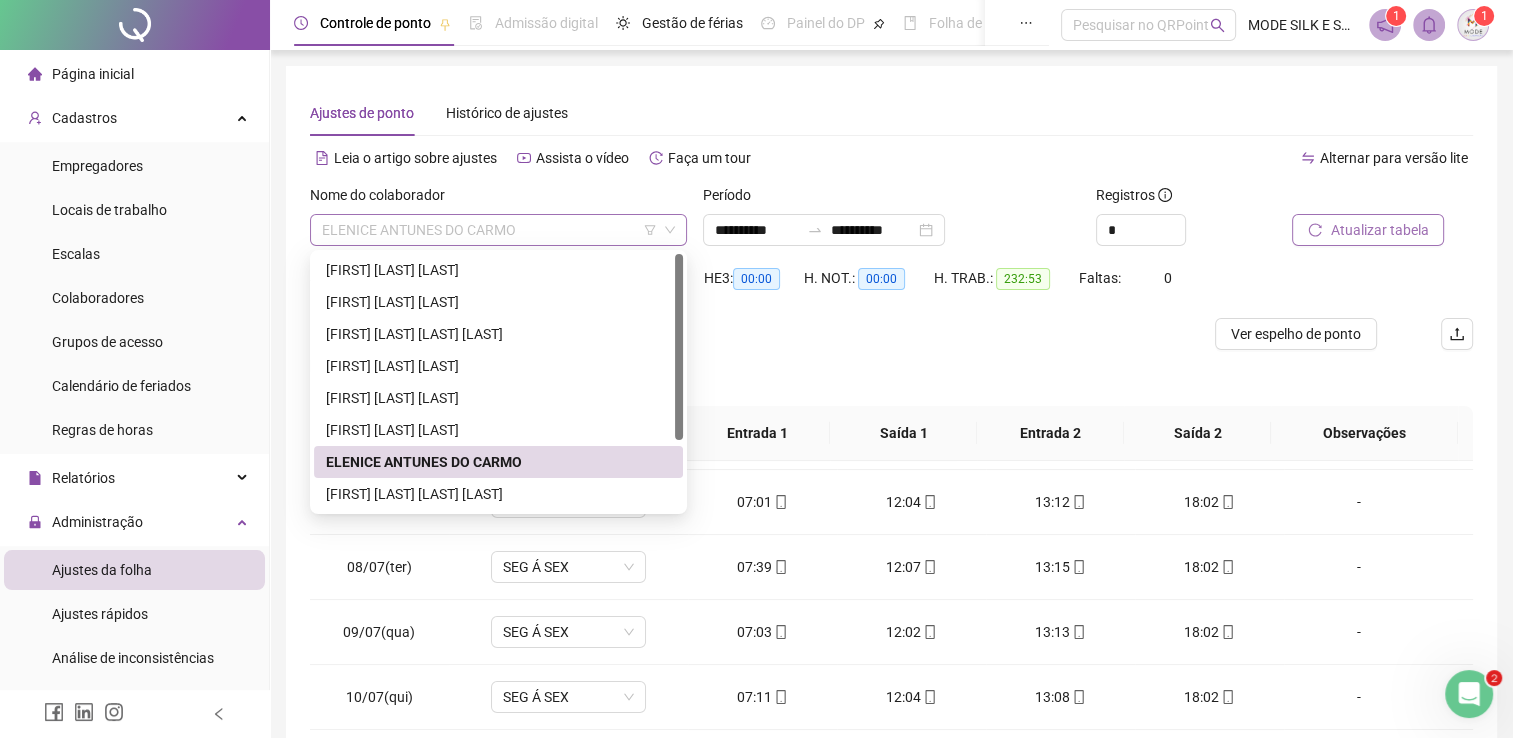 click on "ELENICE ANTUNES DO CARMO" at bounding box center [498, 230] 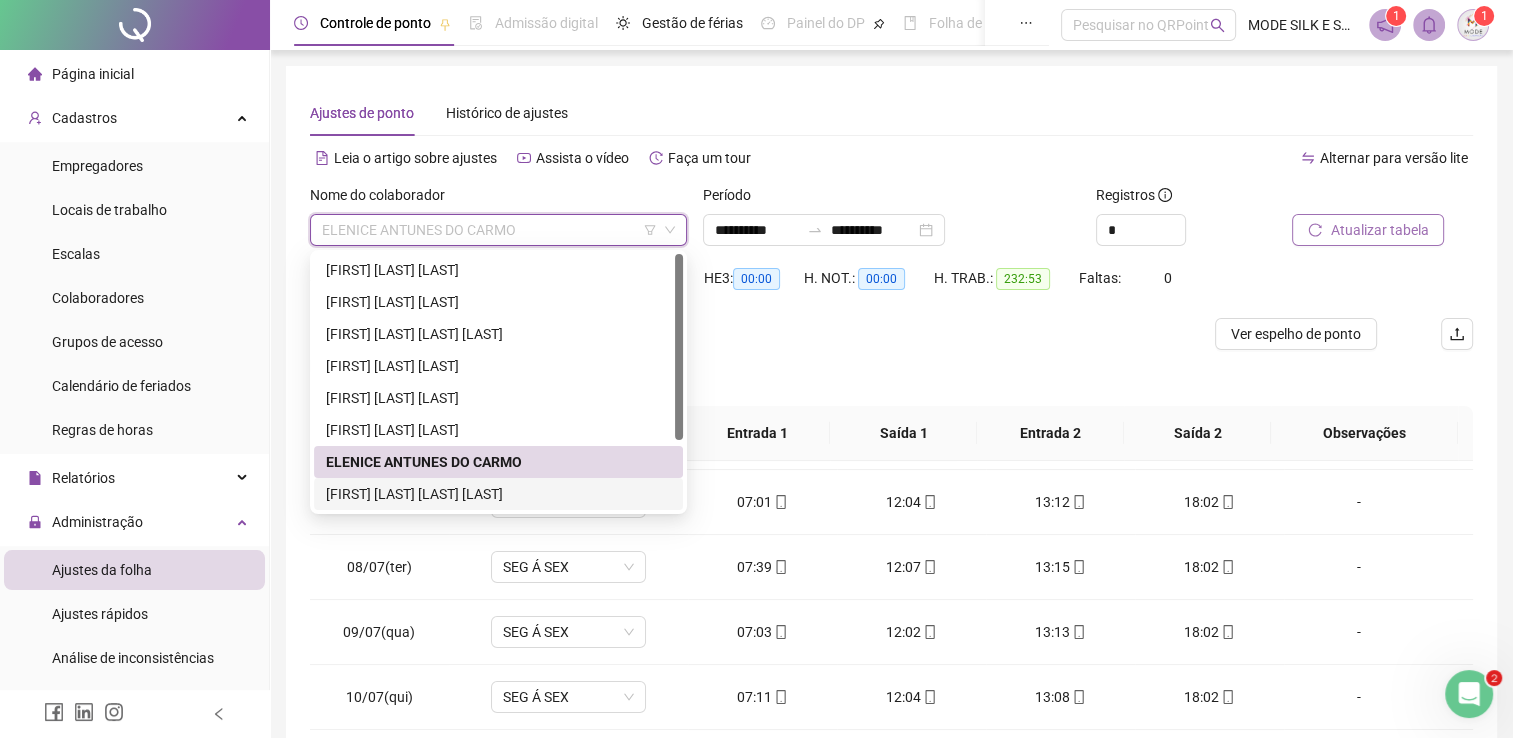 click on "[FIRST] [LAST] [LAST] [LAST]" at bounding box center (498, 494) 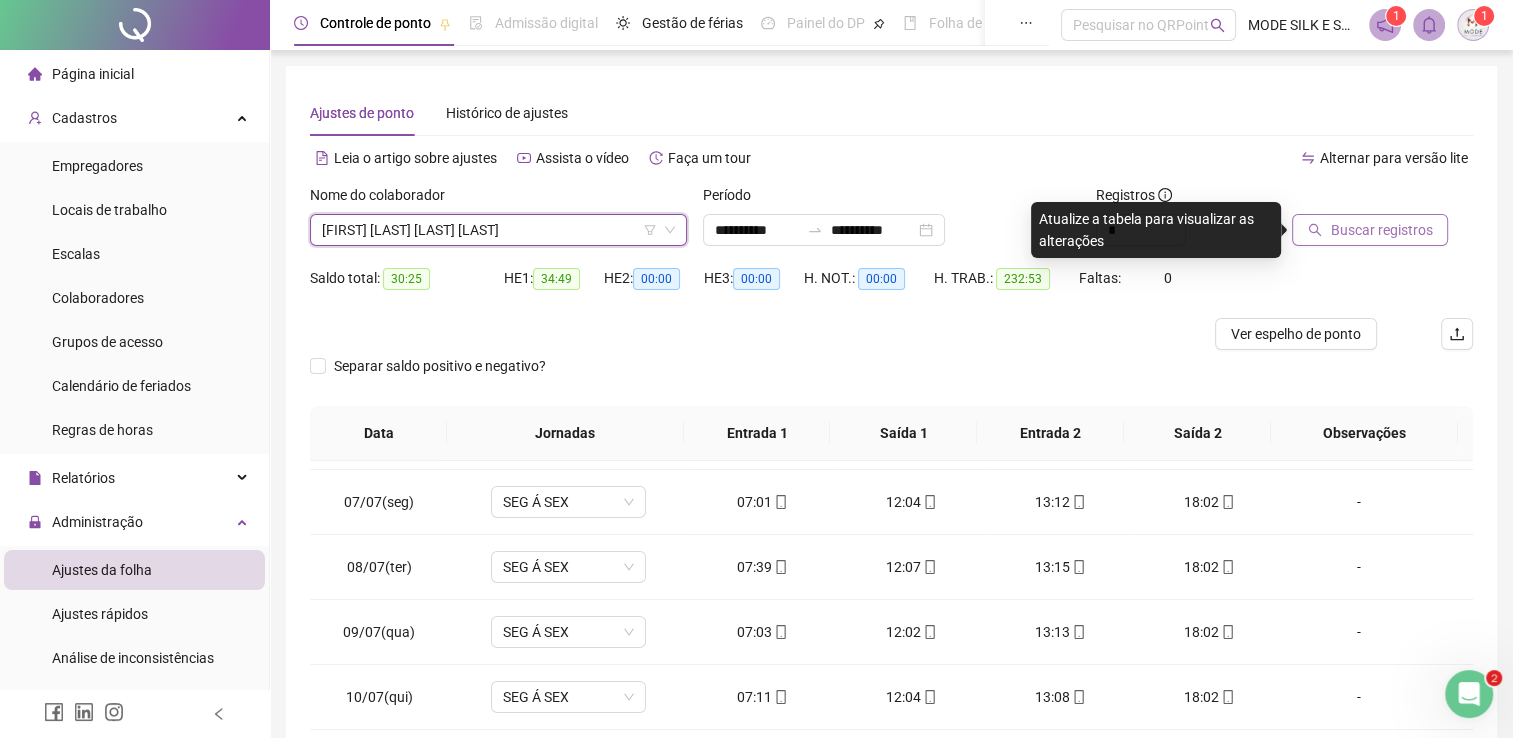 click on "Buscar registros" at bounding box center [1381, 230] 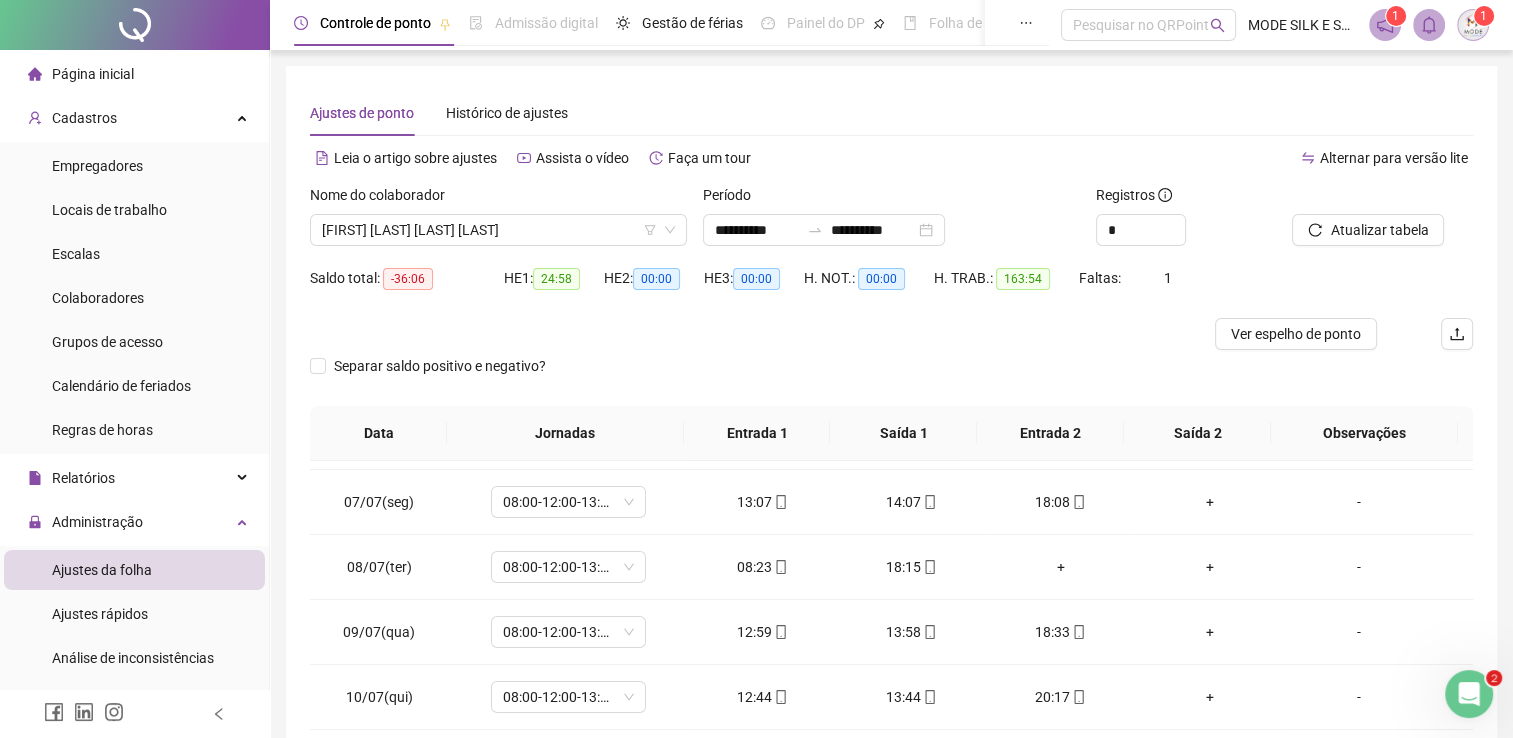 scroll, scrollTop: 259, scrollLeft: 0, axis: vertical 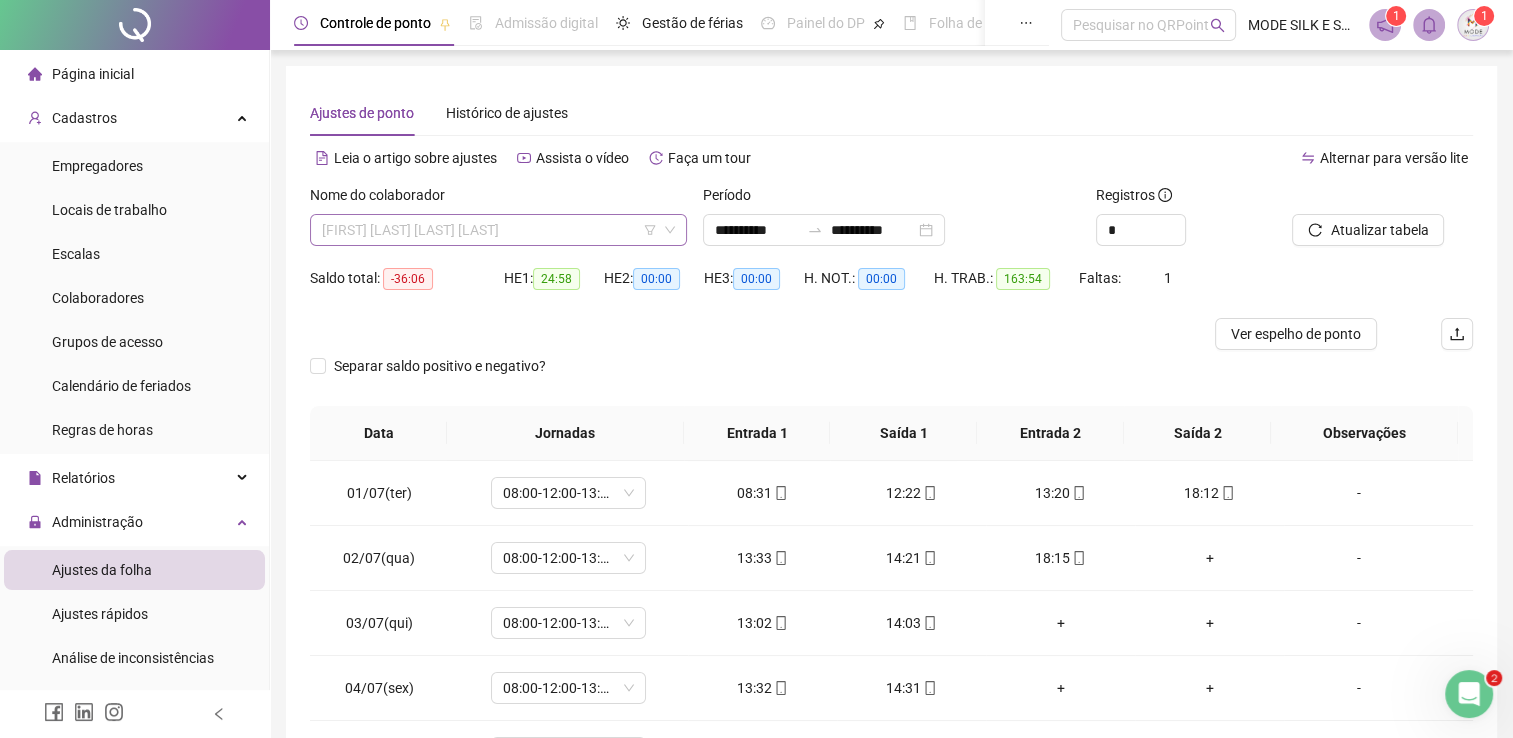 click on "[FIRST] [LAST] [LAST] [LAST]" at bounding box center (498, 230) 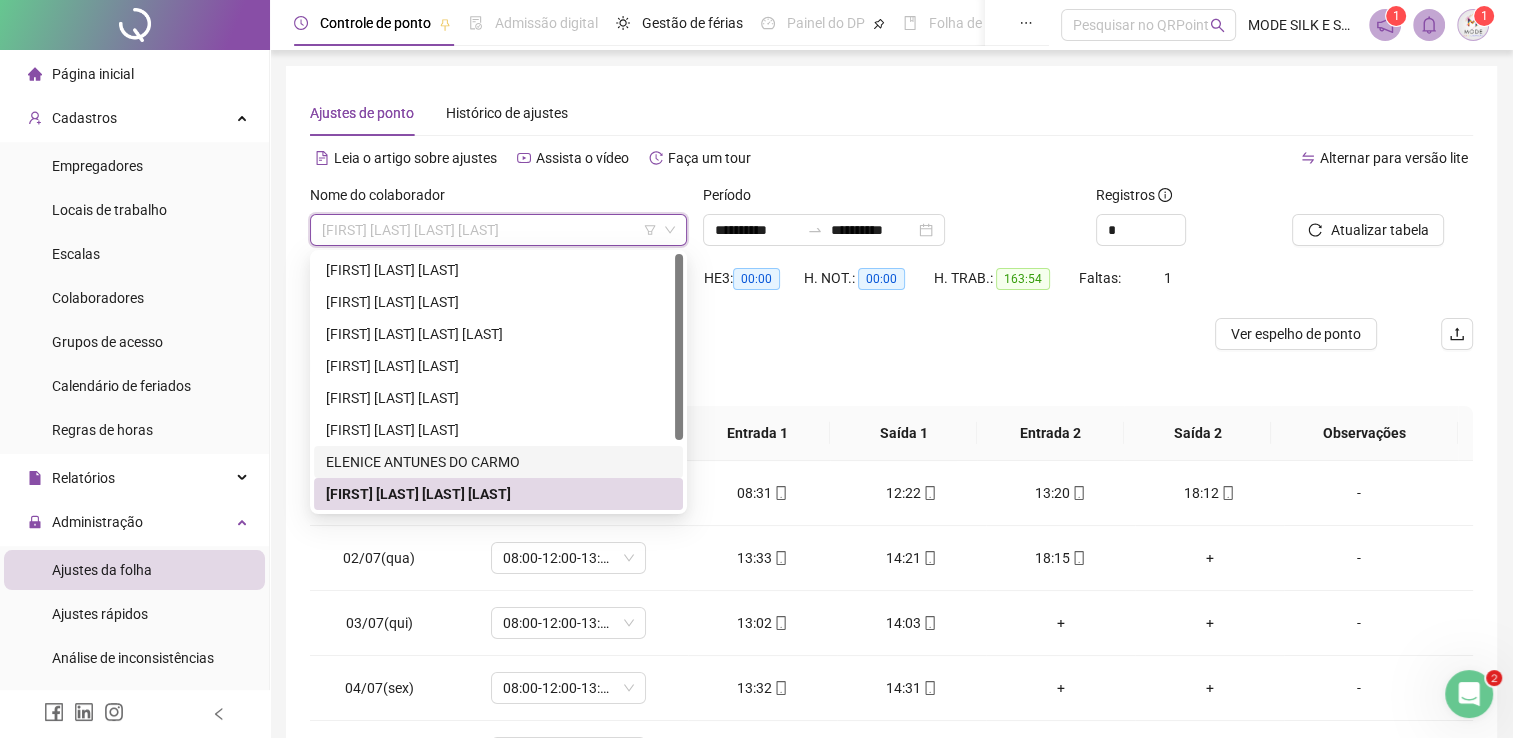 click on "ELENICE ANTUNES DO CARMO" at bounding box center [498, 462] 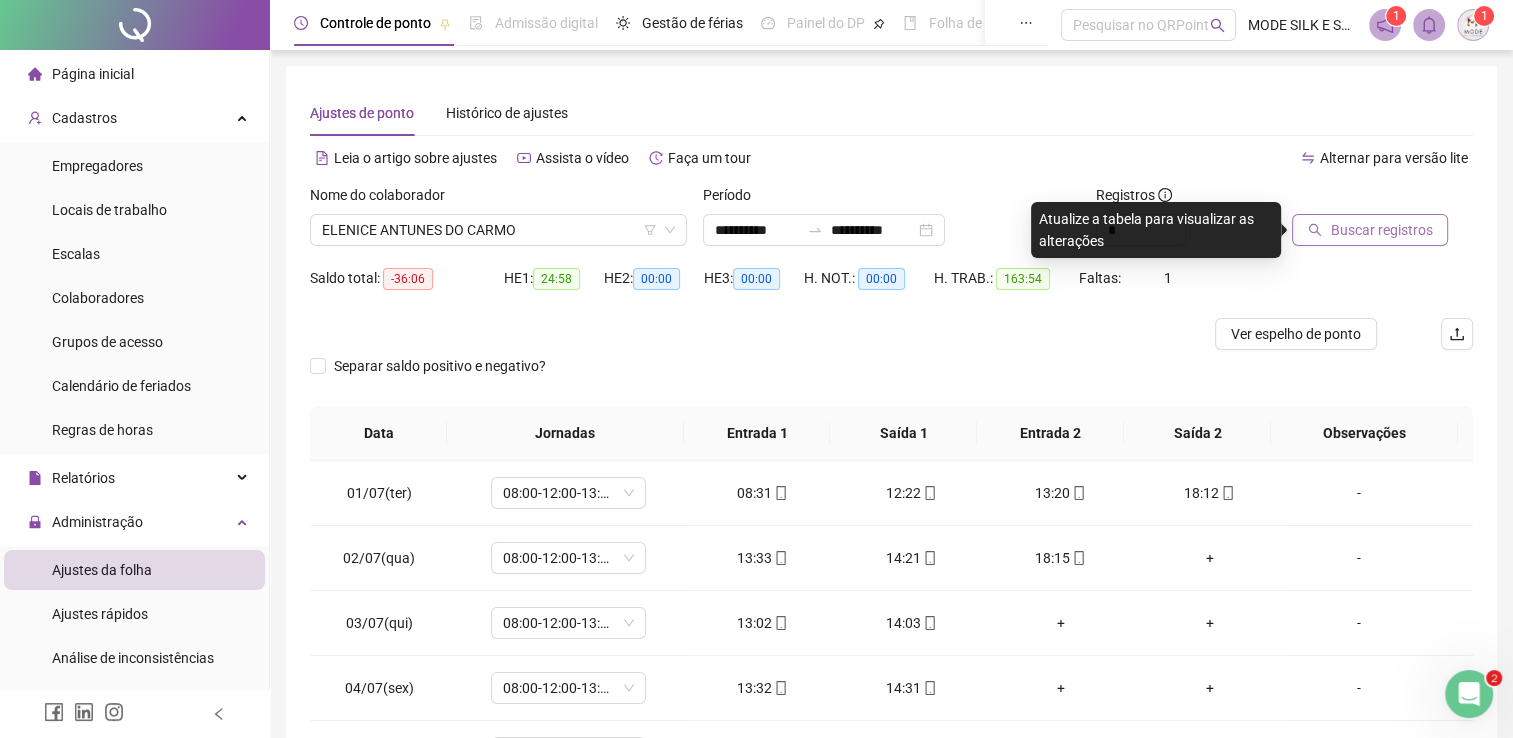 click on "Buscar registros" at bounding box center (1381, 230) 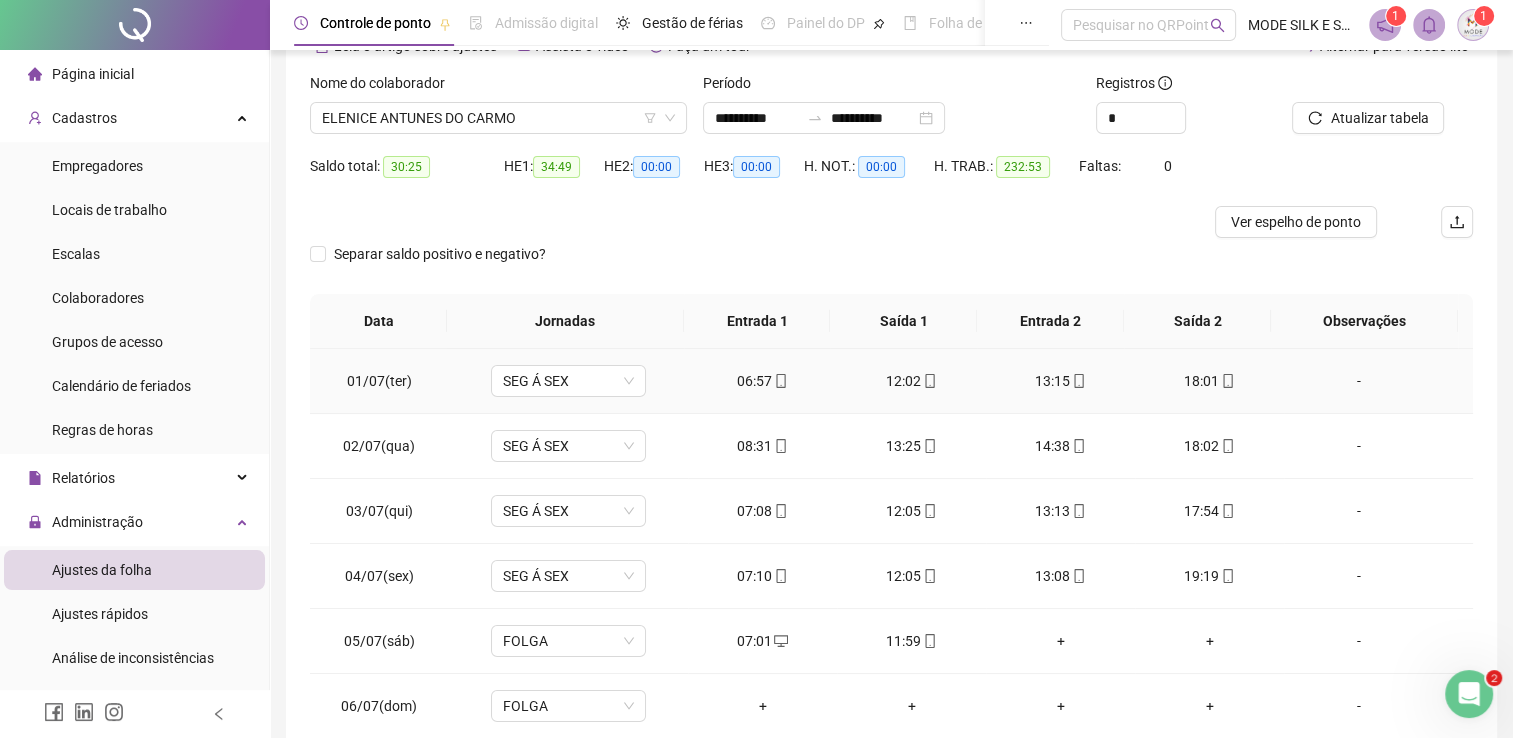 scroll, scrollTop: 200, scrollLeft: 0, axis: vertical 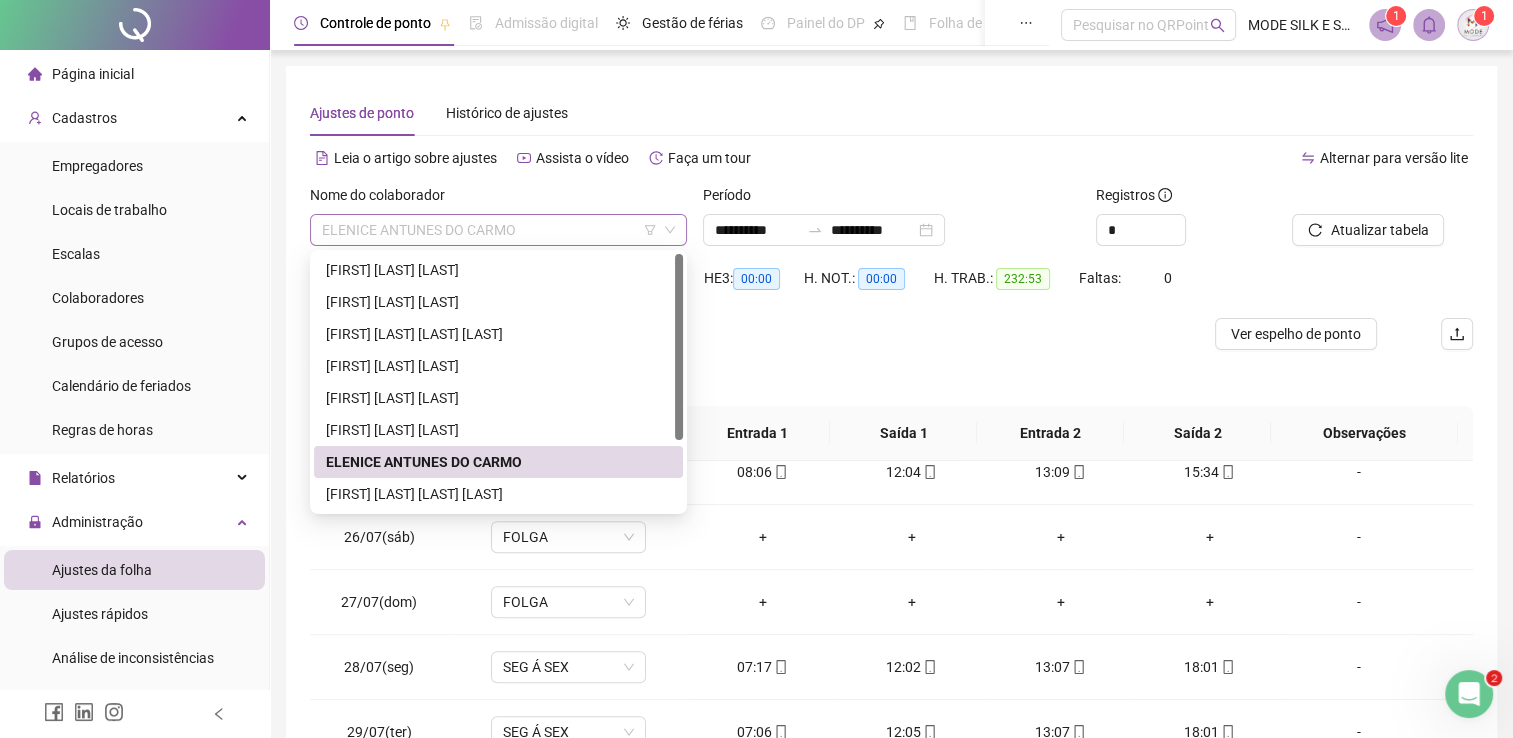 click on "ELENICE ANTUNES DO CARMO" at bounding box center (498, 230) 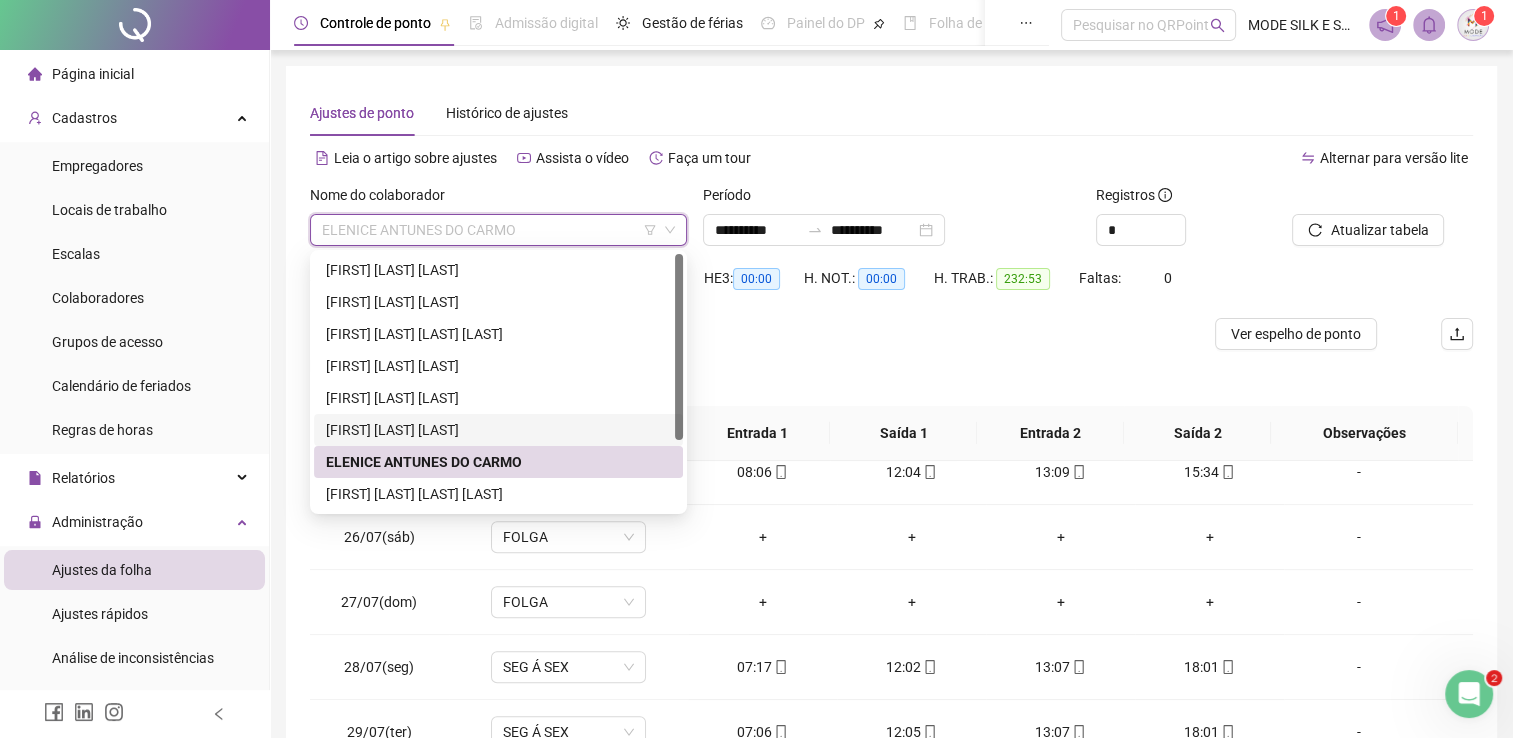 click on "[FIRST] [LAST] [LAST]" at bounding box center (498, 430) 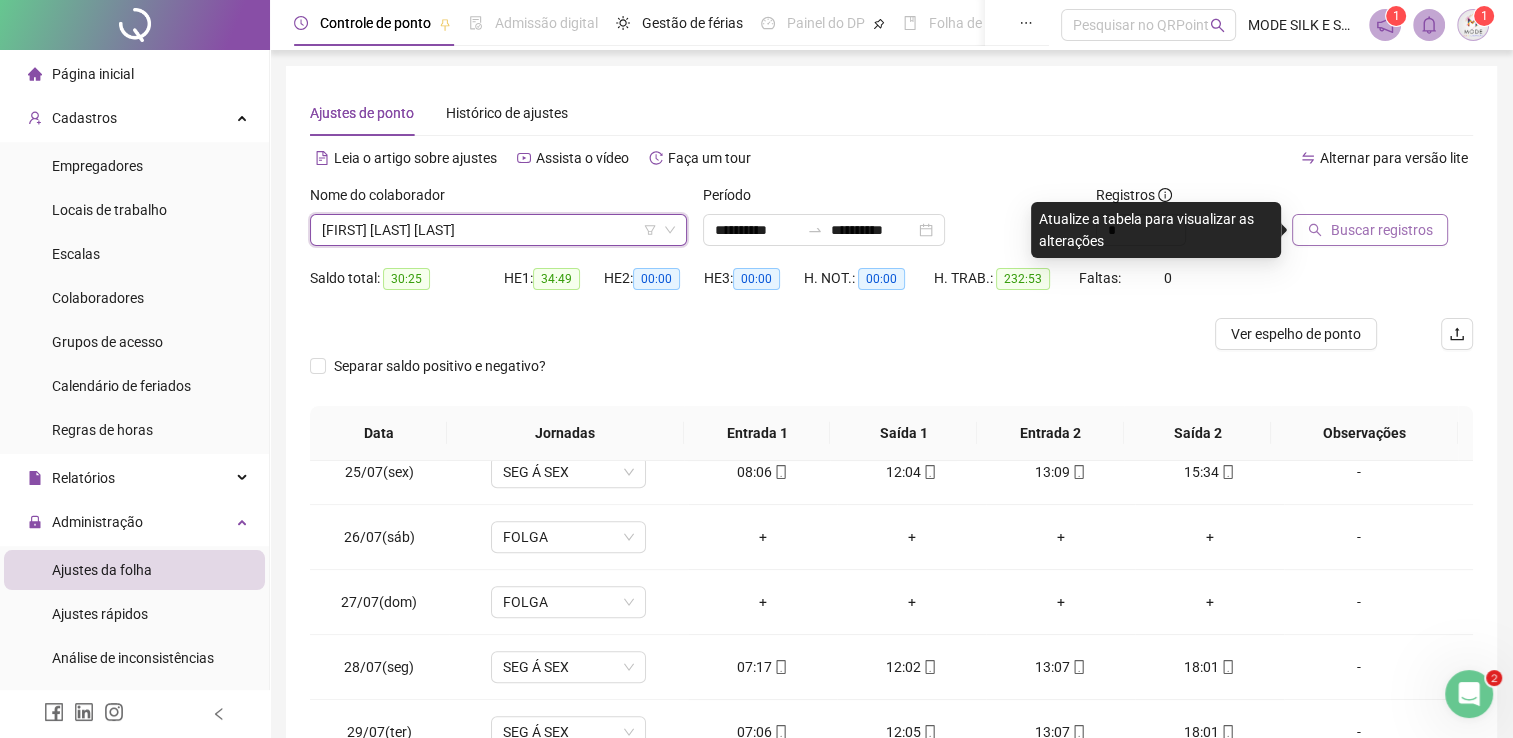click on "Buscar registros" at bounding box center (1381, 230) 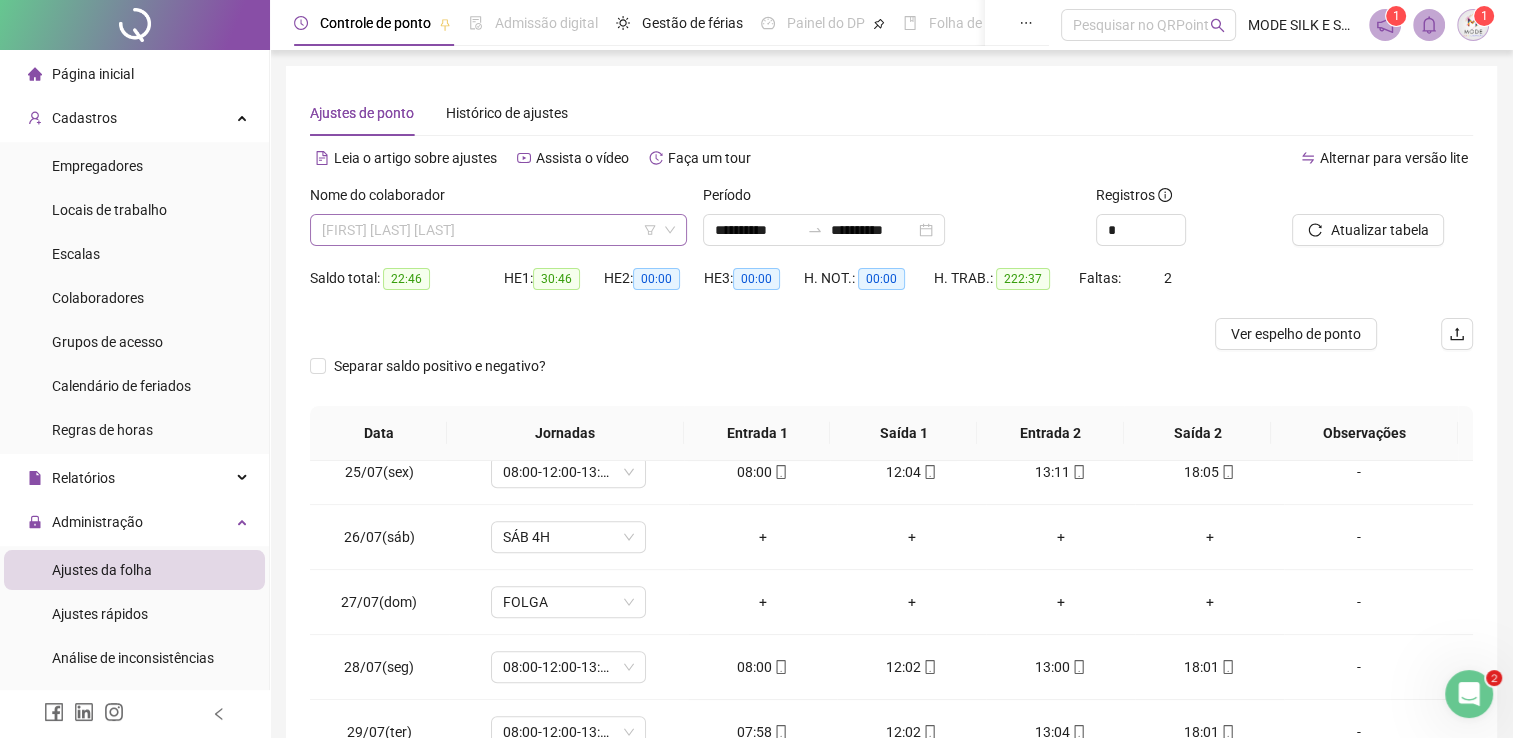 click on "[FIRST] [LAST] [LAST]" at bounding box center [498, 230] 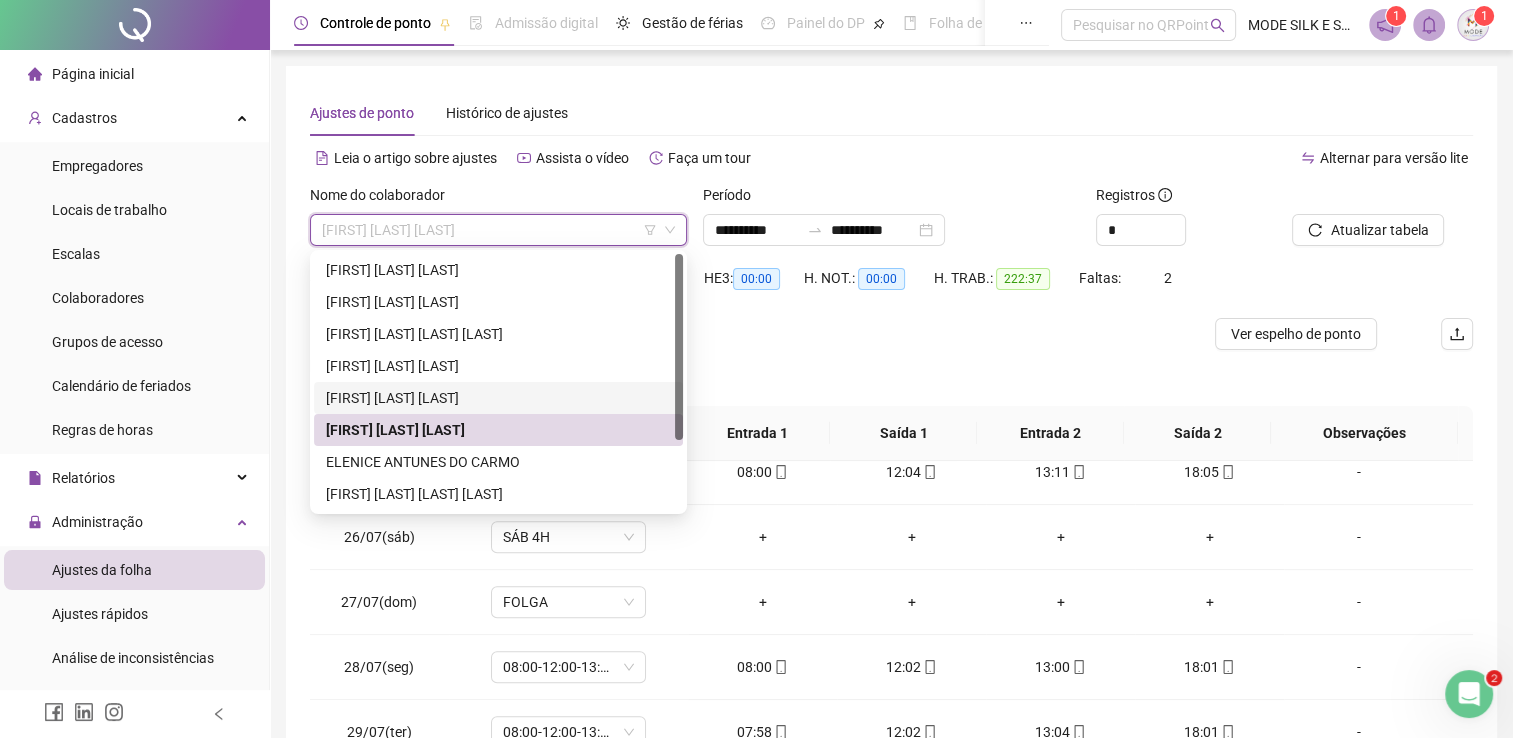 click on "[FIRST] [LAST] [LAST]" at bounding box center [498, 398] 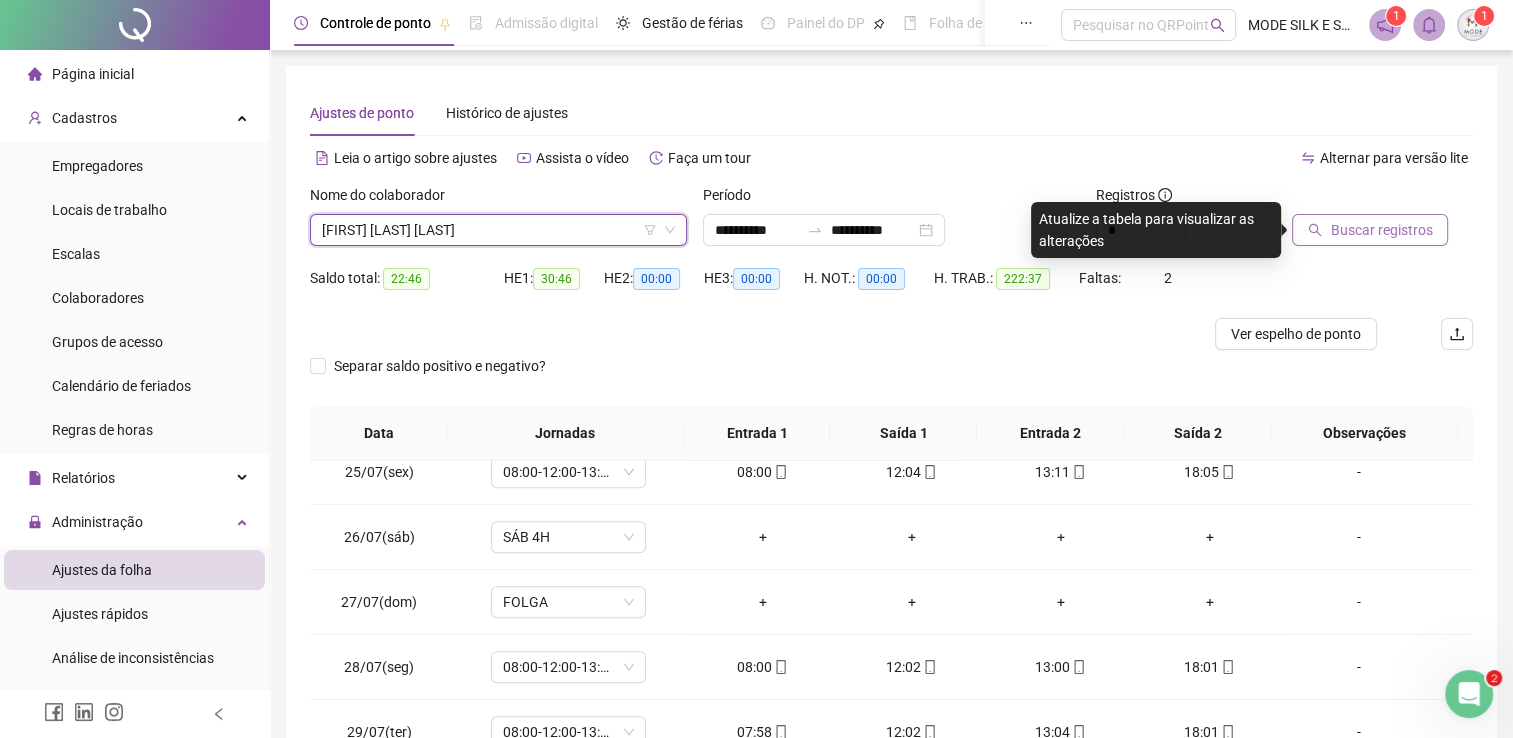 click on "Buscar registros" at bounding box center (1381, 230) 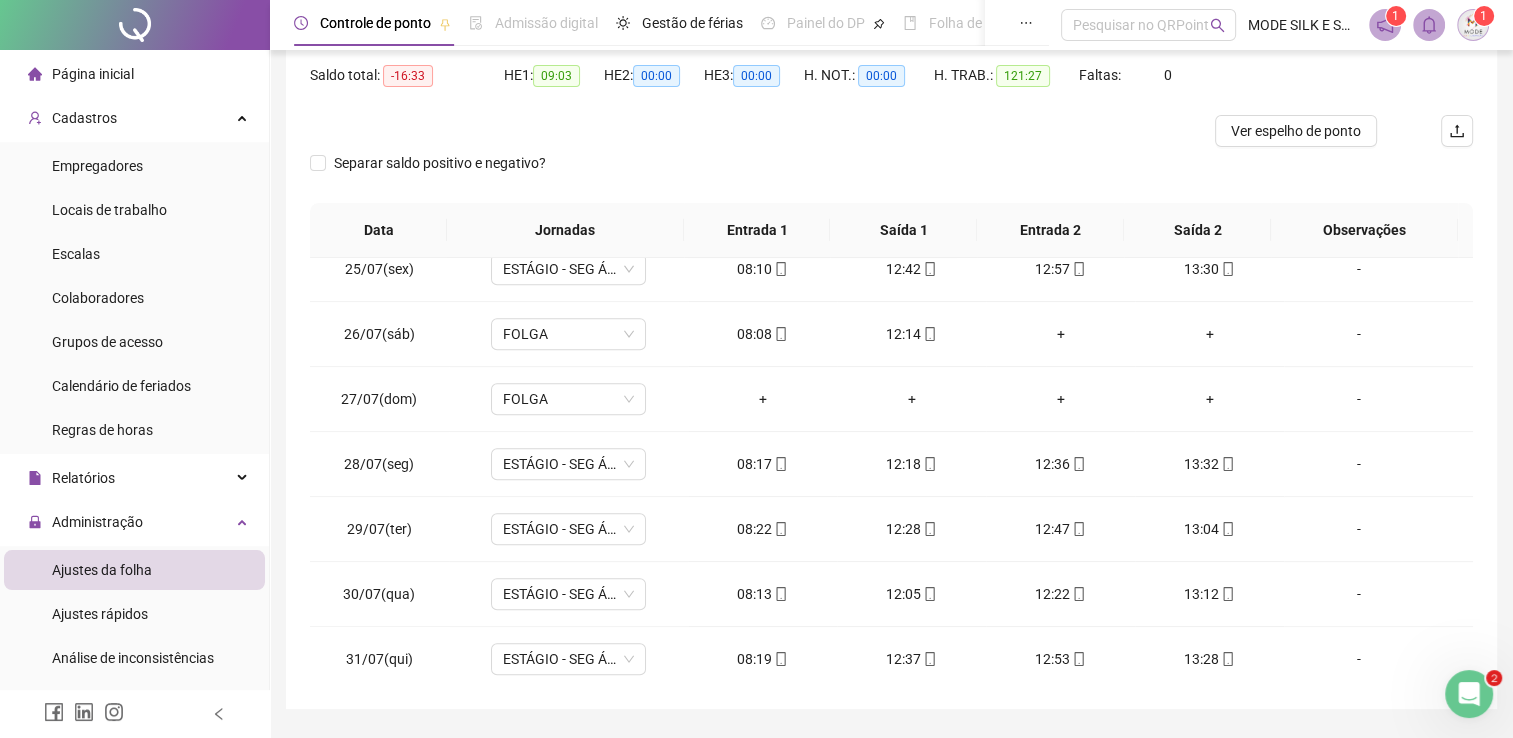 scroll, scrollTop: 259, scrollLeft: 0, axis: vertical 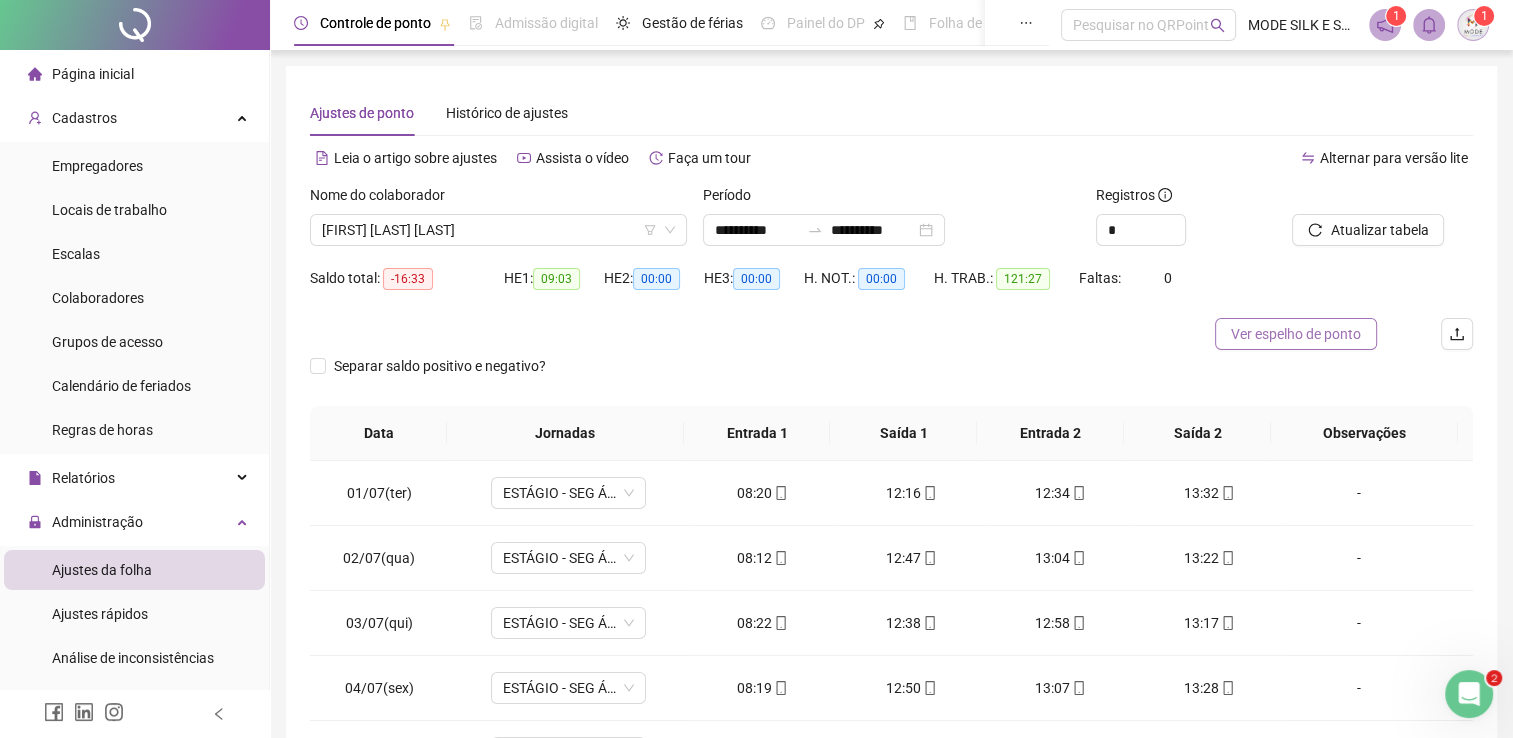 click on "Ver espelho de ponto" at bounding box center (1296, 334) 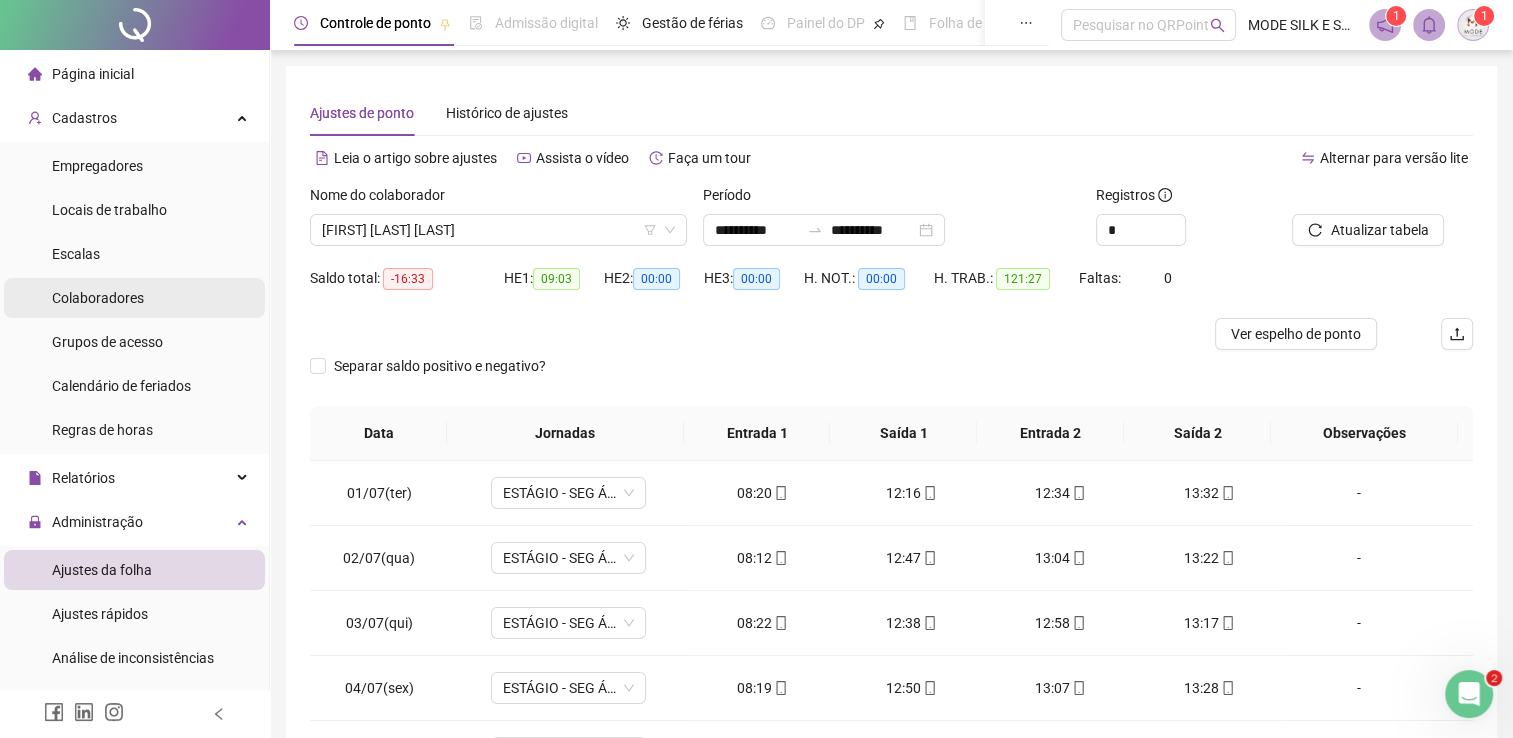 click on "Colaboradores" at bounding box center [98, 298] 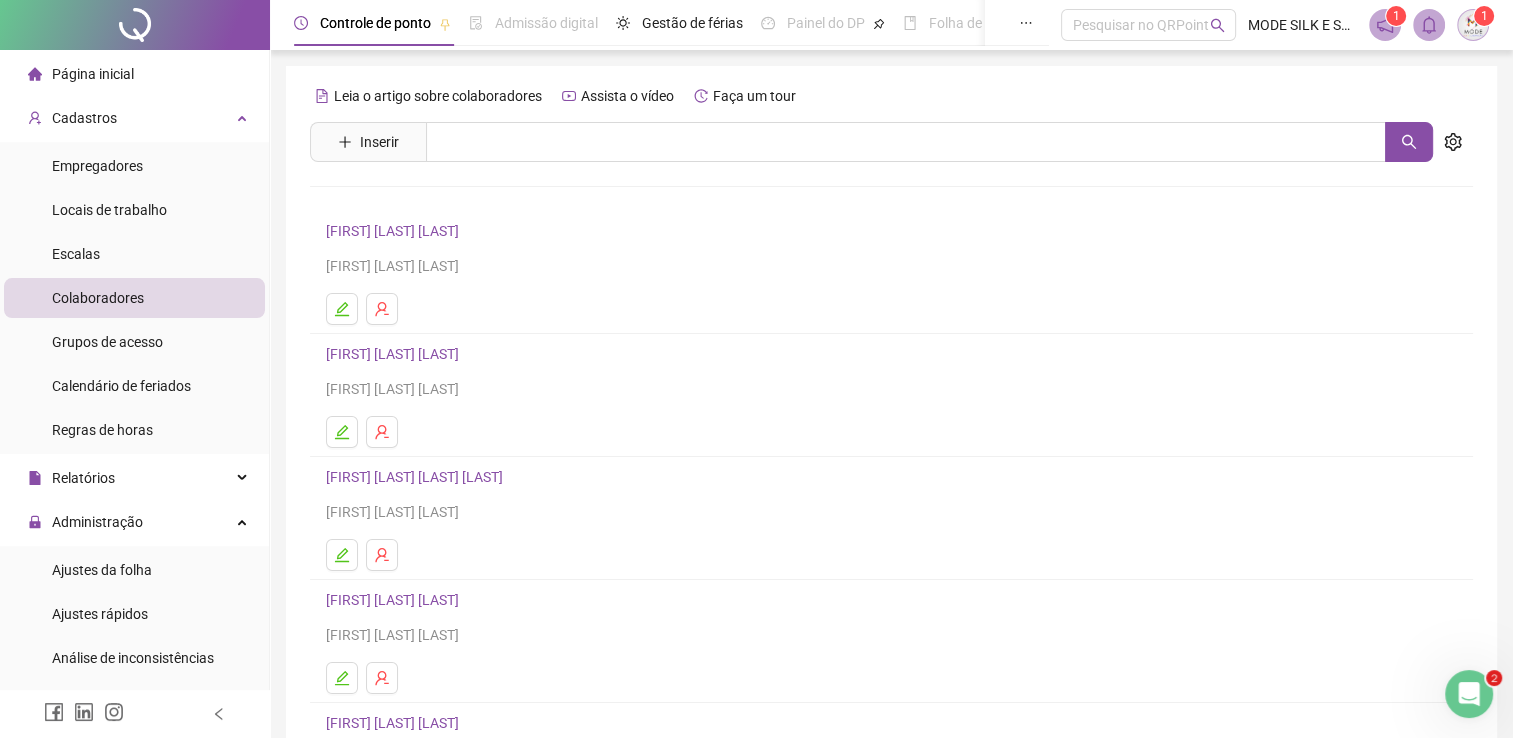 click on "[FIRST] [LAST] [LAST]" at bounding box center [395, 723] 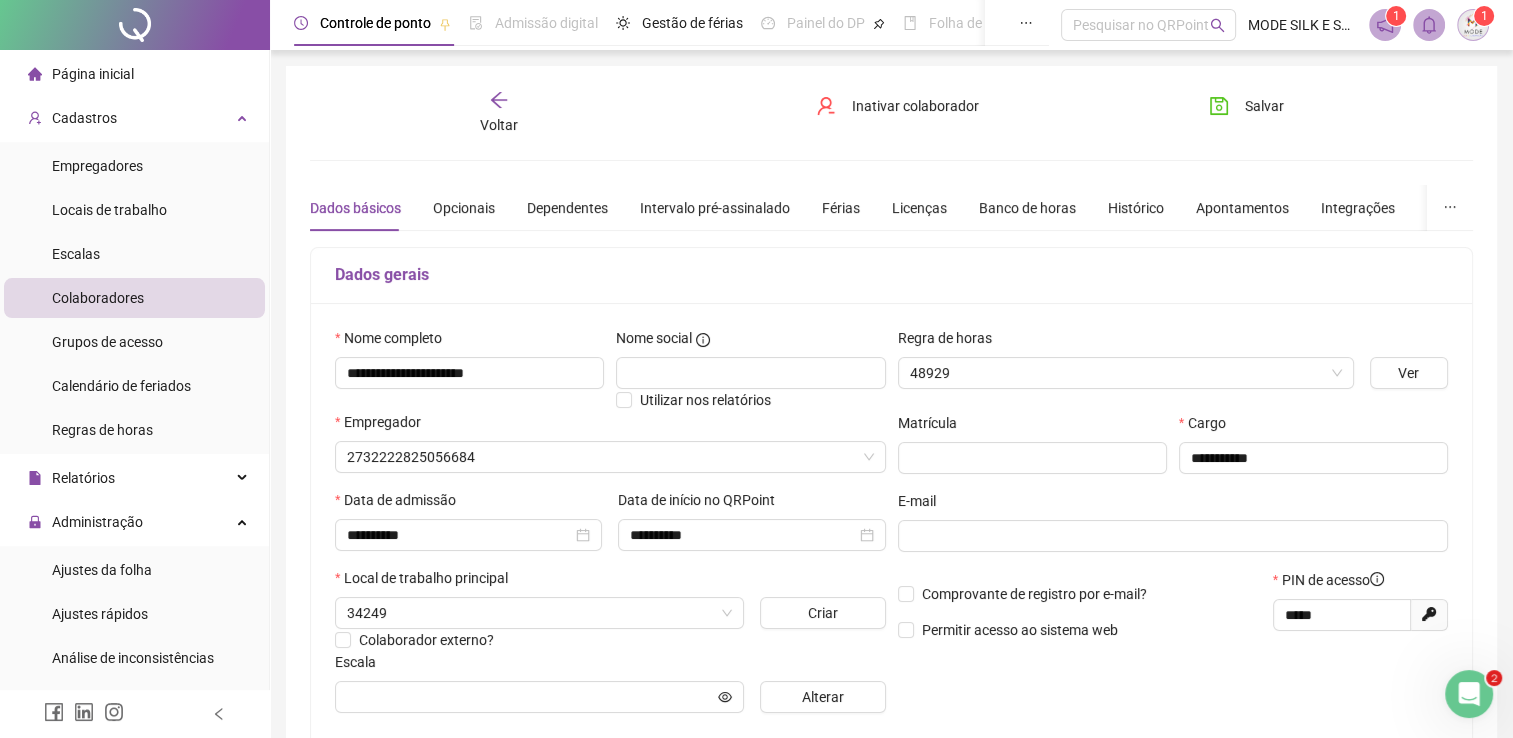 type on "**********" 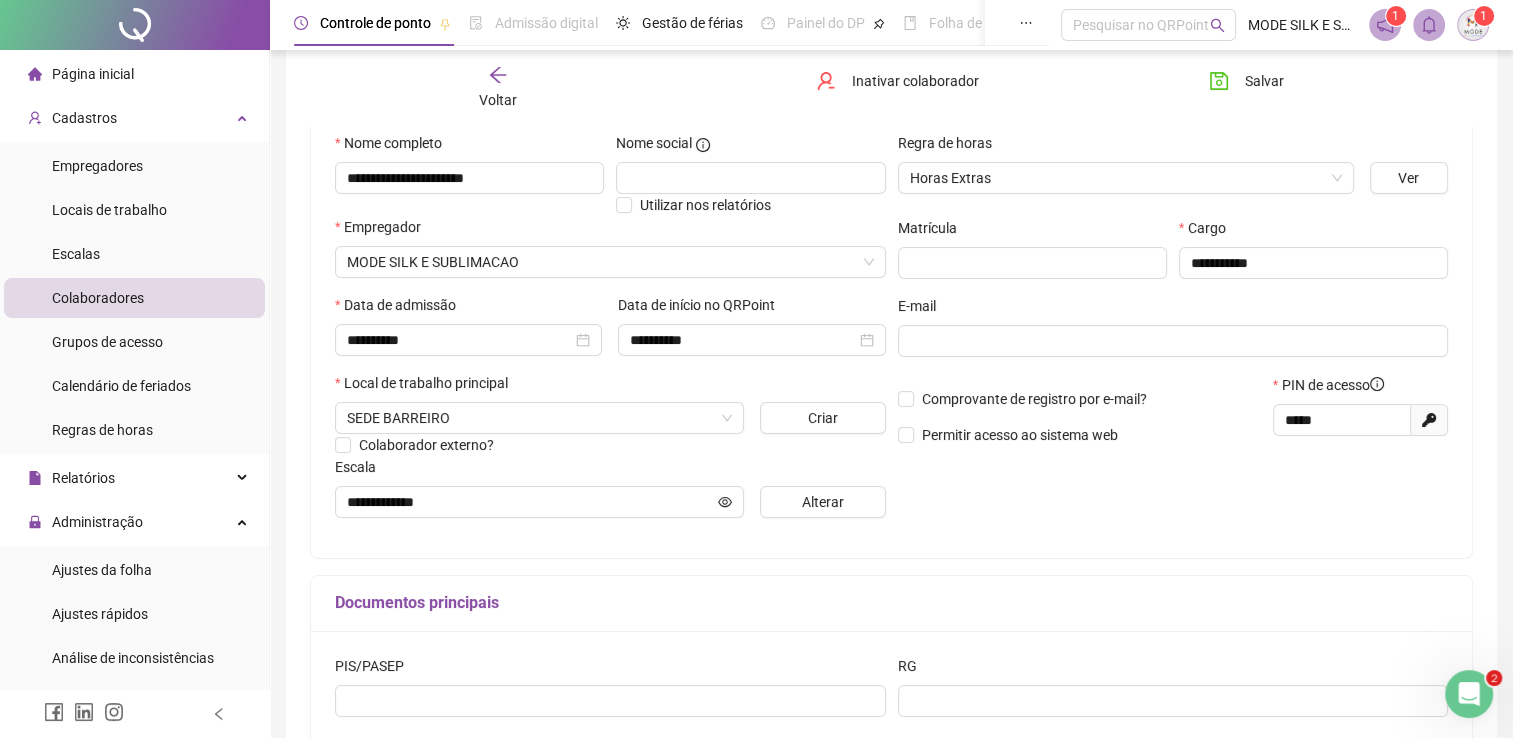 scroll, scrollTop: 0, scrollLeft: 0, axis: both 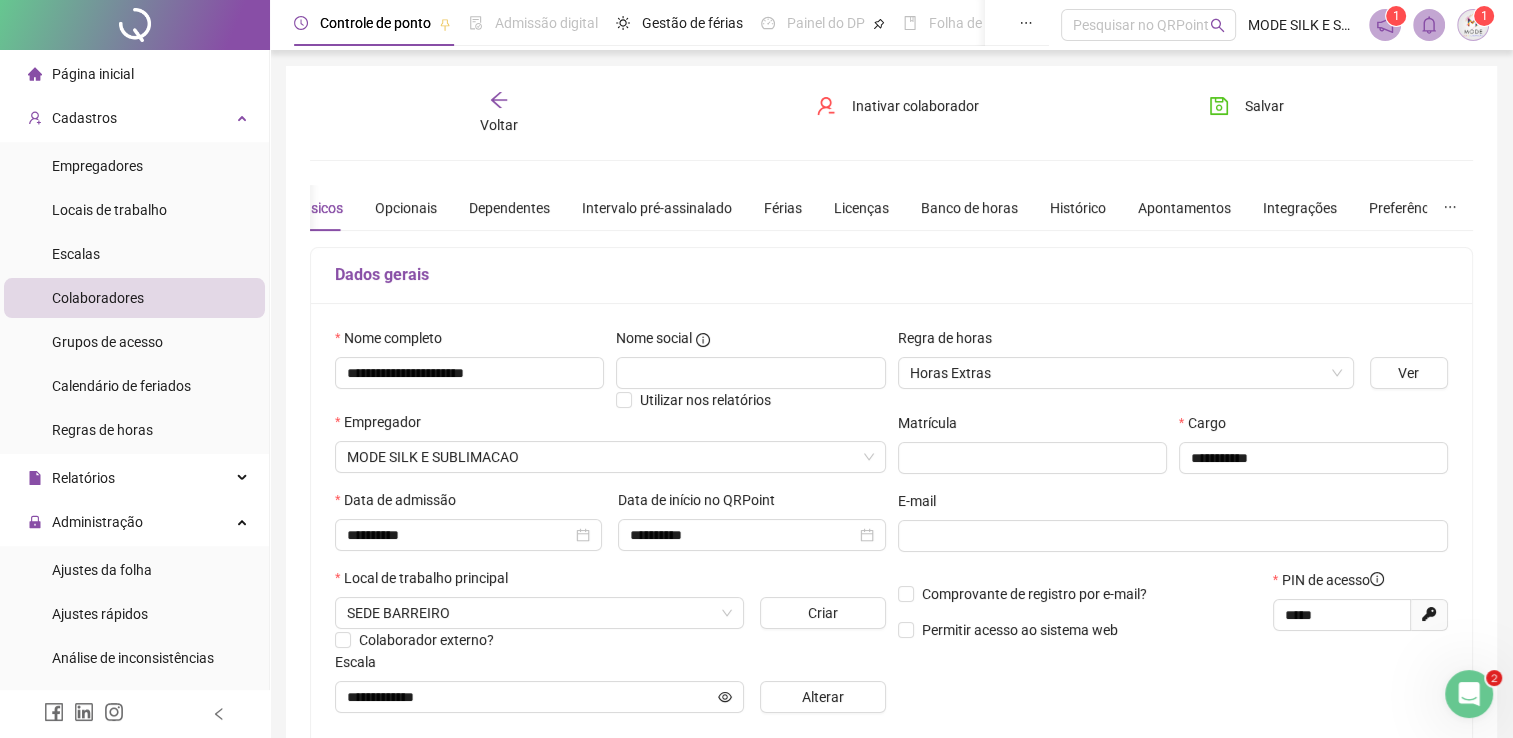 click on "Regra de horas Horas Extras" at bounding box center [1126, 366] 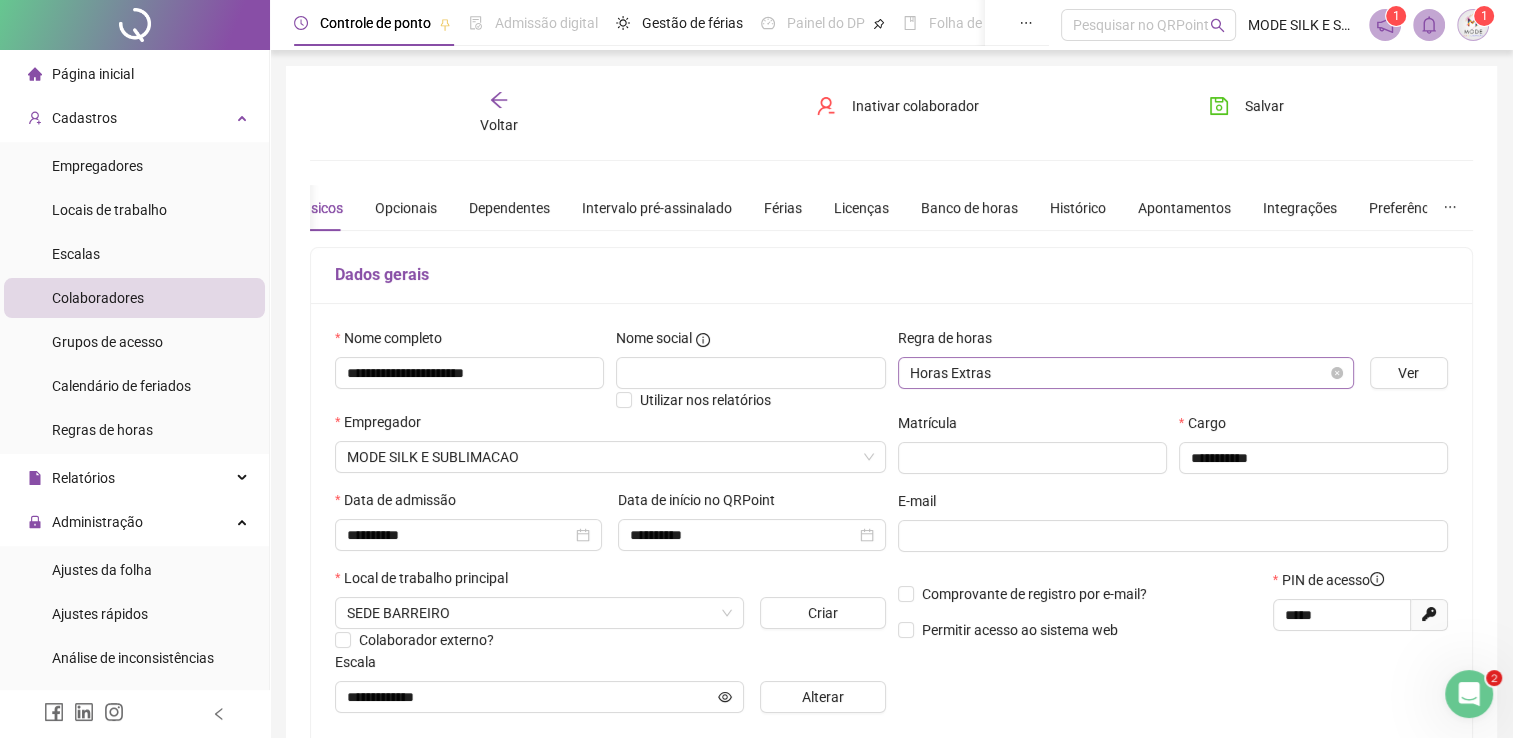 click on "Horas Extras" at bounding box center (1126, 373) 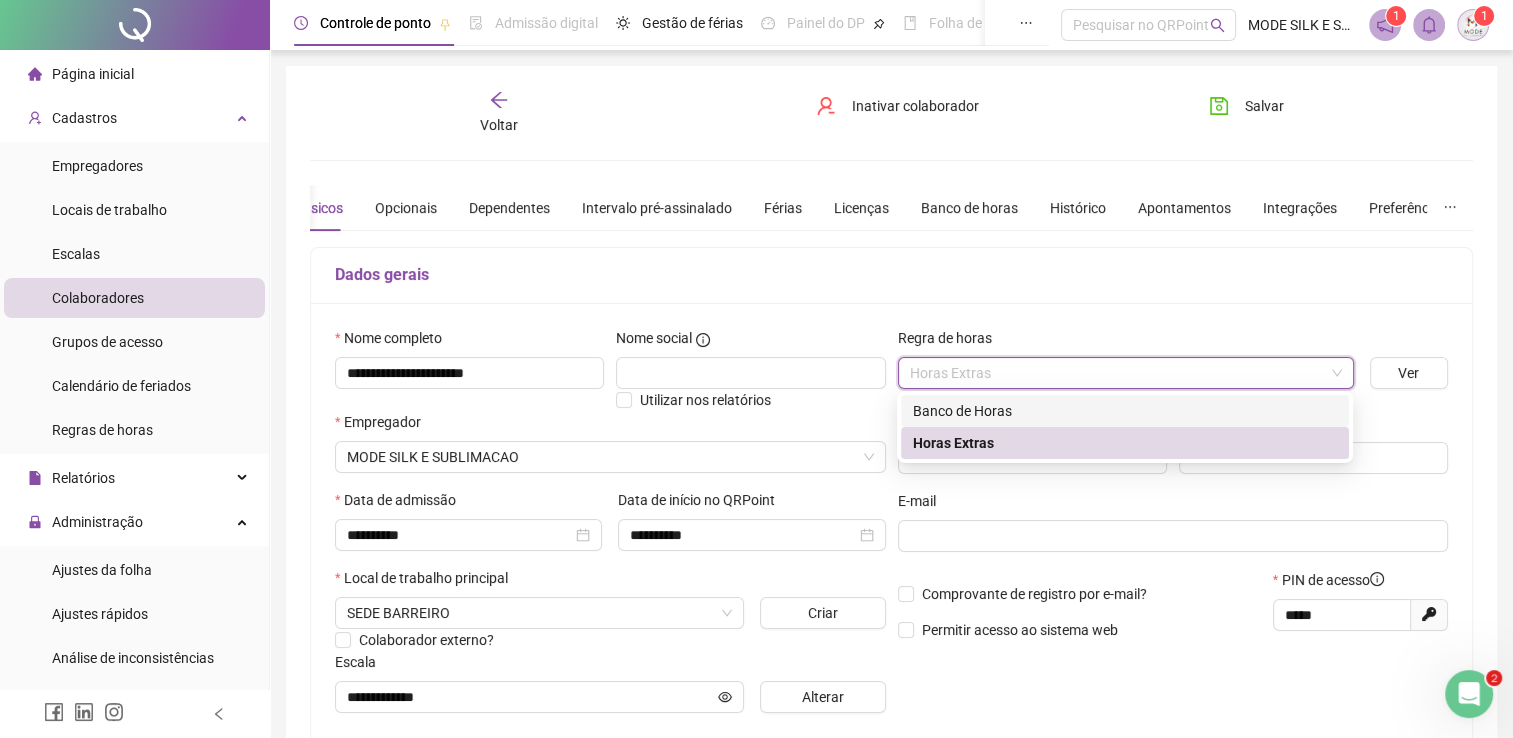 click on "Banco de Horas" at bounding box center (1125, 411) 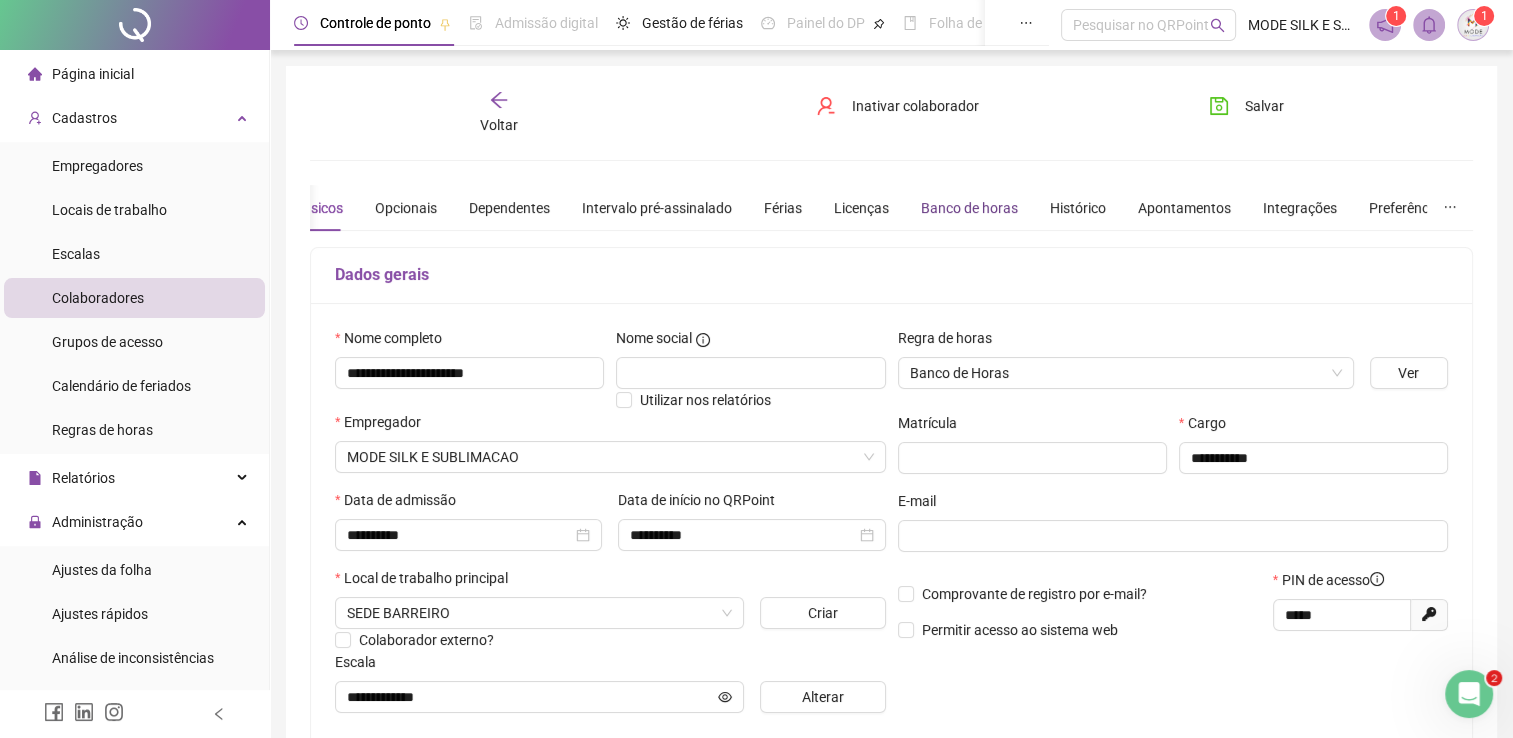 click on "Banco de horas" at bounding box center (969, 208) 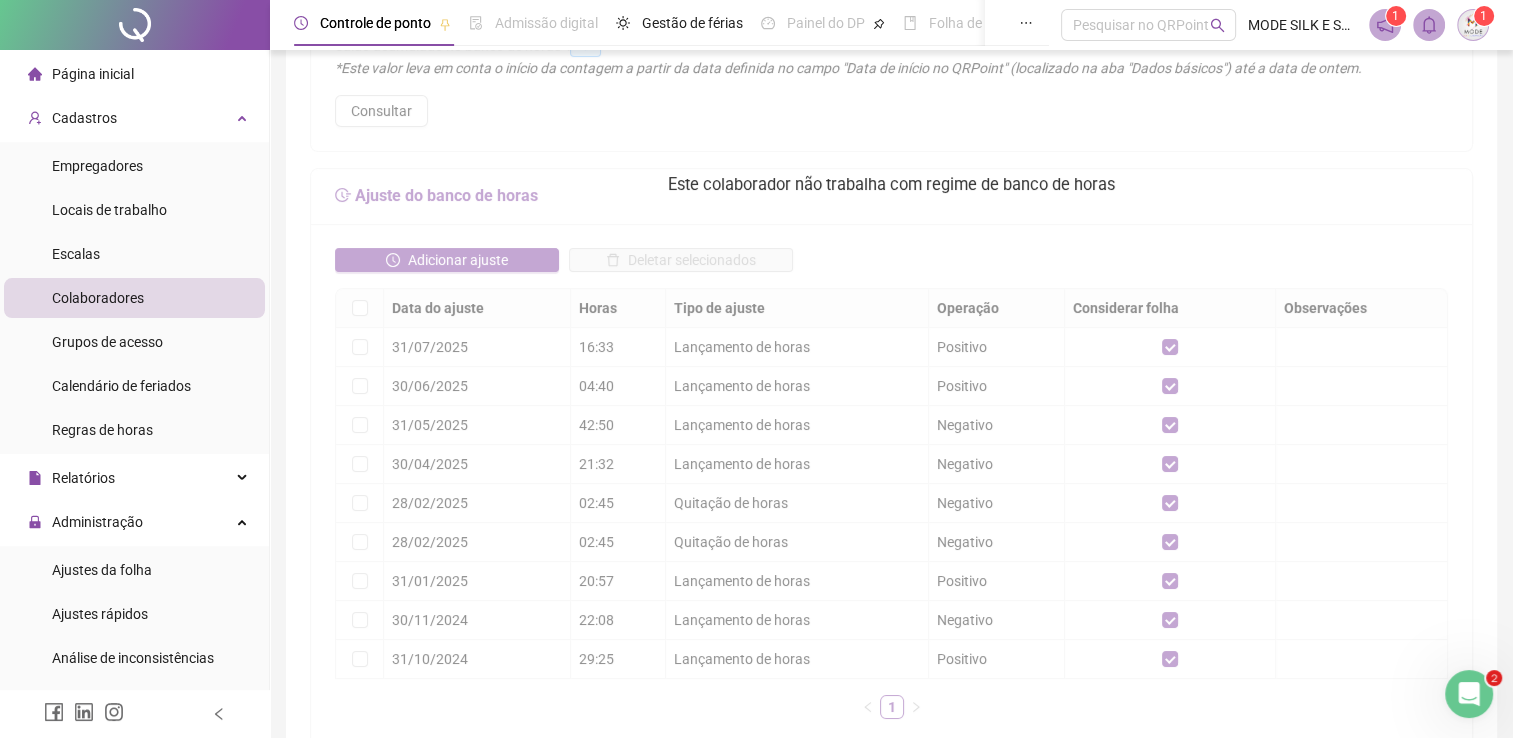 scroll, scrollTop: 0, scrollLeft: 0, axis: both 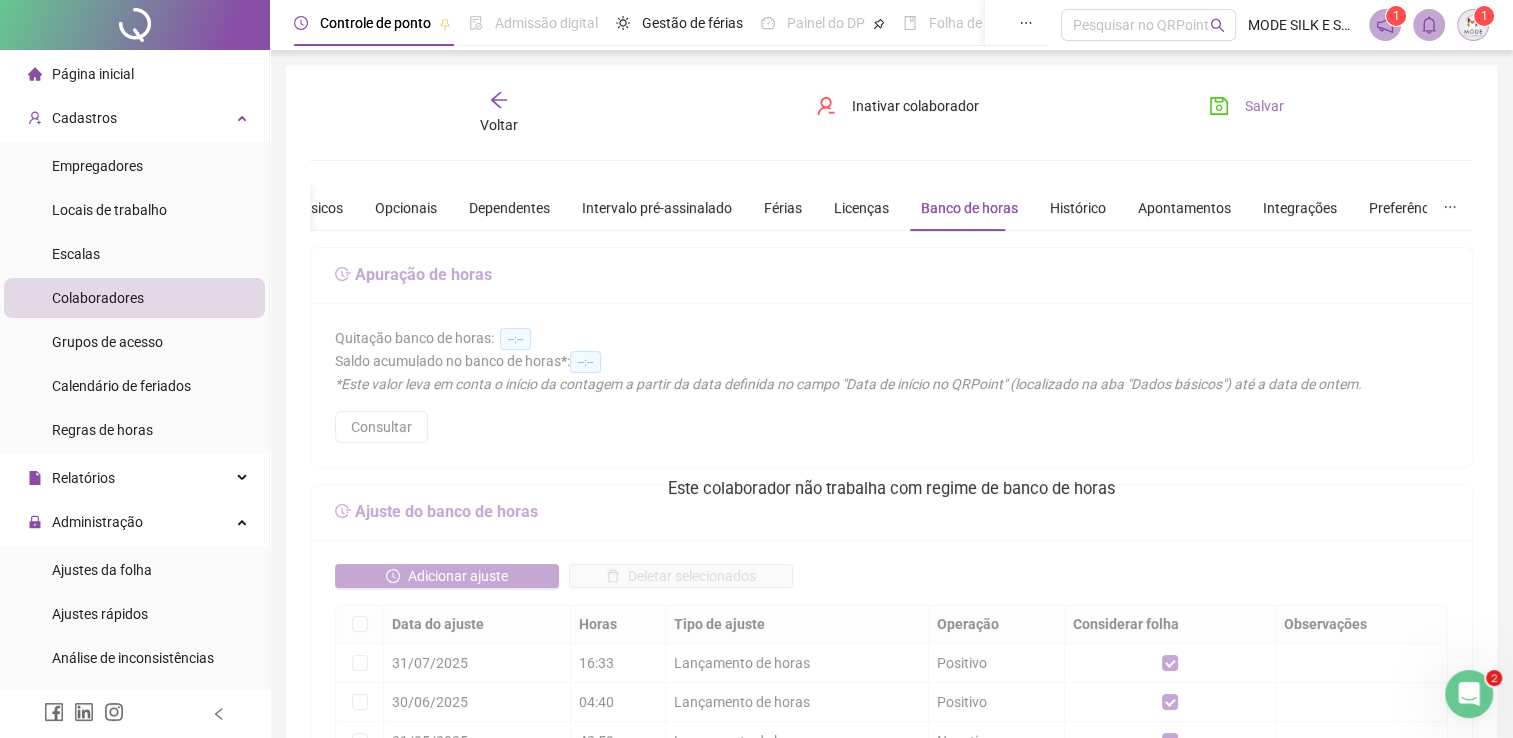 click on "Salvar" at bounding box center (1264, 106) 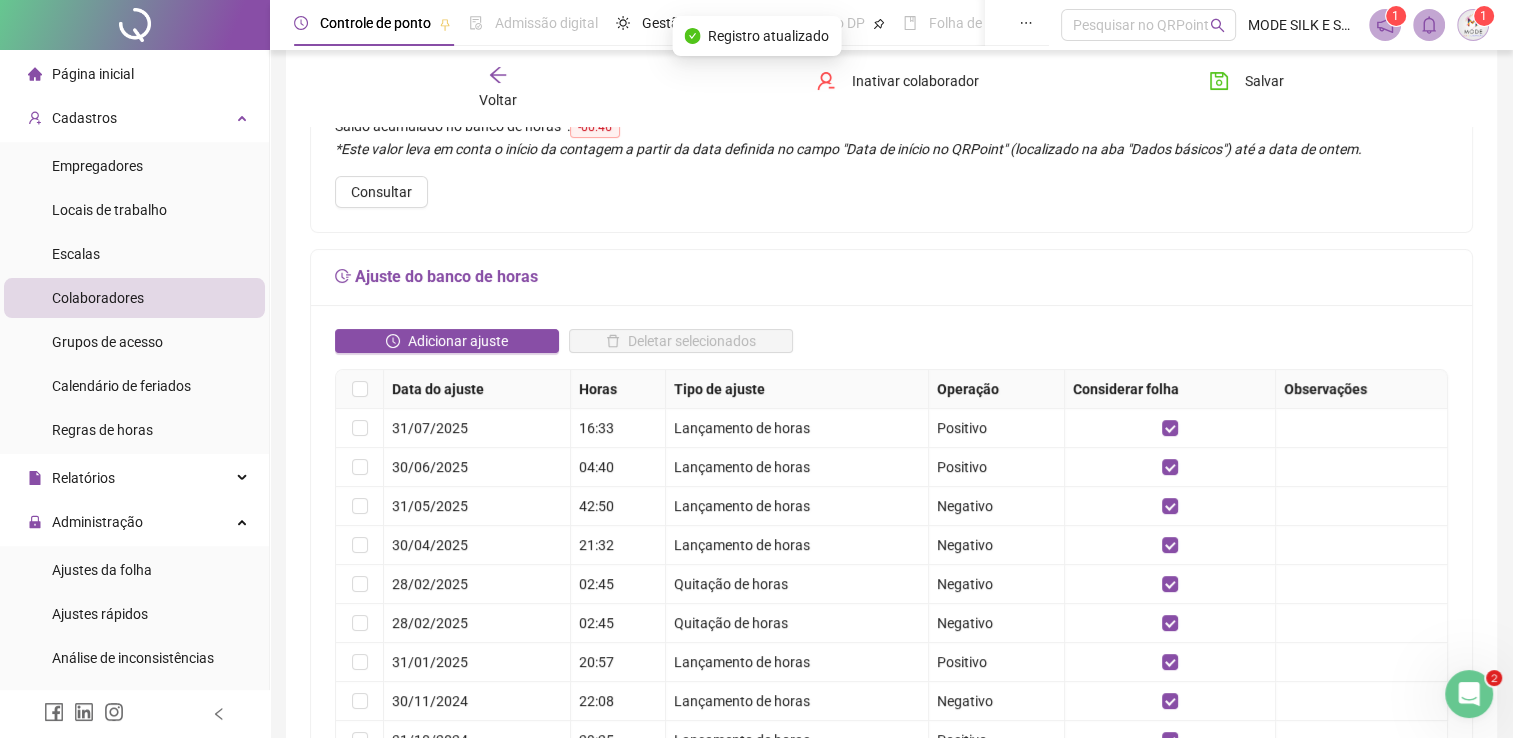 scroll, scrollTop: 200, scrollLeft: 0, axis: vertical 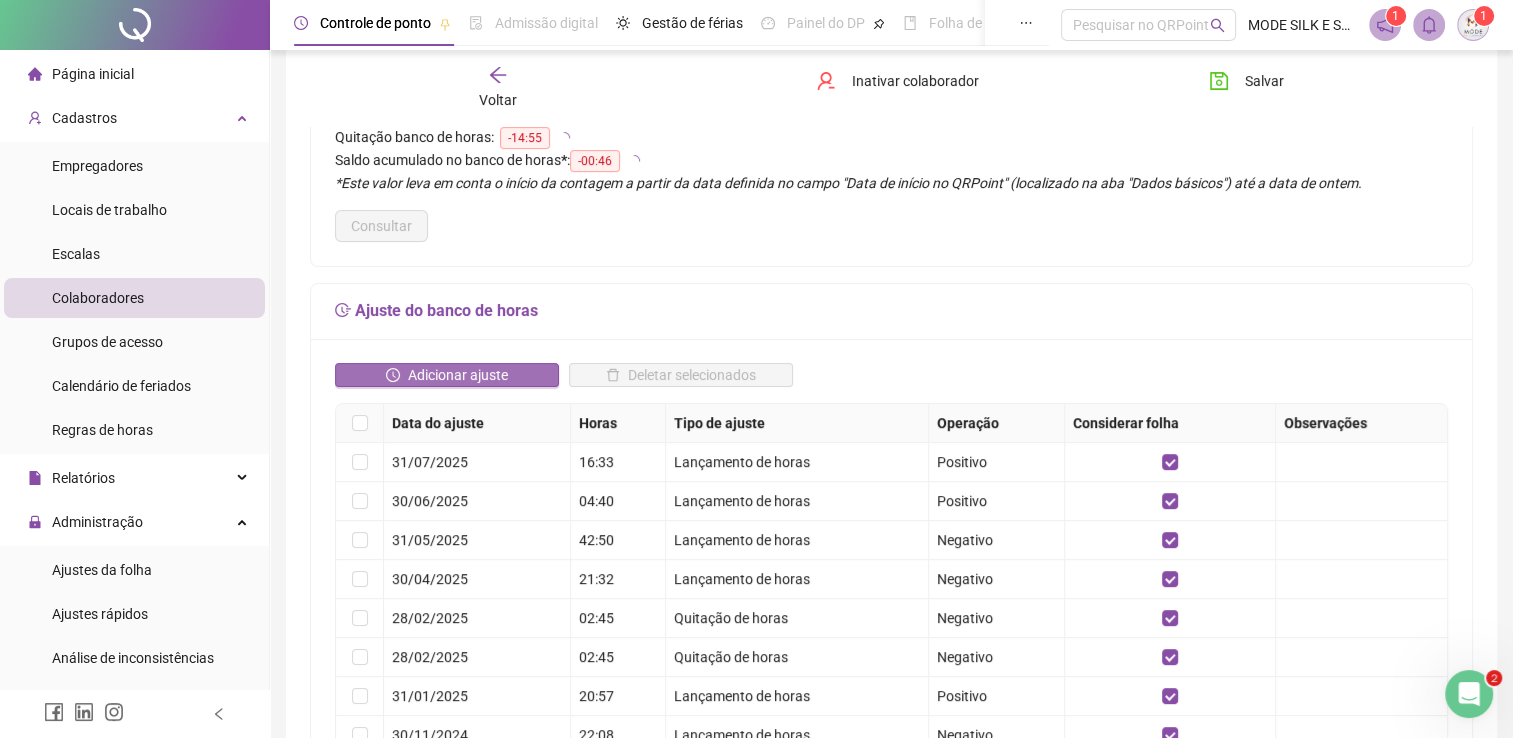 click on "Adicionar ajuste" at bounding box center (458, 375) 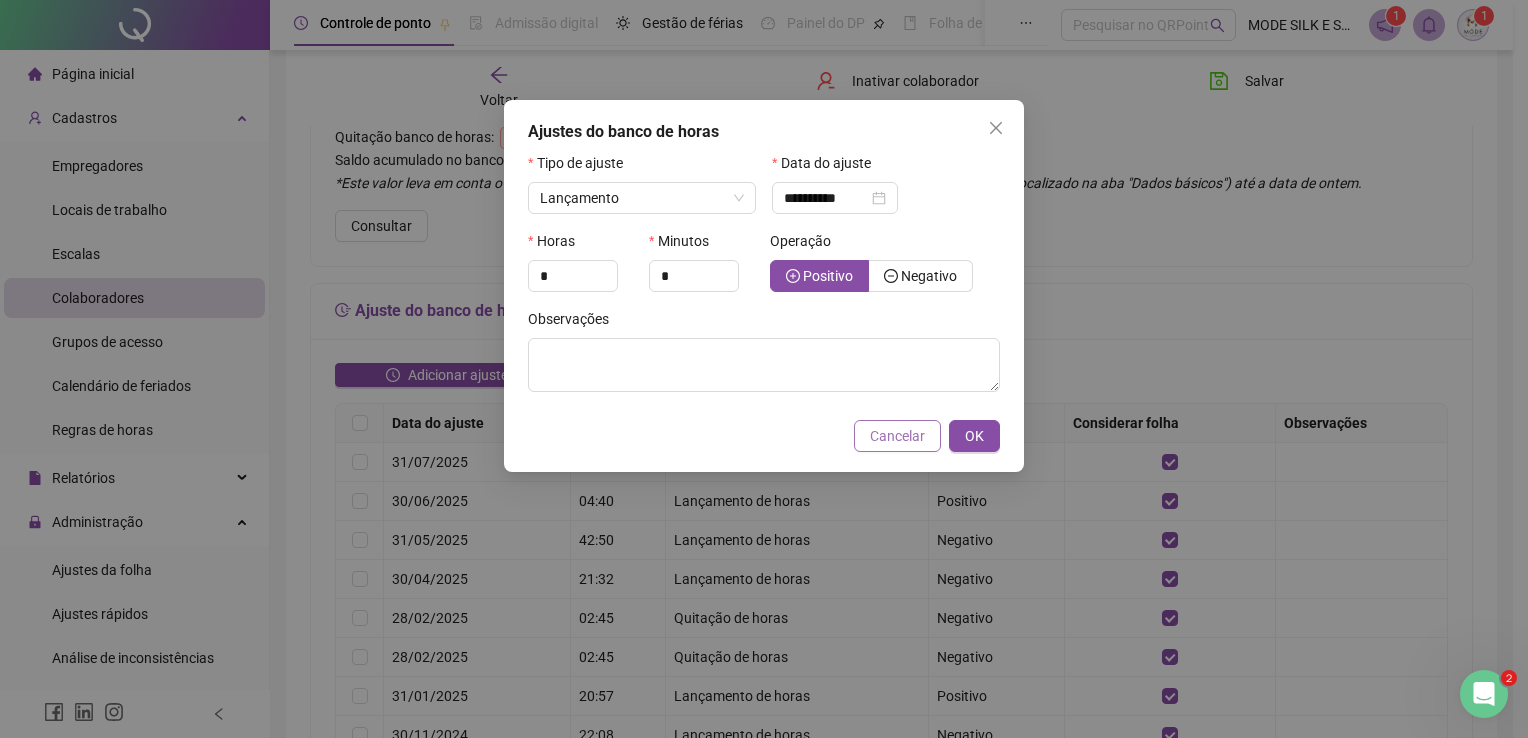 click on "Cancelar" at bounding box center (897, 436) 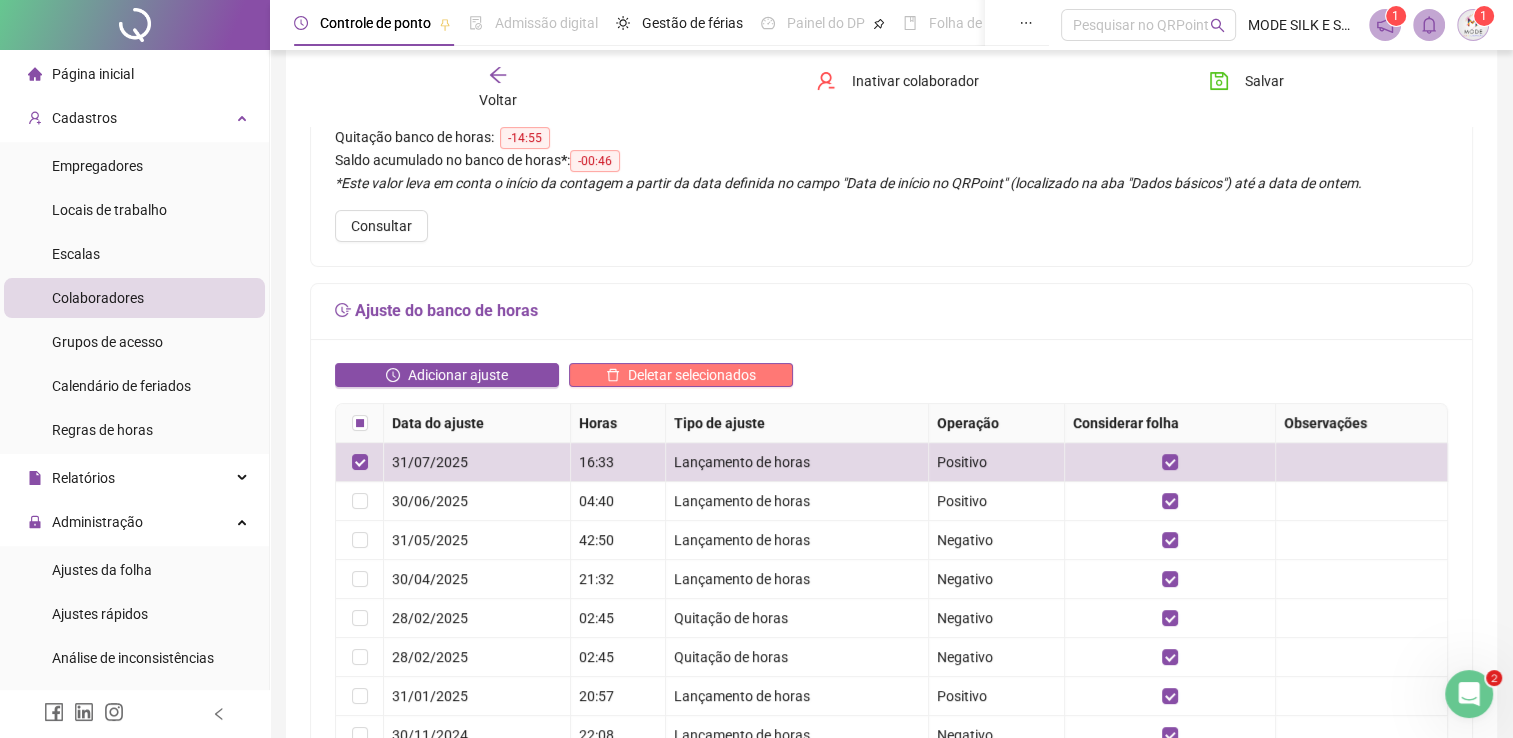 click on "Deletar selecionados" at bounding box center (692, 375) 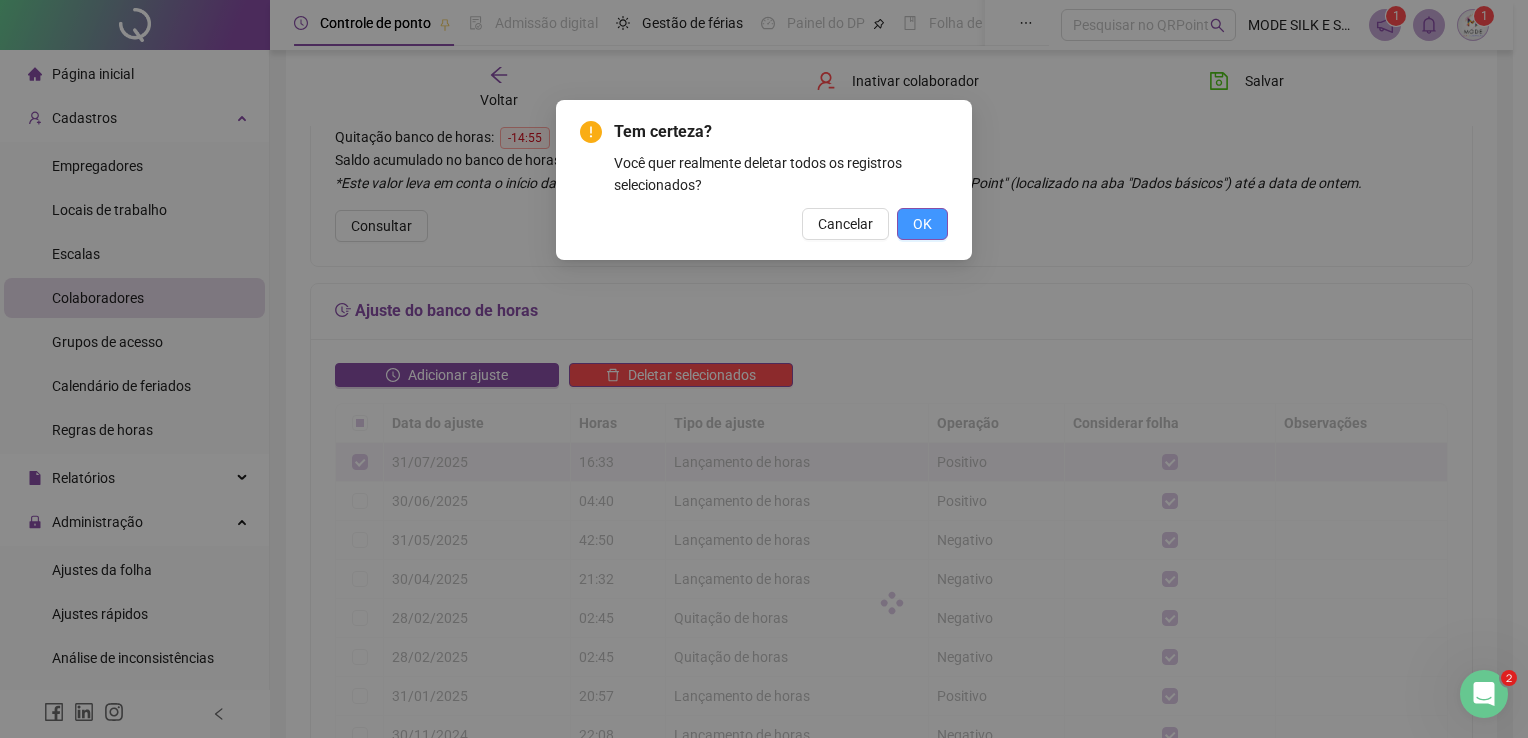 click on "OK" at bounding box center [922, 224] 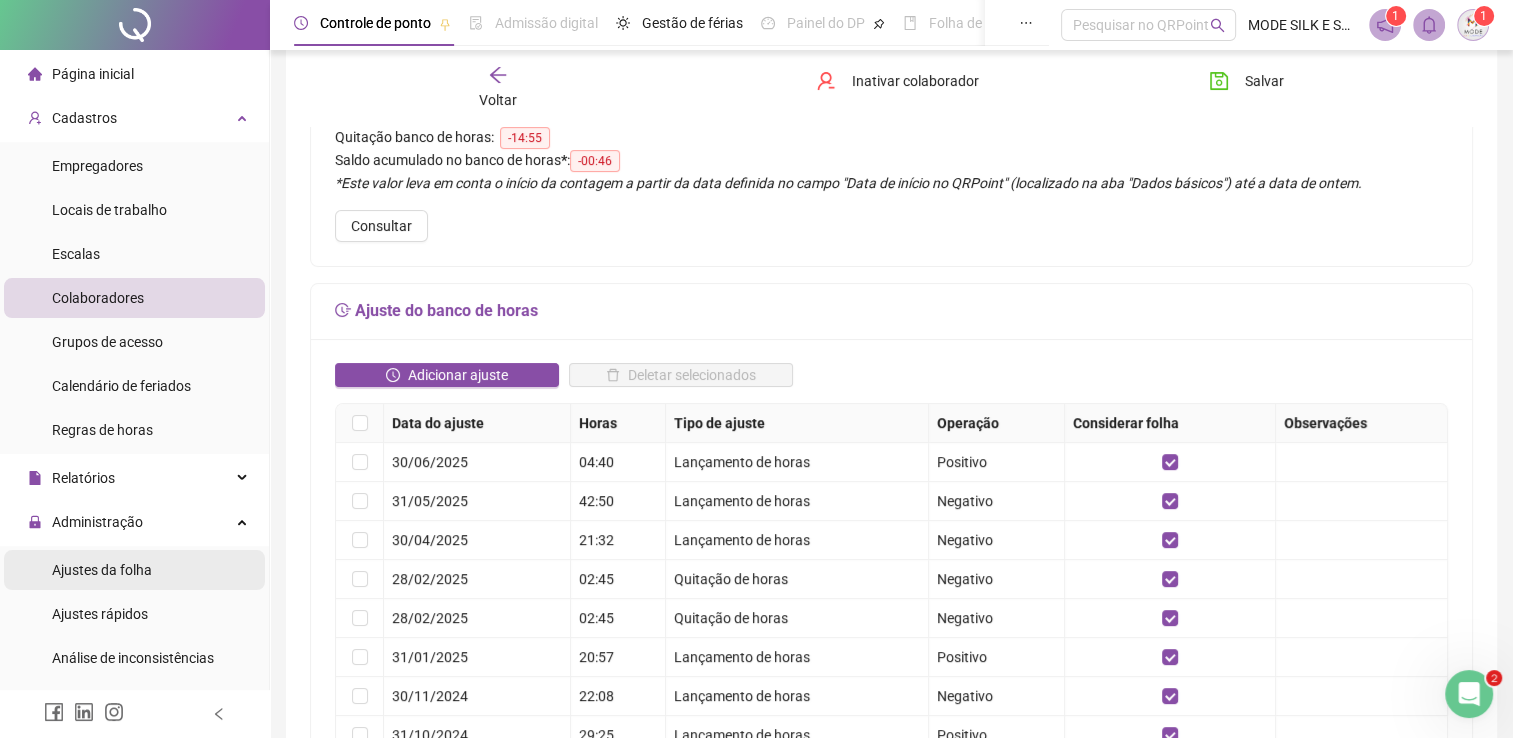 click on "Ajustes da folha" at bounding box center (102, 570) 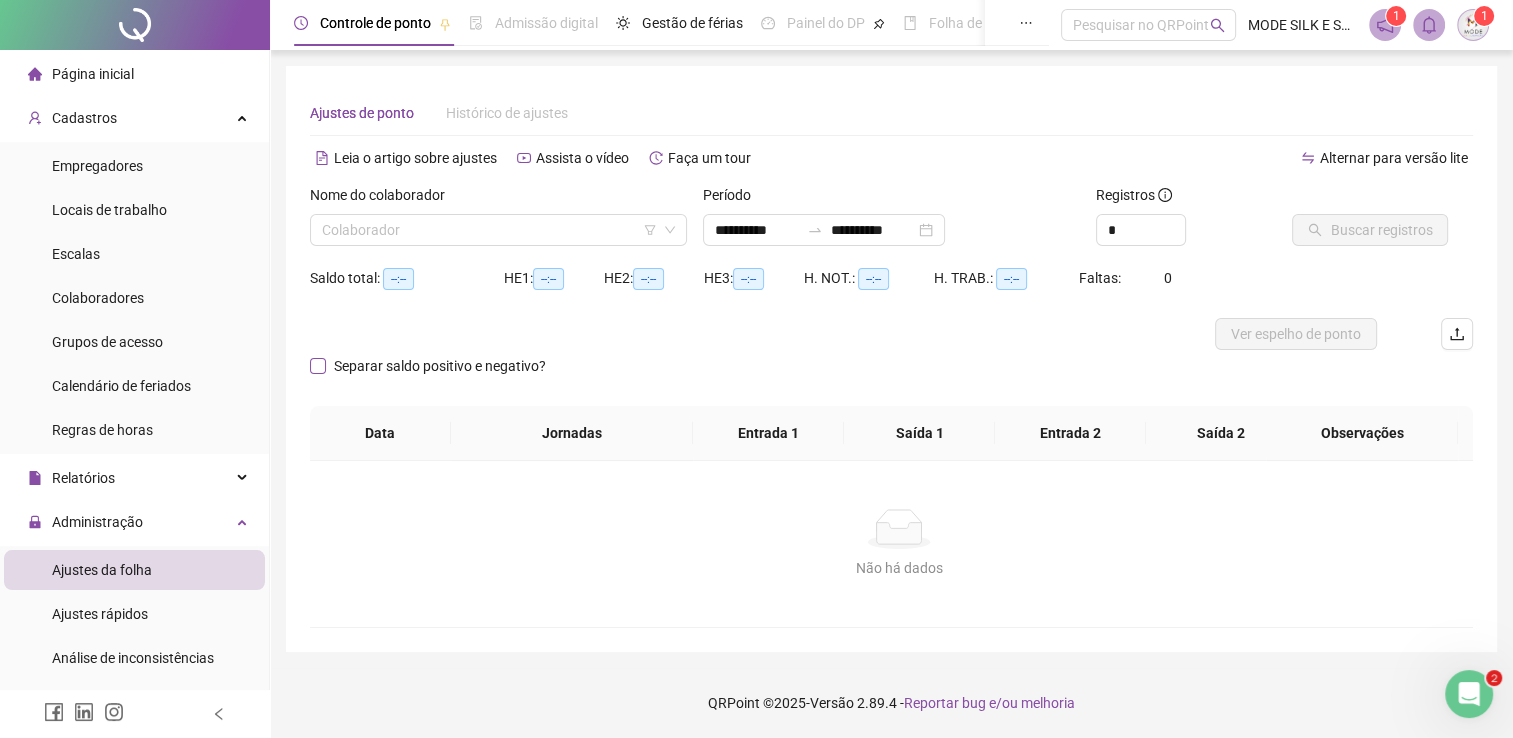 scroll, scrollTop: 0, scrollLeft: 0, axis: both 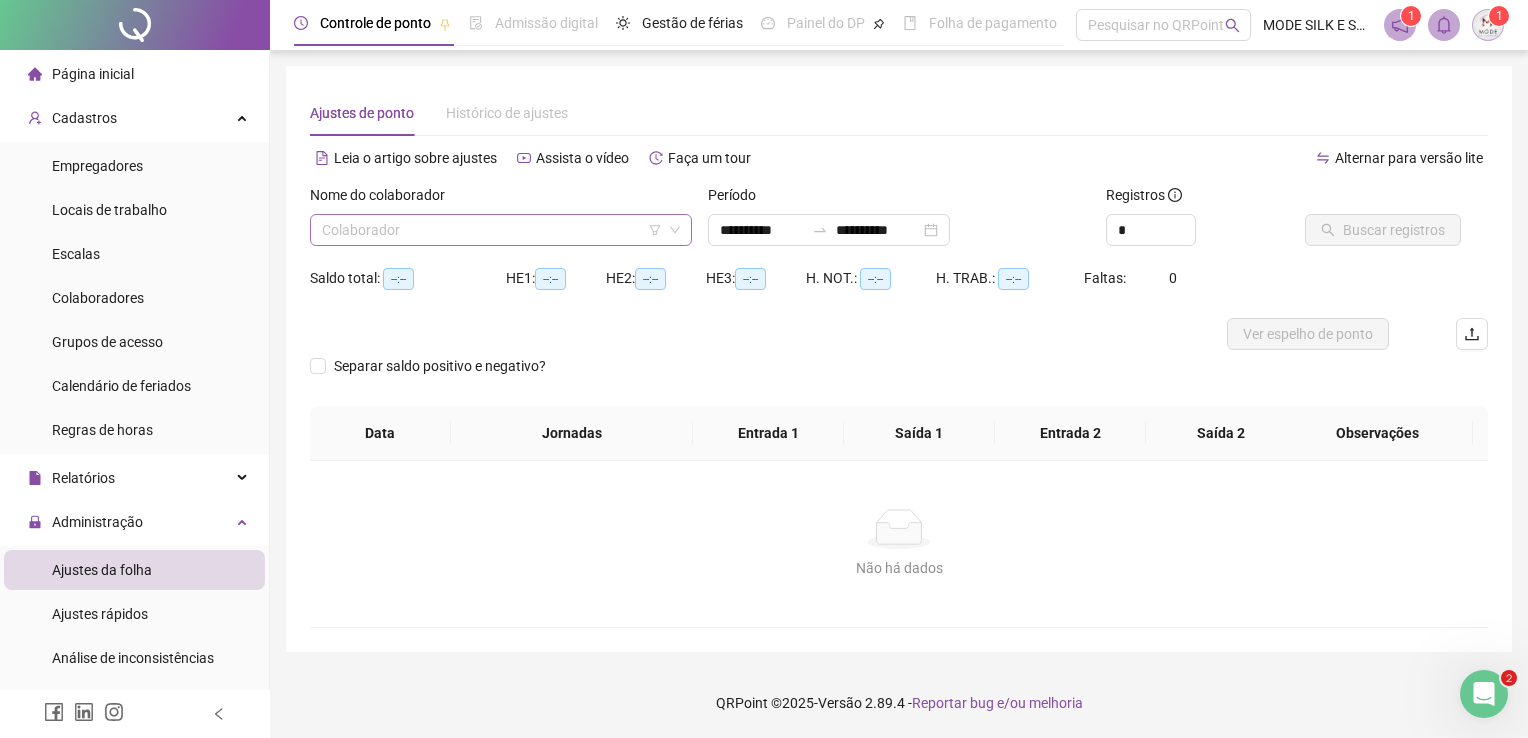 click at bounding box center (492, 230) 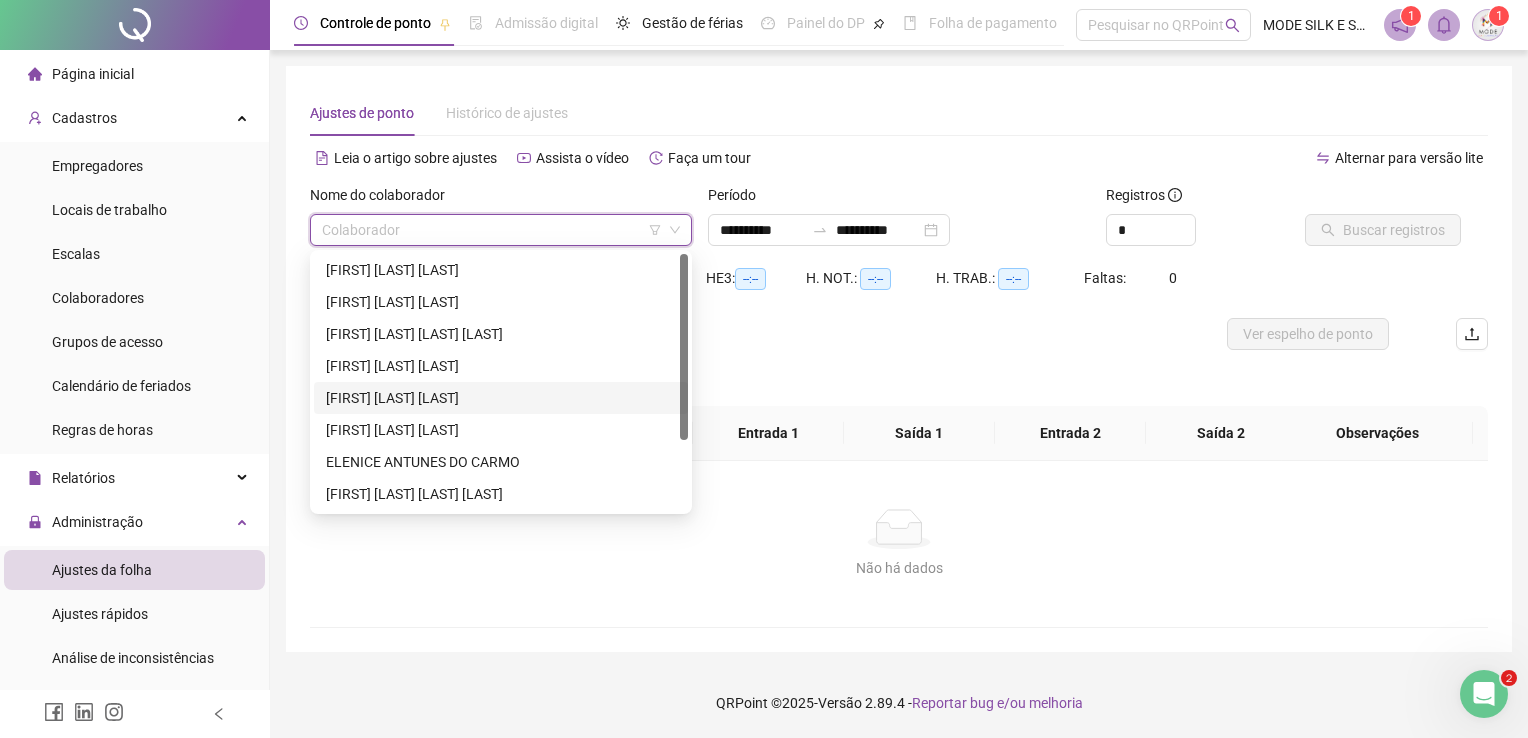click on "[FIRST] [LAST] [LAST]" at bounding box center (501, 398) 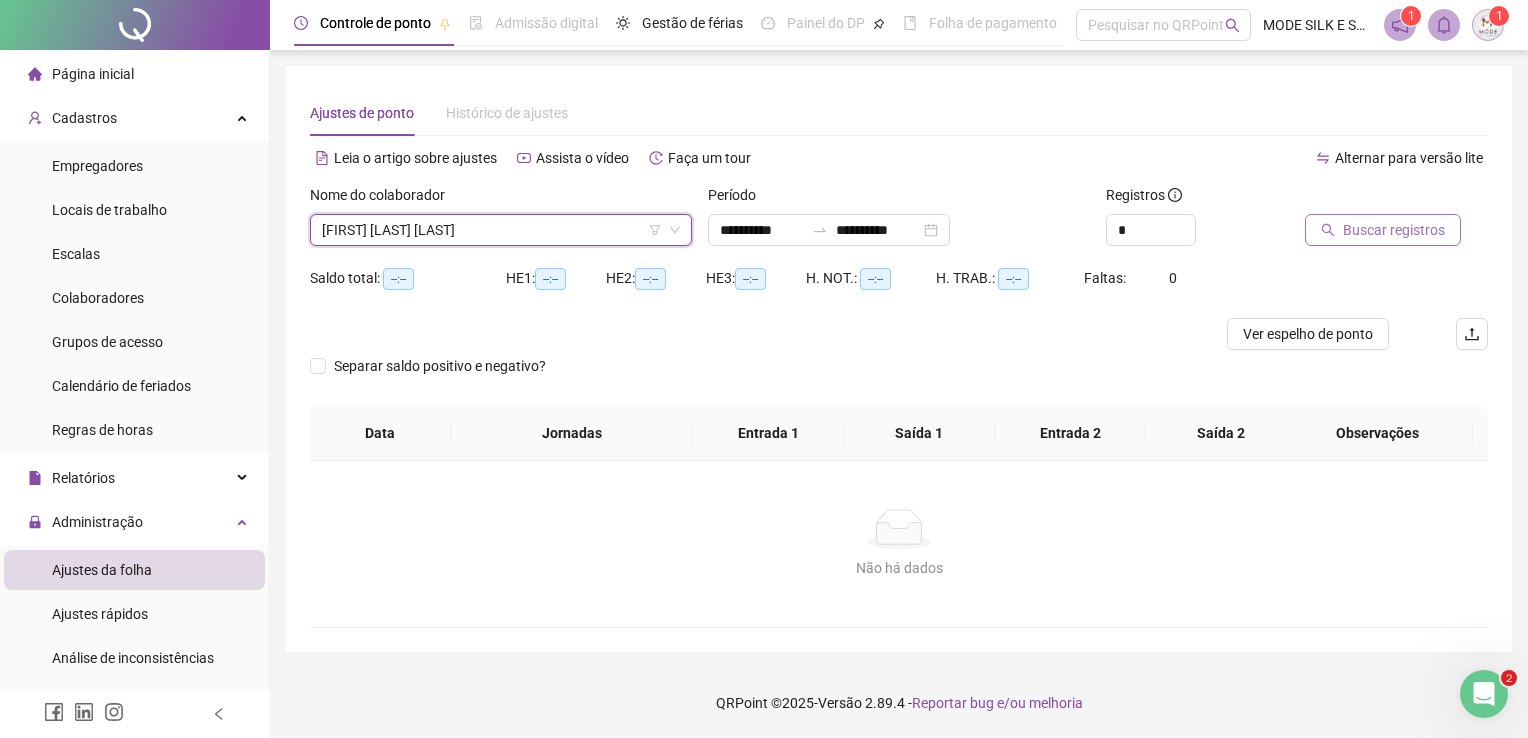 click on "Buscar registros" at bounding box center [1383, 230] 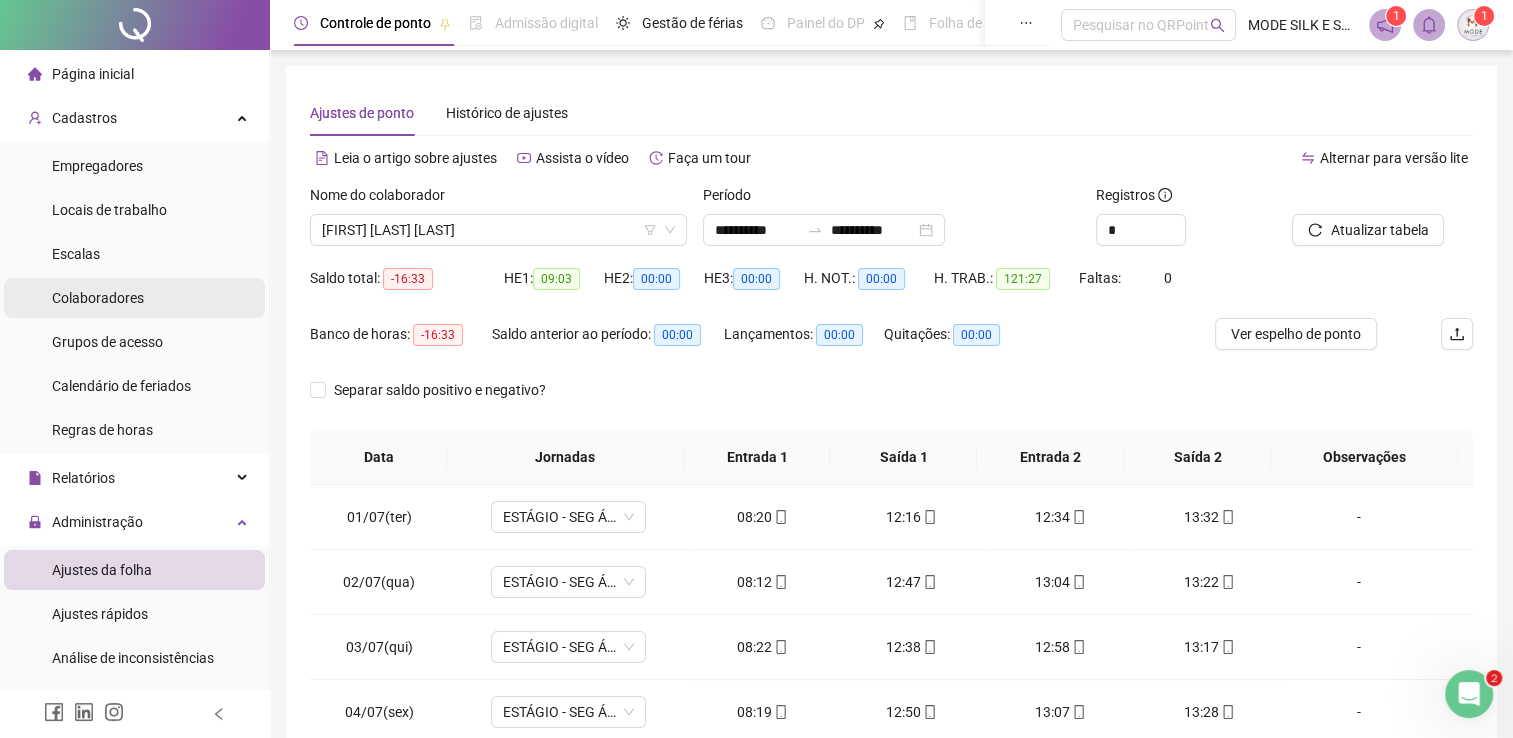 click on "Colaboradores" at bounding box center (134, 298) 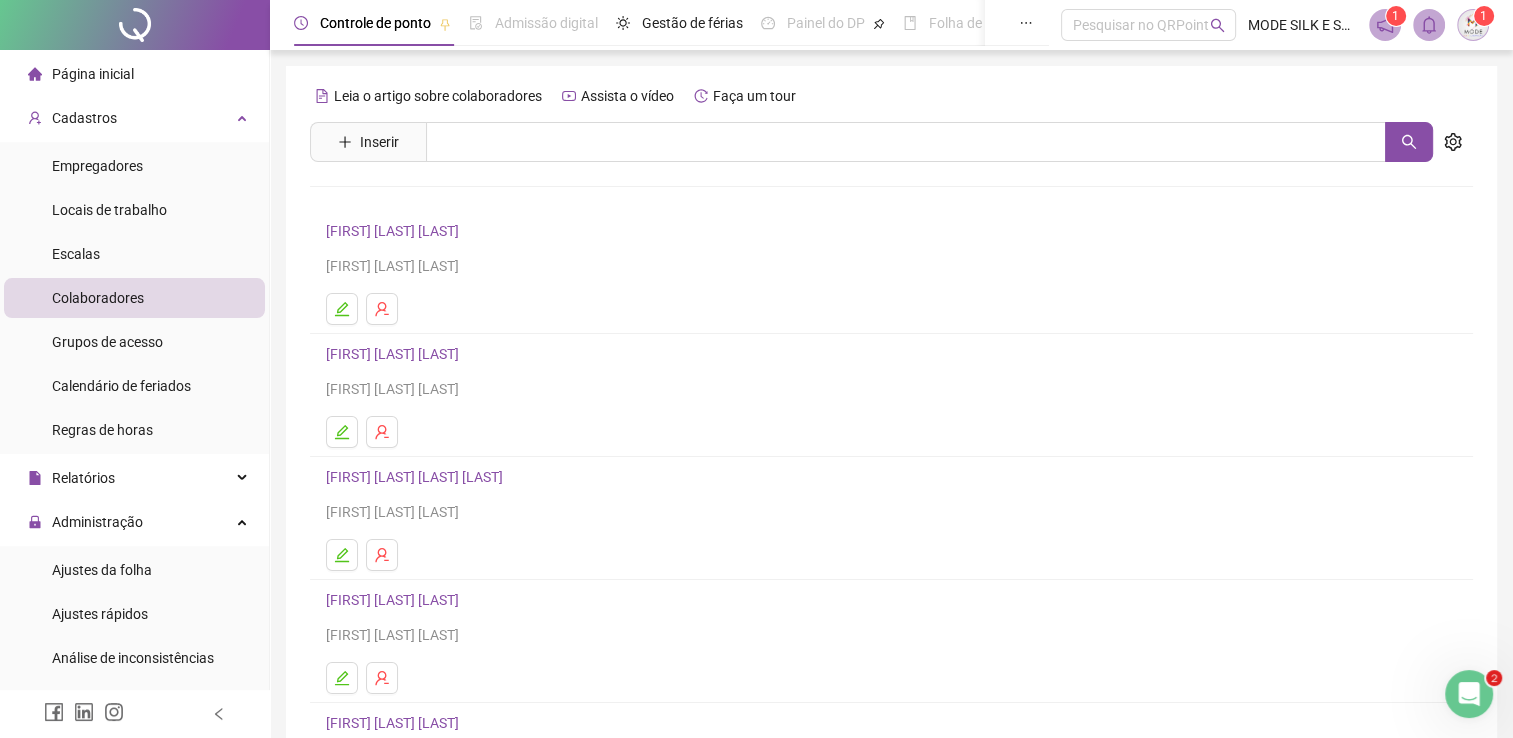 scroll, scrollTop: 228, scrollLeft: 0, axis: vertical 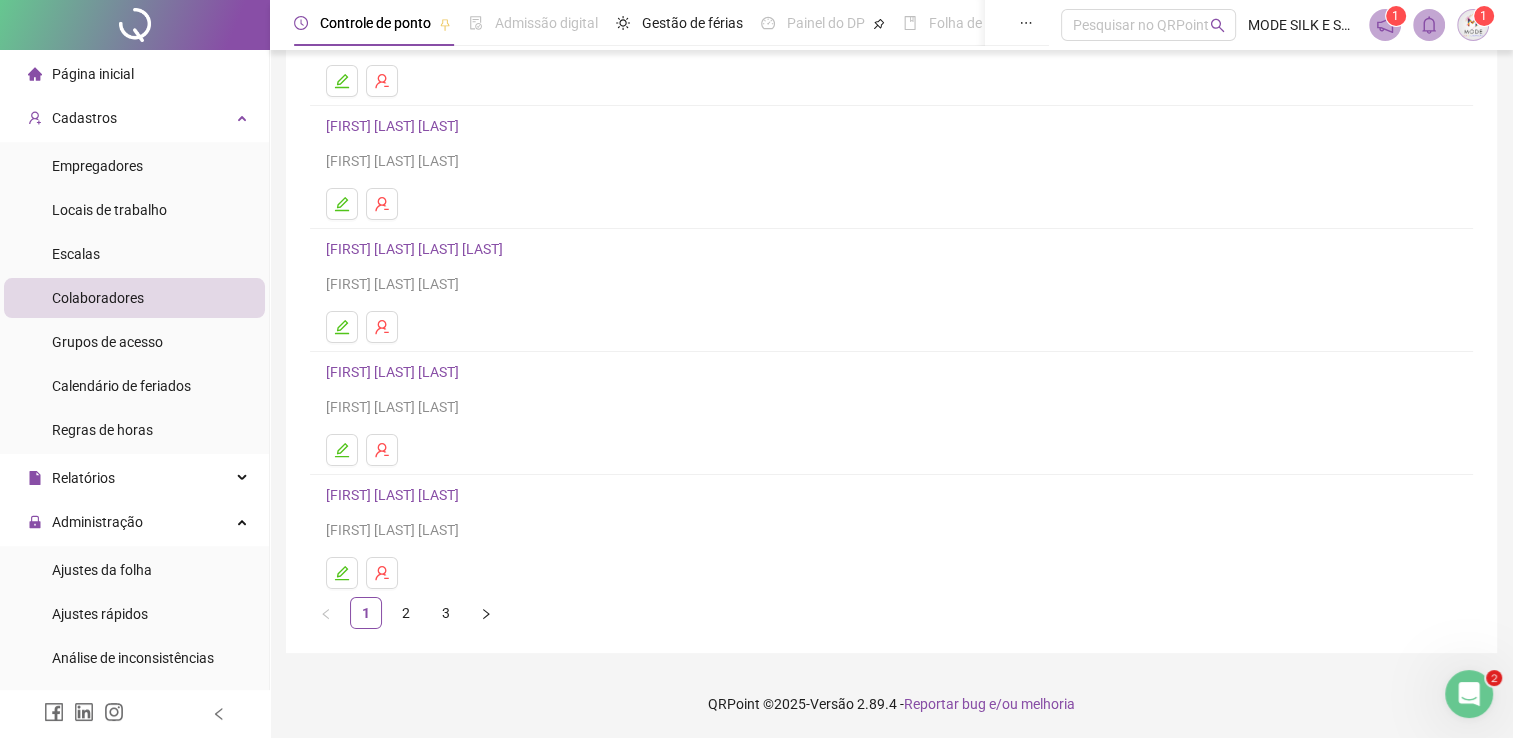 click on "[FIRST] [LAST] [LAST]" at bounding box center [395, 495] 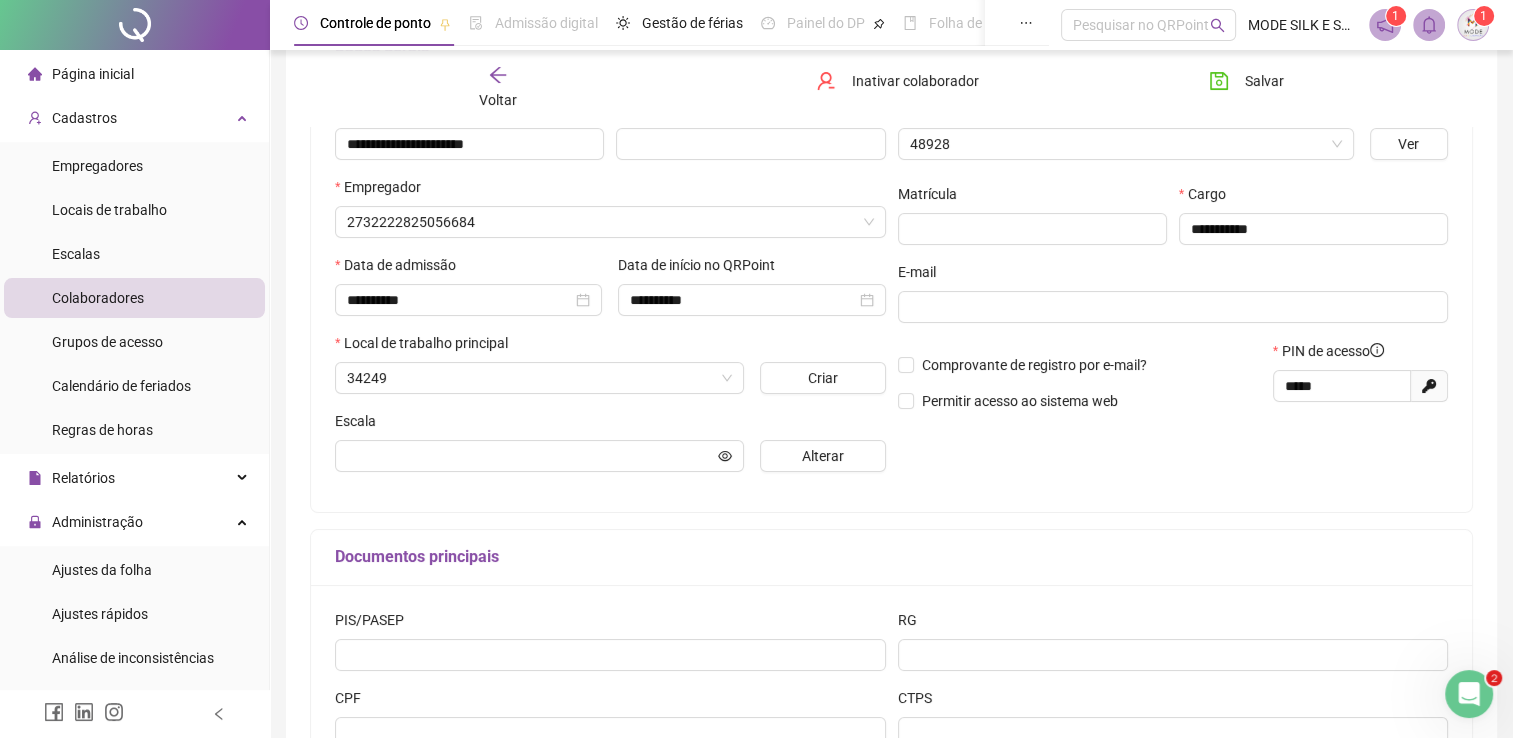scroll, scrollTop: 238, scrollLeft: 0, axis: vertical 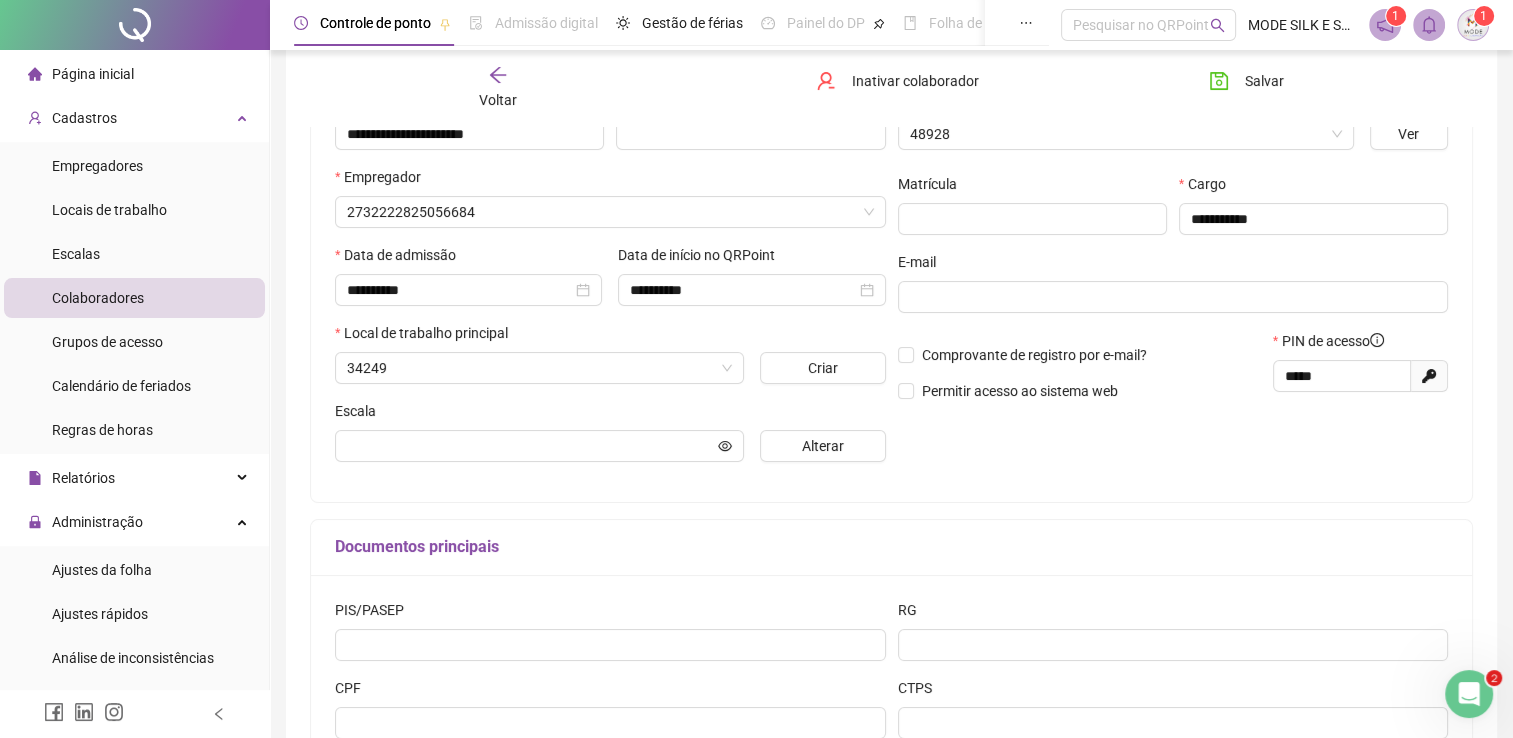 type on "**********" 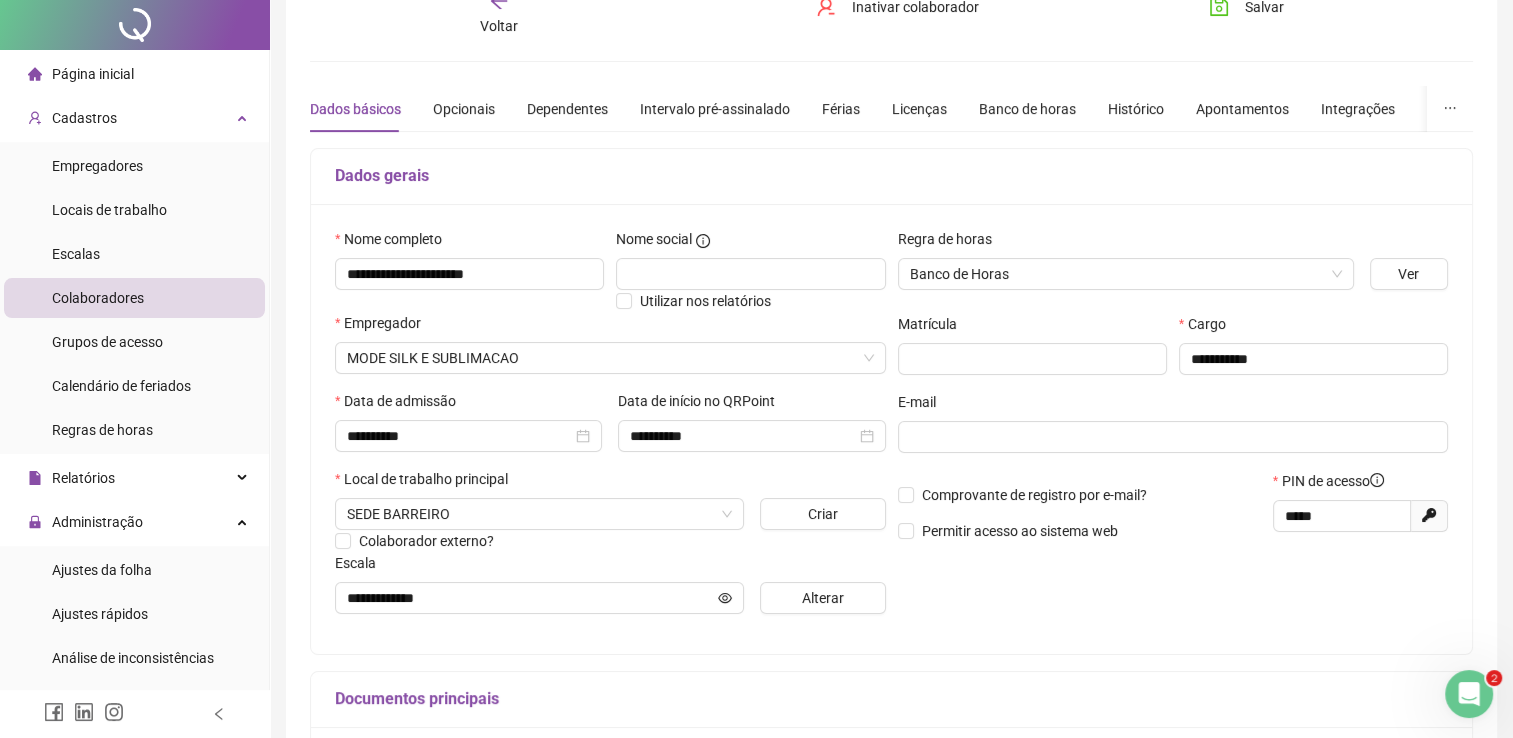 scroll, scrollTop: 0, scrollLeft: 0, axis: both 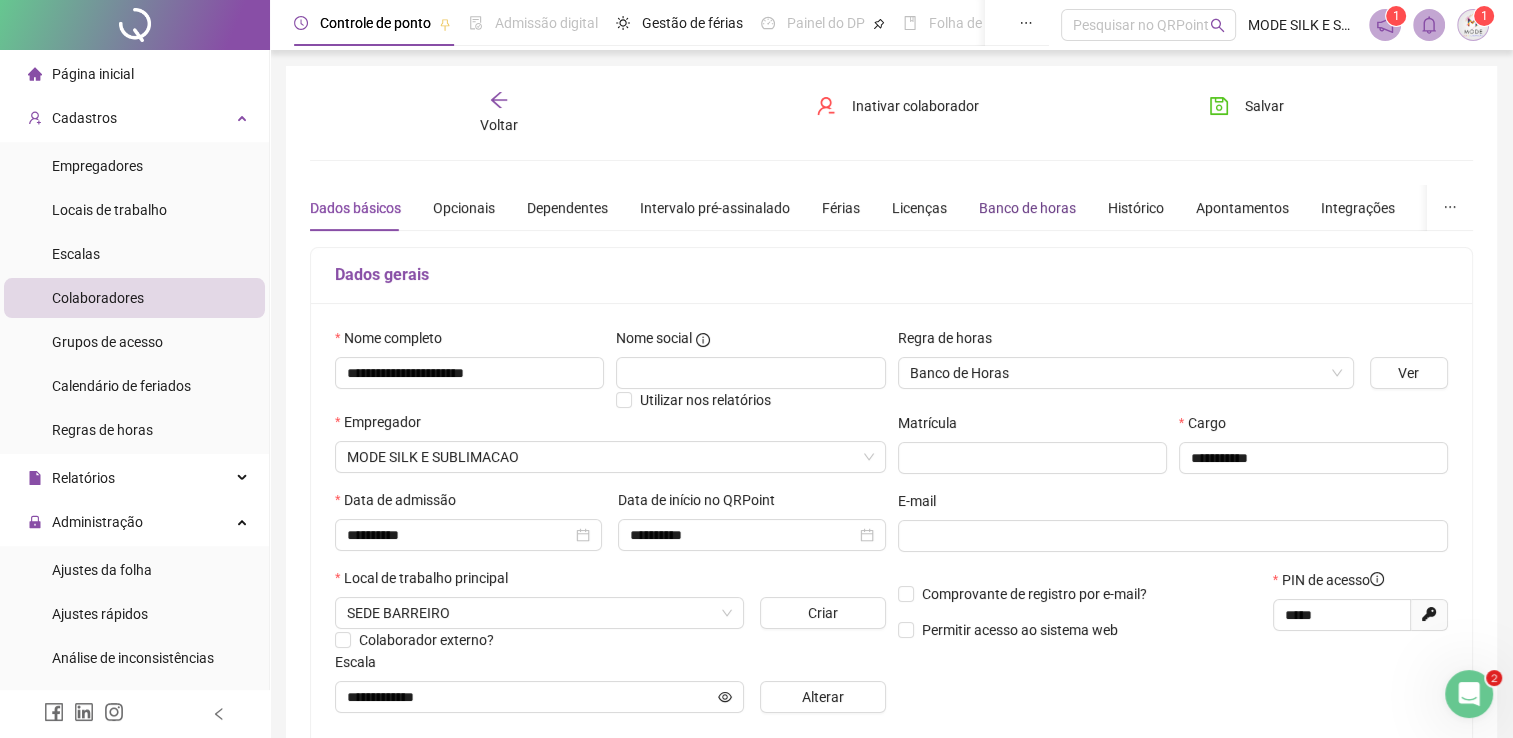 click on "Banco de horas" at bounding box center (1027, 208) 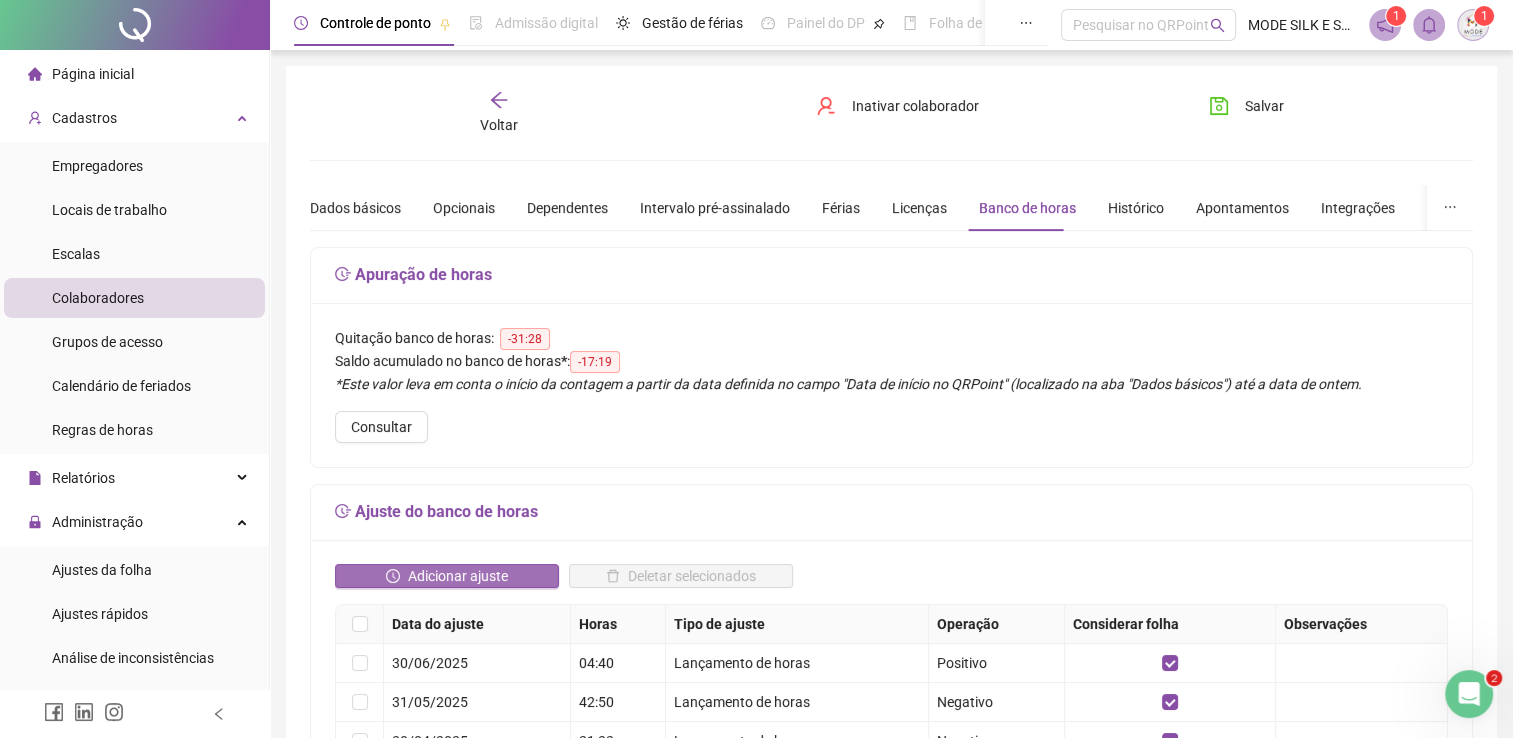click on "Adicionar ajuste" at bounding box center (458, 576) 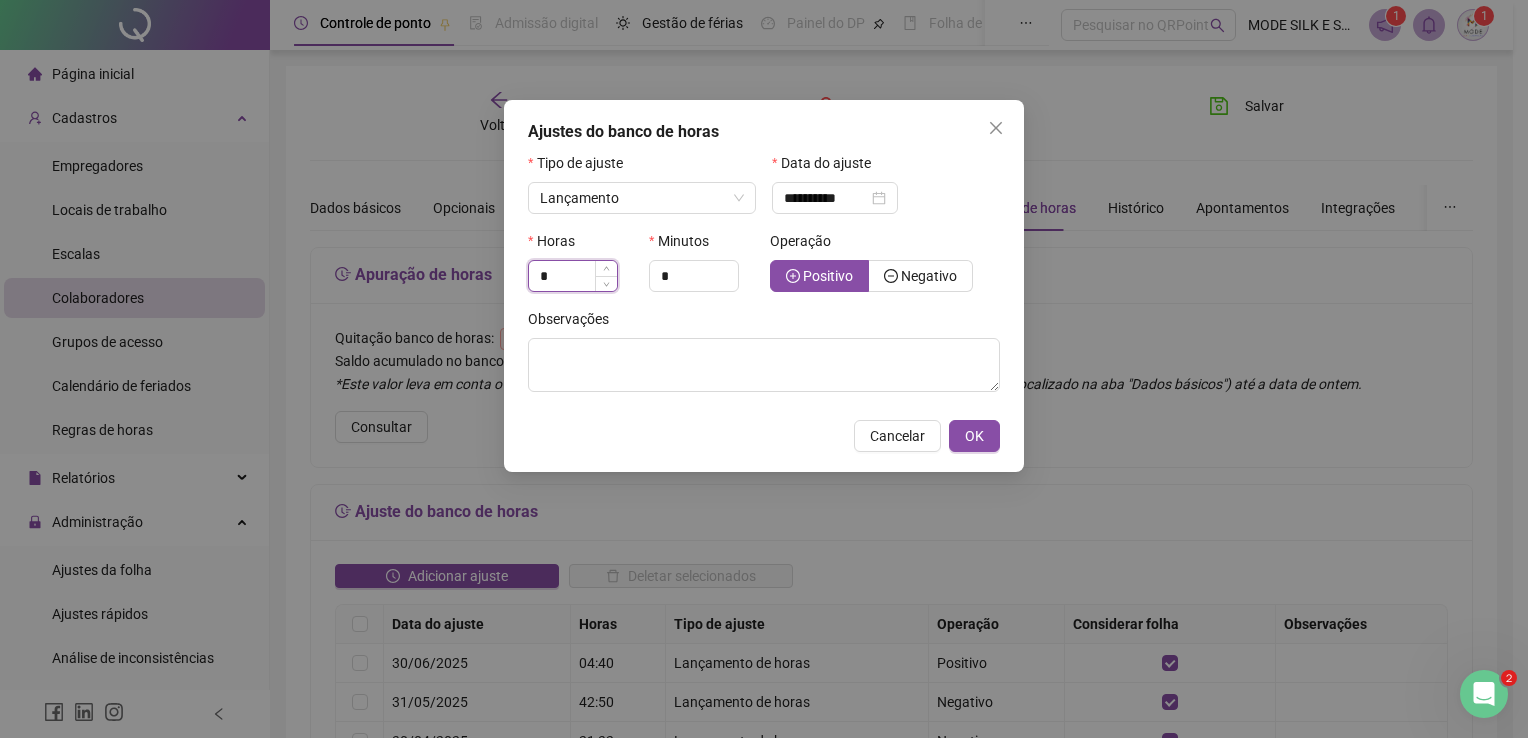 drag, startPoint x: 575, startPoint y: 277, endPoint x: 538, endPoint y: 286, distance: 38.078865 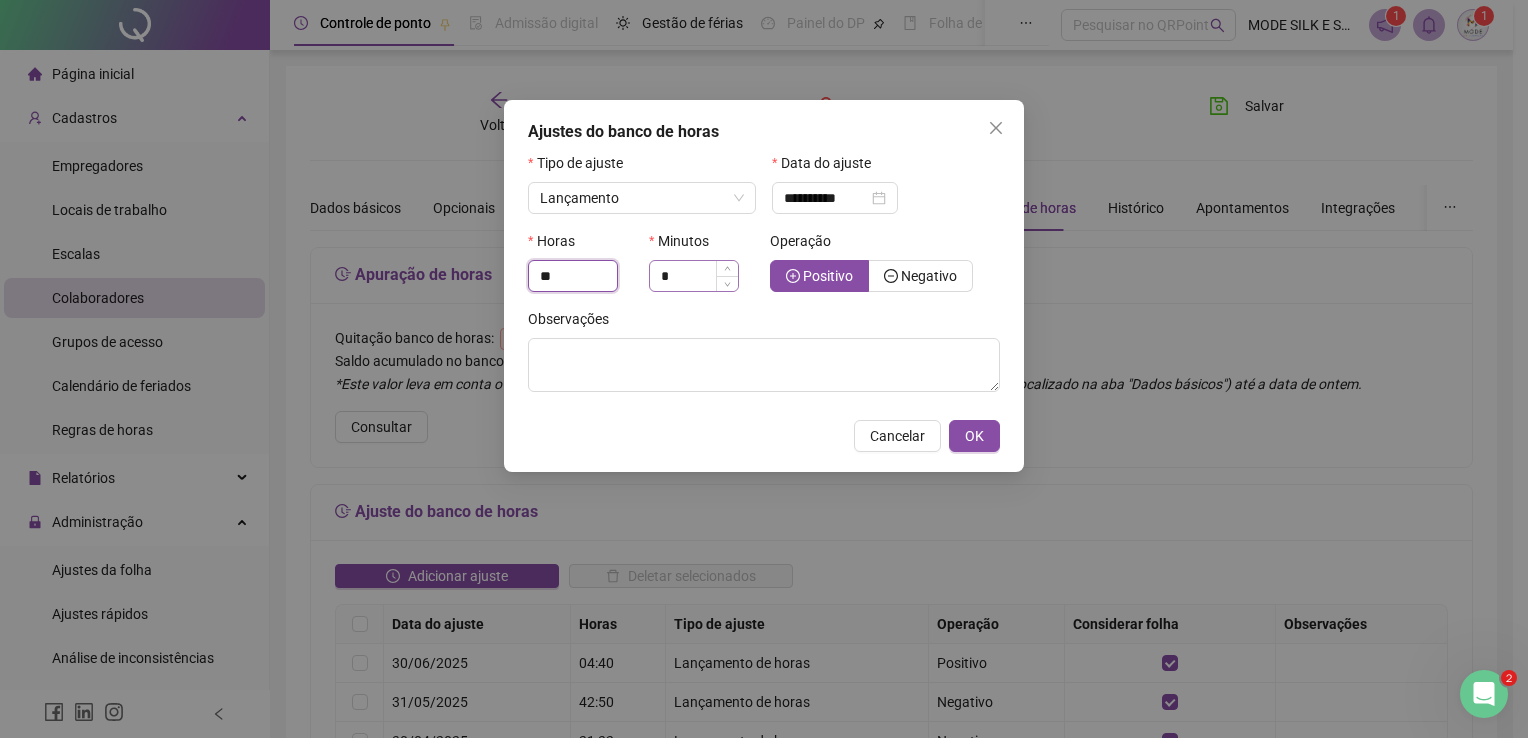 type on "**" 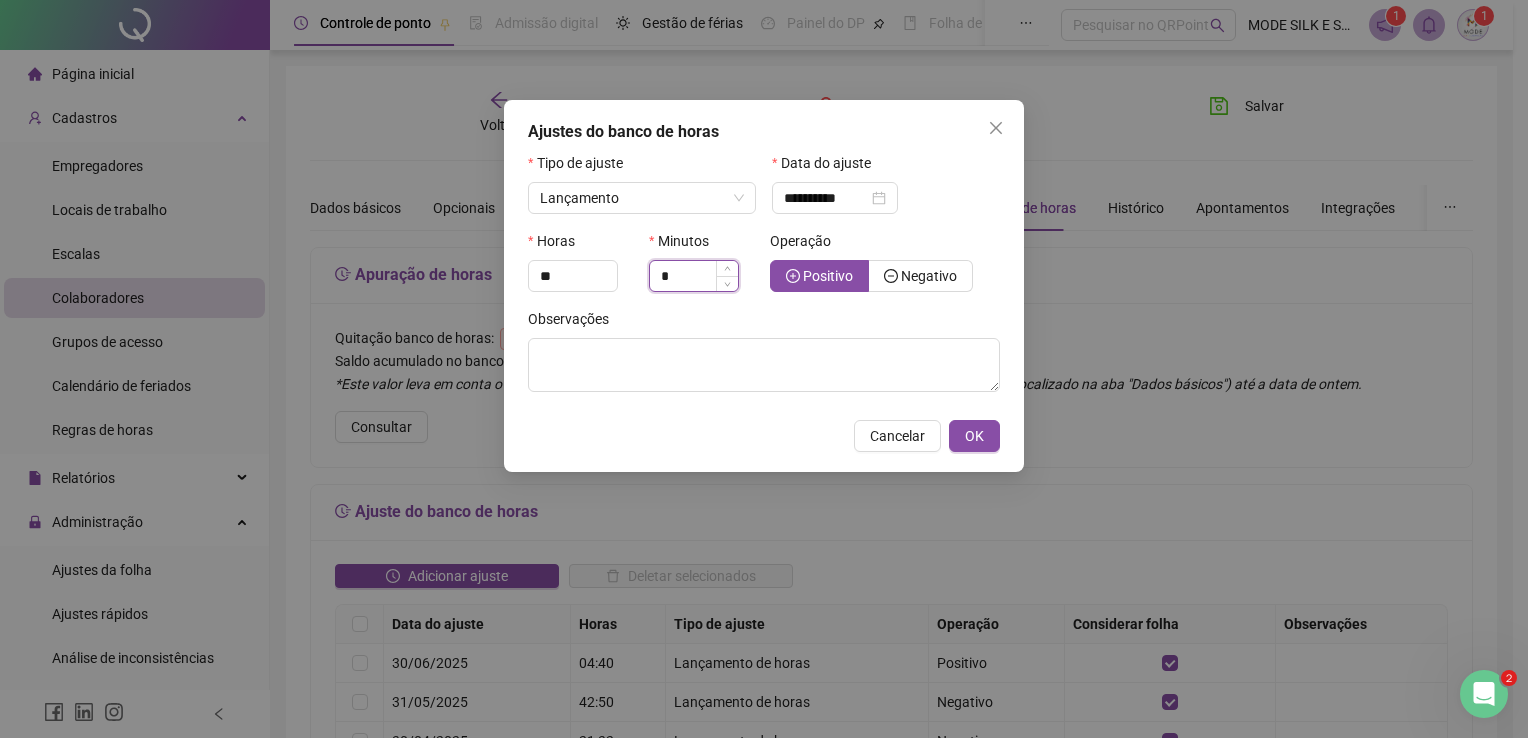 click on "*" at bounding box center [694, 276] 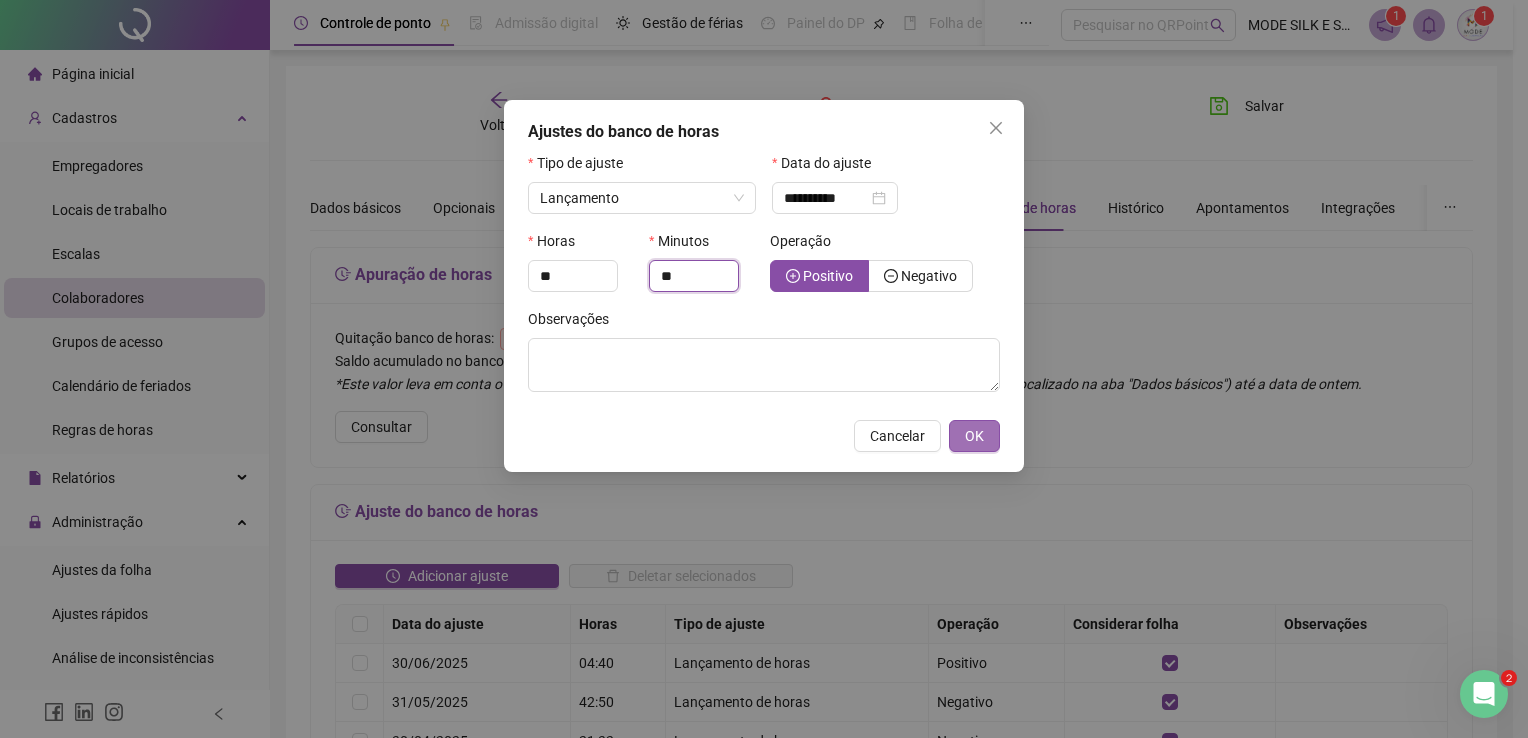 type on "**" 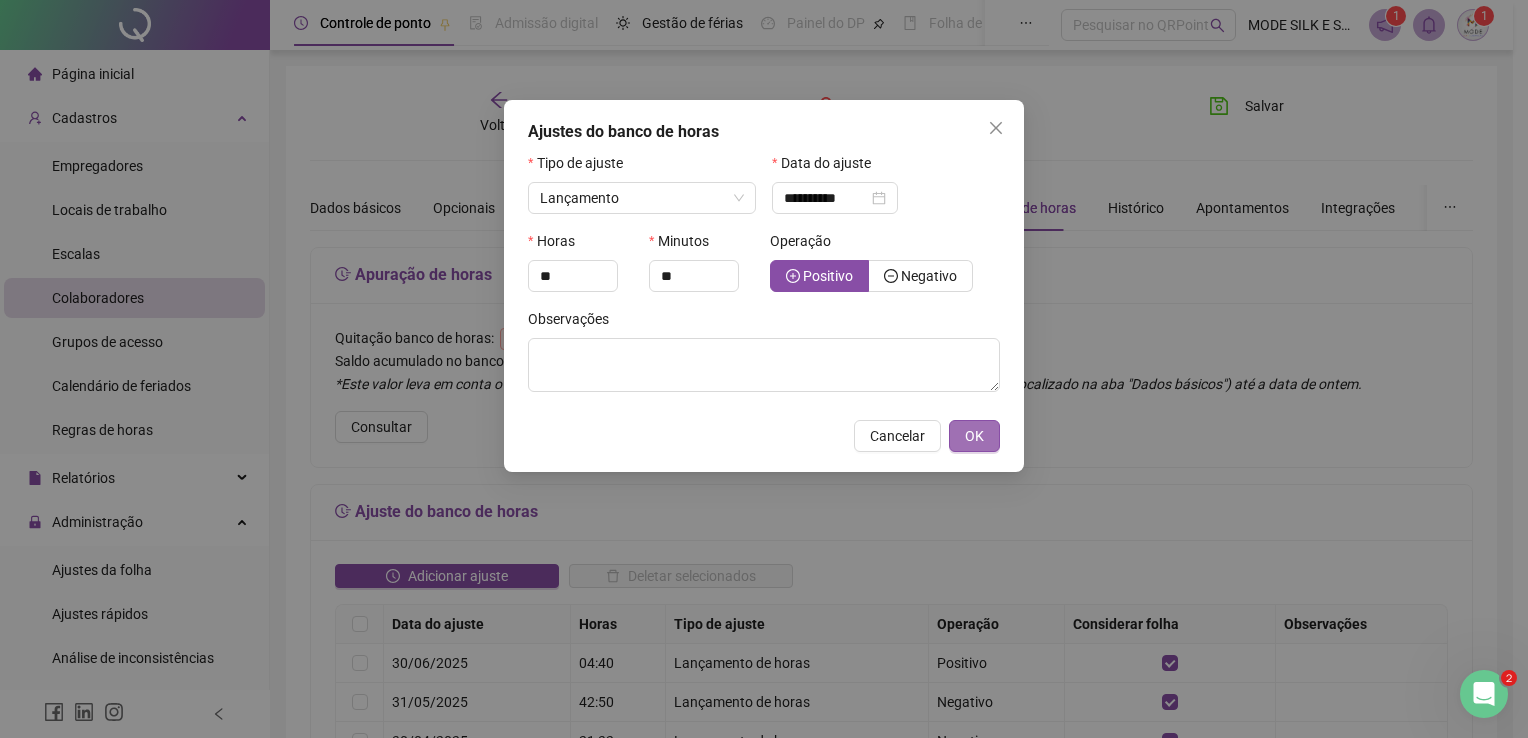 click on "OK" at bounding box center (974, 436) 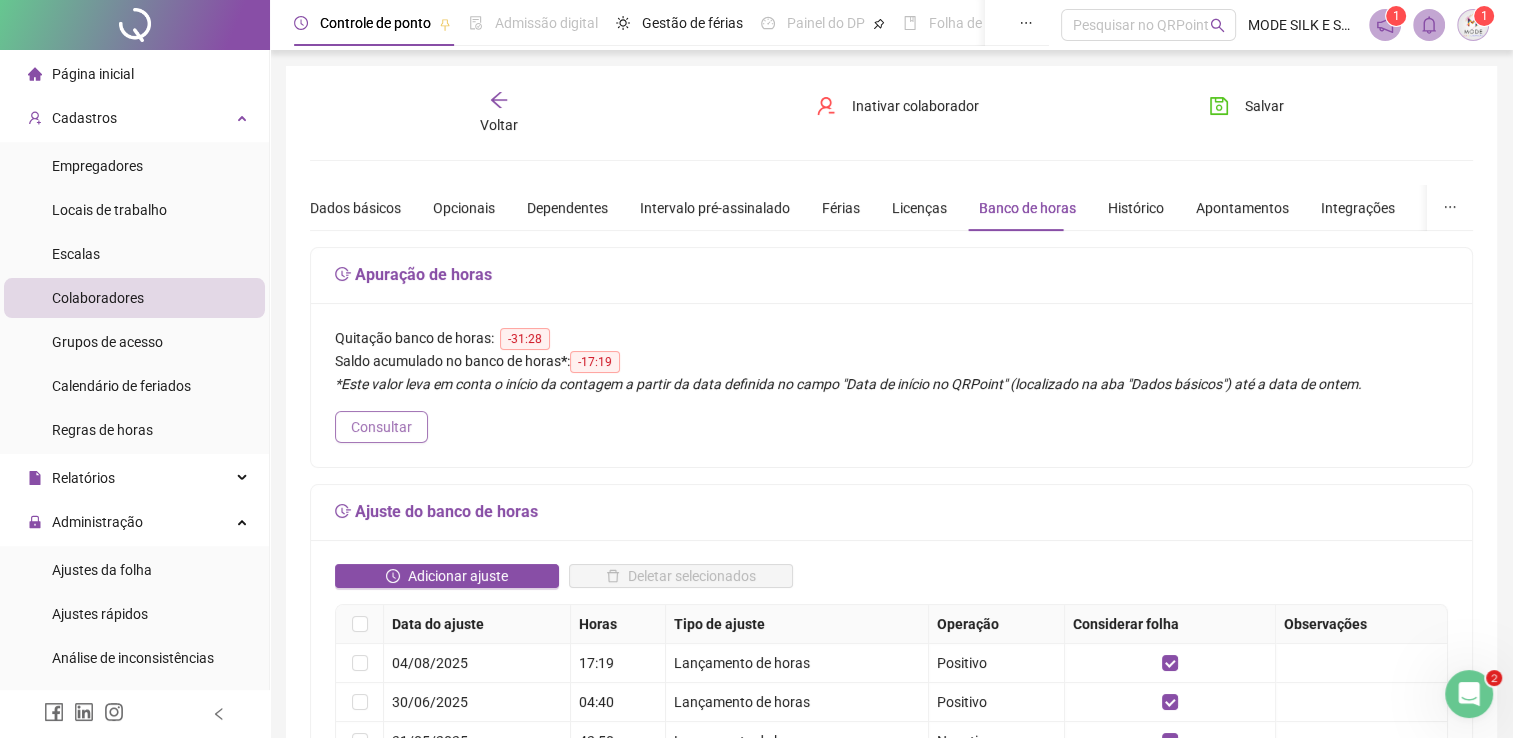 click on "Consultar" at bounding box center (381, 427) 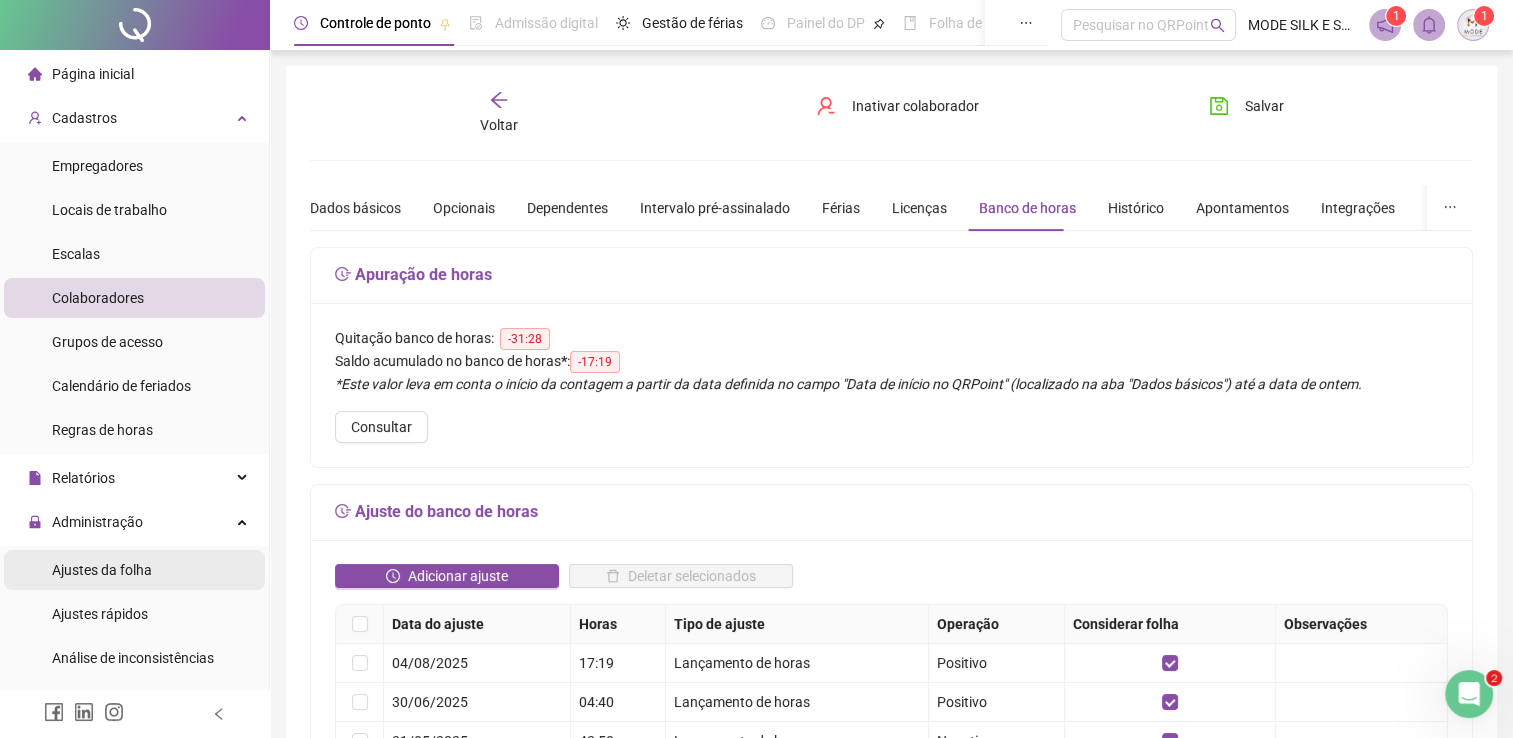 click on "Ajustes da folha" at bounding box center (134, 570) 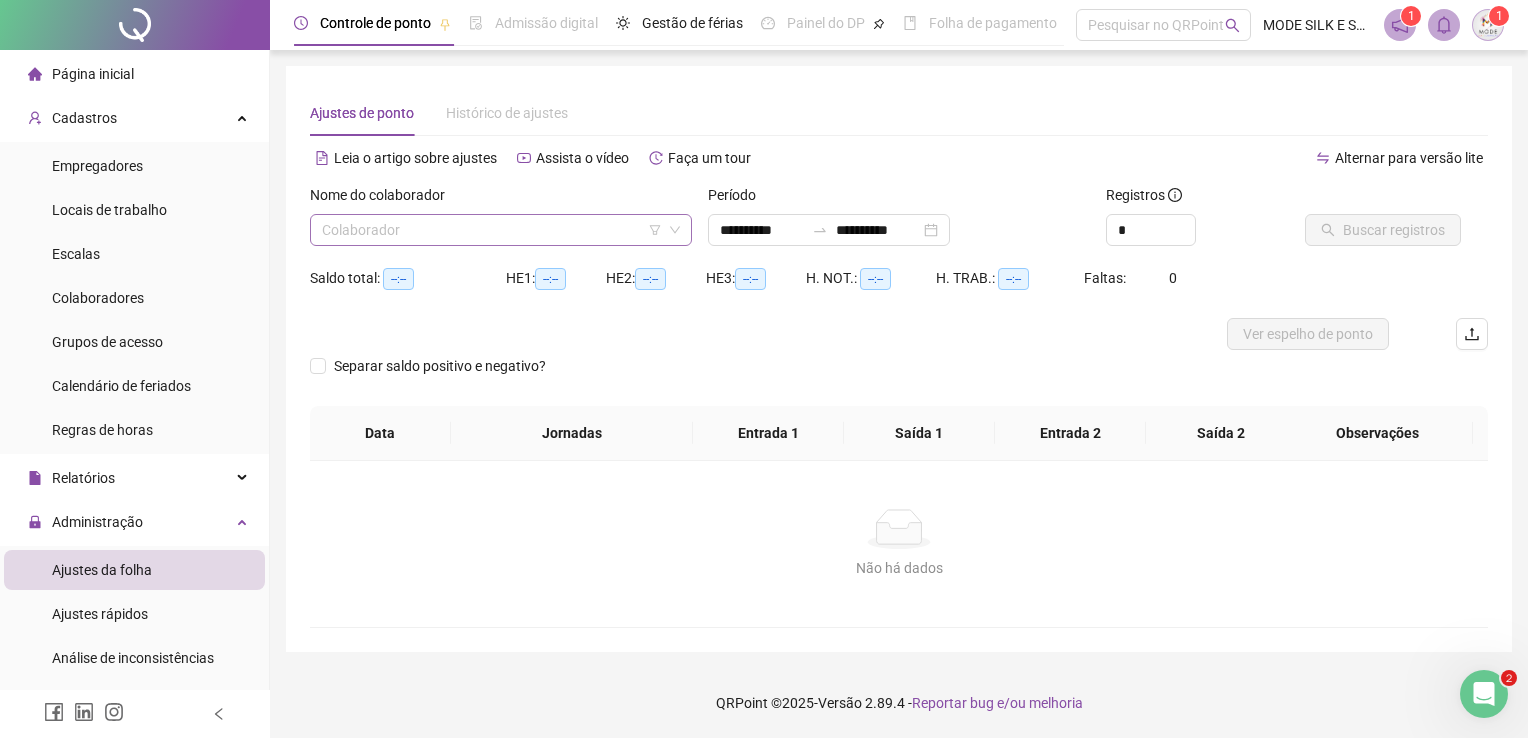 click at bounding box center (492, 230) 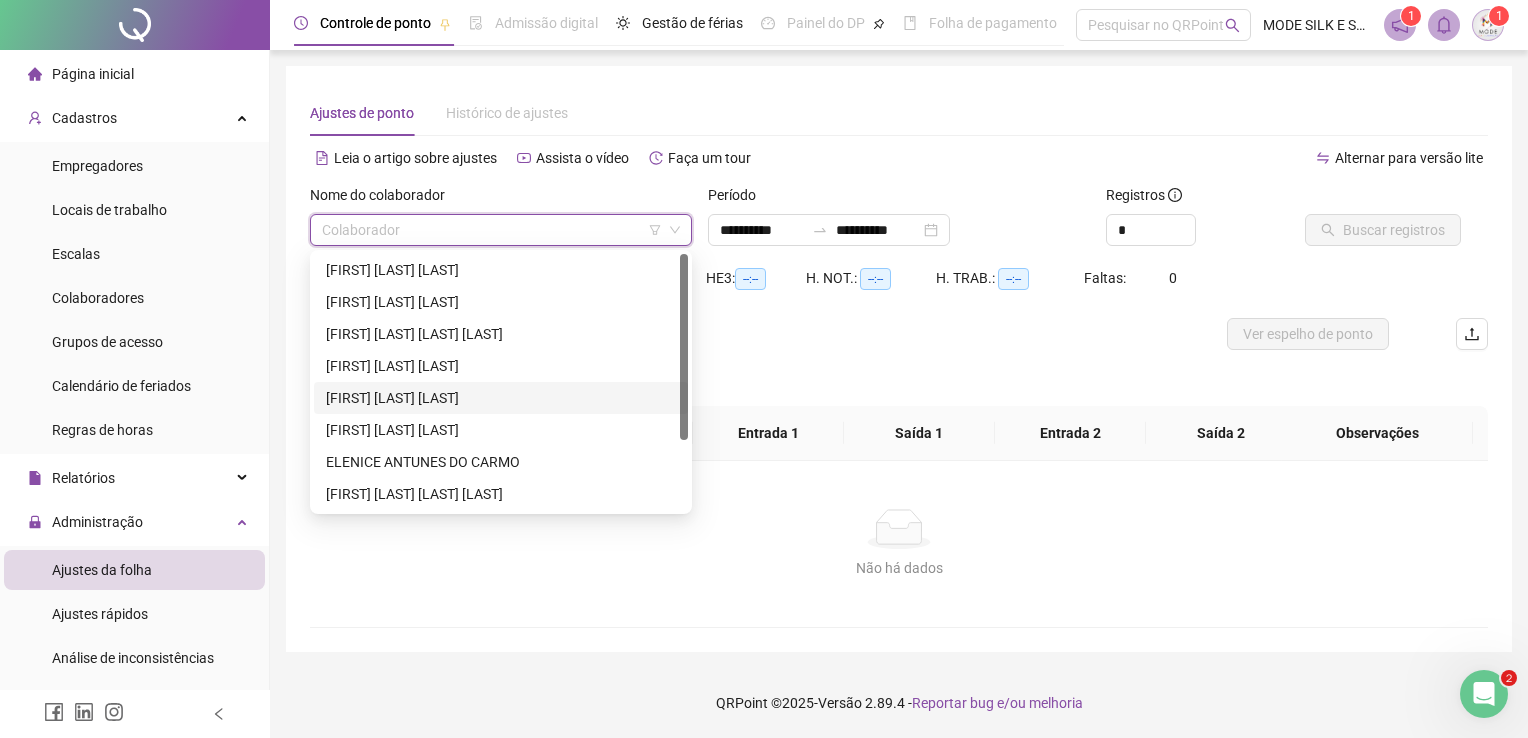 click on "[FIRST] [LAST] [LAST]" at bounding box center [501, 398] 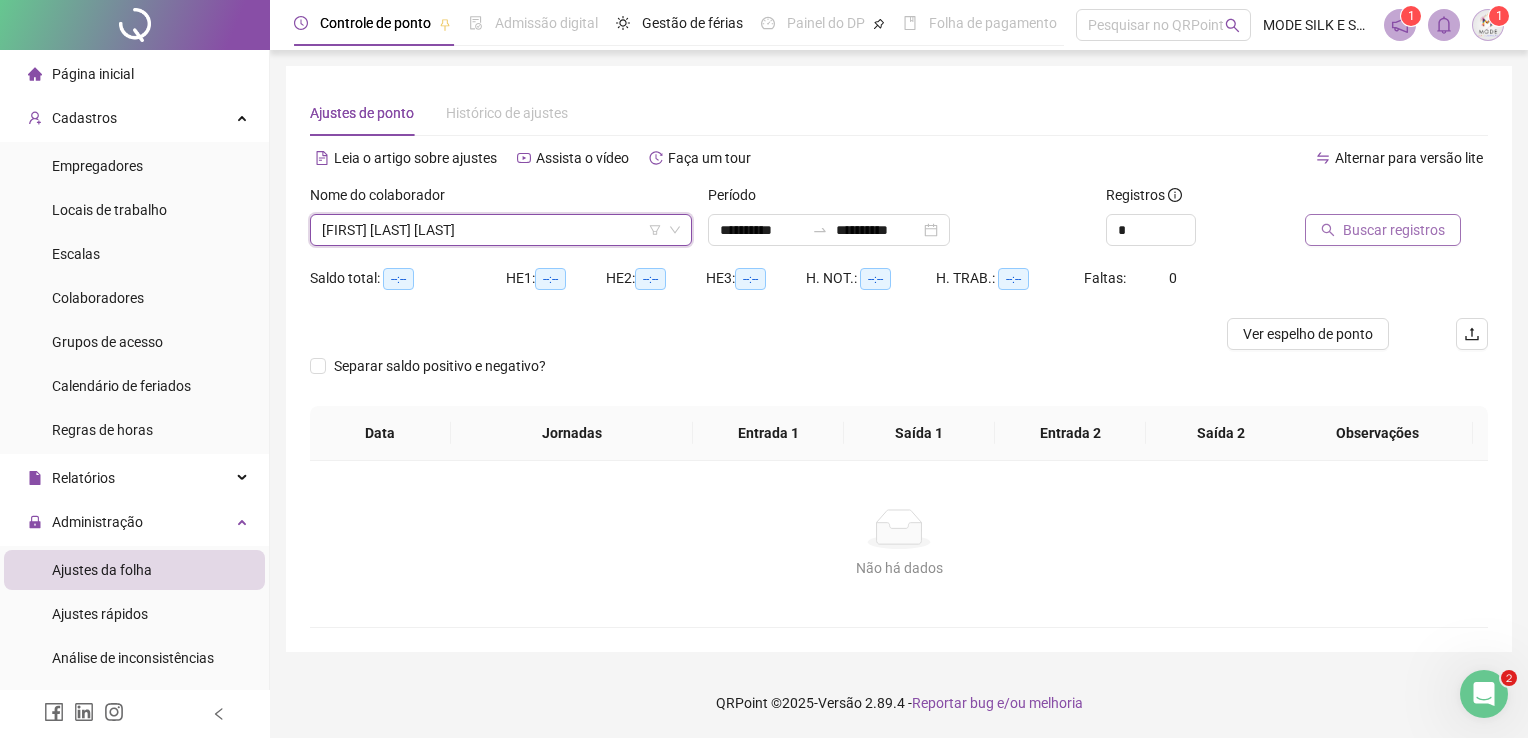 click on "Buscar registros" at bounding box center (1394, 230) 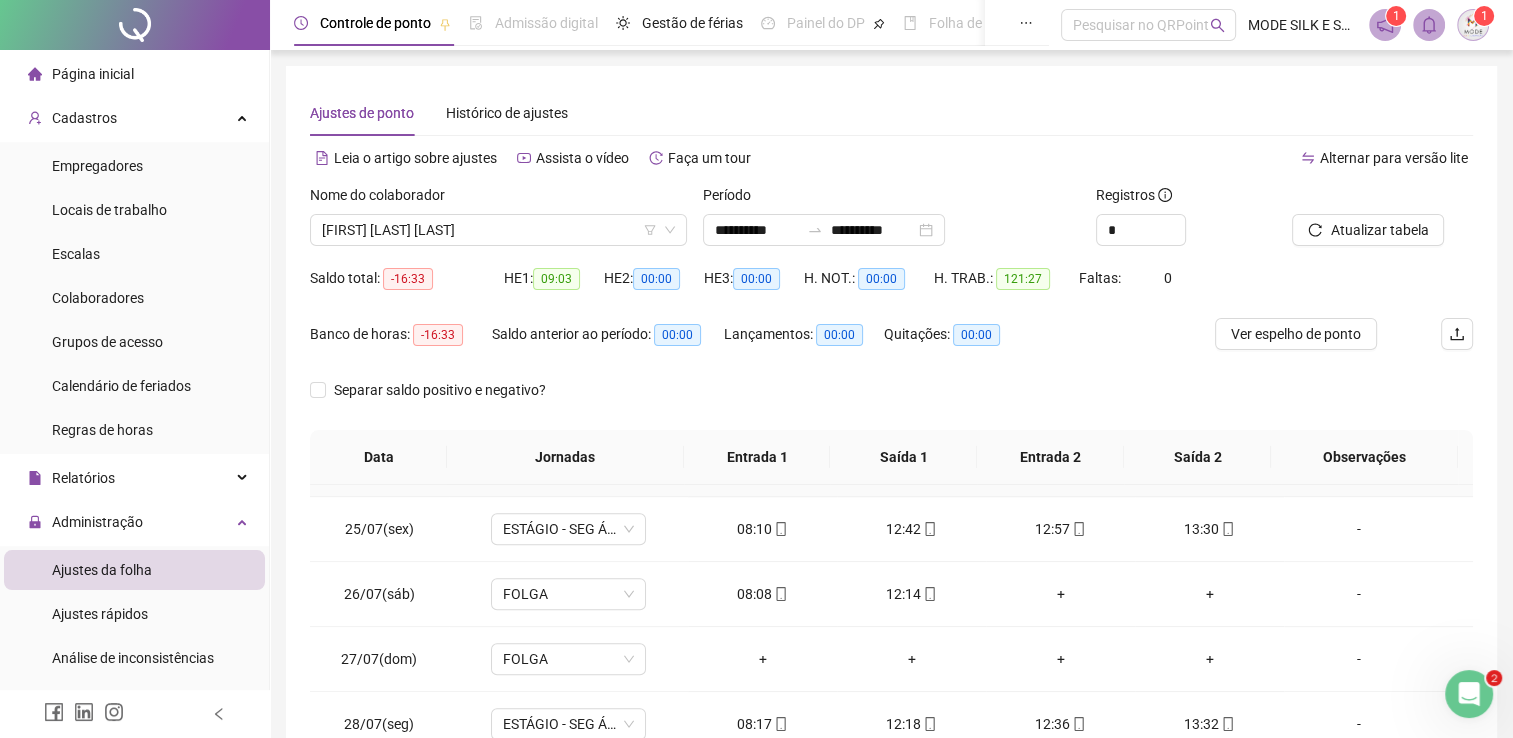 scroll, scrollTop: 1581, scrollLeft: 0, axis: vertical 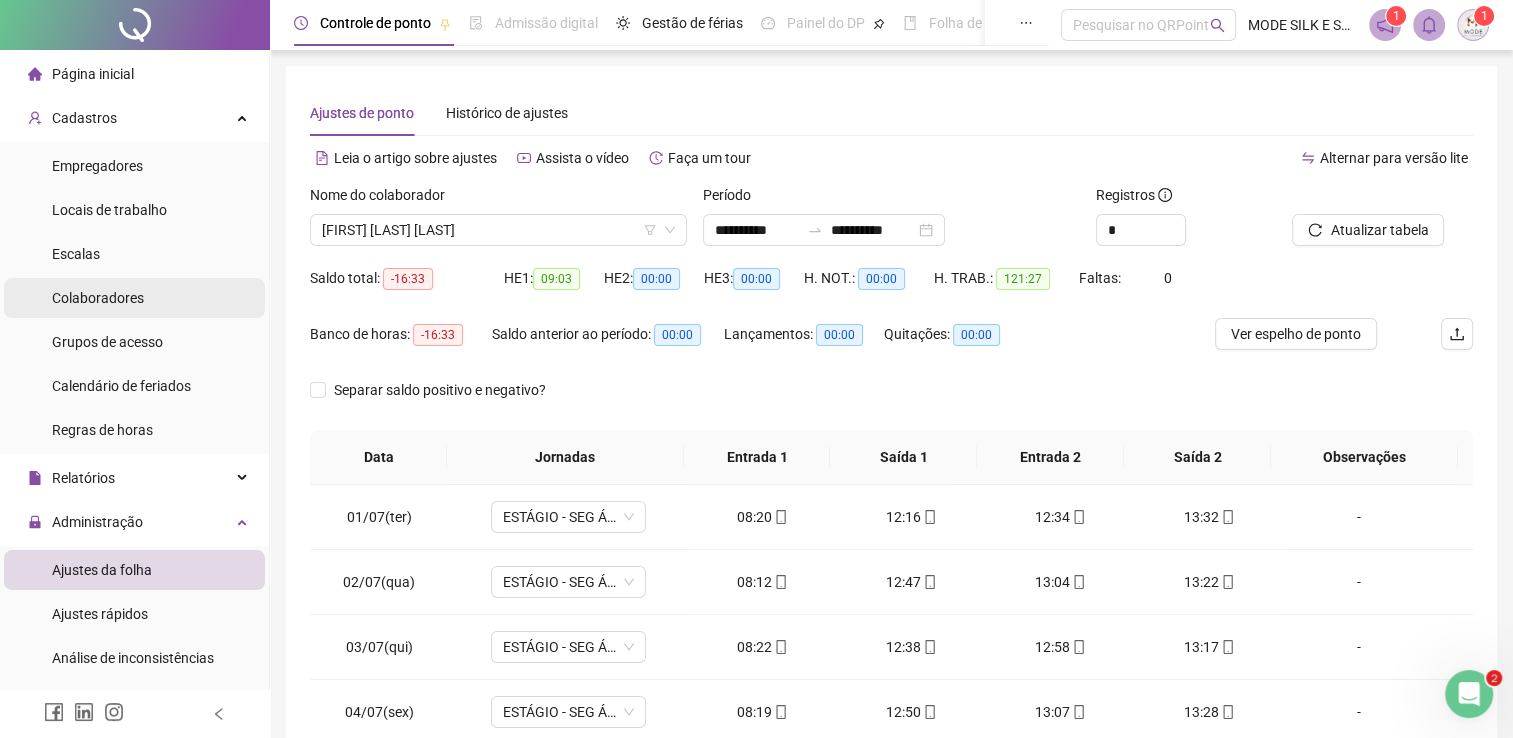 click on "Colaboradores" at bounding box center (98, 298) 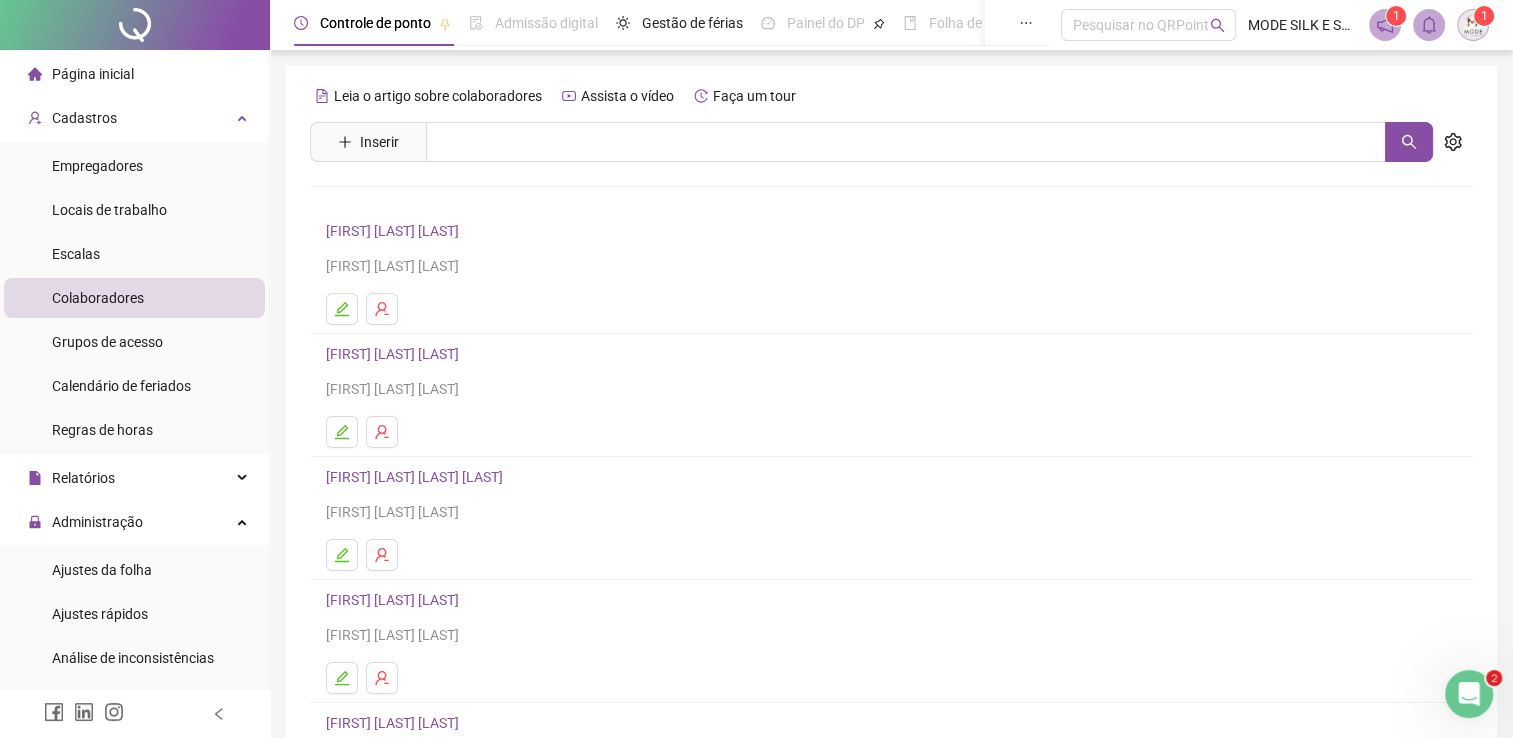 click on "[FIRST] [LAST] [LAST]" at bounding box center [395, 723] 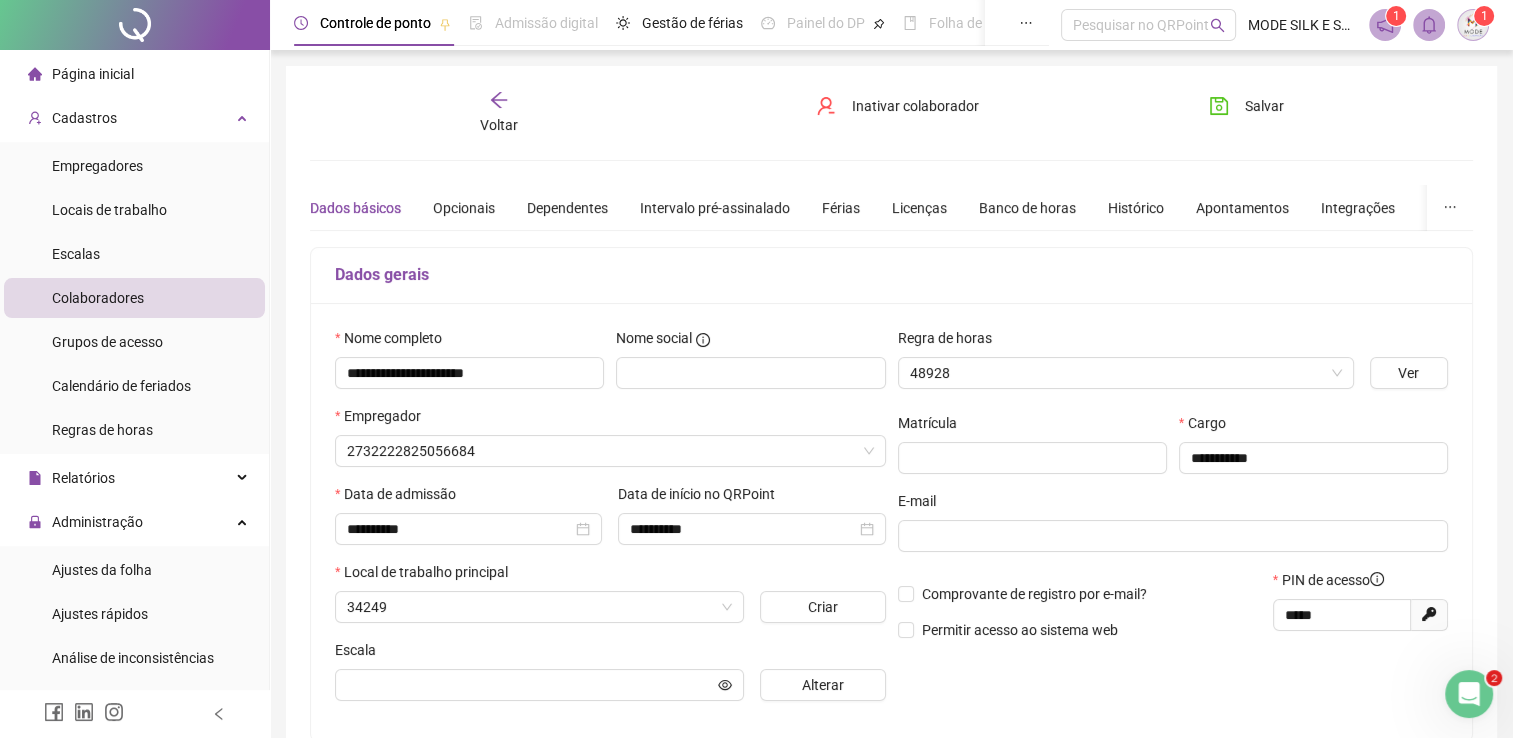 type on "**********" 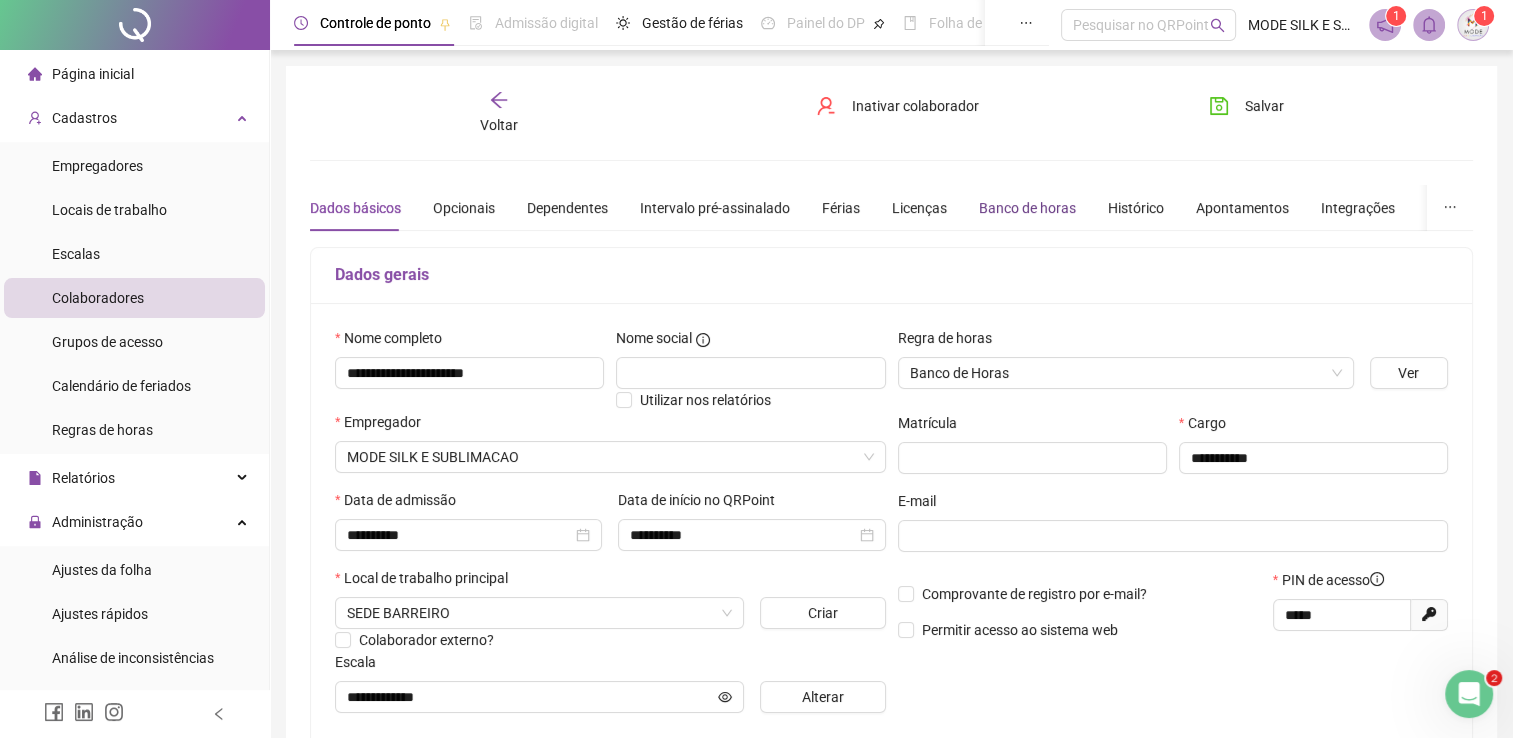 click on "Banco de horas" at bounding box center [1027, 208] 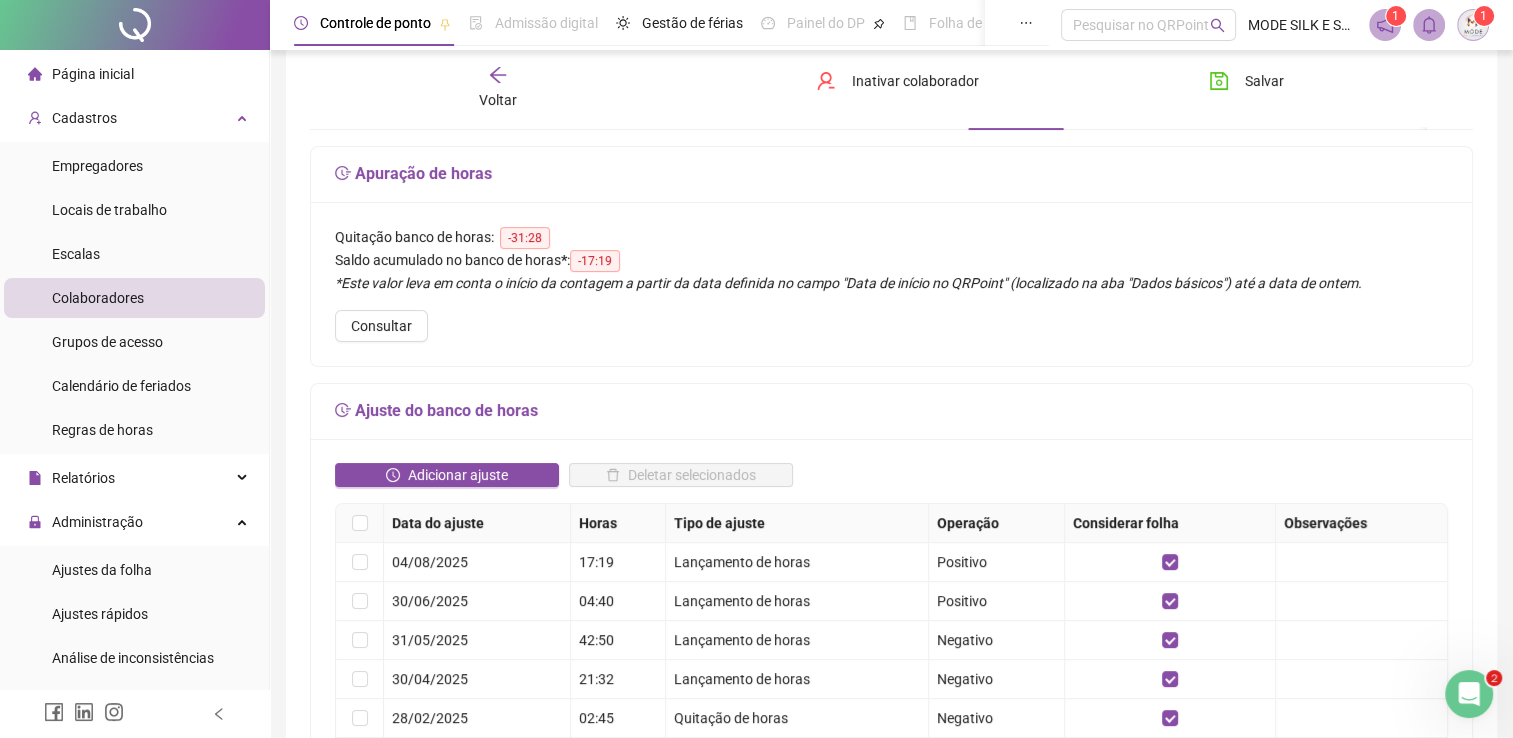 scroll, scrollTop: 200, scrollLeft: 0, axis: vertical 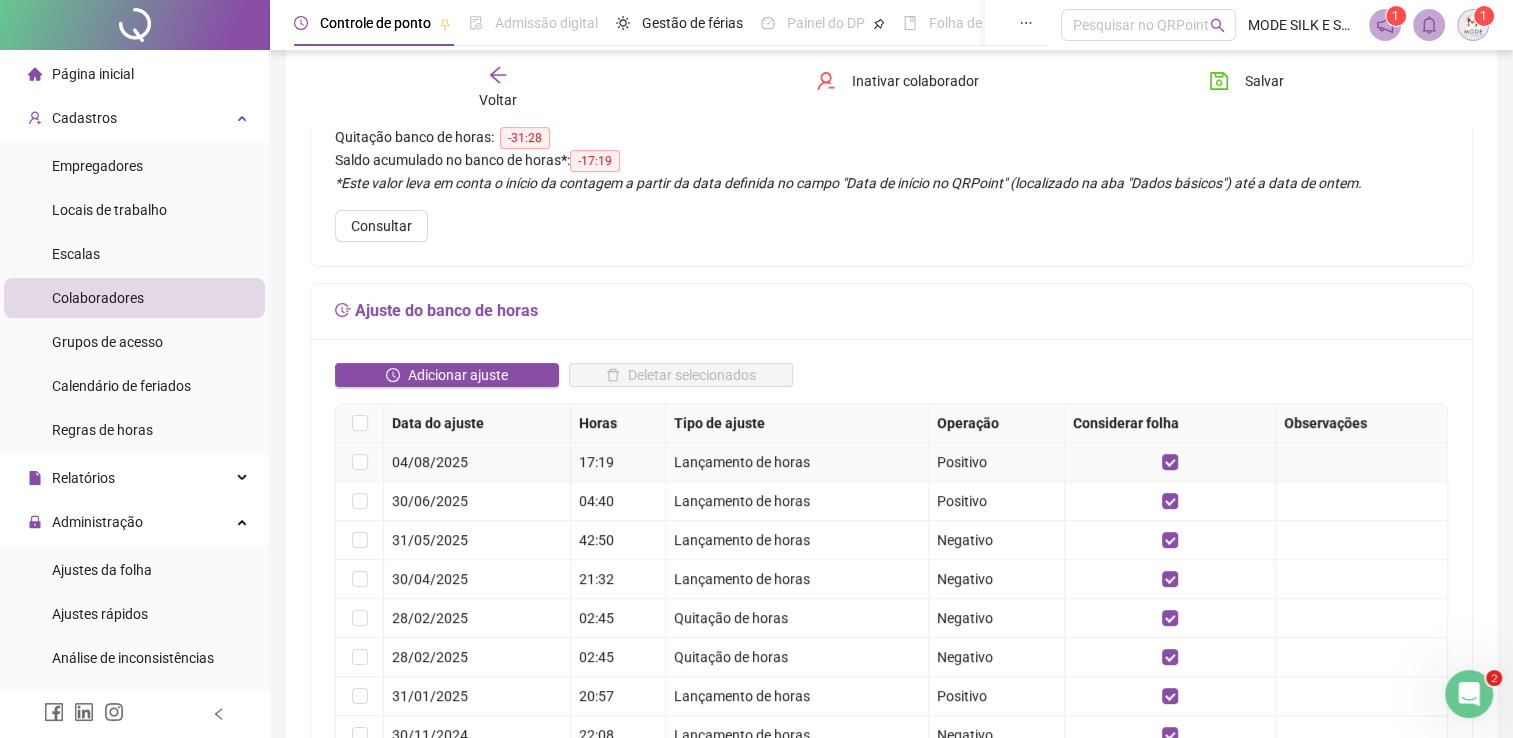 click at bounding box center (360, 462) 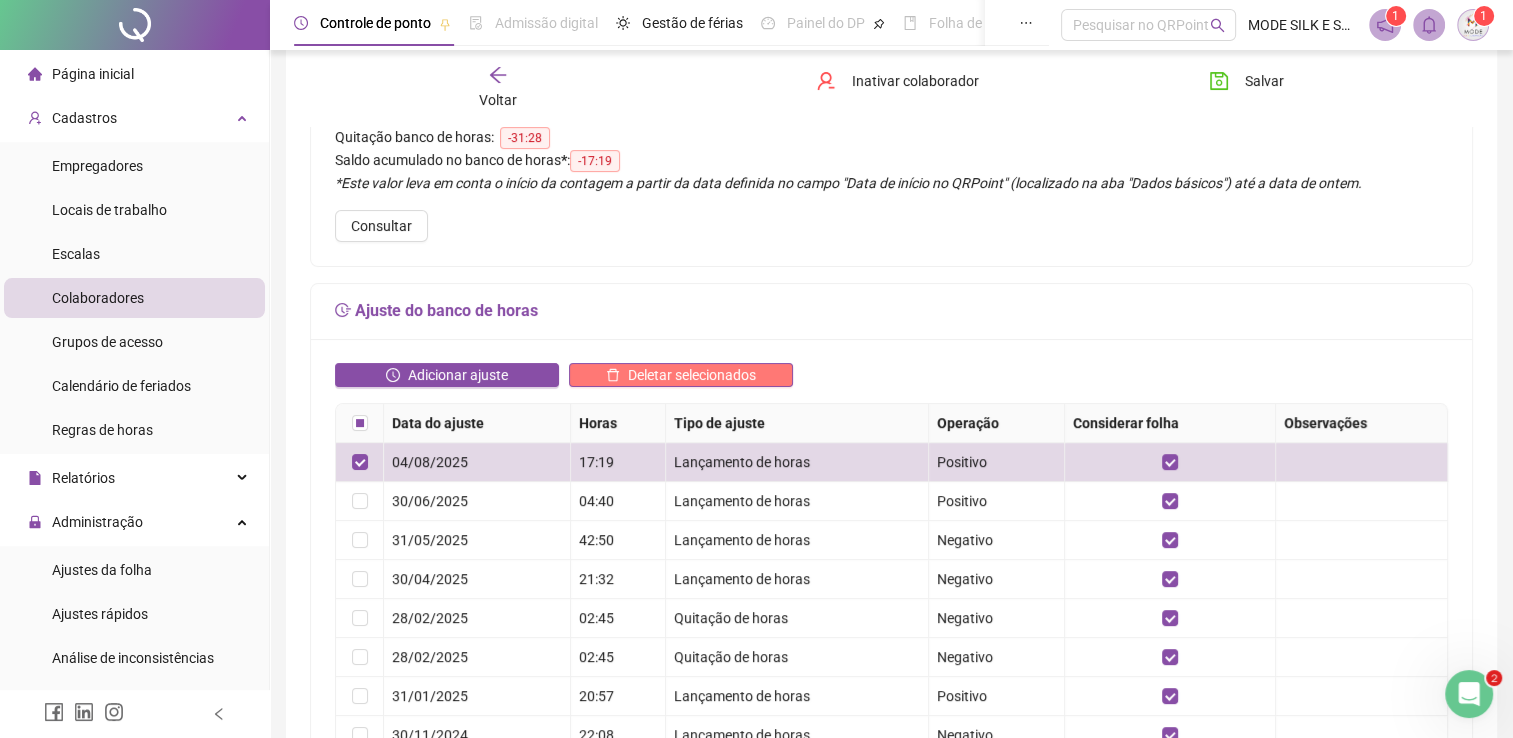 click on "Deletar selecionados" at bounding box center (692, 375) 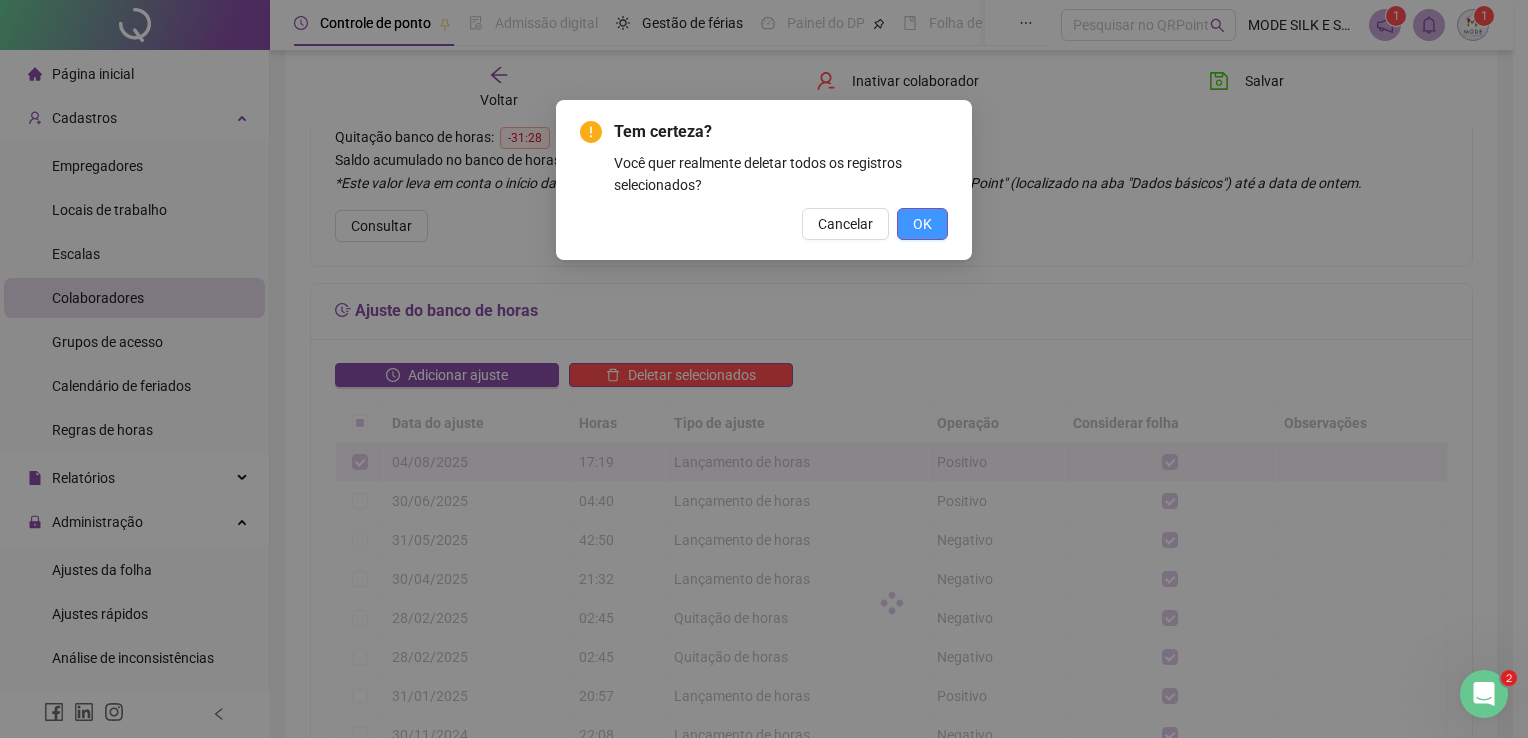 click on "OK" at bounding box center [922, 224] 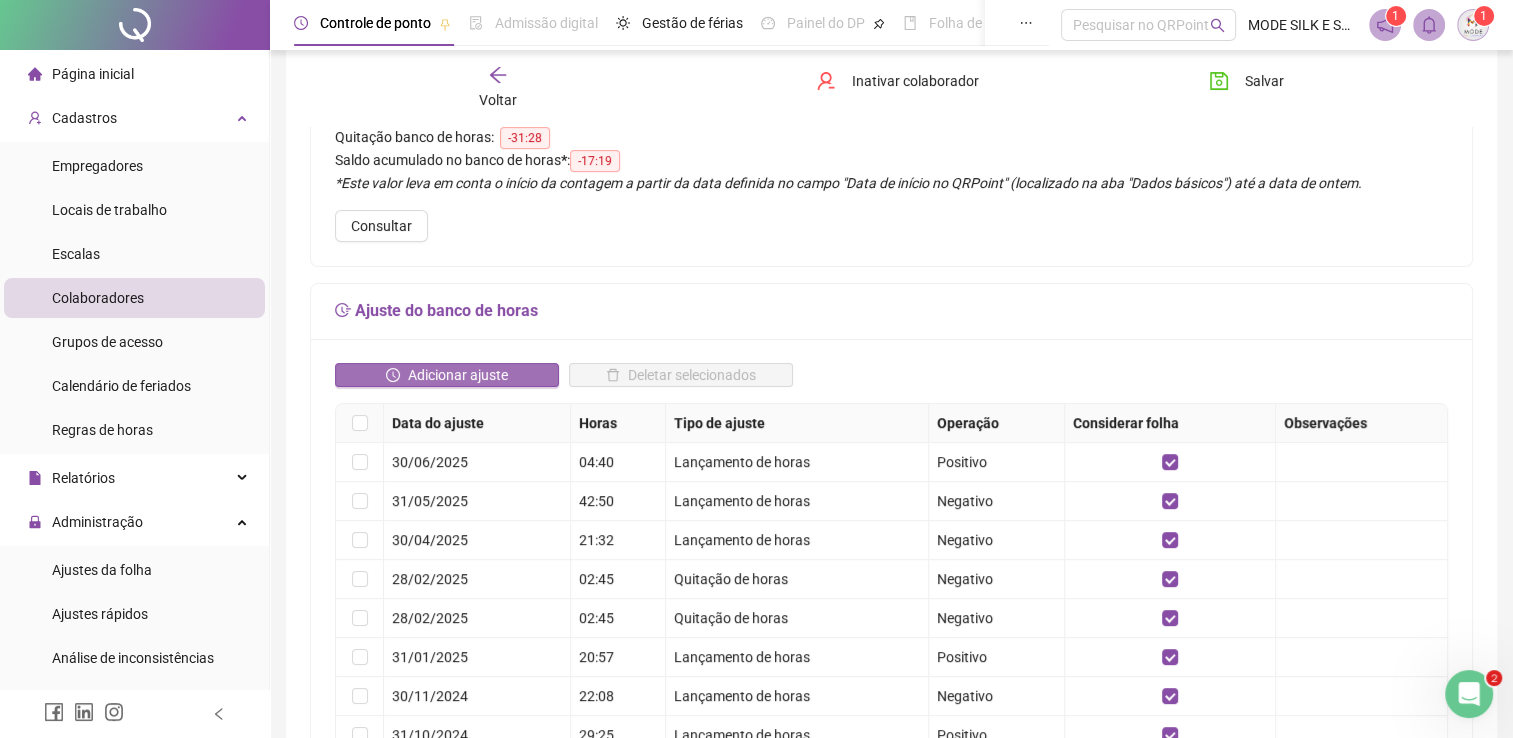 click on "Adicionar ajuste" at bounding box center (447, 375) 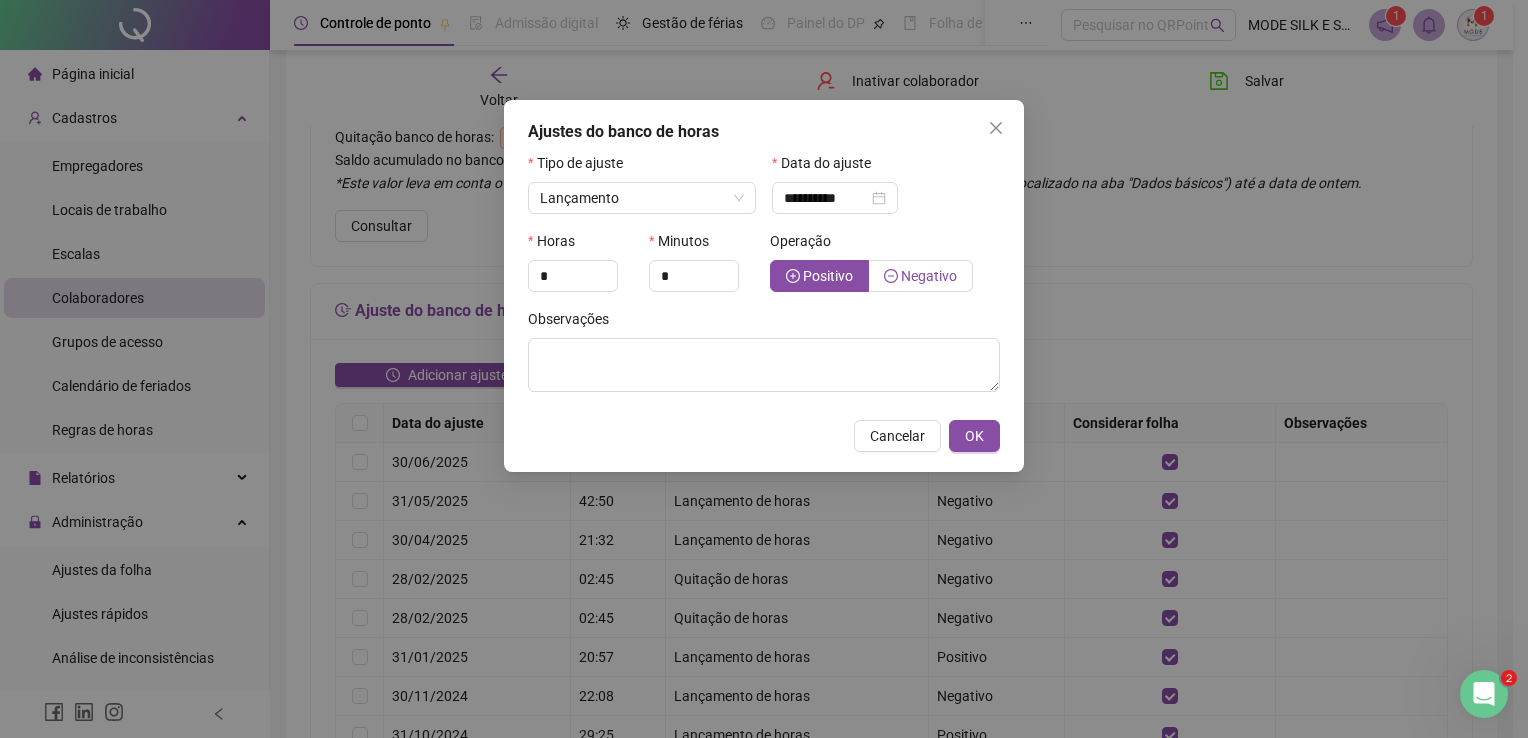 click on "Negativo" at bounding box center [929, 276] 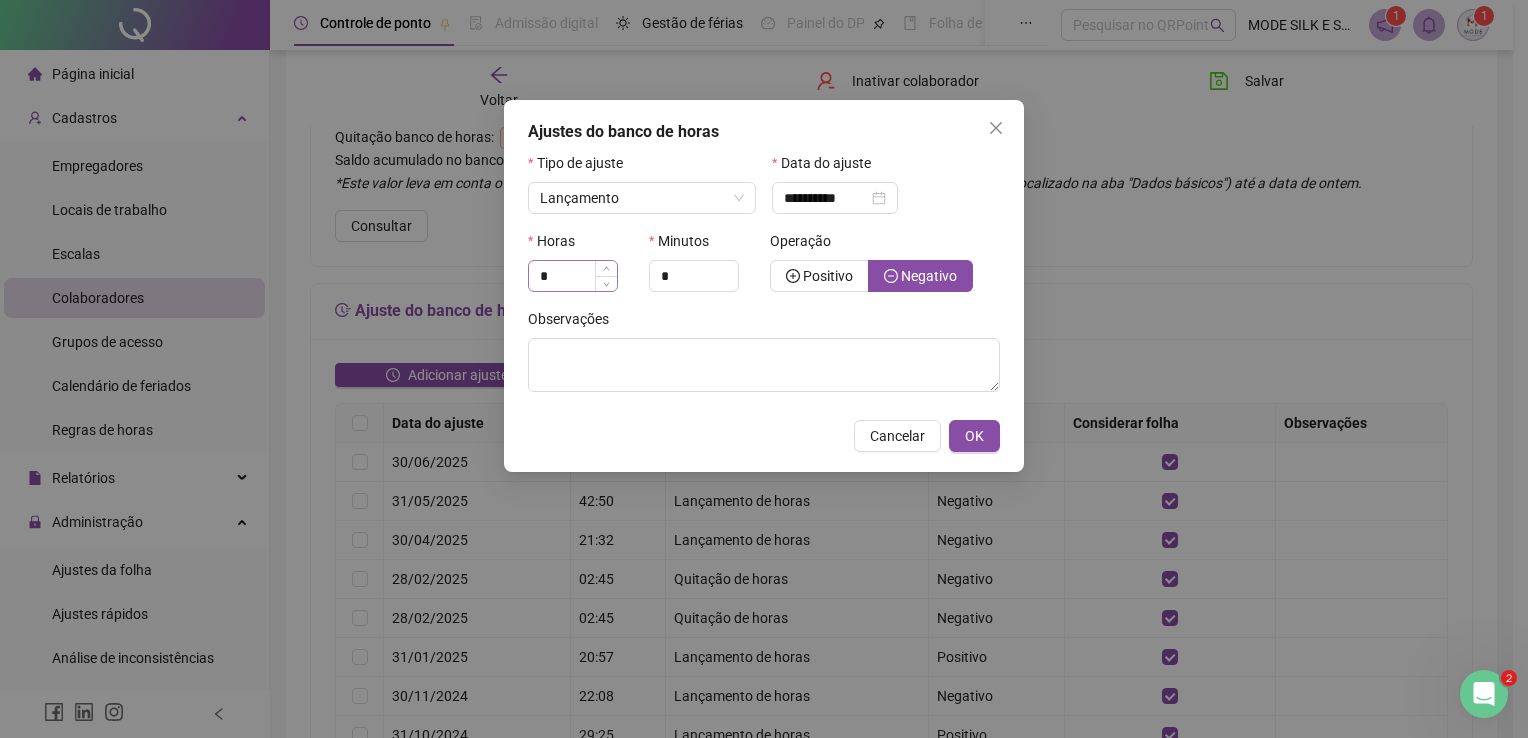 drag, startPoint x: 598, startPoint y: 286, endPoint x: 534, endPoint y: 284, distance: 64.03124 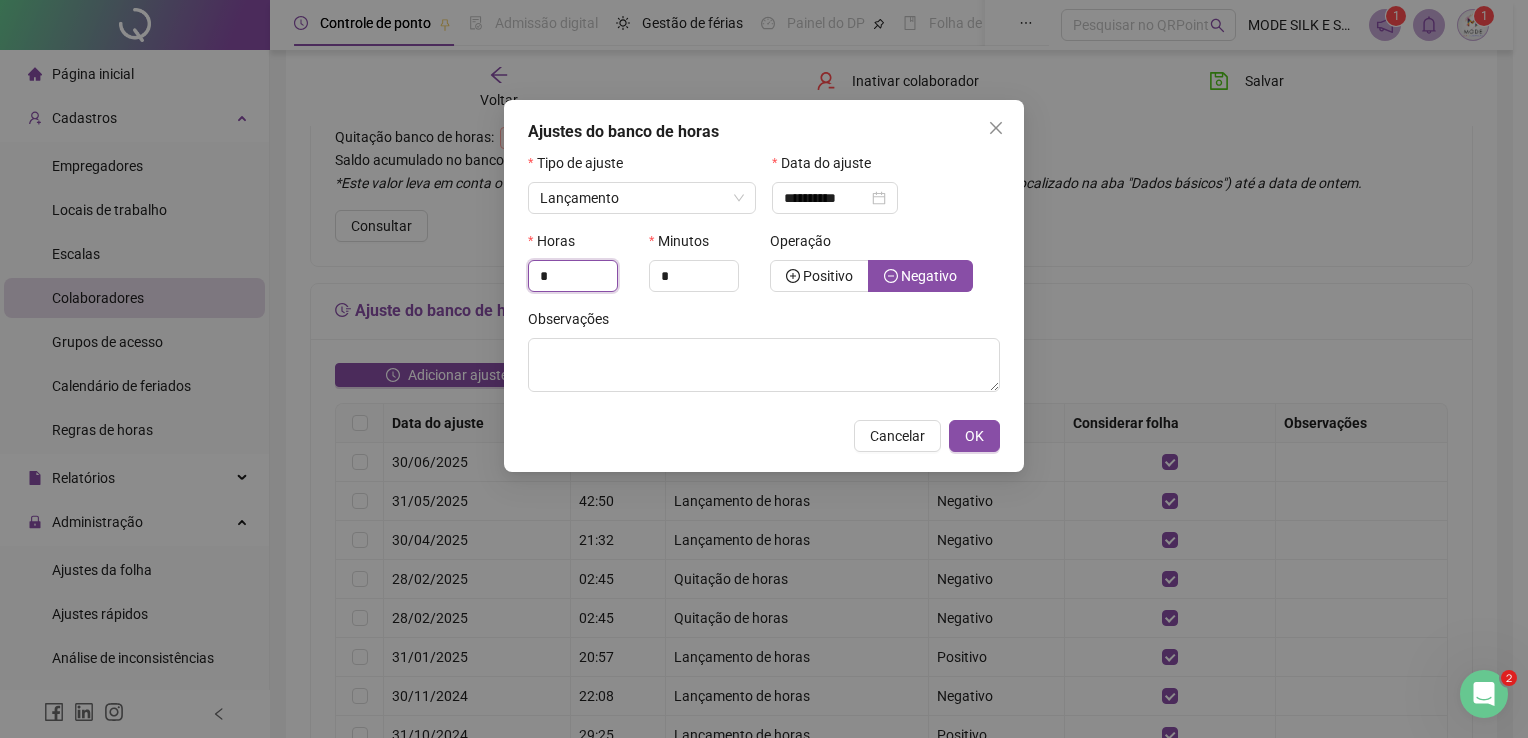 drag, startPoint x: 557, startPoint y: 282, endPoint x: 489, endPoint y: 275, distance: 68.359344 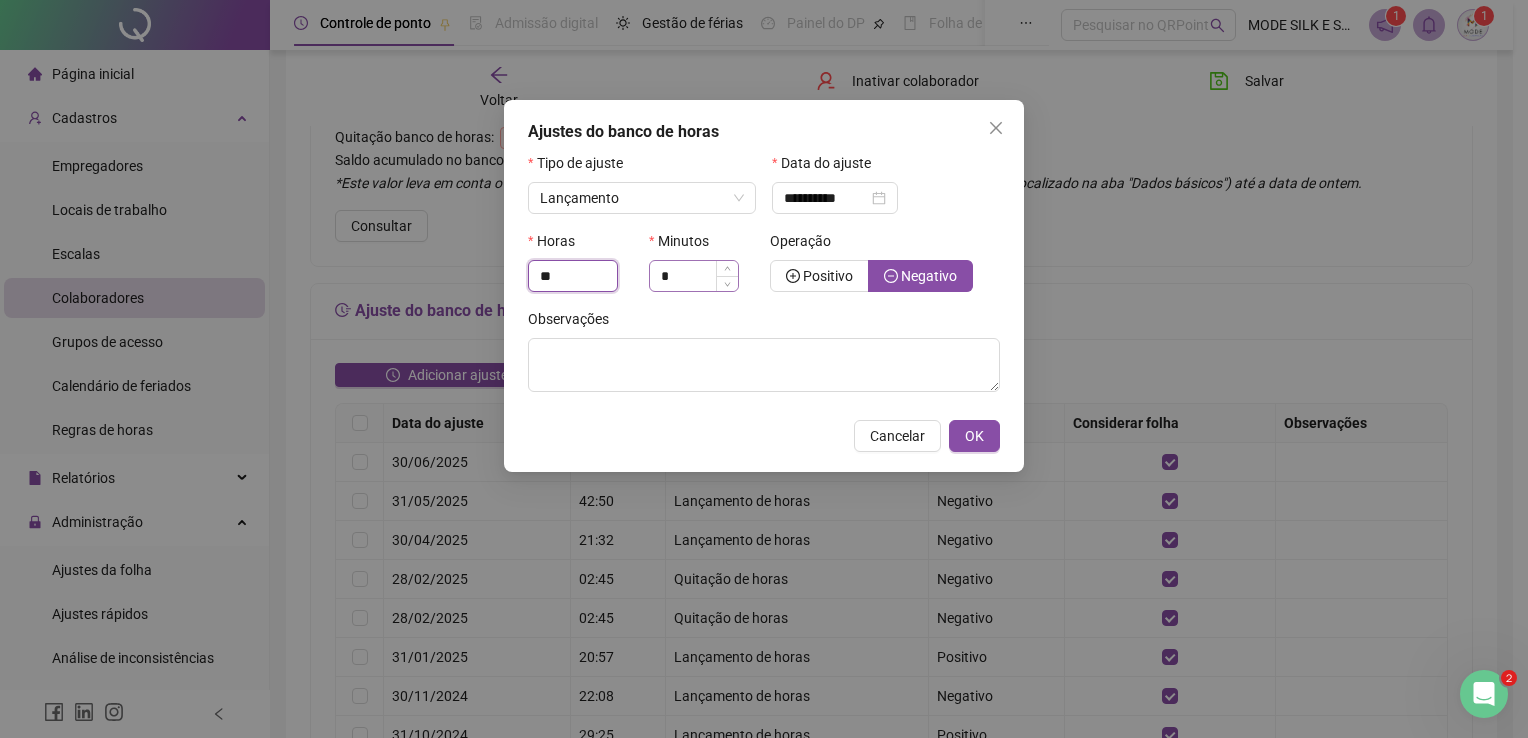 type on "**" 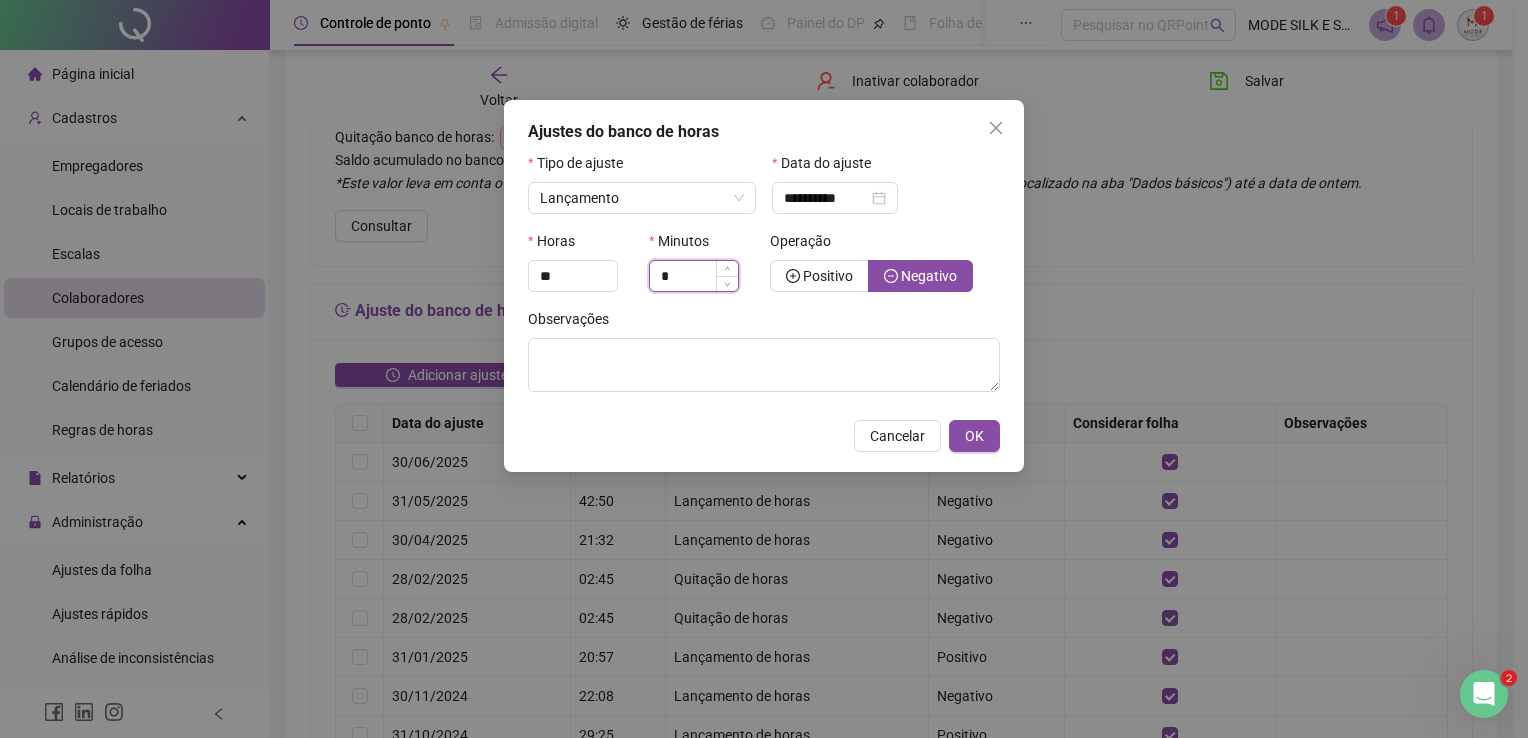 drag, startPoint x: 692, startPoint y: 279, endPoint x: 648, endPoint y: 286, distance: 44.553337 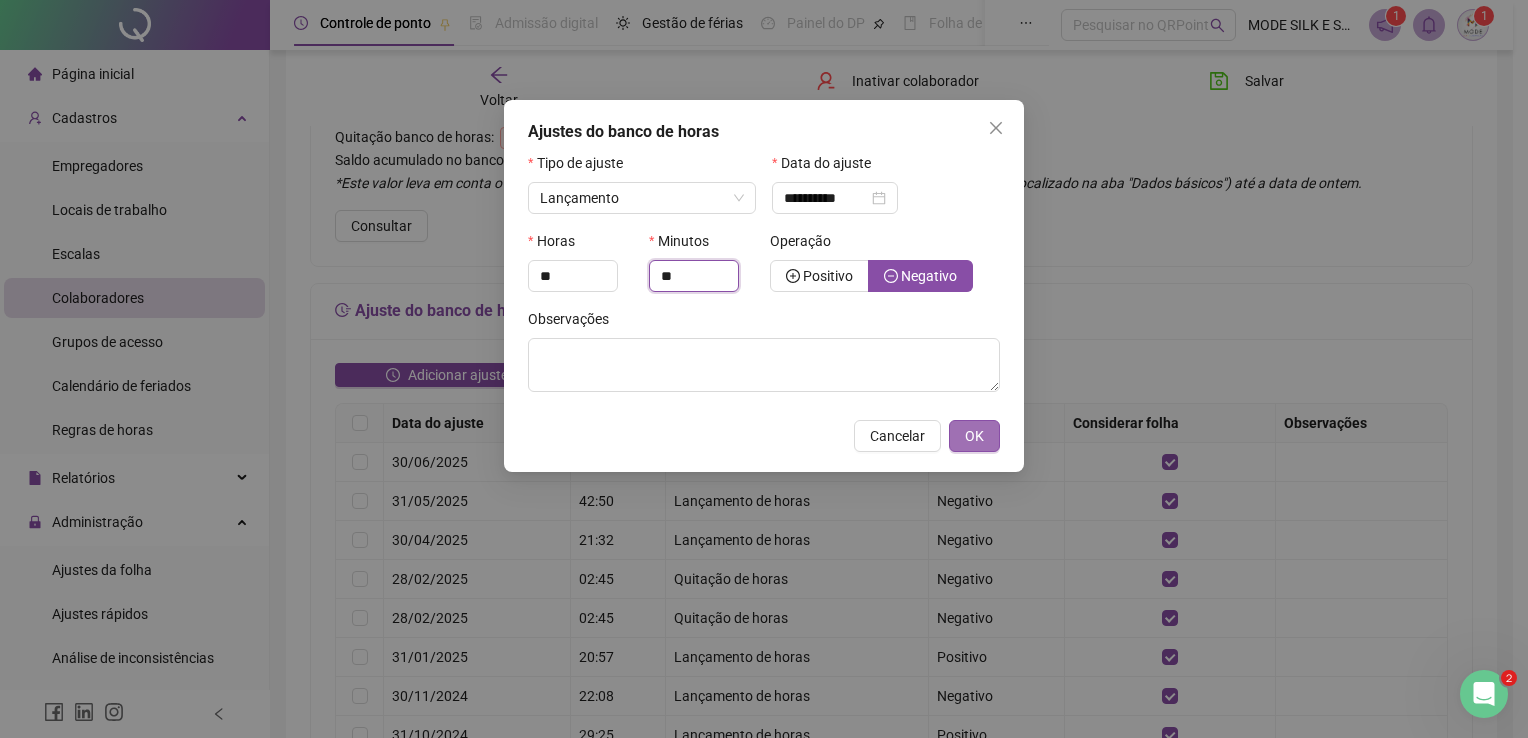 type on "**" 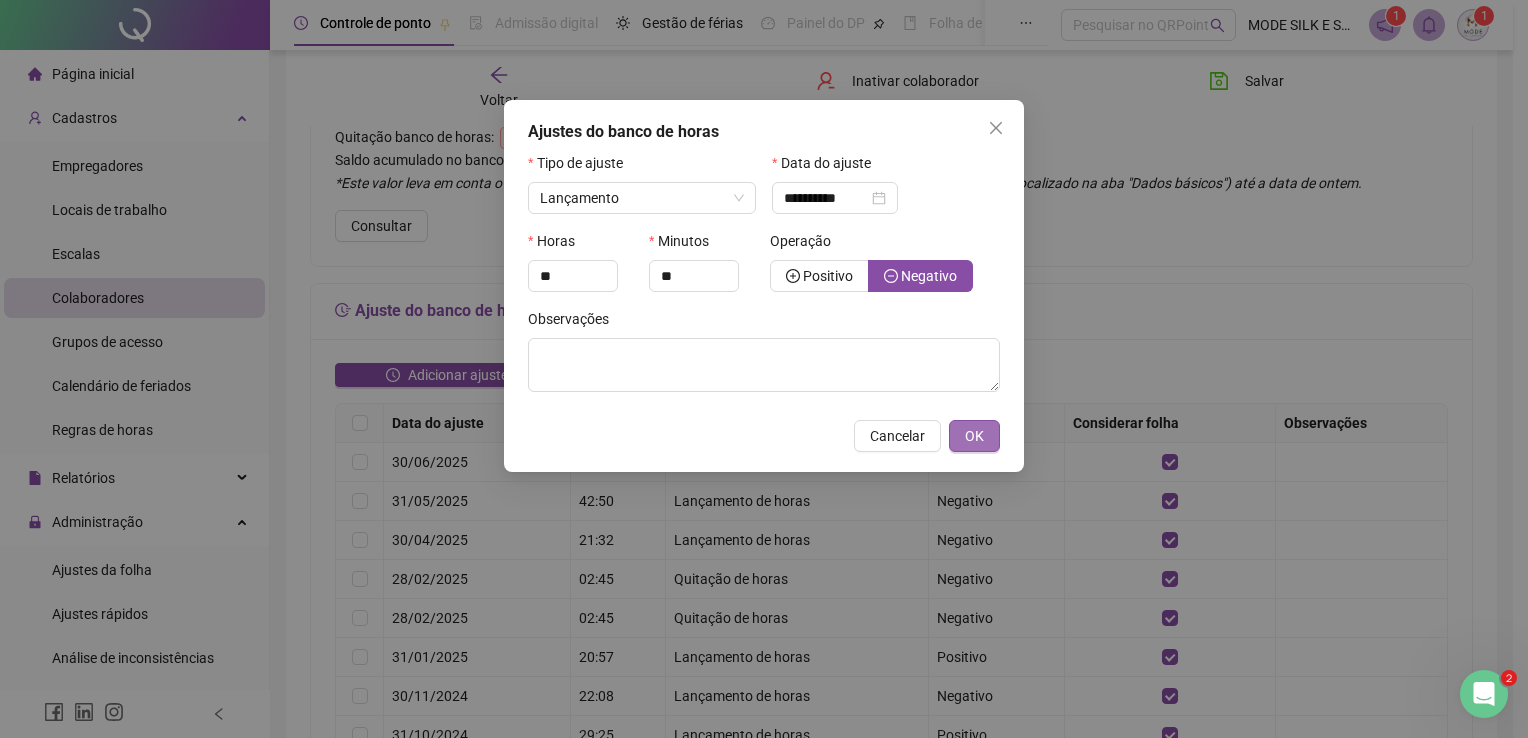click on "OK" at bounding box center (974, 436) 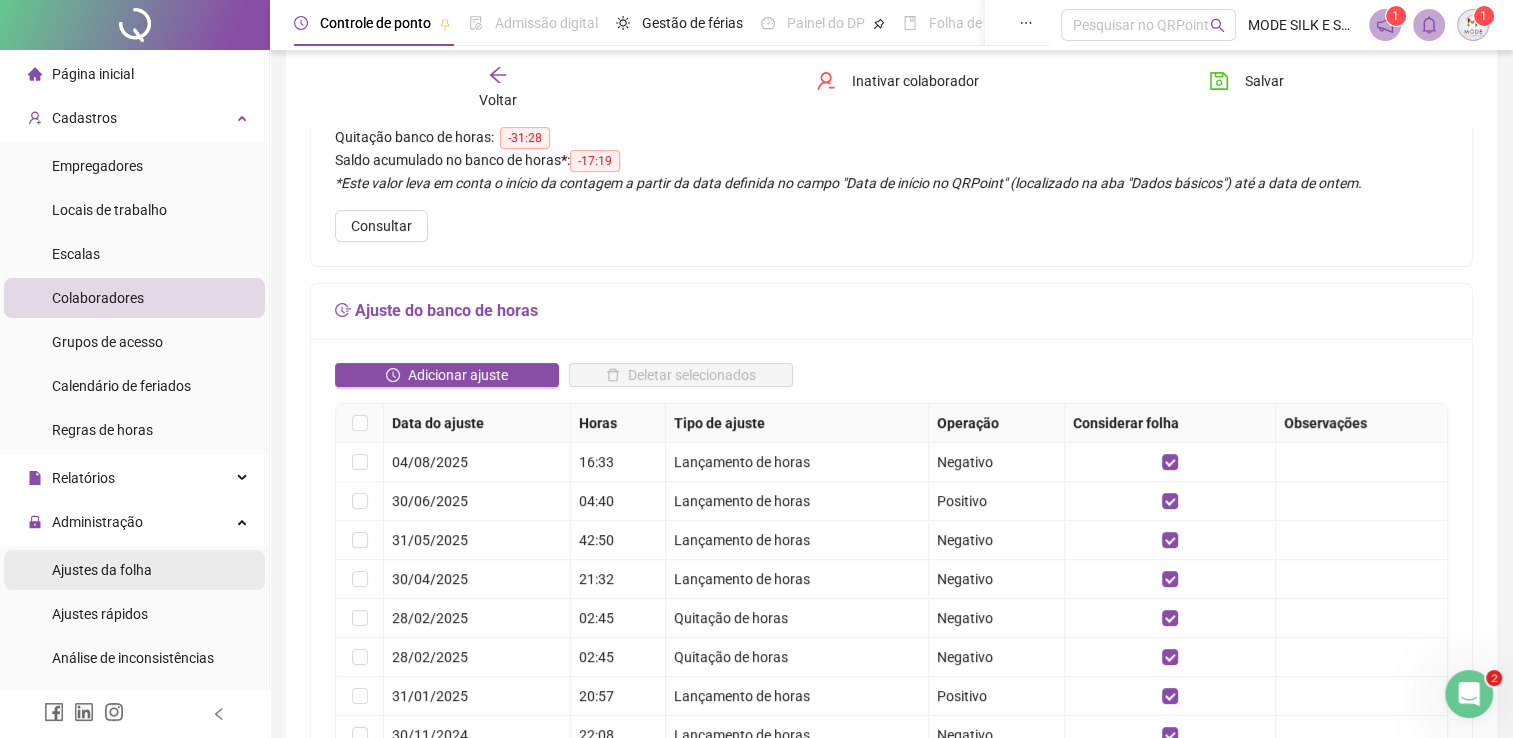 click on "Ajustes da folha" at bounding box center (102, 570) 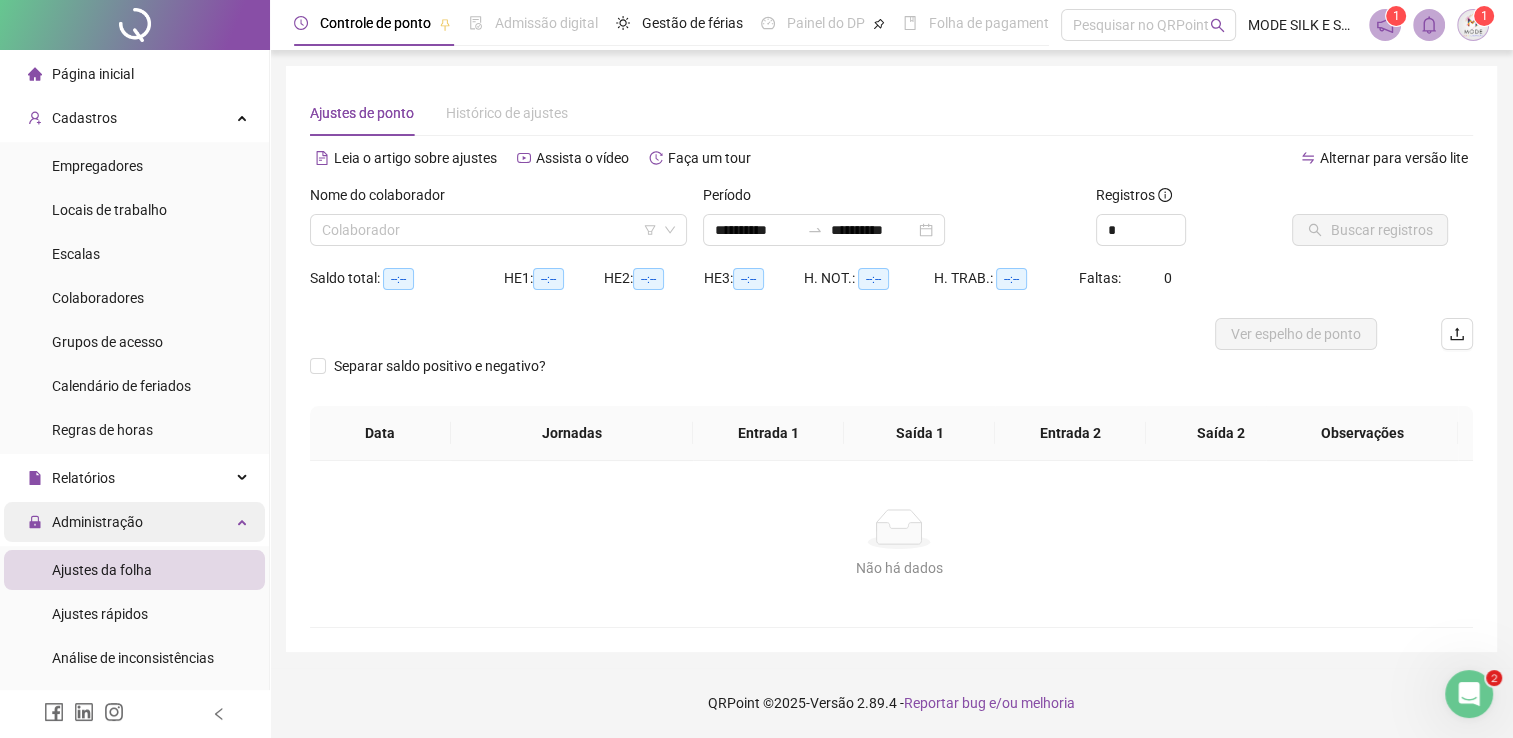 scroll, scrollTop: 0, scrollLeft: 0, axis: both 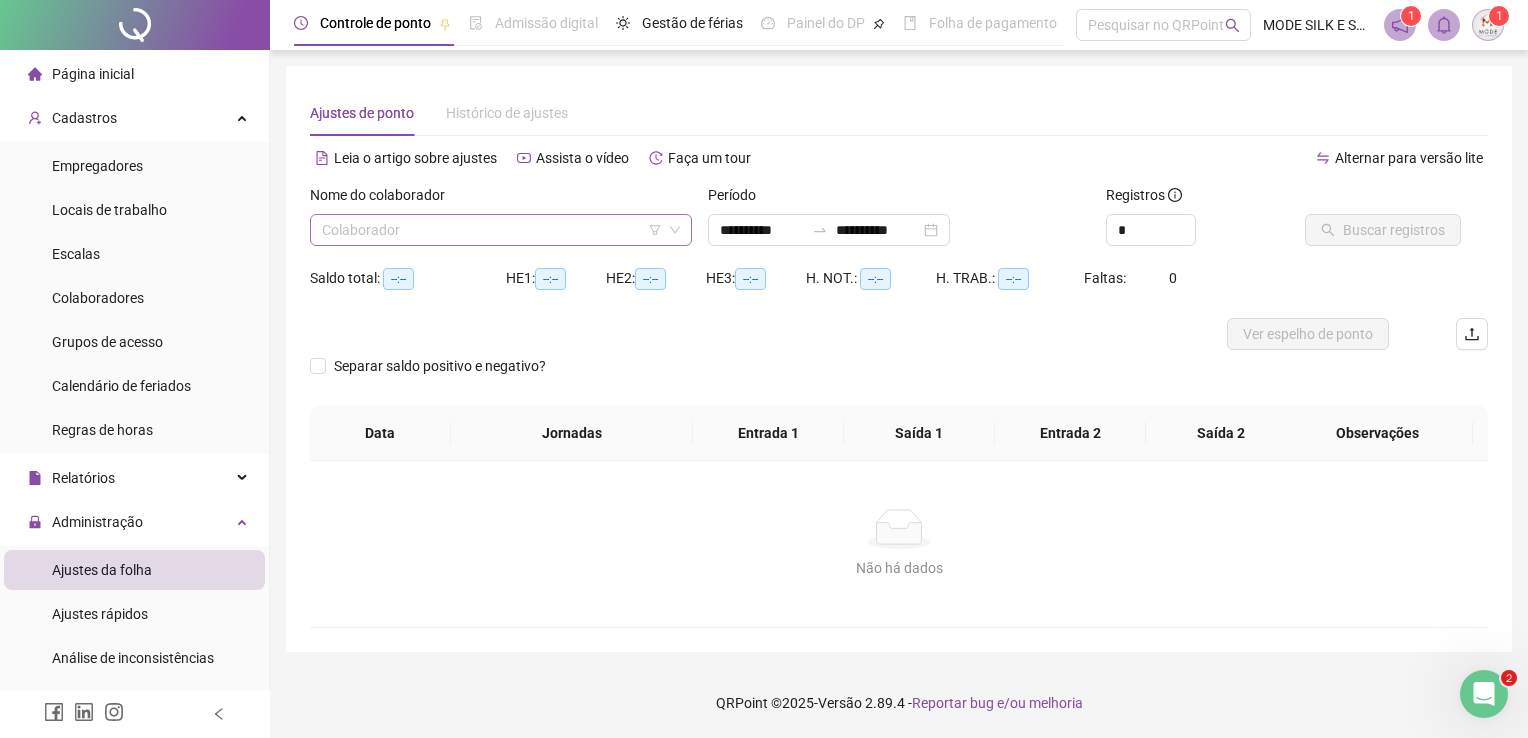 click at bounding box center [492, 230] 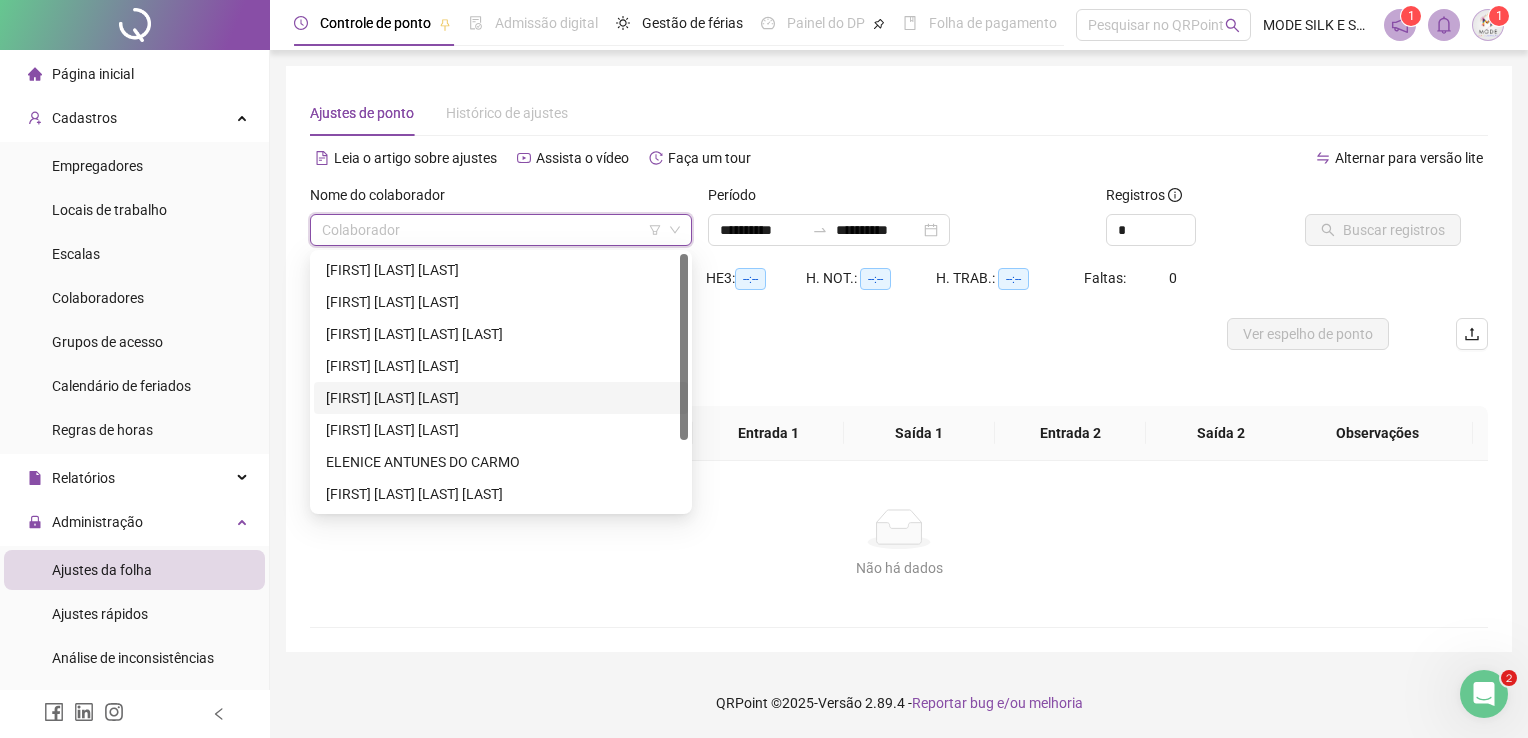 click on "[FIRST] [LAST] [LAST]" at bounding box center (501, 398) 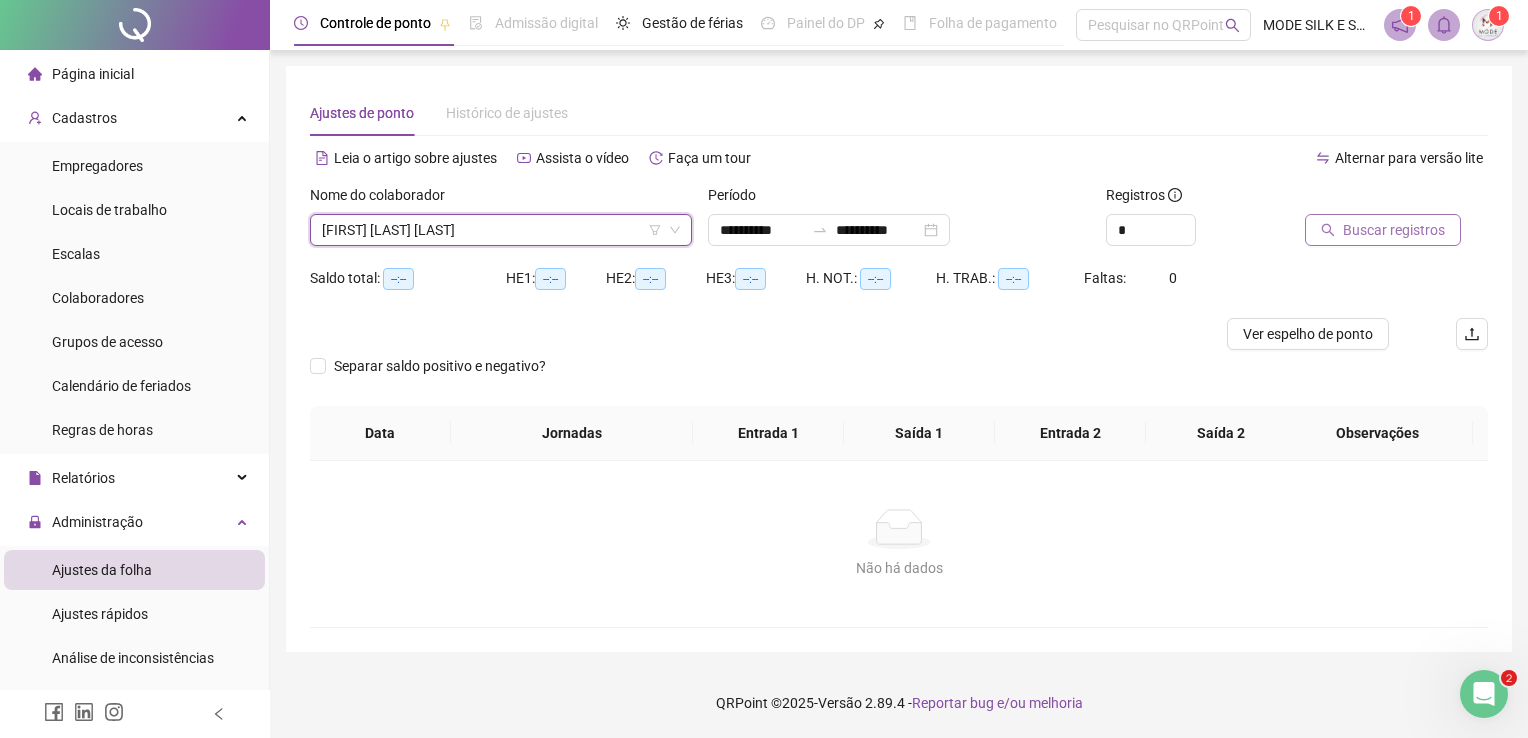 click on "Buscar registros" at bounding box center (1394, 230) 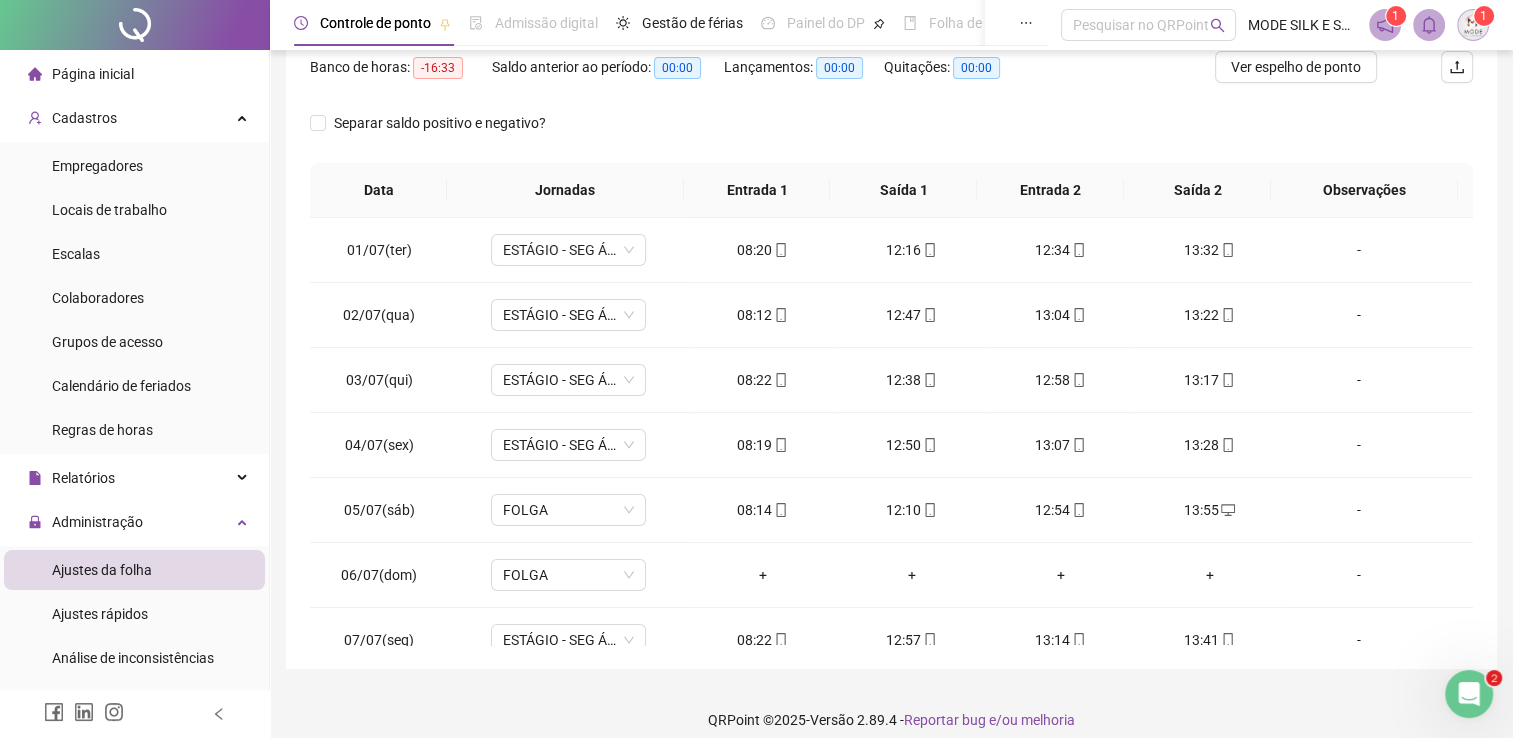 scroll, scrollTop: 283, scrollLeft: 0, axis: vertical 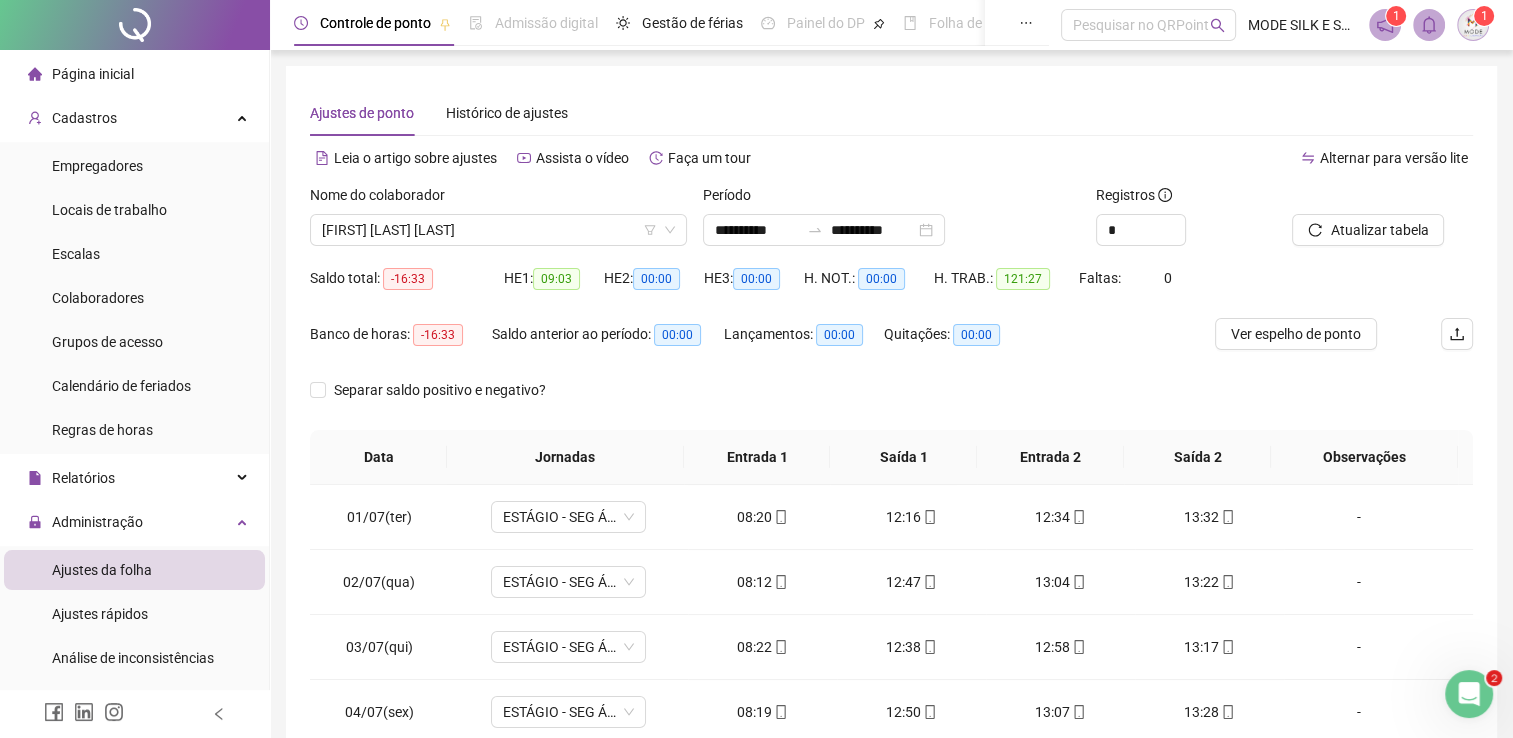 click on "121:27" at bounding box center [1023, 279] 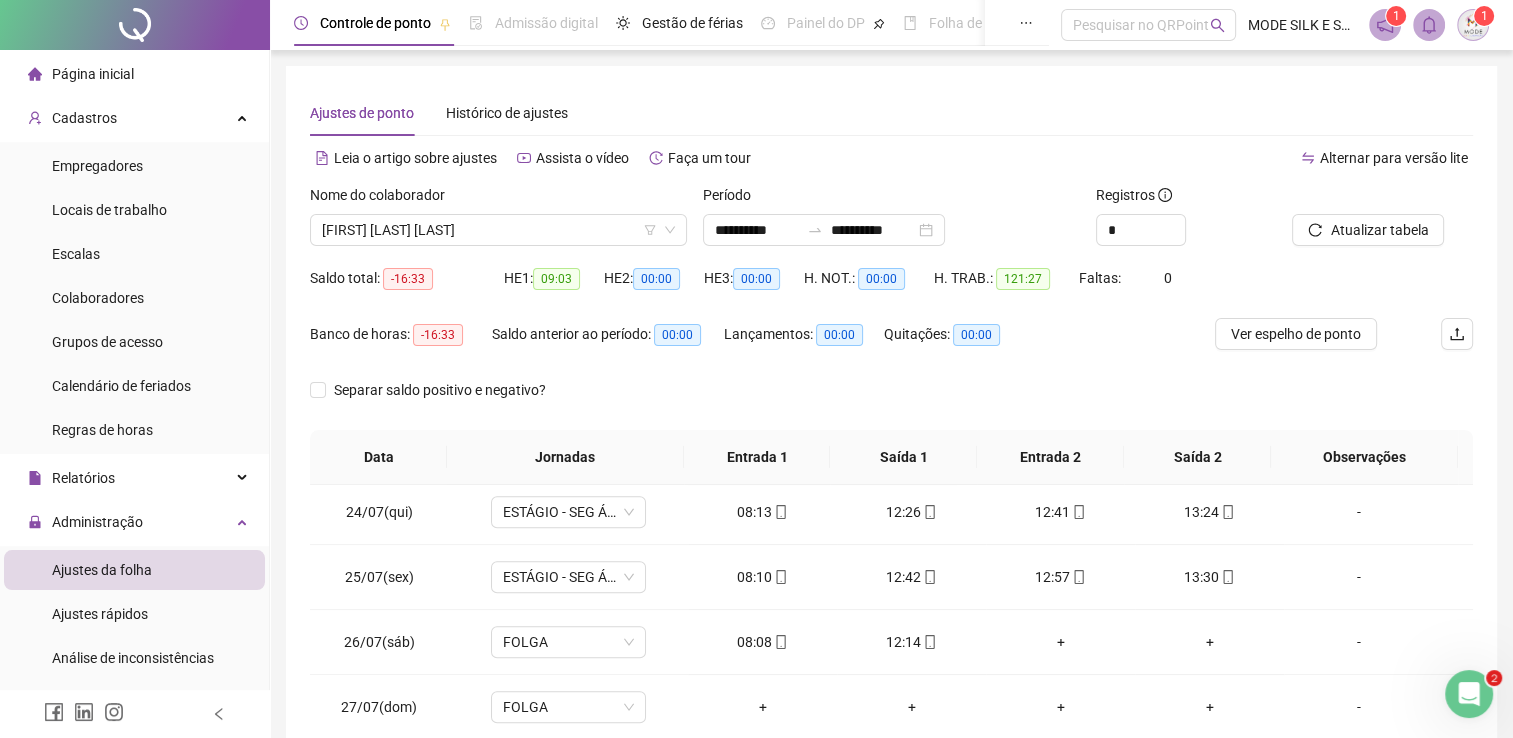 scroll, scrollTop: 1581, scrollLeft: 0, axis: vertical 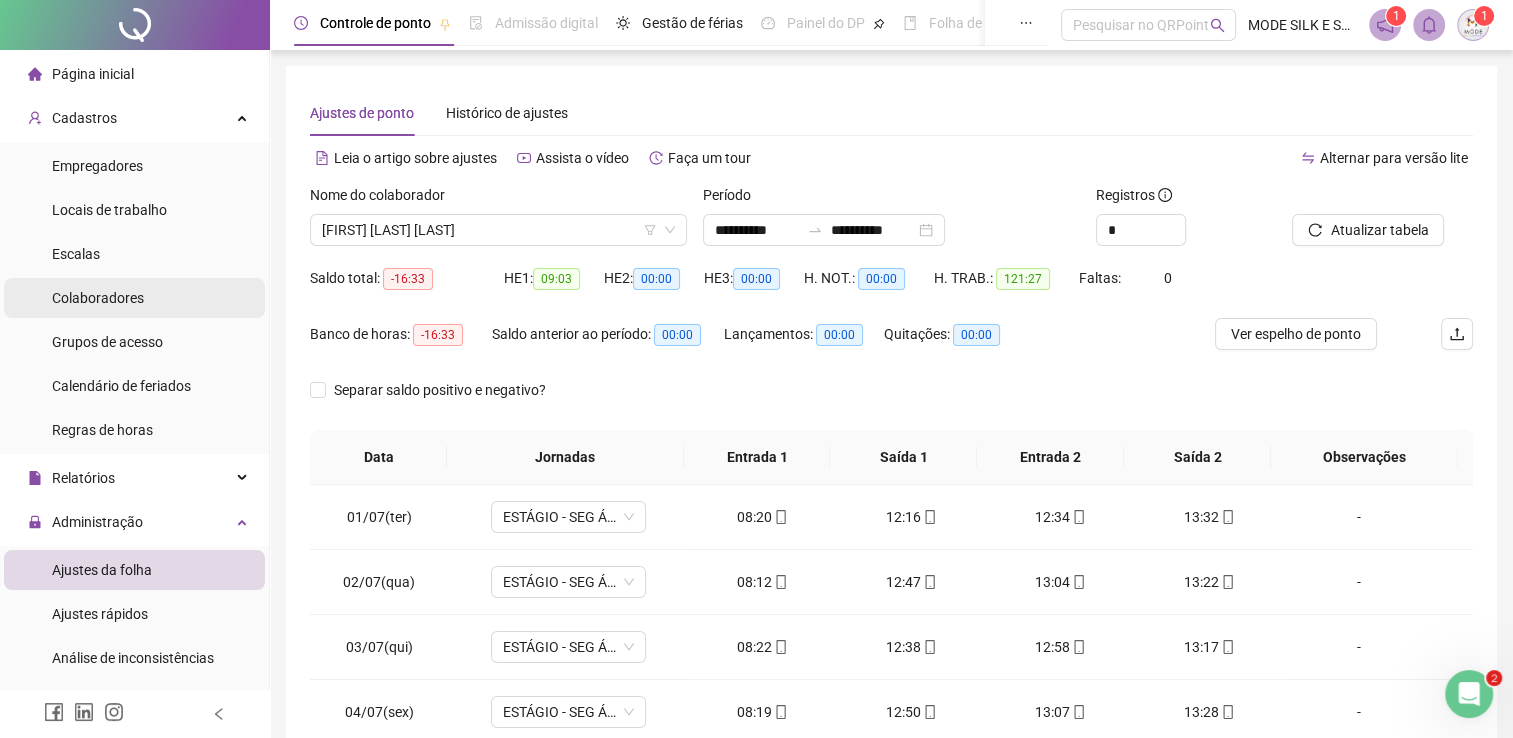 click on "Colaboradores" at bounding box center (98, 298) 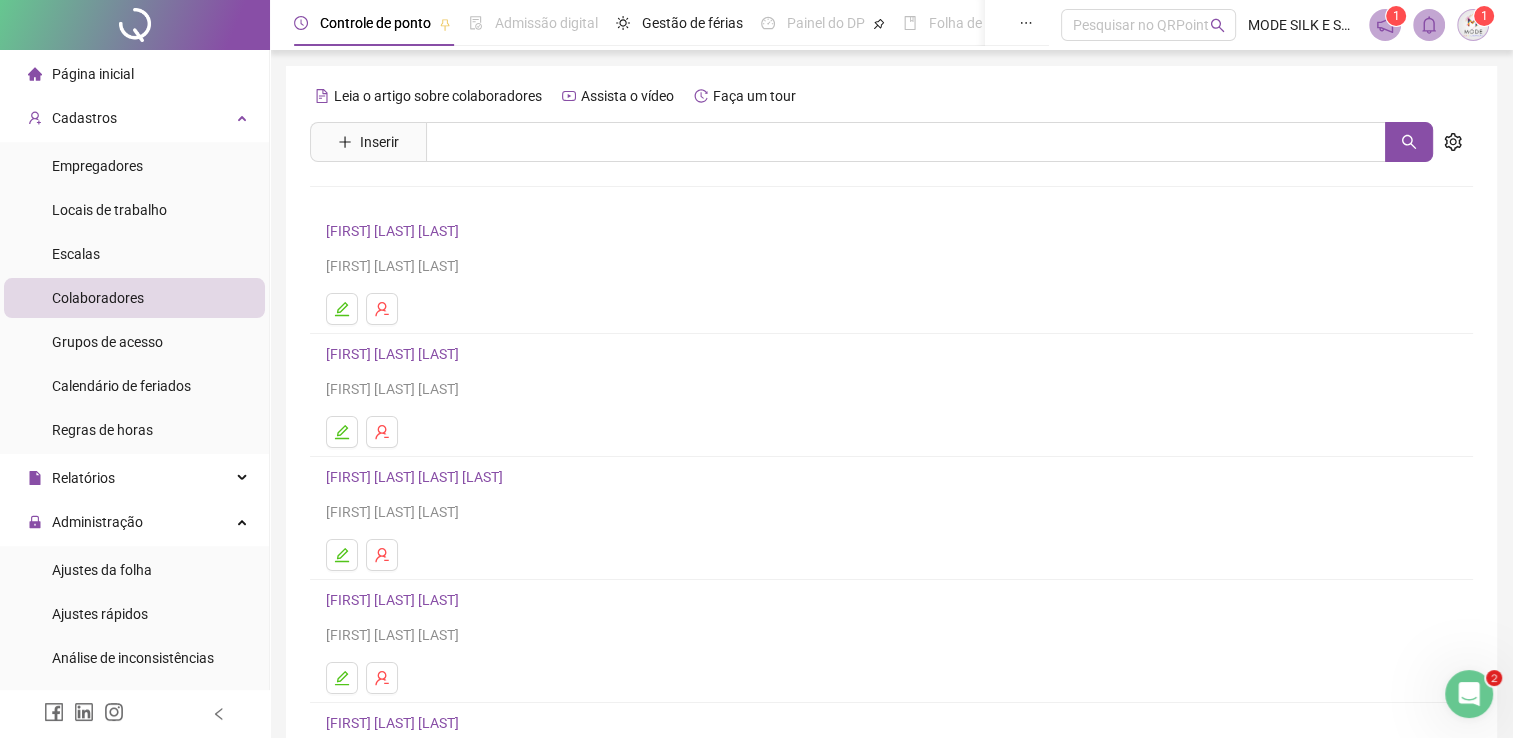 click on "[FIRST] [LAST] [LAST]" at bounding box center [395, 723] 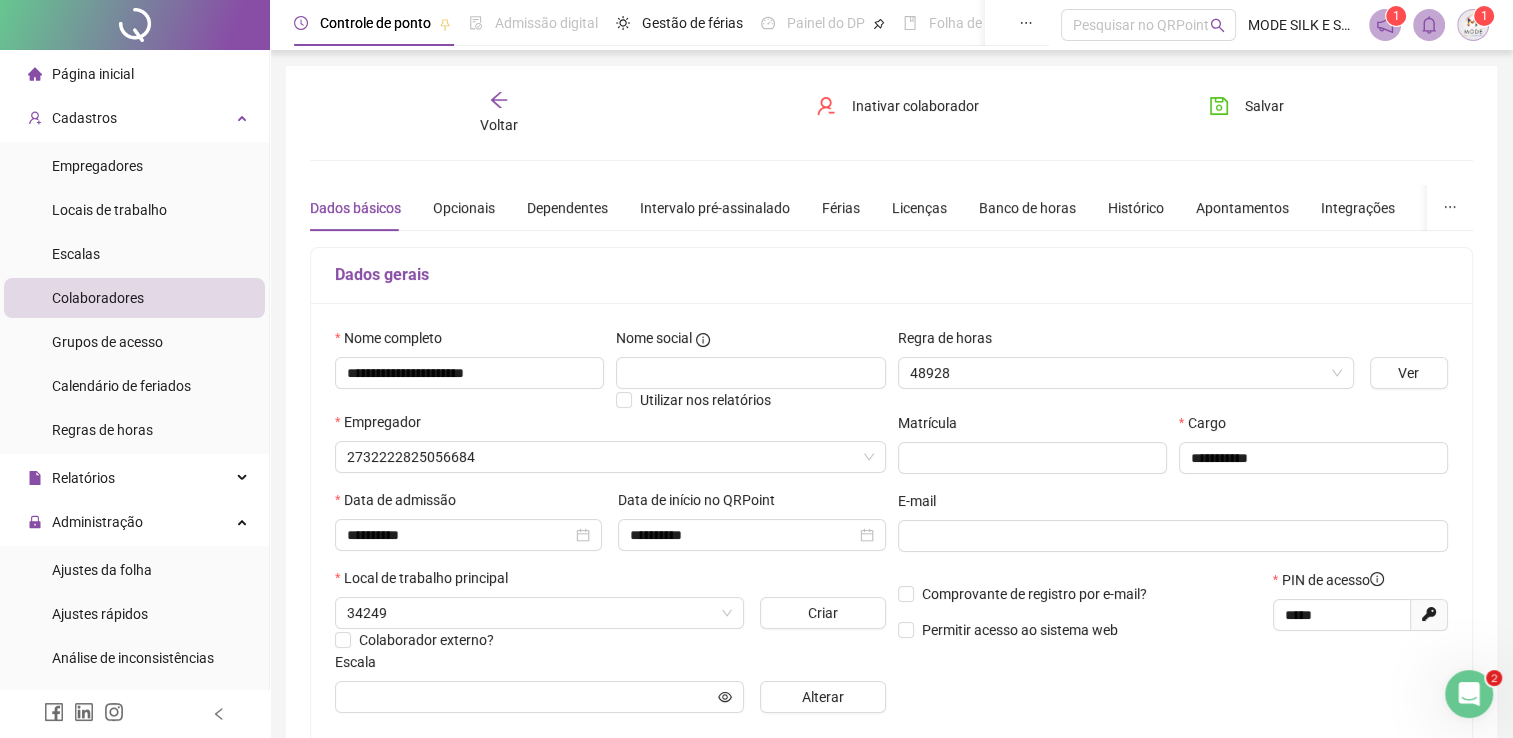 type on "**********" 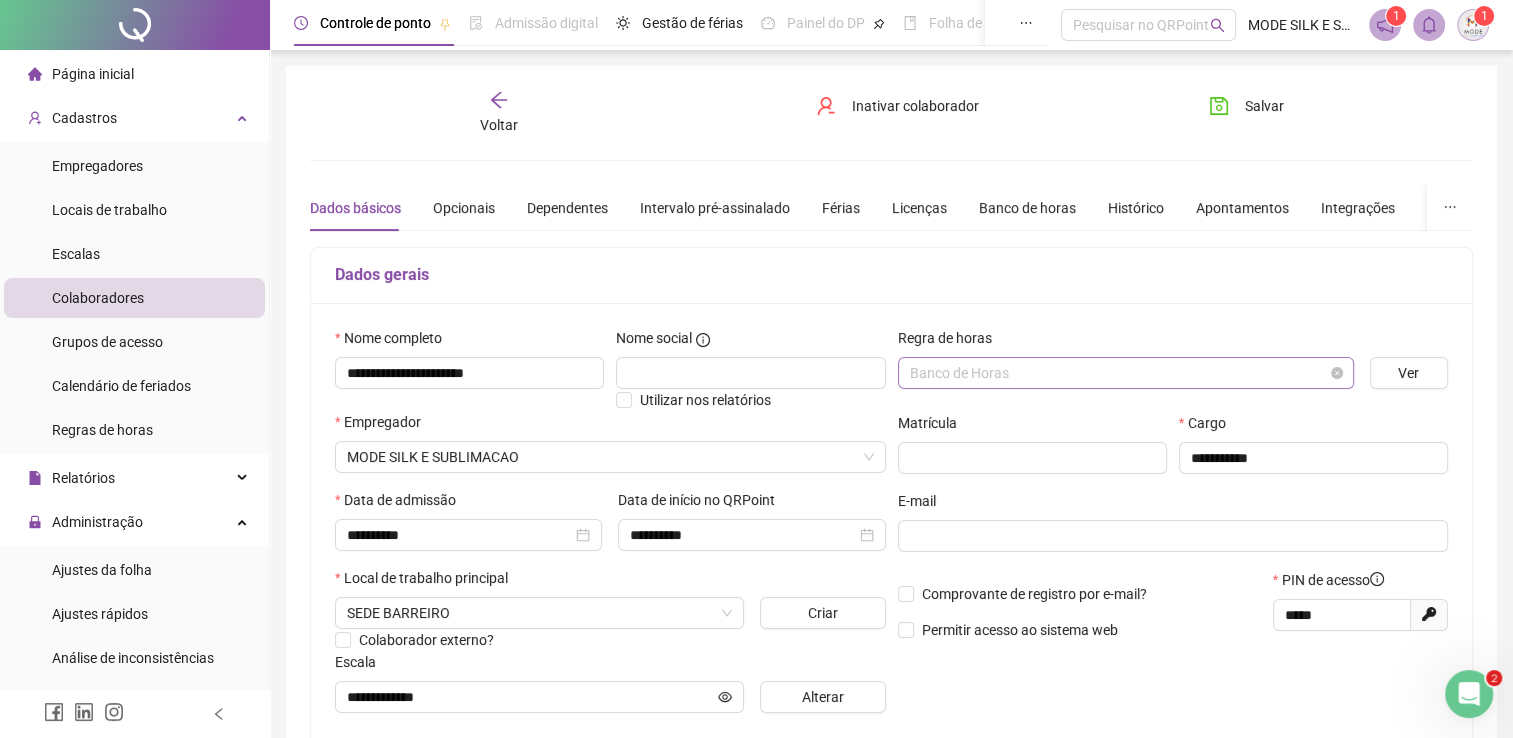 click on "Banco de Horas" at bounding box center [1126, 373] 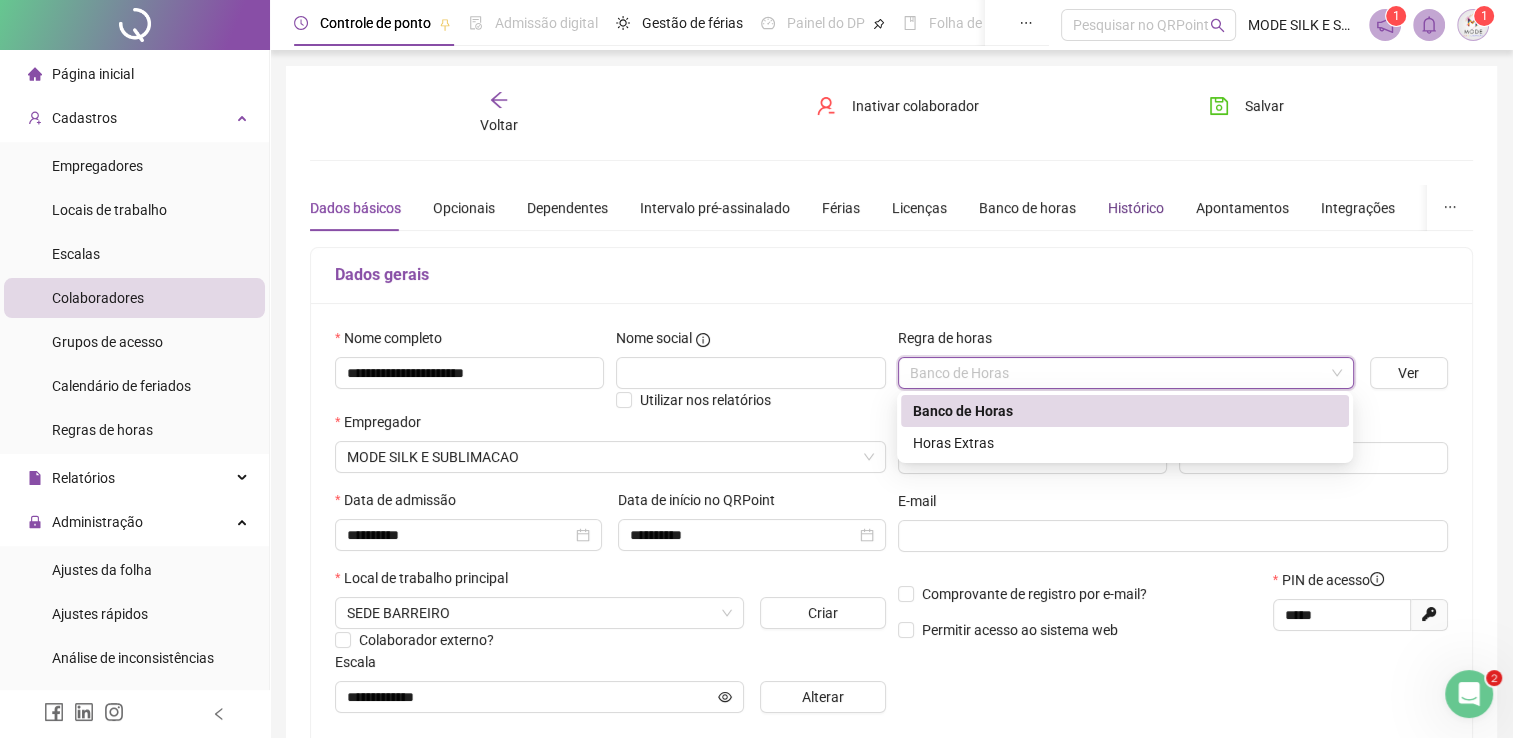 click on "Histórico" at bounding box center [1136, 208] 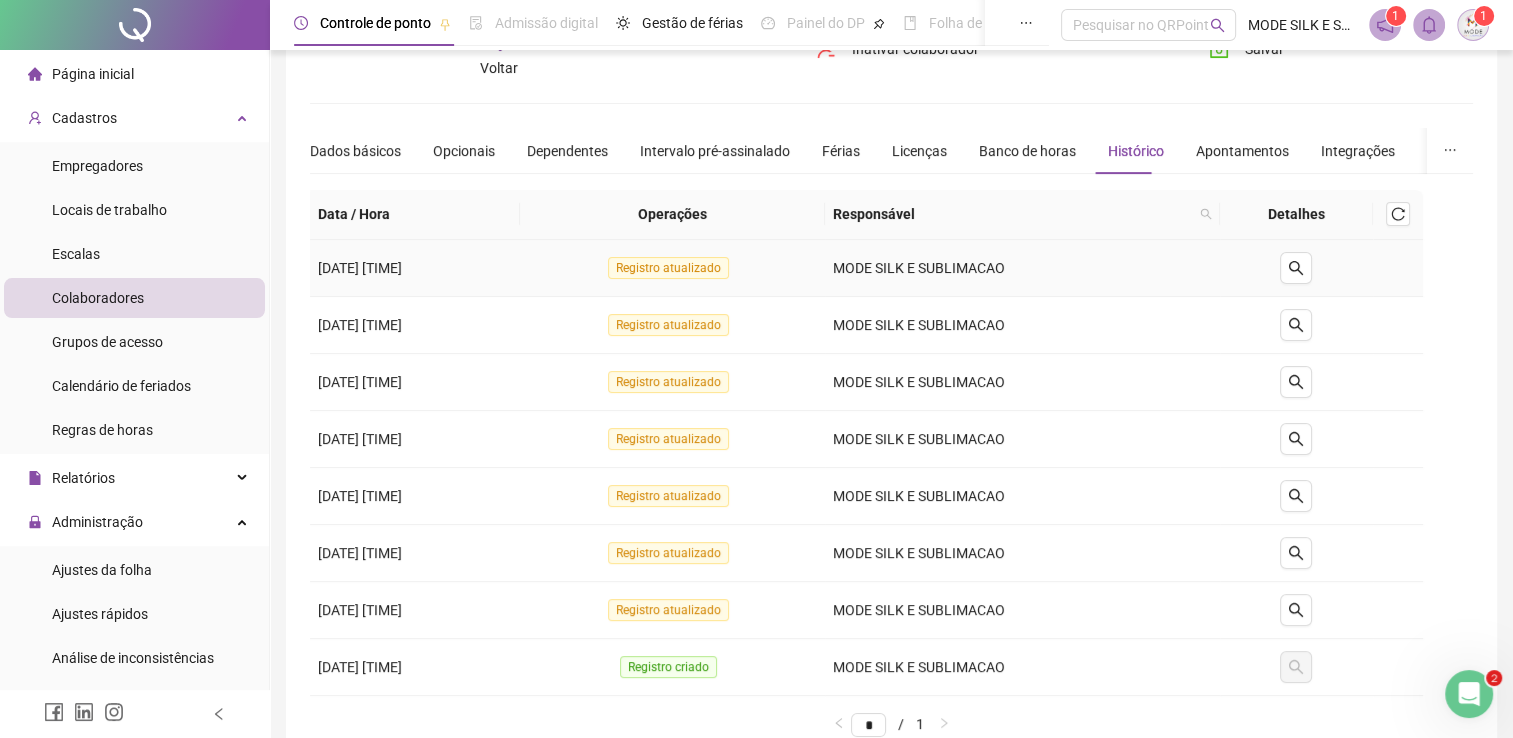 scroll, scrollTop: 0, scrollLeft: 0, axis: both 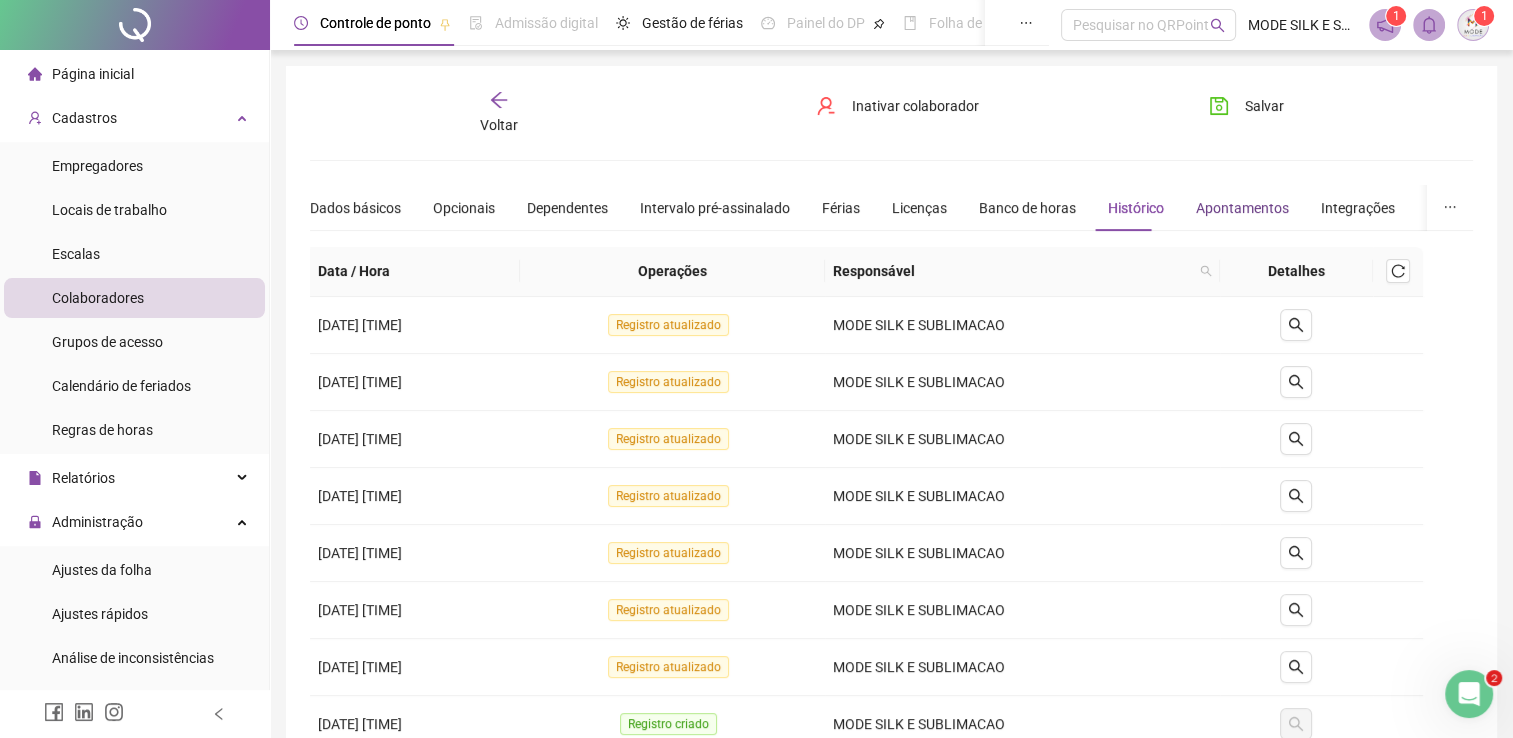 click on "Apontamentos" at bounding box center [1242, 208] 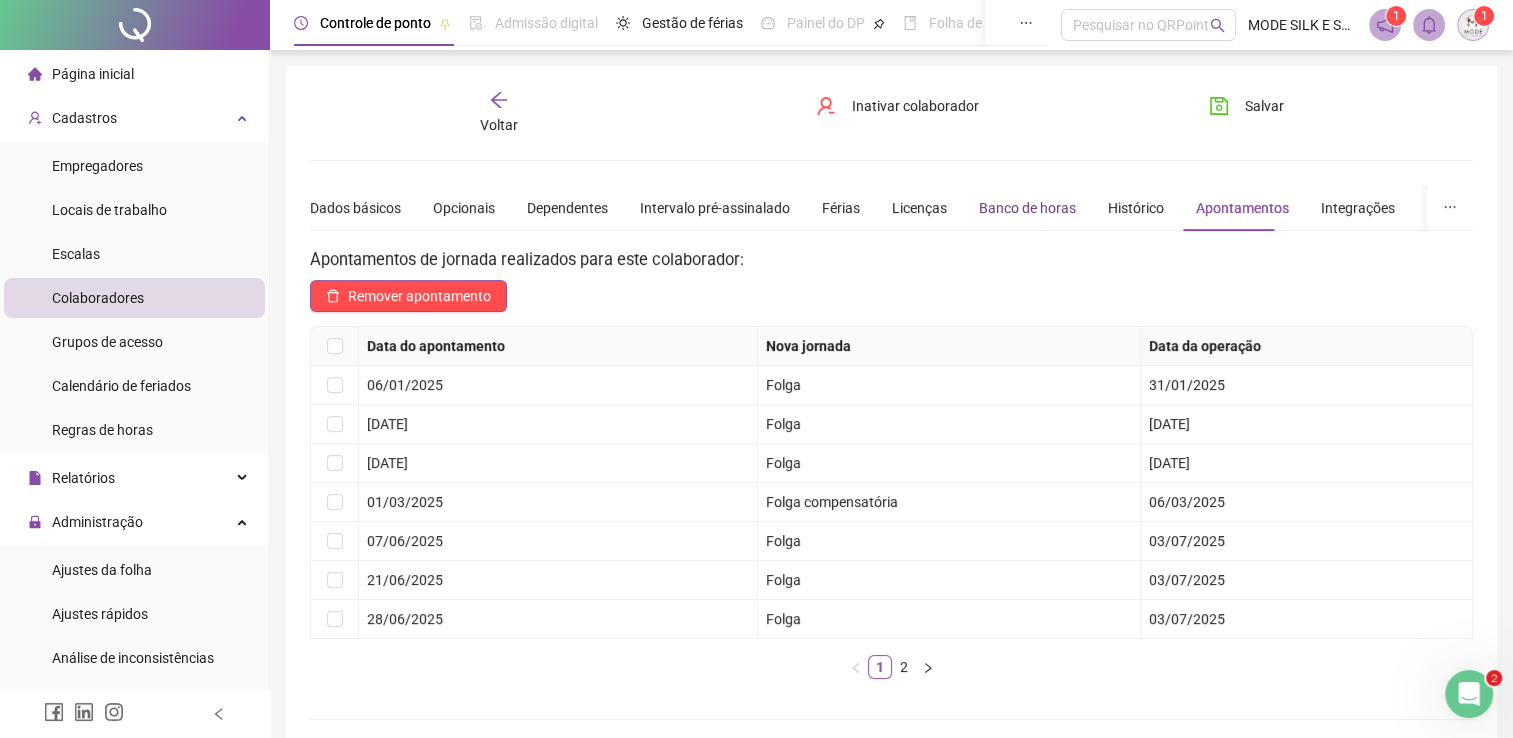 click on "Banco de horas" at bounding box center [1027, 208] 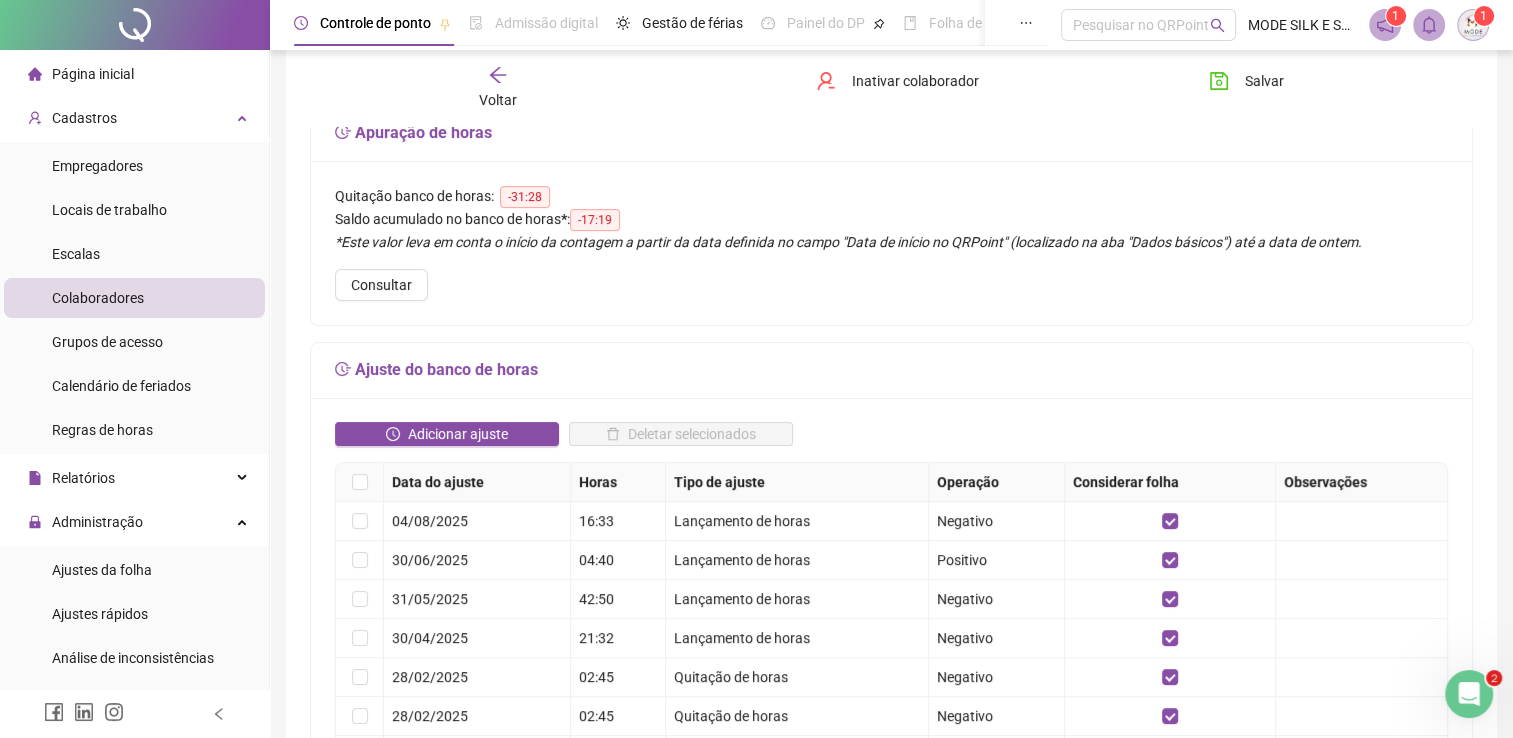scroll, scrollTop: 200, scrollLeft: 0, axis: vertical 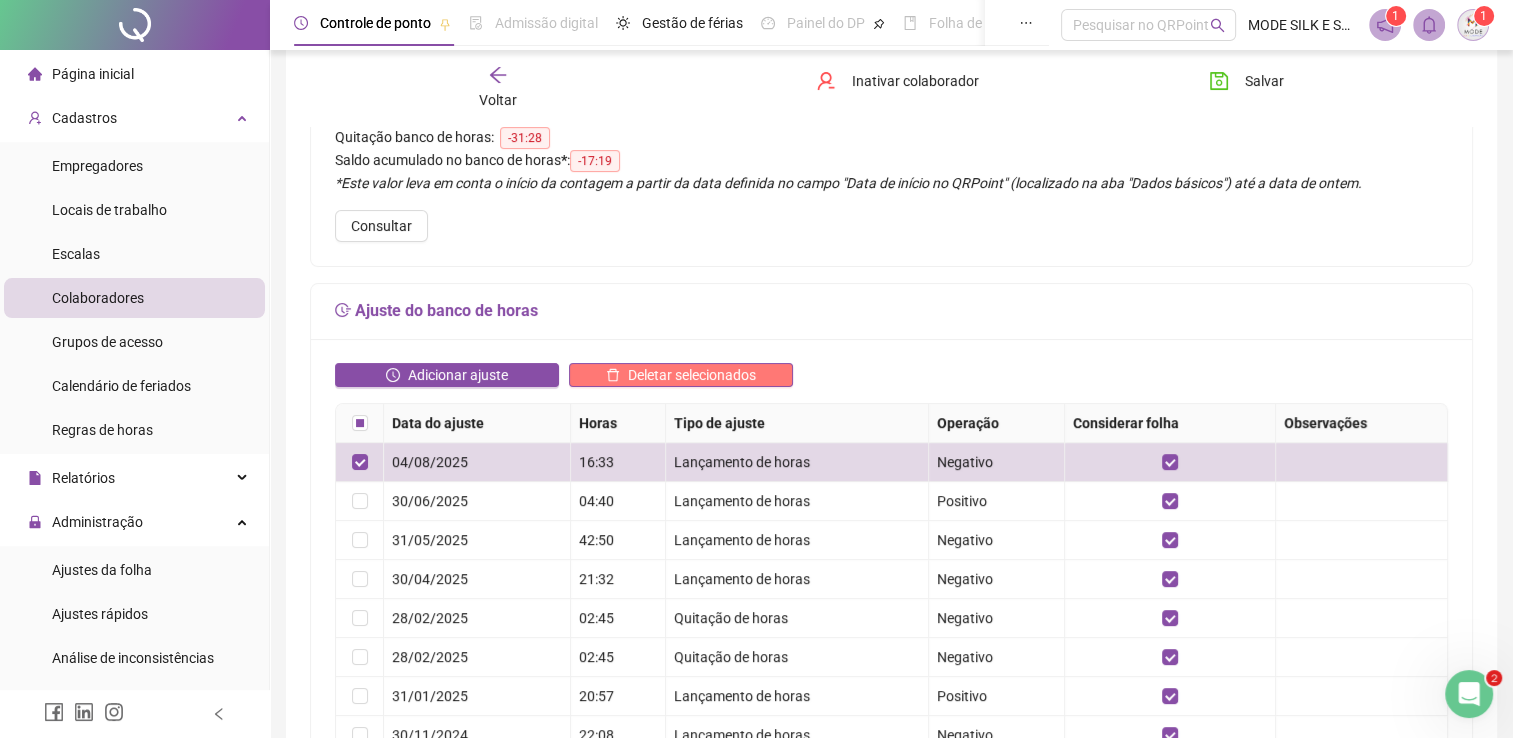 click on "Deletar selecionados" at bounding box center (681, 375) 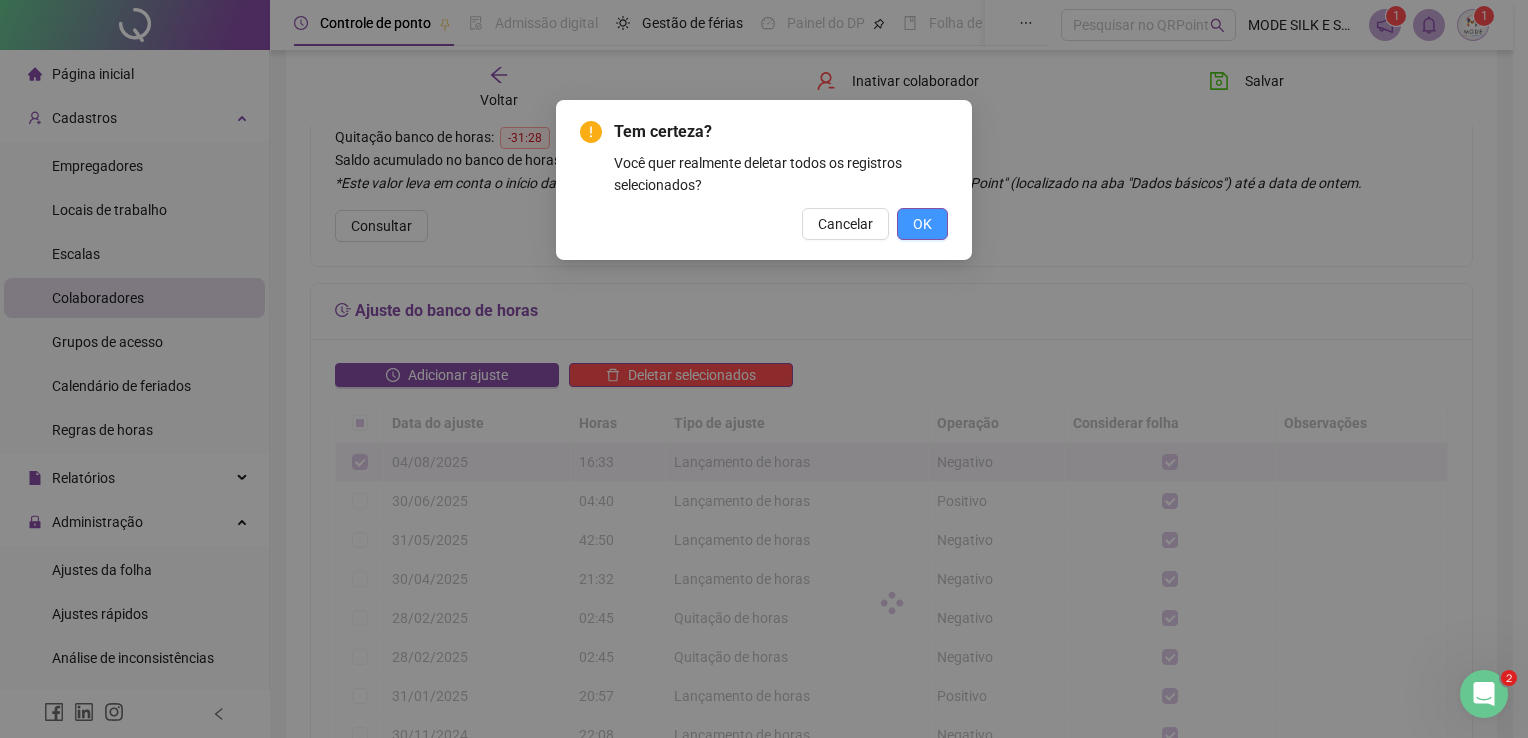 click on "OK" at bounding box center (922, 224) 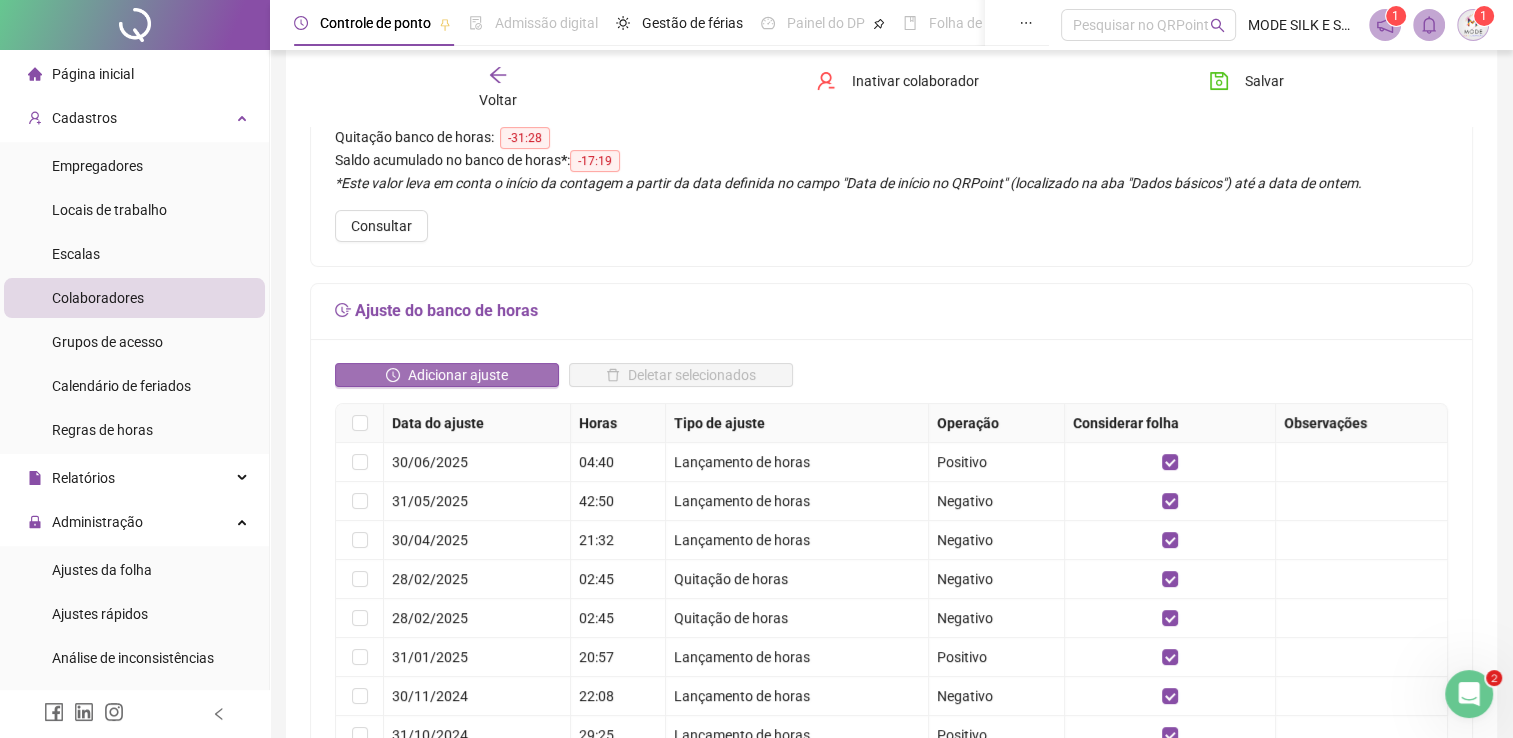 click on "Adicionar ajuste" at bounding box center [458, 375] 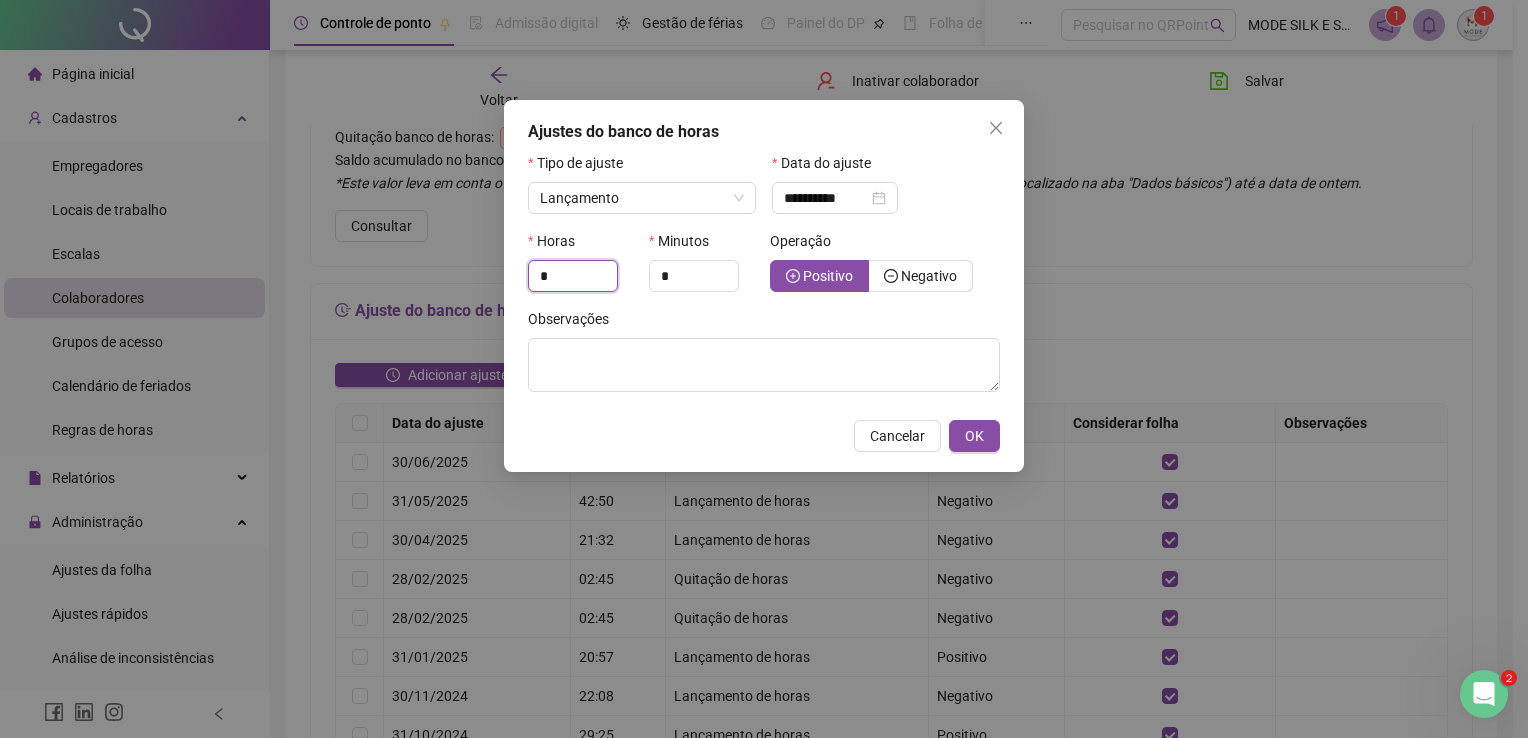 drag, startPoint x: 584, startPoint y: 274, endPoint x: 519, endPoint y: 273, distance: 65.00769 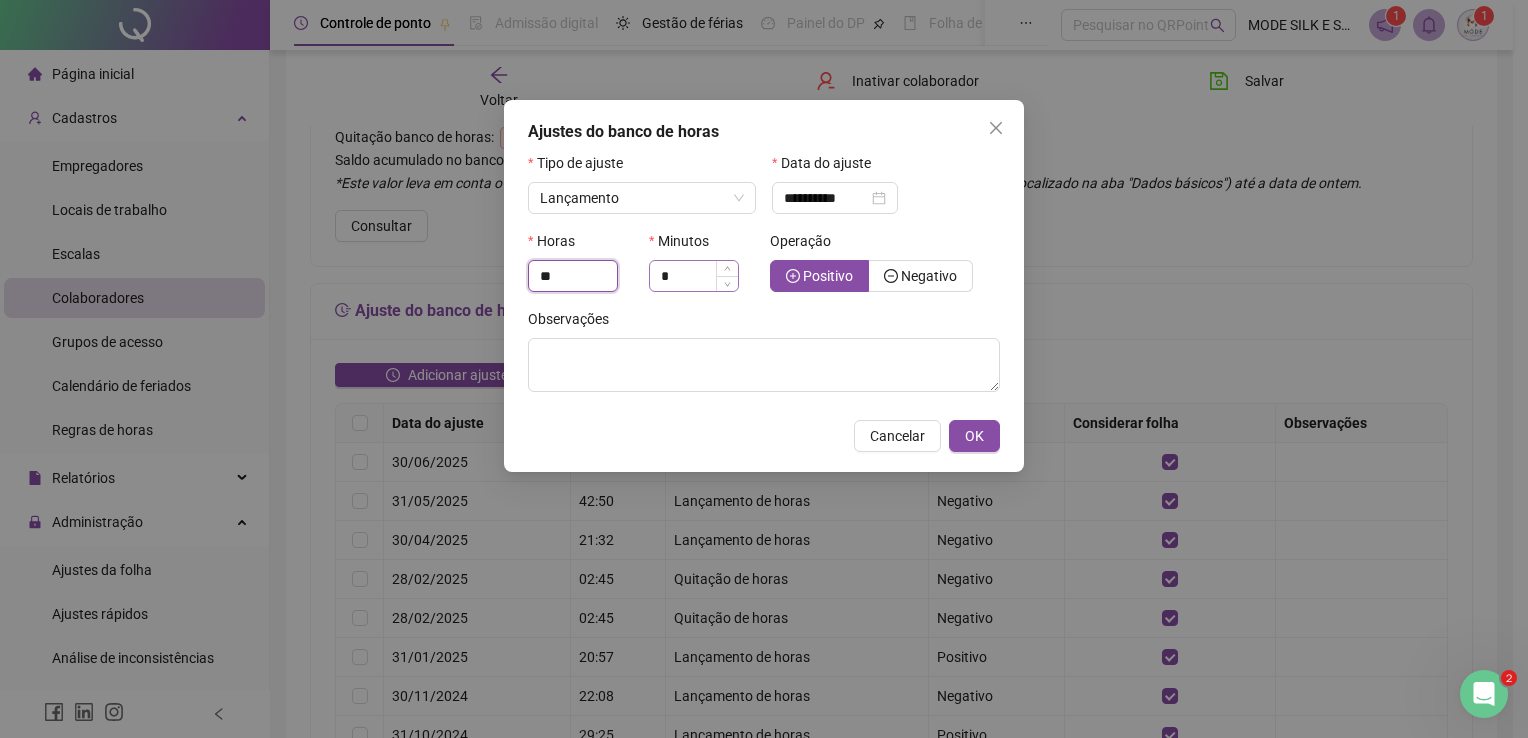 type on "**" 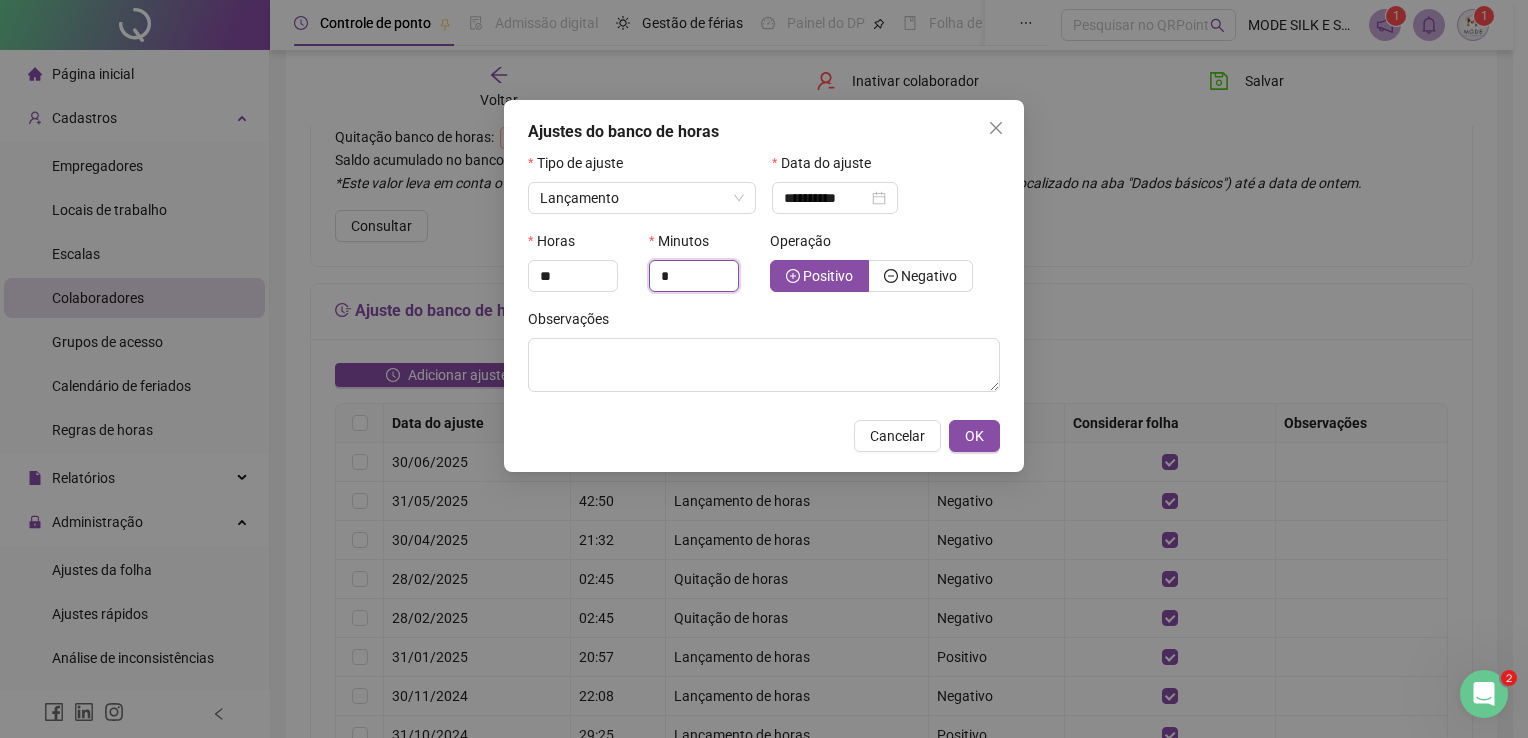 drag, startPoint x: 672, startPoint y: 291, endPoint x: 651, endPoint y: 295, distance: 21.377558 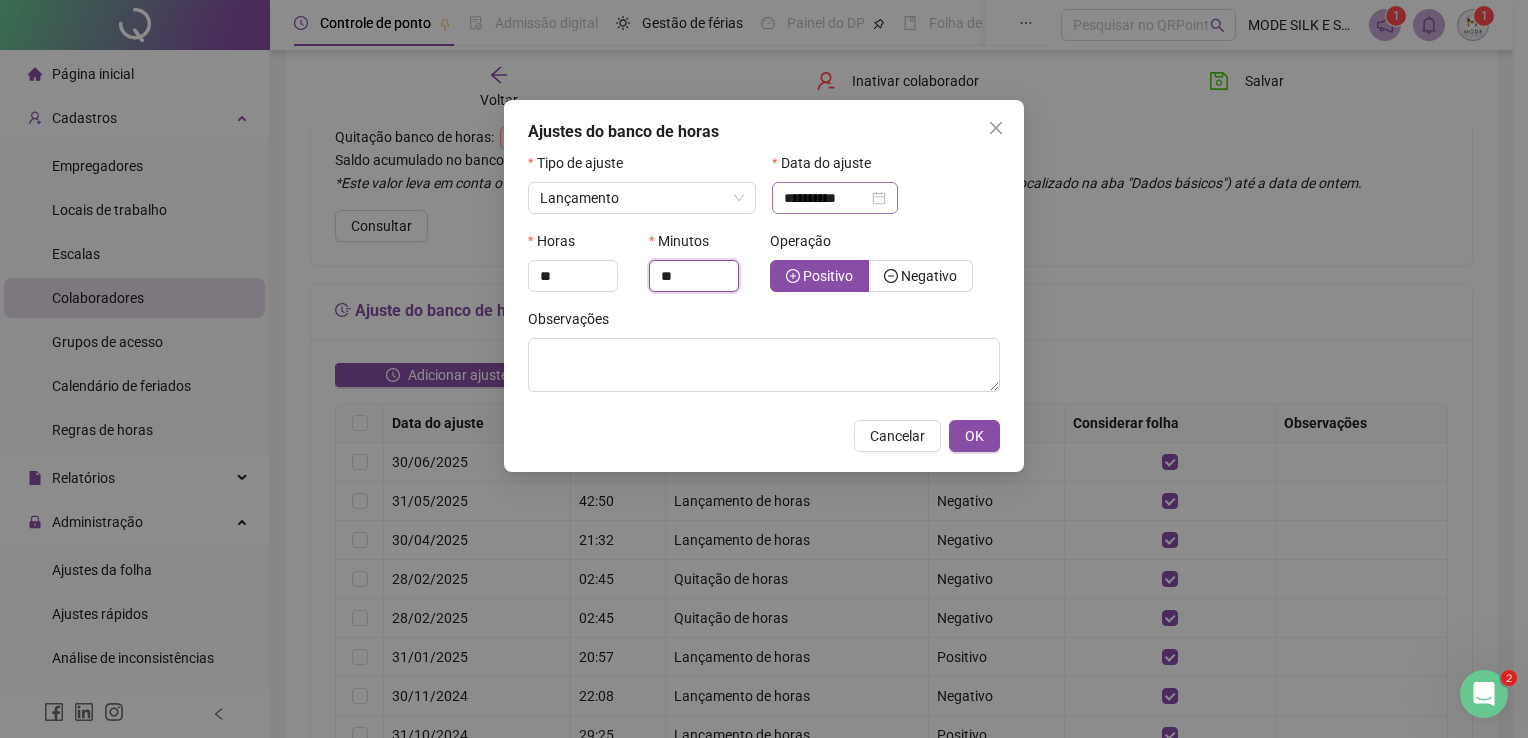click on "**********" at bounding box center (835, 198) 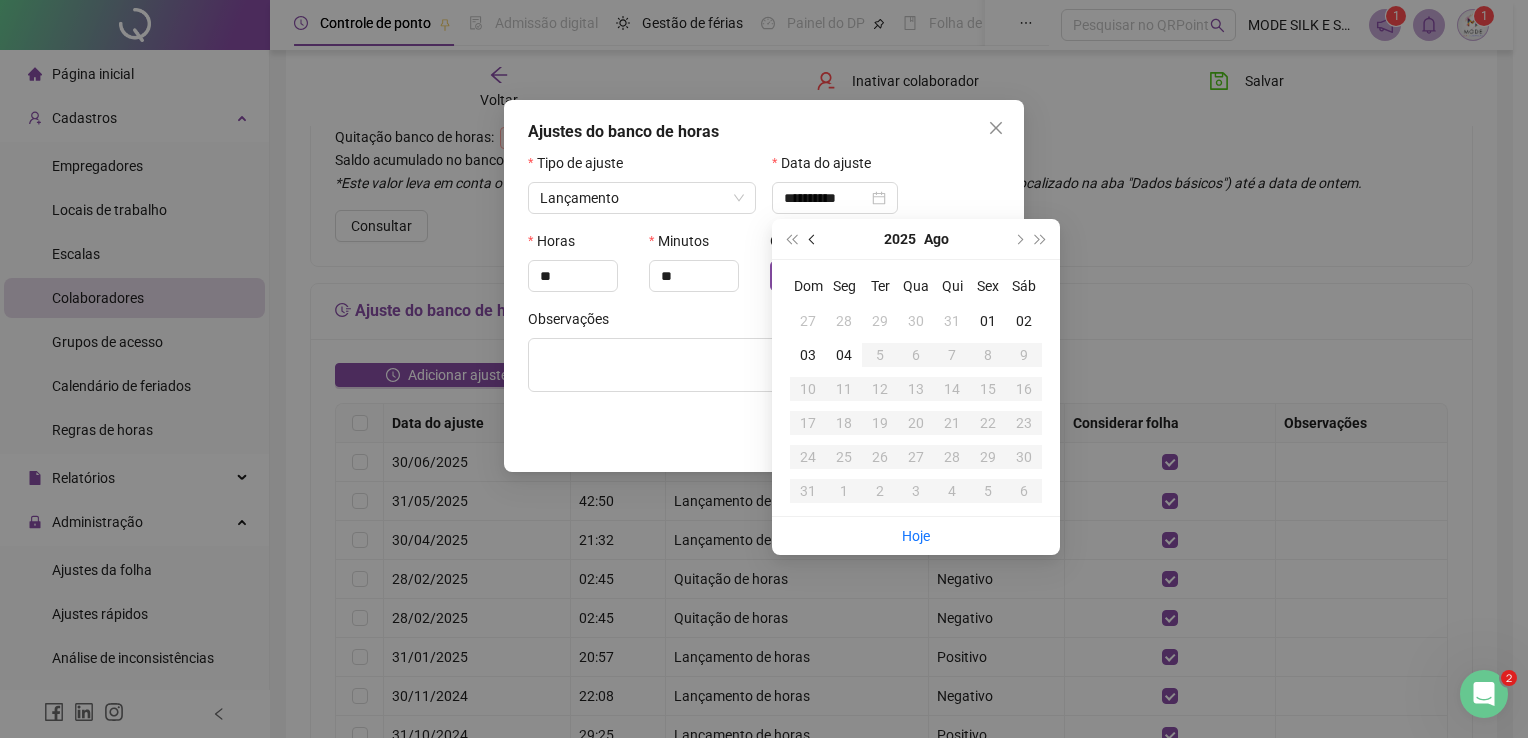 click at bounding box center [814, 239] 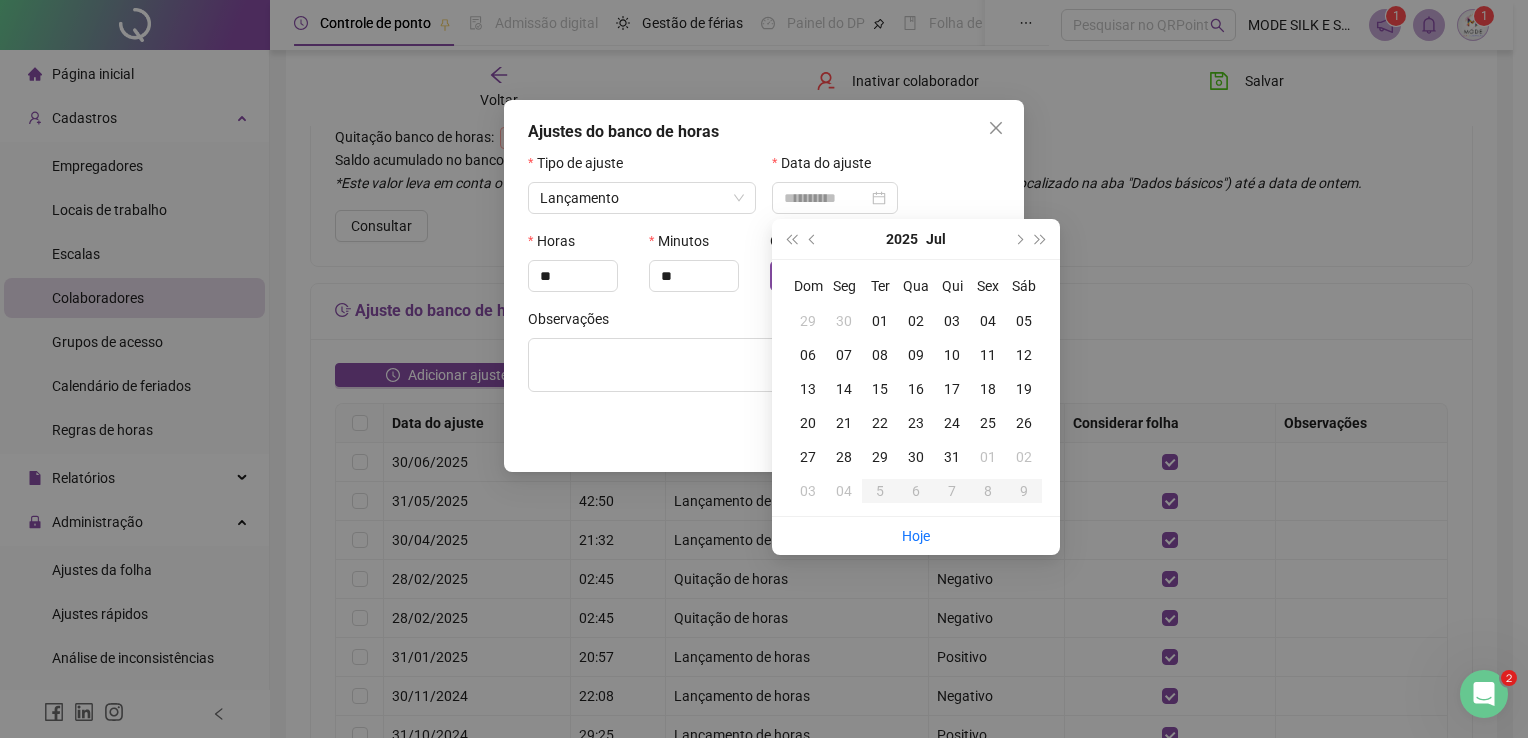 type on "**********" 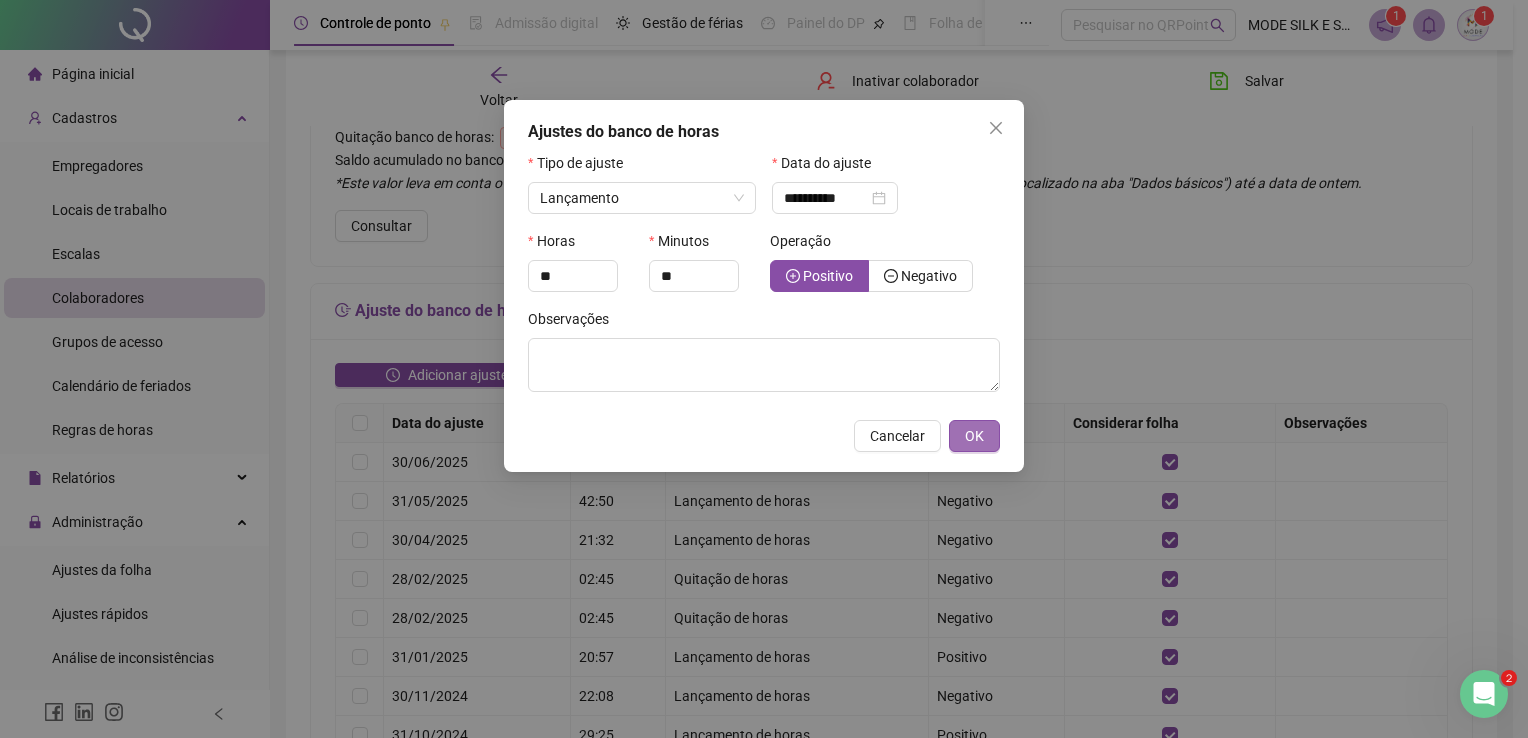 click on "OK" at bounding box center (974, 436) 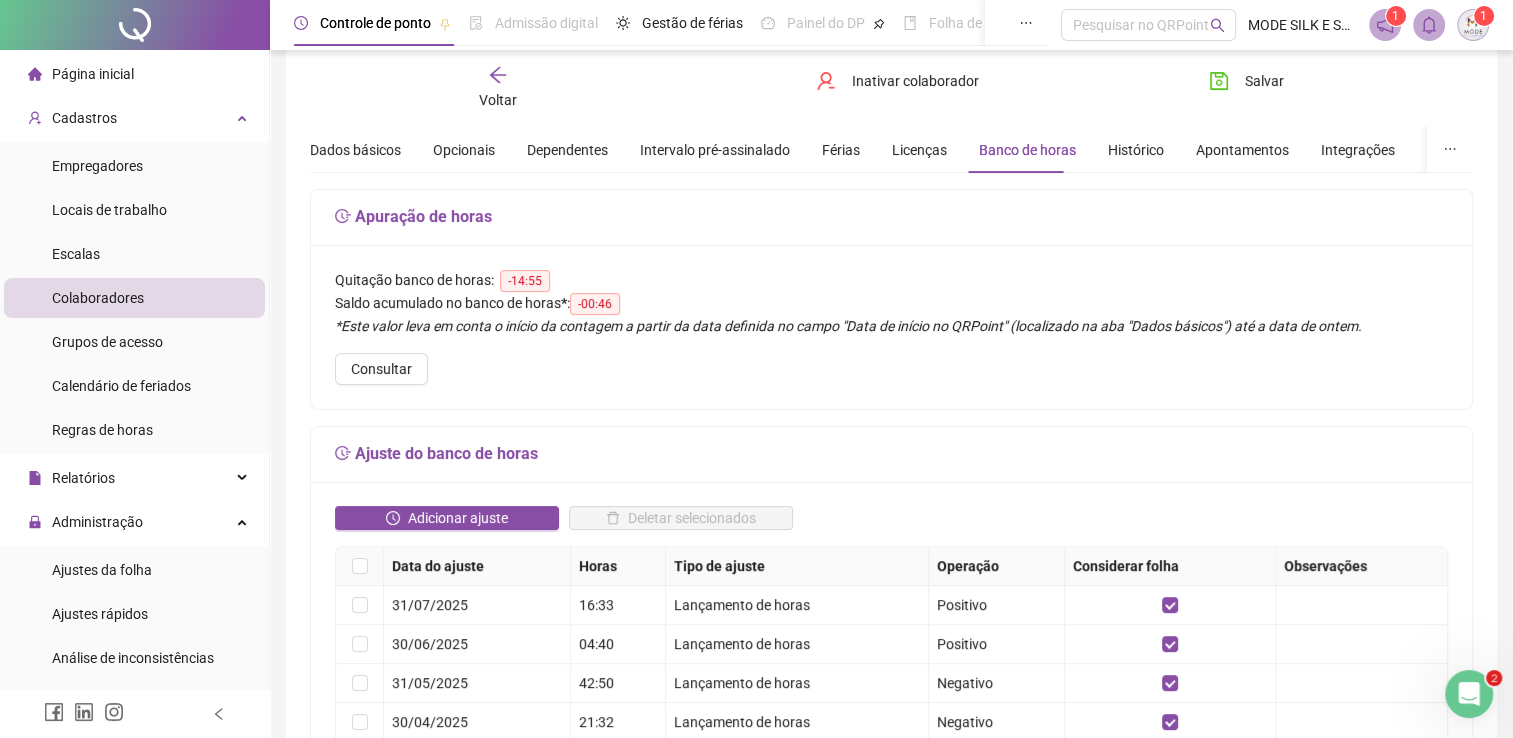 scroll, scrollTop: 0, scrollLeft: 0, axis: both 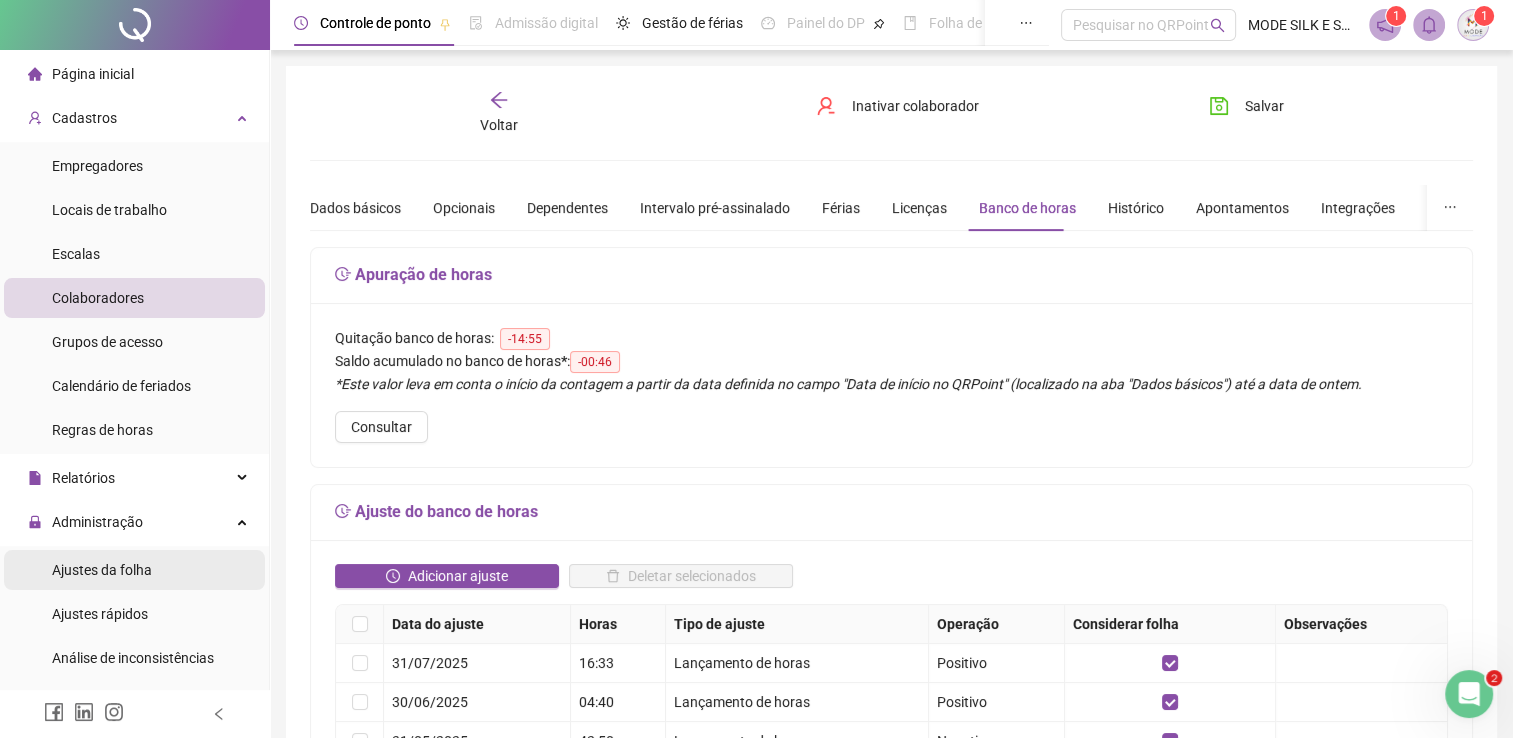 click on "Ajustes da folha" at bounding box center (134, 570) 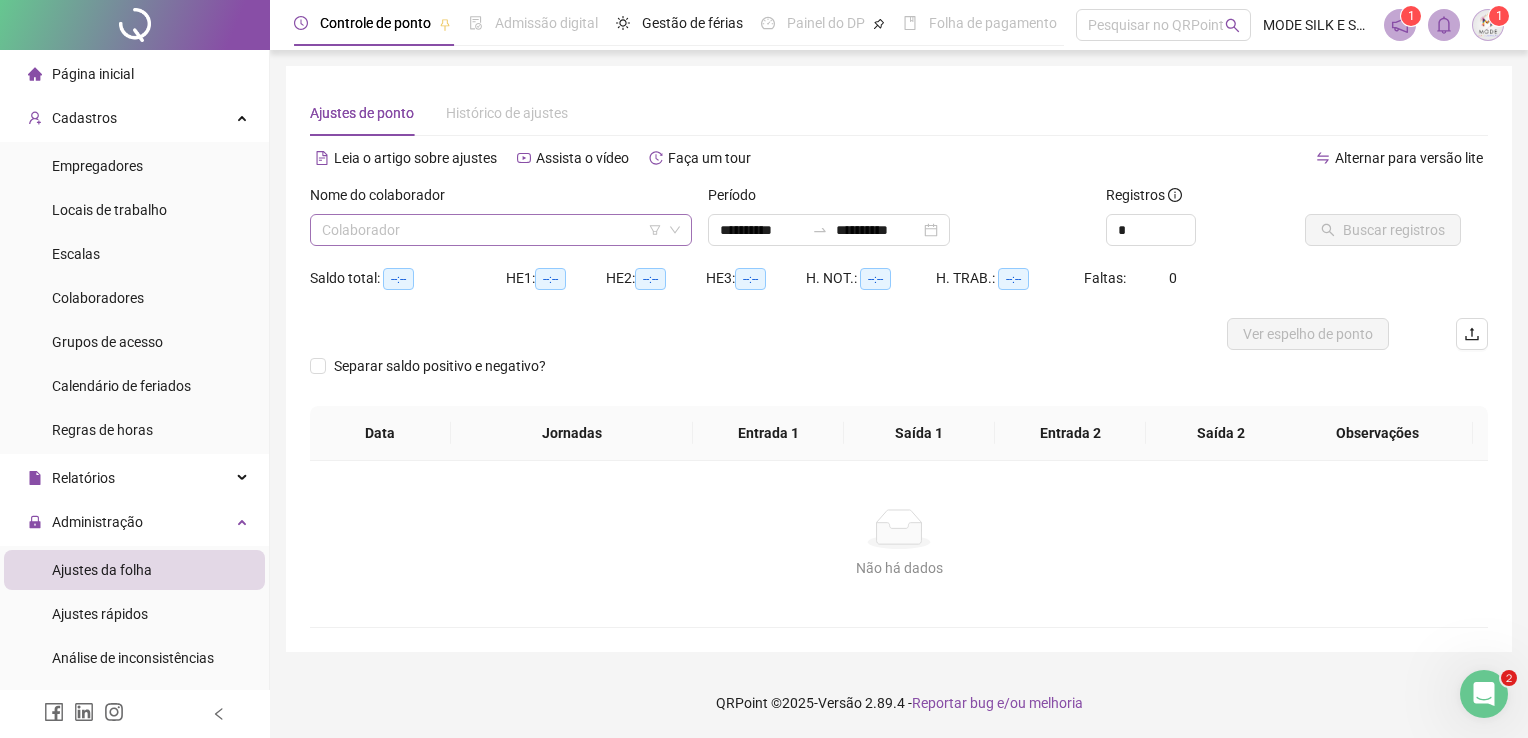 click at bounding box center [492, 230] 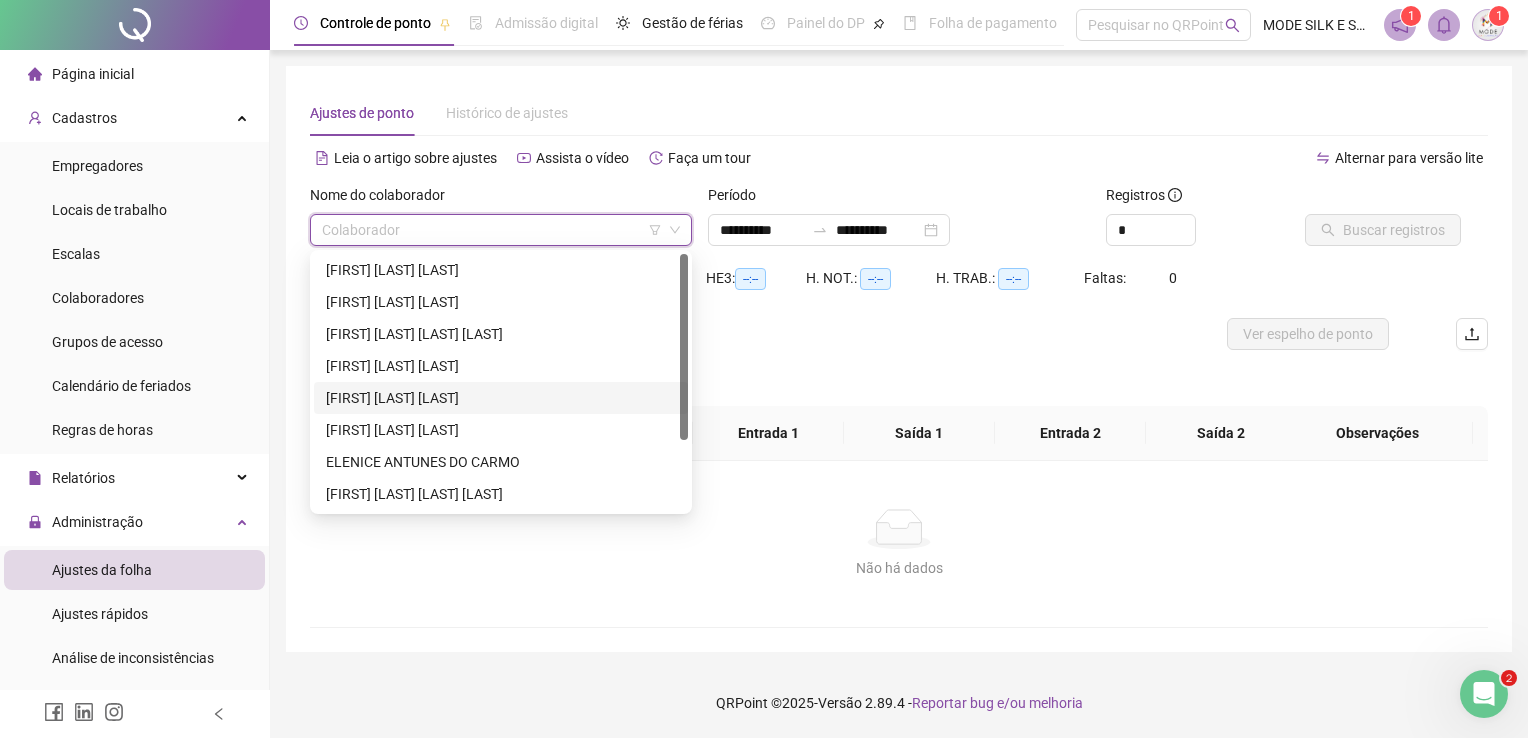 click on "[FIRST] [LAST] [LAST]" at bounding box center [501, 398] 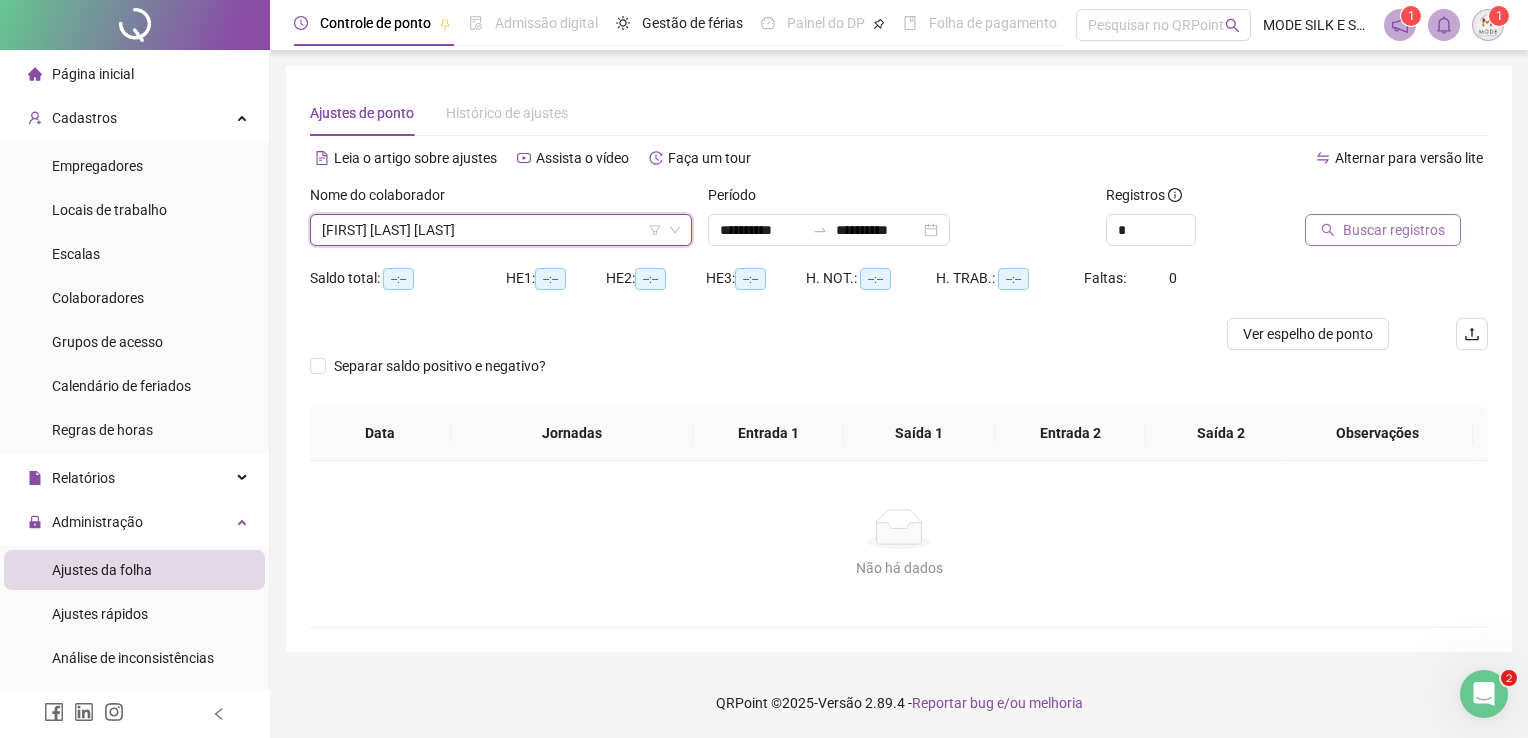 click on "Buscar registros" at bounding box center (1394, 230) 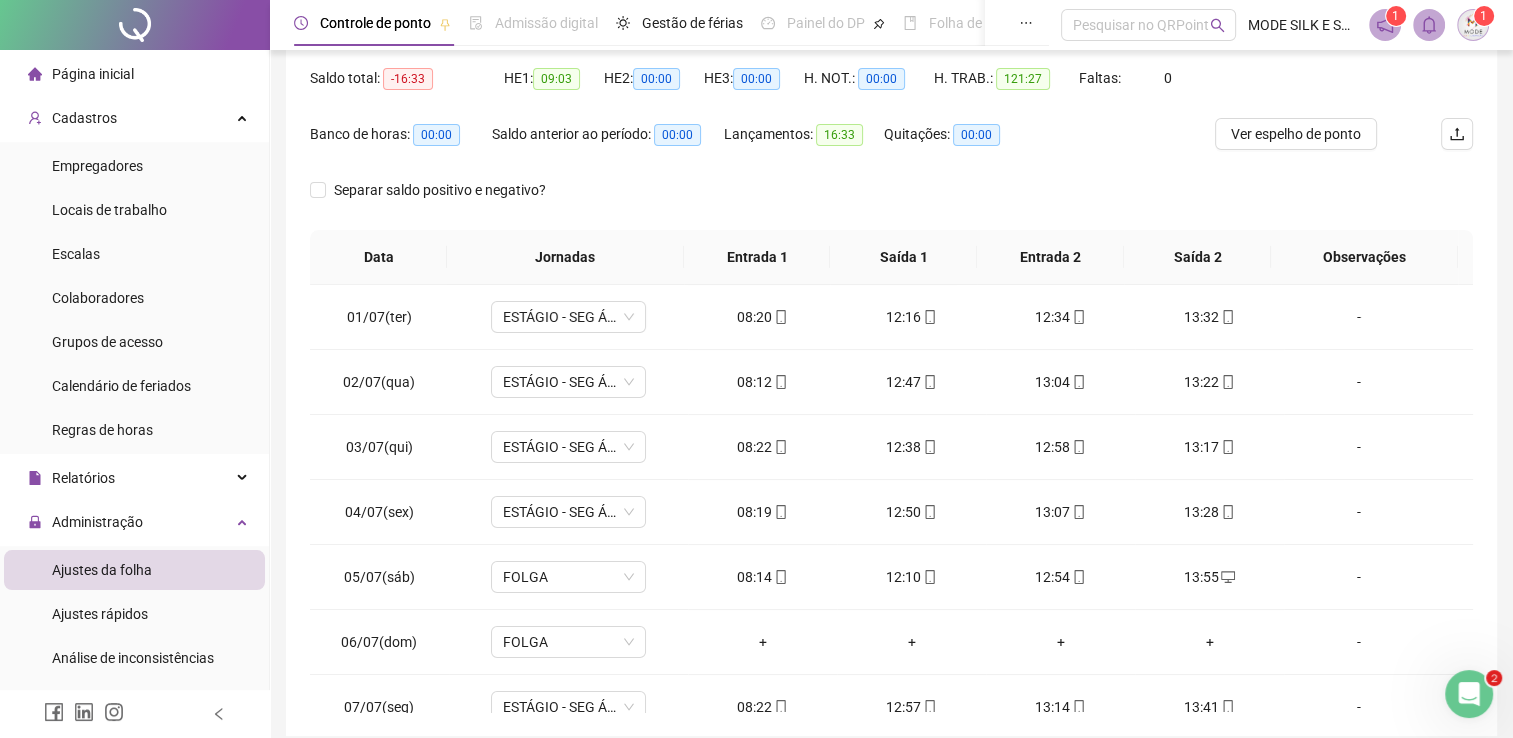 scroll, scrollTop: 283, scrollLeft: 0, axis: vertical 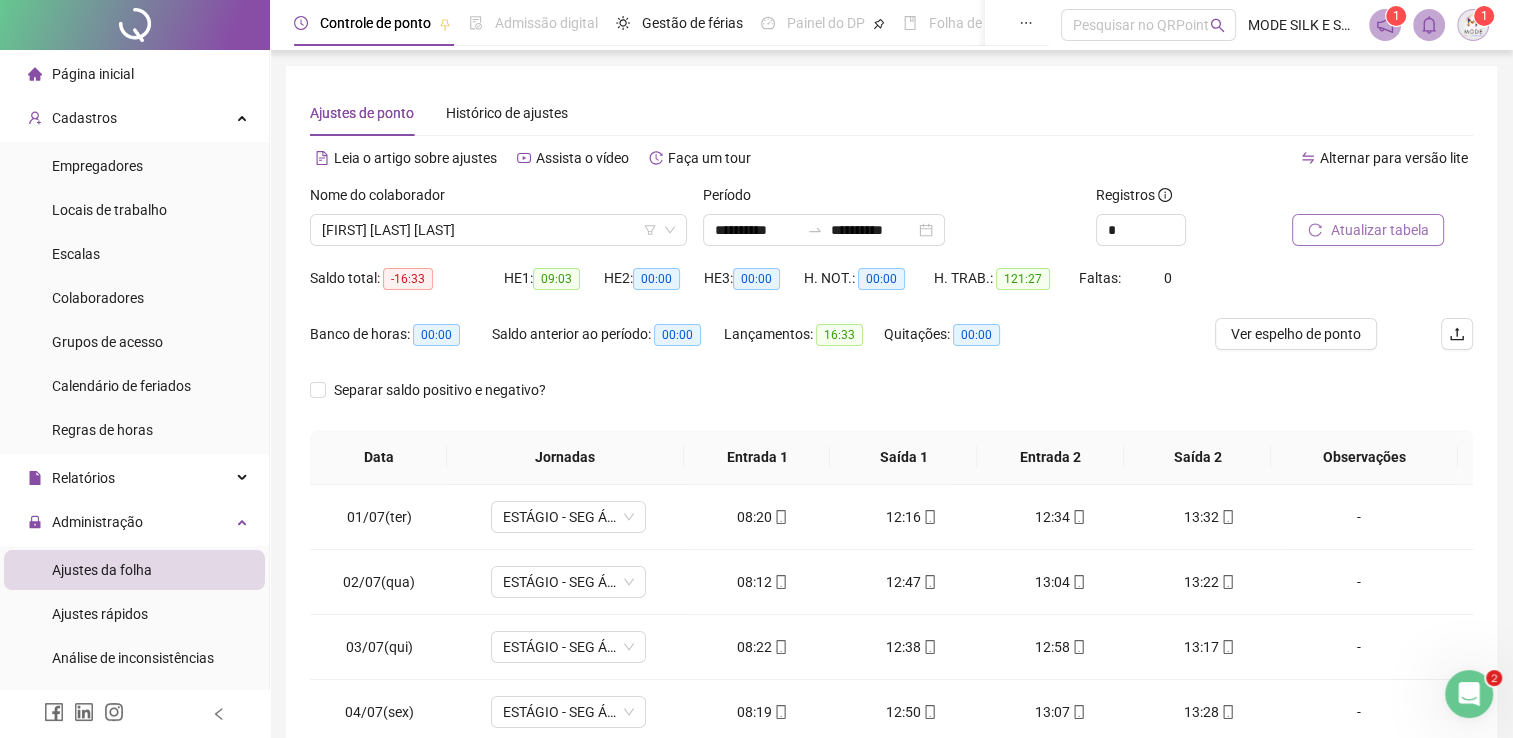 click on "H. TRAB.:   121:27" at bounding box center (1006, 290) 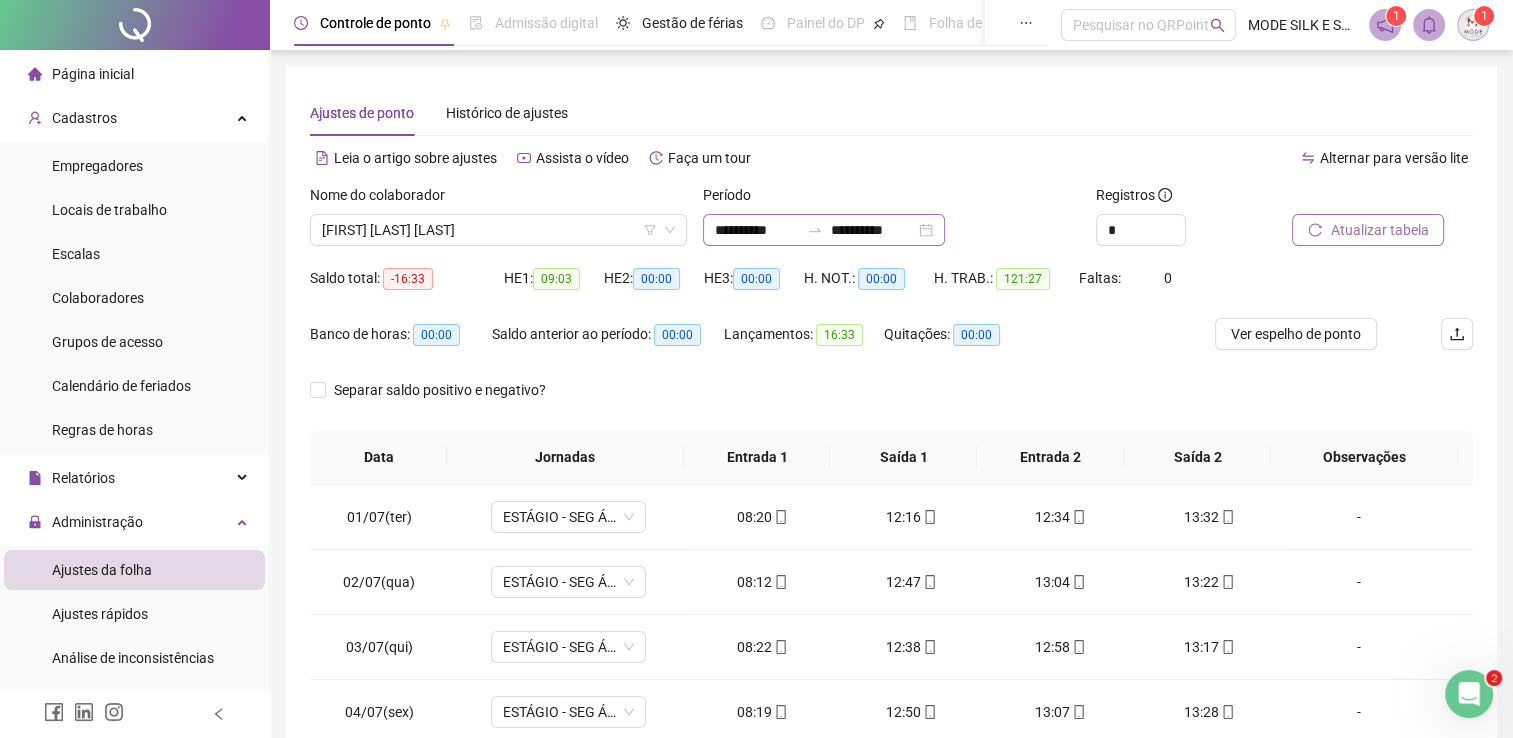 click on "**********" at bounding box center (824, 230) 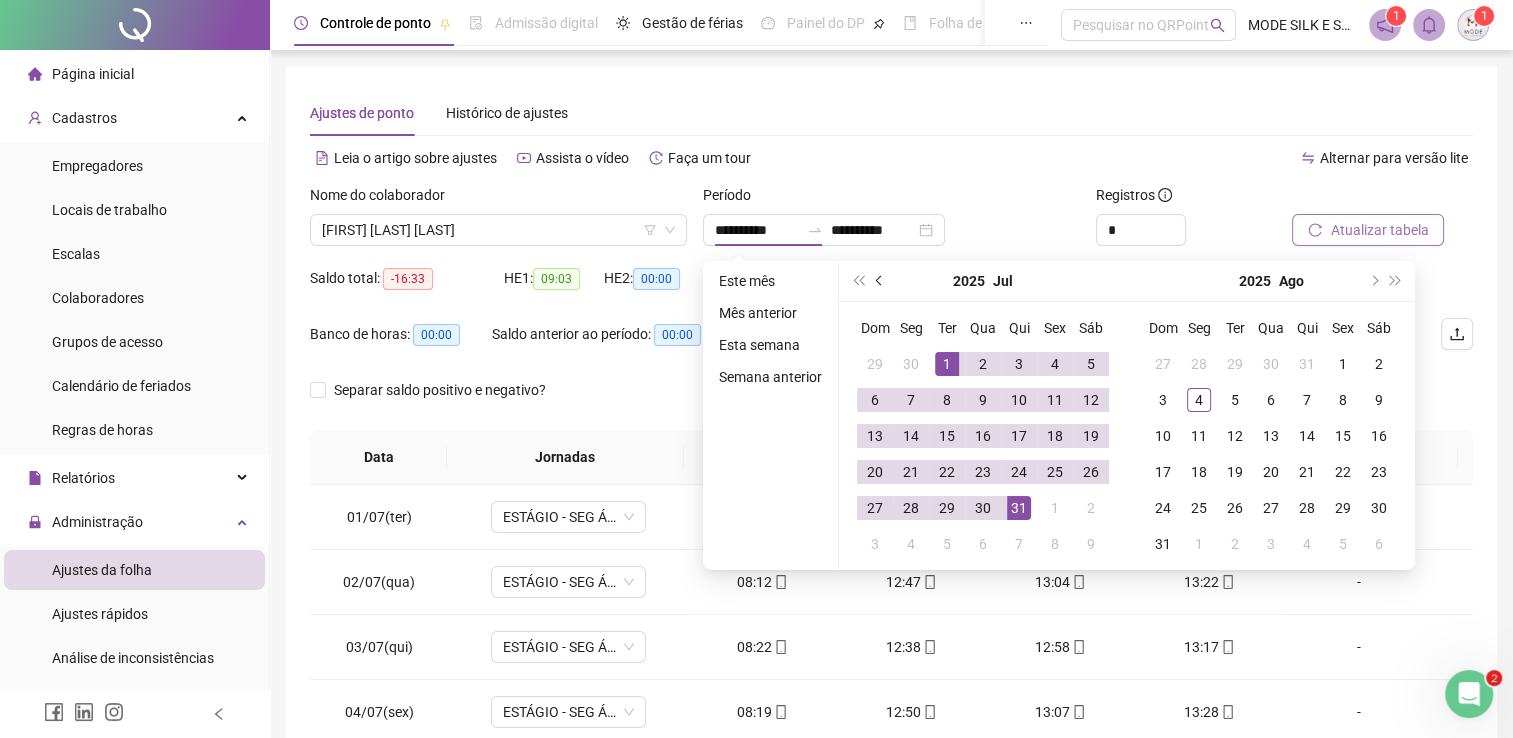 click at bounding box center [880, 281] 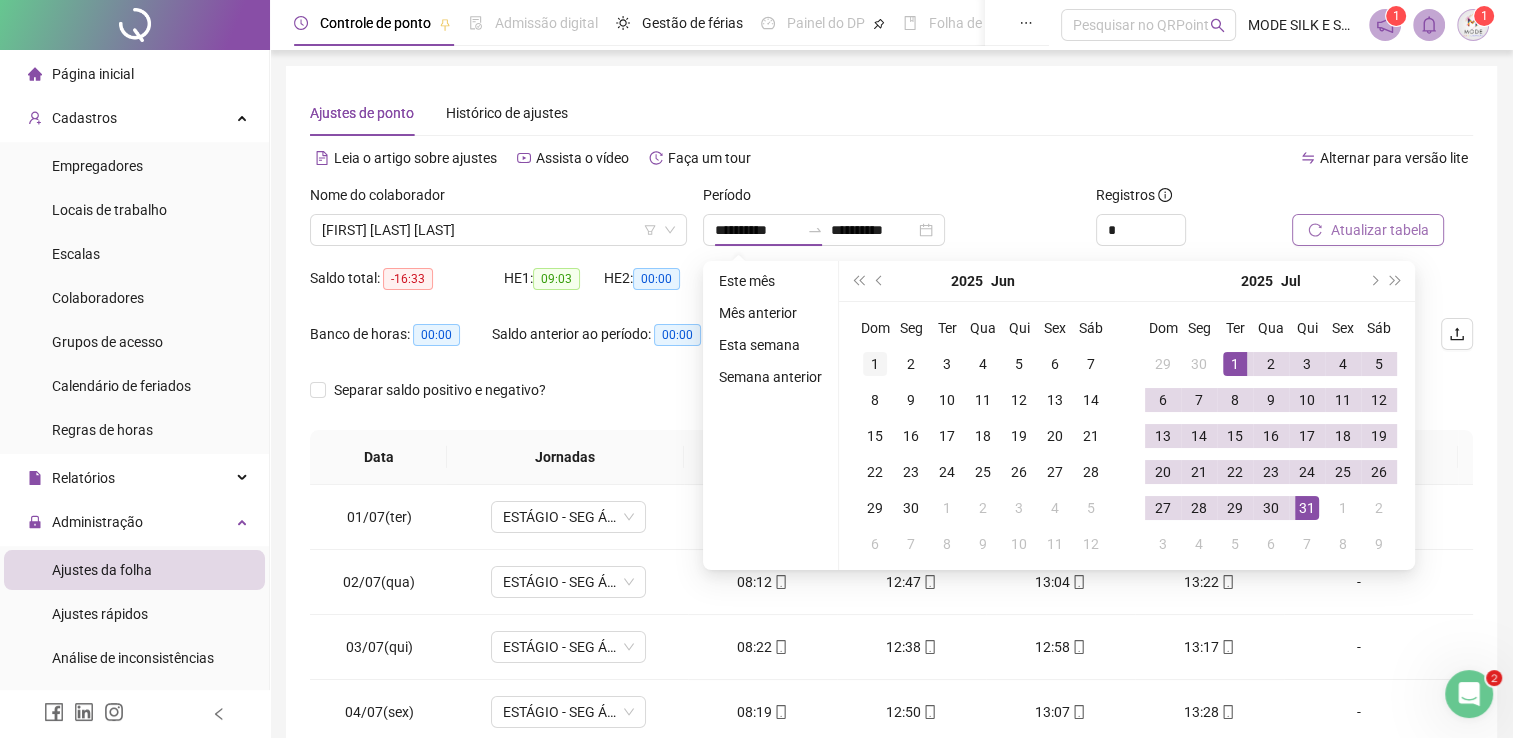 type on "**********" 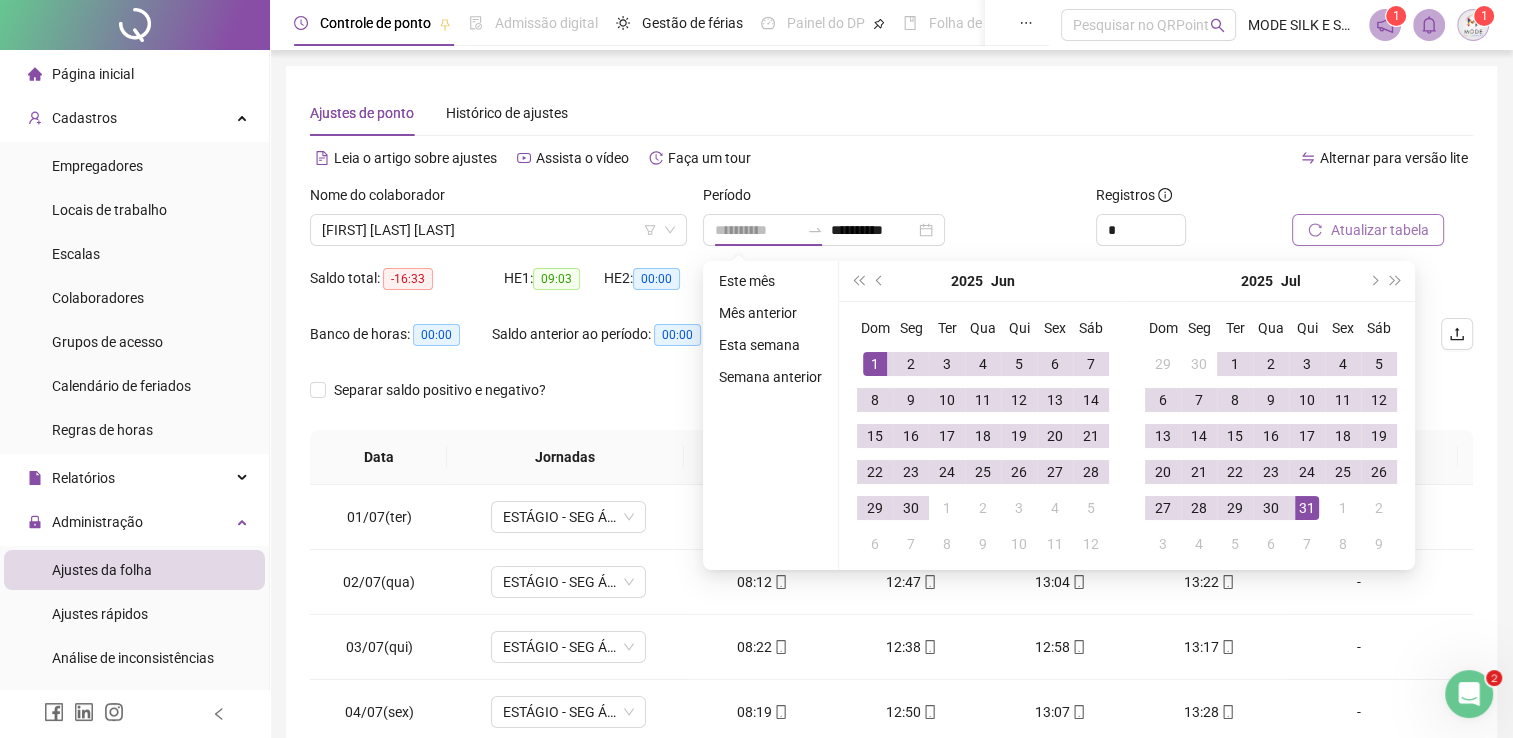 click on "1" at bounding box center (875, 364) 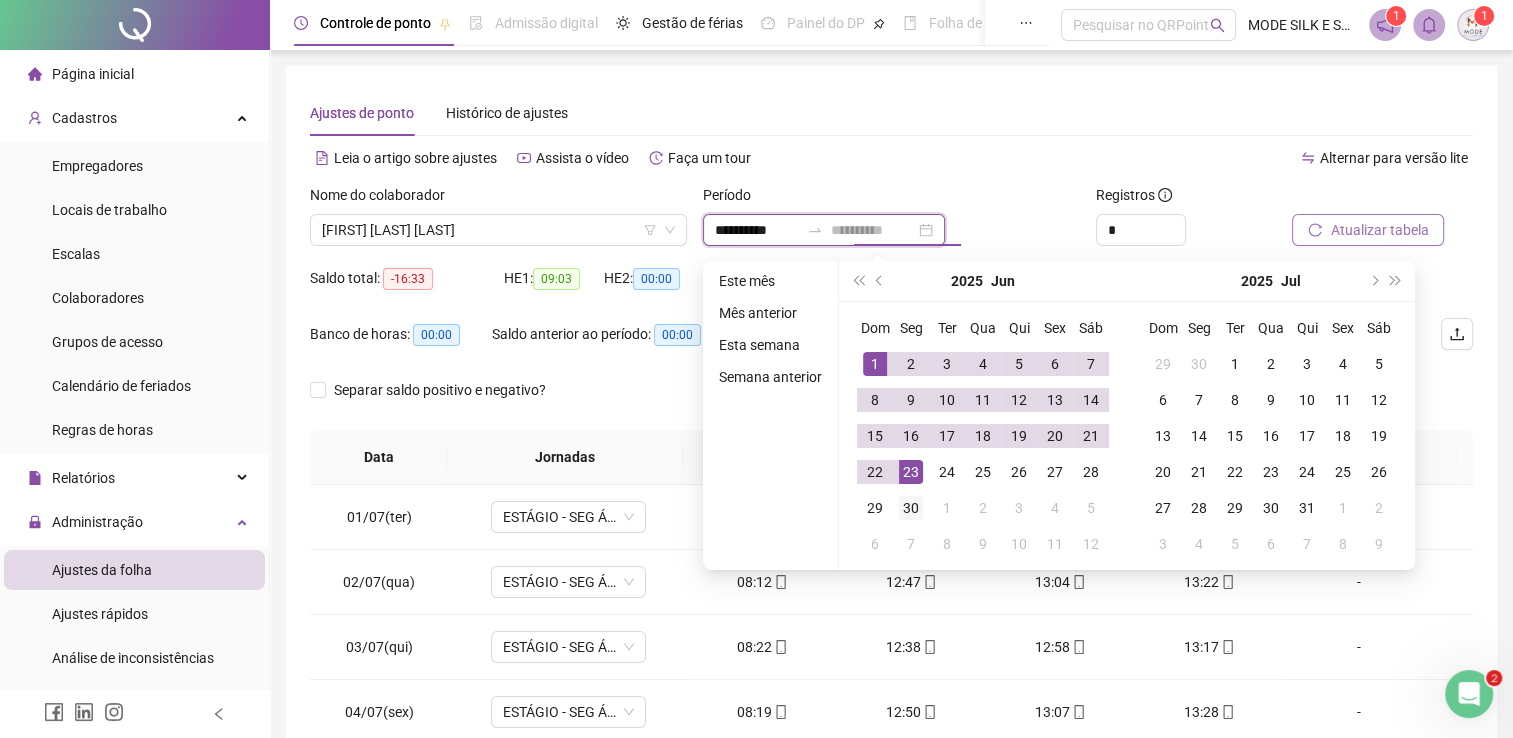 type on "**********" 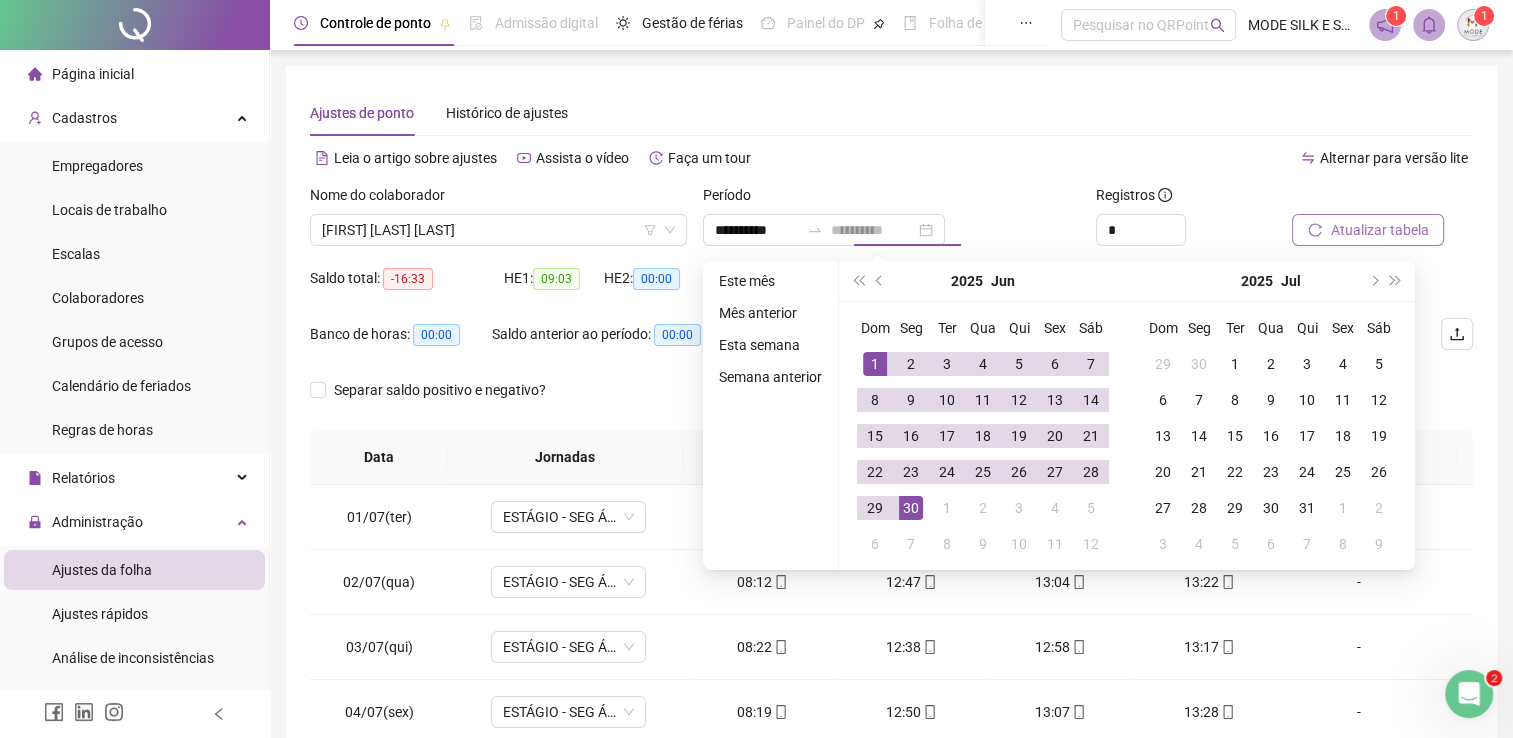 click on "30" at bounding box center [911, 508] 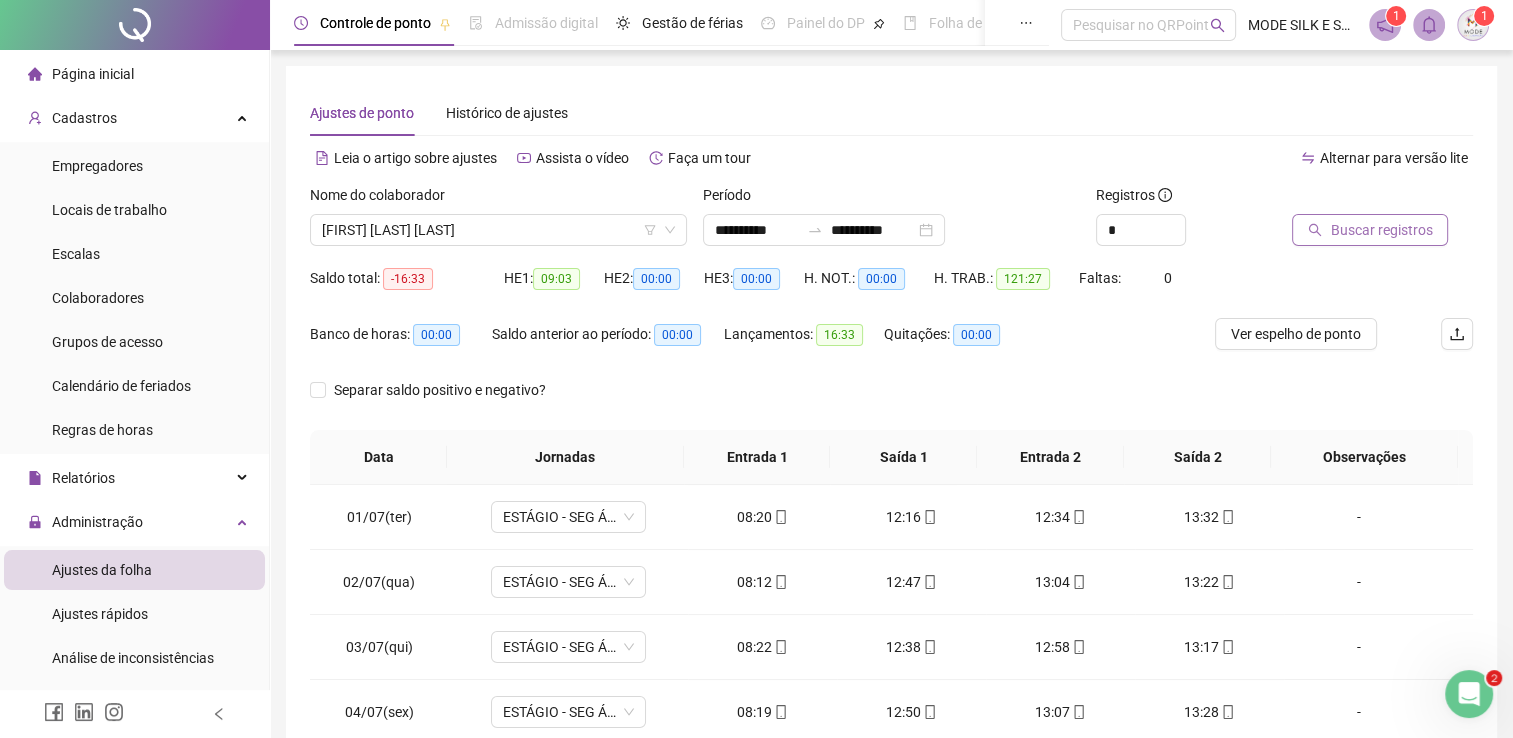 click on "Buscar registros" at bounding box center [1381, 230] 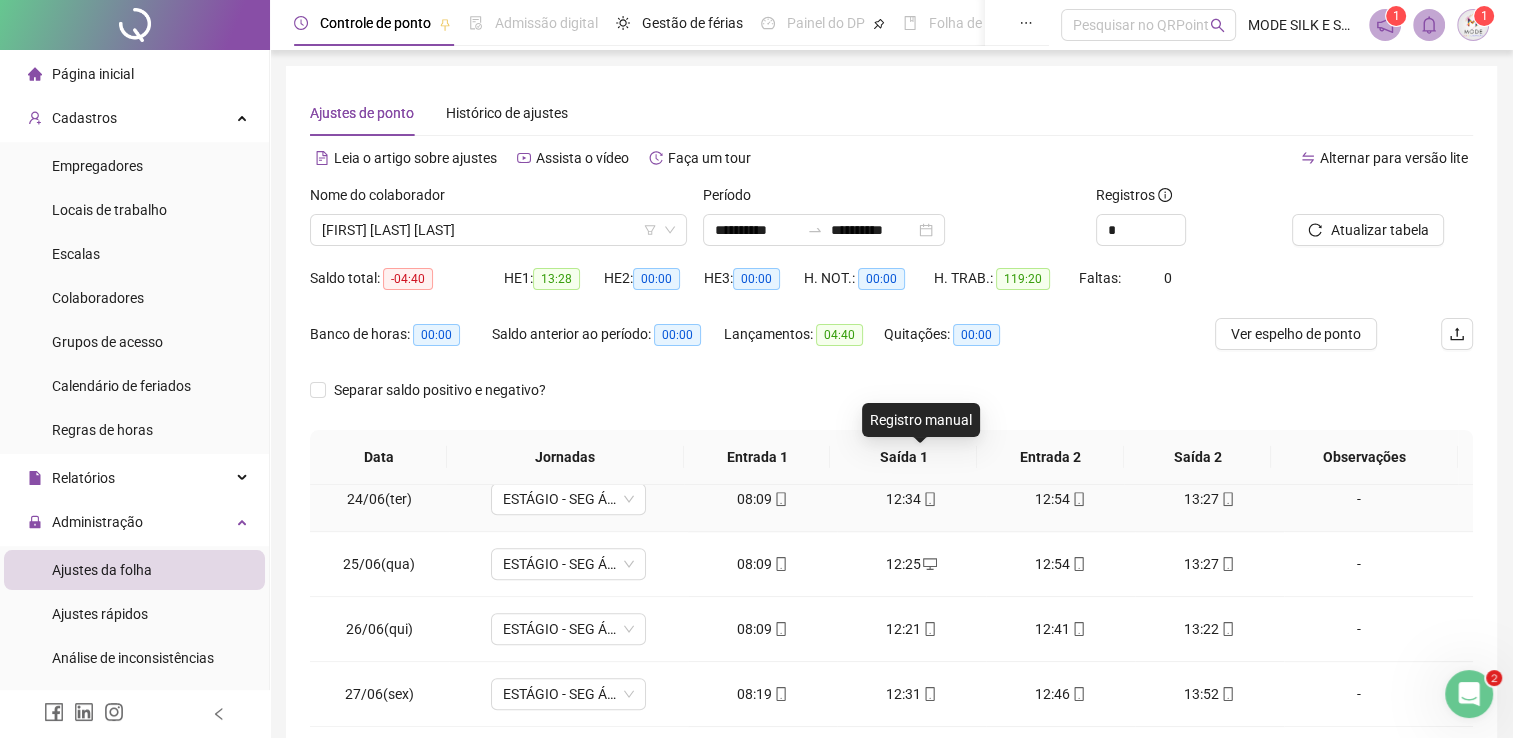 scroll, scrollTop: 1516, scrollLeft: 0, axis: vertical 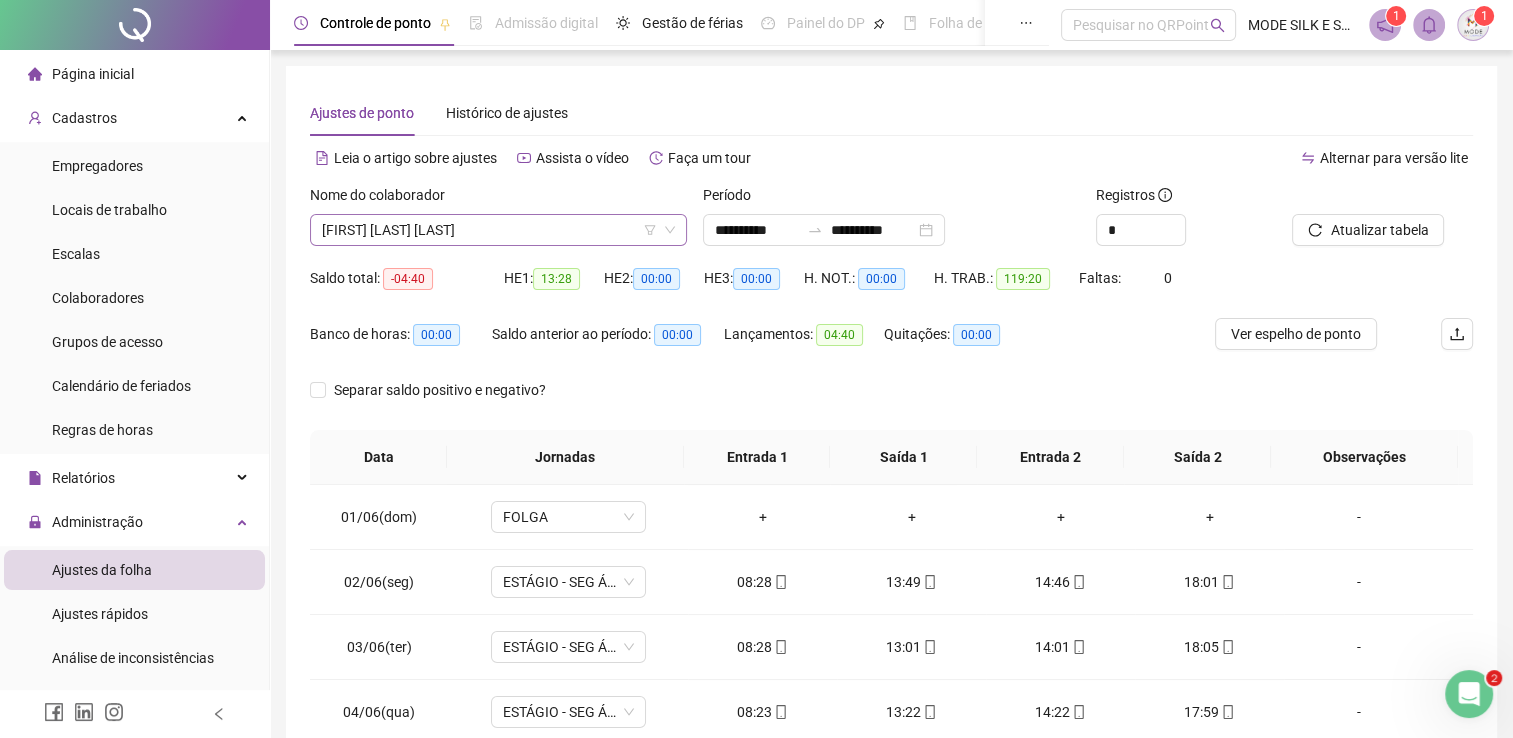 click on "[FIRST] [LAST] [LAST]" at bounding box center [498, 230] 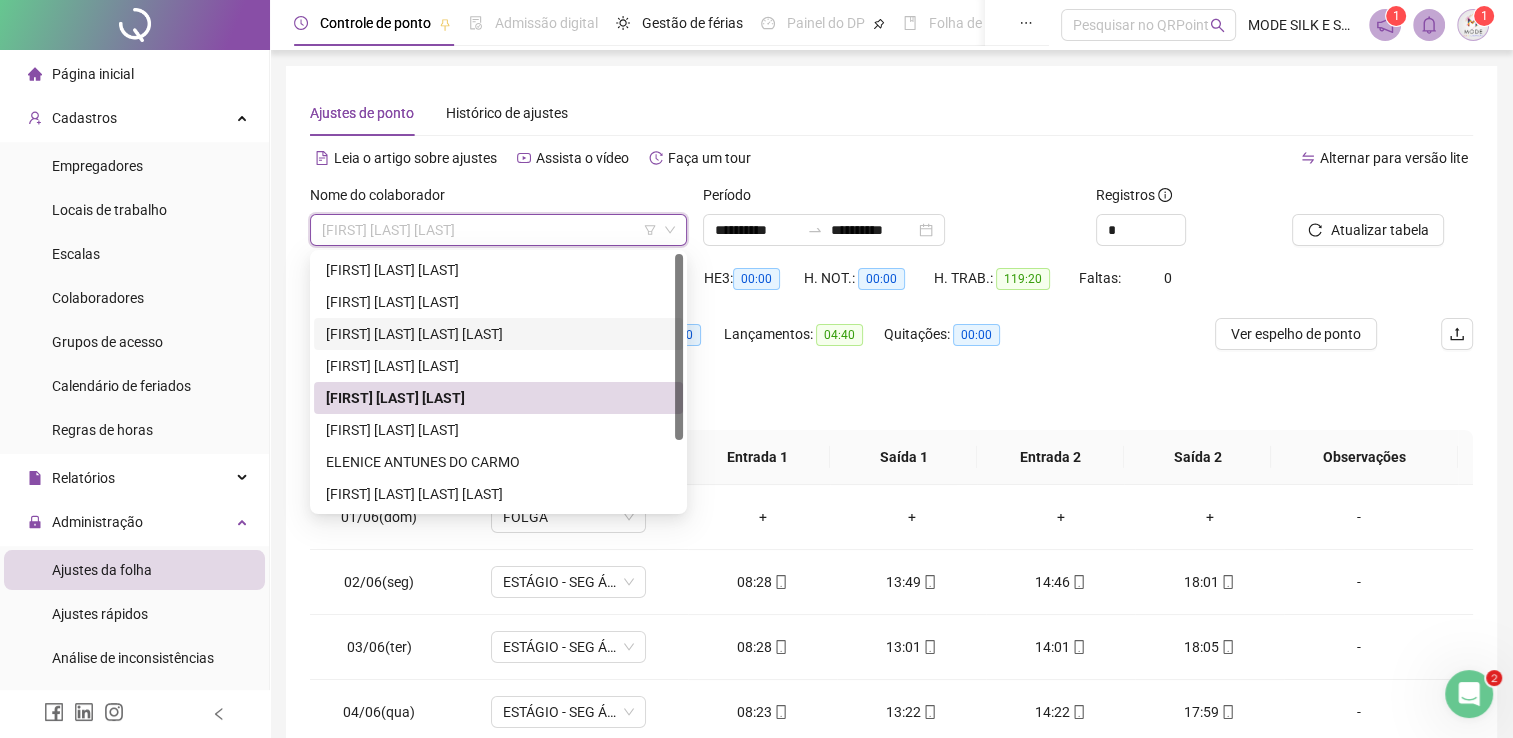 click on "[FIRST] [LAST] [LAST] [LAST]" at bounding box center (498, 334) 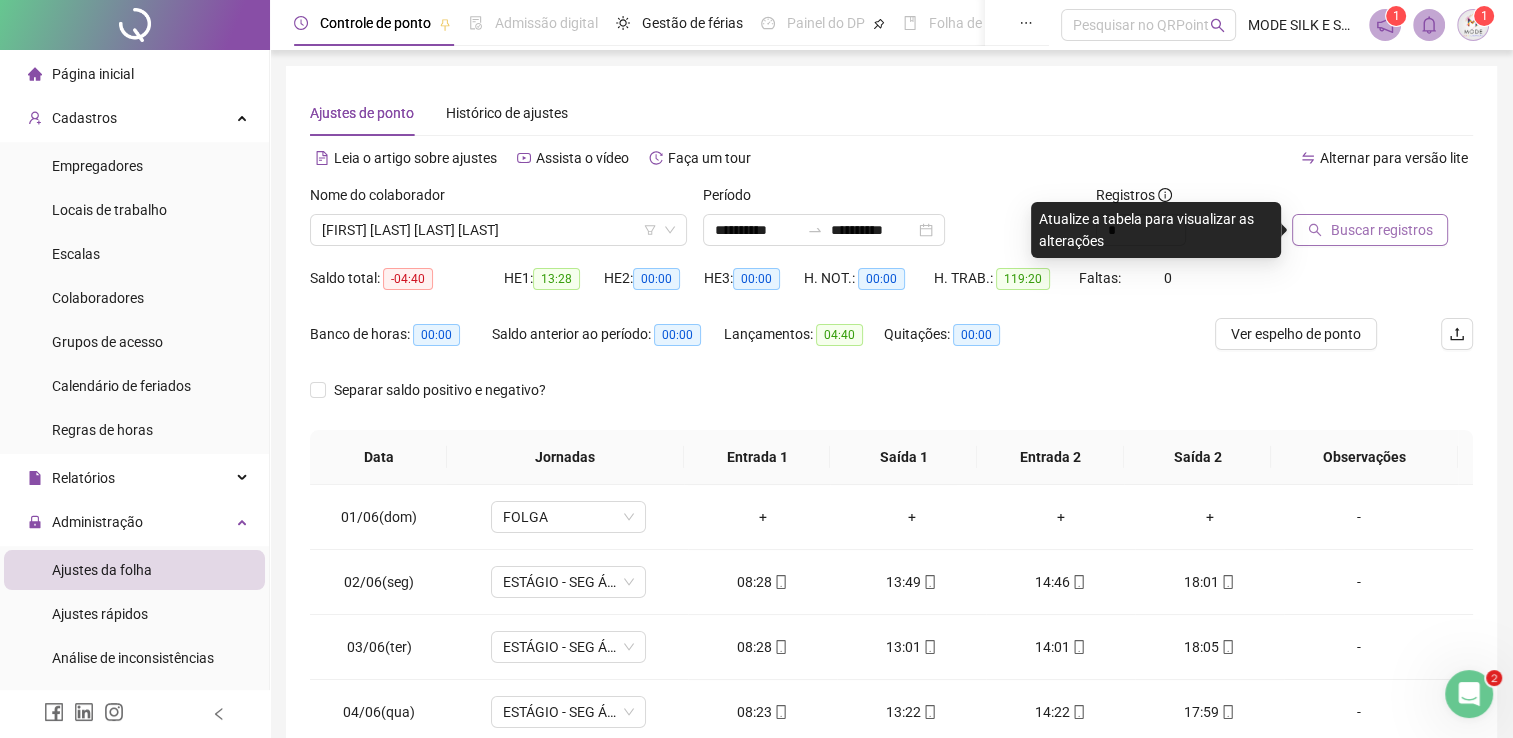 click on "Buscar registros" at bounding box center (1381, 230) 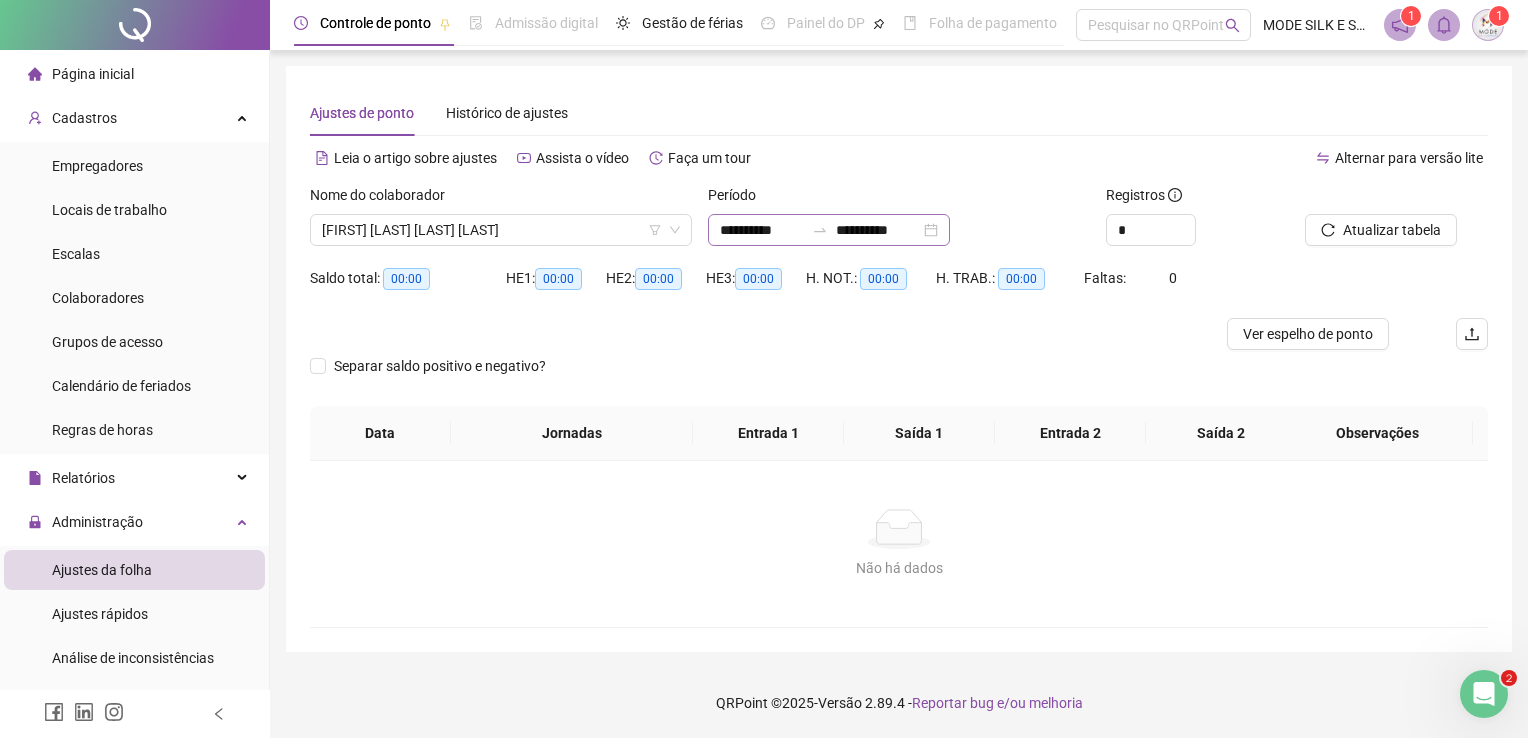 click on "**********" at bounding box center [829, 230] 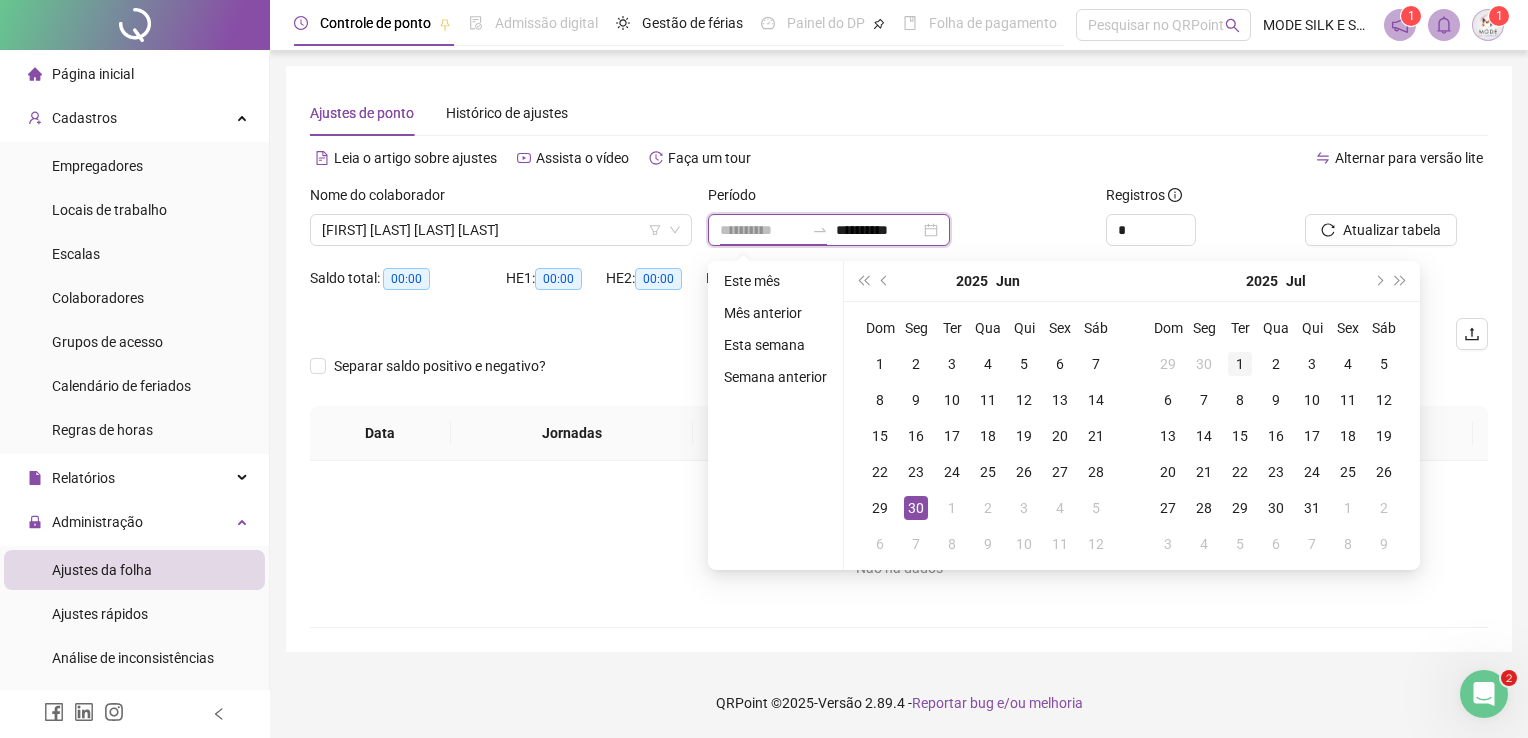 type on "**********" 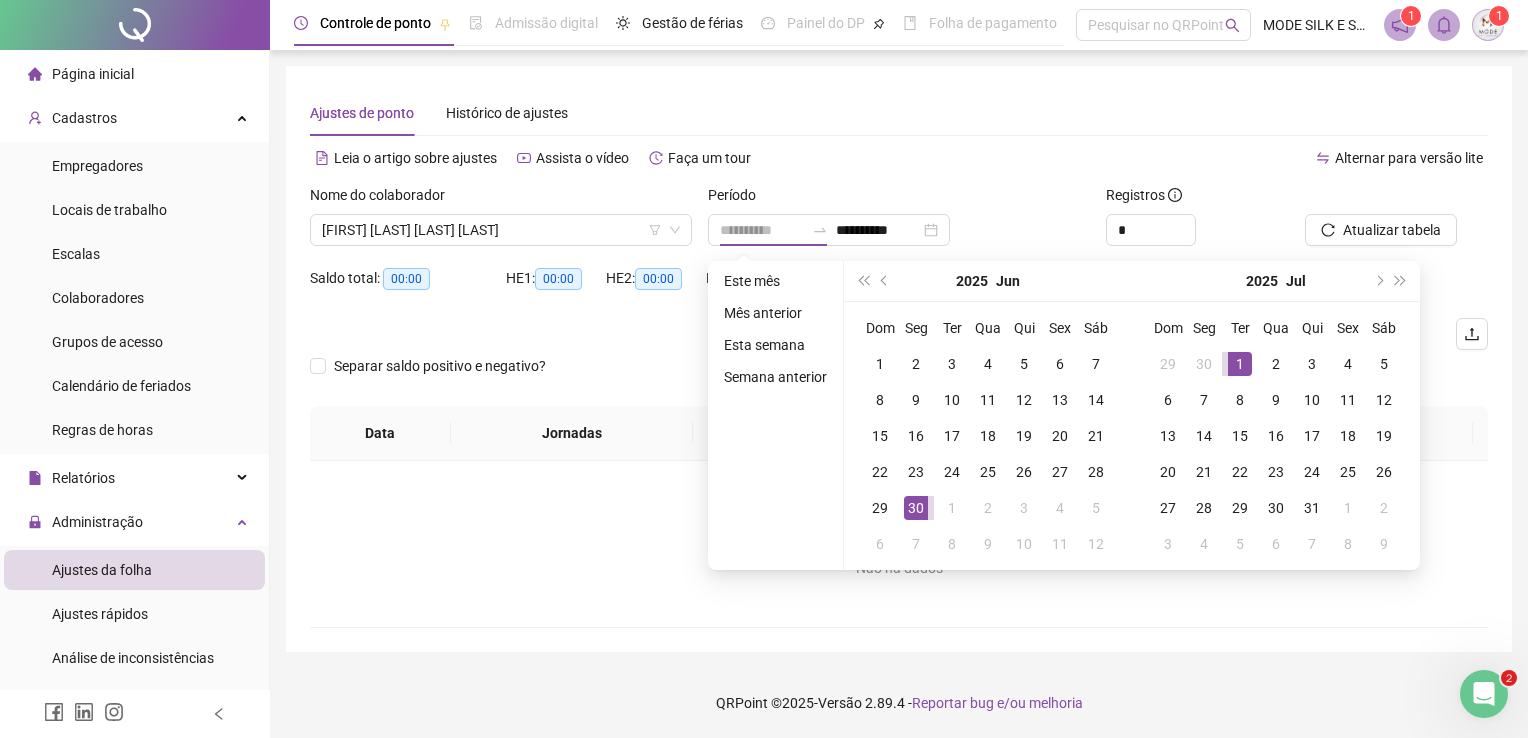 click on "1" at bounding box center (1240, 364) 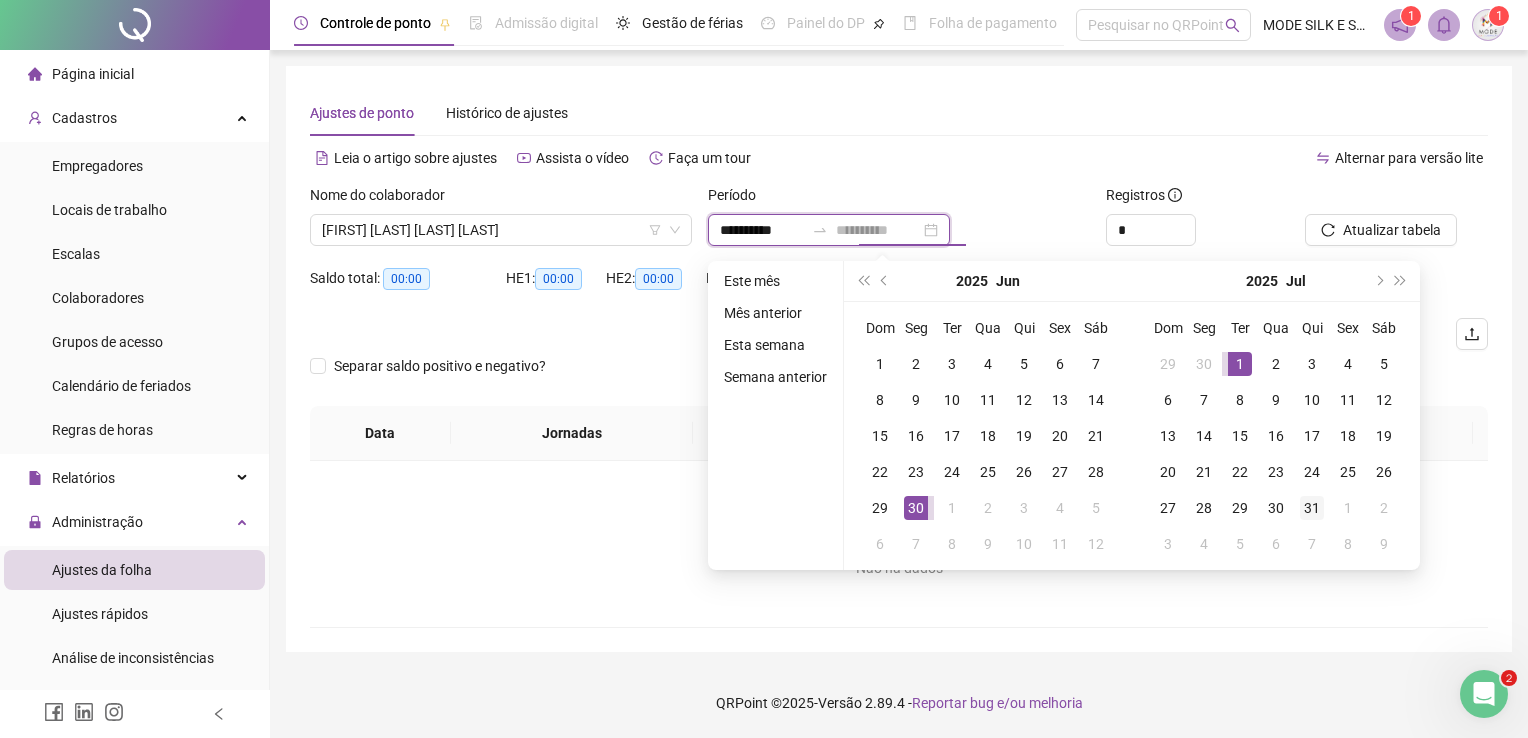 type on "**********" 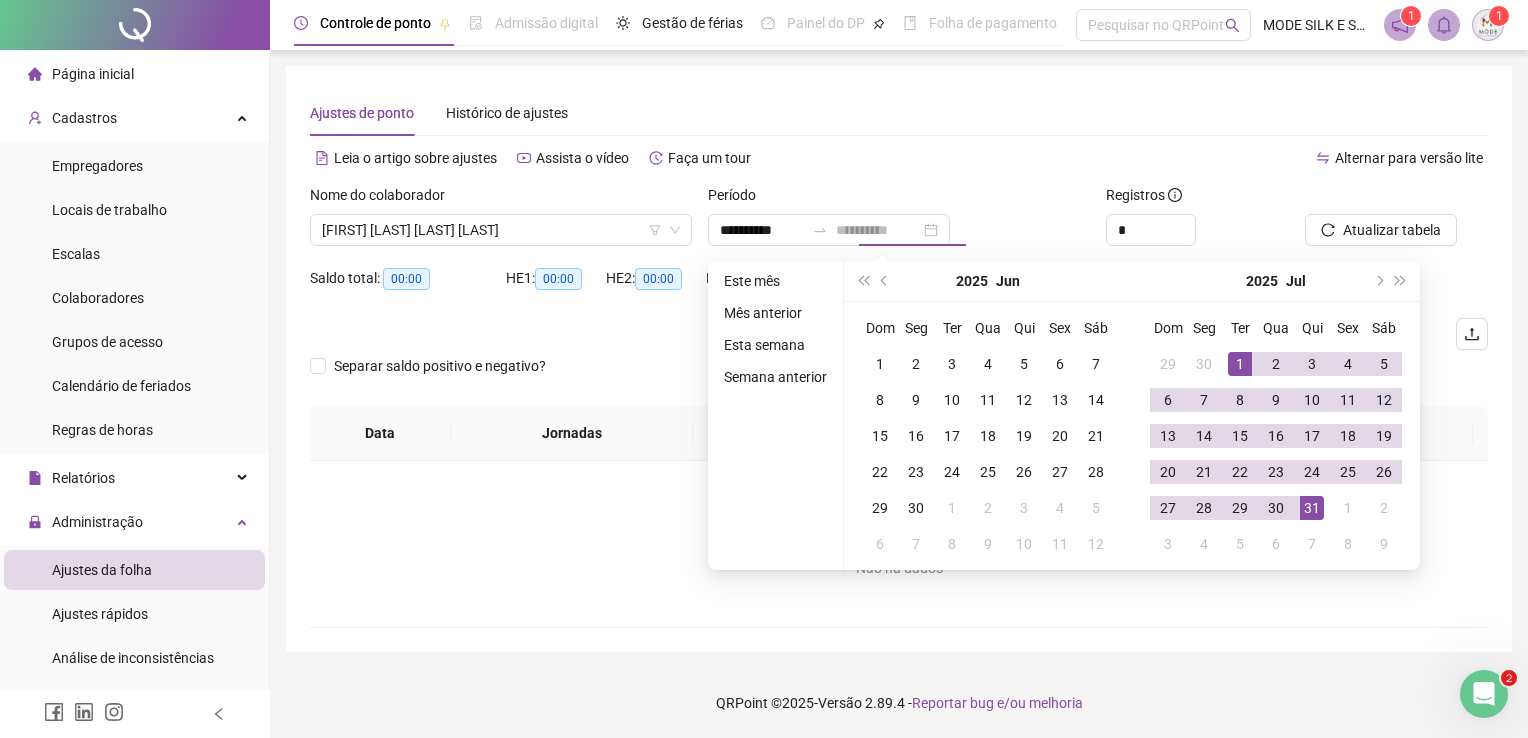 click on "31" at bounding box center (1312, 508) 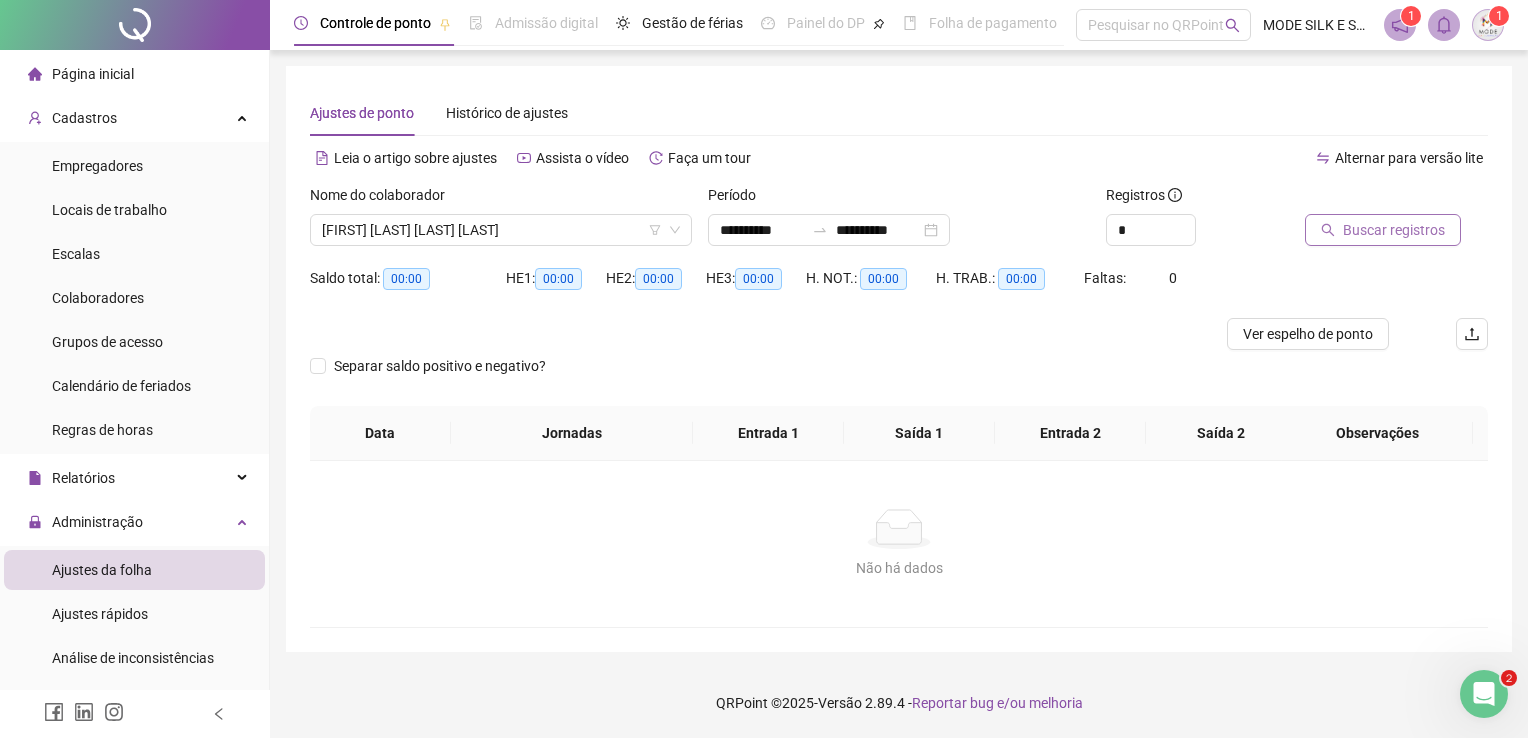 click on "Buscar registros" at bounding box center (1394, 230) 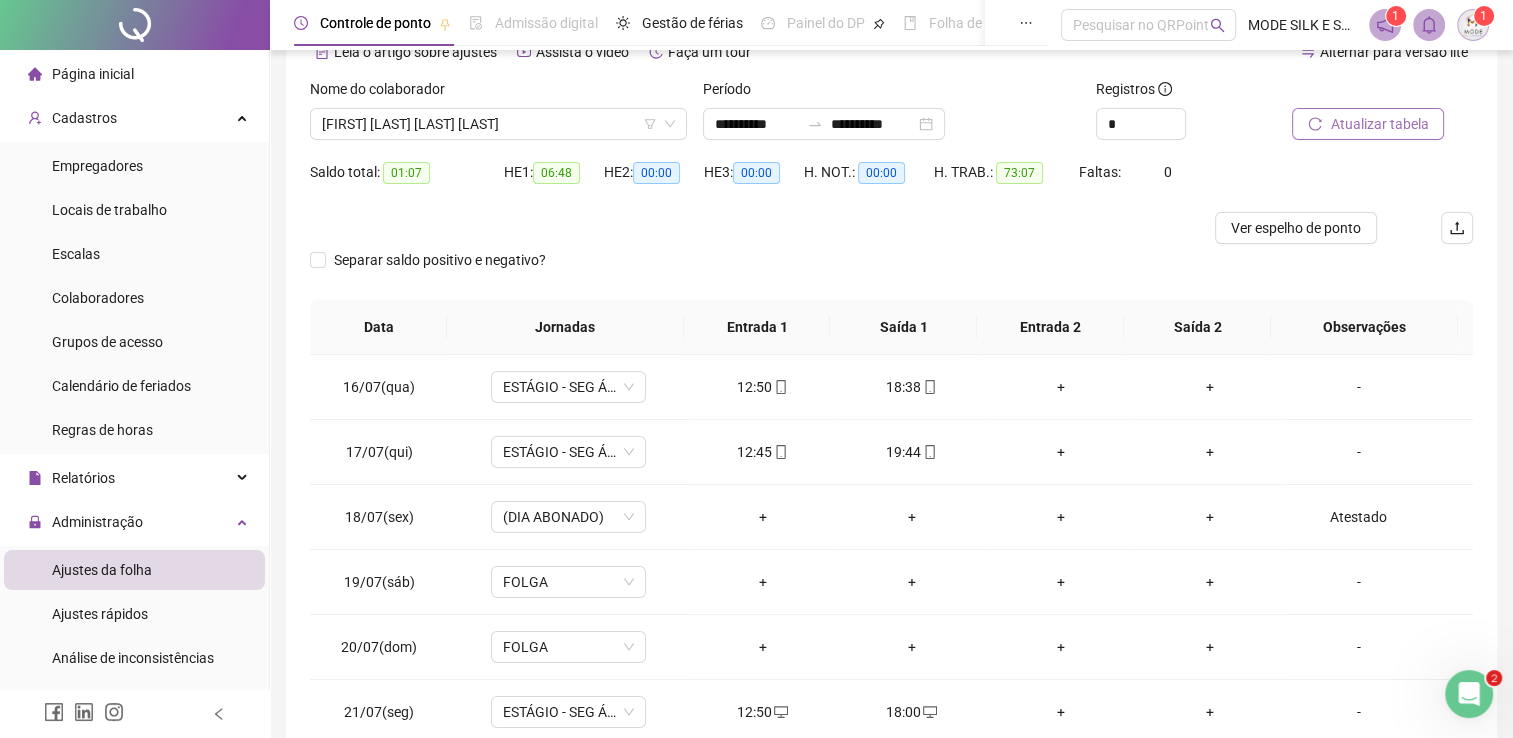 scroll, scrollTop: 200, scrollLeft: 0, axis: vertical 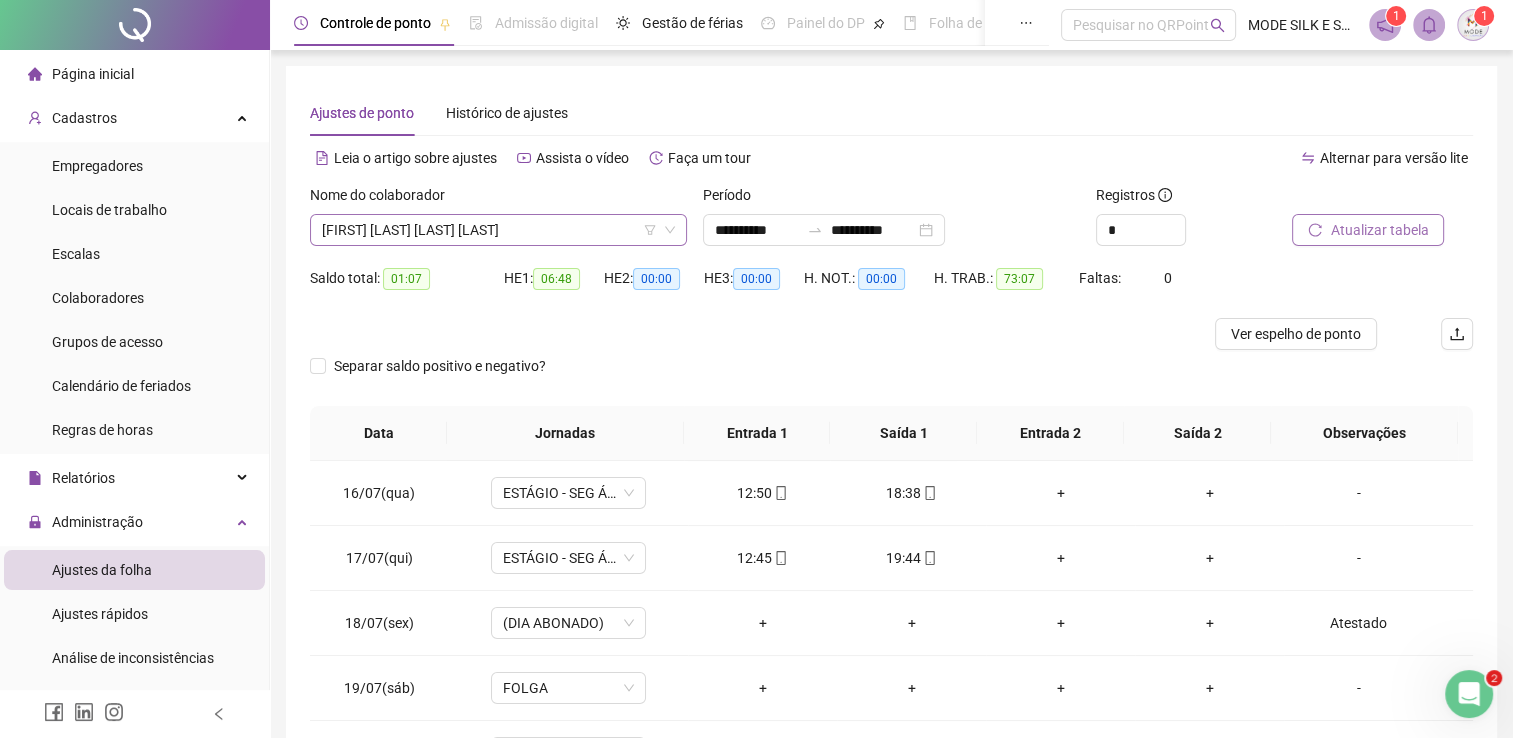 click on "[FIRST] [LAST] [LAST] [LAST]" at bounding box center [498, 230] 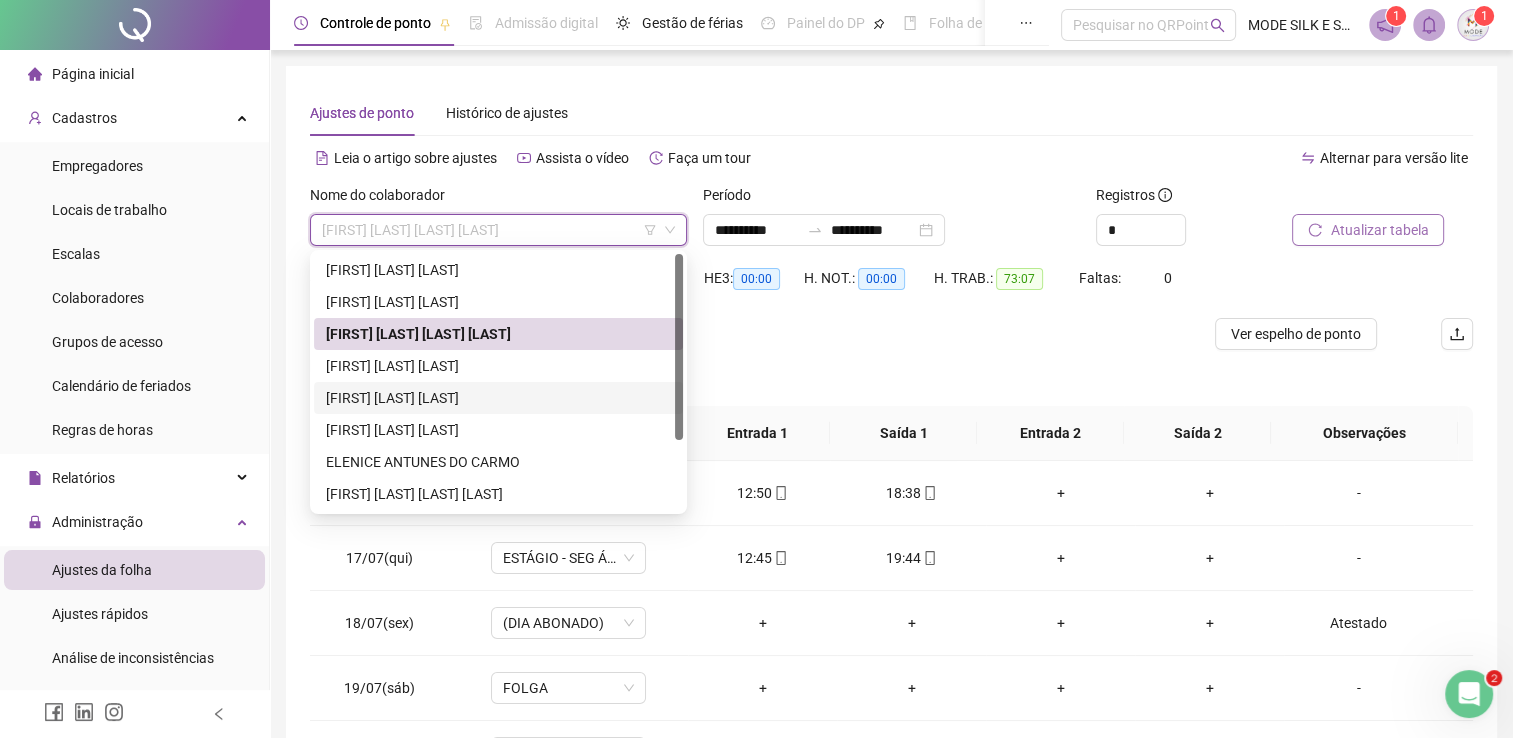 click on "[FIRST] [LAST] [LAST]" at bounding box center [498, 398] 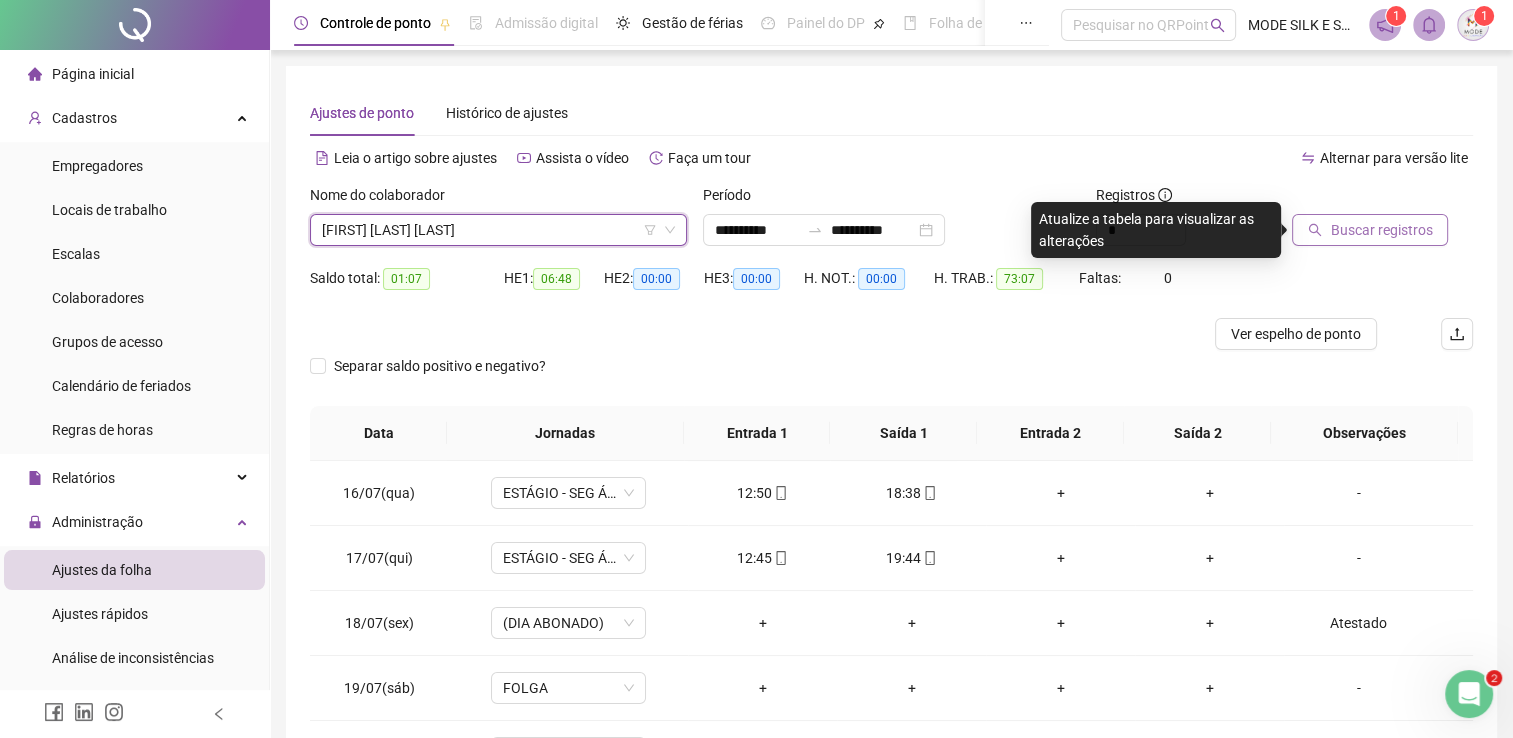 click on "Buscar registros" at bounding box center (1381, 230) 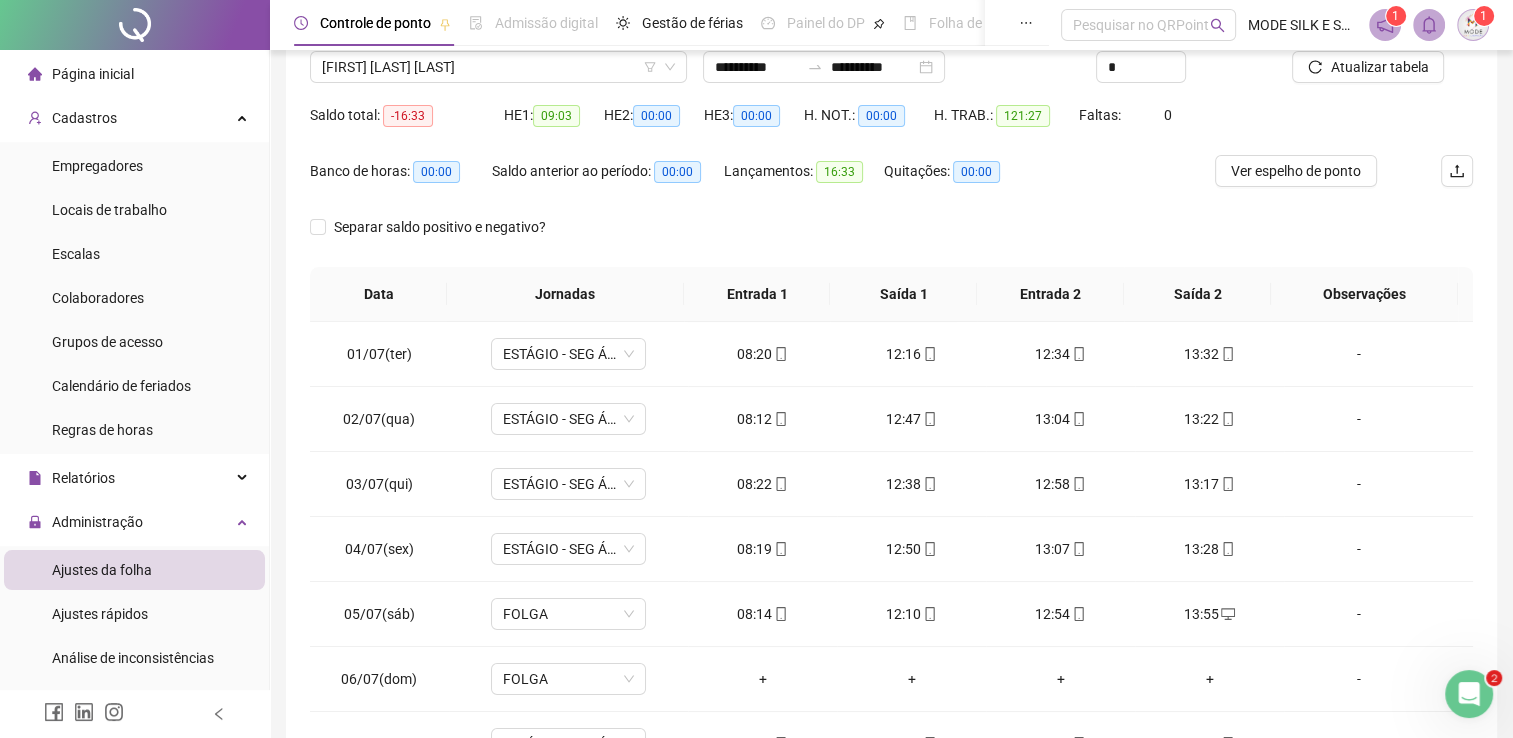 scroll, scrollTop: 283, scrollLeft: 0, axis: vertical 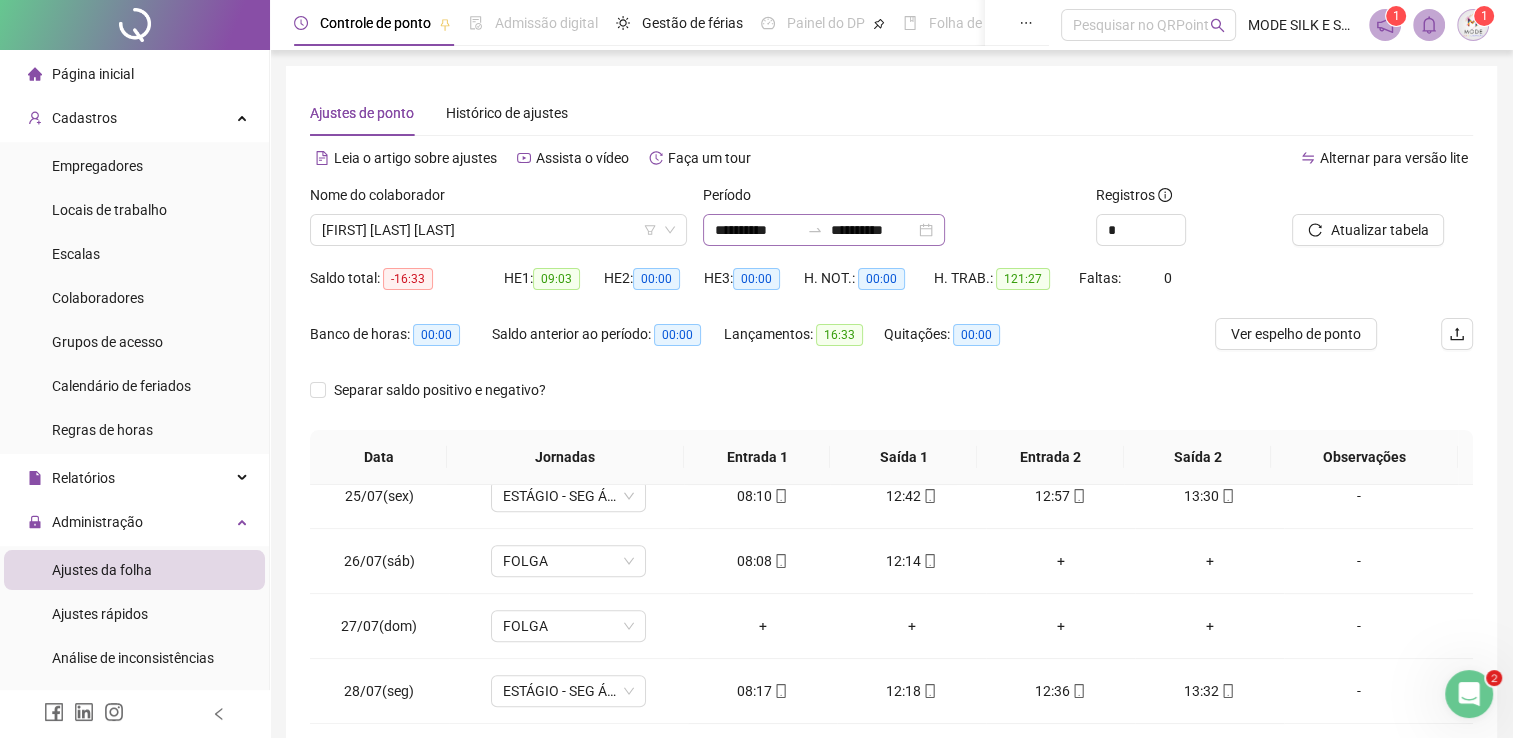 click on "**********" at bounding box center (824, 230) 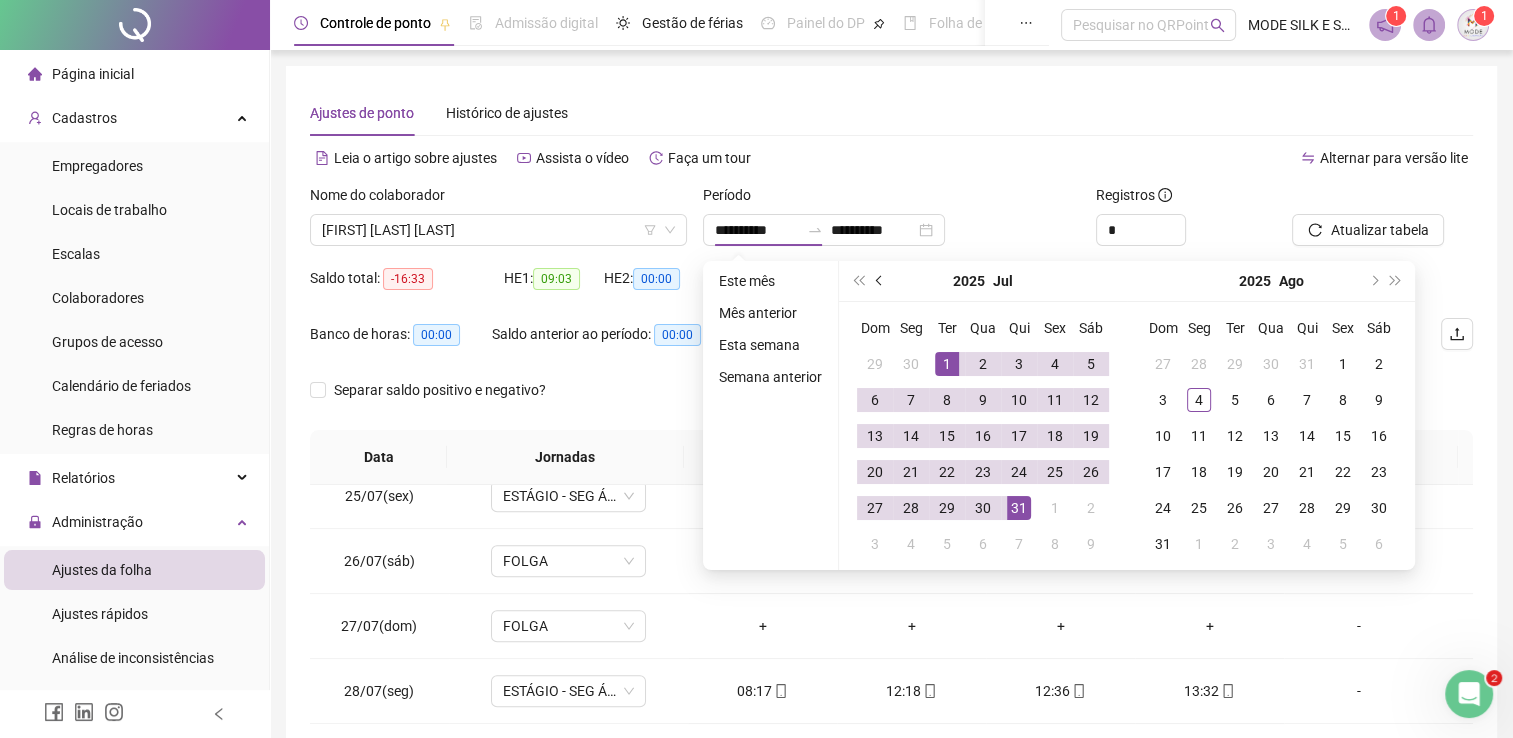 click at bounding box center [880, 281] 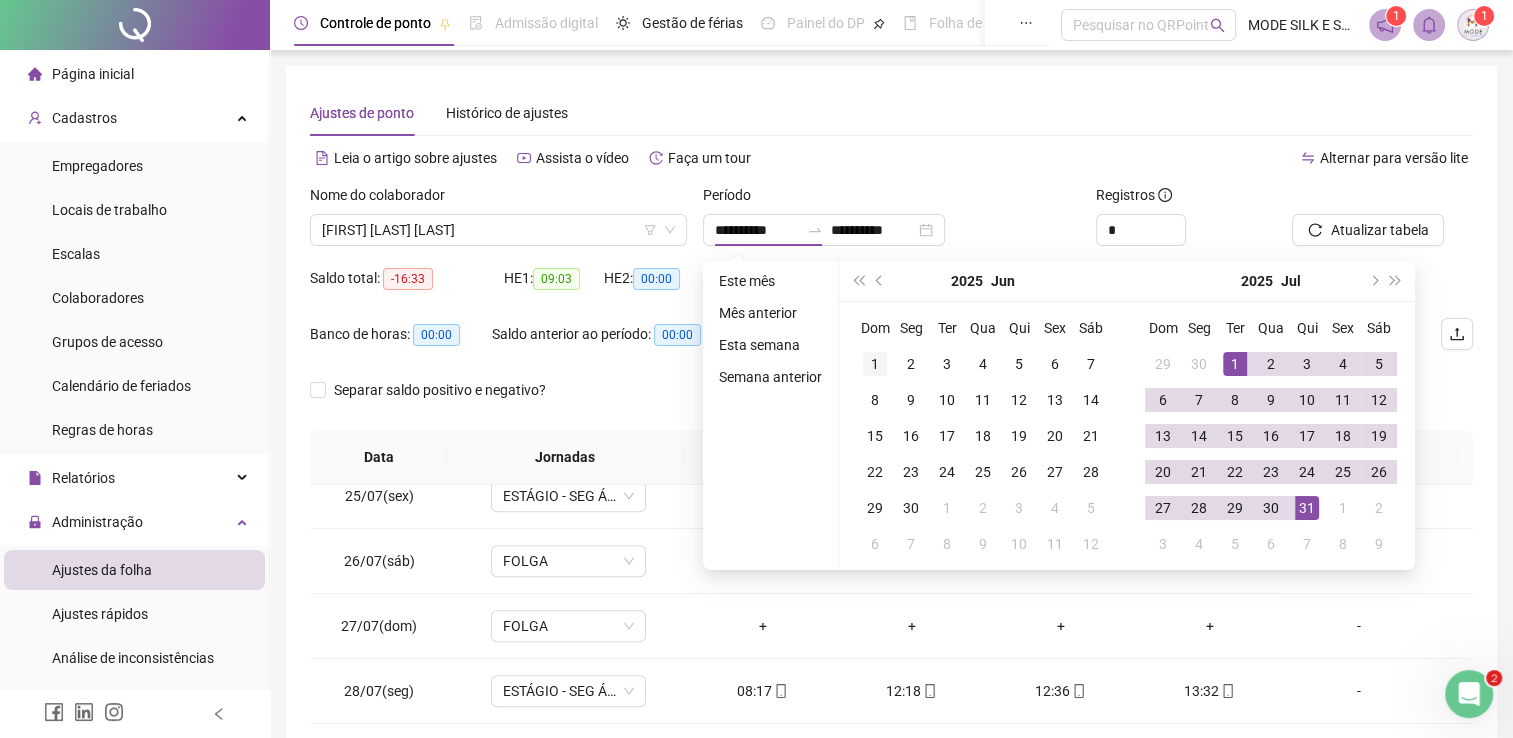 type on "**********" 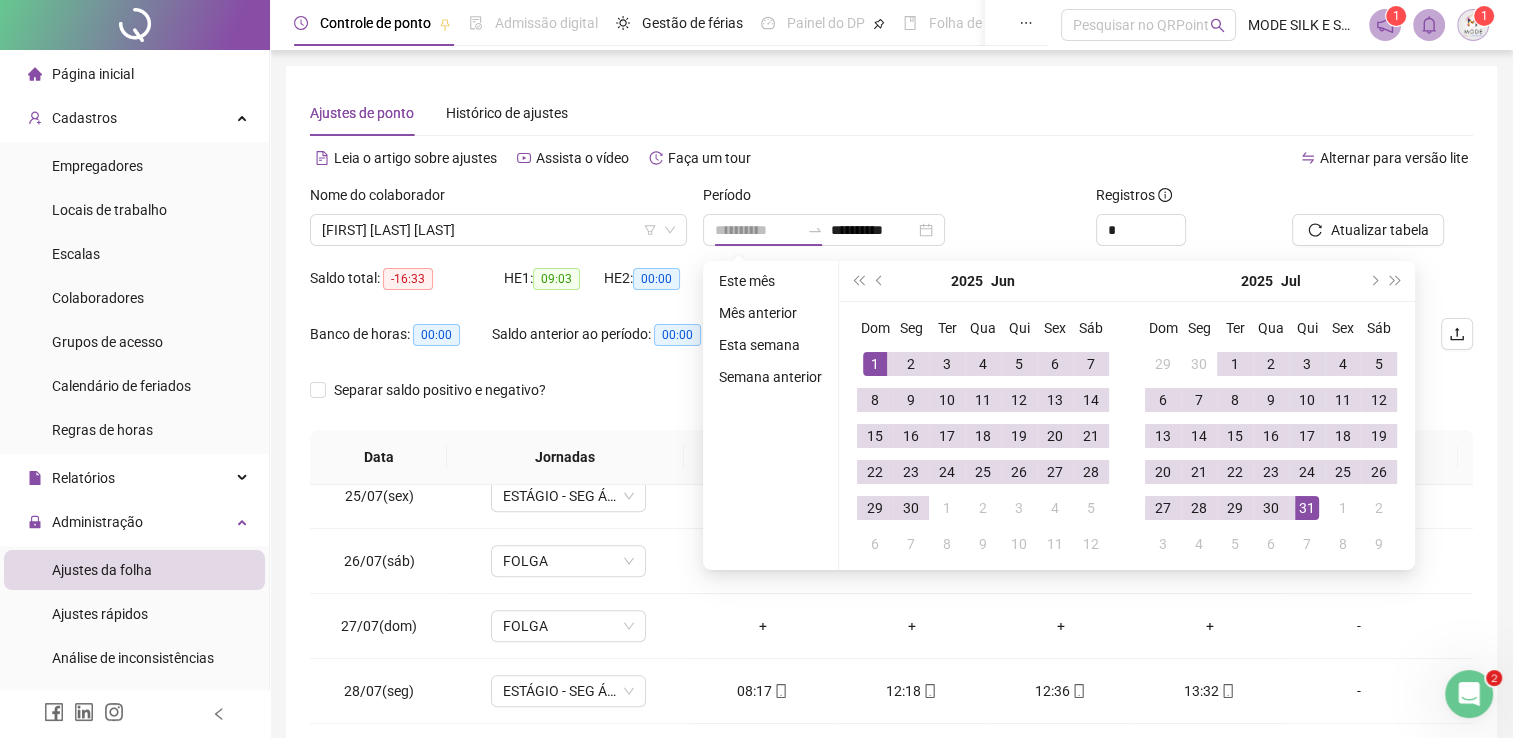 click on "1" at bounding box center [875, 364] 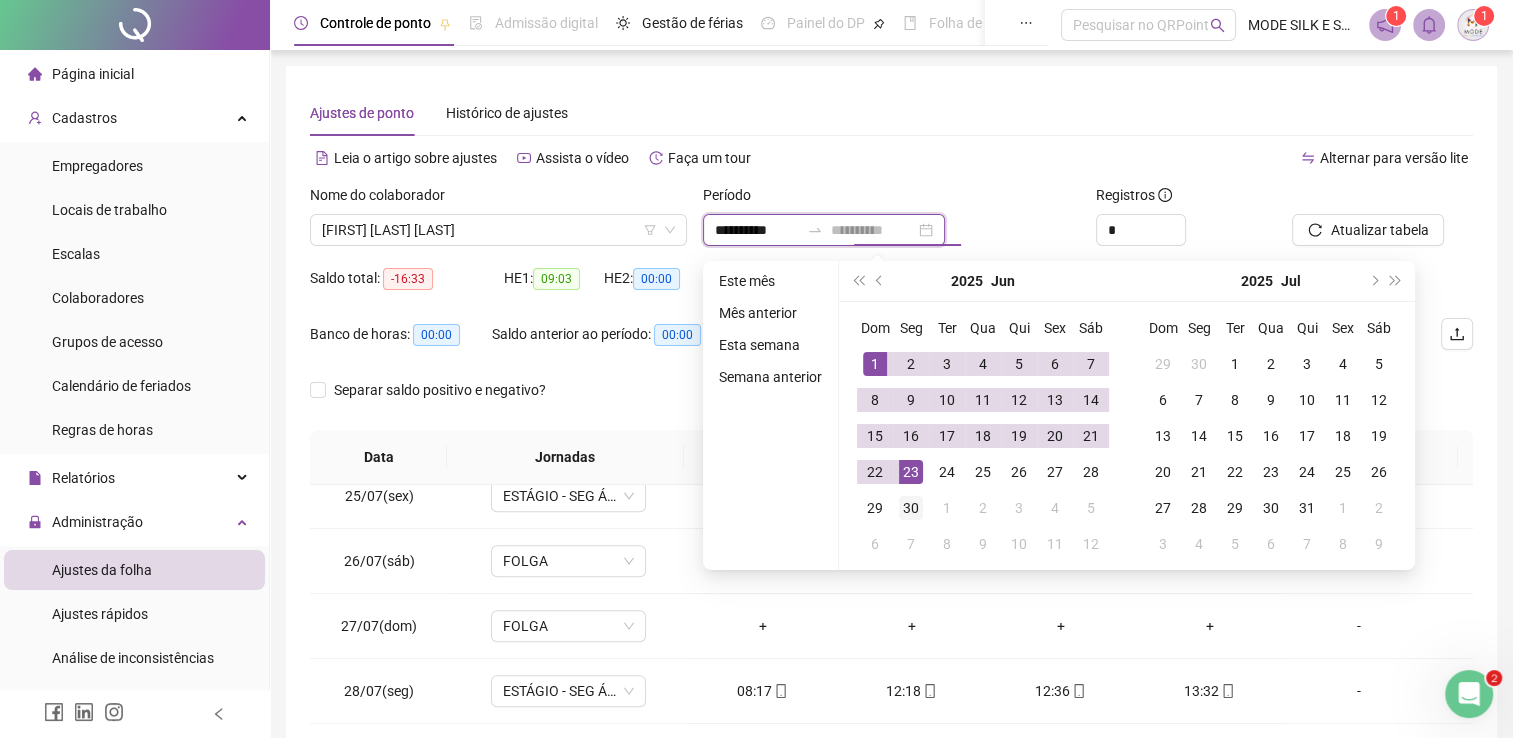 type on "**********" 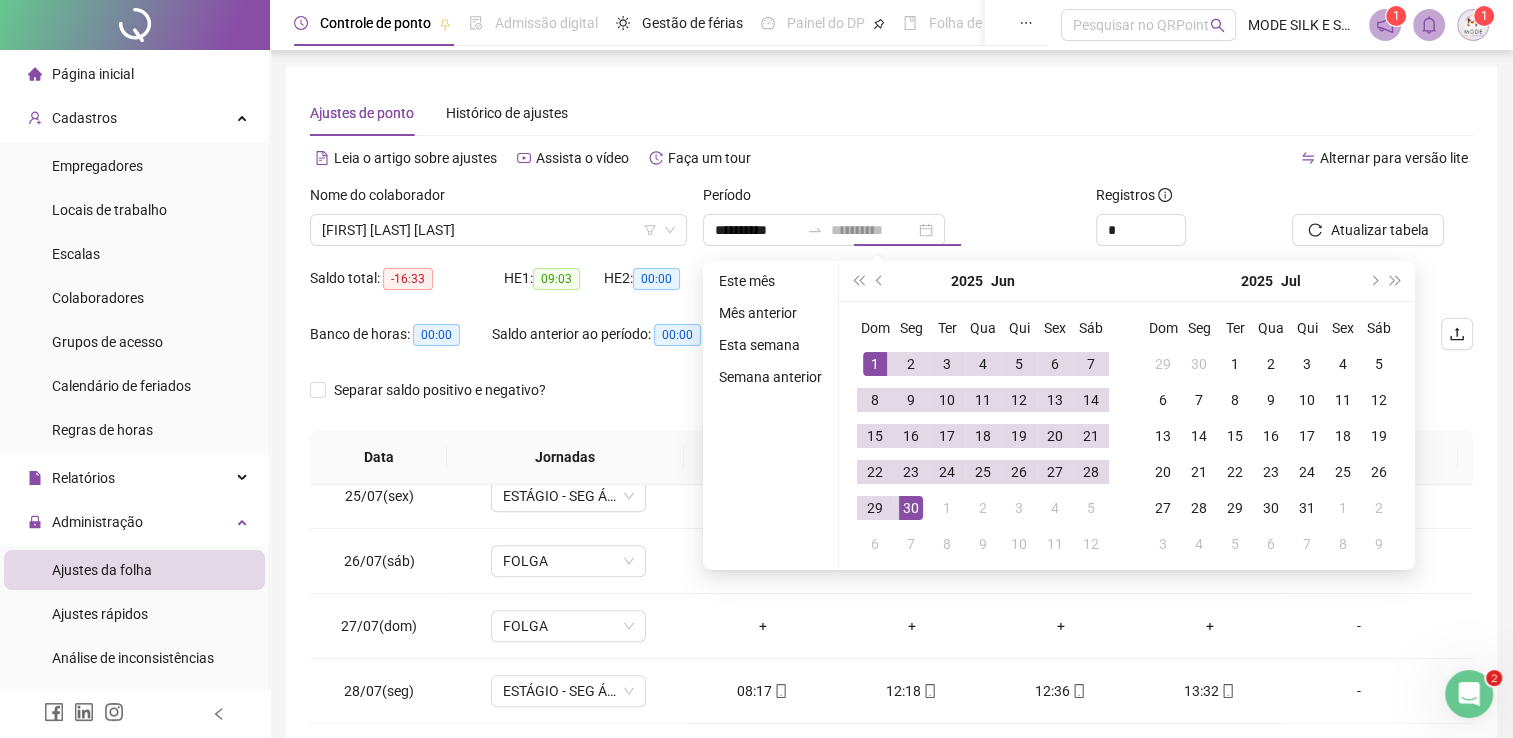 click on "30" at bounding box center (911, 508) 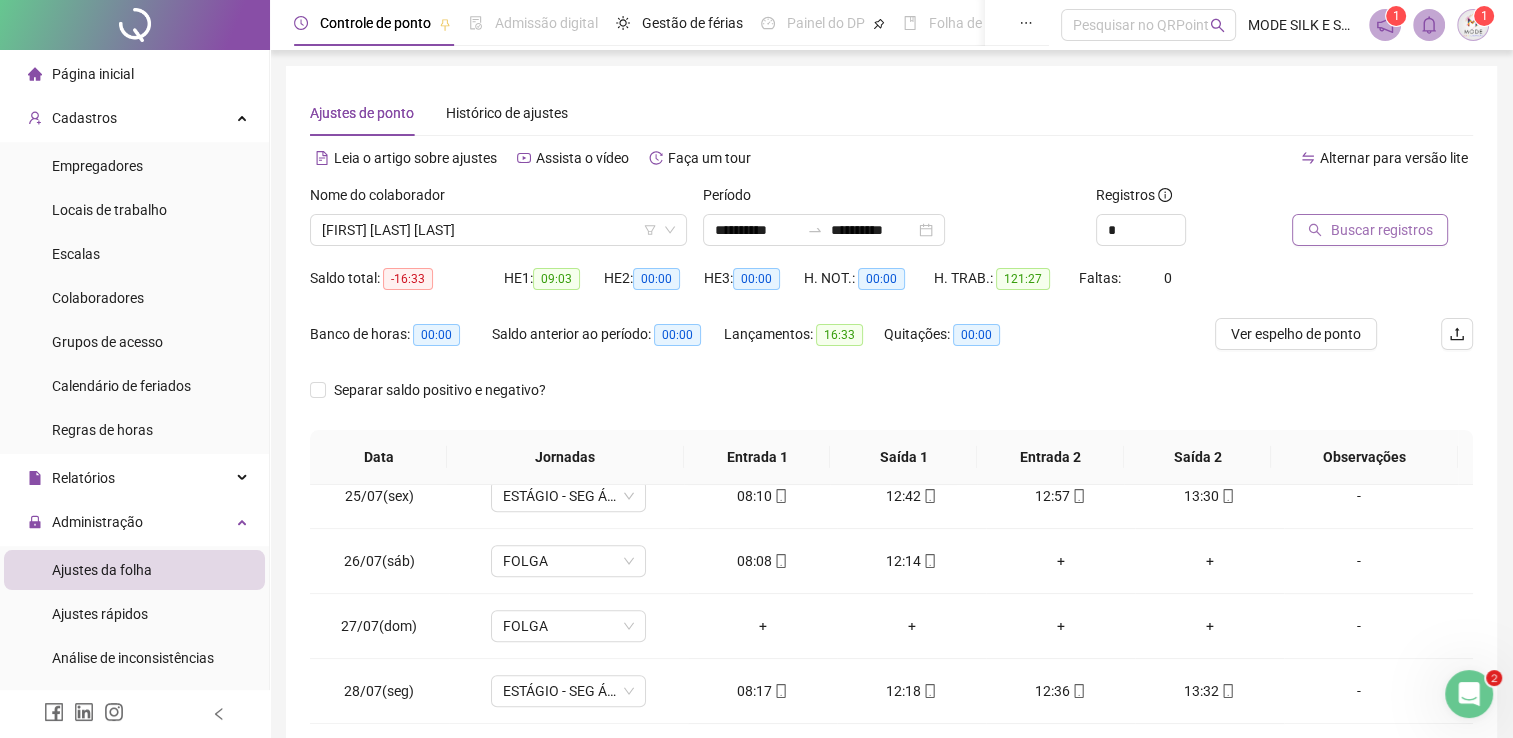 click on "Buscar registros" at bounding box center [1381, 230] 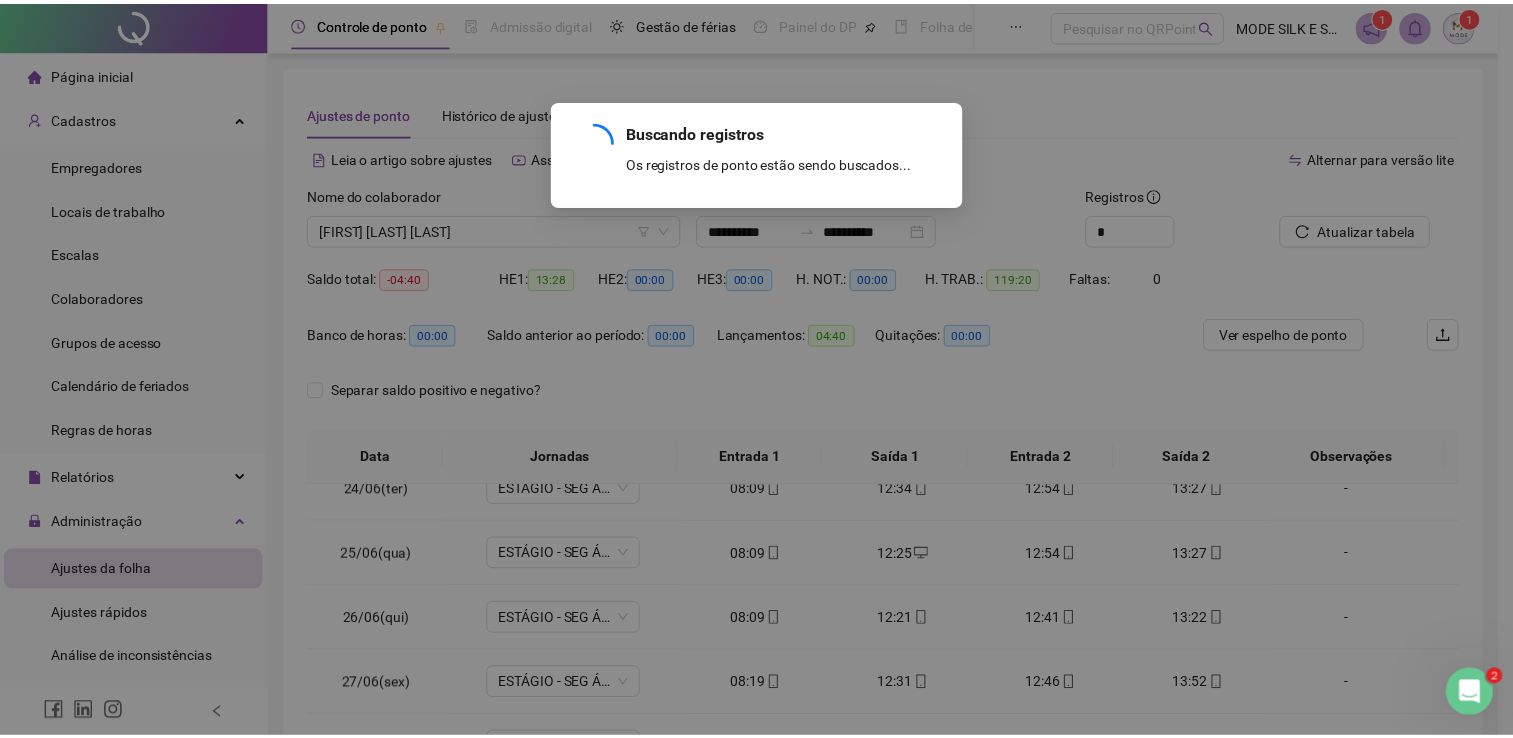 scroll, scrollTop: 1516, scrollLeft: 0, axis: vertical 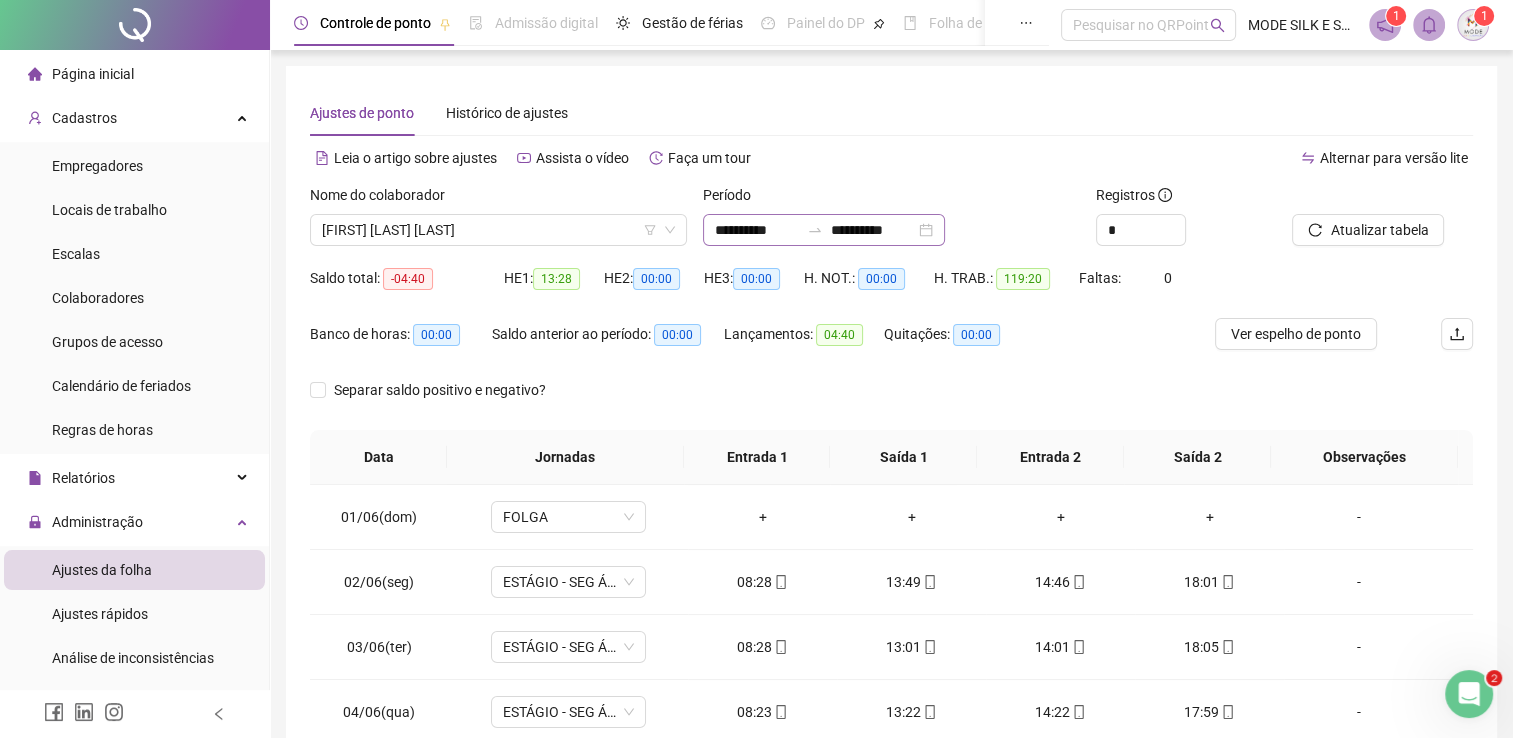 click on "**********" at bounding box center [824, 230] 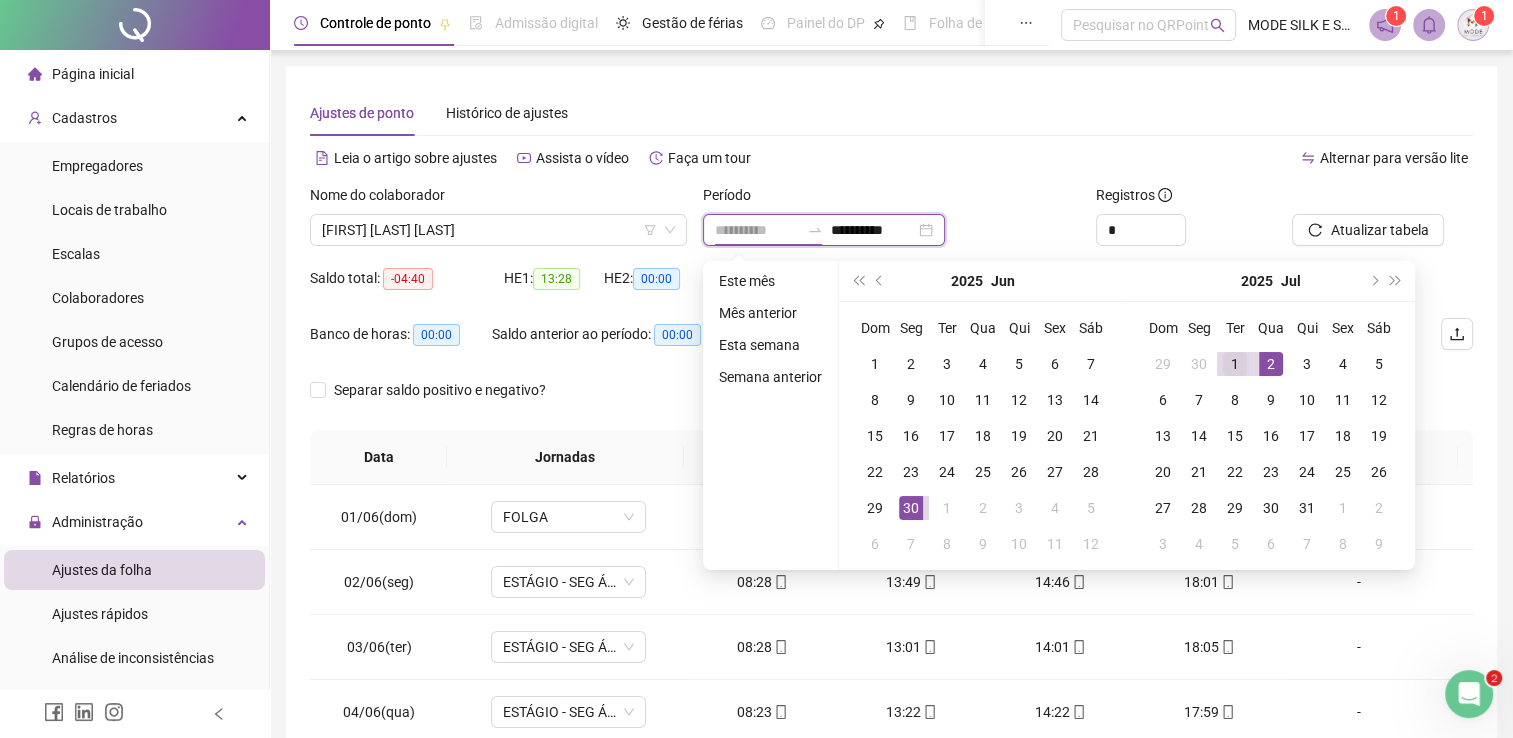 type on "**********" 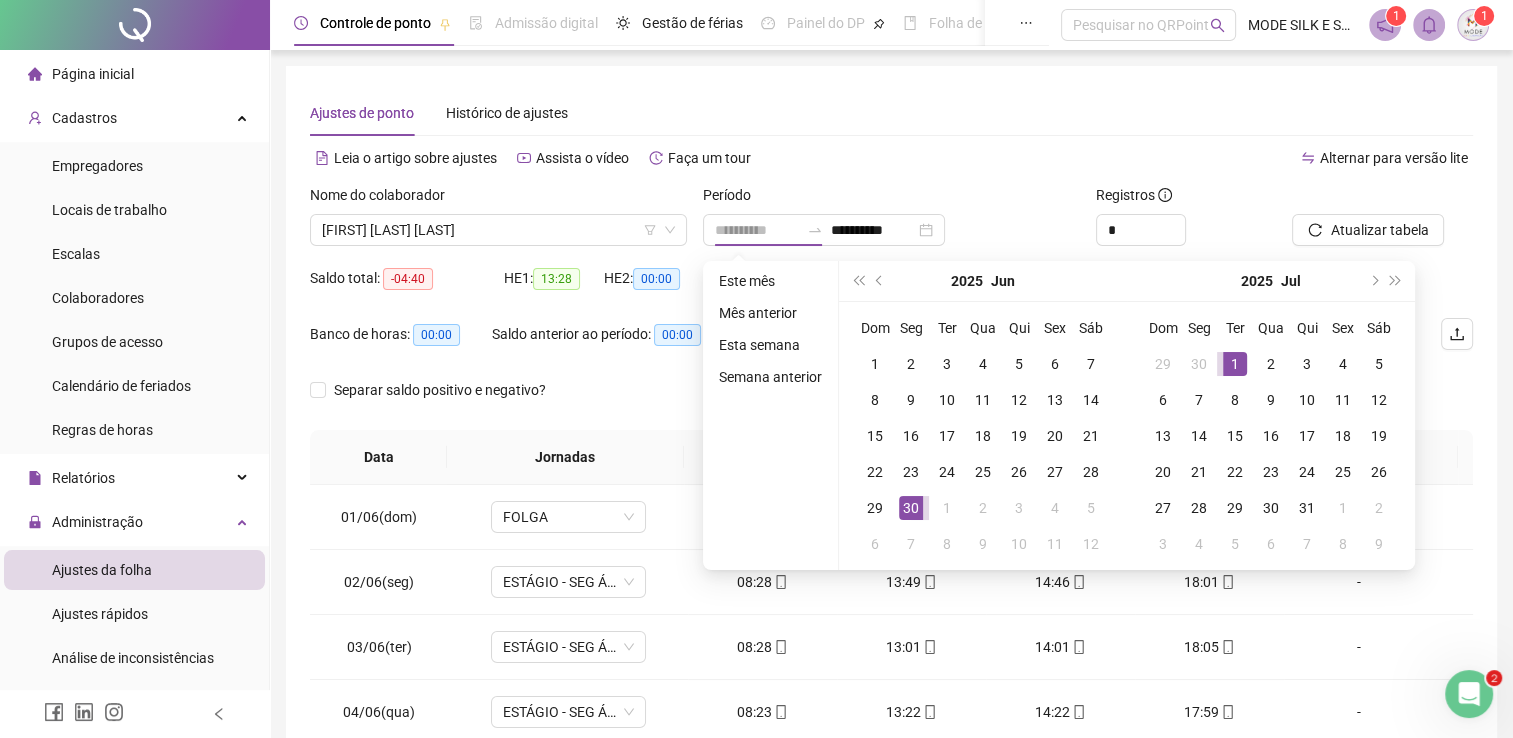 click on "1" at bounding box center (1235, 364) 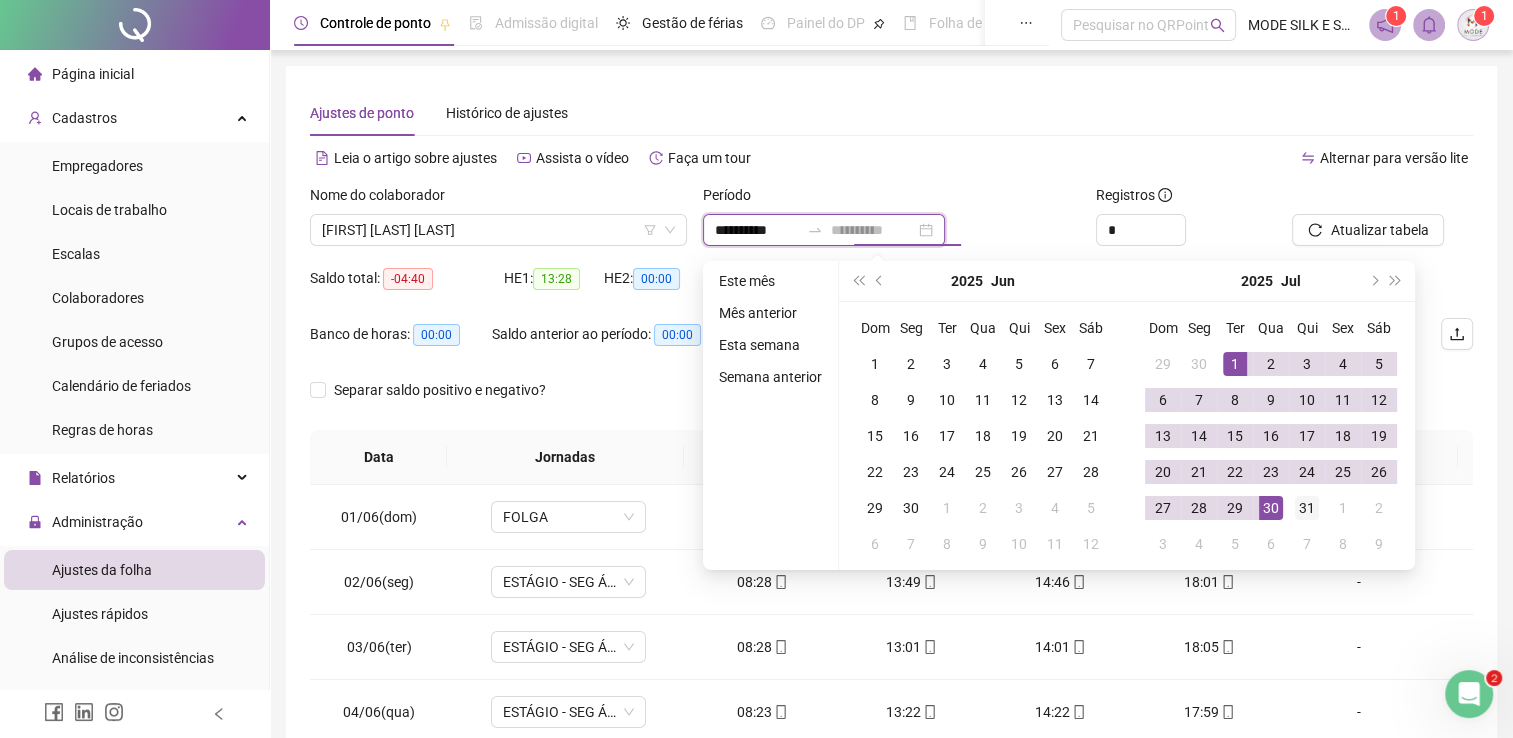 type on "**********" 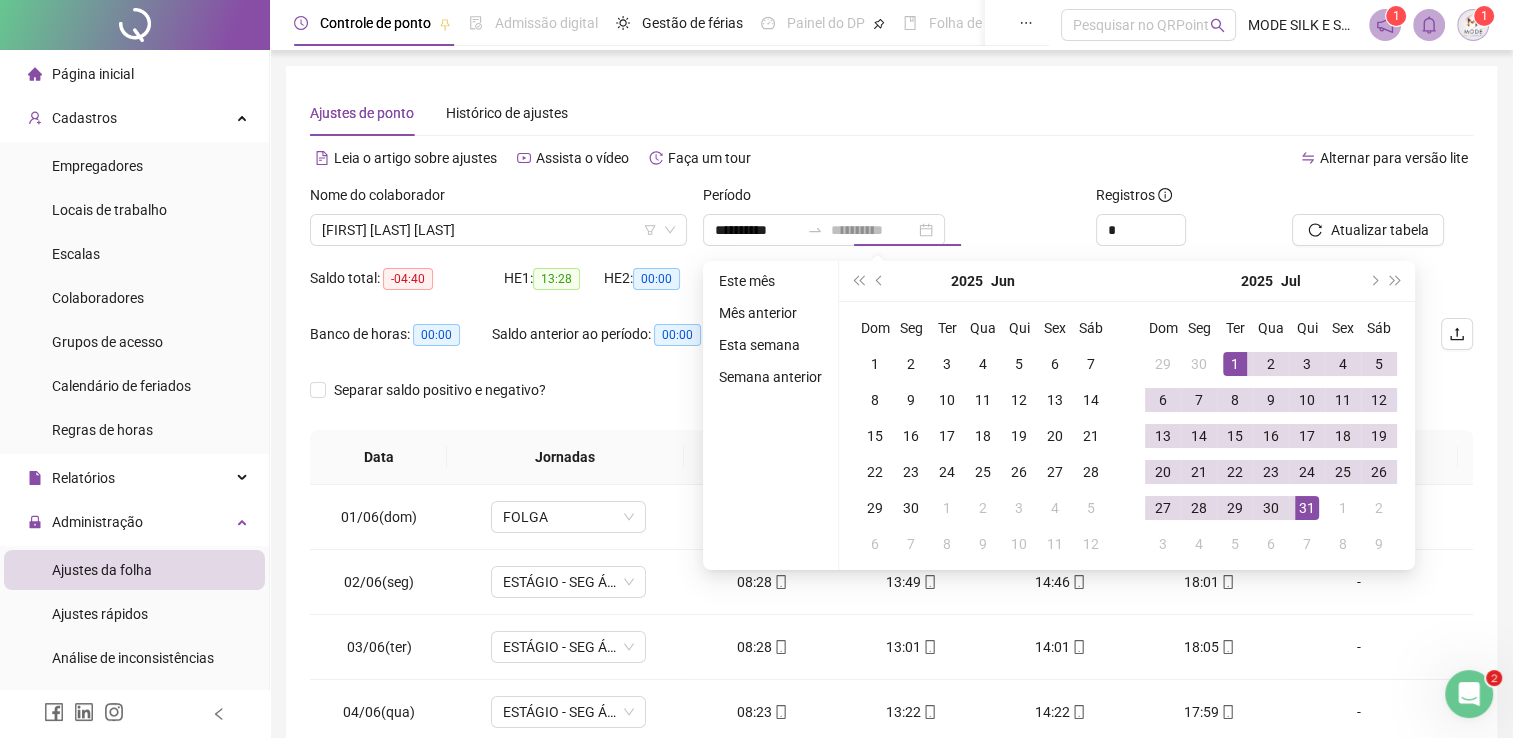click on "31" at bounding box center (1307, 508) 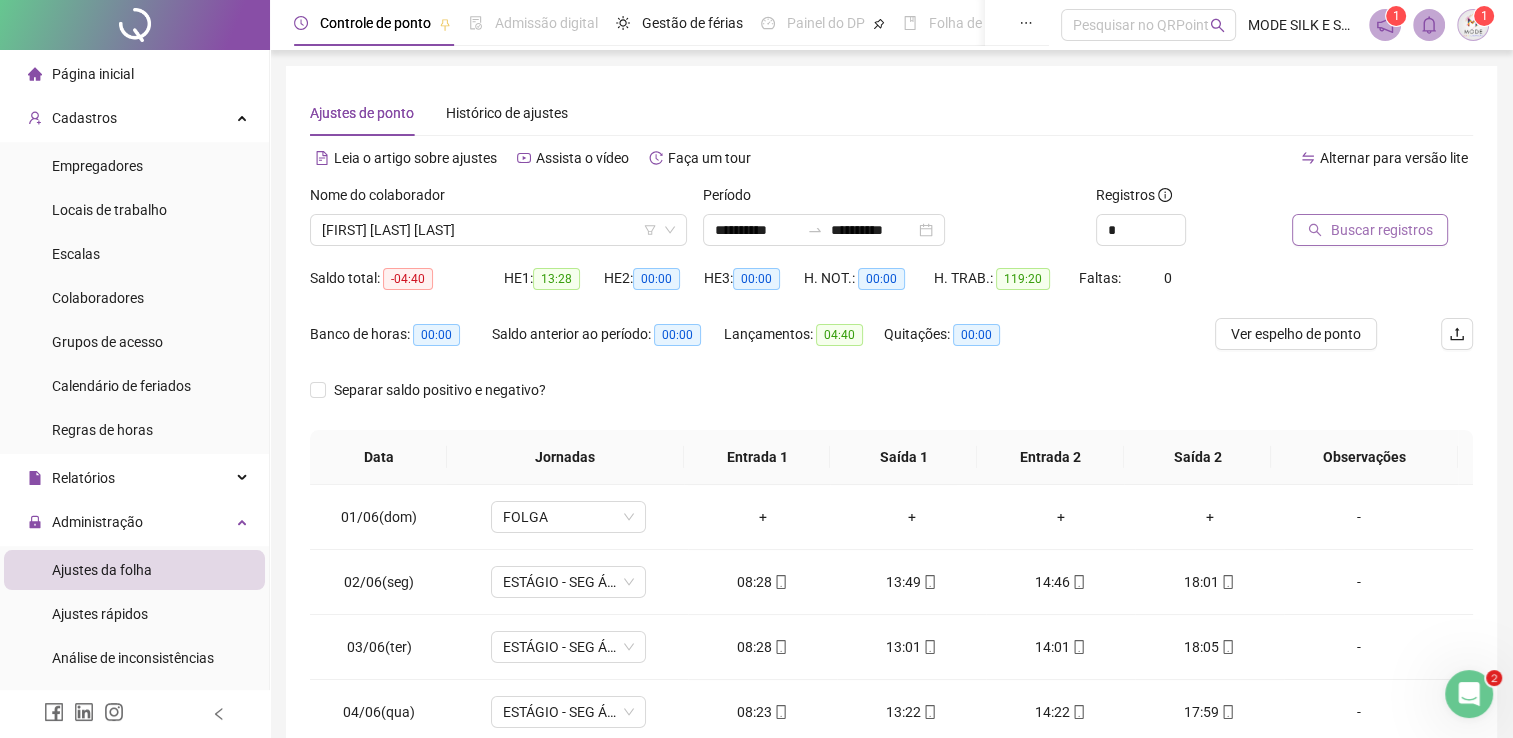 click on "Buscar registros" at bounding box center (1381, 230) 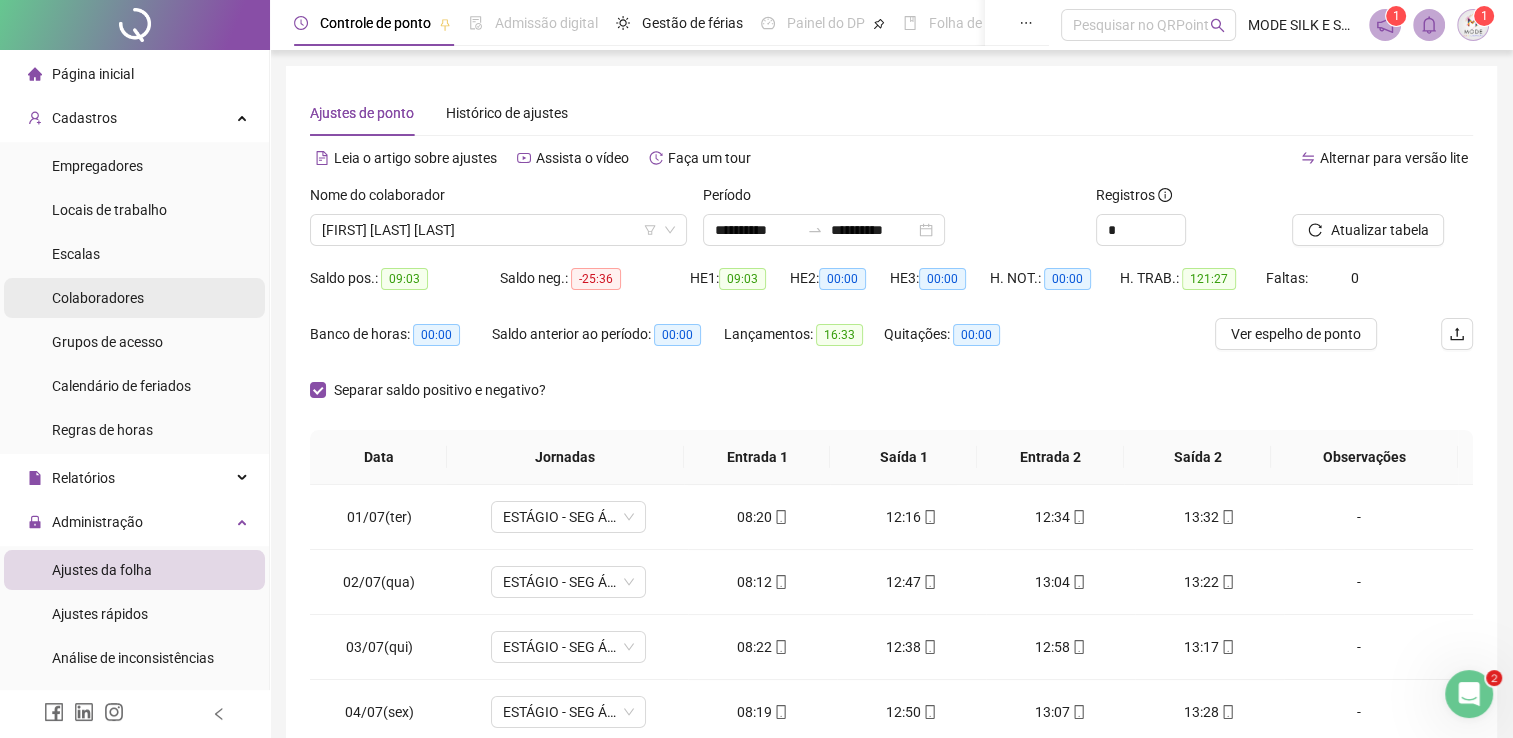click on "Colaboradores" at bounding box center (98, 298) 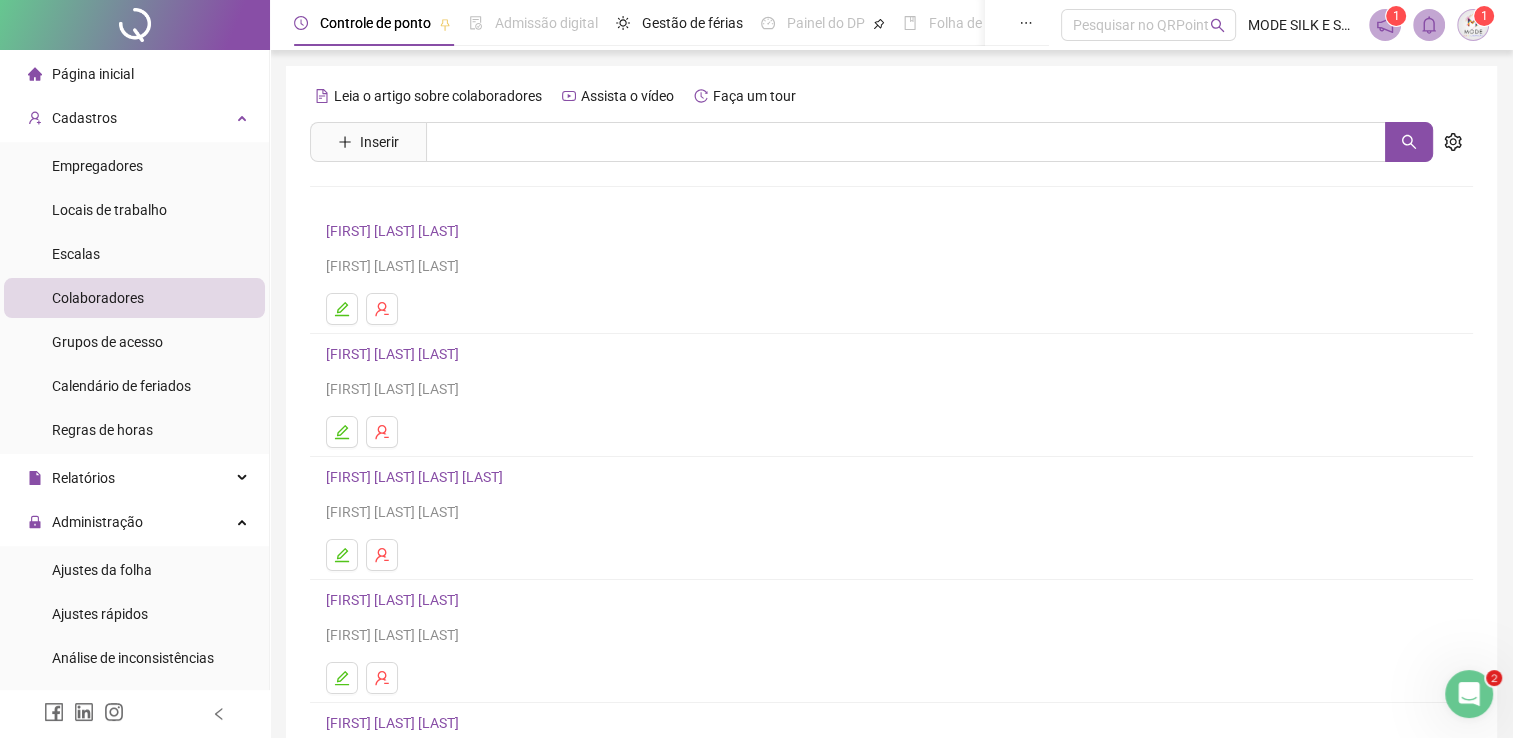 click on "[FIRST] [LAST] [LAST]" at bounding box center (395, 723) 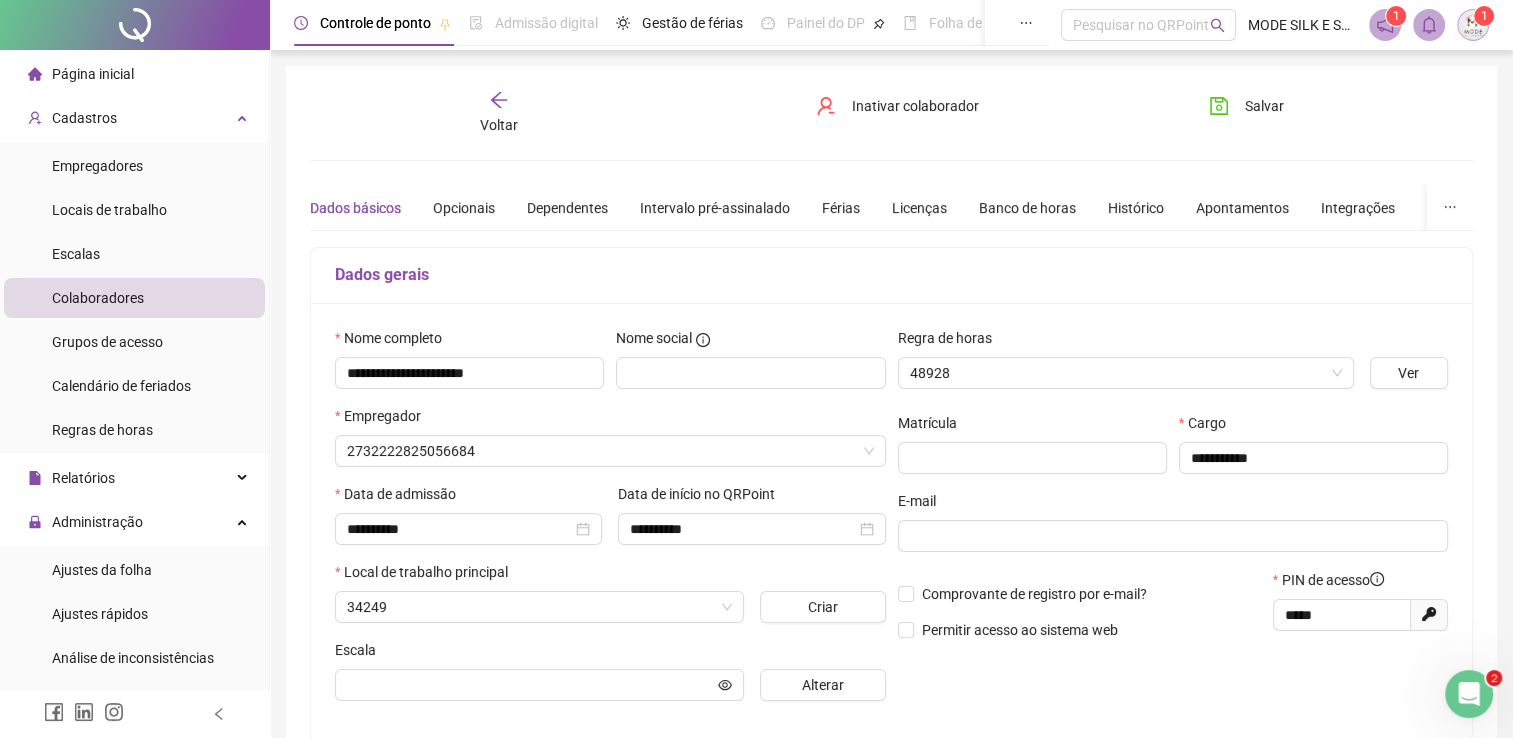 type on "**********" 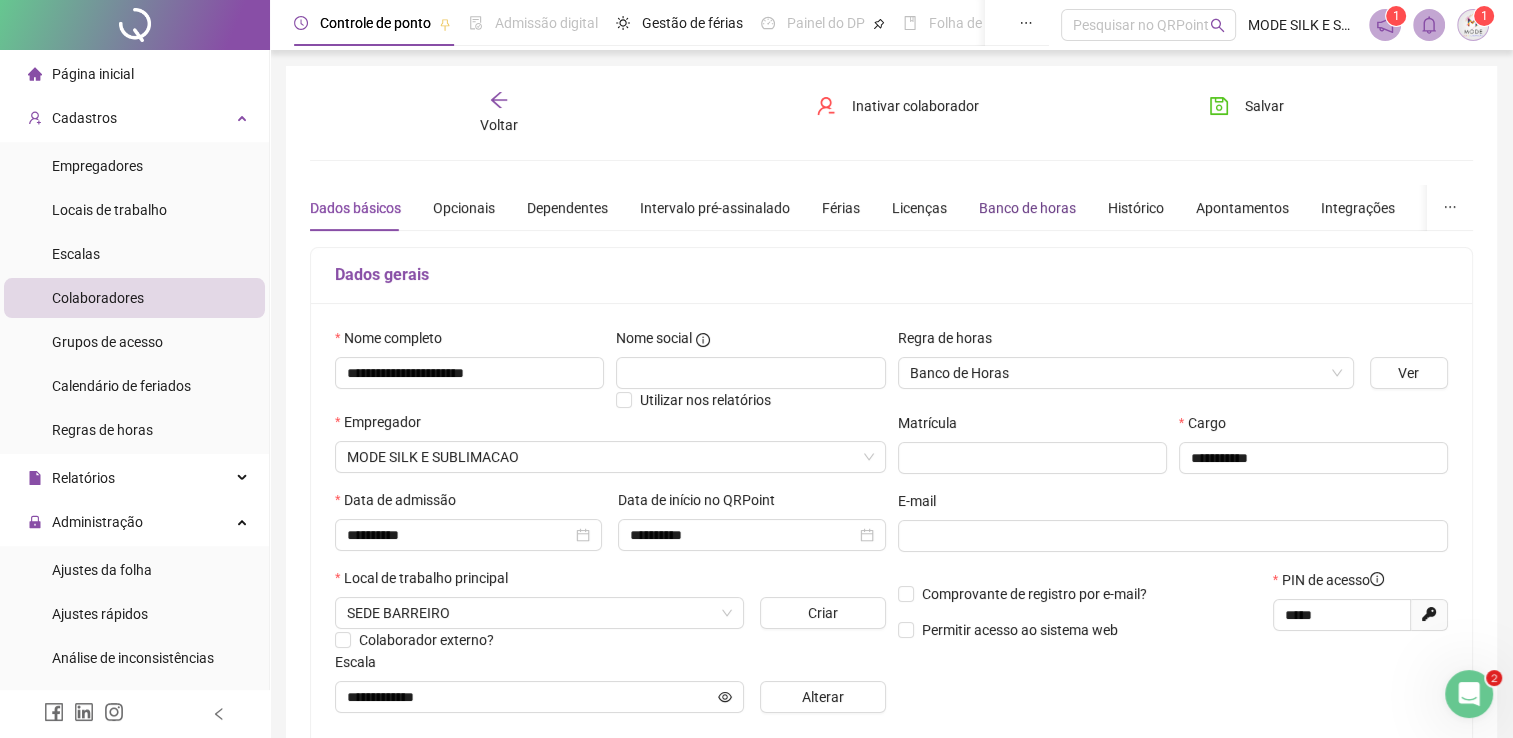 click on "Banco de horas" at bounding box center [1027, 208] 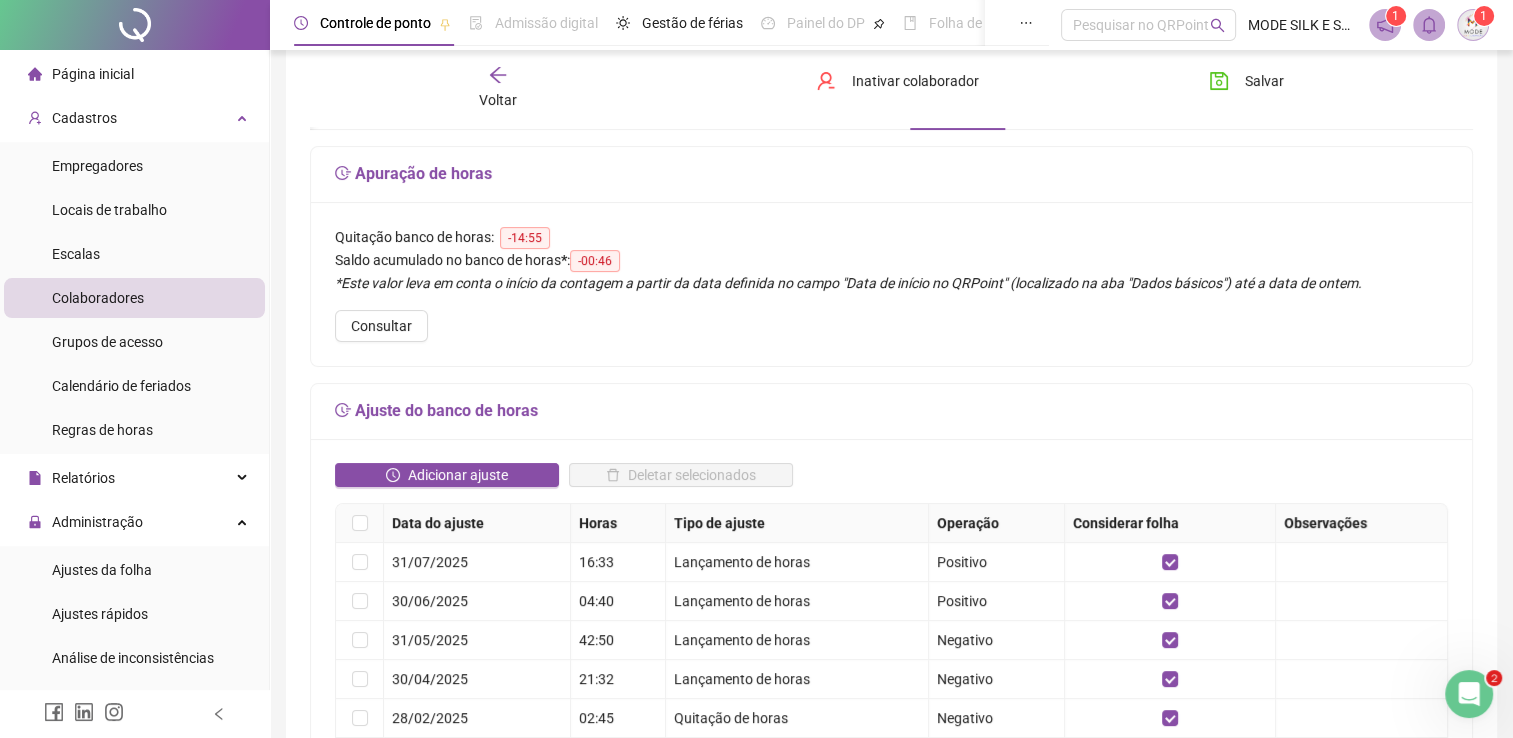 scroll, scrollTop: 200, scrollLeft: 0, axis: vertical 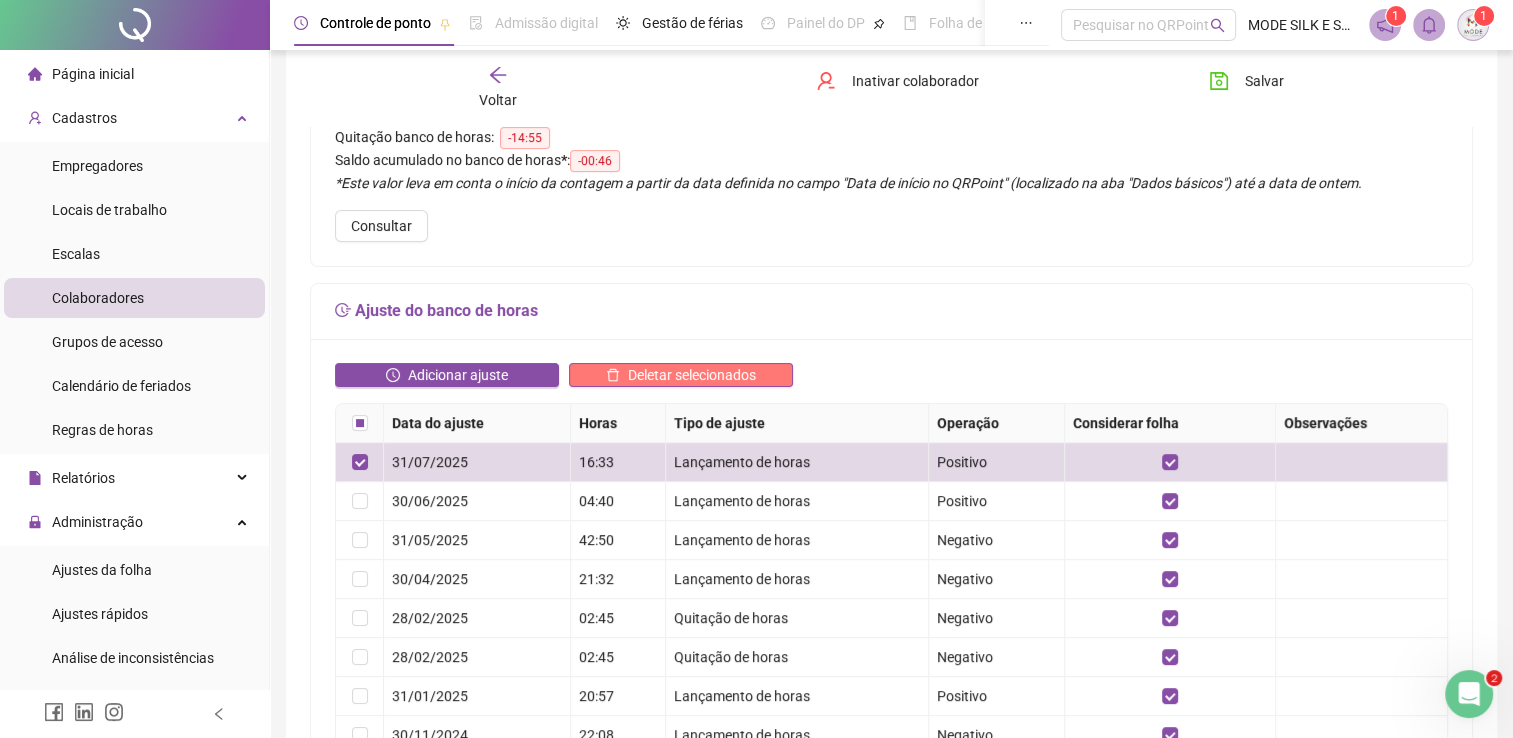 click on "Deletar selecionados" at bounding box center [692, 375] 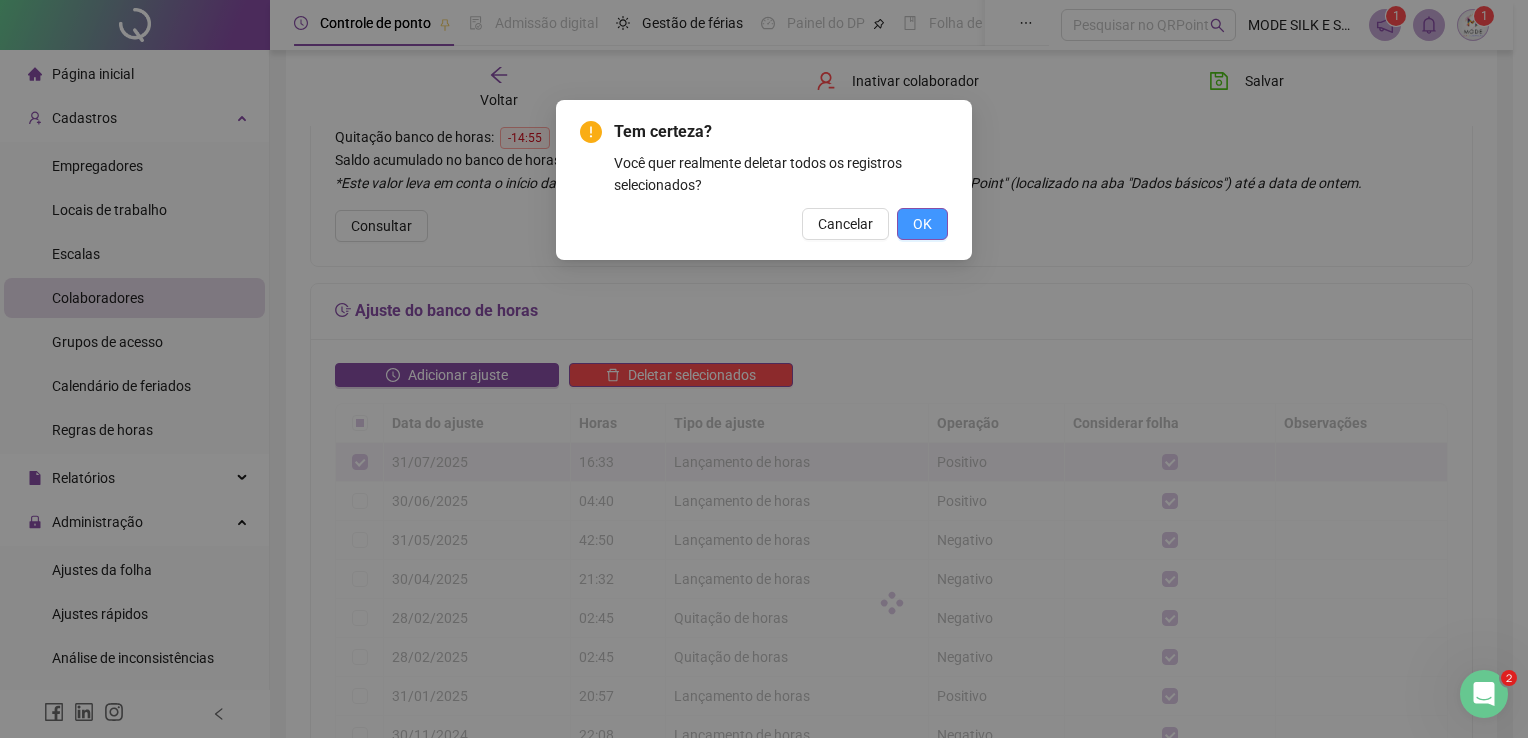 click on "OK" at bounding box center (922, 224) 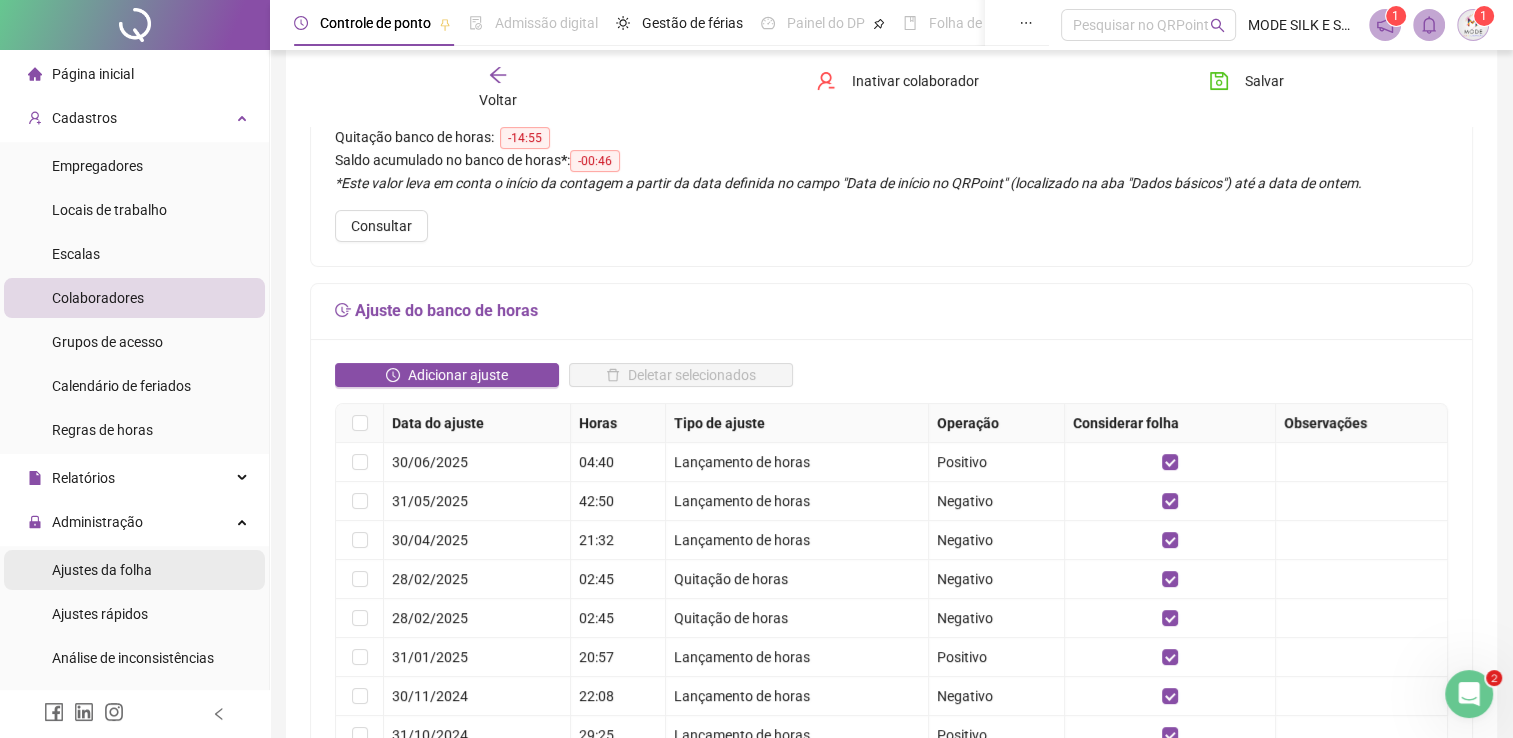click on "Ajustes da folha" at bounding box center (102, 570) 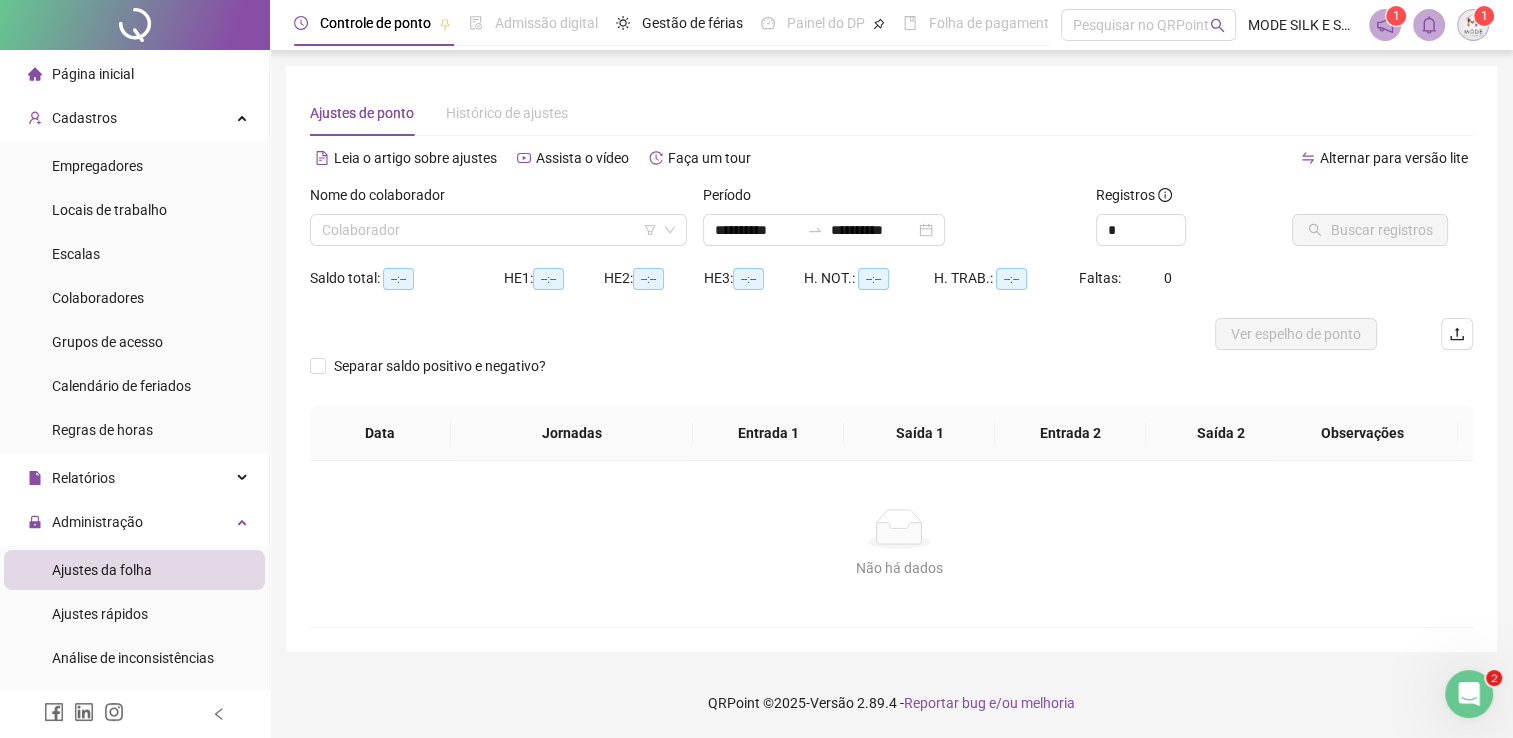 scroll, scrollTop: 0, scrollLeft: 0, axis: both 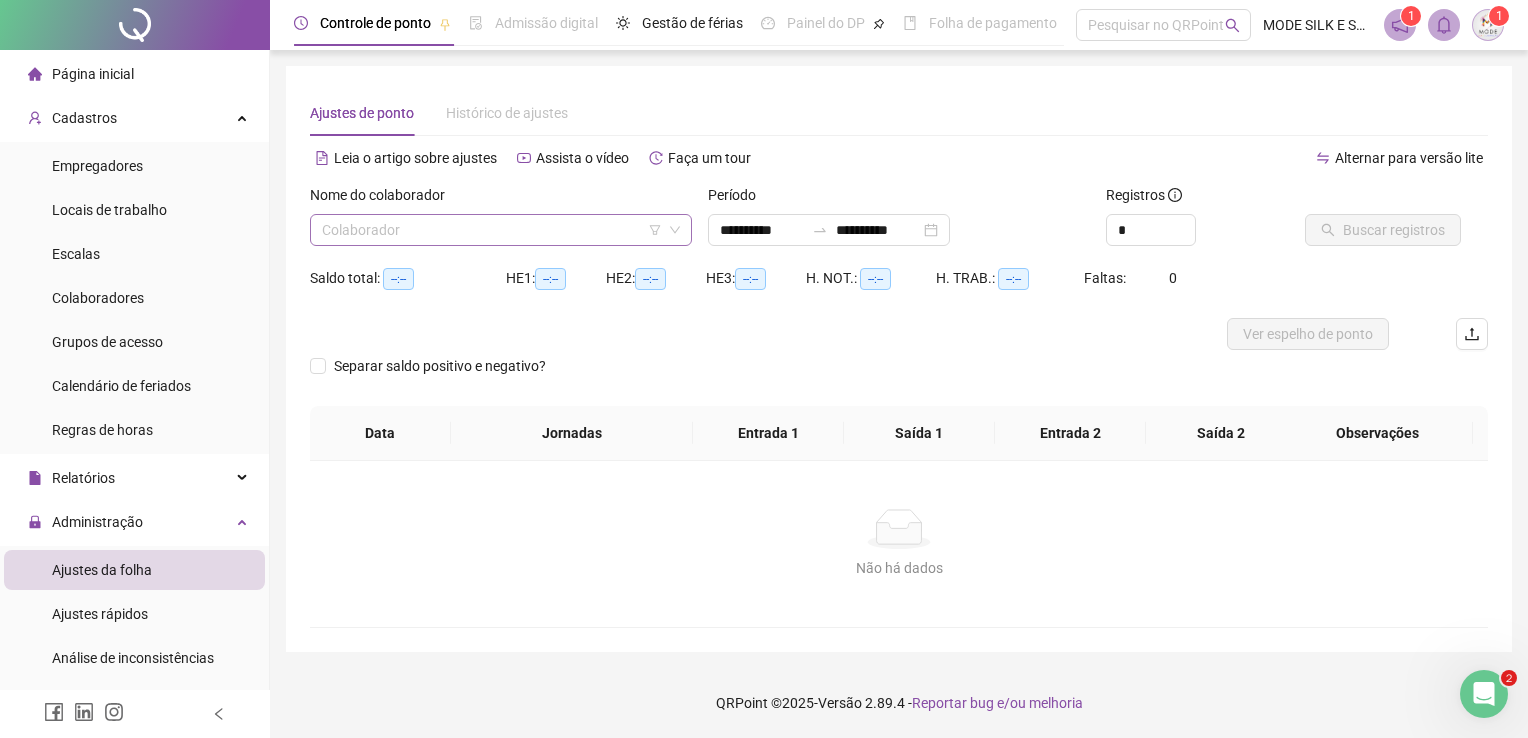 click at bounding box center [492, 230] 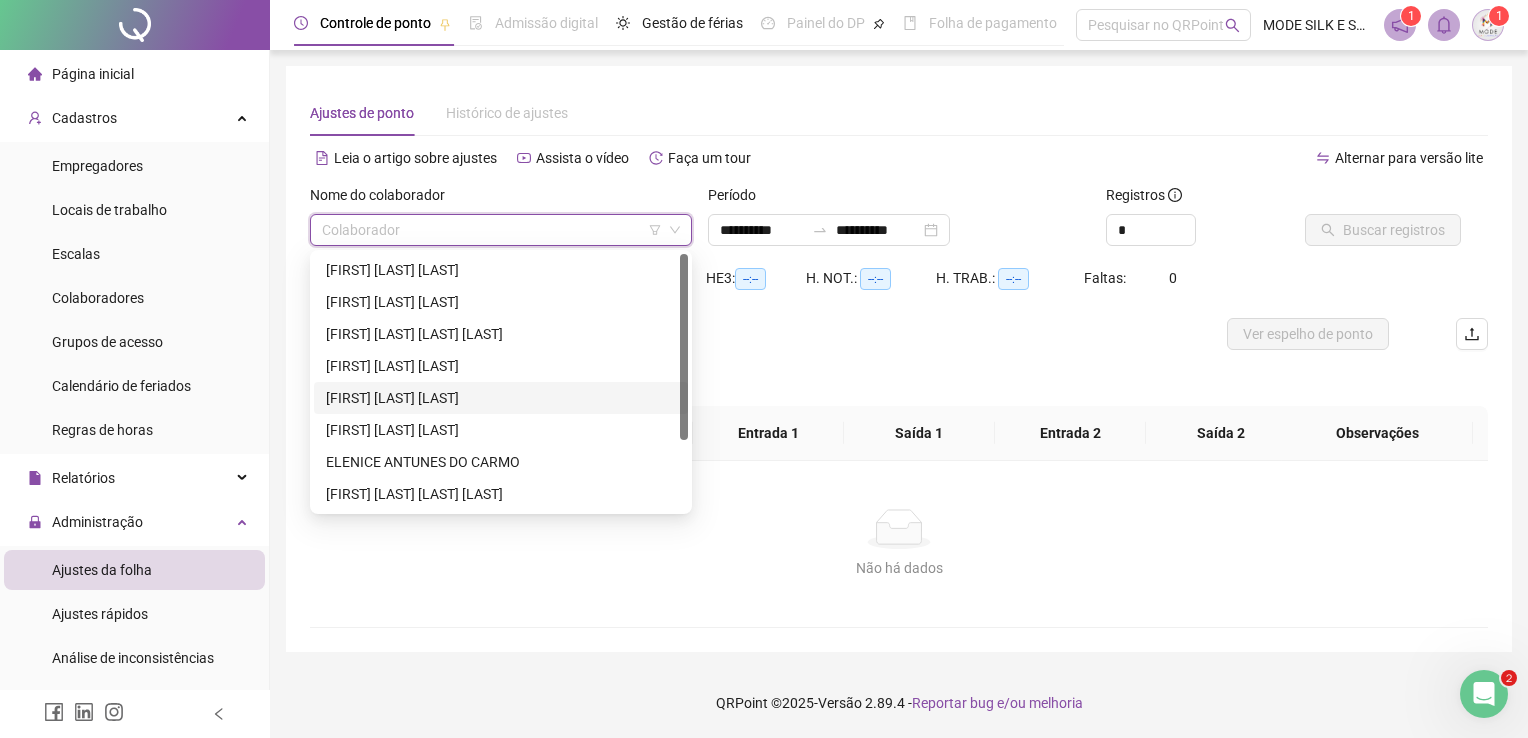 click on "[FIRST] [LAST] [LAST]" at bounding box center (501, 398) 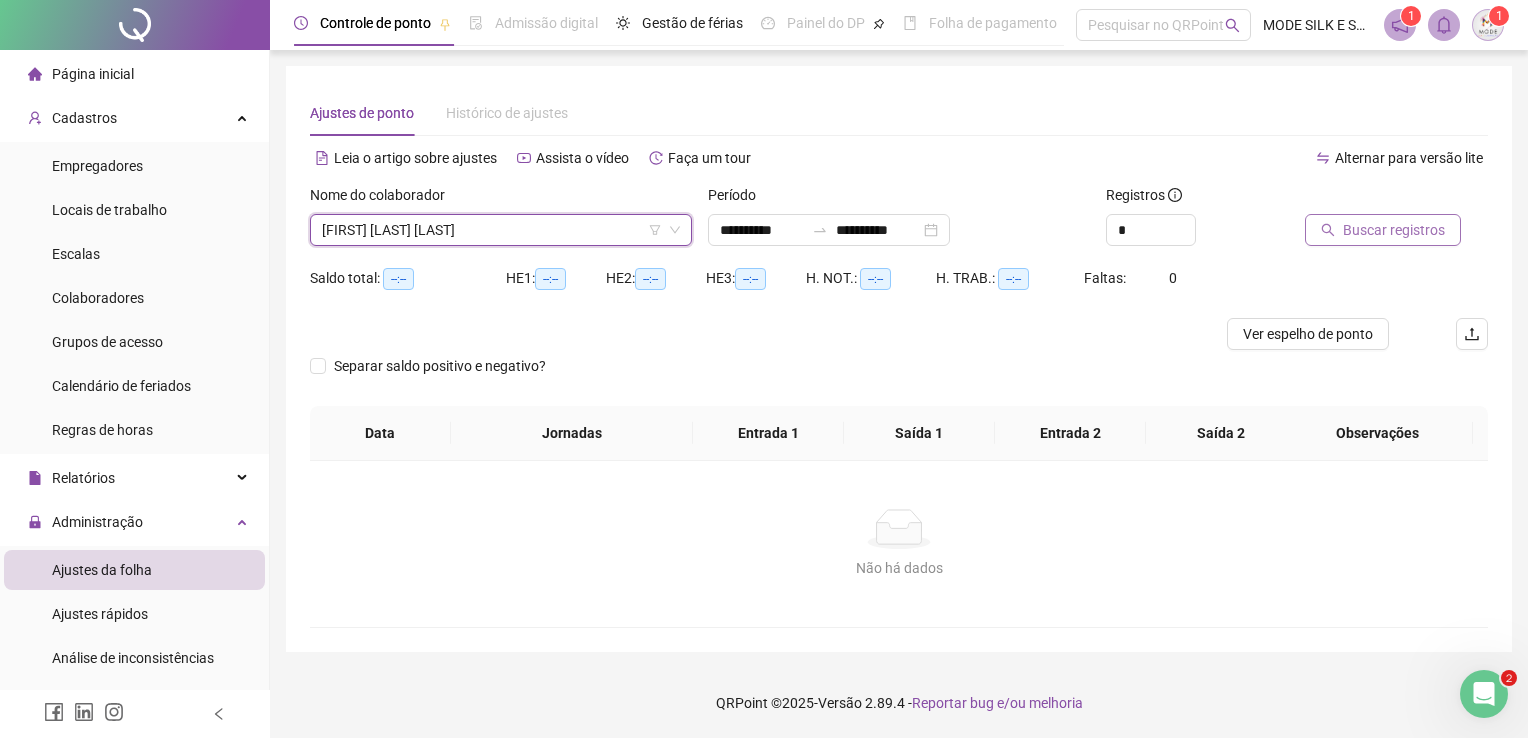 click 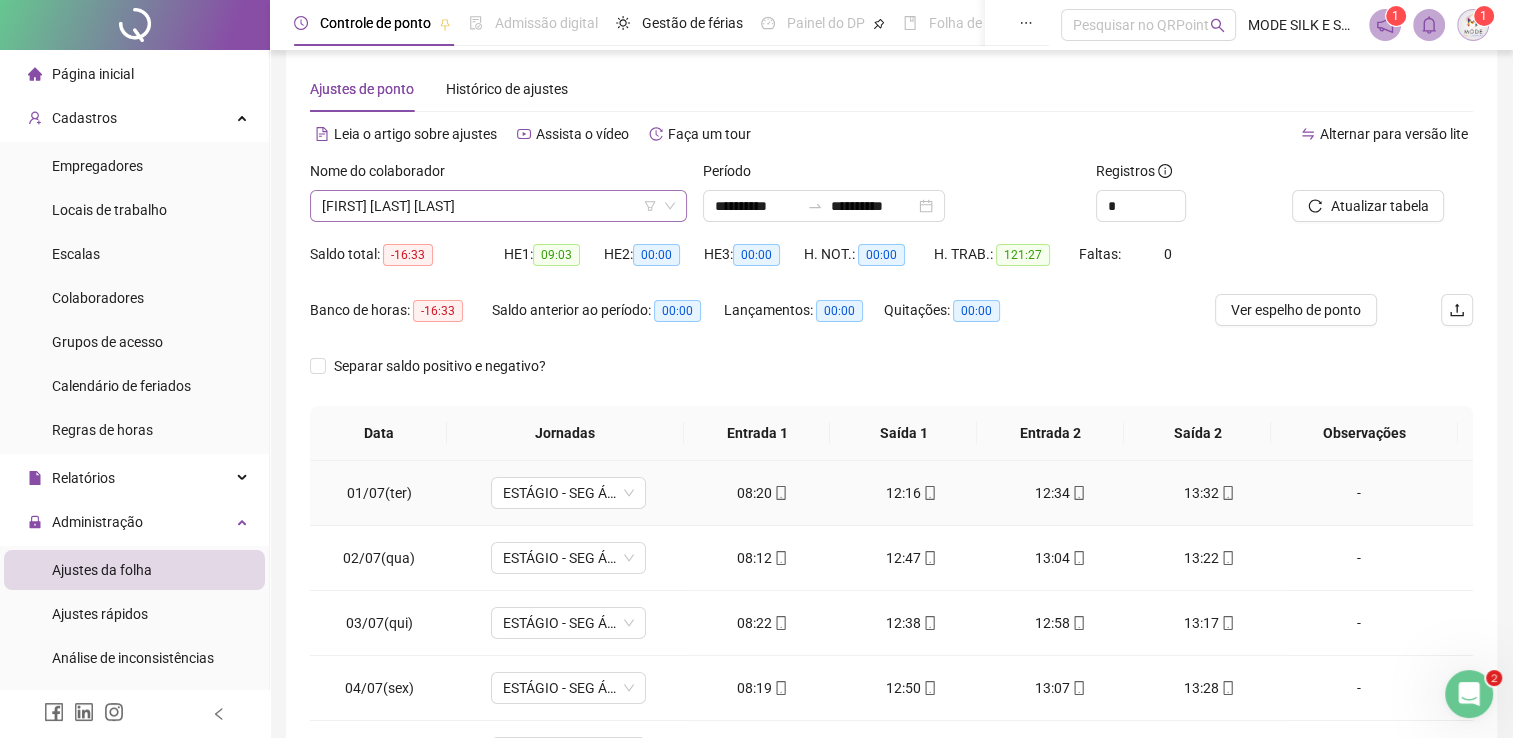 scroll, scrollTop: 0, scrollLeft: 0, axis: both 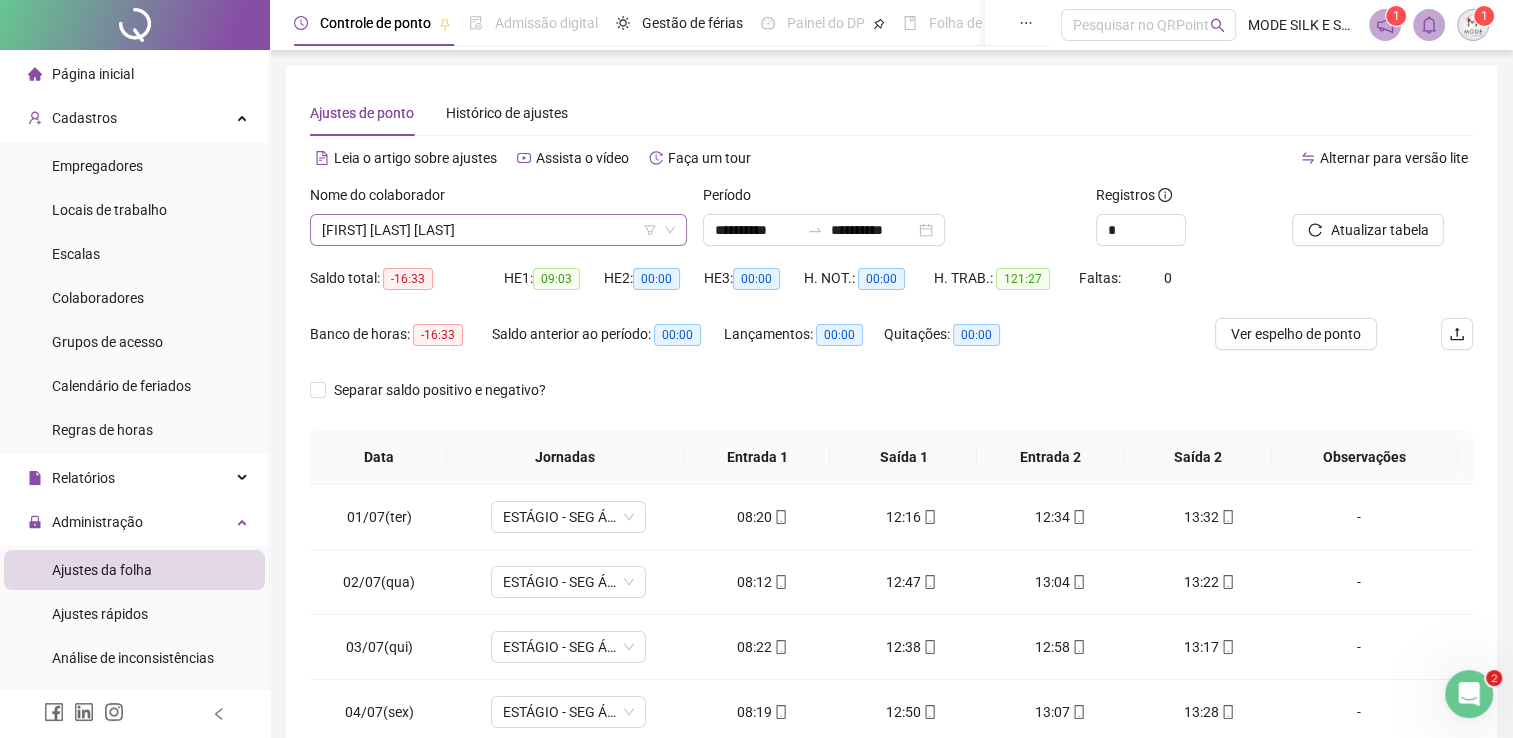 click on "[FIRST] [LAST] [LAST]" at bounding box center (498, 230) 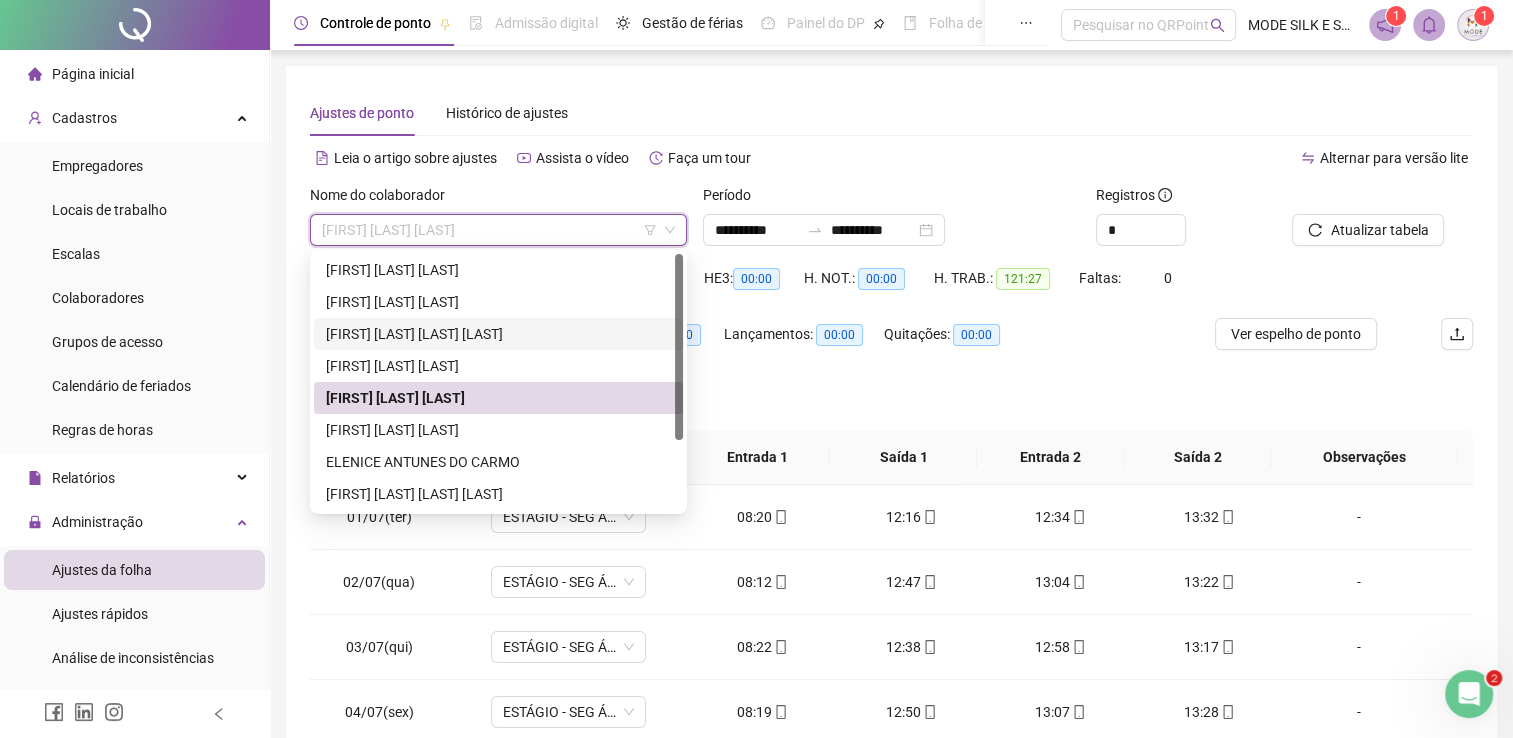 click on "[FIRST] [LAST] [LAST] [LAST]" at bounding box center (498, 334) 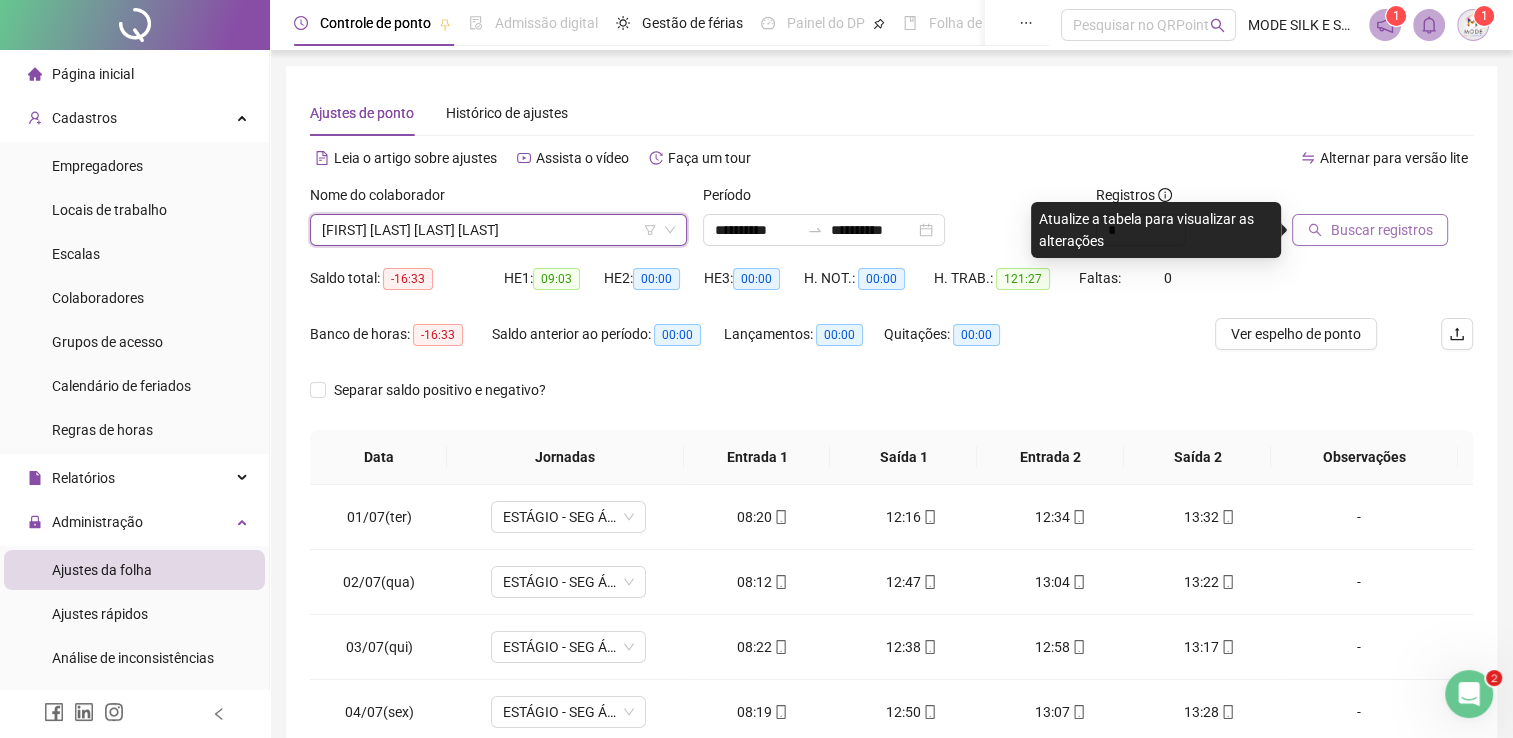 click on "Buscar registros" at bounding box center (1381, 230) 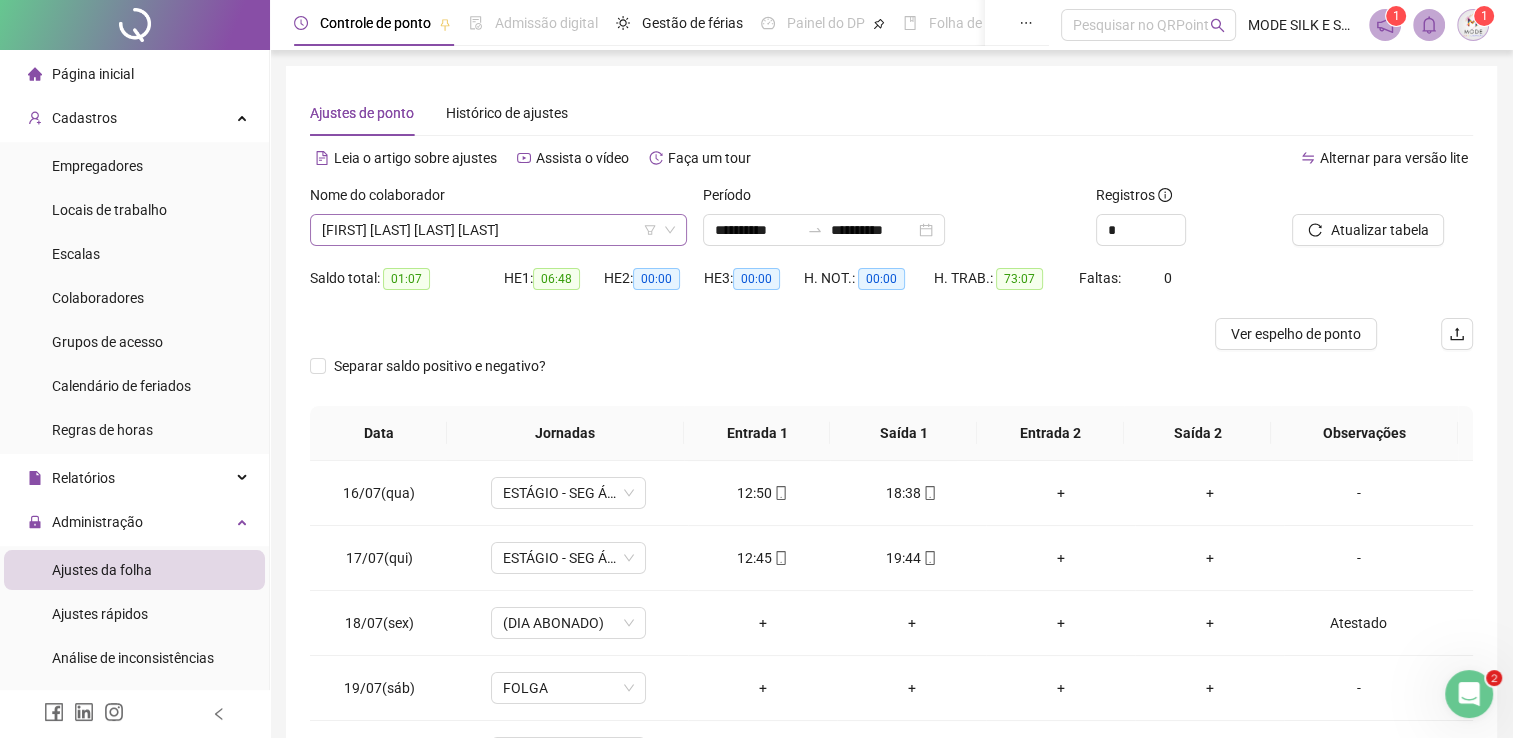 click on "[FIRST] [LAST] [LAST] [LAST]" at bounding box center [498, 230] 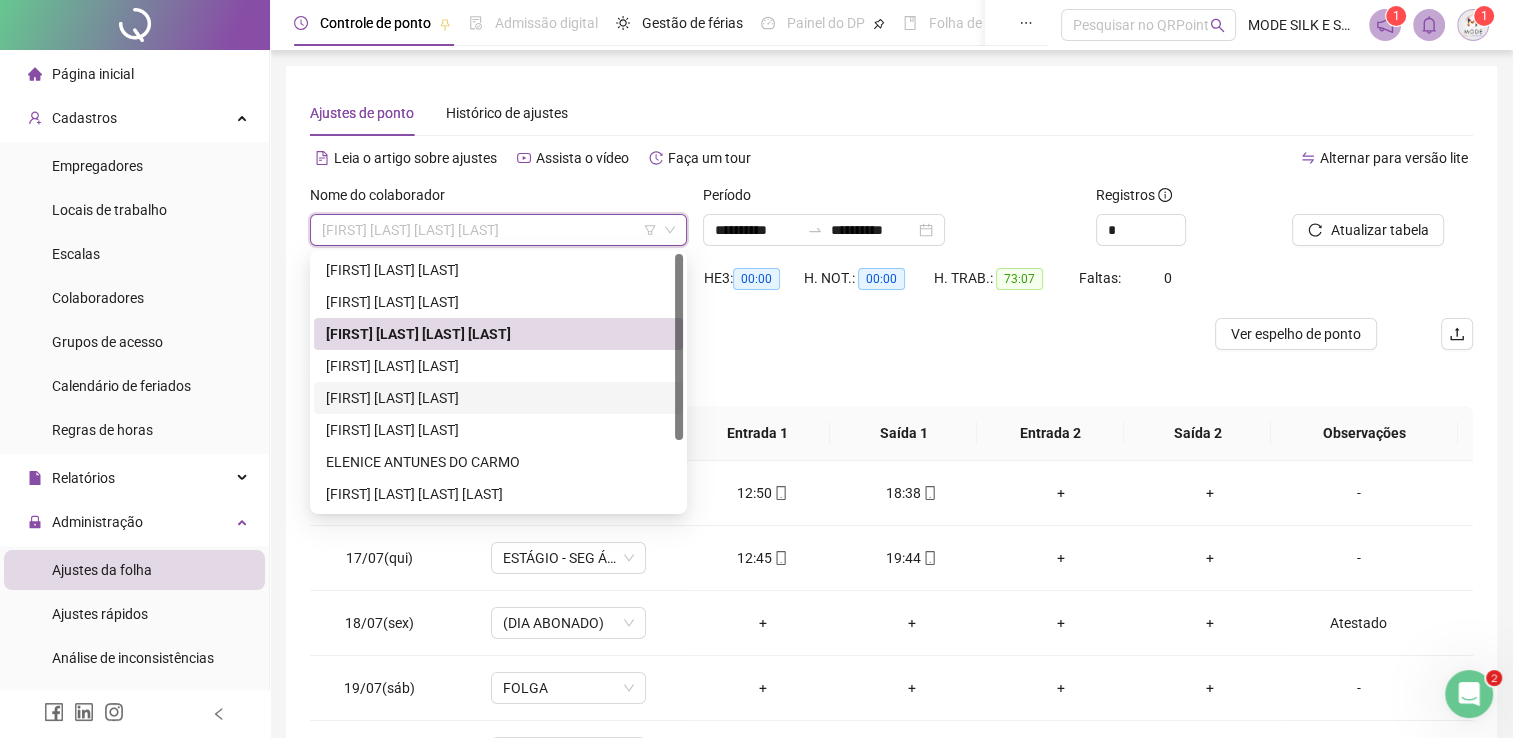 click on "[FIRST] [LAST] [LAST]" at bounding box center [498, 398] 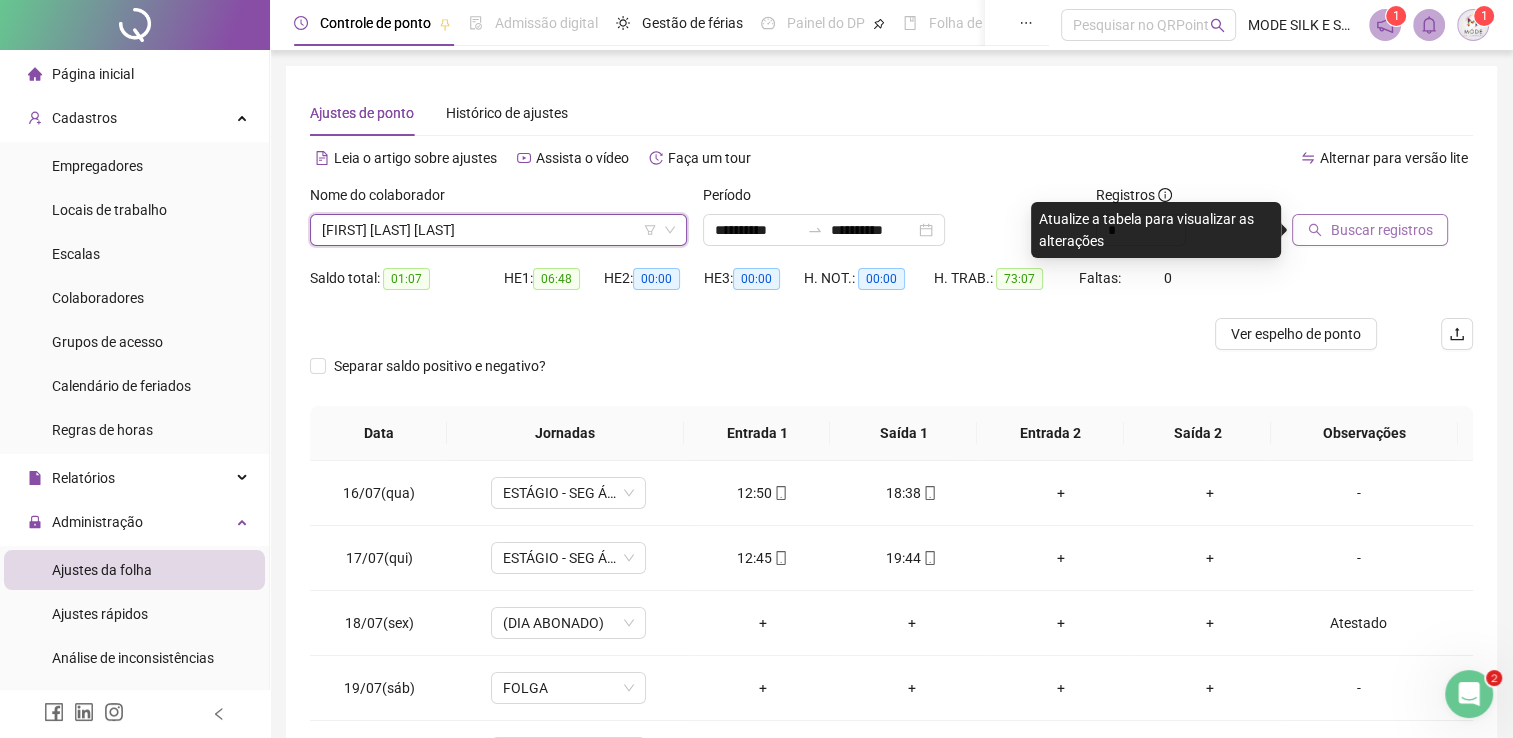 click on "Buscar registros" at bounding box center (1381, 230) 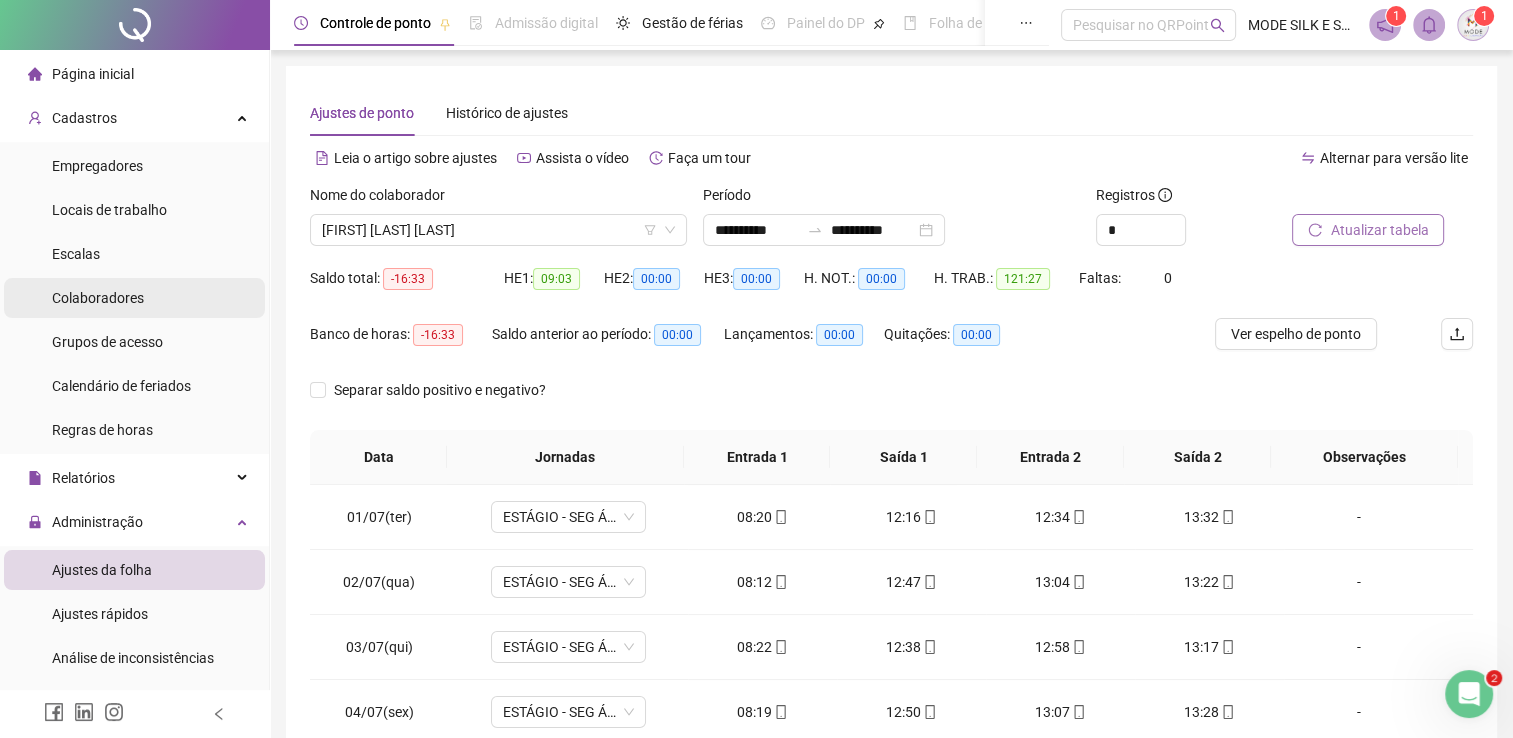 click on "Colaboradores" at bounding box center (98, 298) 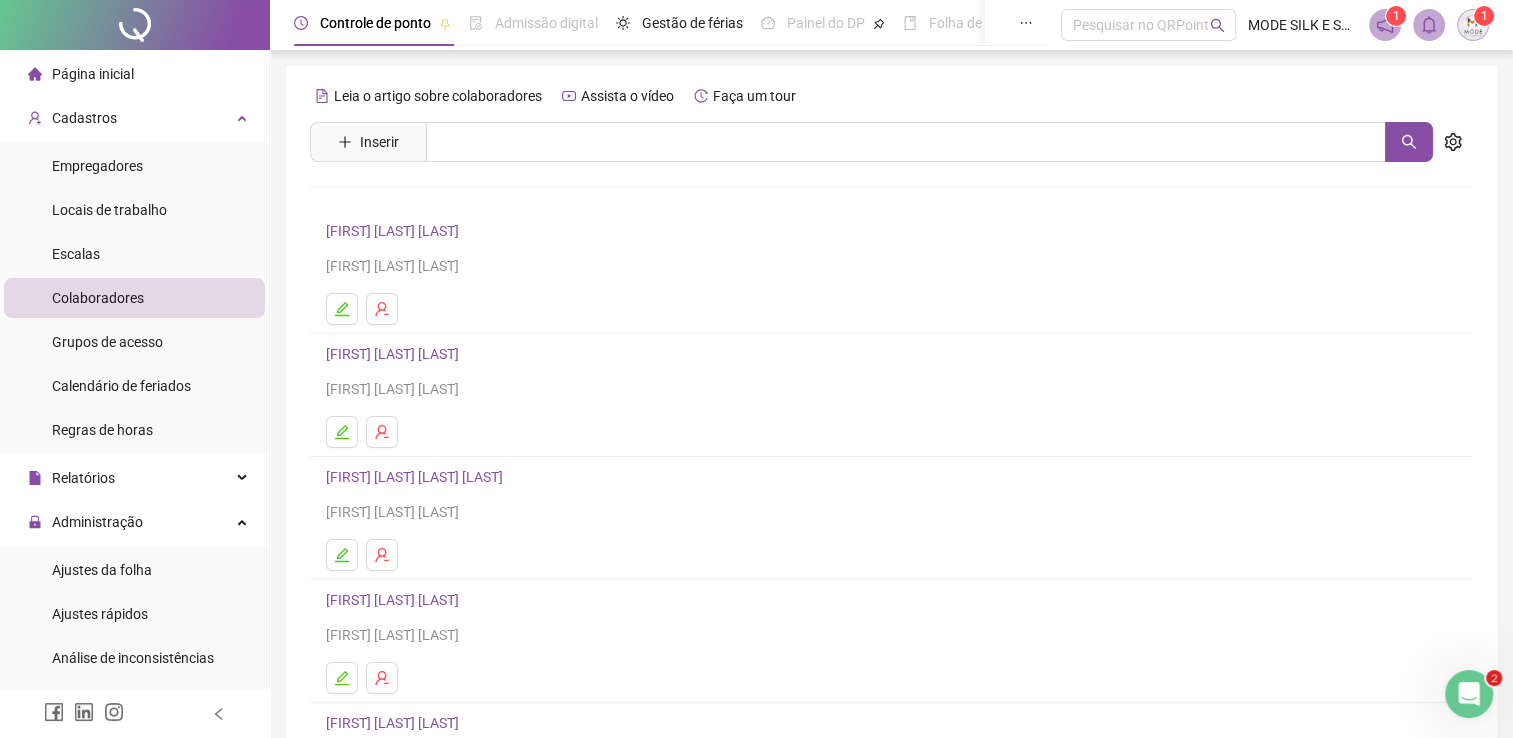 click on "[FIRST] [LAST] [LAST]" at bounding box center [395, 723] 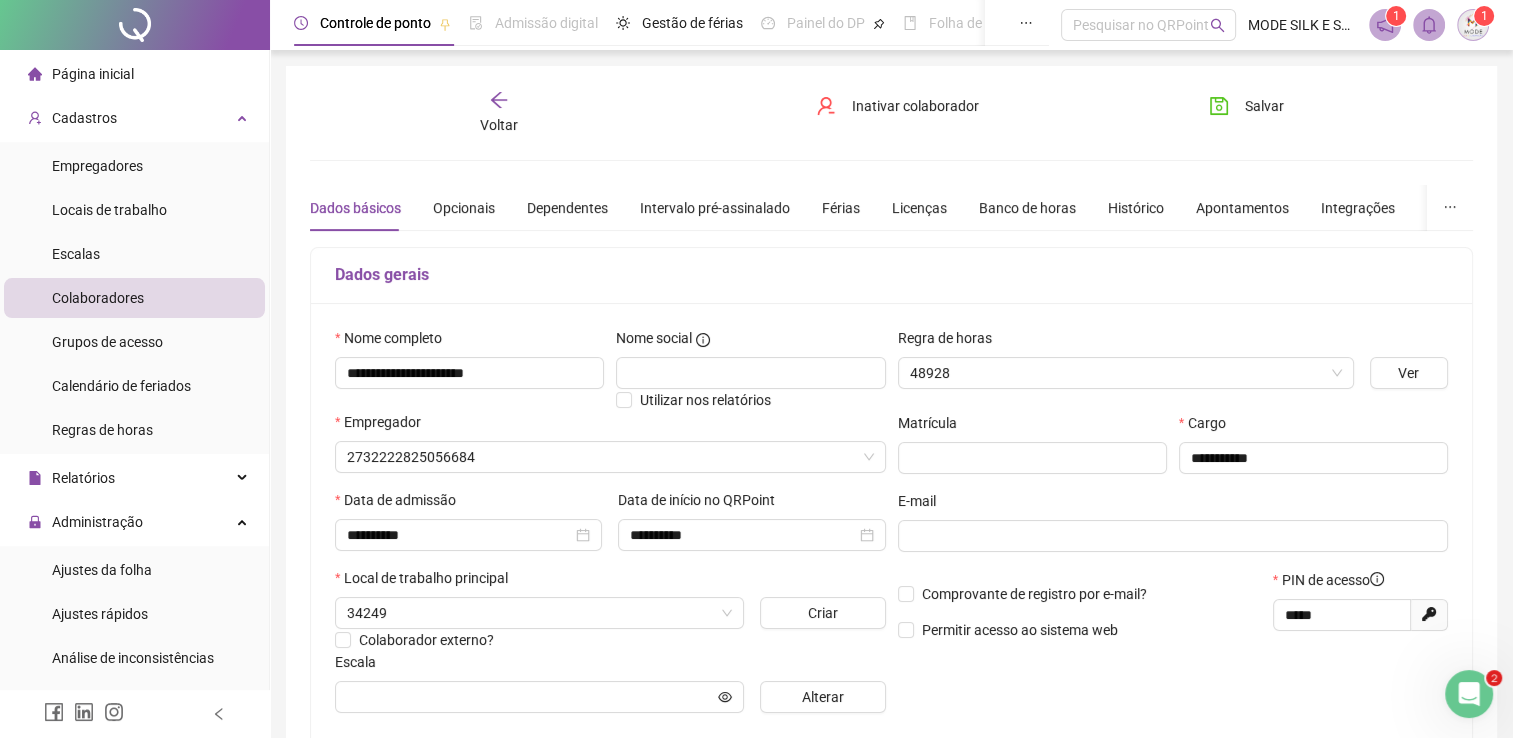 type on "**********" 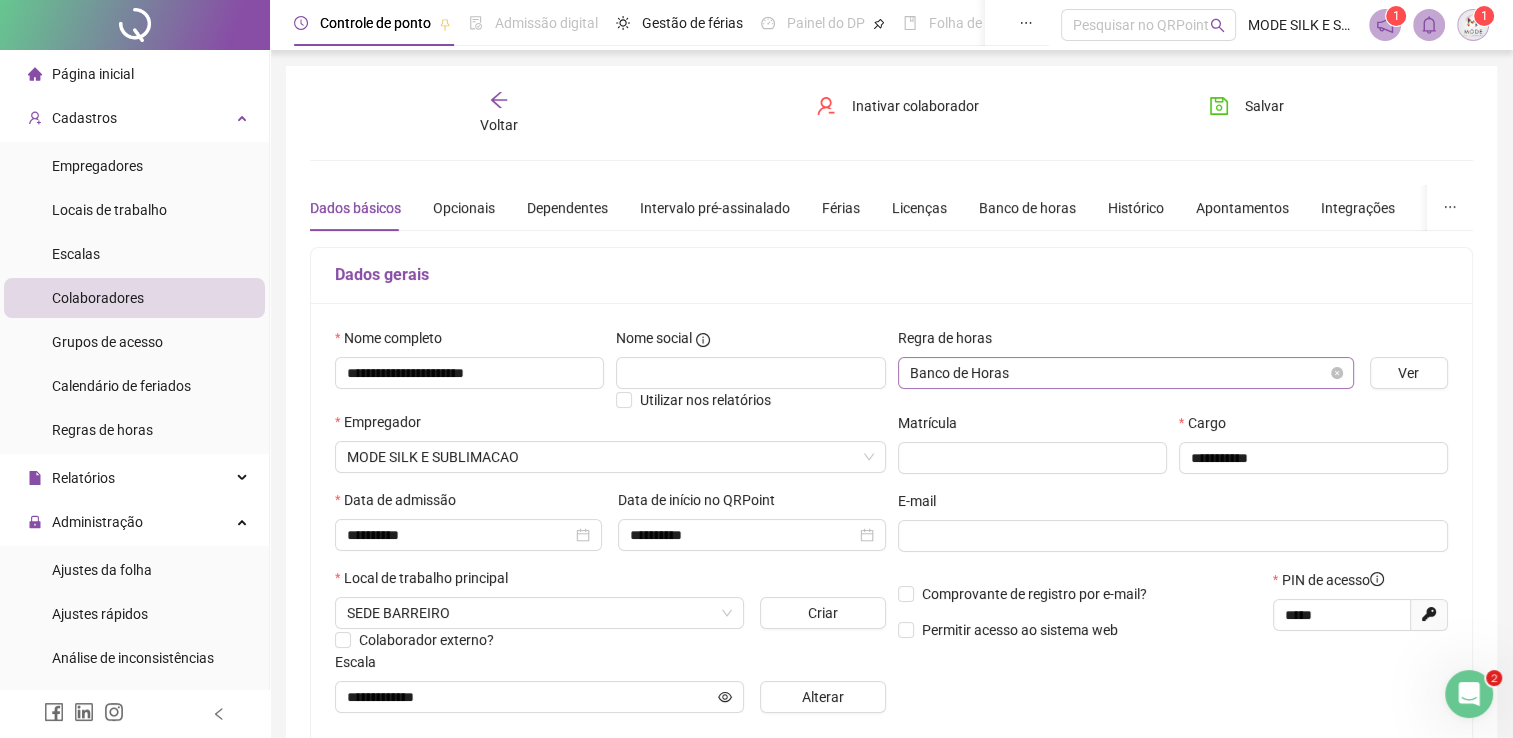 click on "Banco de Horas" at bounding box center [1126, 373] 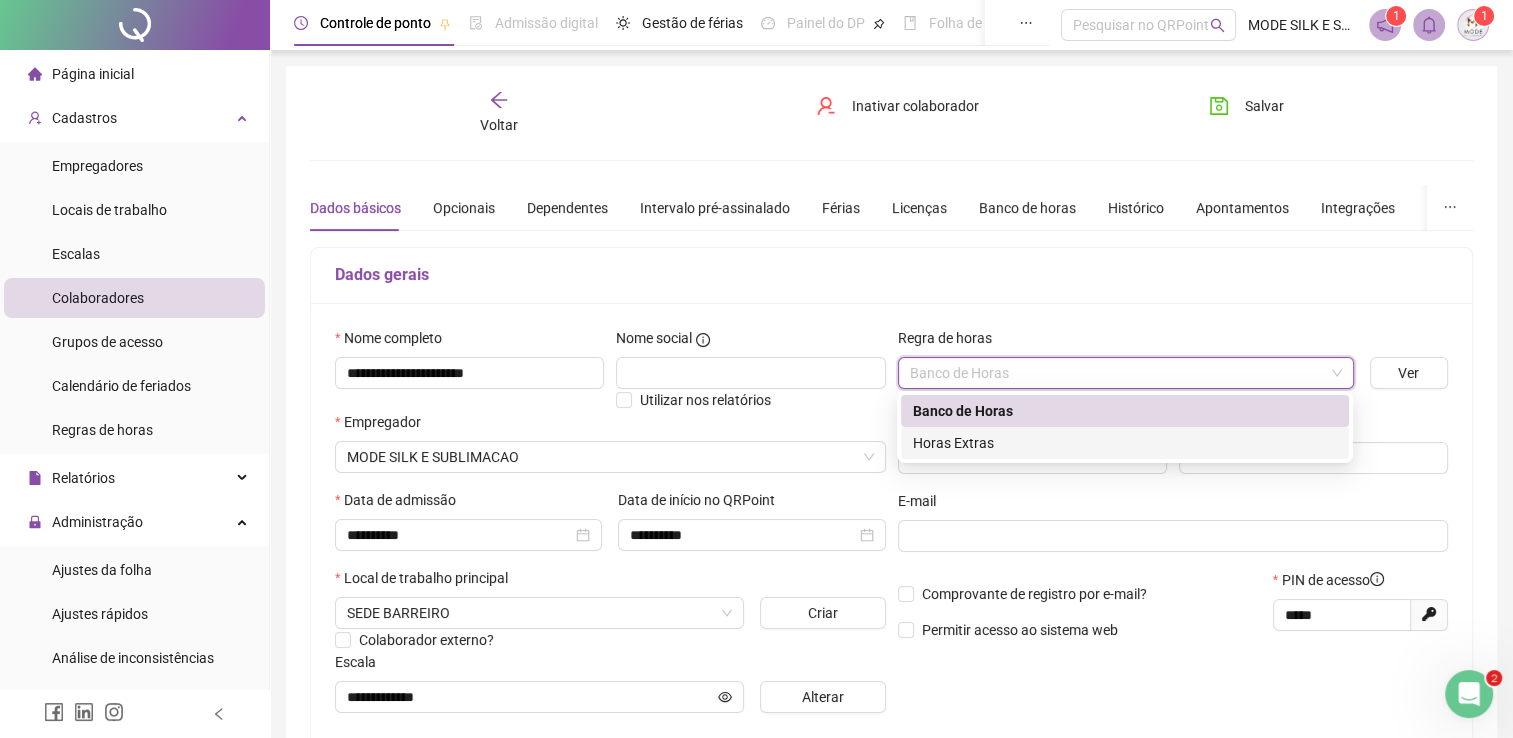 click on "Horas Extras" at bounding box center (1125, 443) 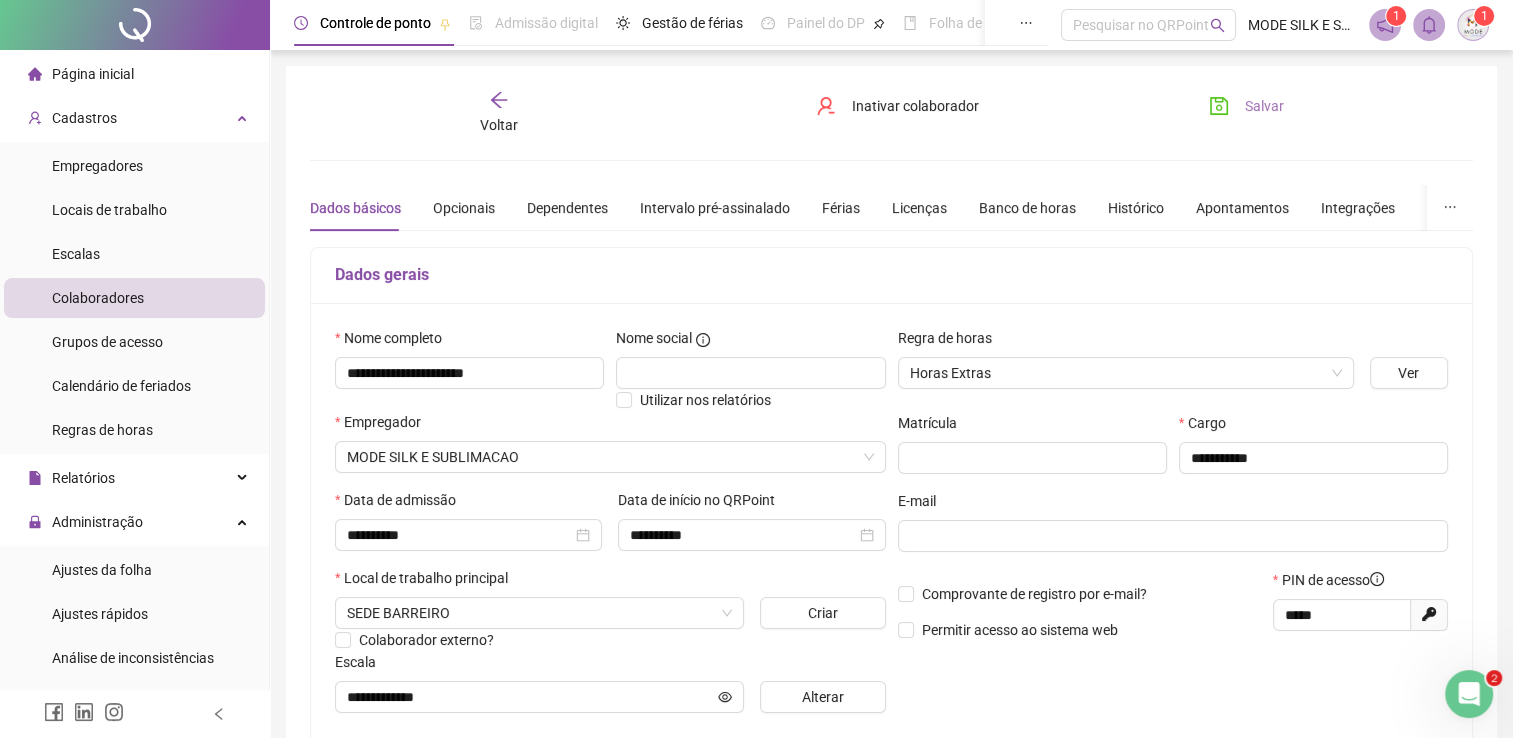 click 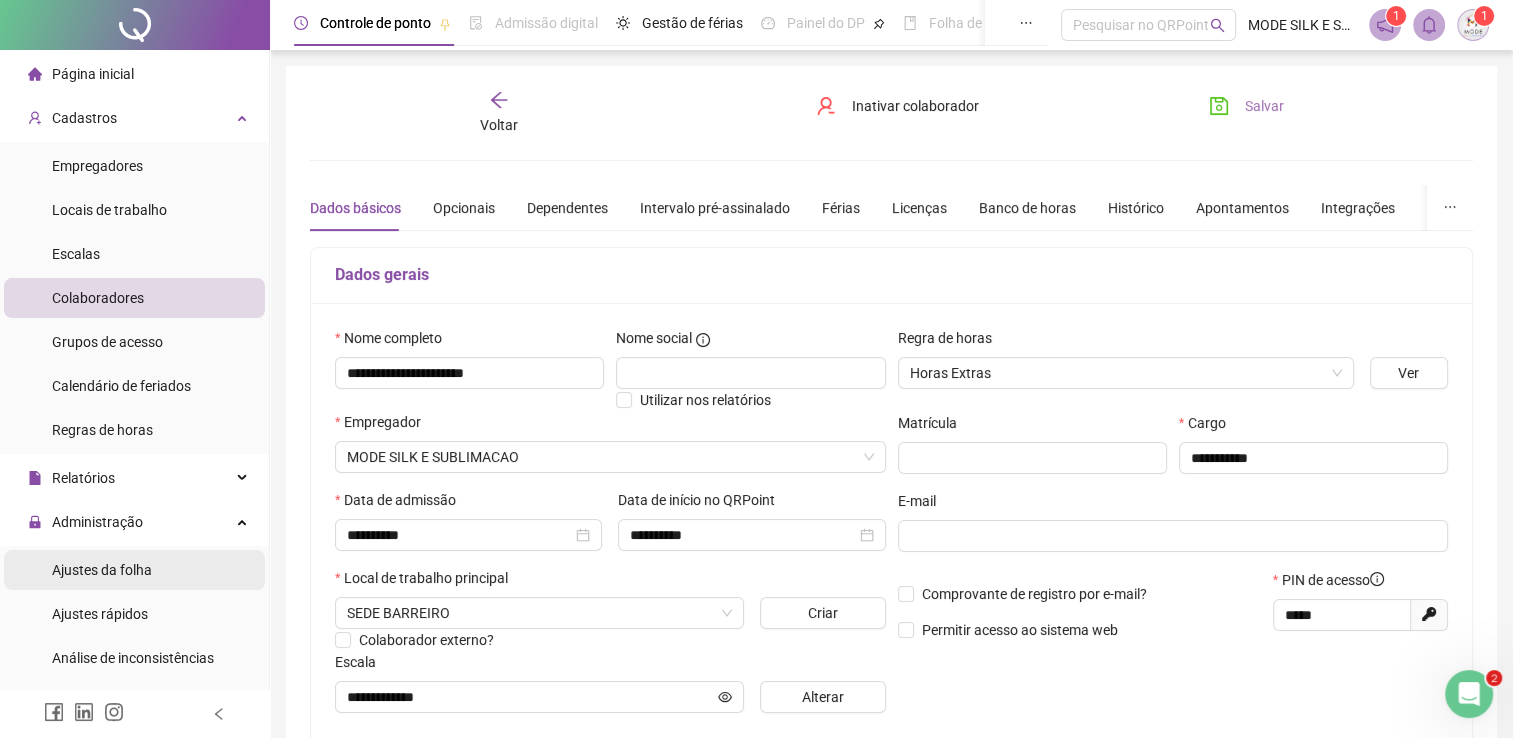 click on "Ajustes da folha" at bounding box center (102, 570) 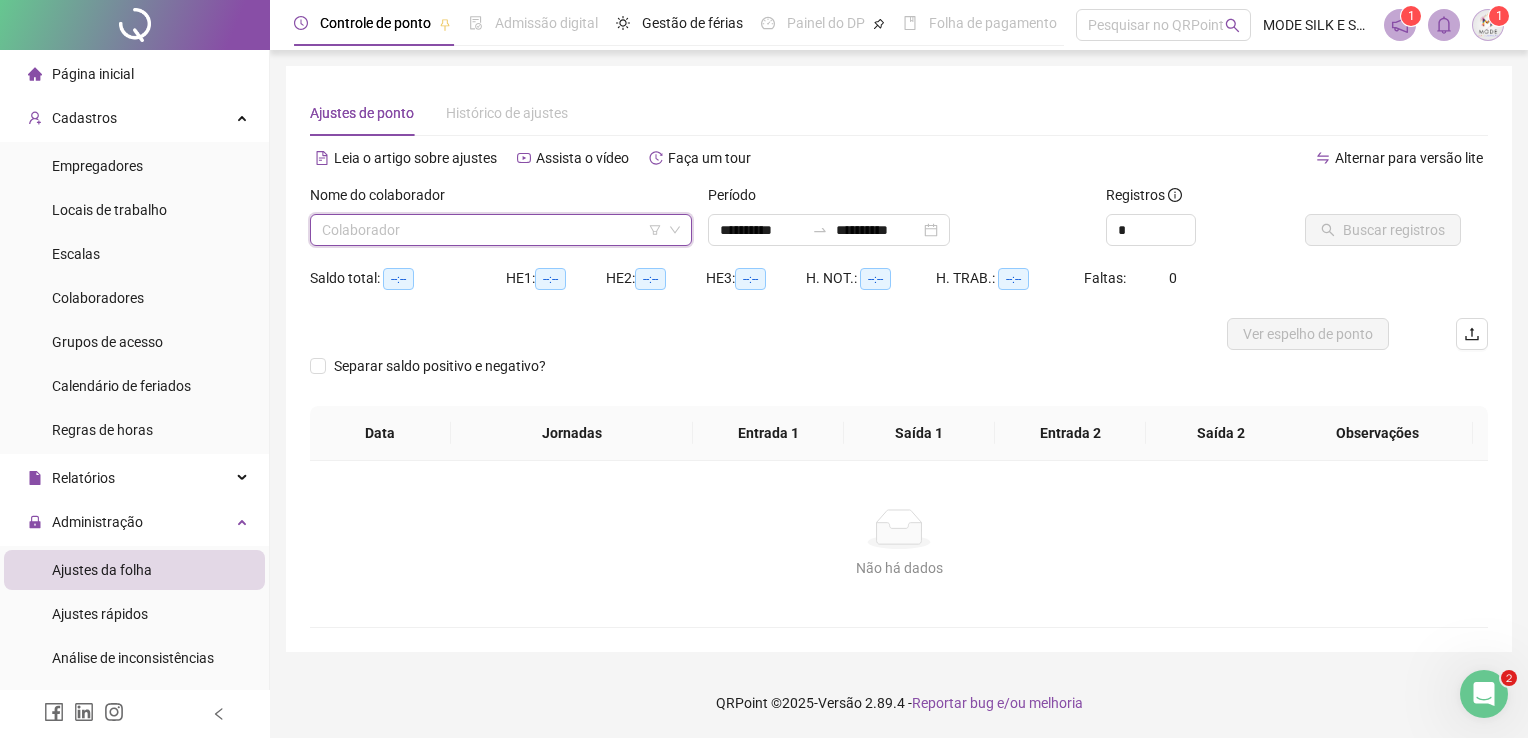 click at bounding box center [492, 230] 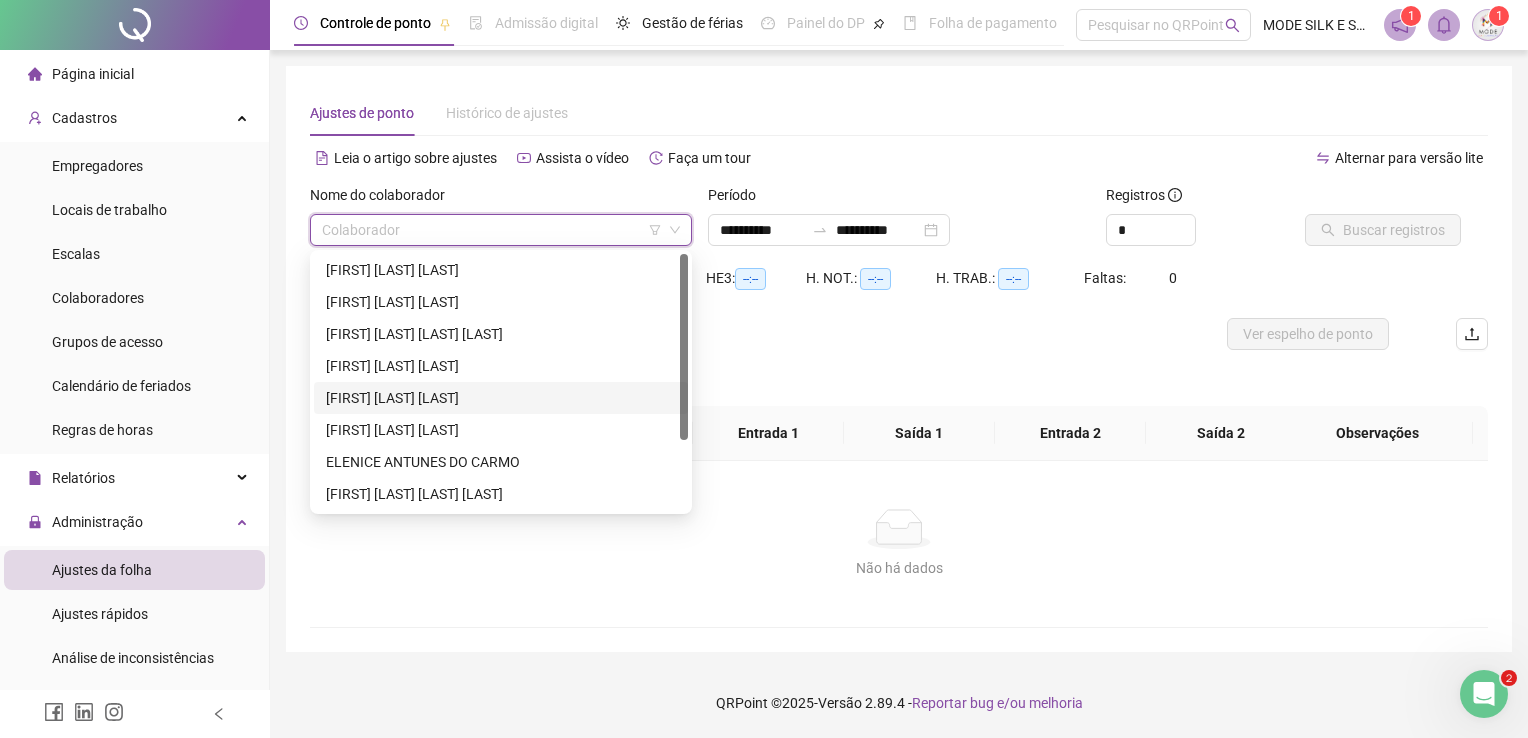 click on "[FIRST] [LAST] [LAST]" at bounding box center (501, 398) 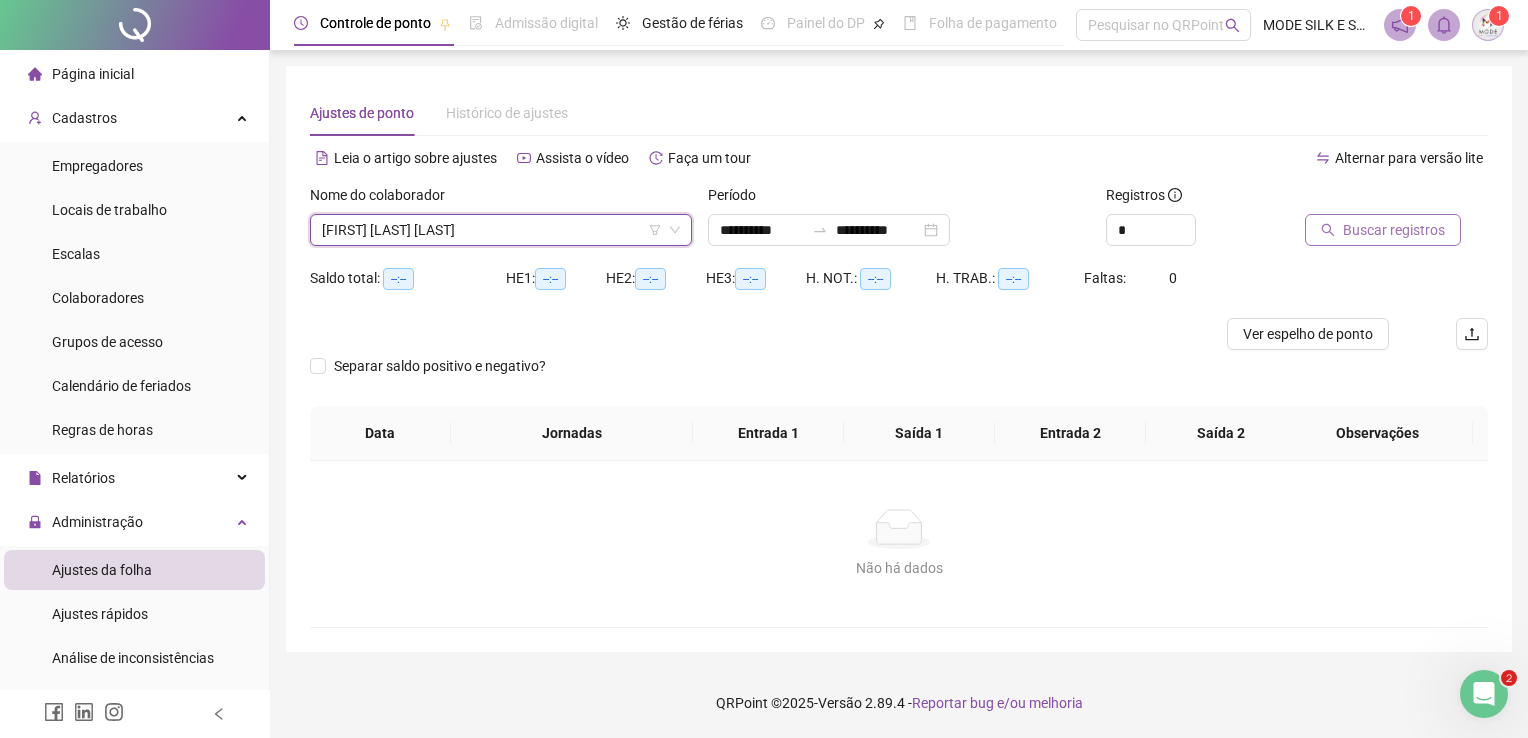 click on "Buscar registros" at bounding box center (1394, 230) 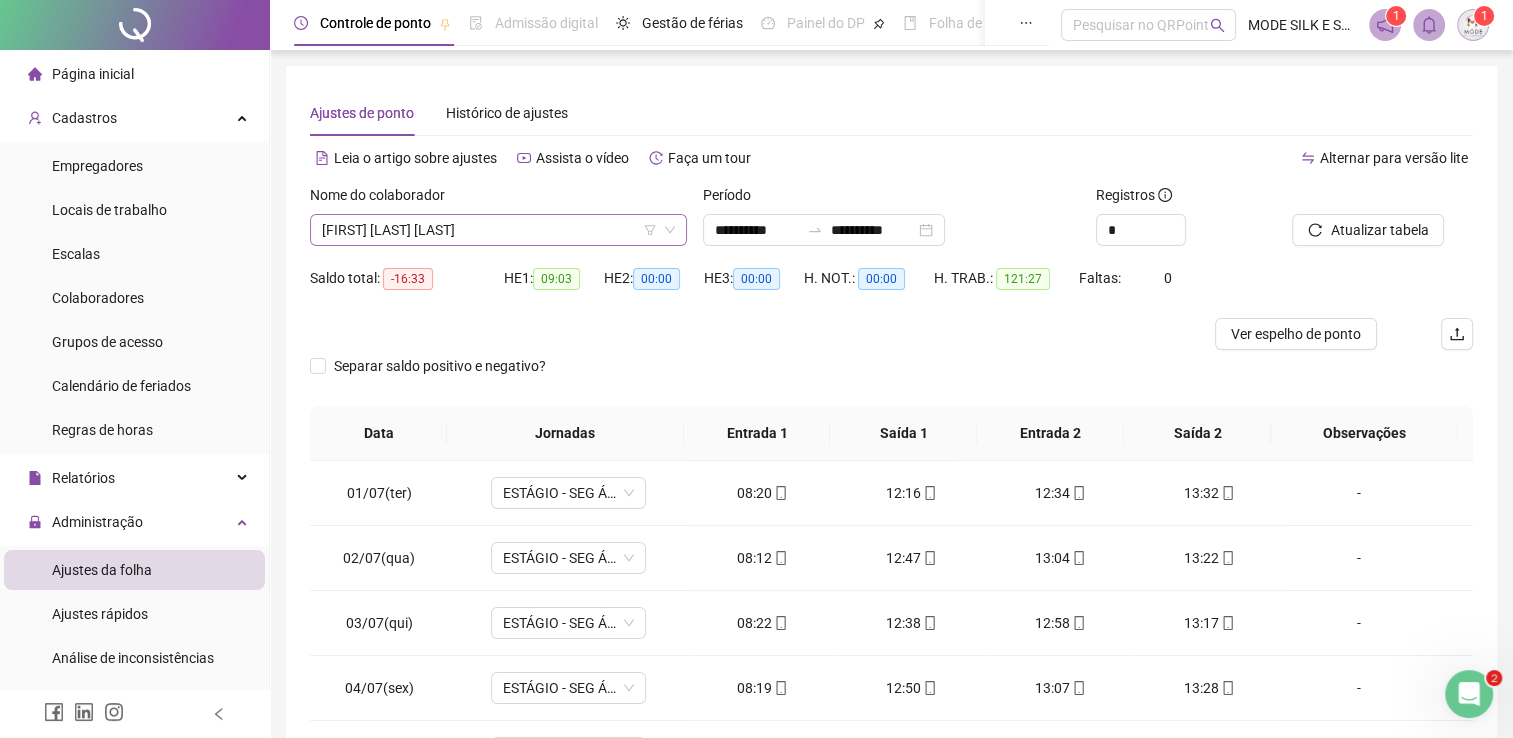 click on "[FIRST] [LAST] [LAST]" at bounding box center [498, 230] 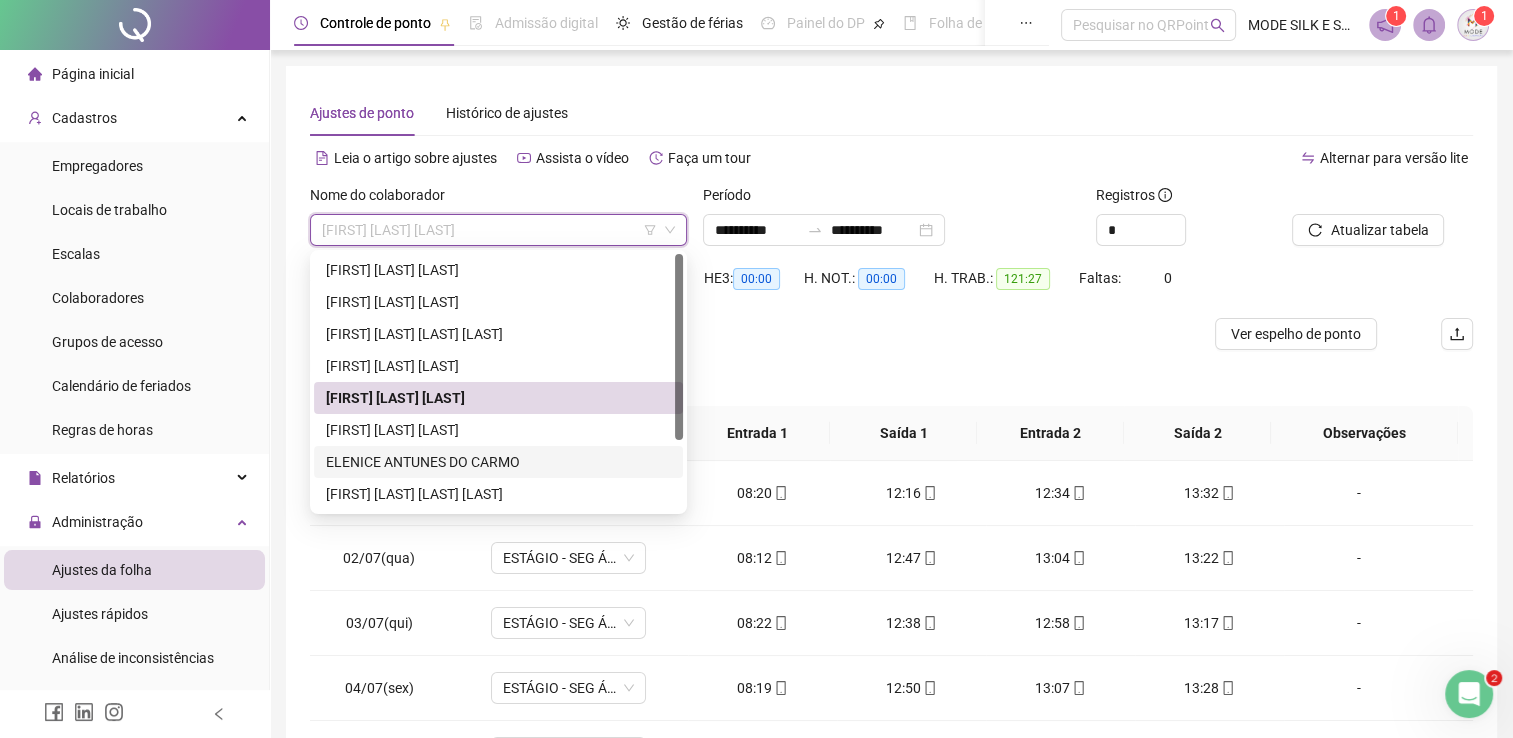 click on "ELENICE ANTUNES DO CARMO" at bounding box center (498, 462) 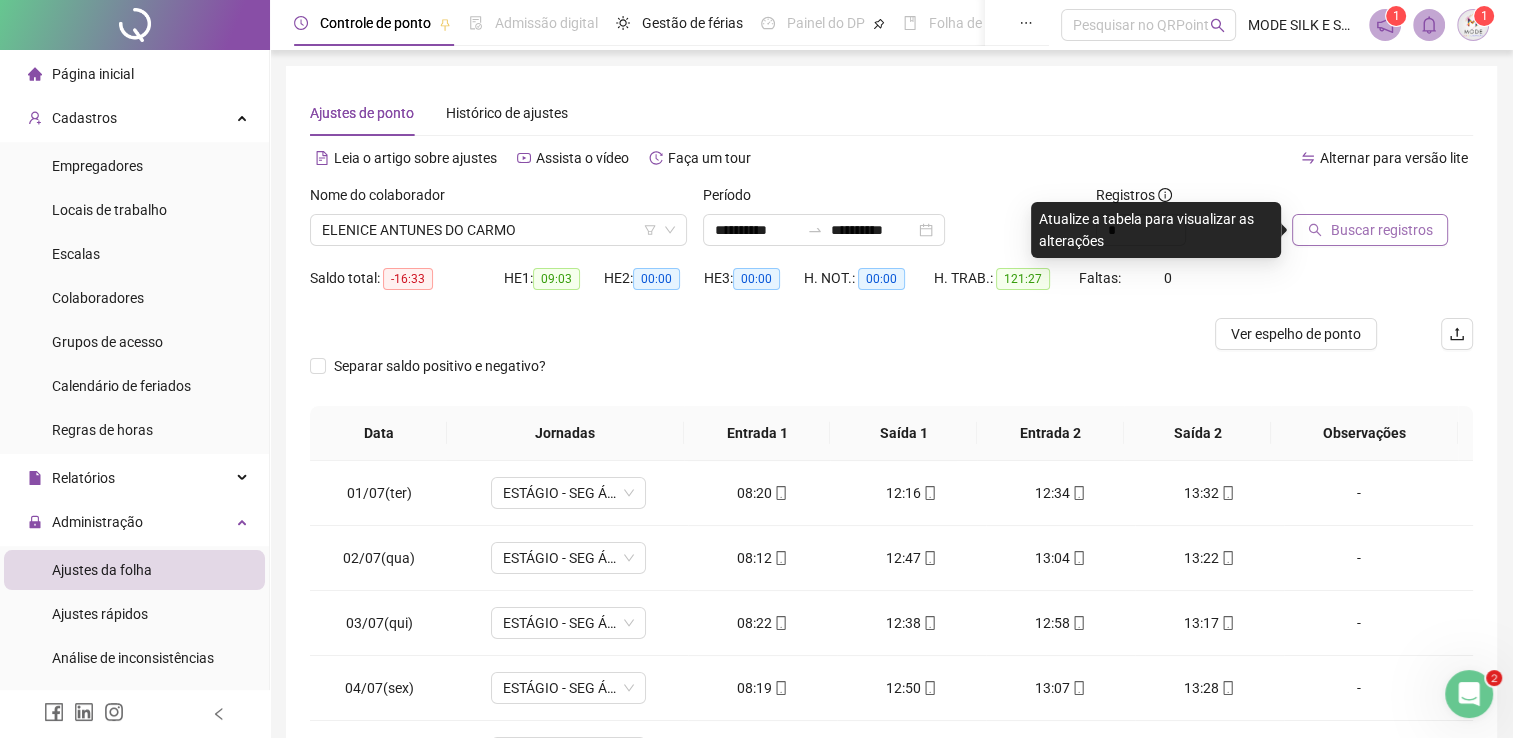 click on "Buscar registros" at bounding box center [1381, 230] 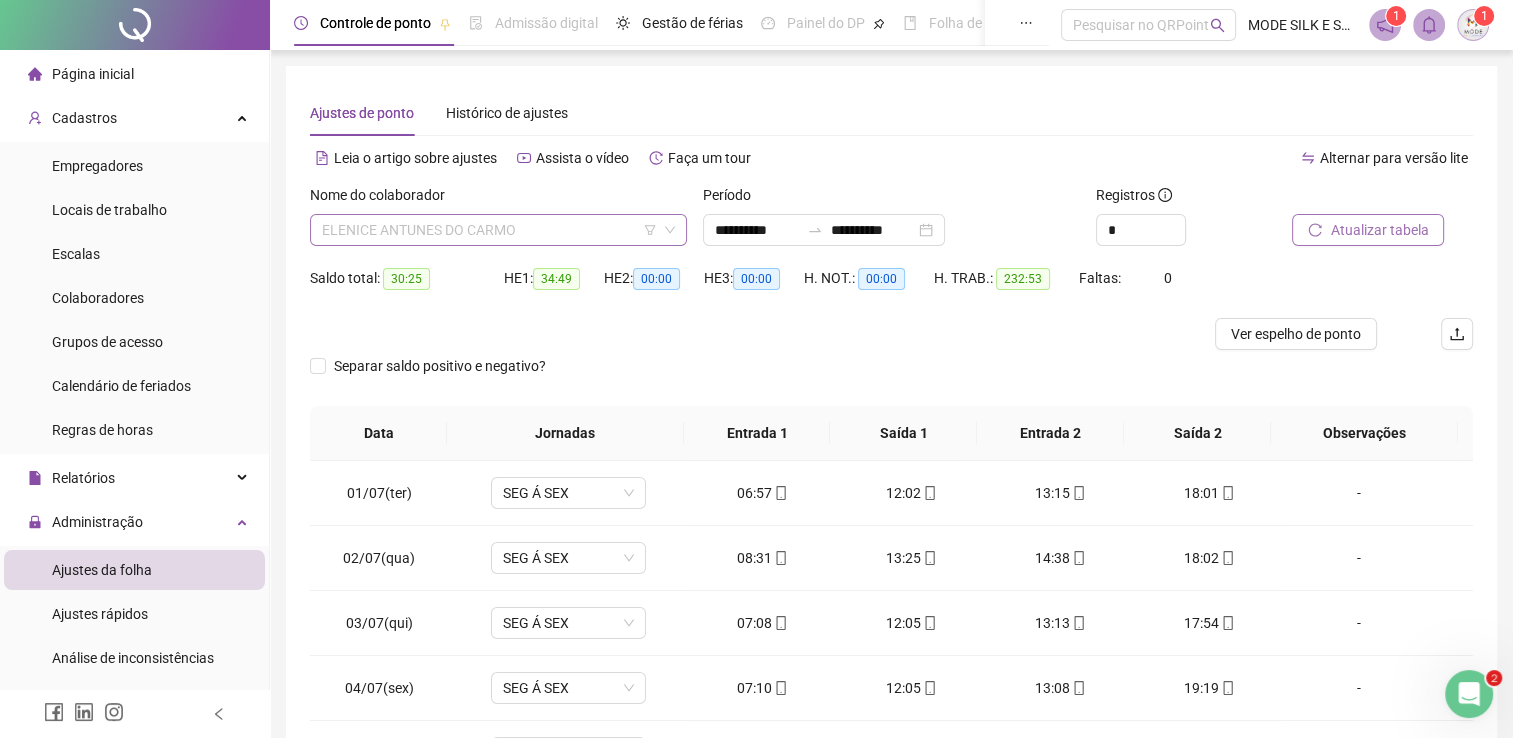 click on "ELENICE ANTUNES DO CARMO" at bounding box center [498, 230] 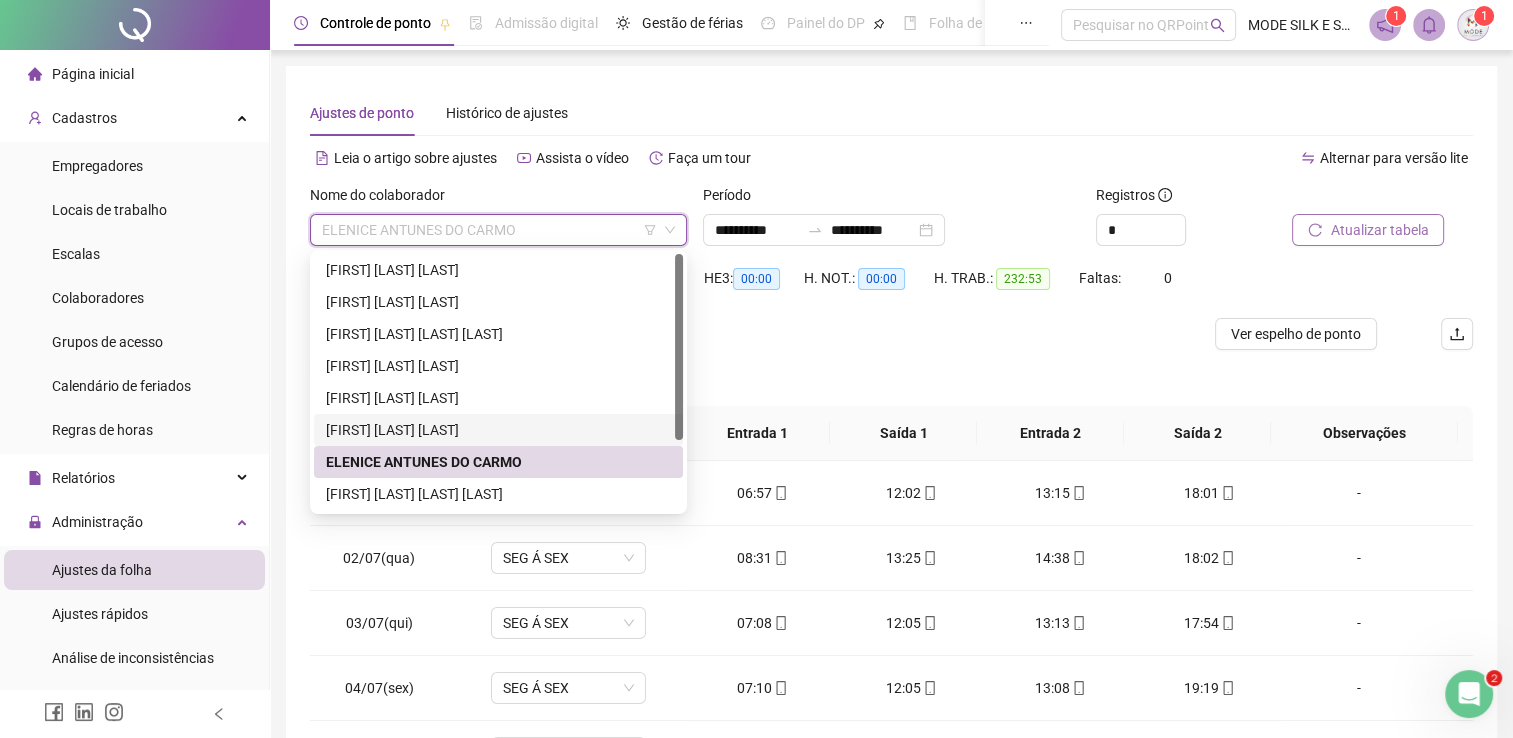 click on "[FIRST] [LAST] [LAST]" at bounding box center [498, 430] 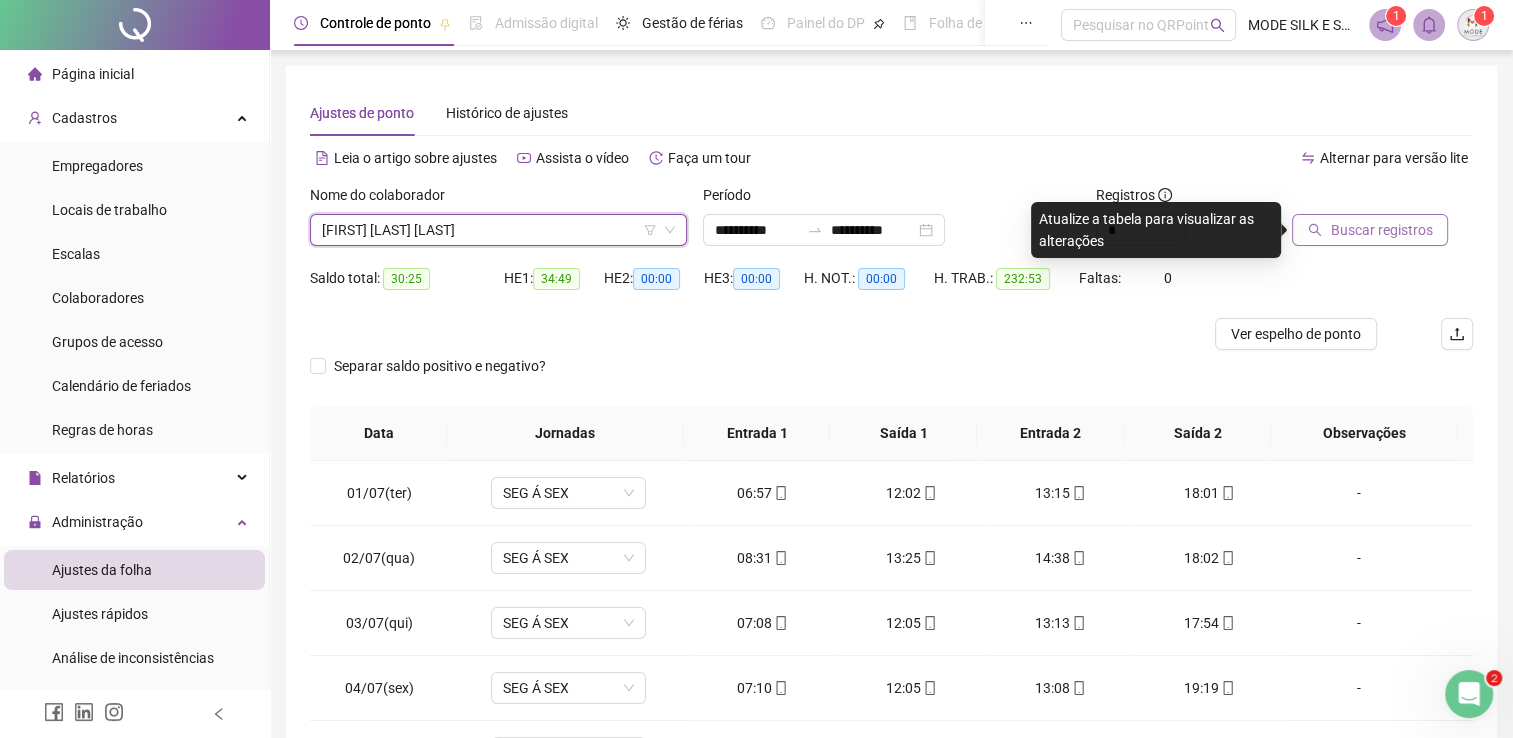 click on "Buscar registros" at bounding box center [1381, 230] 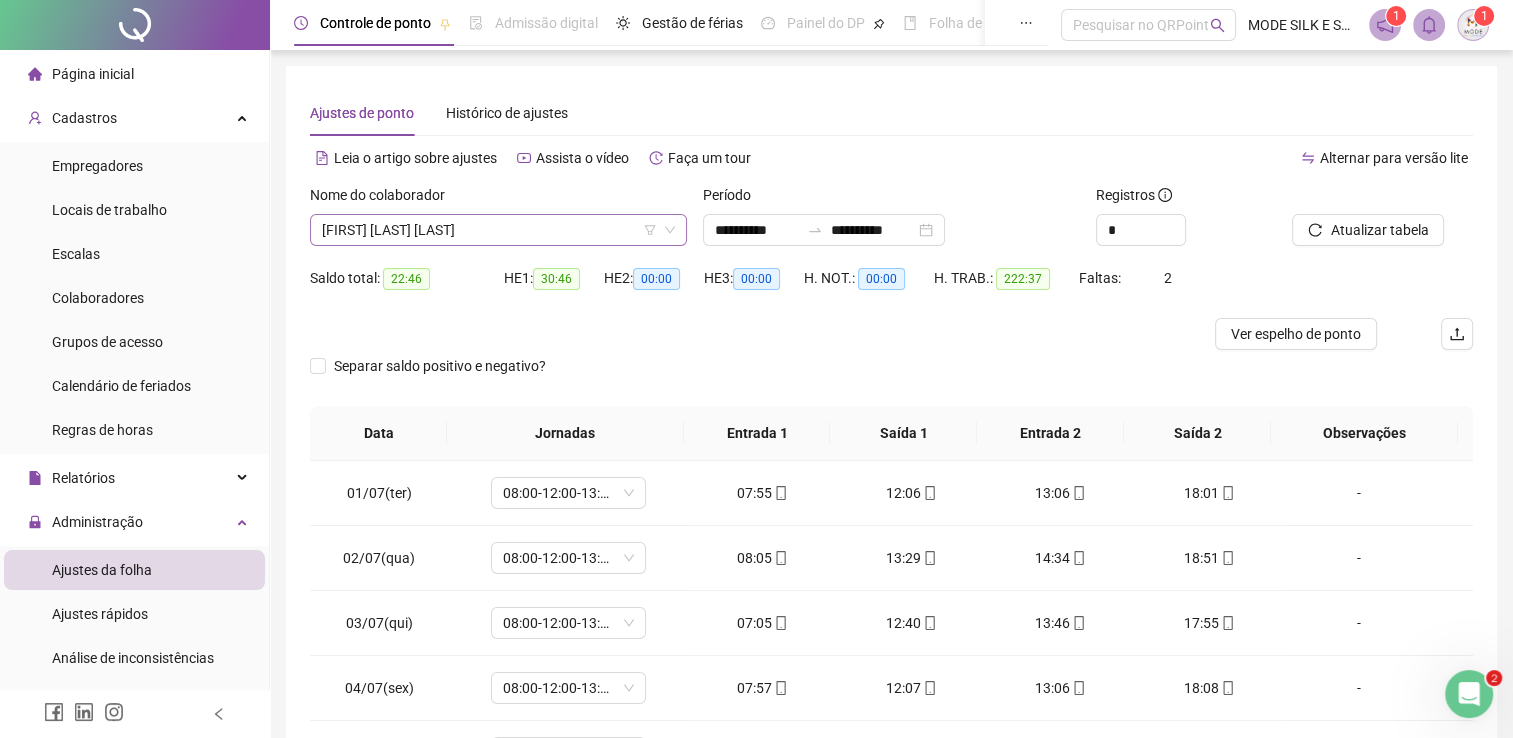 click on "[FIRST] [LAST] [LAST]" at bounding box center [498, 230] 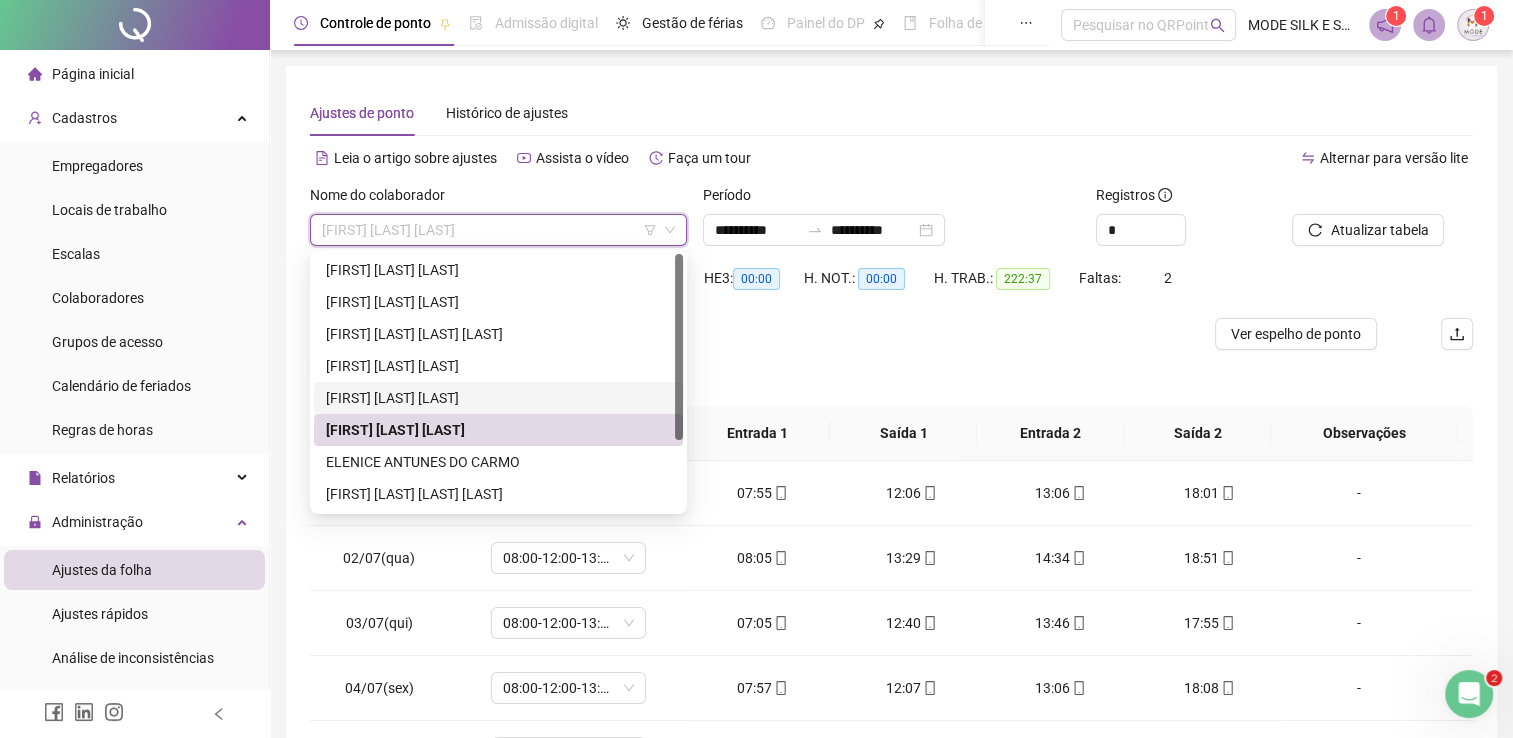 click on "[FIRST] [LAST] [LAST]" at bounding box center [498, 398] 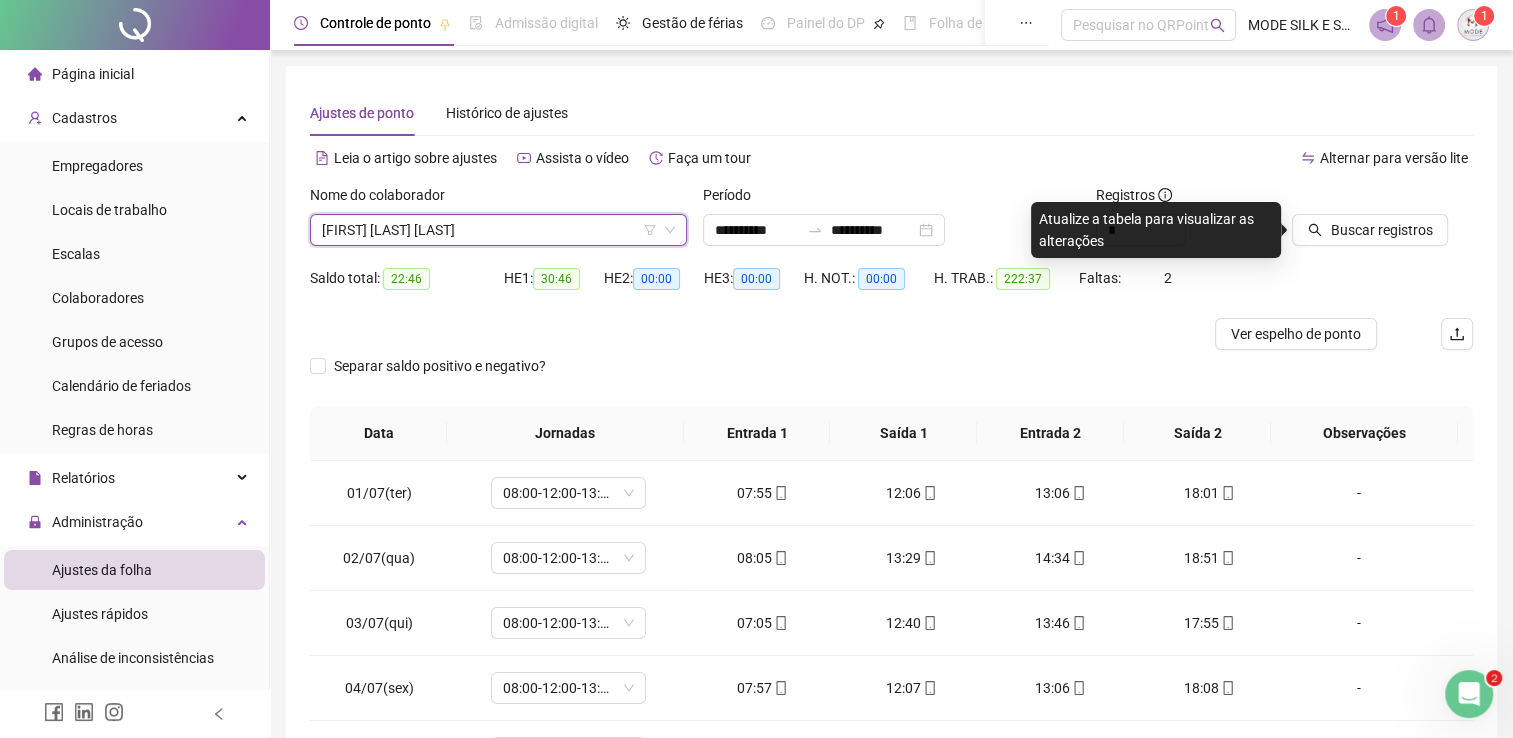 click on "[FIRST] [LAST] [LAST]" at bounding box center [498, 230] 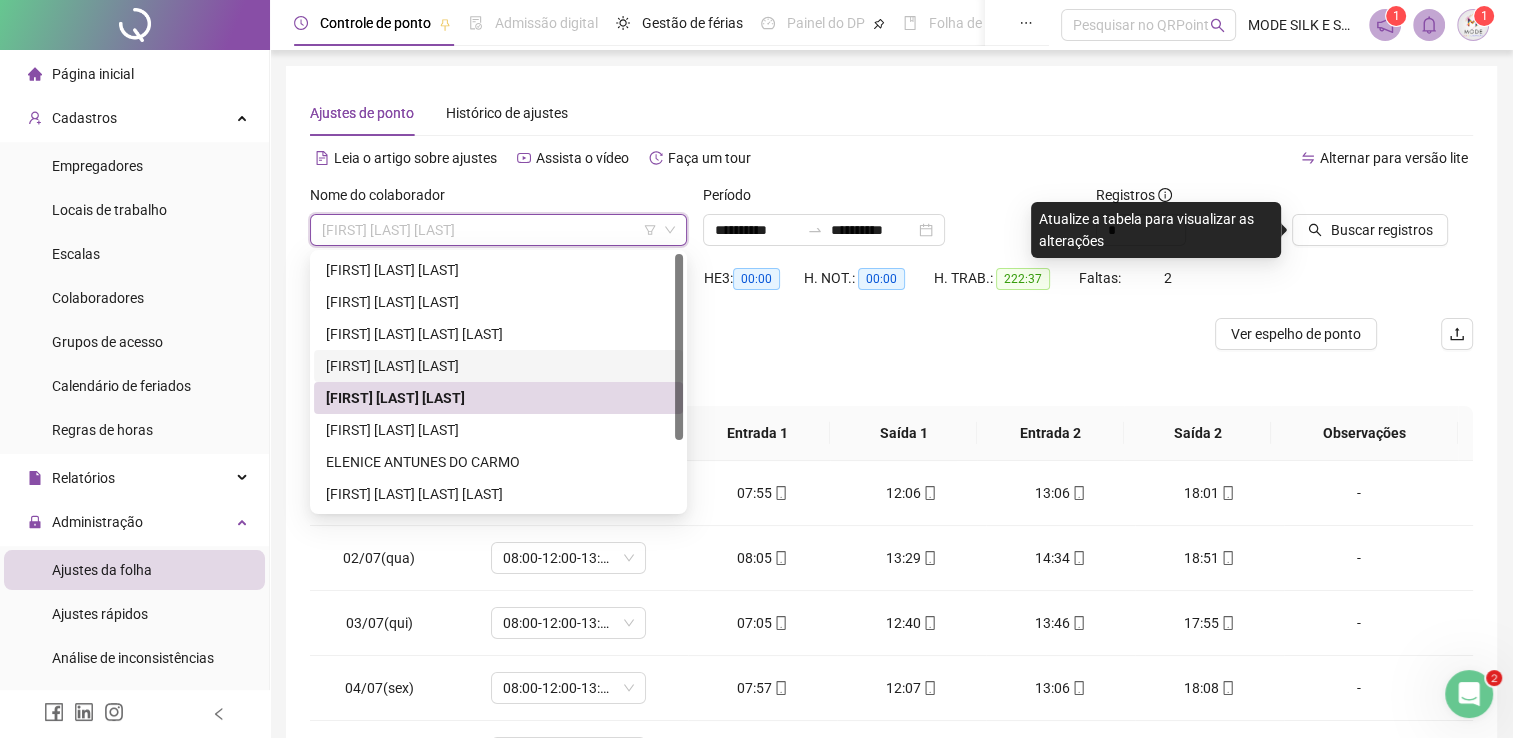 click on "[FIRST] [LAST] [LAST]" at bounding box center [498, 366] 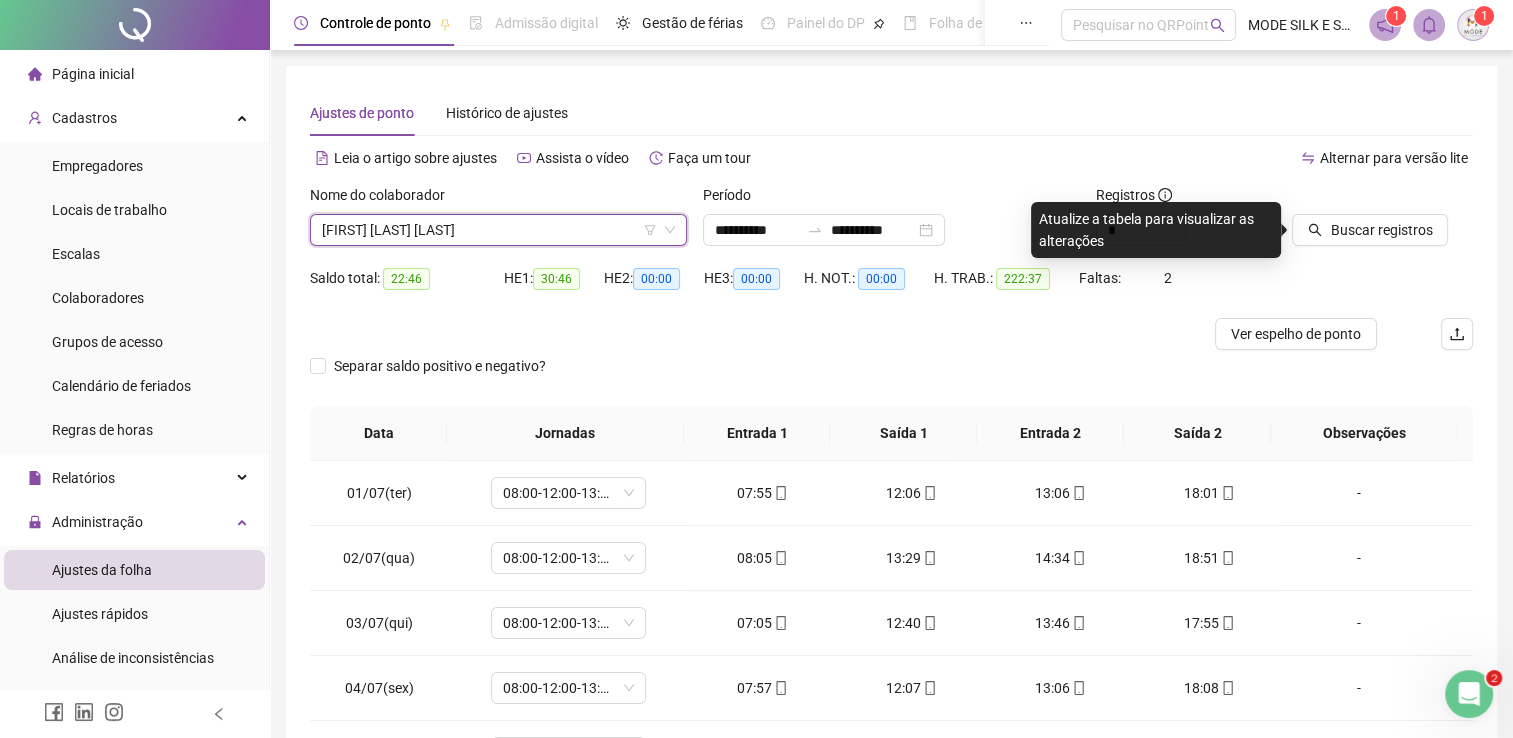 click on "[FIRST] [LAST] [LAST]" at bounding box center [498, 230] 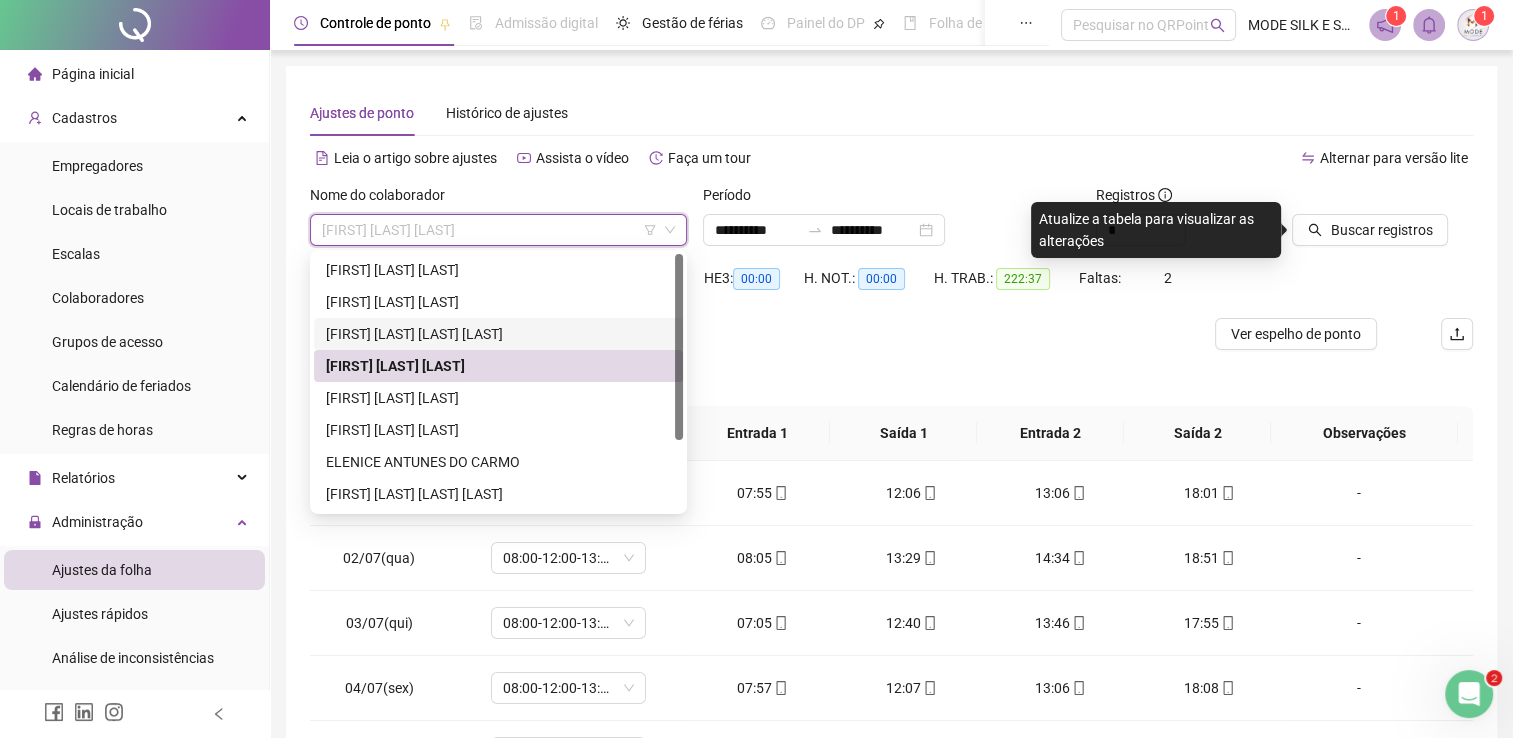 click on "[FIRST] [LAST] [LAST] [LAST]" at bounding box center [498, 334] 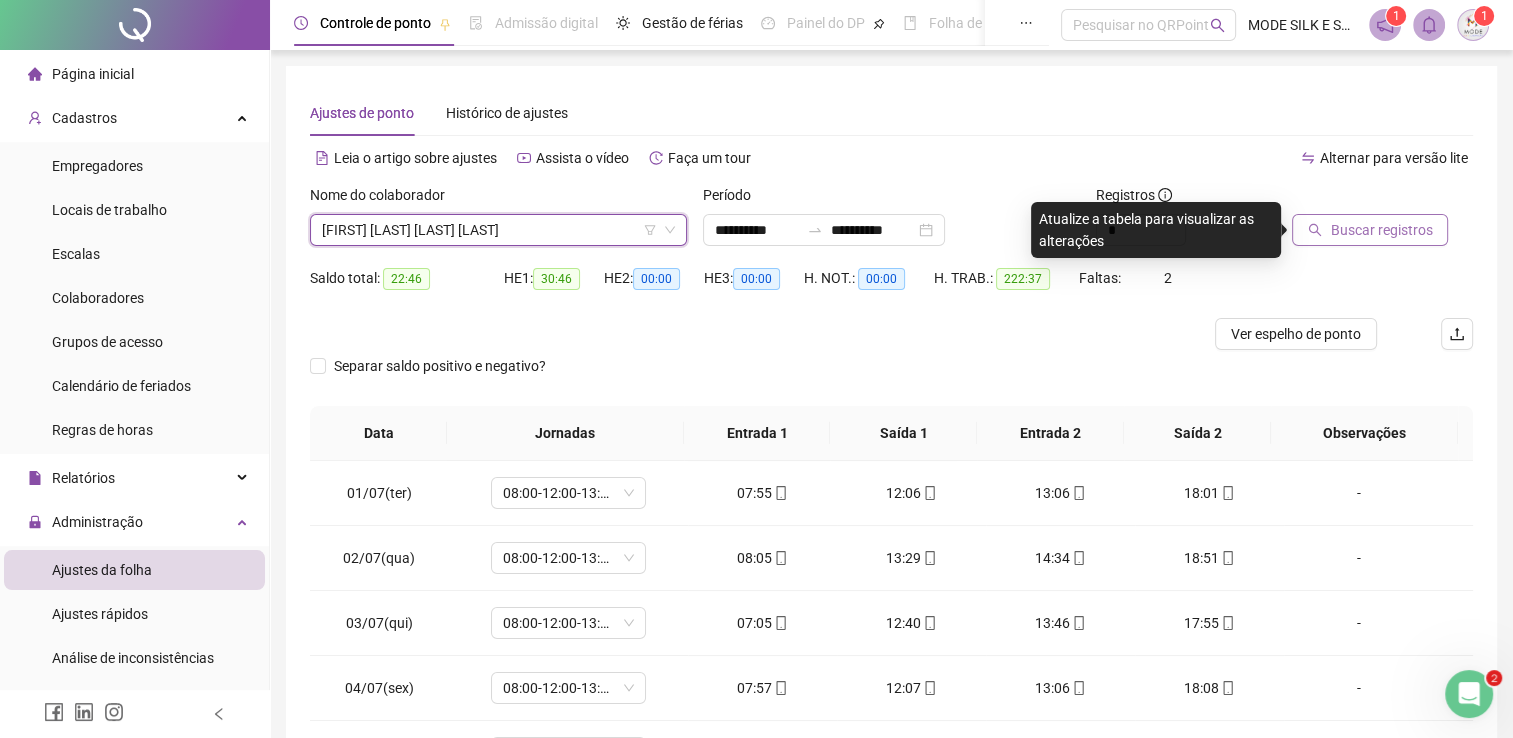 click on "Buscar registros" at bounding box center (1381, 230) 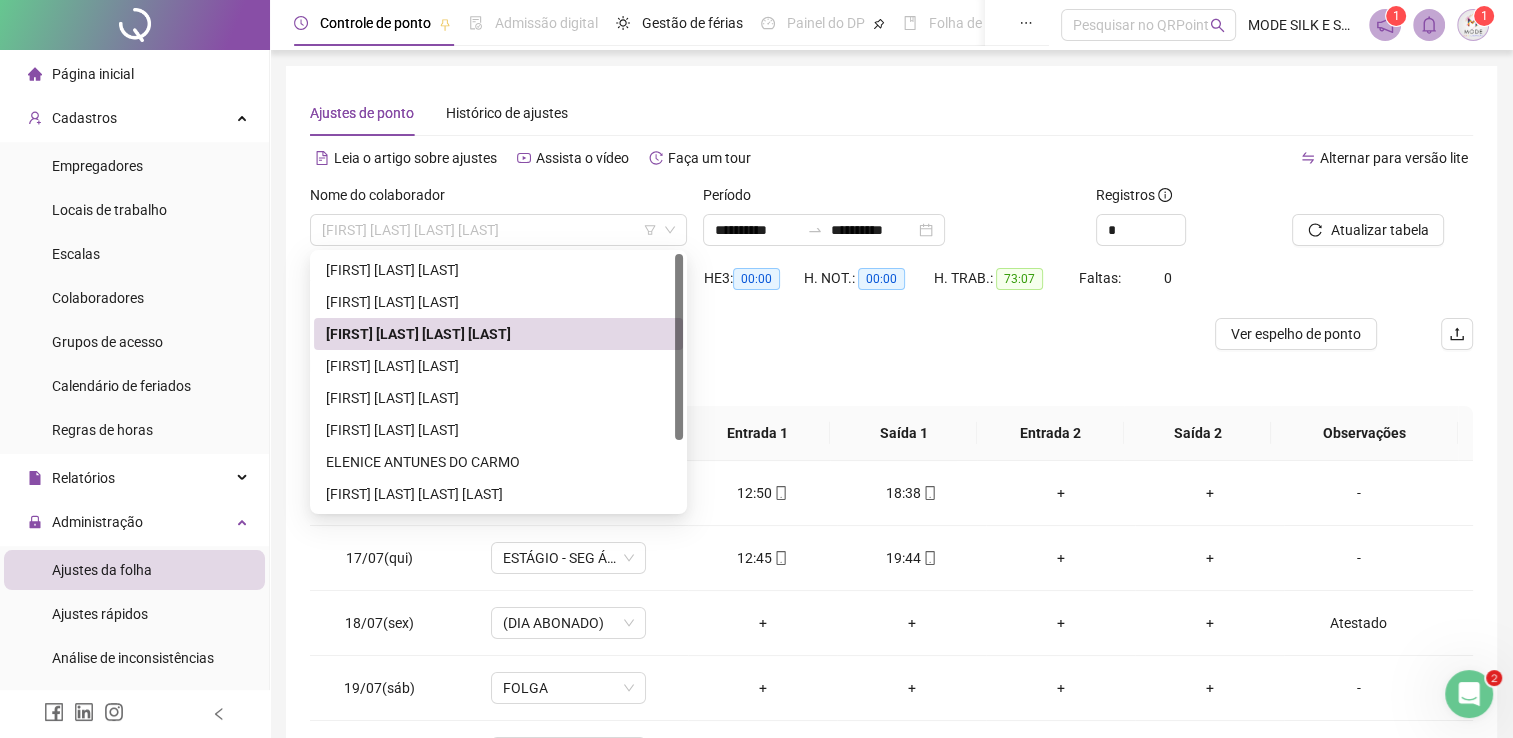 click on "[FIRST] [LAST] [LAST] [LAST]" at bounding box center (498, 230) 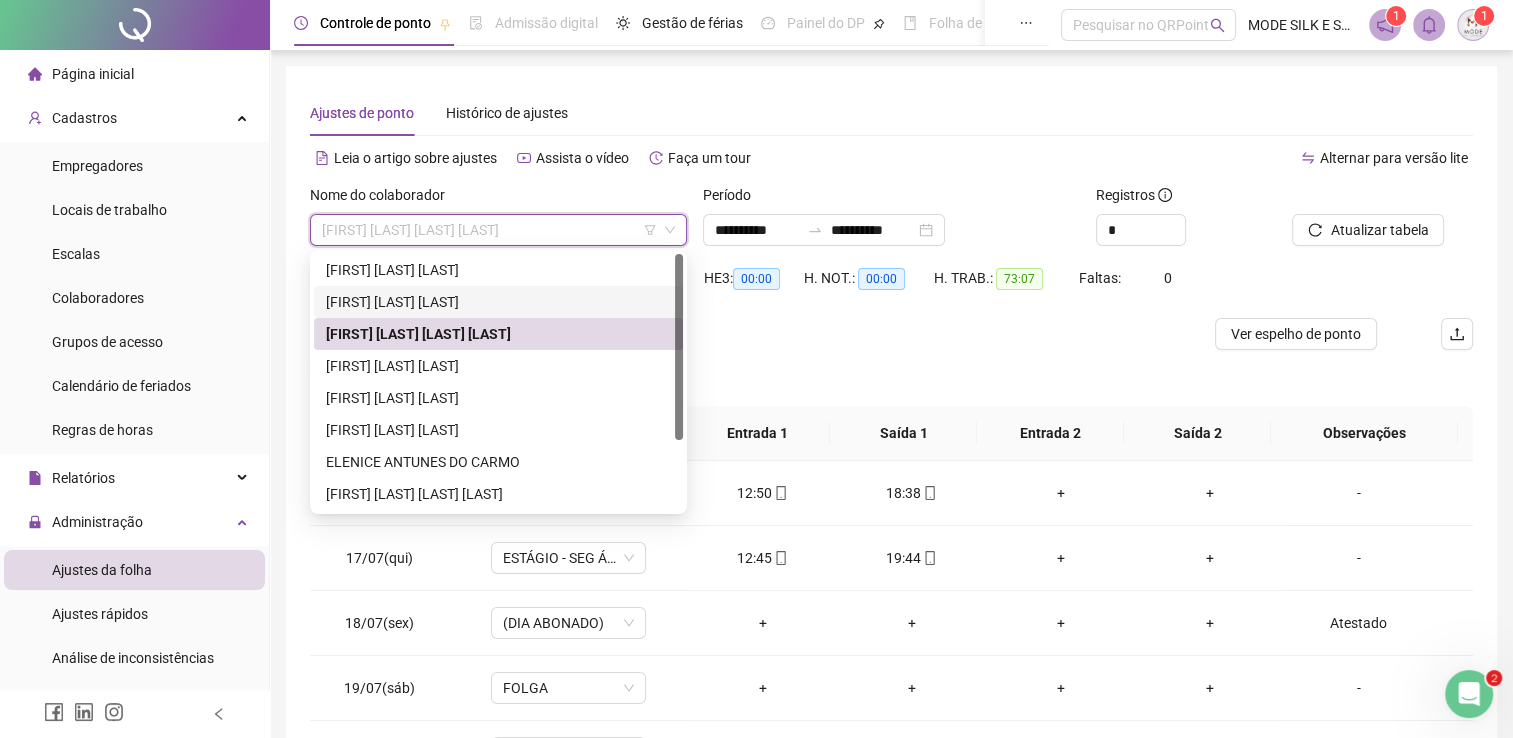 click on "[FIRST] [LAST] [LAST]" at bounding box center [498, 302] 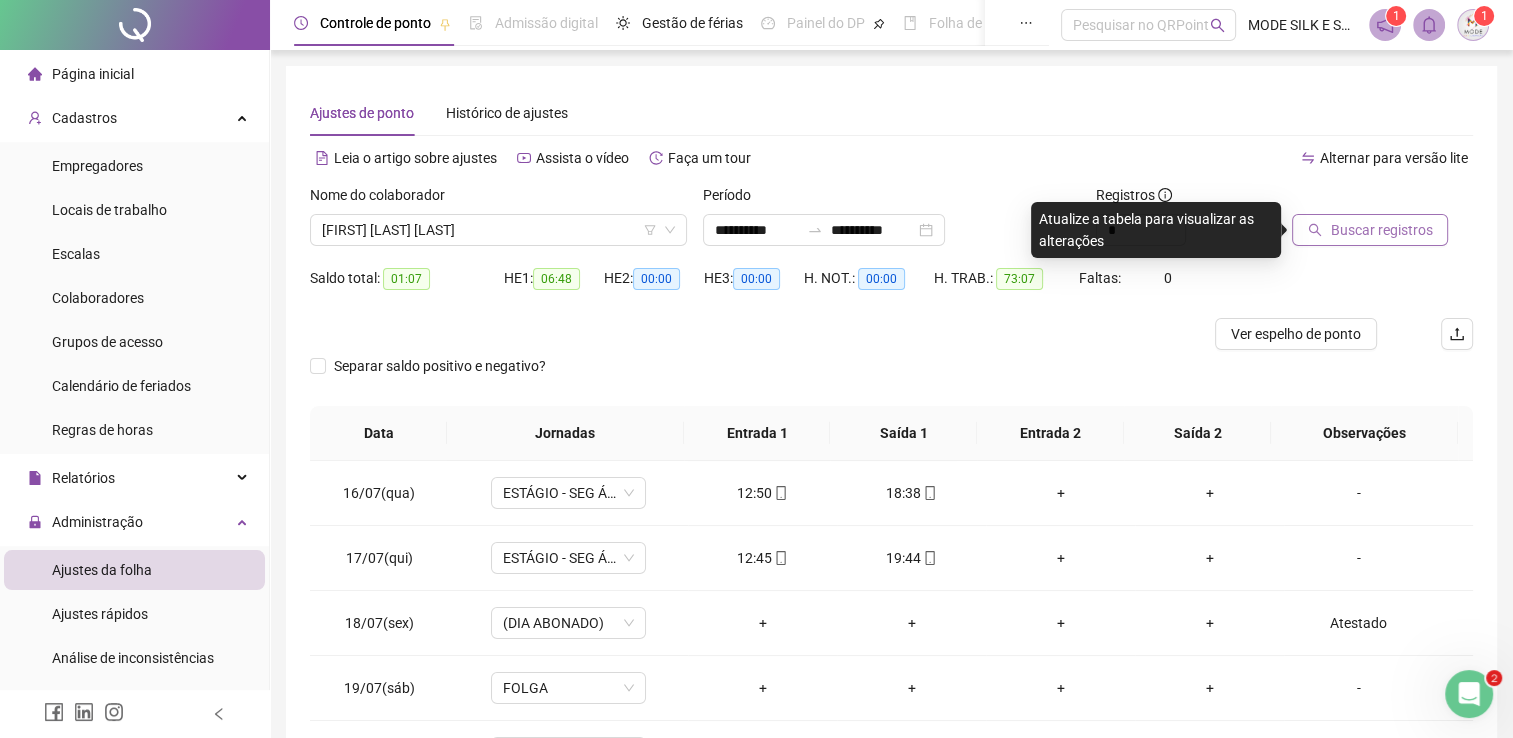 click on "Buscar registros" at bounding box center (1381, 230) 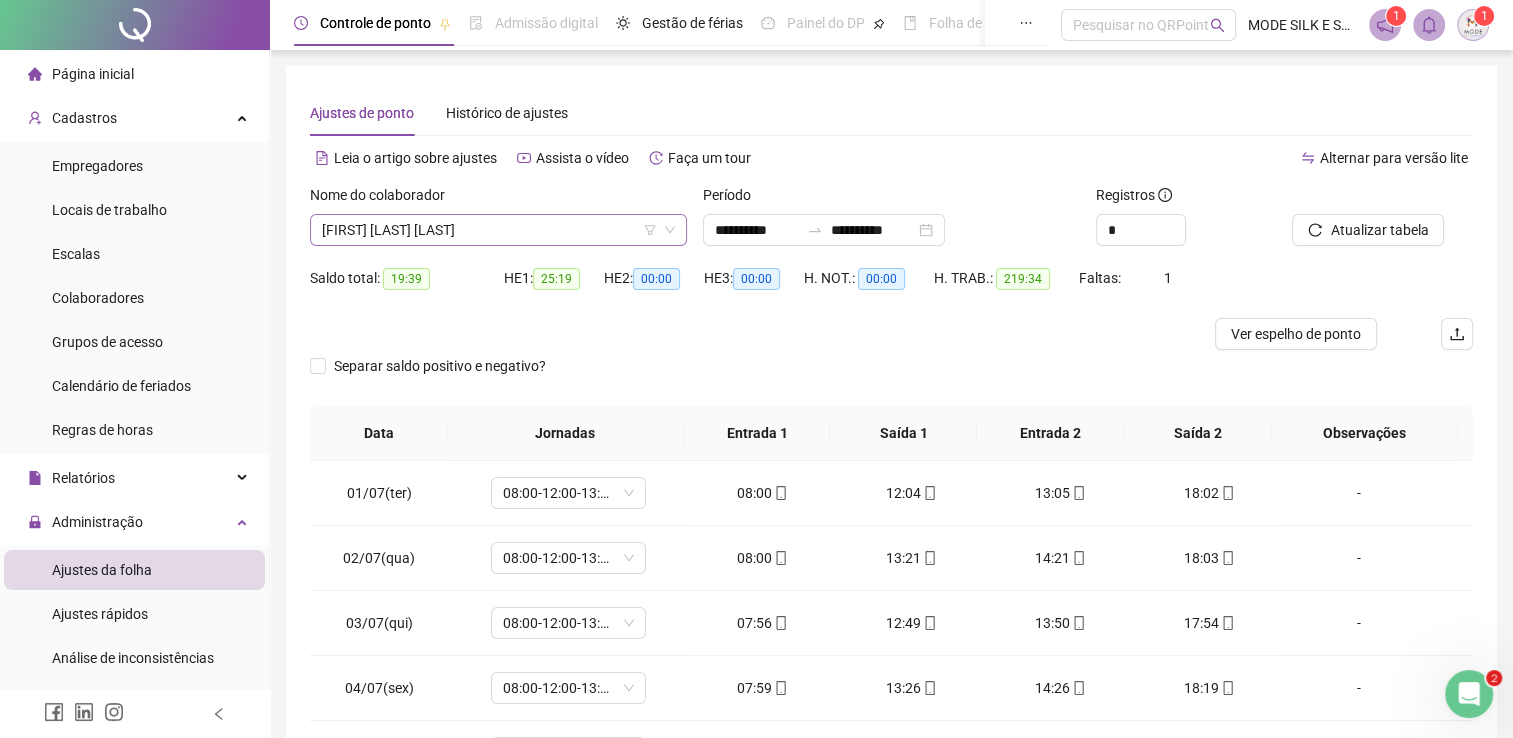 click on "[FIRST] [LAST] [LAST]" at bounding box center (498, 230) 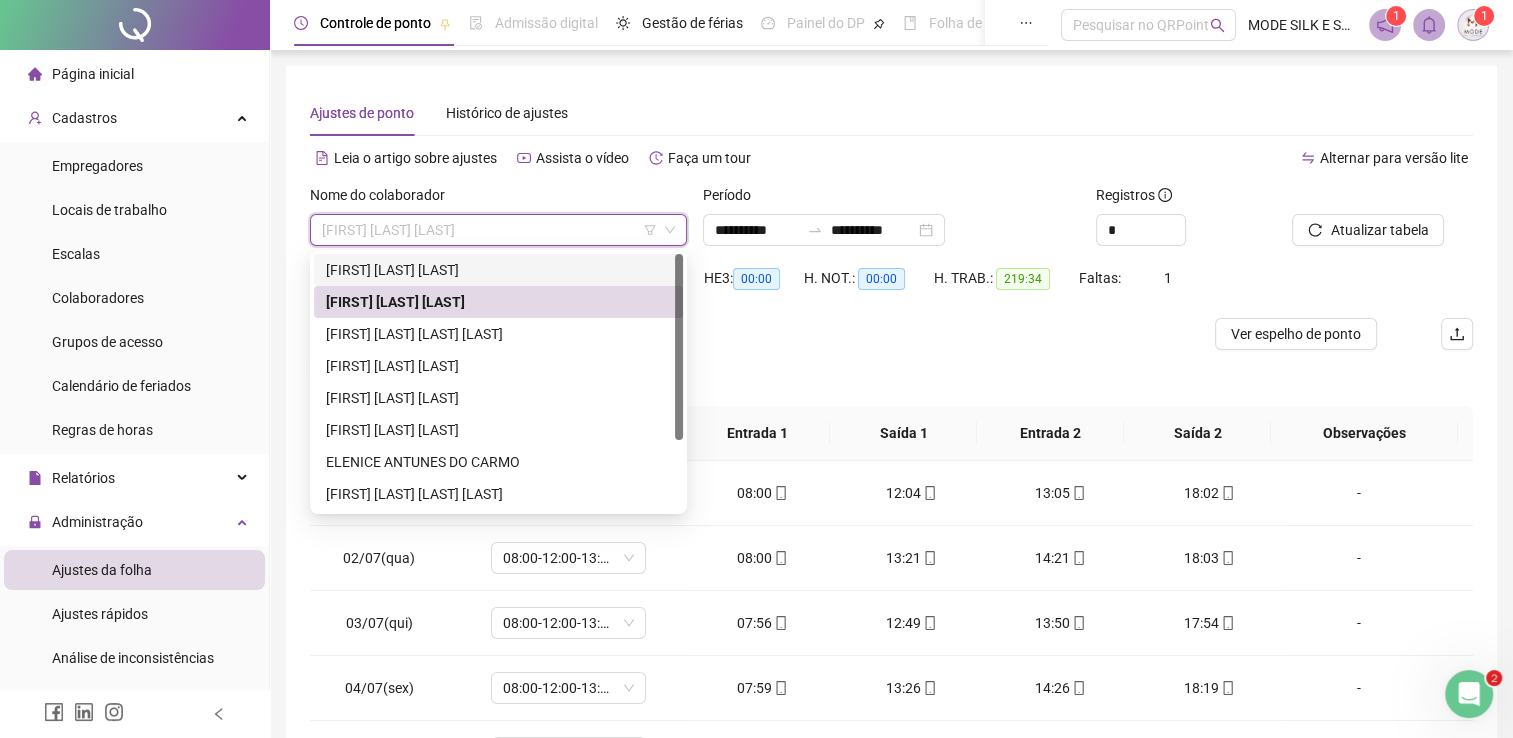 click on "[FIRST] [LAST] [LAST]" at bounding box center [498, 270] 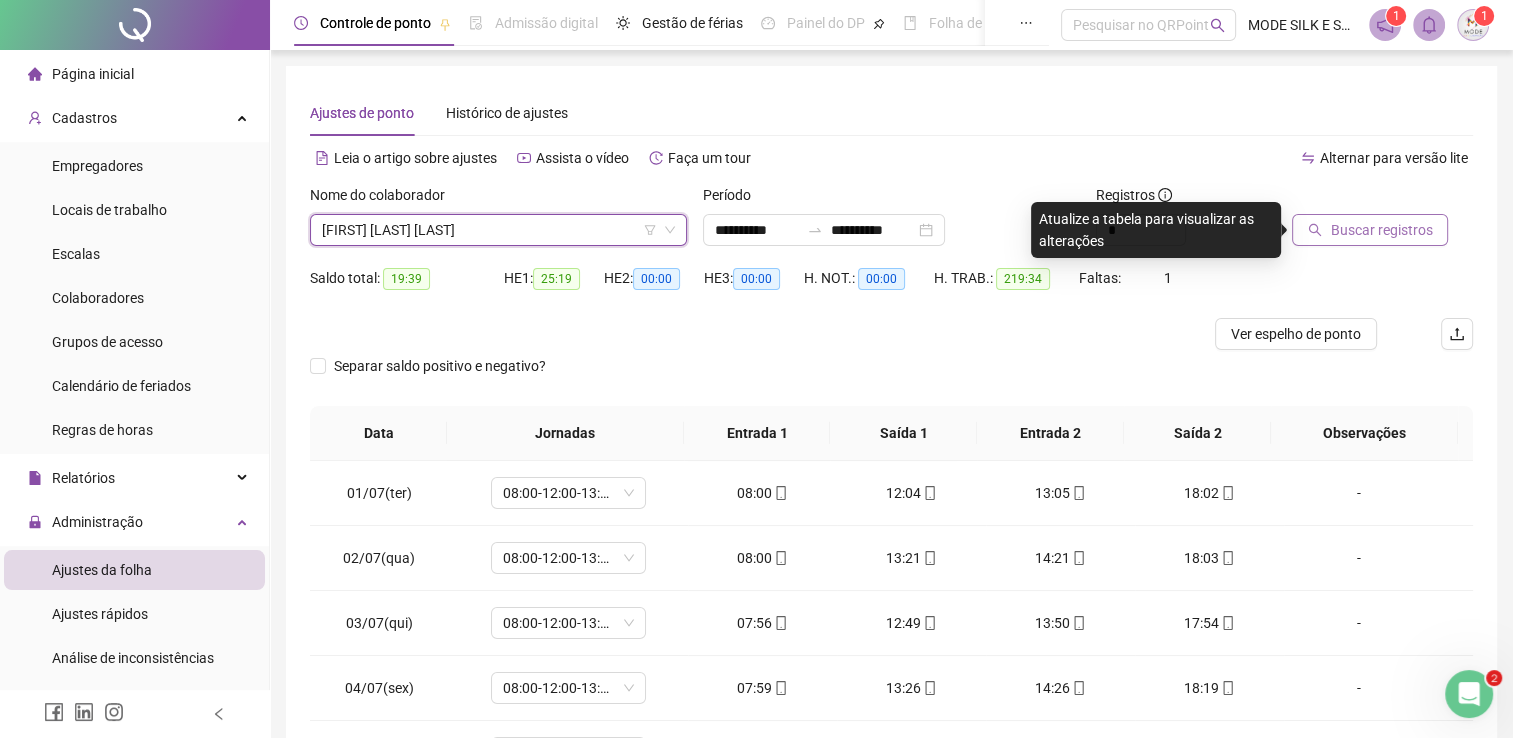 click on "Buscar registros" at bounding box center (1381, 230) 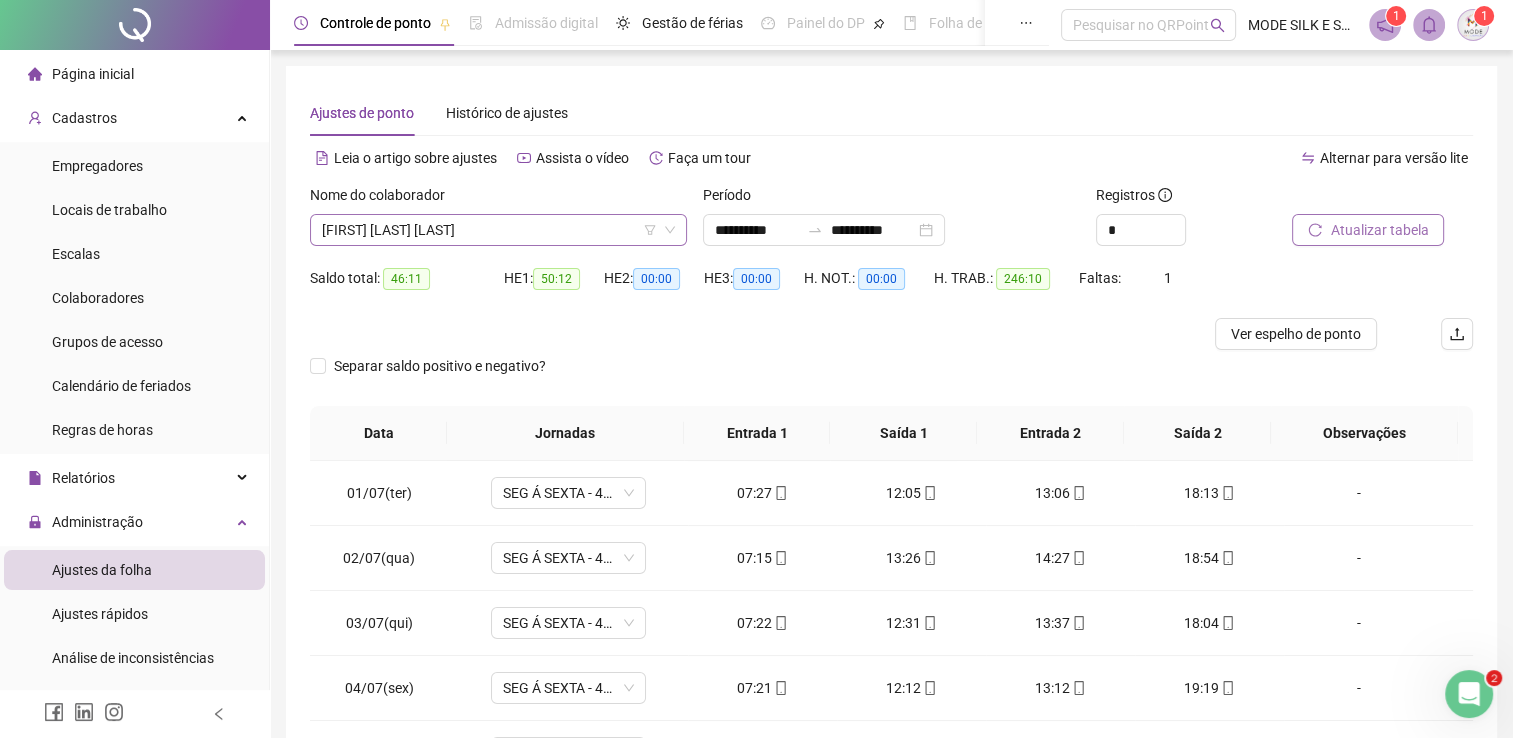 click on "[FIRST] [LAST] [LAST]" at bounding box center [498, 230] 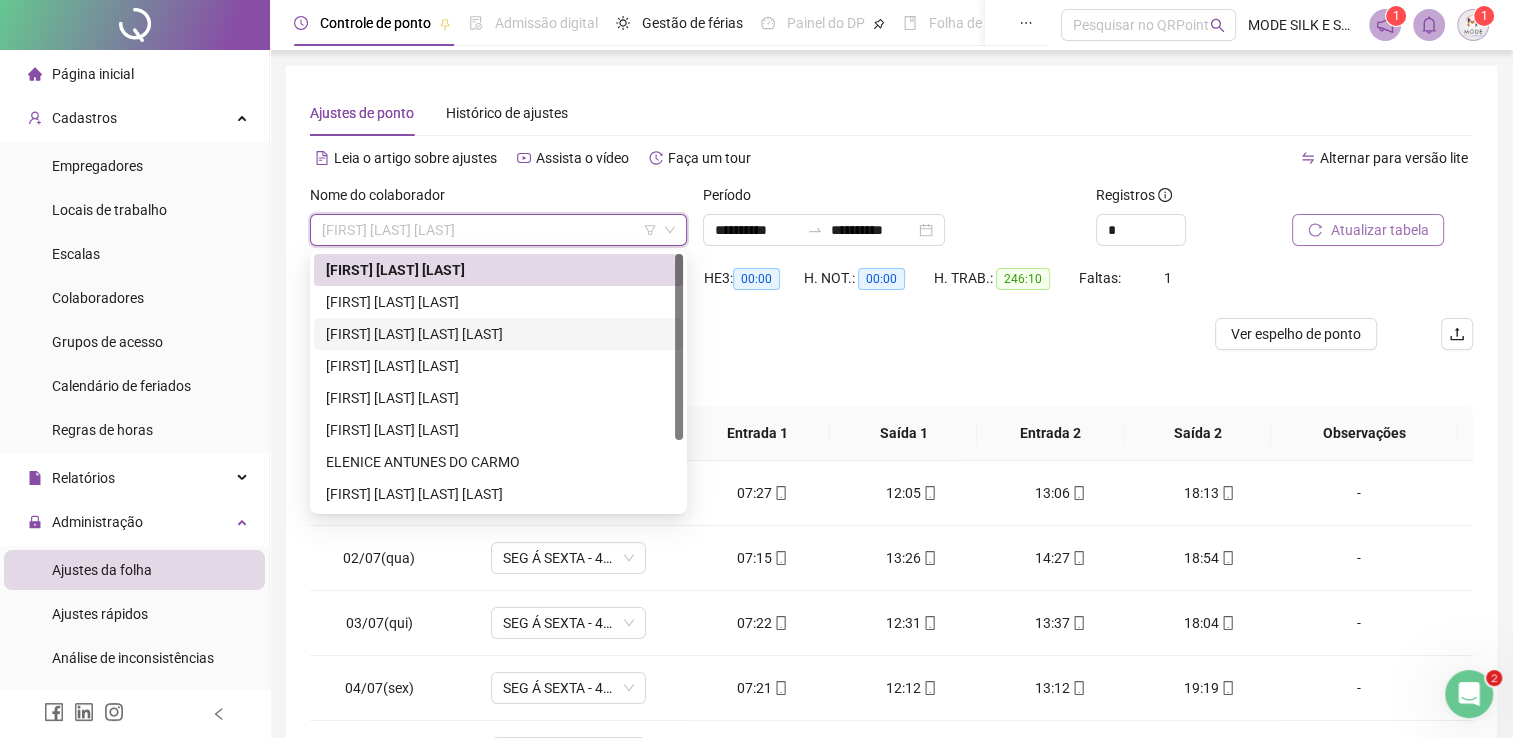 scroll, scrollTop: 96, scrollLeft: 0, axis: vertical 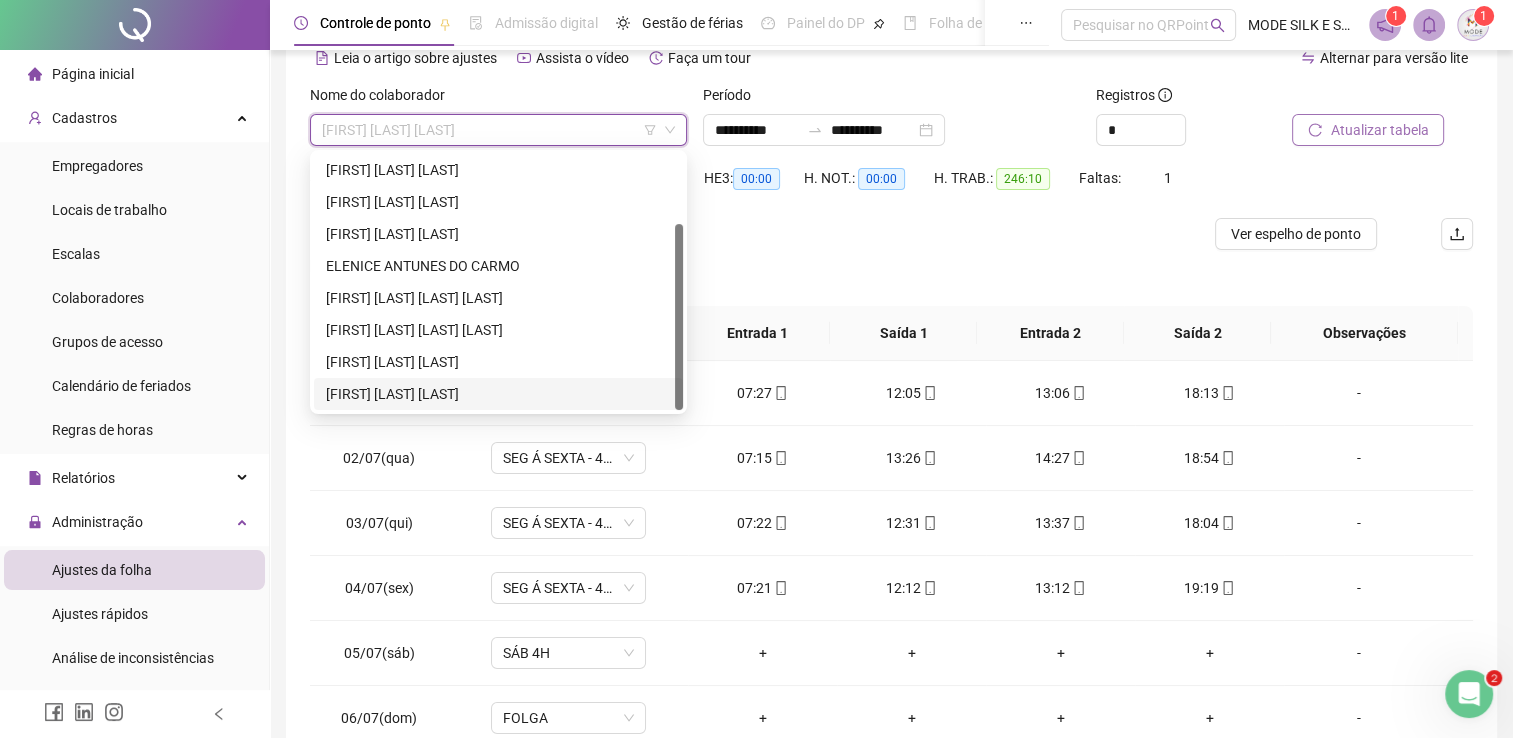 click on "[FIRST] [LAST] [LAST]" at bounding box center (498, 394) 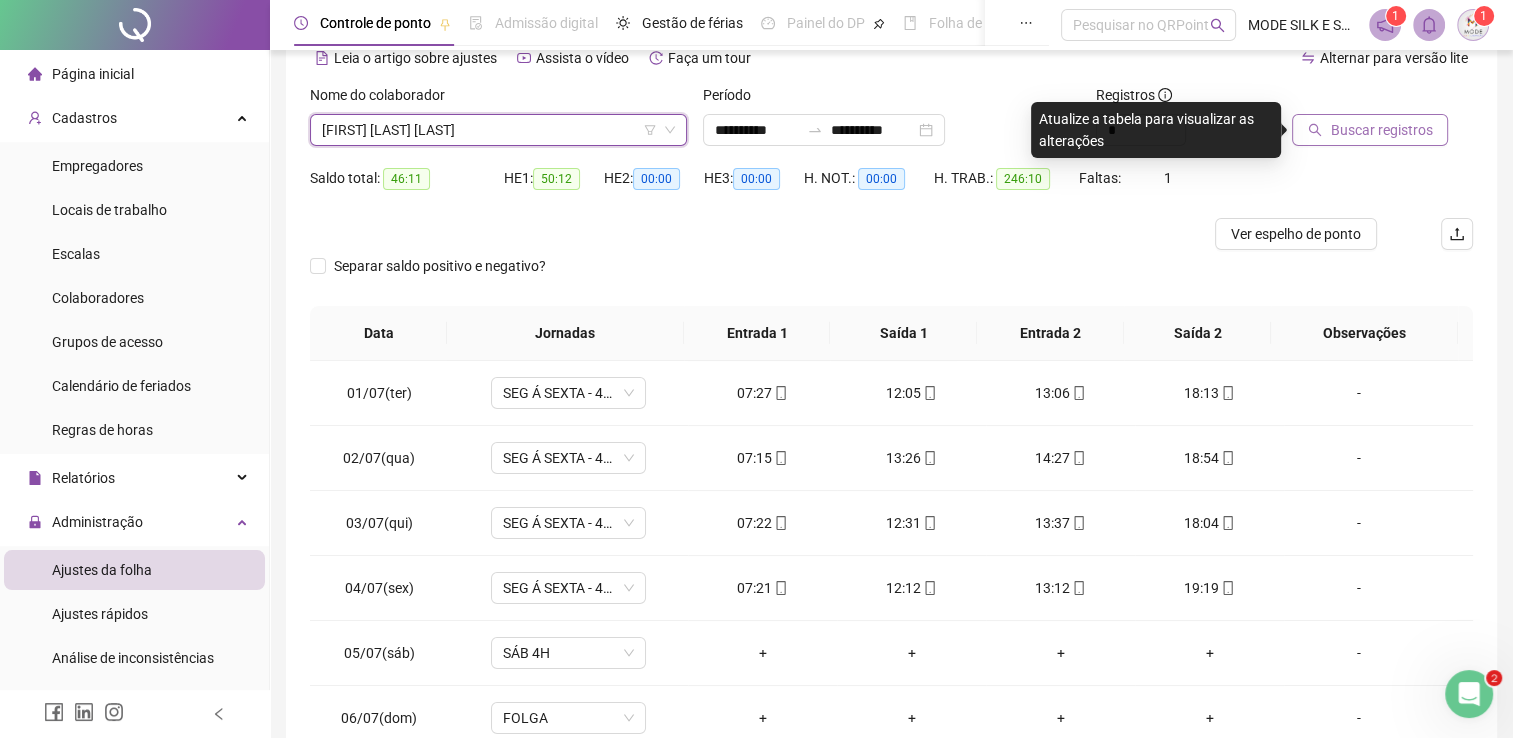 click on "Buscar registros" at bounding box center [1381, 130] 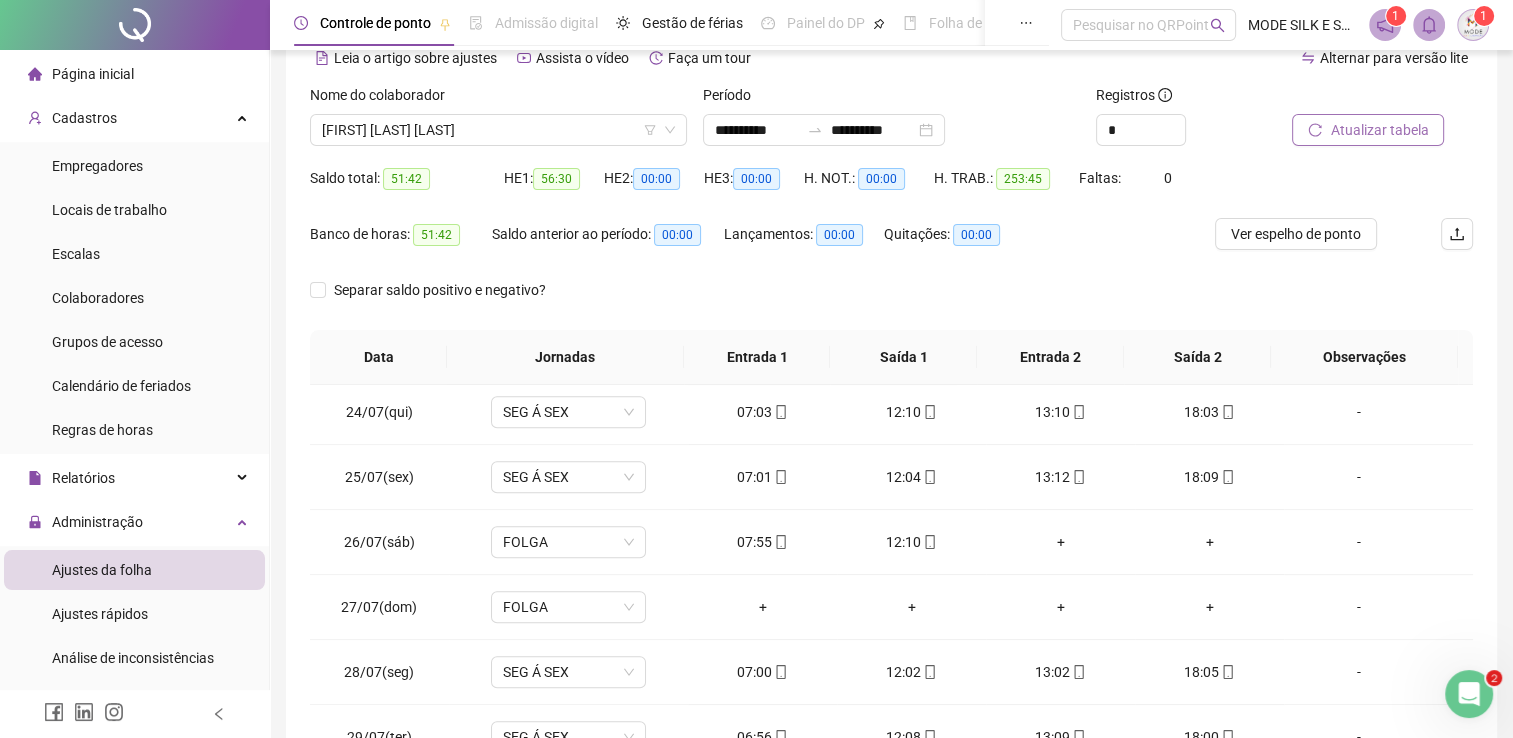 scroll, scrollTop: 1581, scrollLeft: 0, axis: vertical 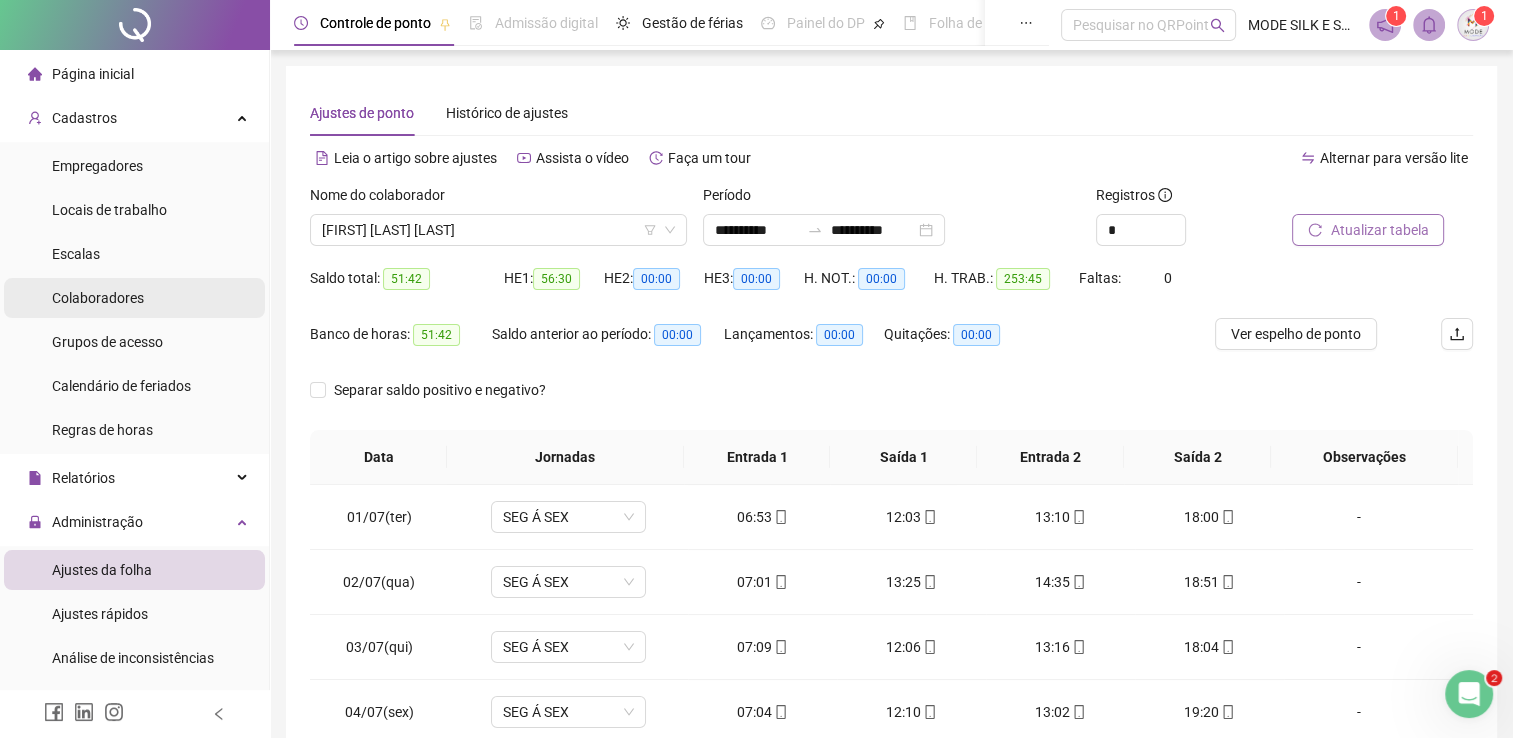 click on "Colaboradores" at bounding box center (98, 298) 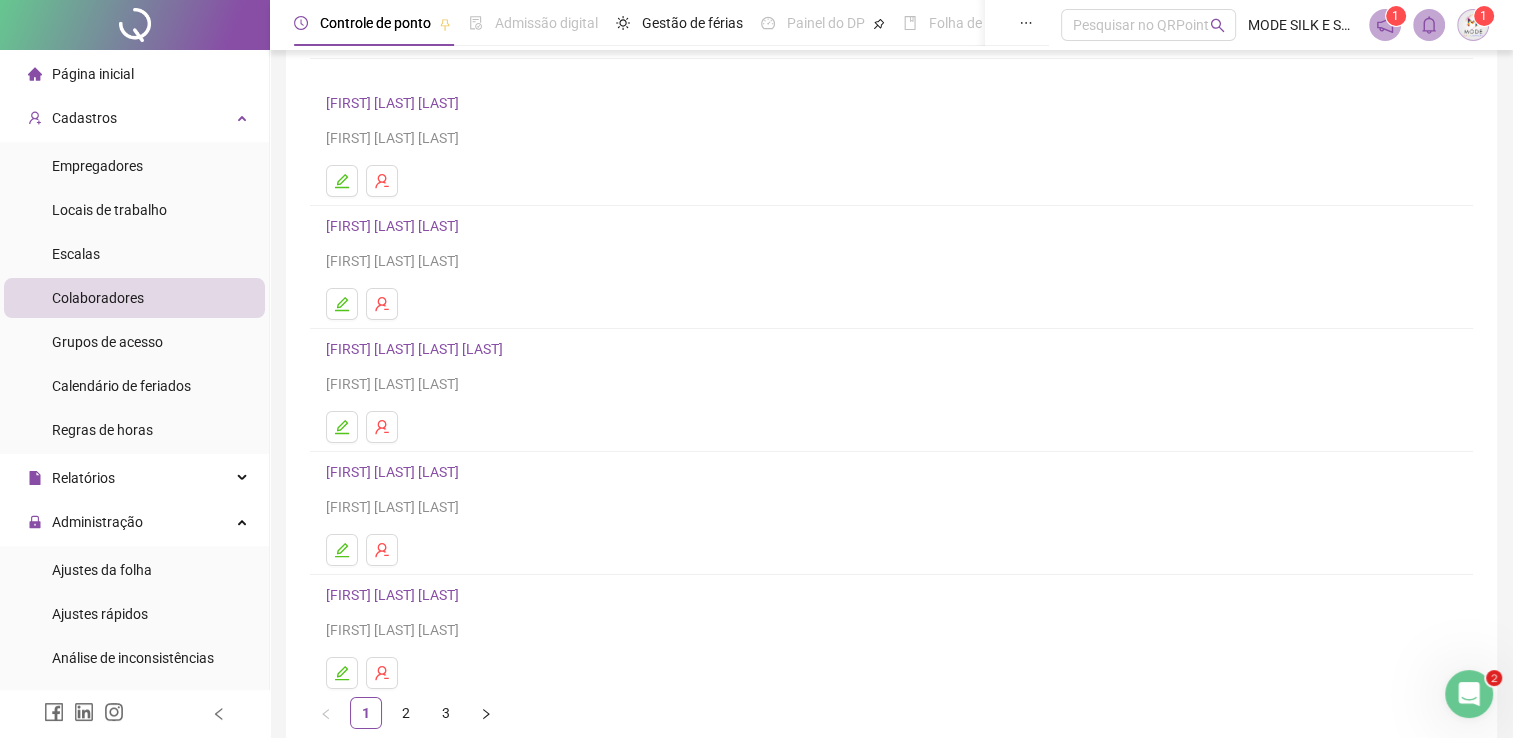 scroll, scrollTop: 228, scrollLeft: 0, axis: vertical 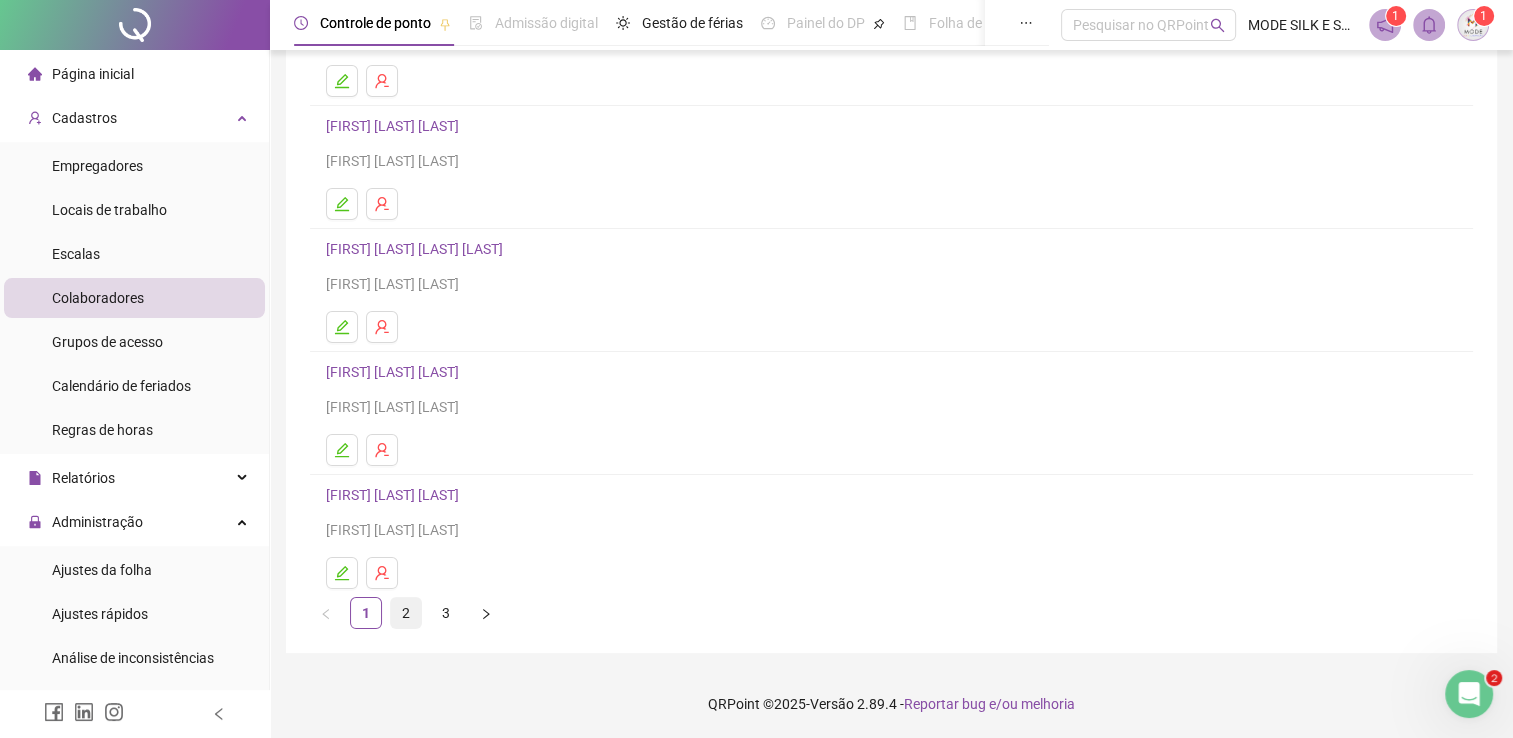 click on "2" at bounding box center [406, 613] 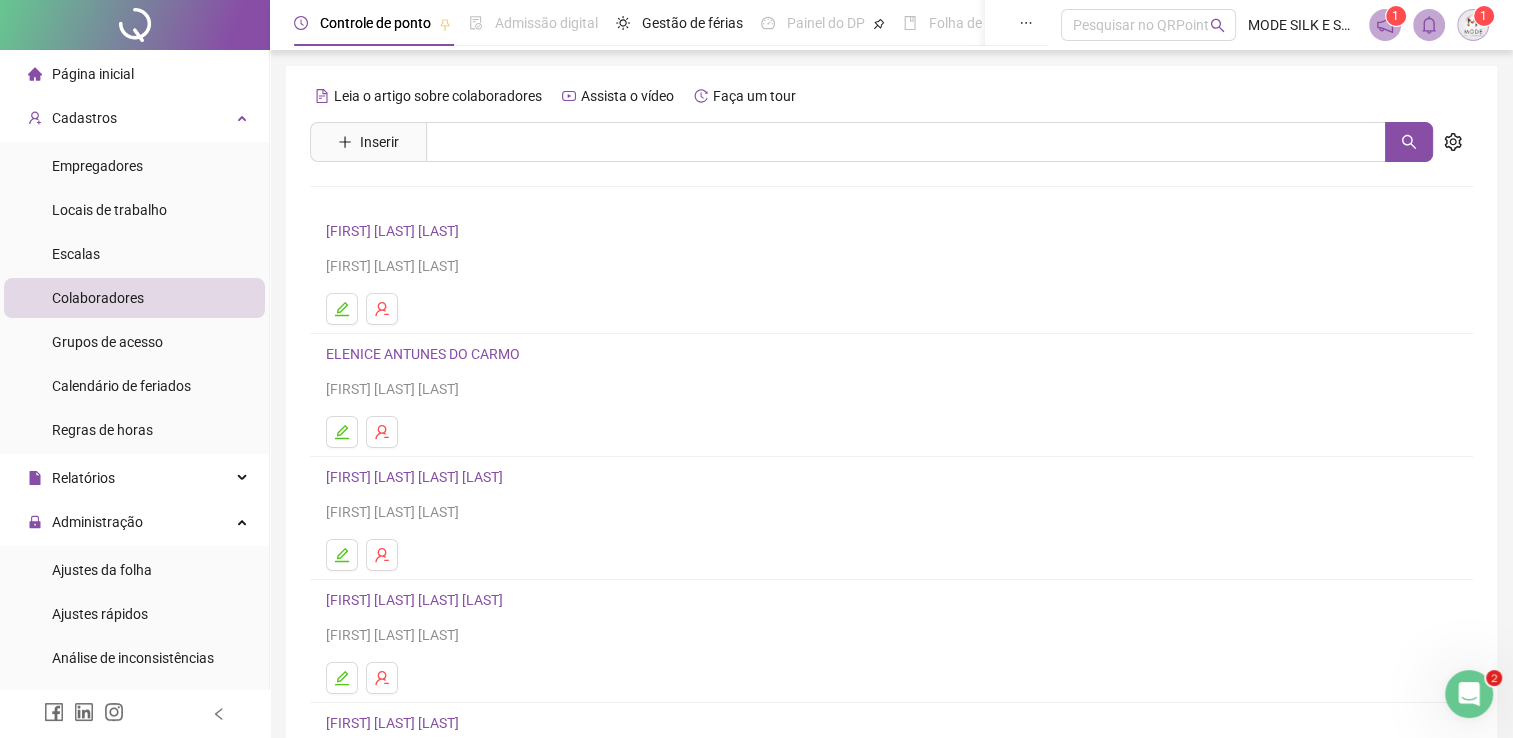 scroll, scrollTop: 228, scrollLeft: 0, axis: vertical 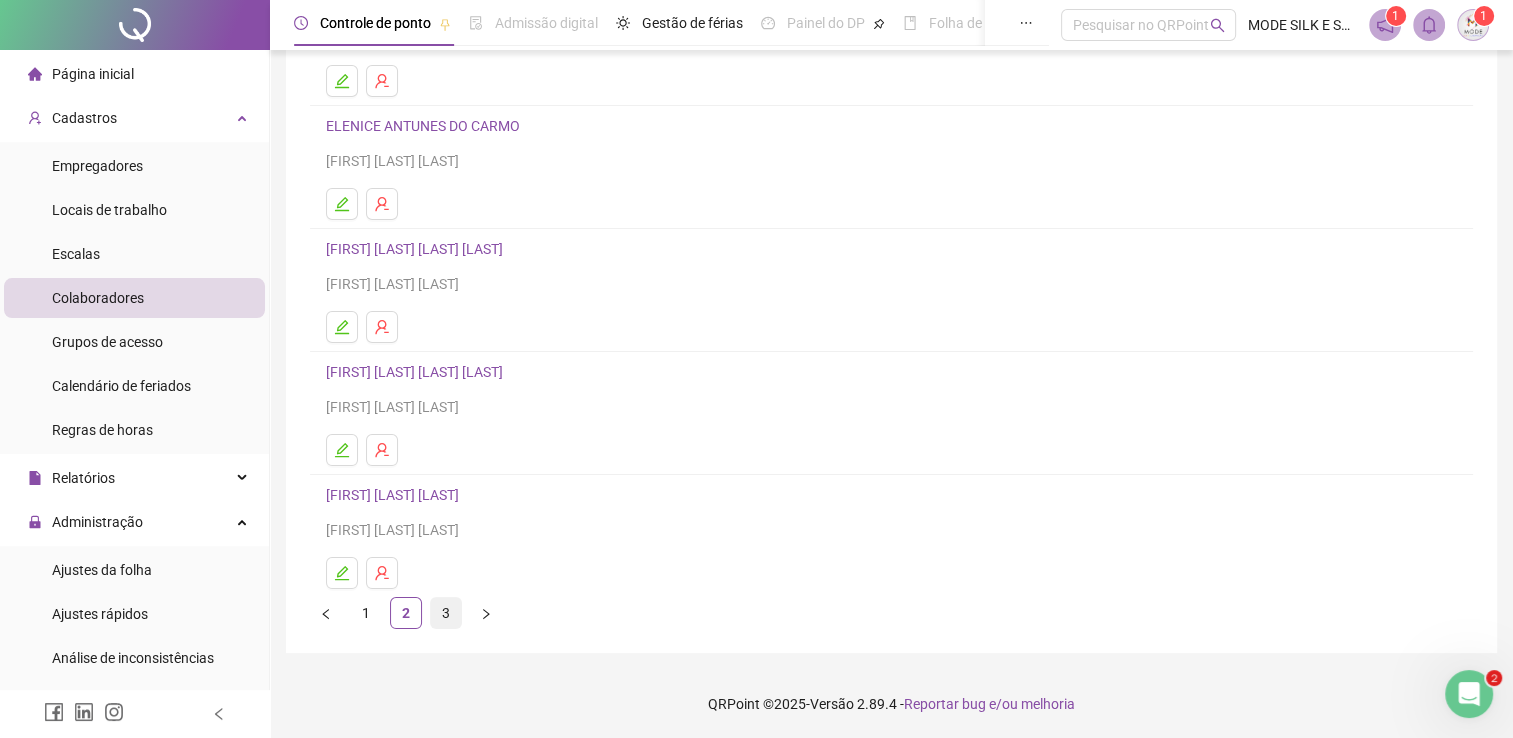 click on "3" at bounding box center (446, 613) 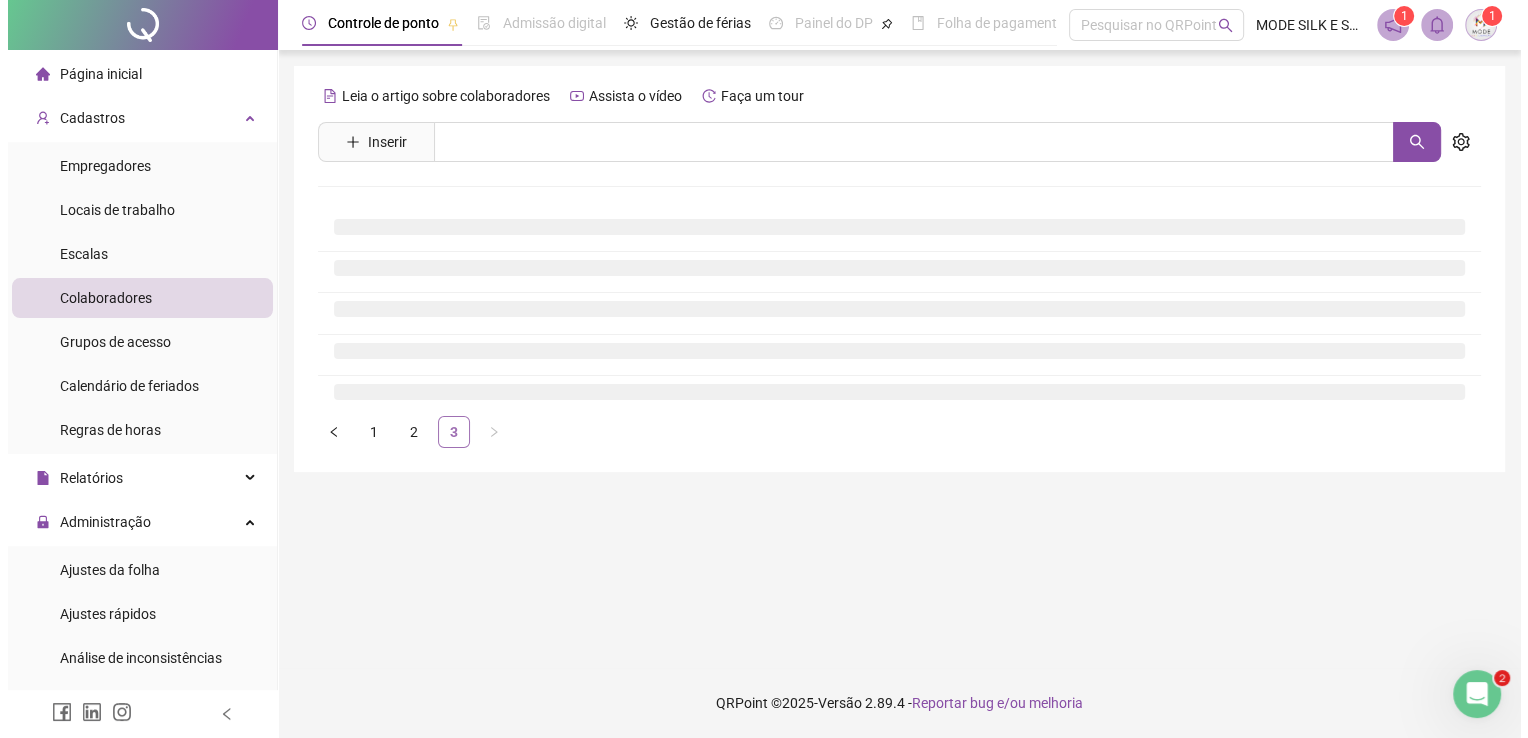 scroll, scrollTop: 0, scrollLeft: 0, axis: both 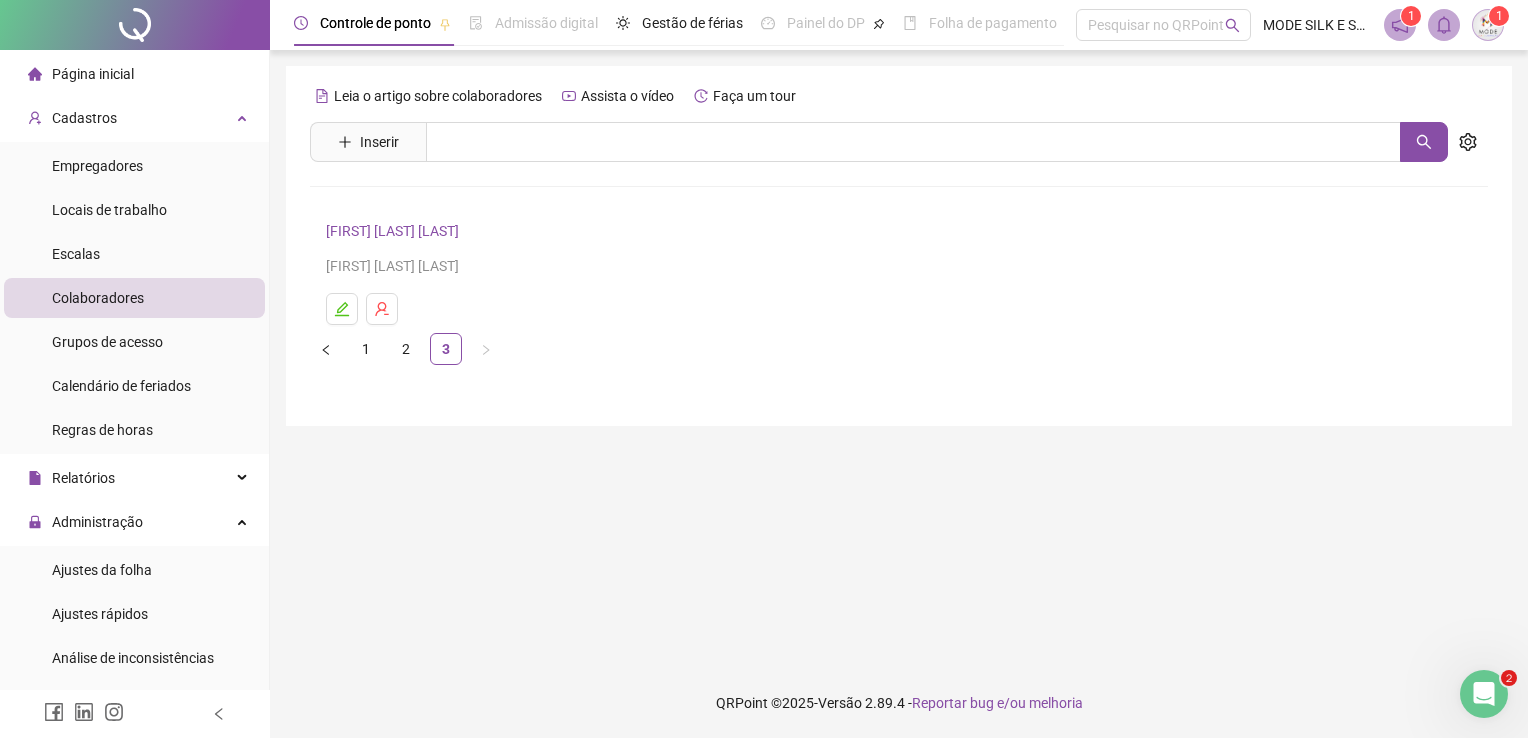 click on "[FIRST] [LAST] [LAST]" at bounding box center [395, 231] 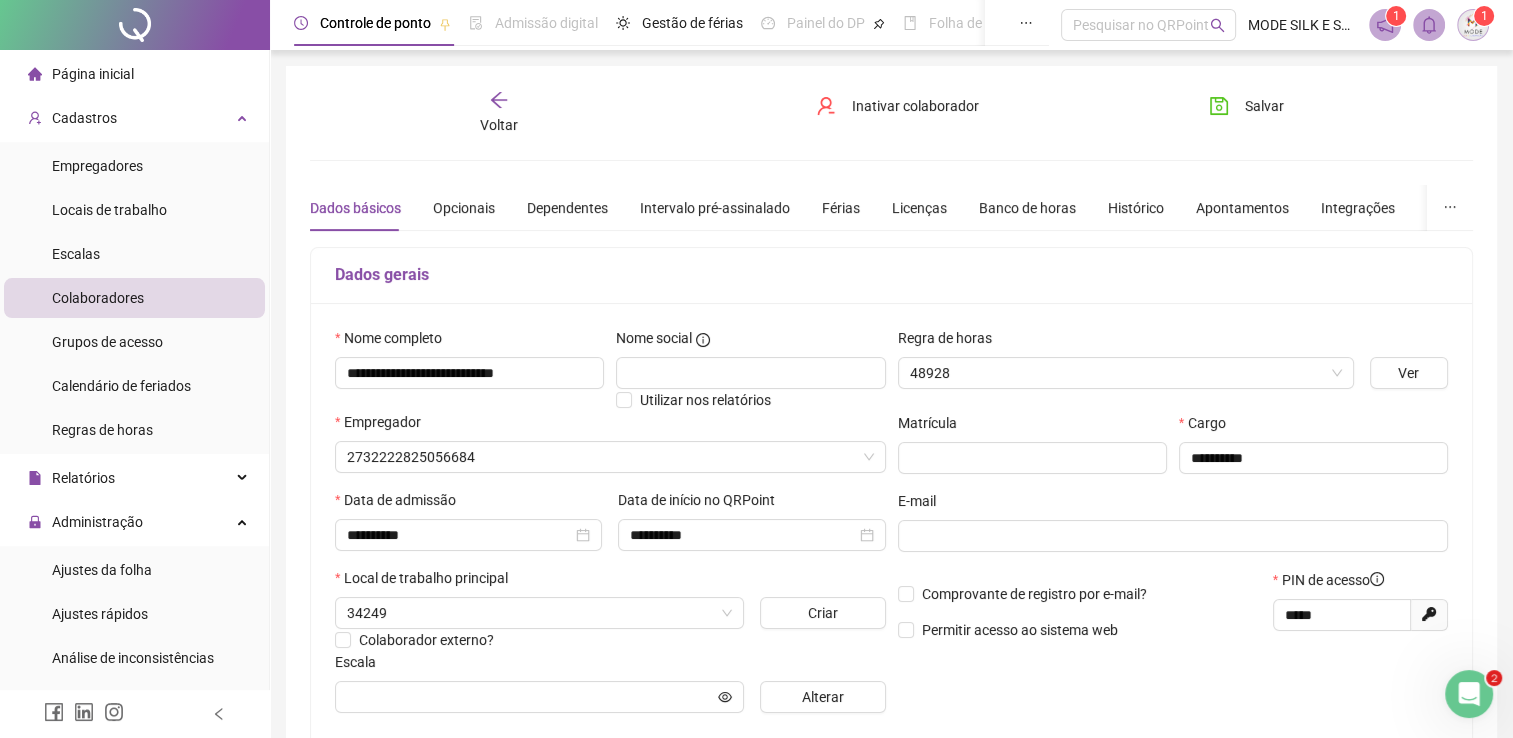 type on "*********" 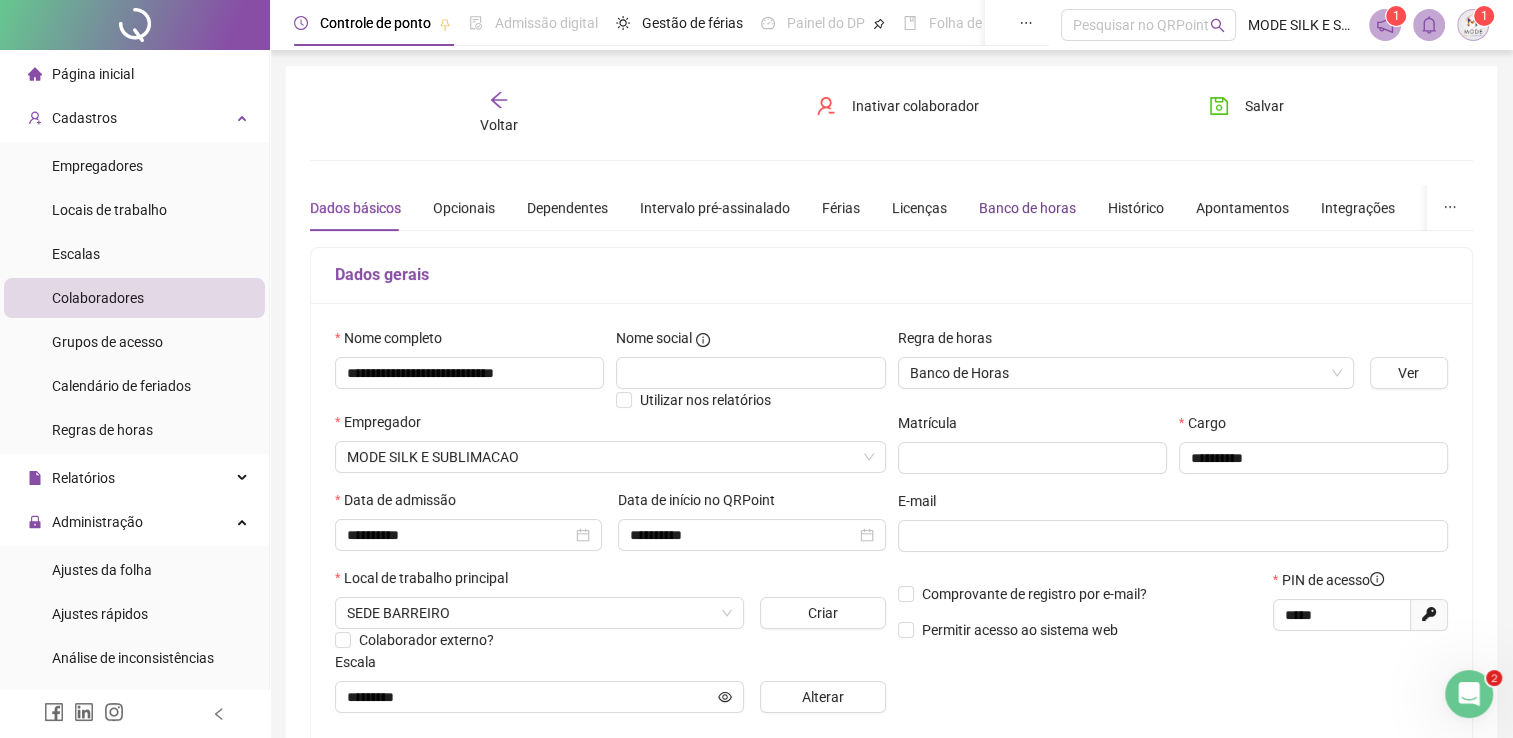 click on "Banco de horas" at bounding box center (1027, 208) 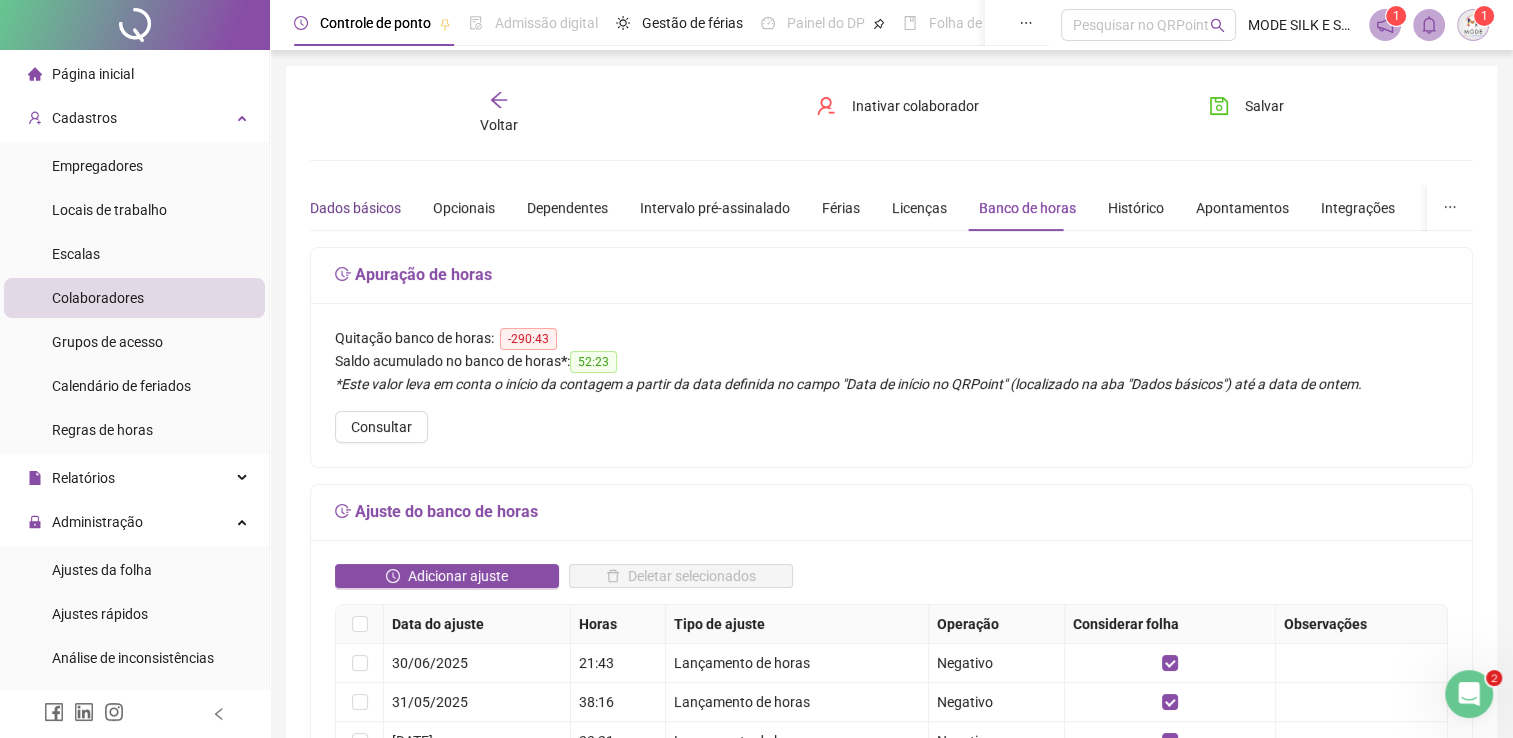 click on "Dados básicos" at bounding box center (355, 208) 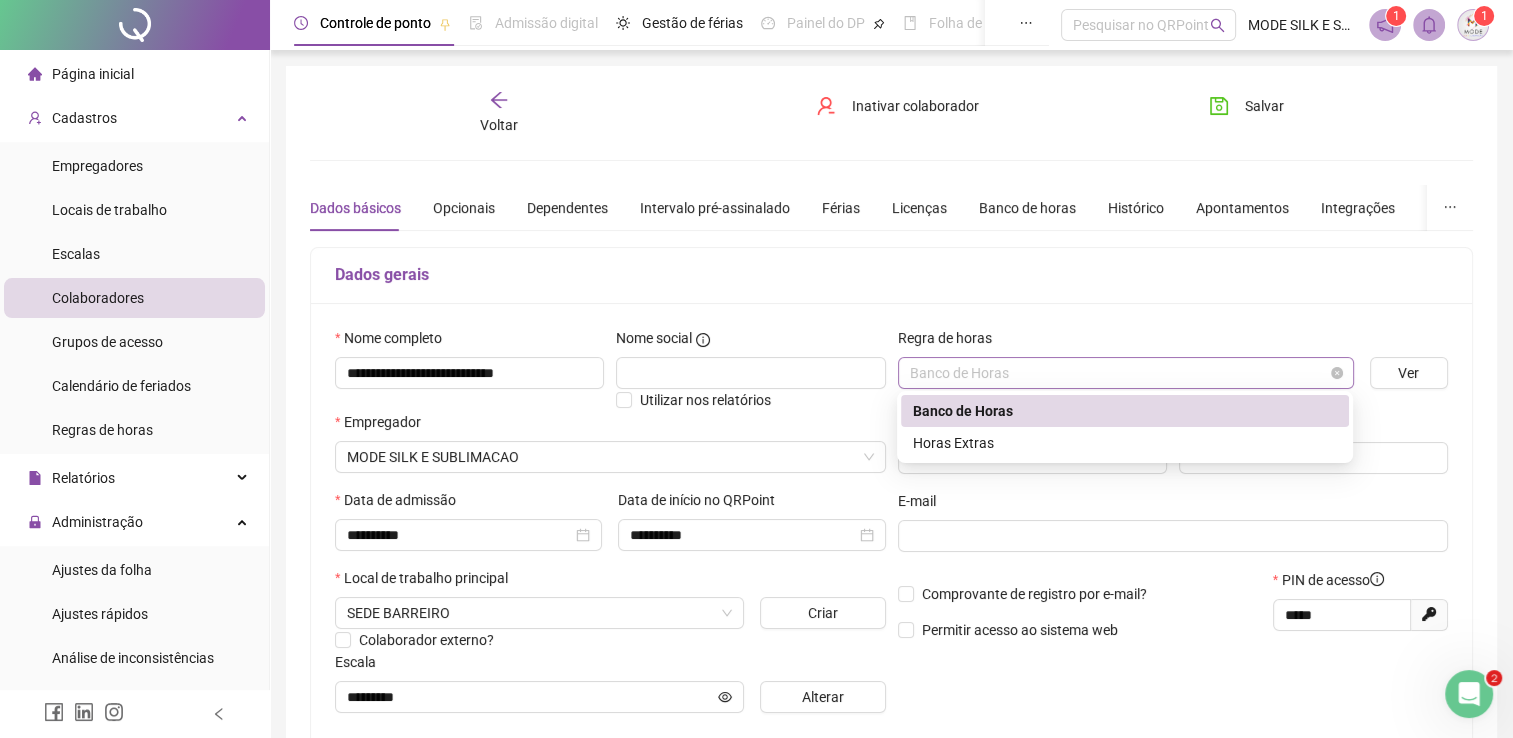 click on "Banco de Horas" at bounding box center [1126, 373] 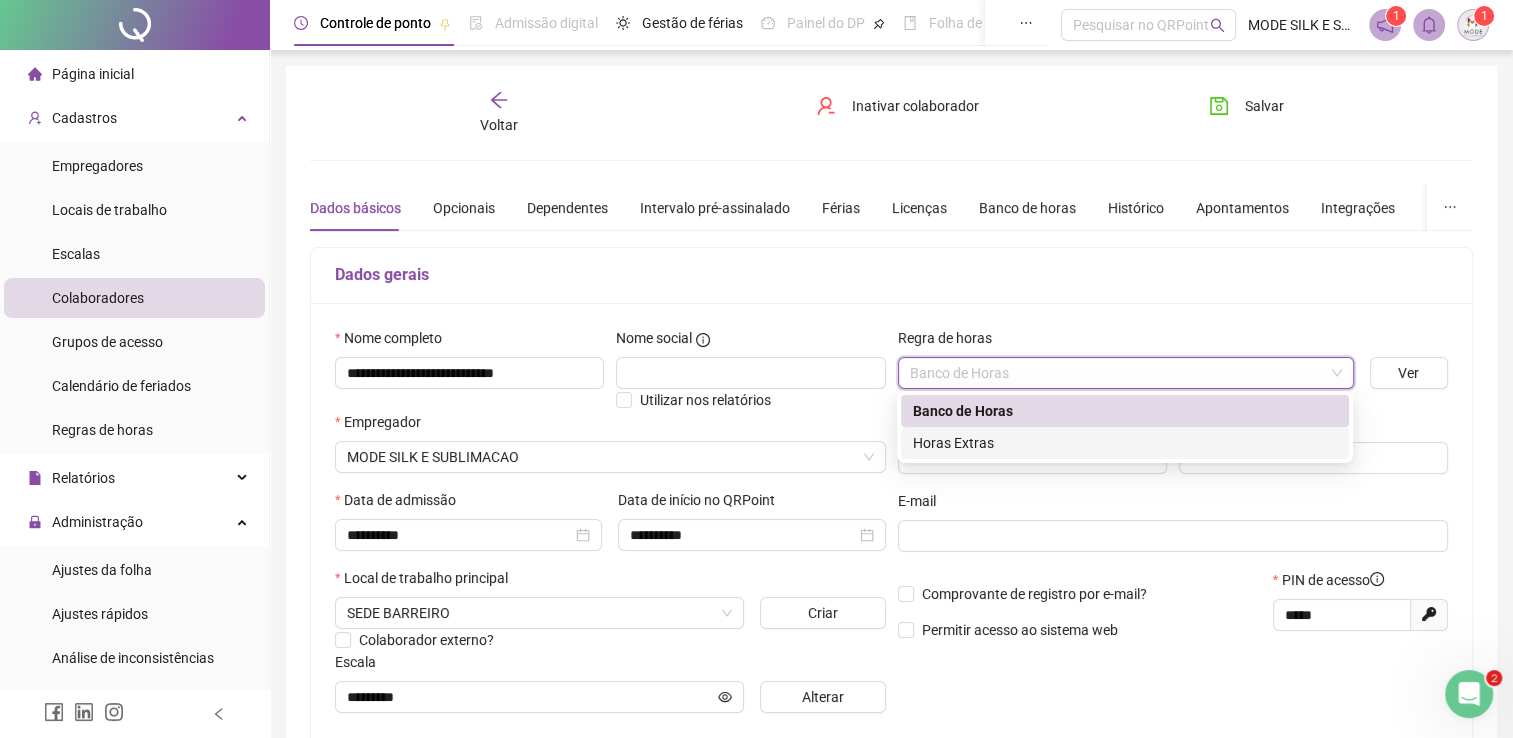 click on "Horas Extras" at bounding box center [1125, 443] 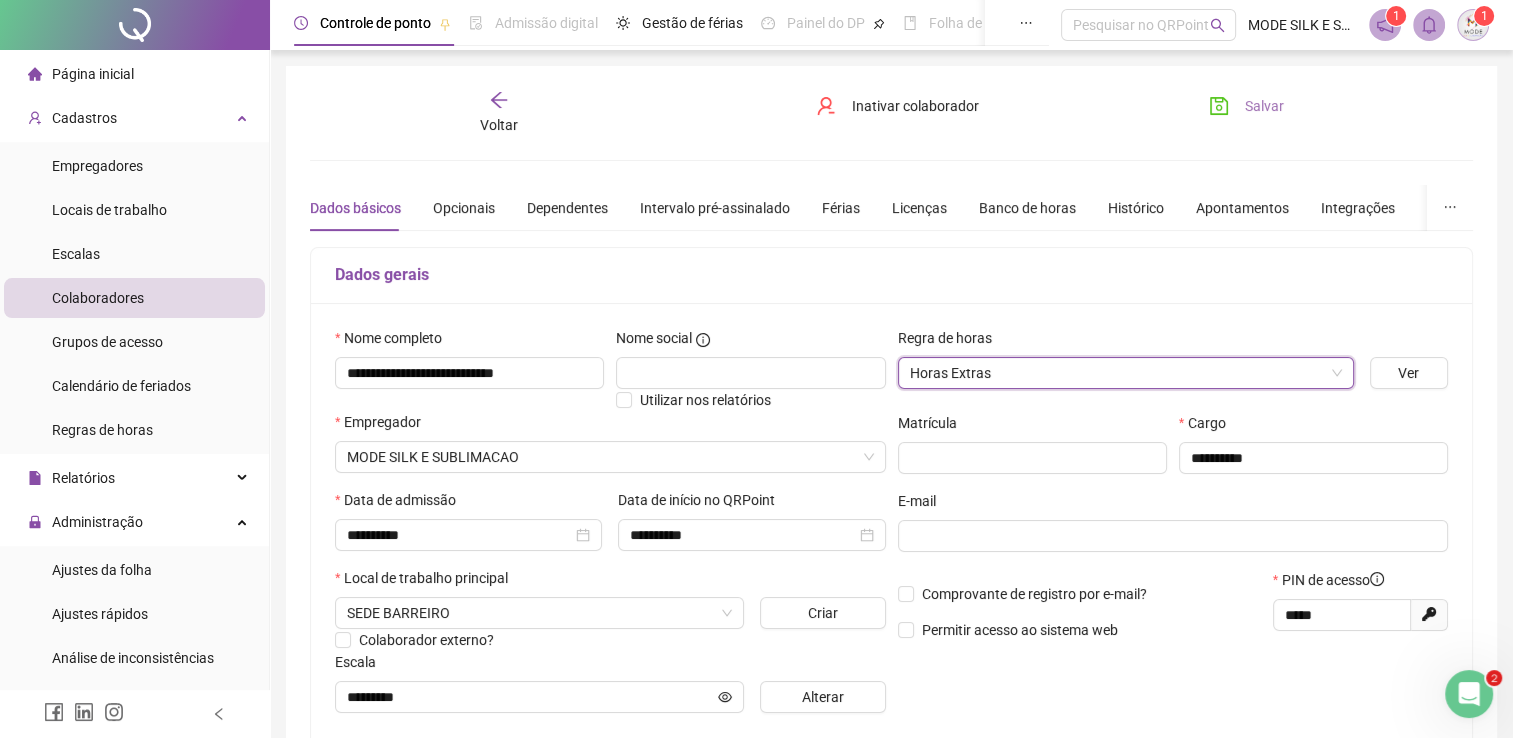 click on "Salvar" at bounding box center [1246, 106] 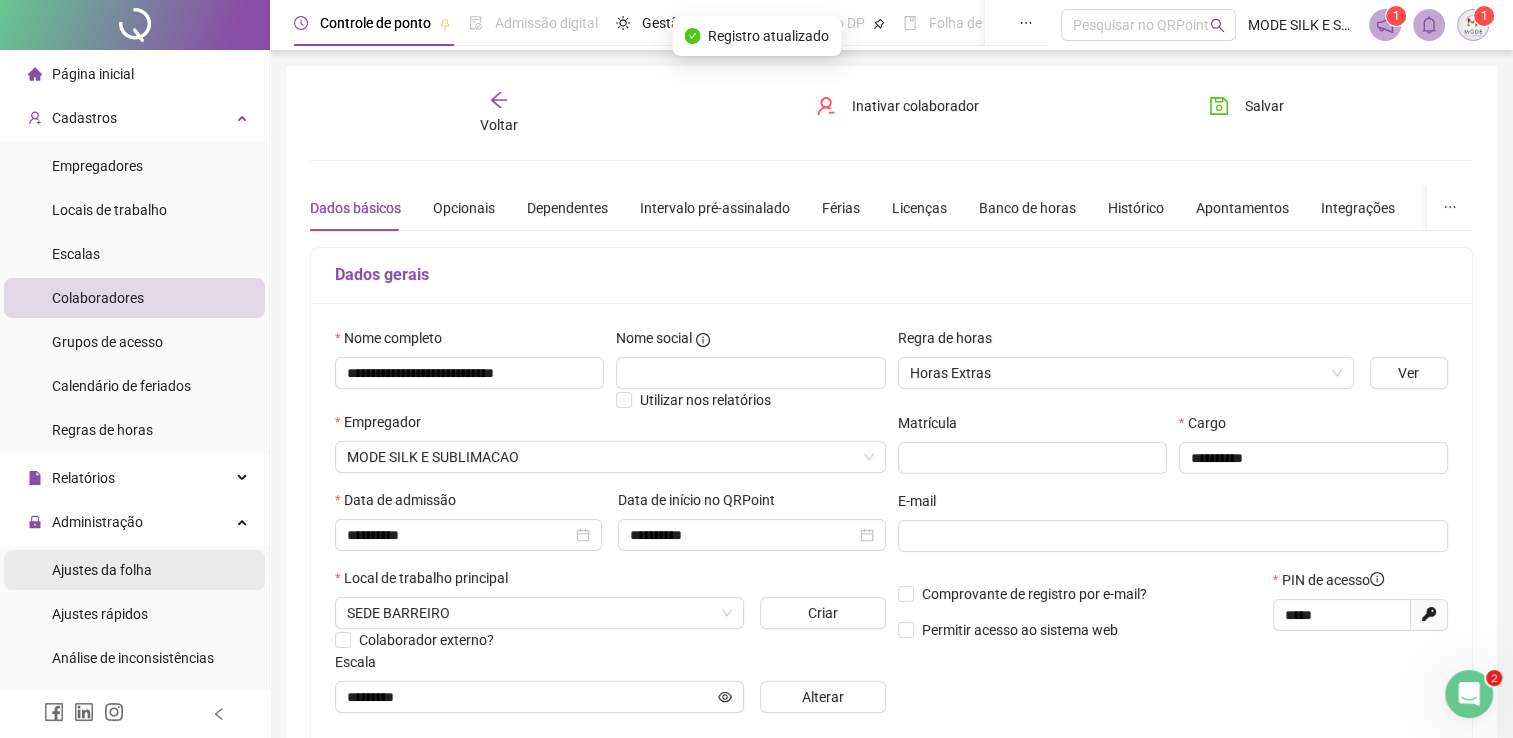 click on "Ajustes da folha" at bounding box center (102, 570) 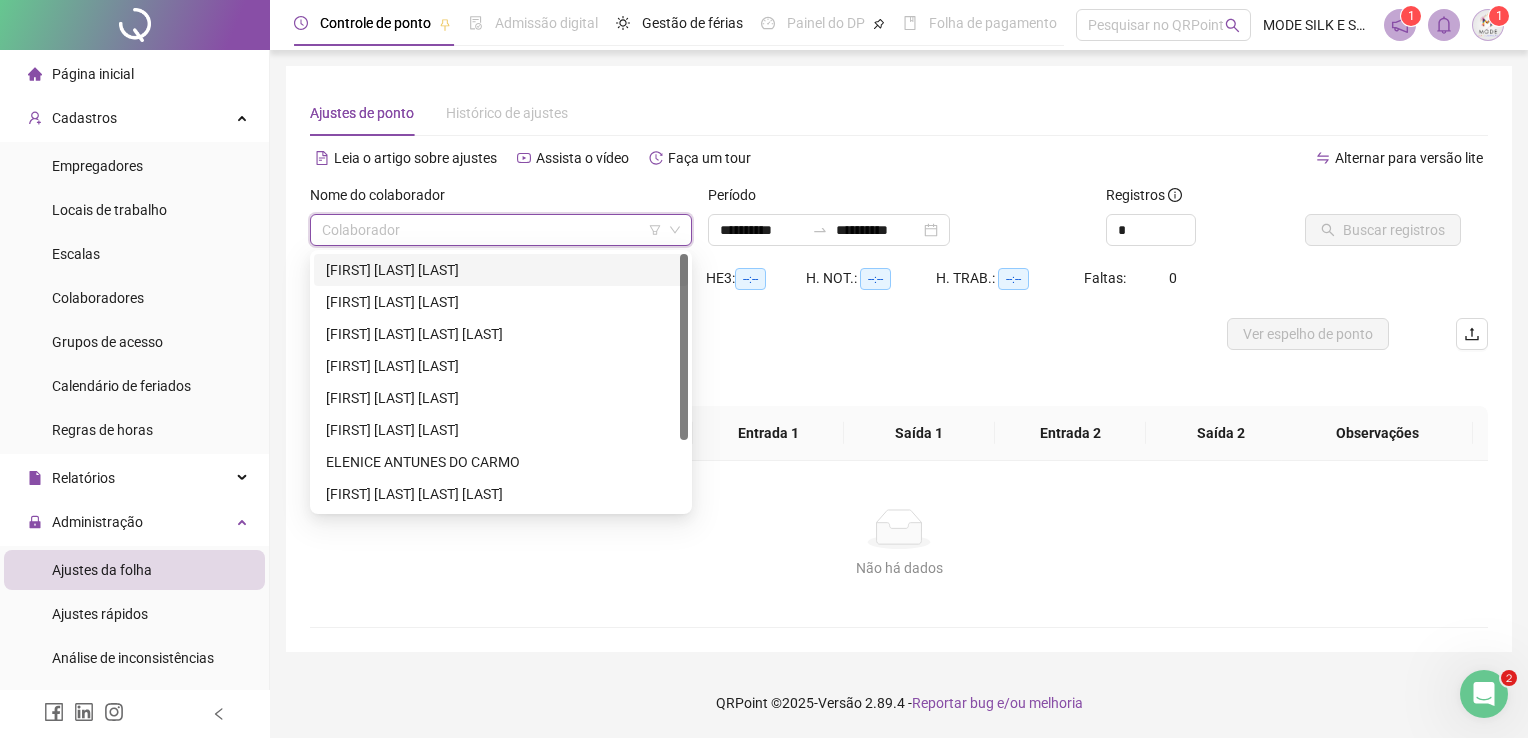 click at bounding box center (492, 230) 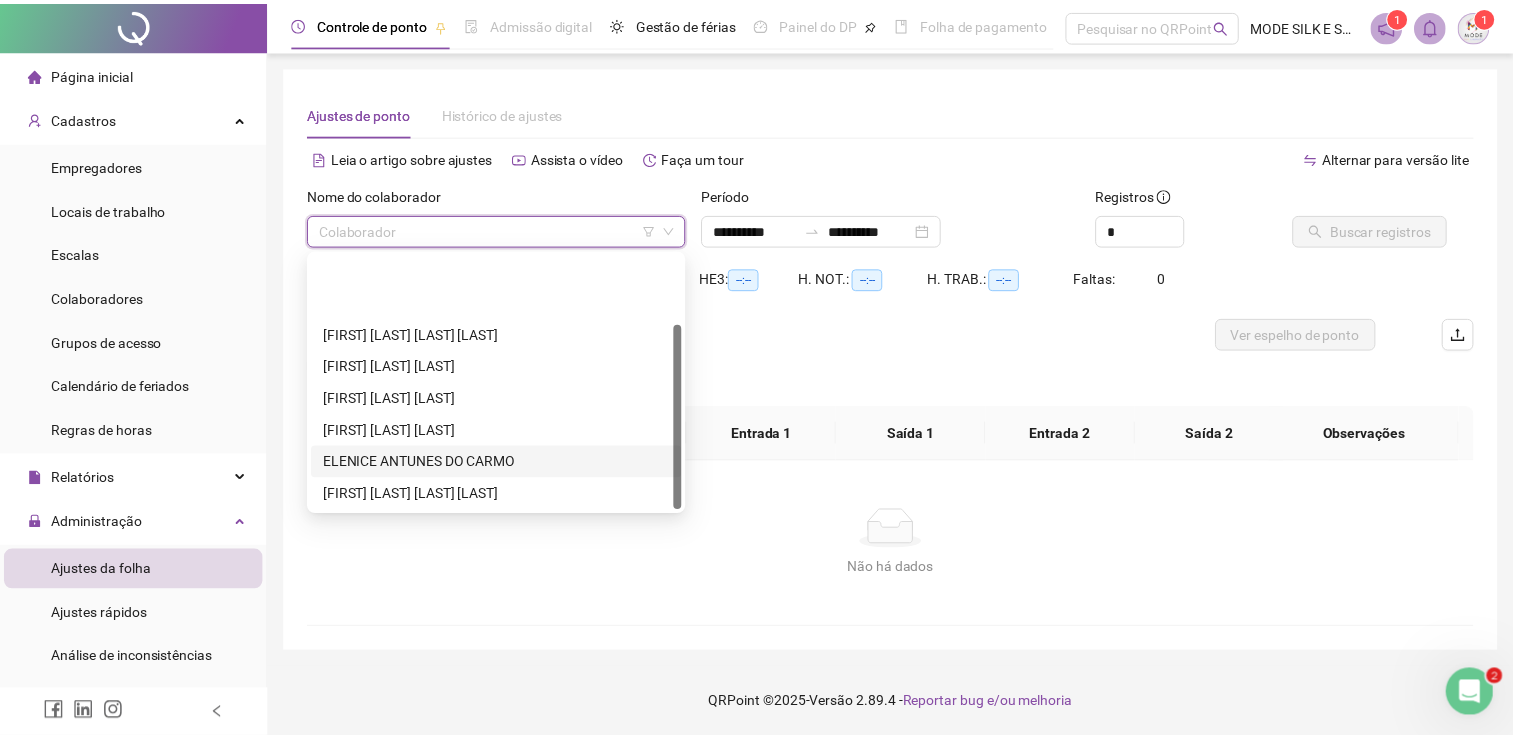 scroll, scrollTop: 96, scrollLeft: 0, axis: vertical 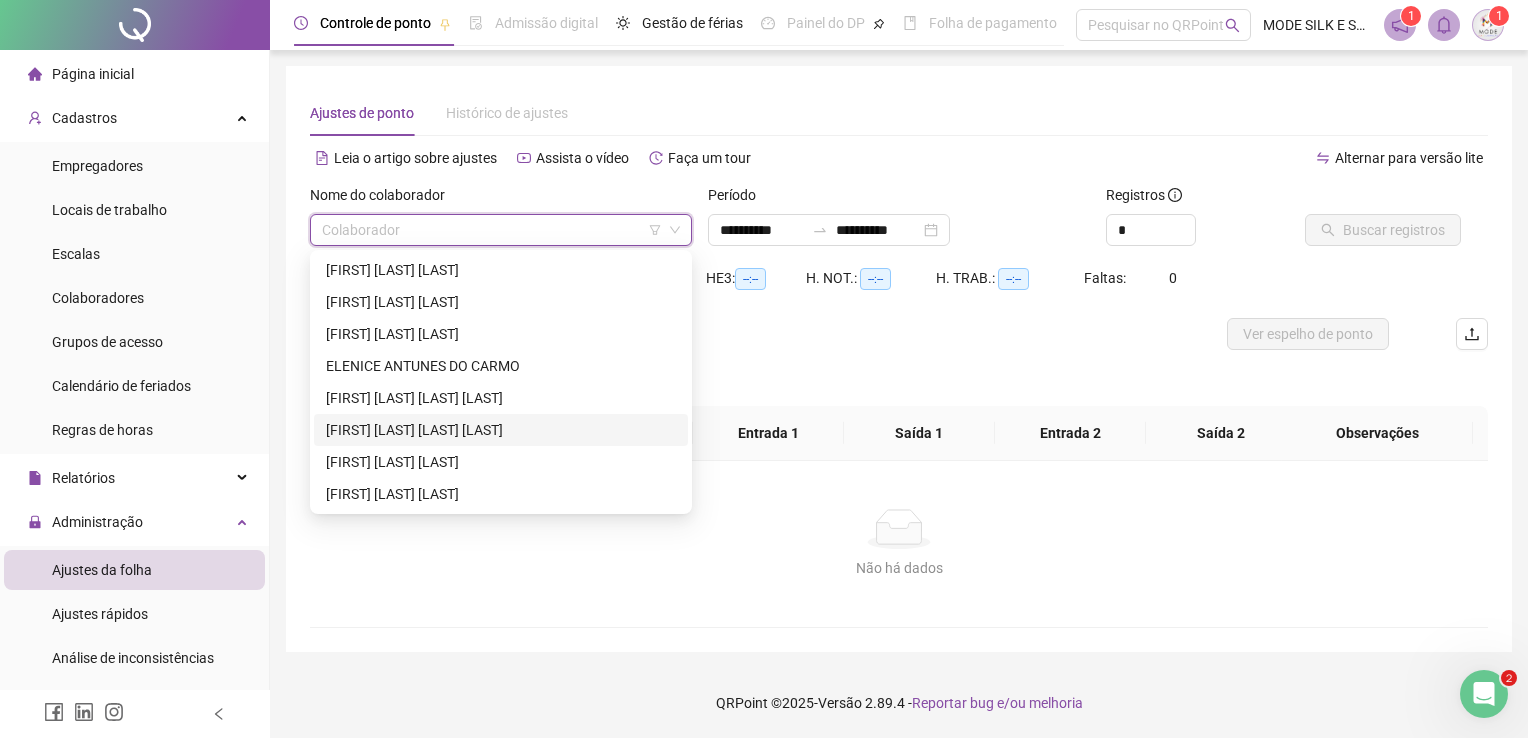 click on "[FIRST] [LAST] [LAST] [LAST]" at bounding box center [501, 430] 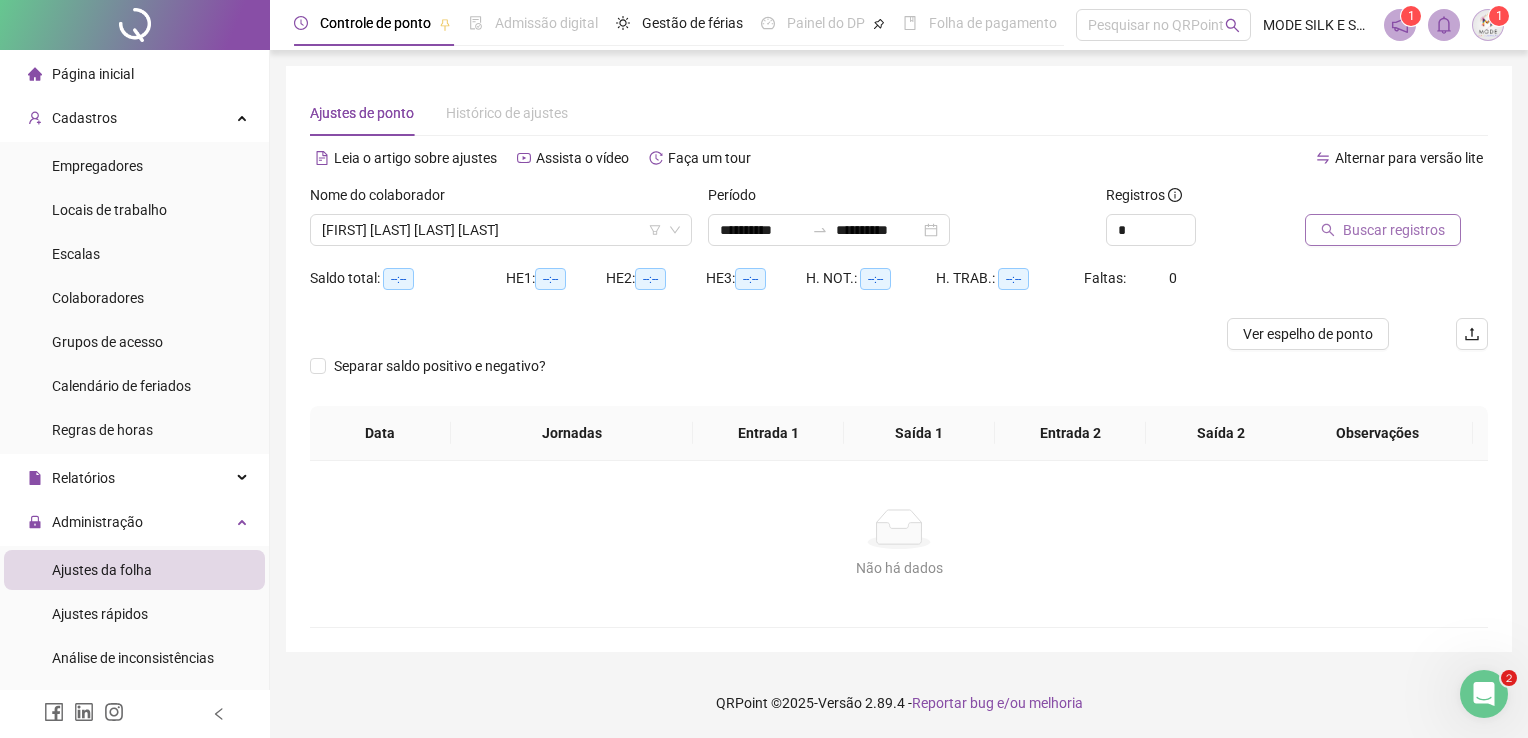 click on "Buscar registros" at bounding box center (1394, 230) 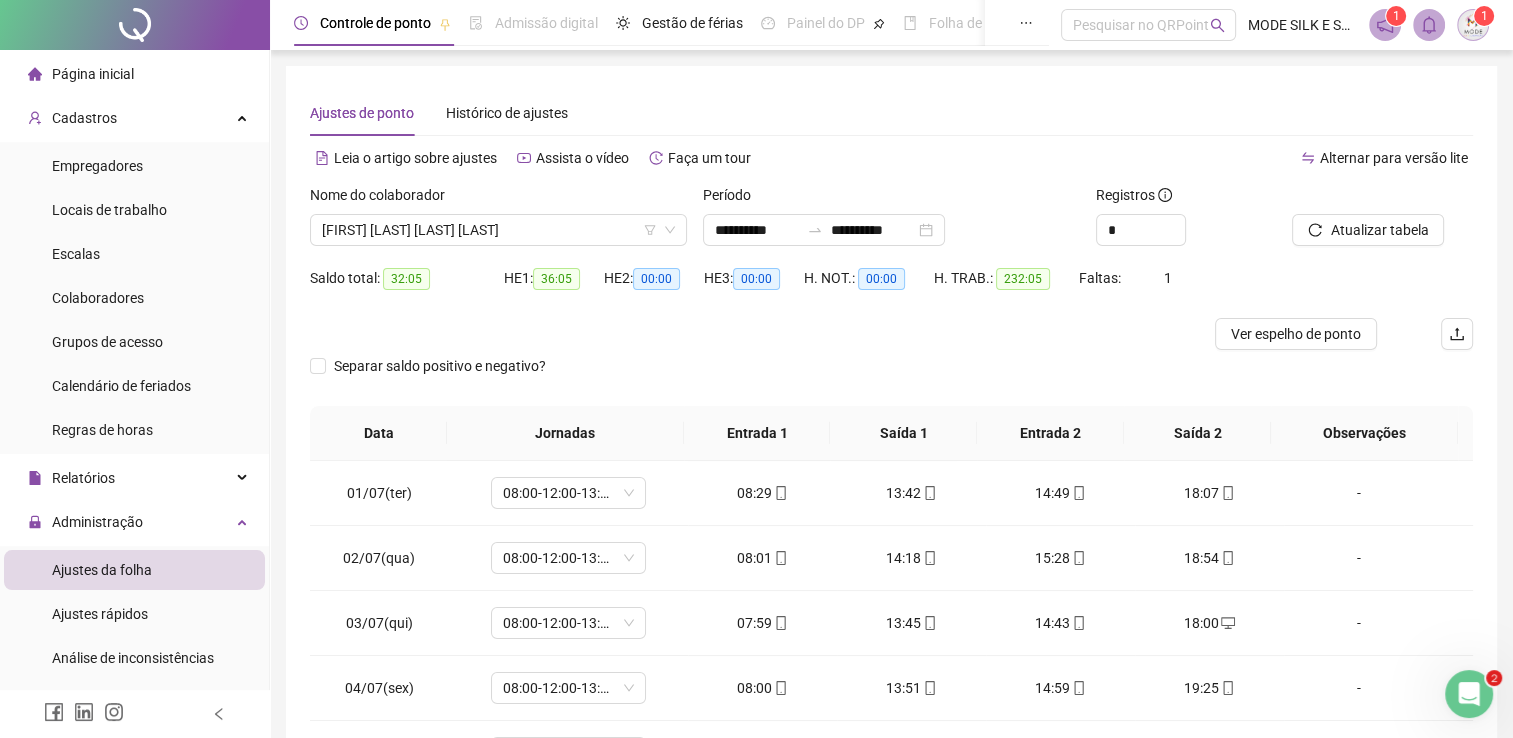 click on "Nome do colaborador [FIRST] [LAST] [LAST] [LAST]" at bounding box center [498, 223] 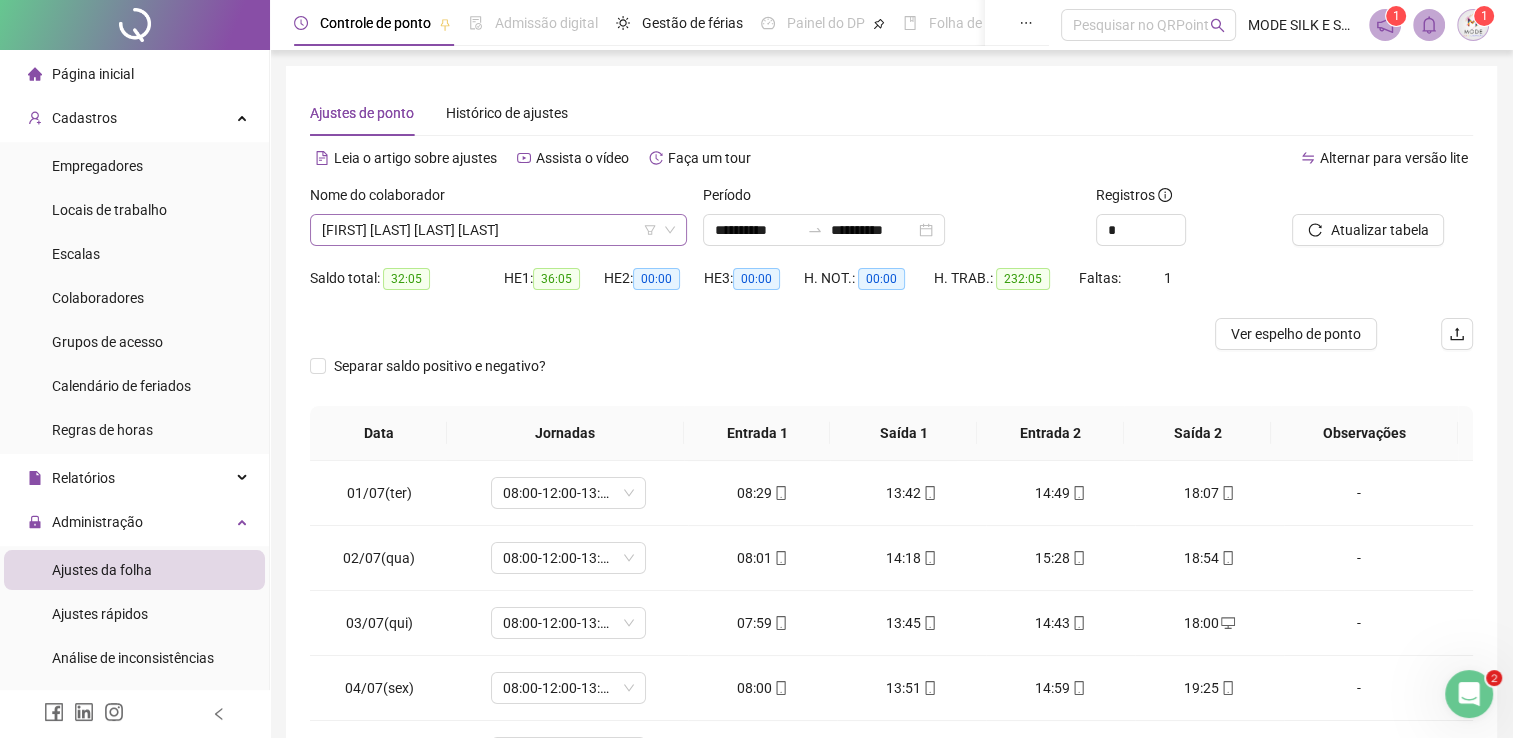 click on "[FIRST] [LAST] [LAST] [LAST]" at bounding box center (498, 230) 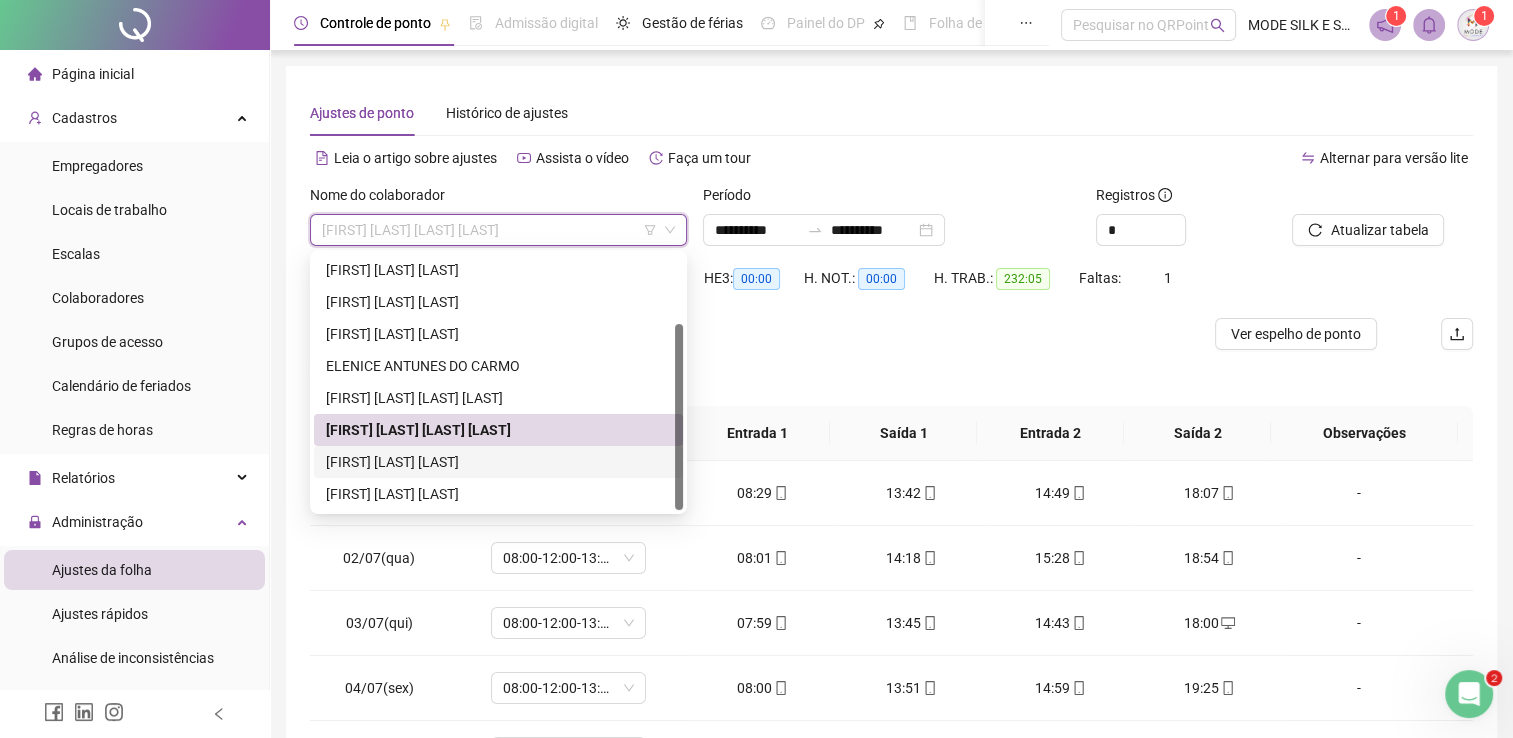 click on "[FIRST] [LAST] [LAST]" at bounding box center [498, 462] 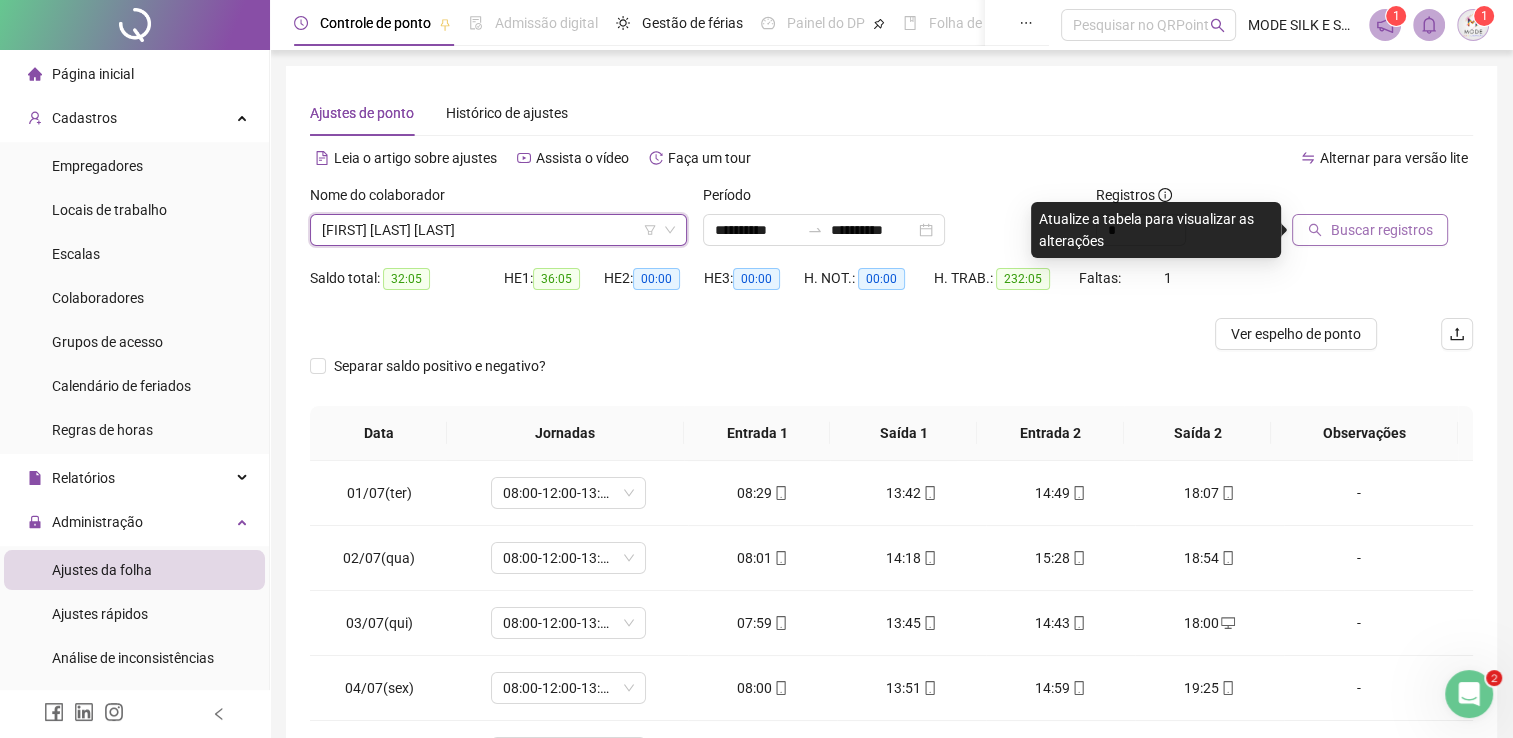 click on "Buscar registros" at bounding box center [1381, 230] 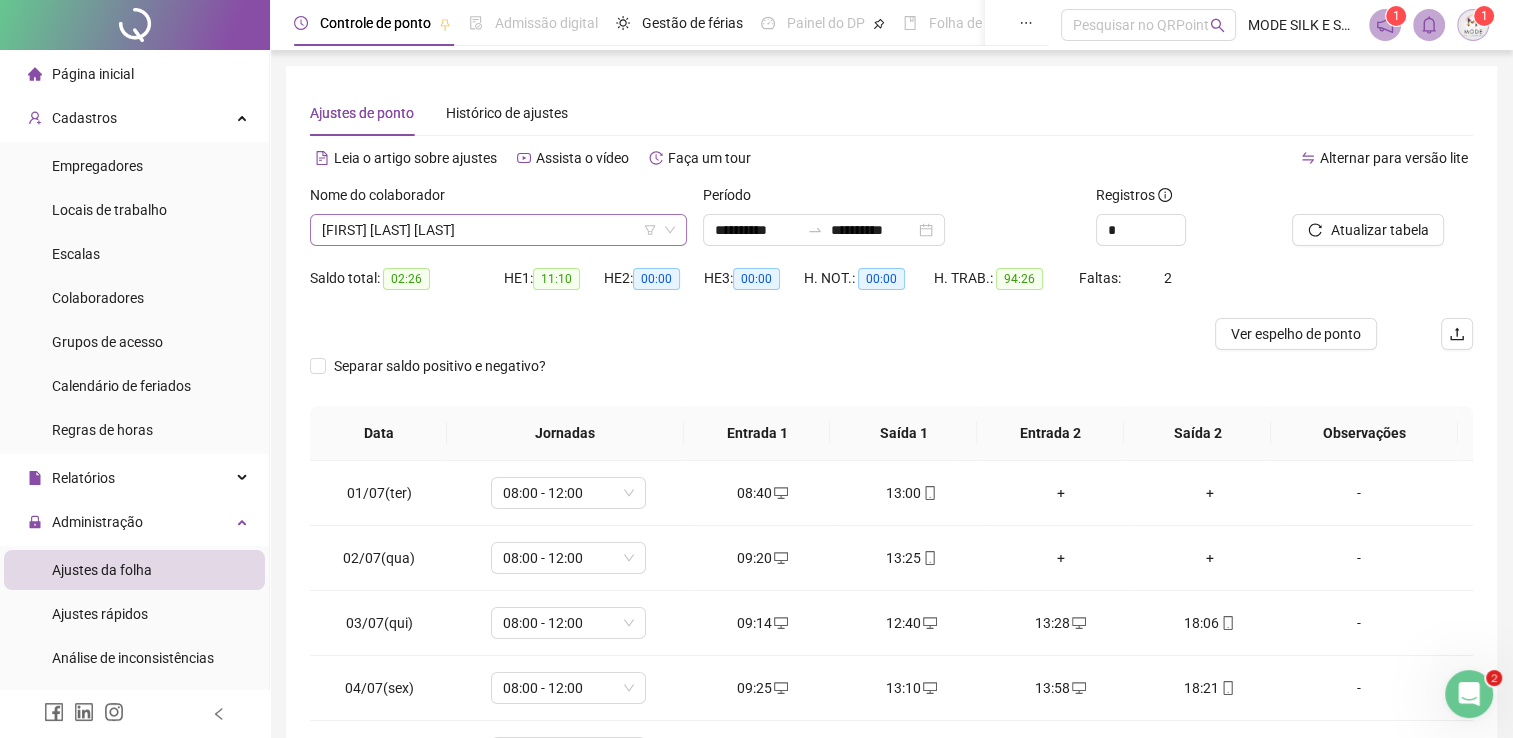 click on "[FIRST] [LAST] [LAST]" at bounding box center (498, 230) 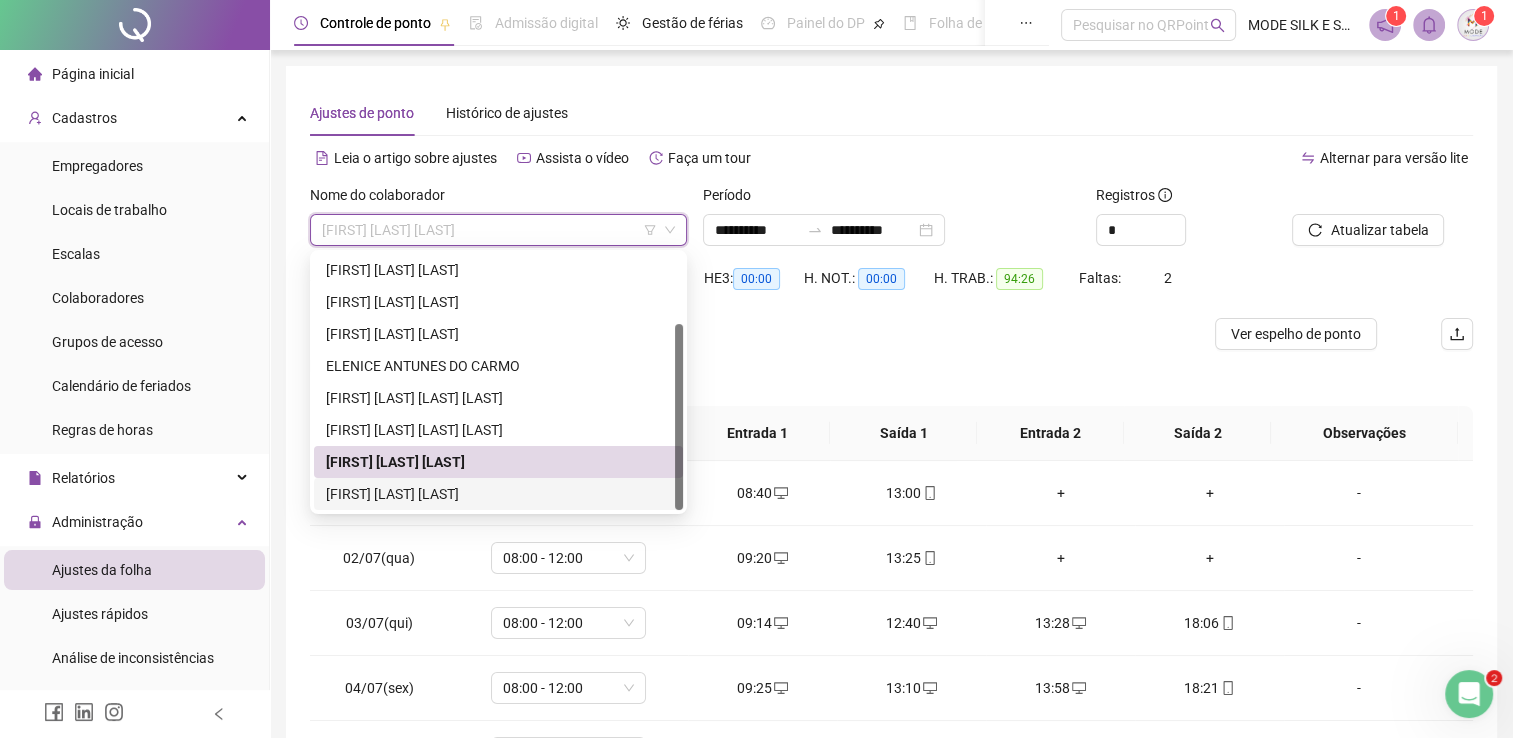click on "[FIRST] [LAST] [LAST]" at bounding box center [498, 494] 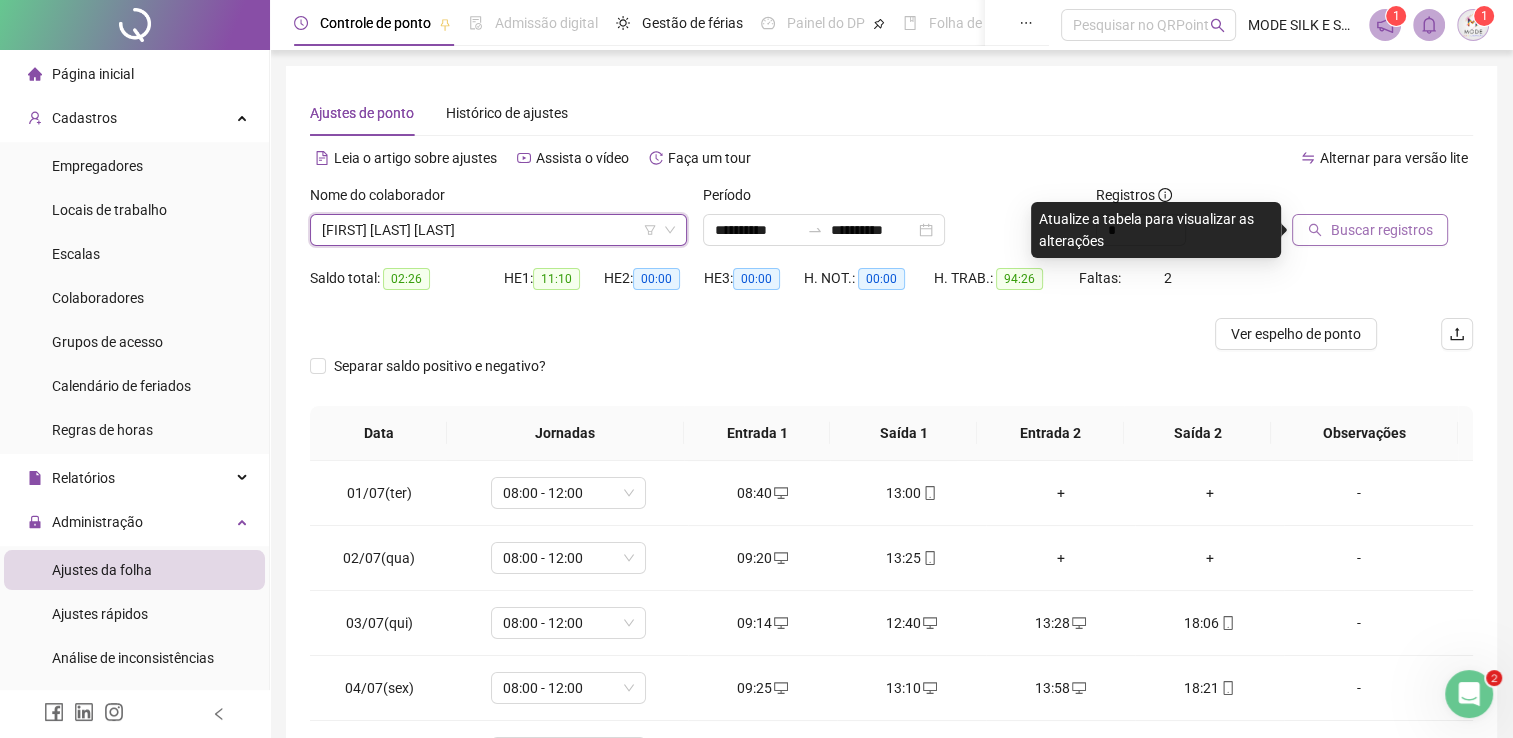 click on "Buscar registros" at bounding box center (1381, 230) 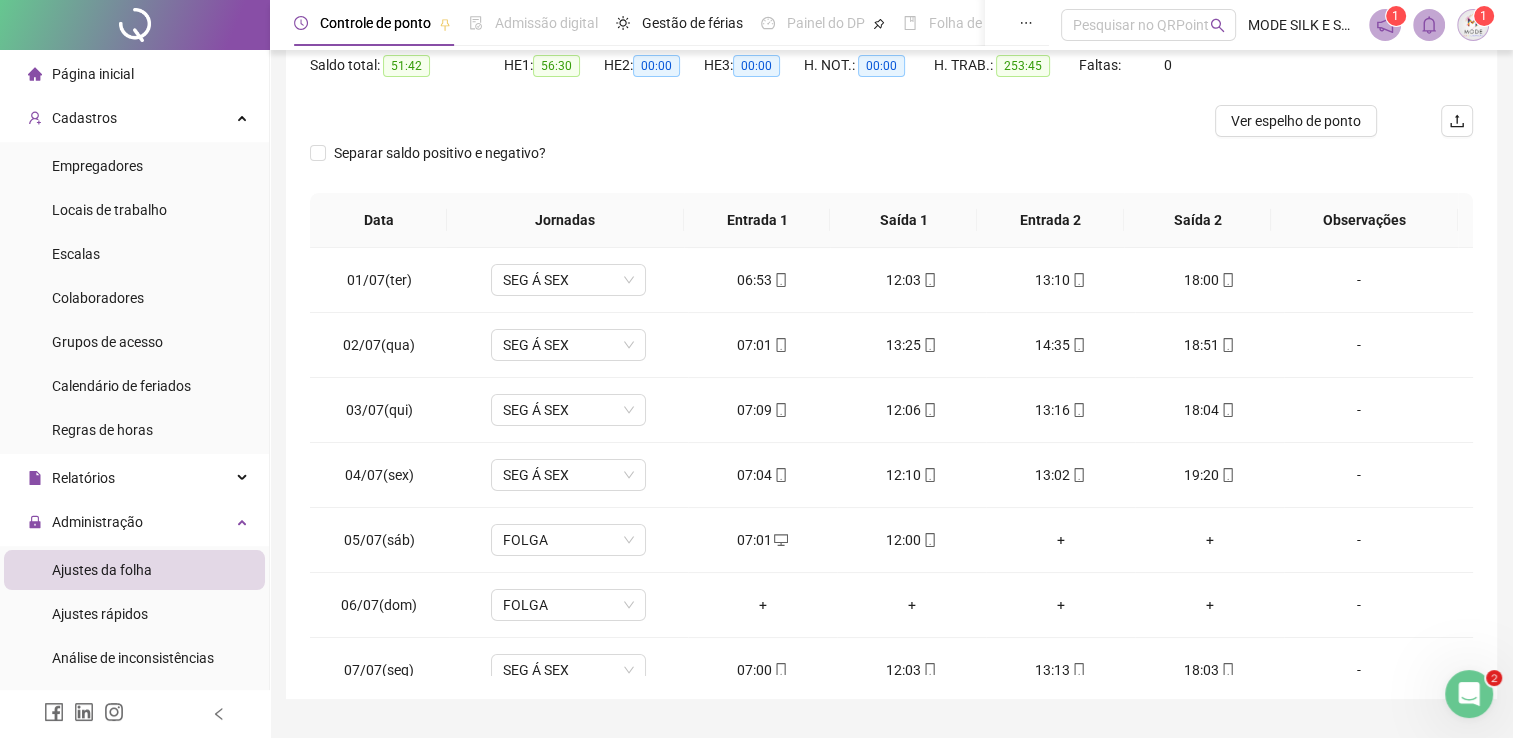scroll, scrollTop: 259, scrollLeft: 0, axis: vertical 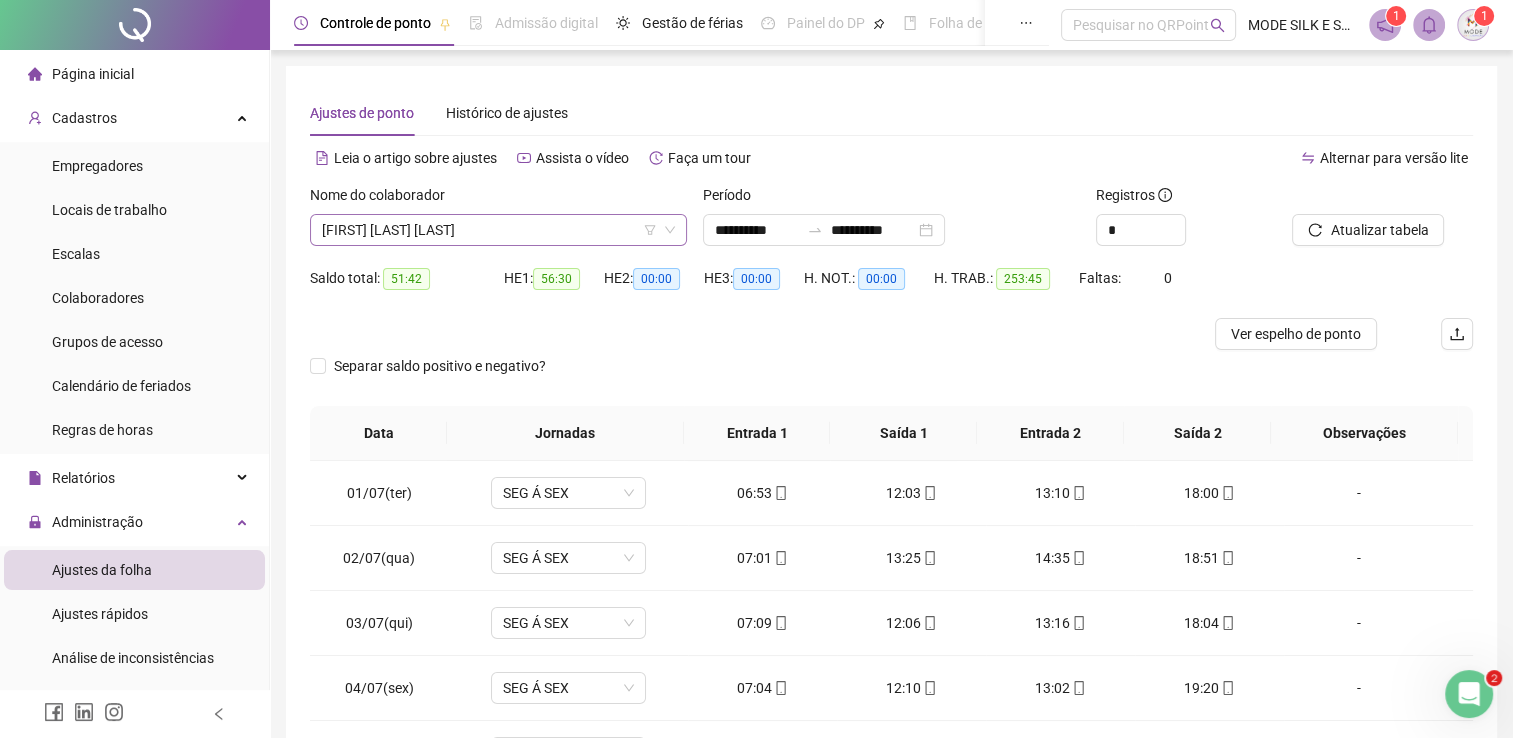 click on "[FIRST] [LAST] [LAST]" at bounding box center (498, 230) 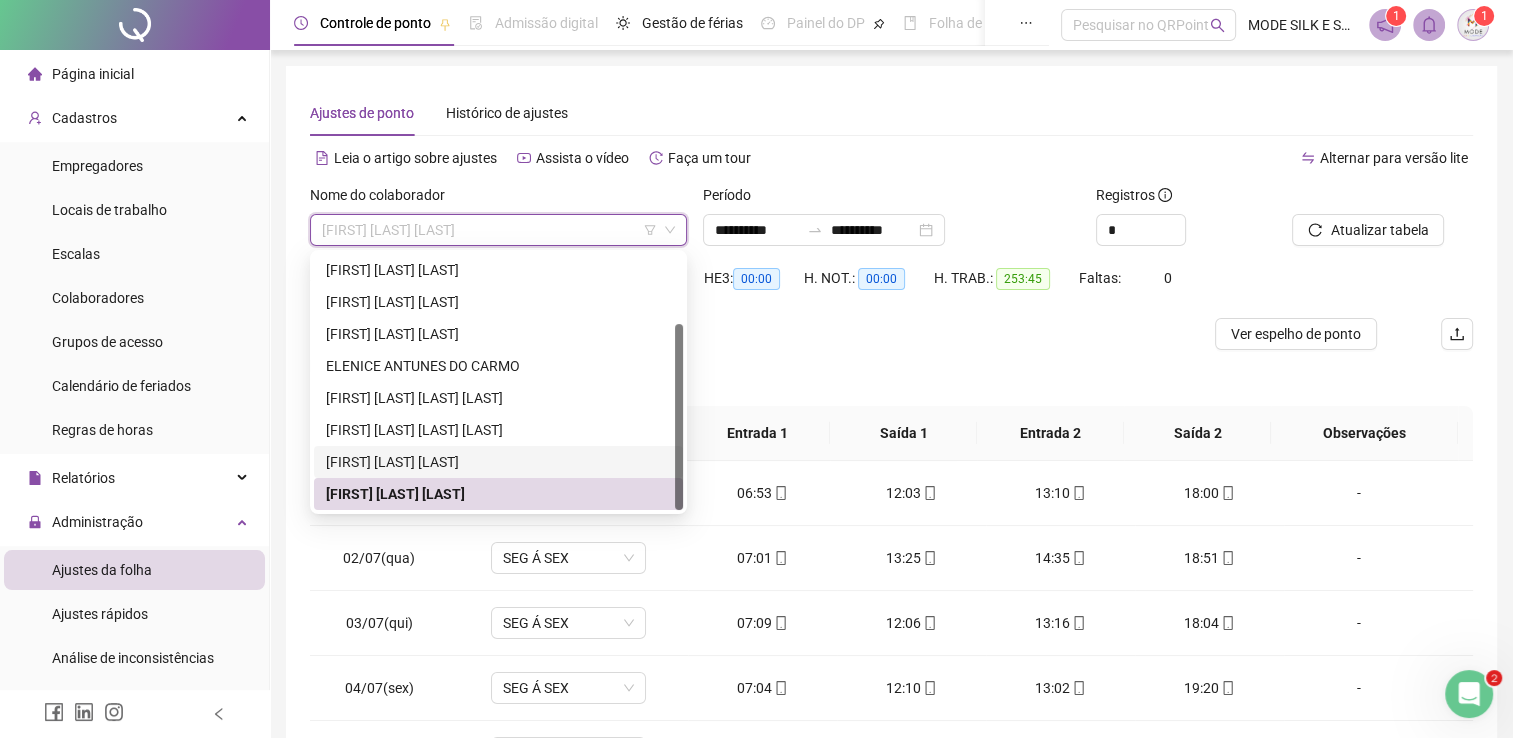 click on "[FIRST] [LAST] [LAST]" at bounding box center [498, 462] 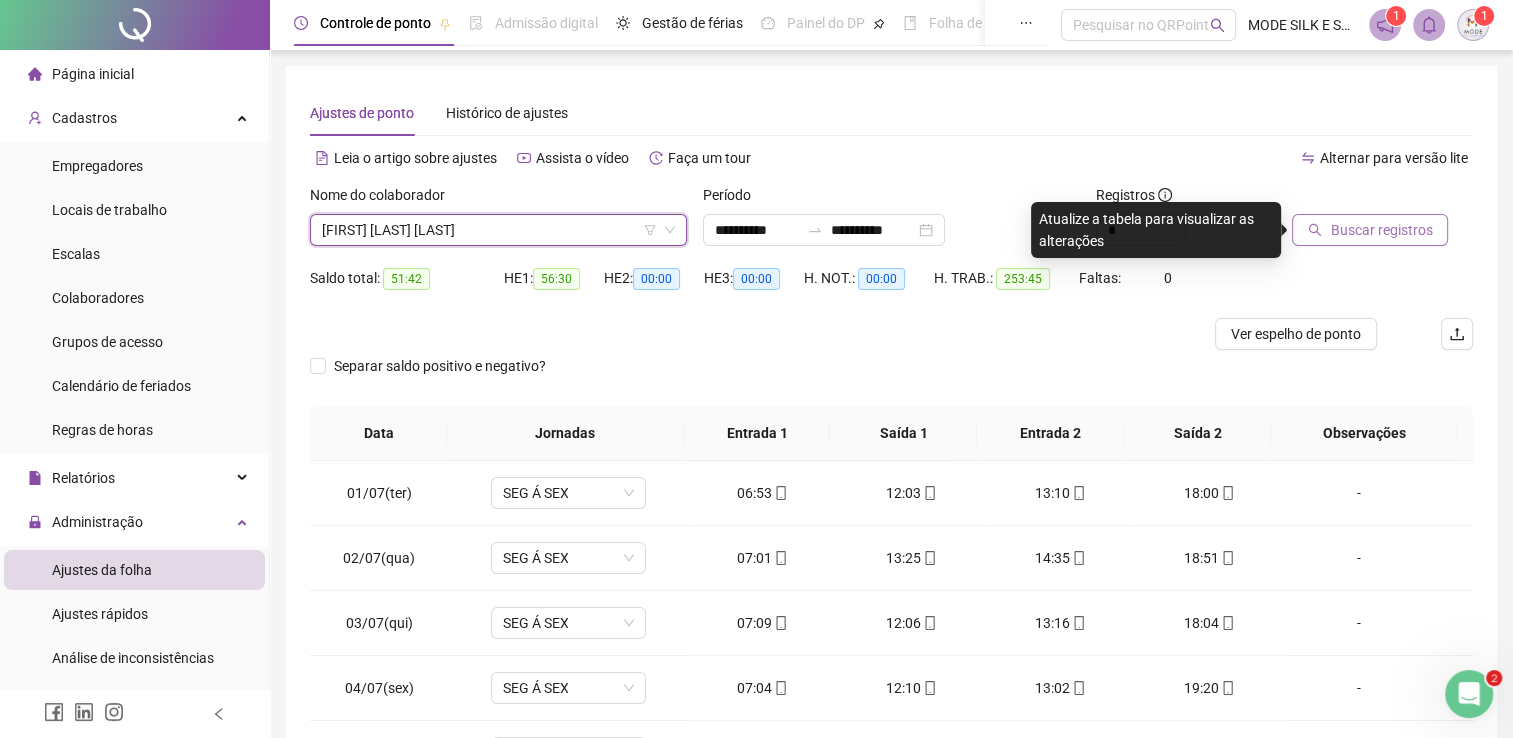click on "Buscar registros" at bounding box center [1381, 230] 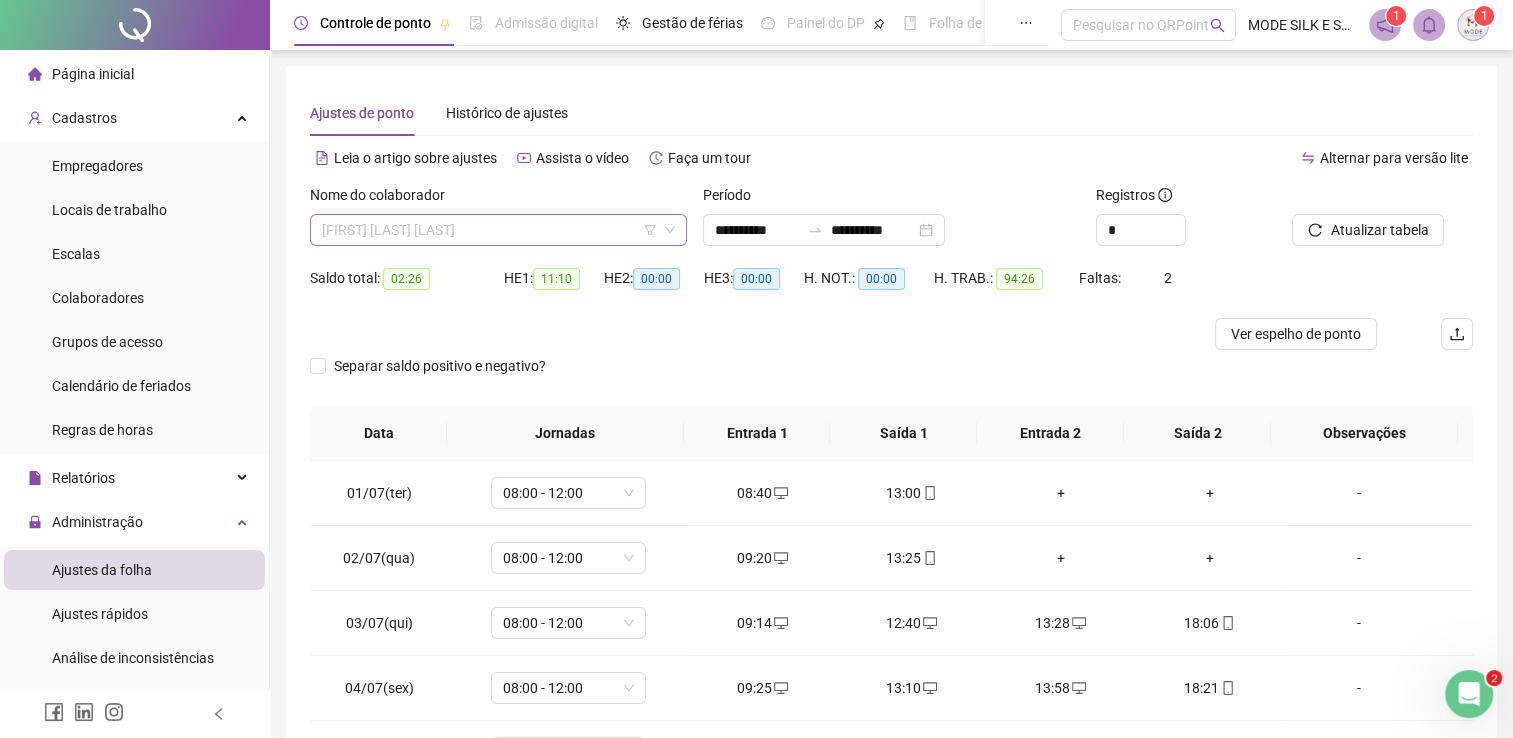 click on "[FIRST] [LAST] [LAST]" at bounding box center (498, 230) 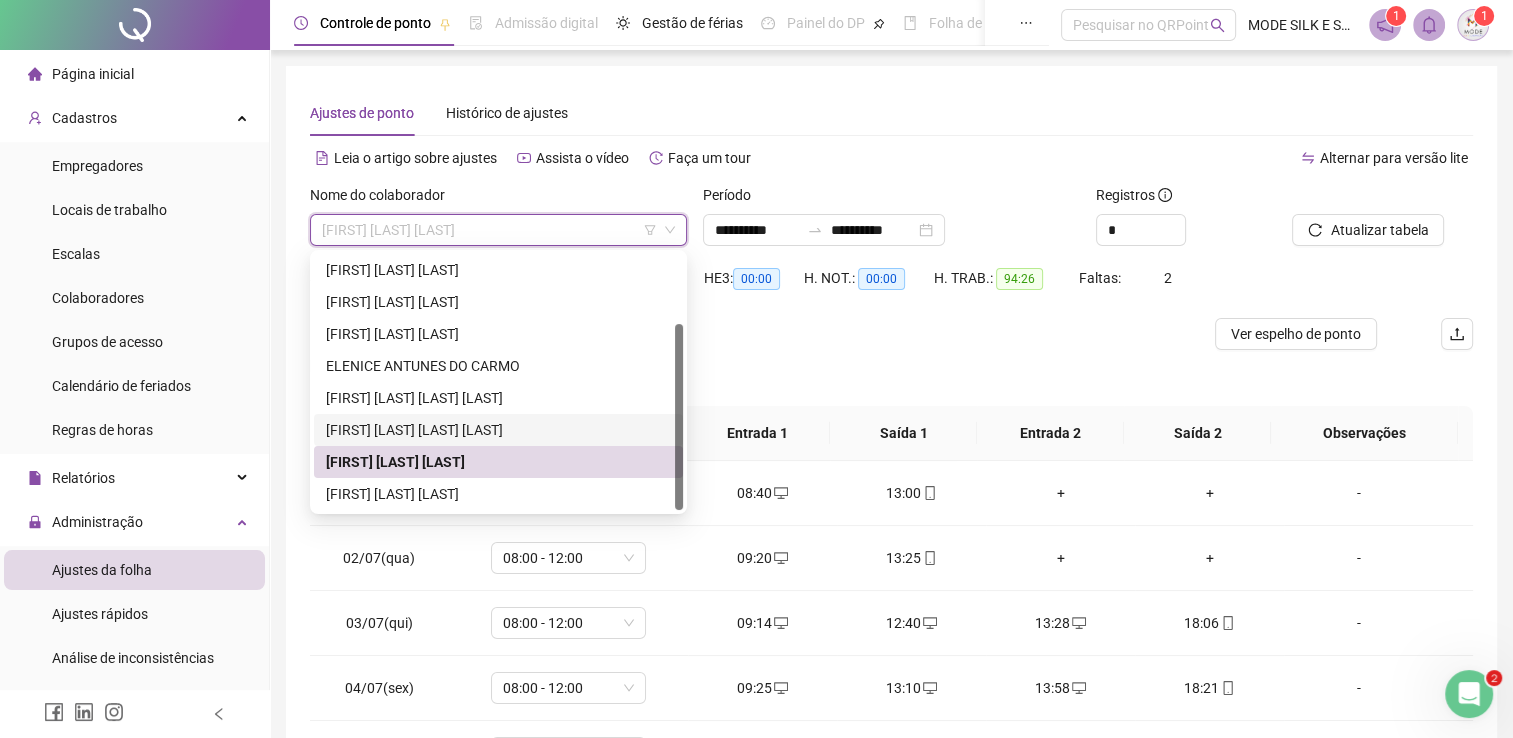 click on "[FIRST] [LAST] [LAST] [LAST]" at bounding box center [498, 430] 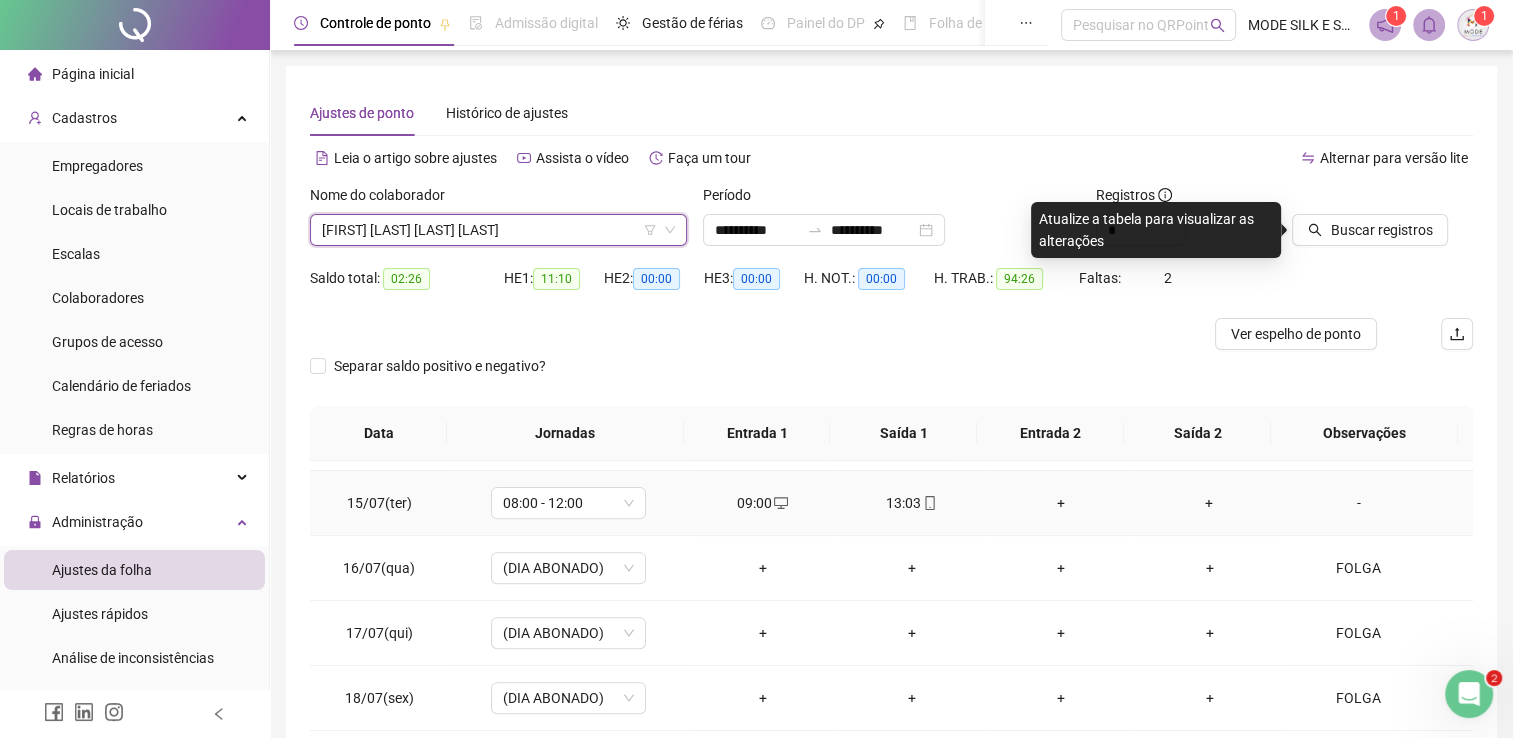scroll, scrollTop: 1000, scrollLeft: 0, axis: vertical 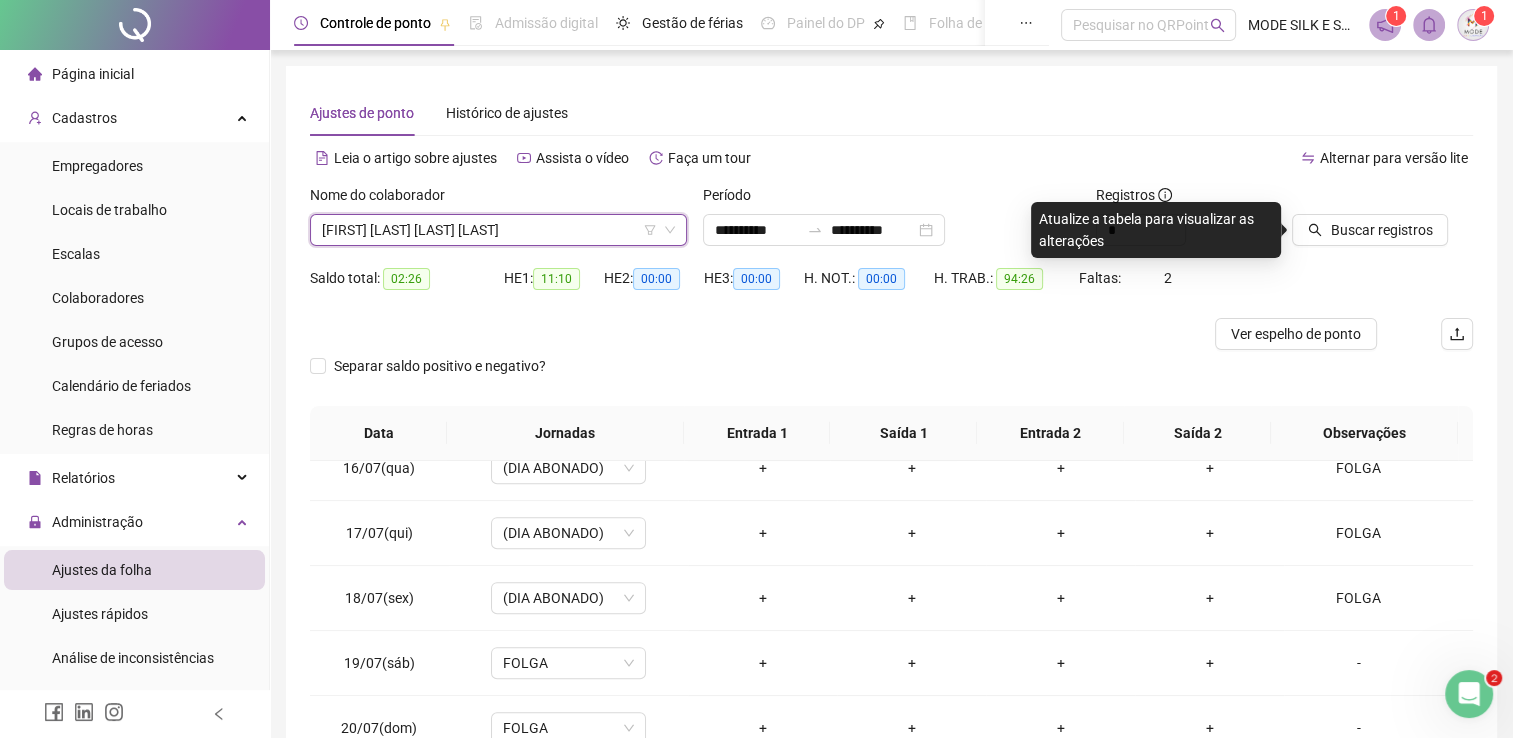 click on "[FIRST] [LAST] [LAST] [LAST]" at bounding box center (498, 230) 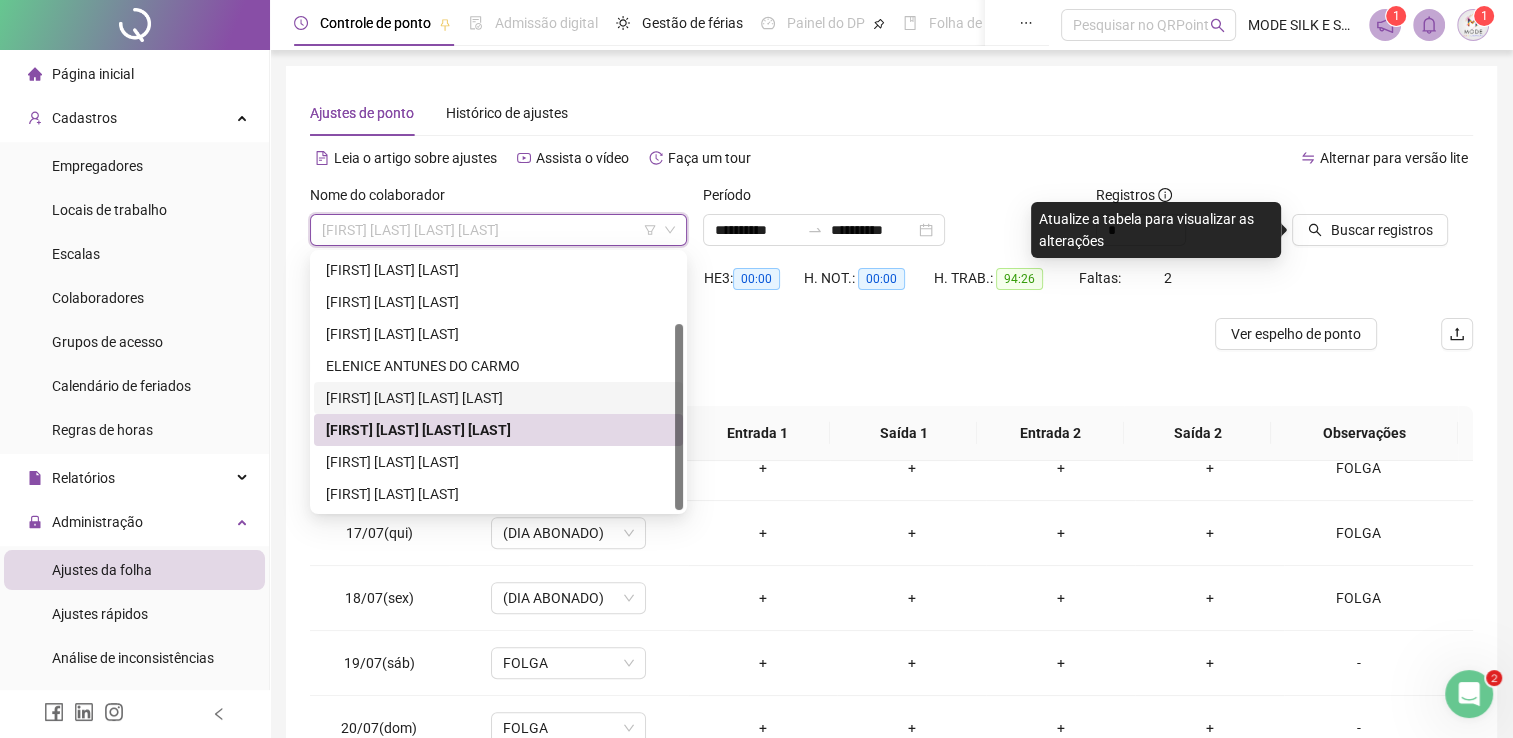 click on "[FIRST] [LAST] [LAST] [LAST]" at bounding box center (498, 398) 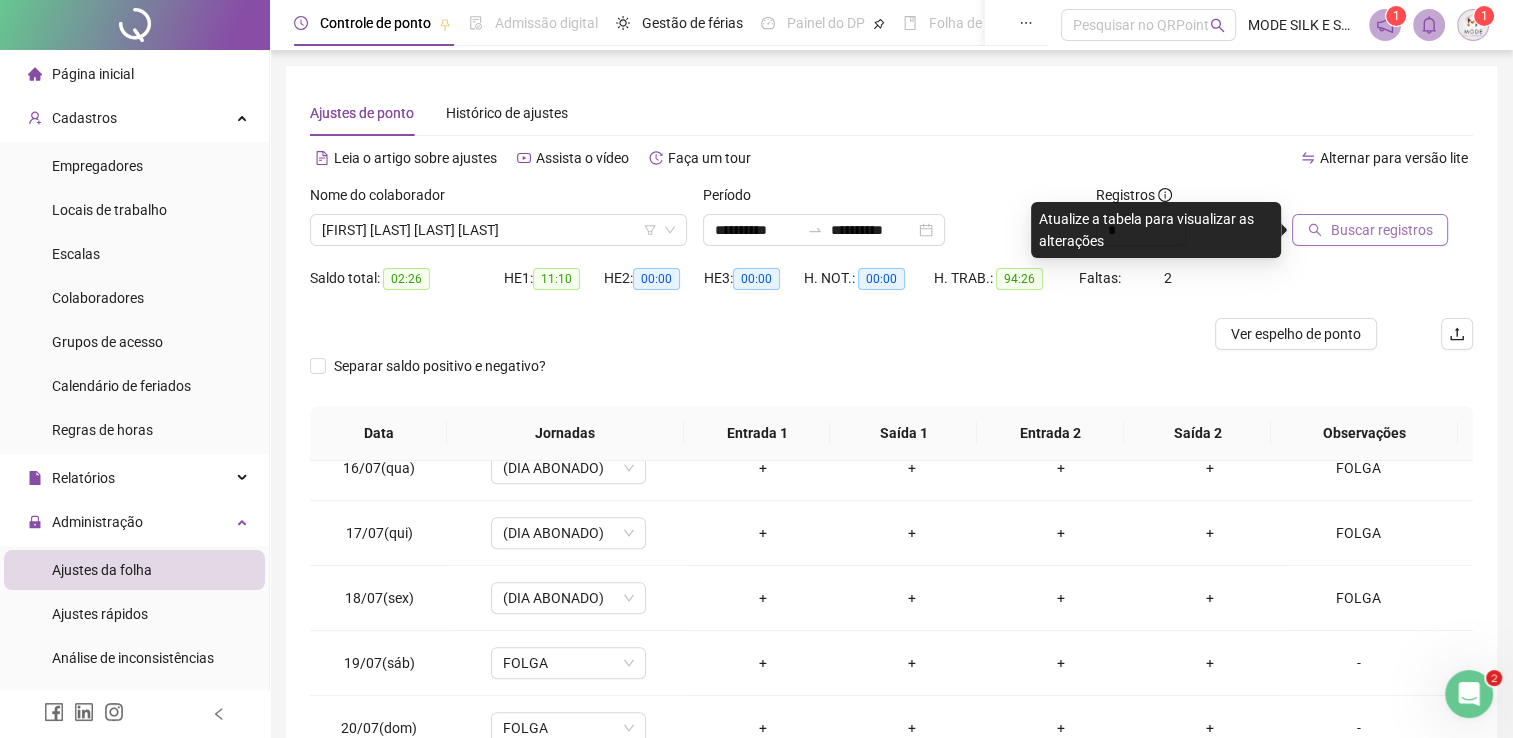 click on "Buscar registros" at bounding box center (1381, 230) 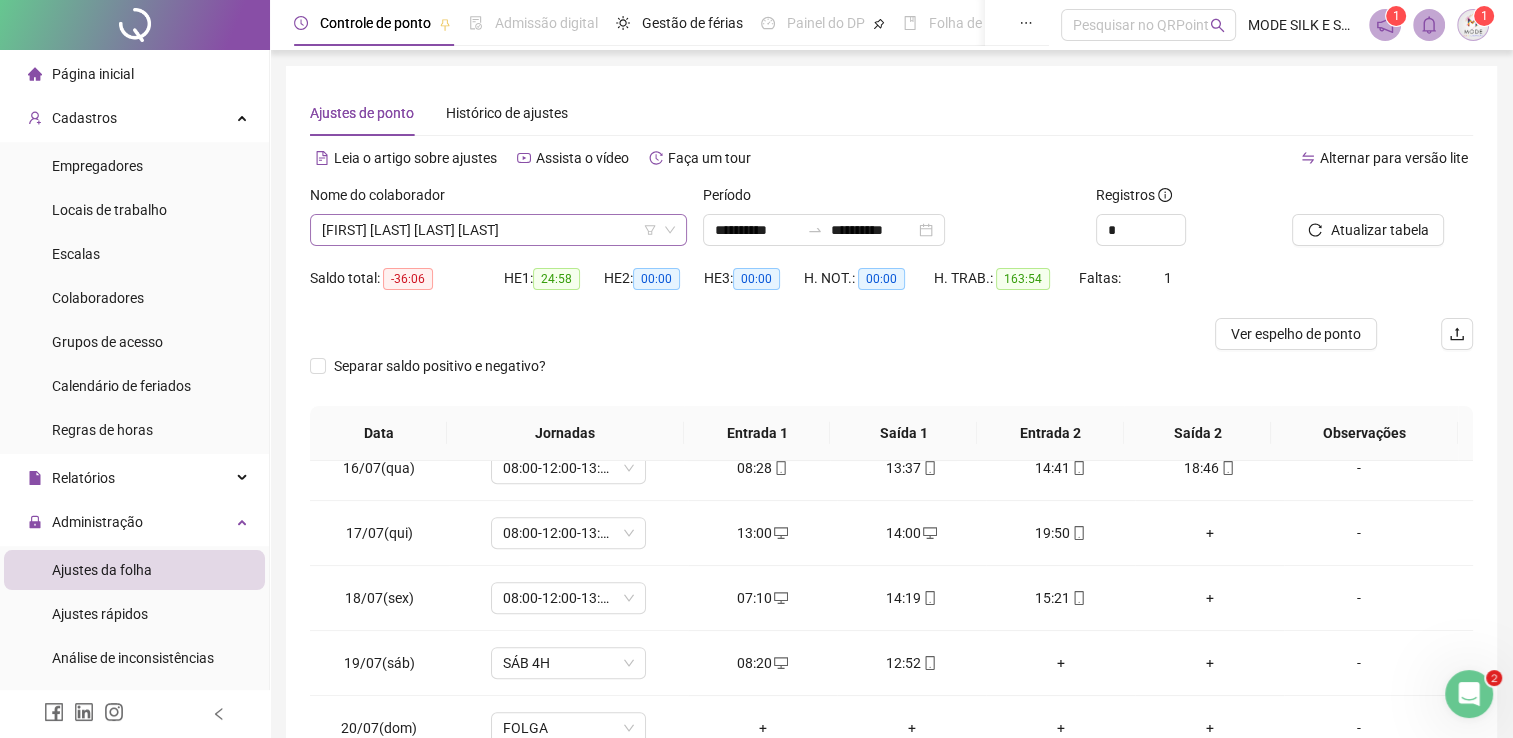 click on "[FIRST] [LAST] [LAST] [LAST]" at bounding box center (498, 230) 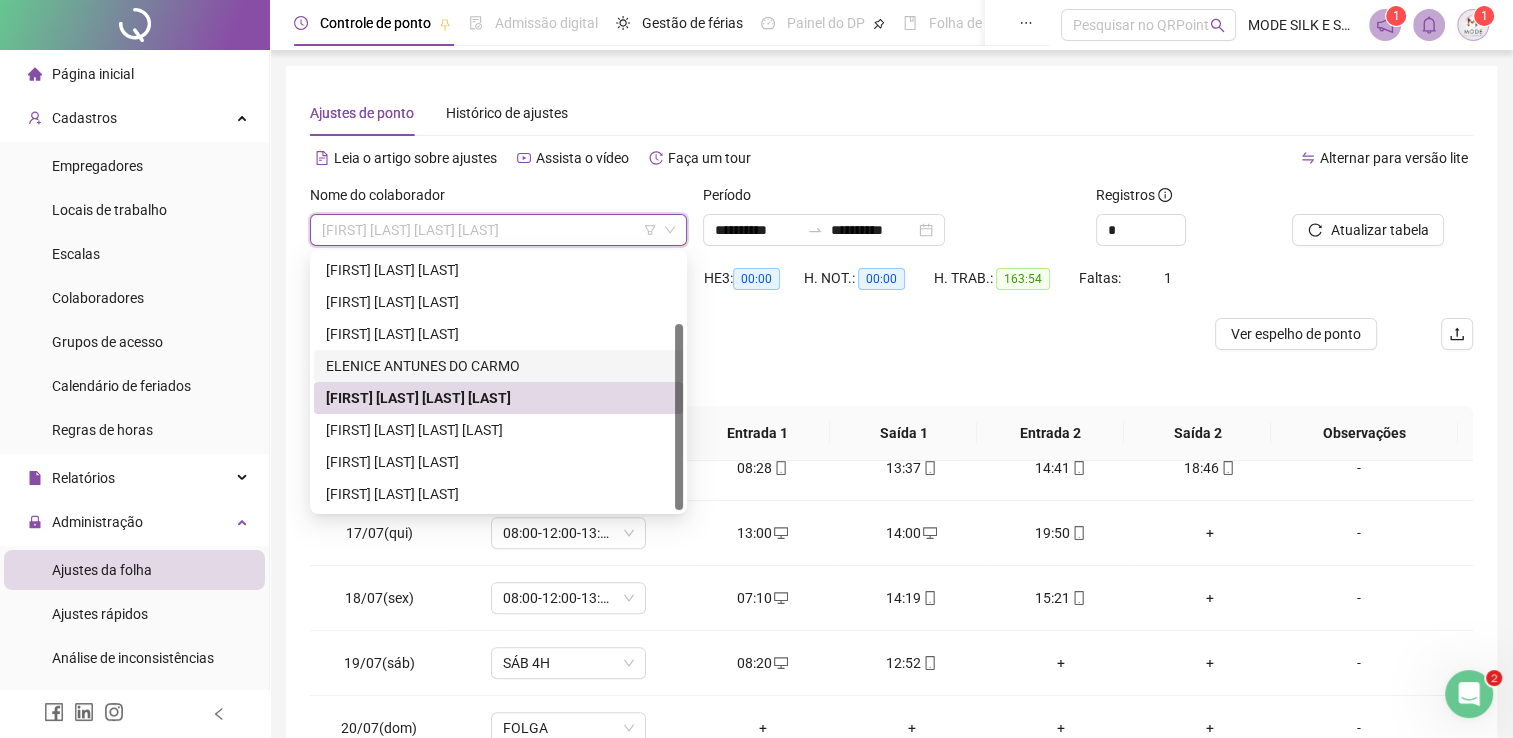 click on "ELENICE ANTUNES DO CARMO" at bounding box center (498, 366) 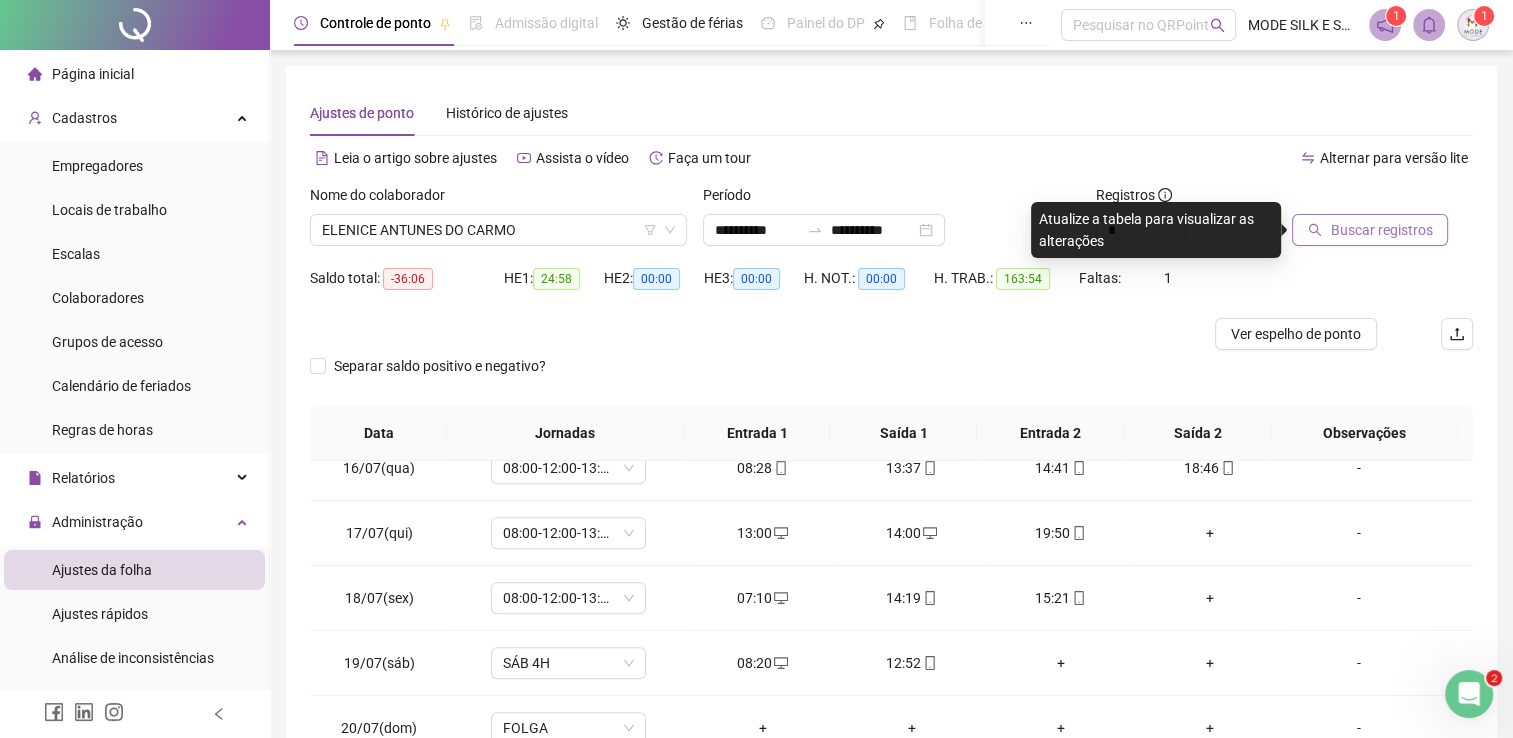 click on "Buscar registros" at bounding box center (1381, 230) 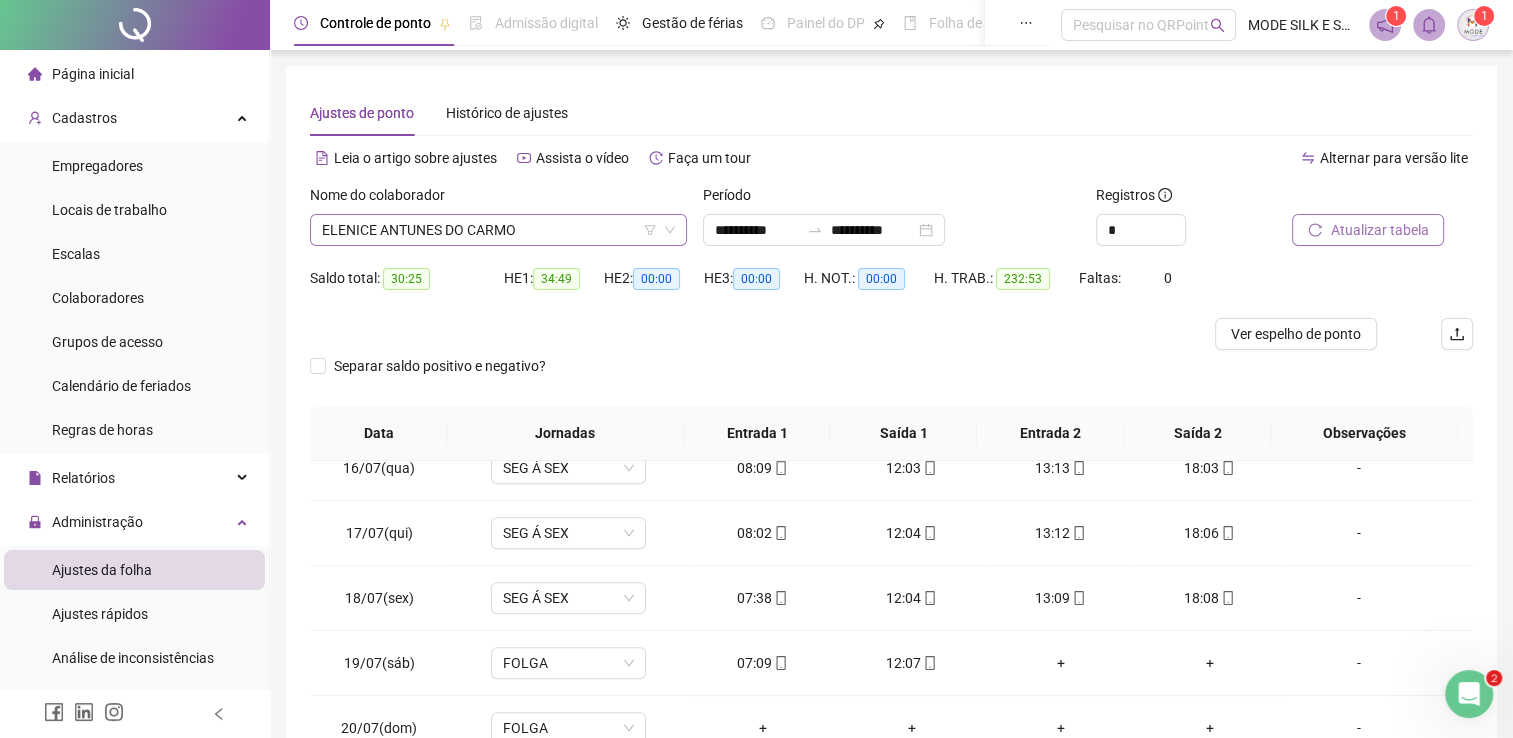 click on "ELENICE ANTUNES DO CARMO" at bounding box center (498, 230) 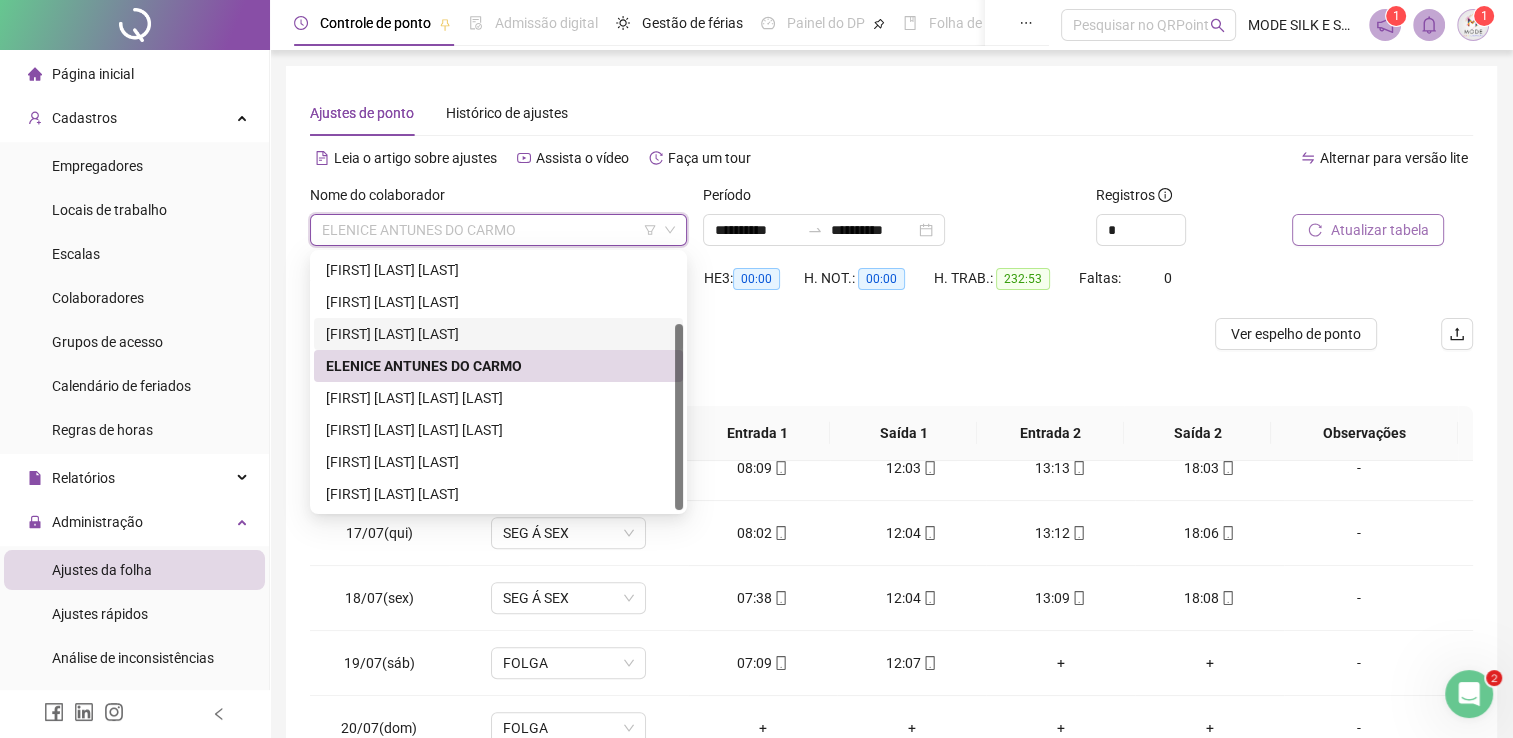 click on "[FIRST] [LAST] [LAST]" at bounding box center (498, 334) 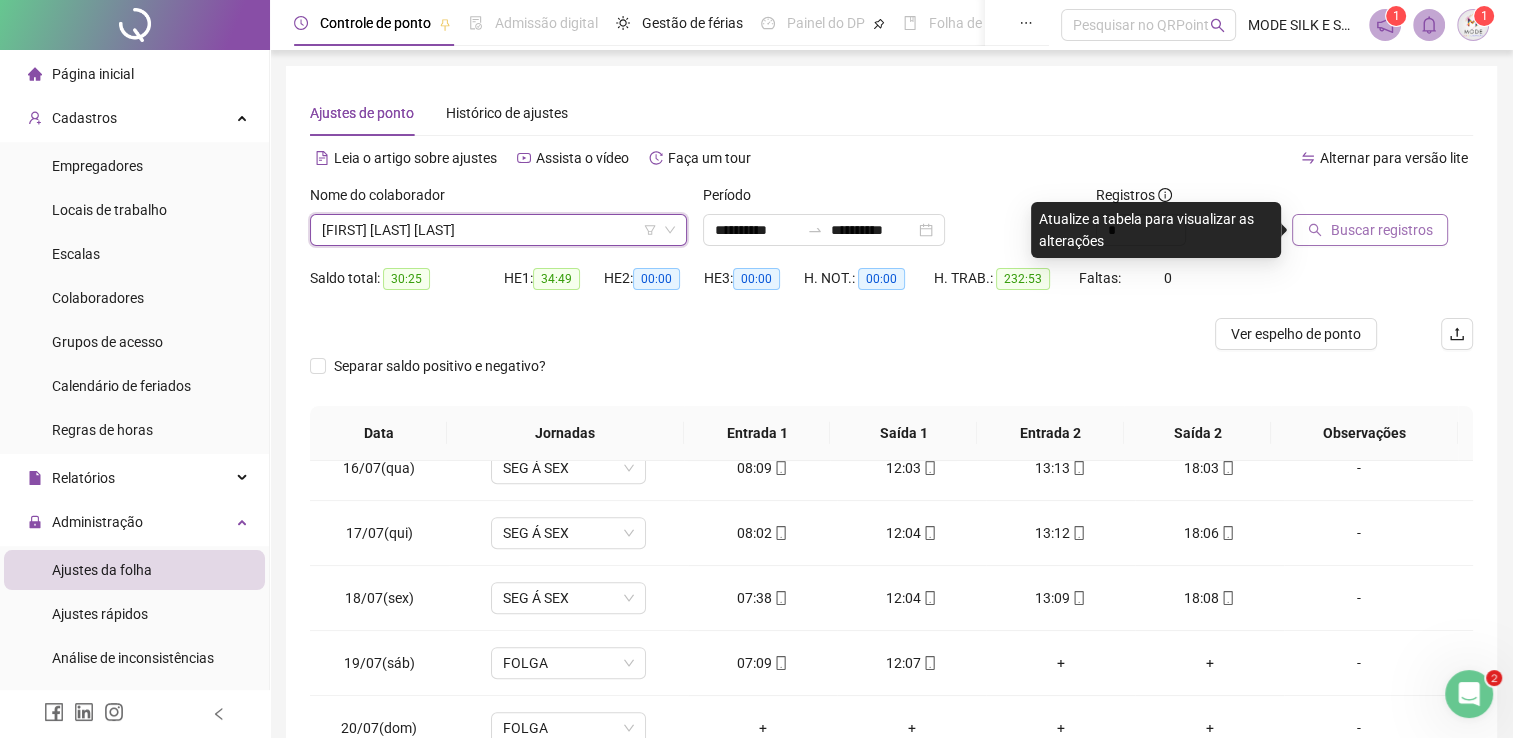click on "Buscar registros" at bounding box center (1370, 230) 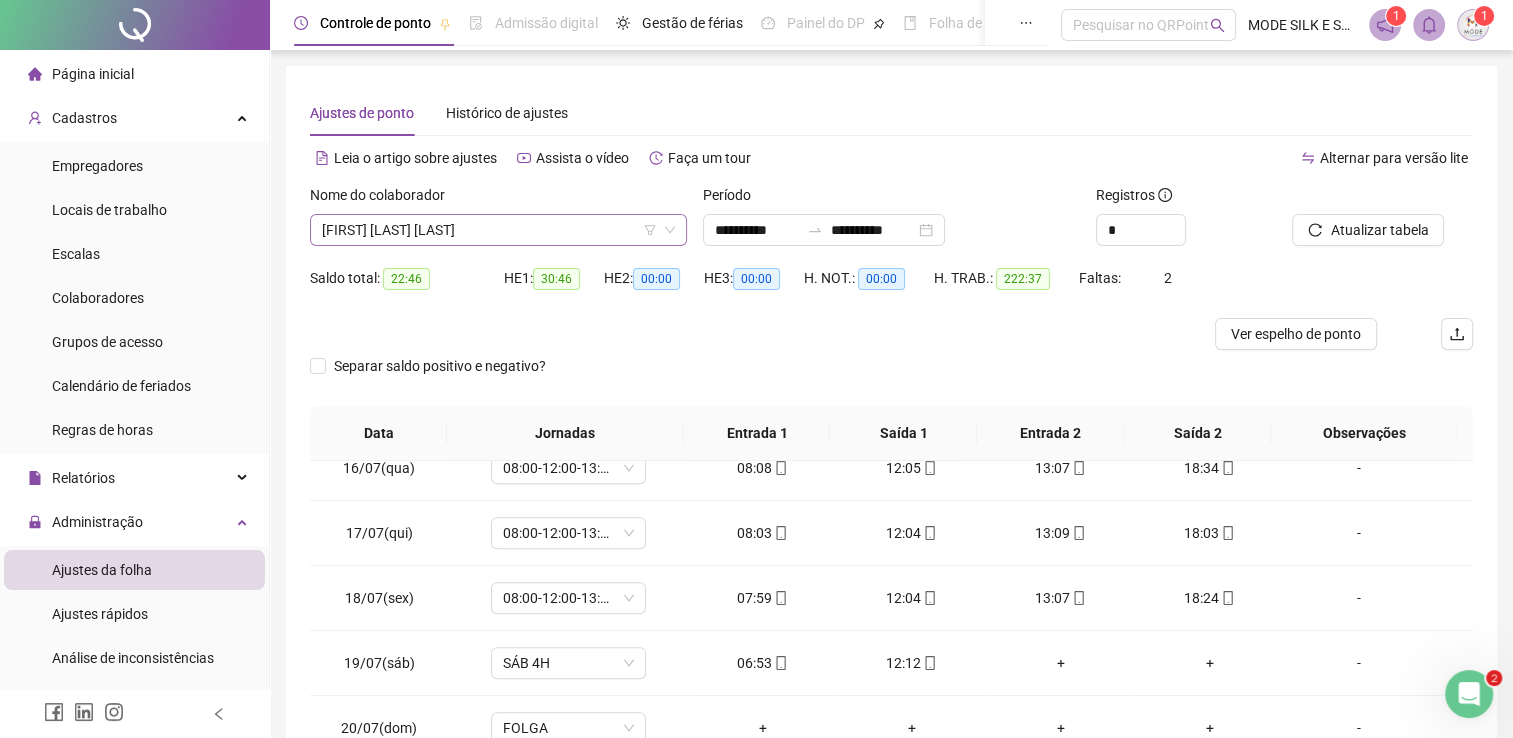 click on "[FIRST] [LAST] [LAST]" at bounding box center [498, 230] 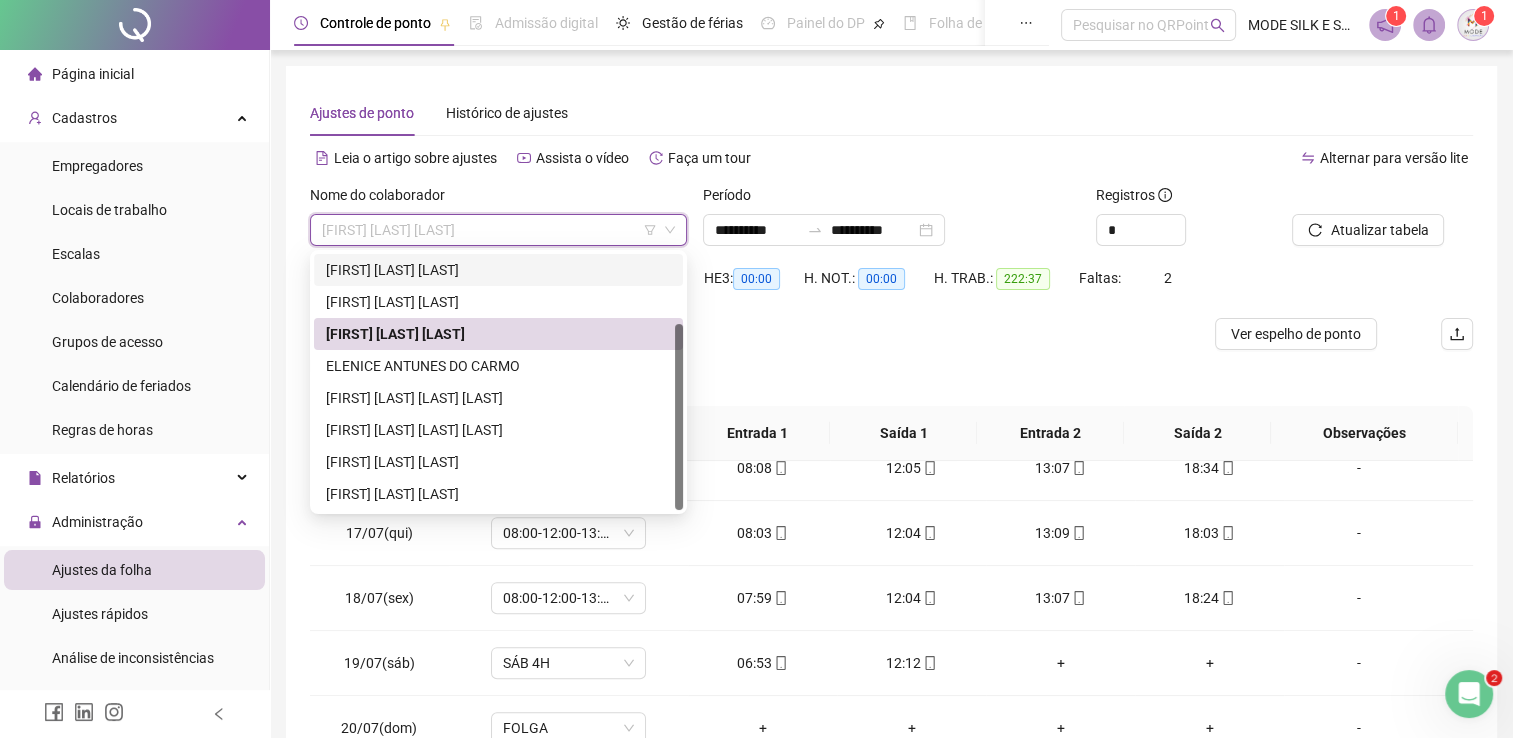 click on "[FIRST] [LAST] [LAST]" at bounding box center [498, 270] 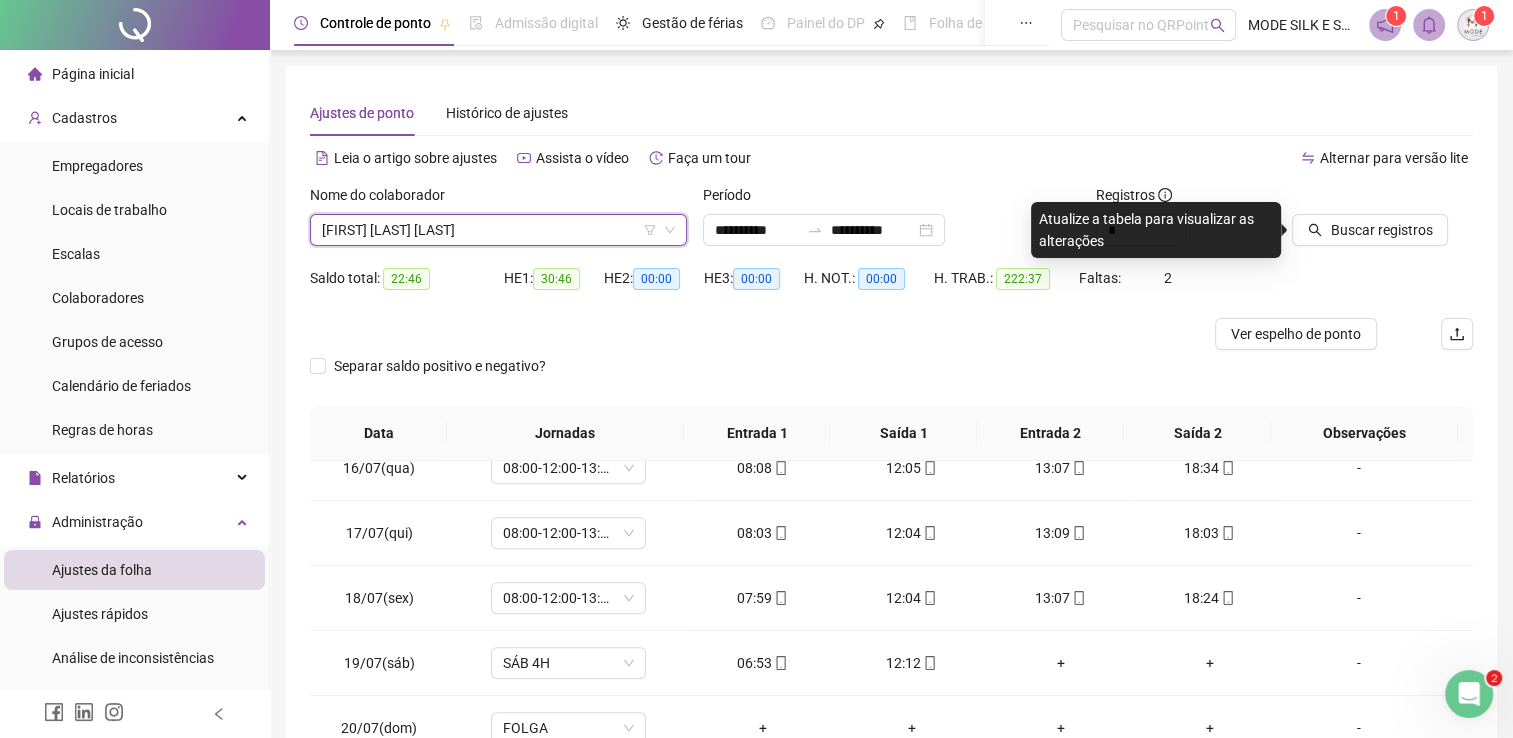 click on "[FIRST] [LAST] [LAST]" at bounding box center (498, 230) 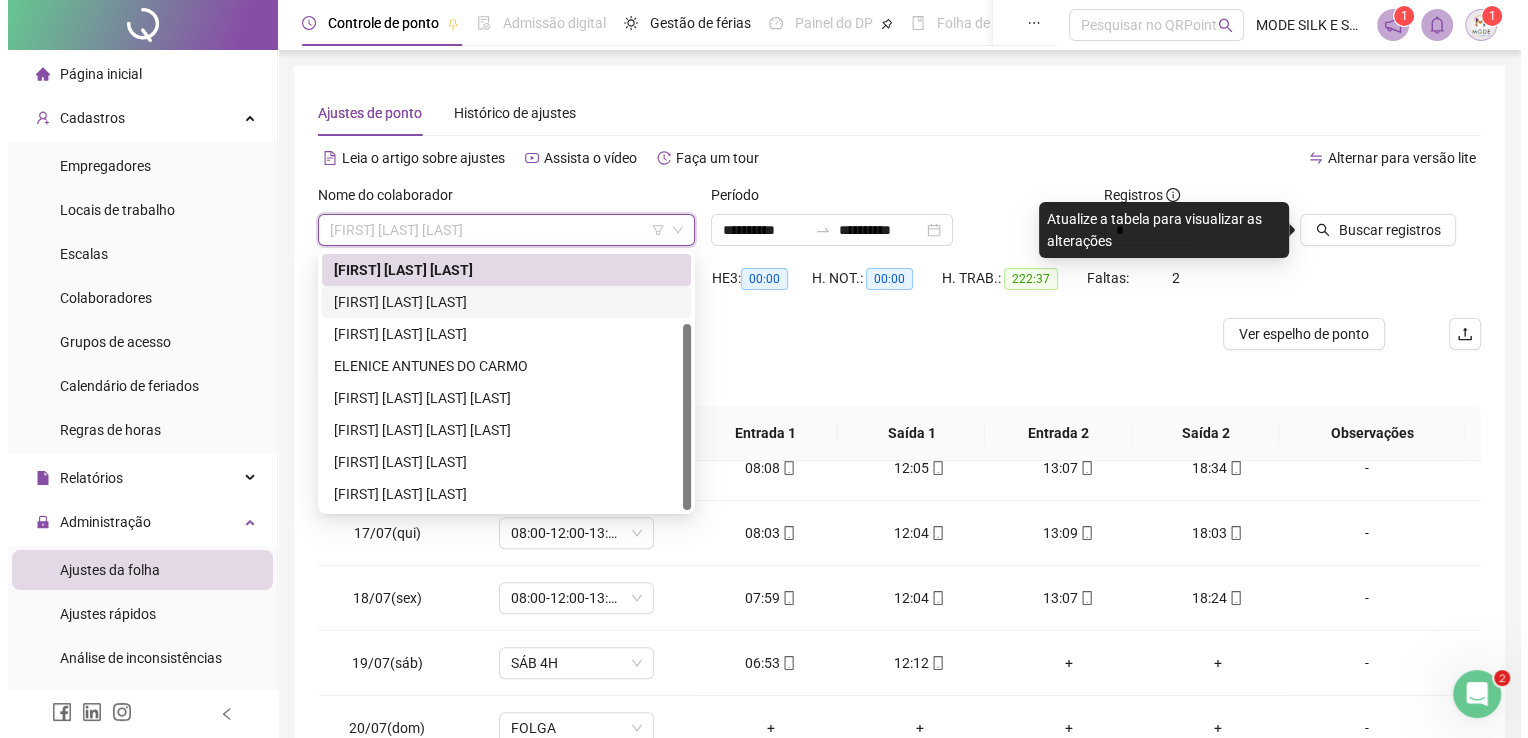 scroll, scrollTop: 0, scrollLeft: 0, axis: both 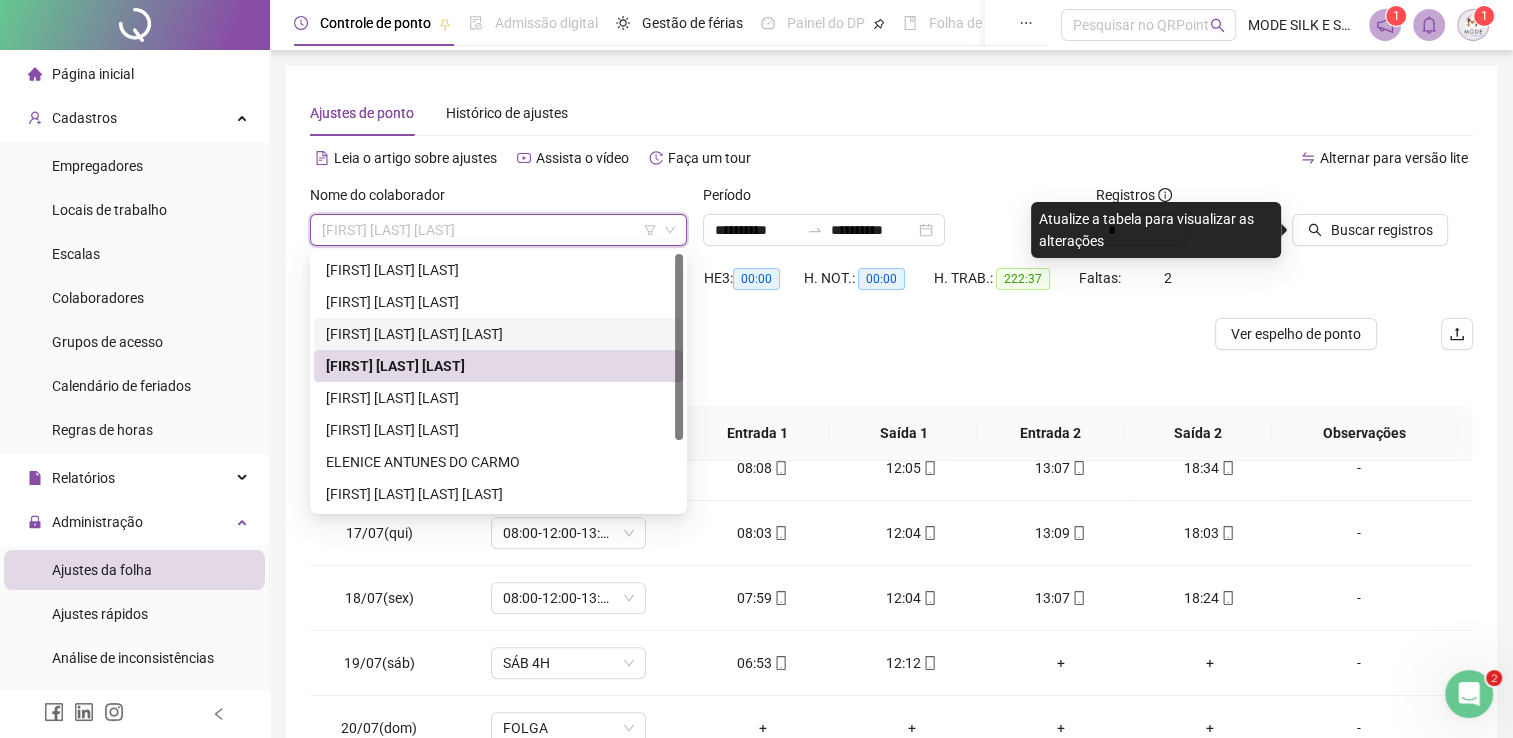 click on "[FIRST] [LAST] [LAST] [LAST]" at bounding box center [498, 334] 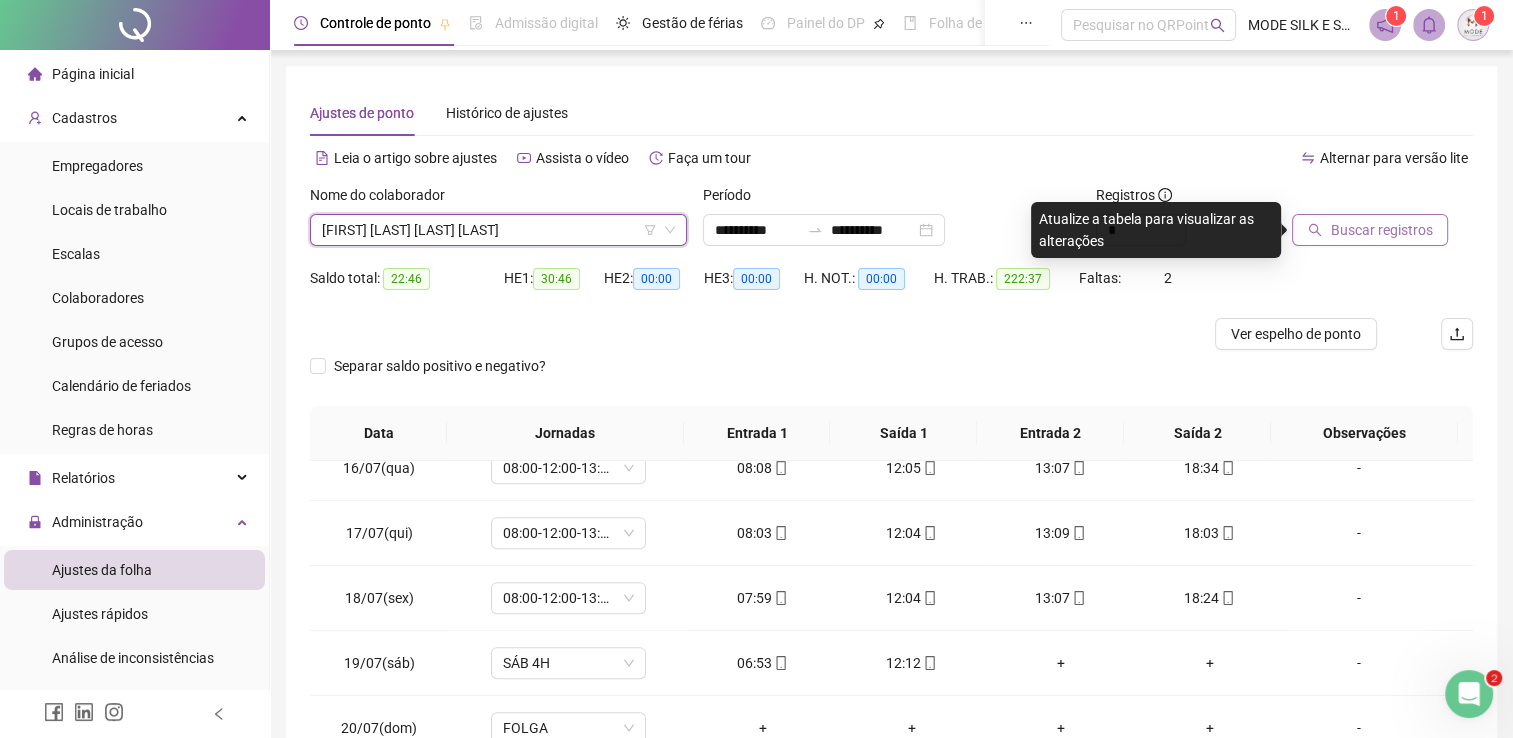 click on "Buscar registros" at bounding box center (1381, 230) 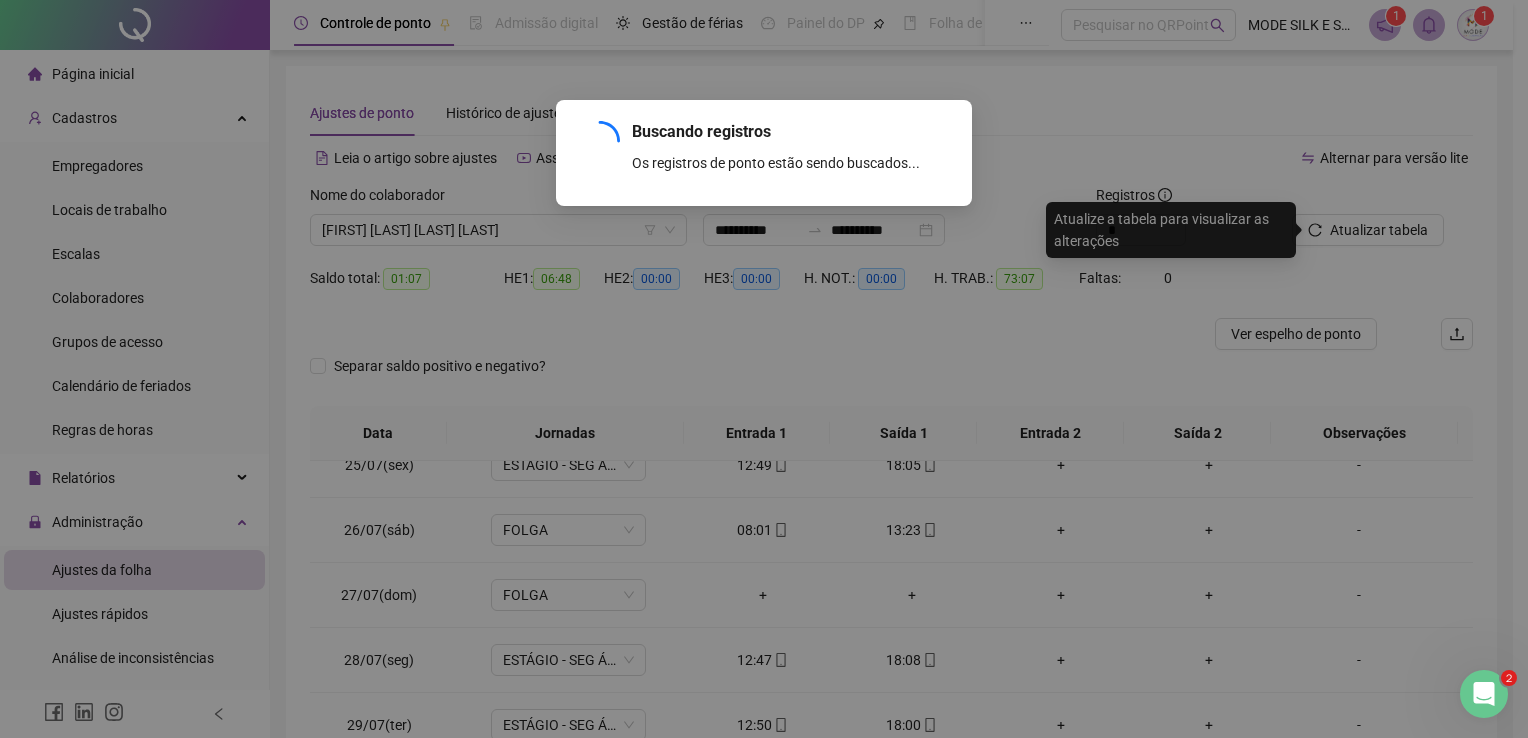 scroll, scrollTop: 609, scrollLeft: 0, axis: vertical 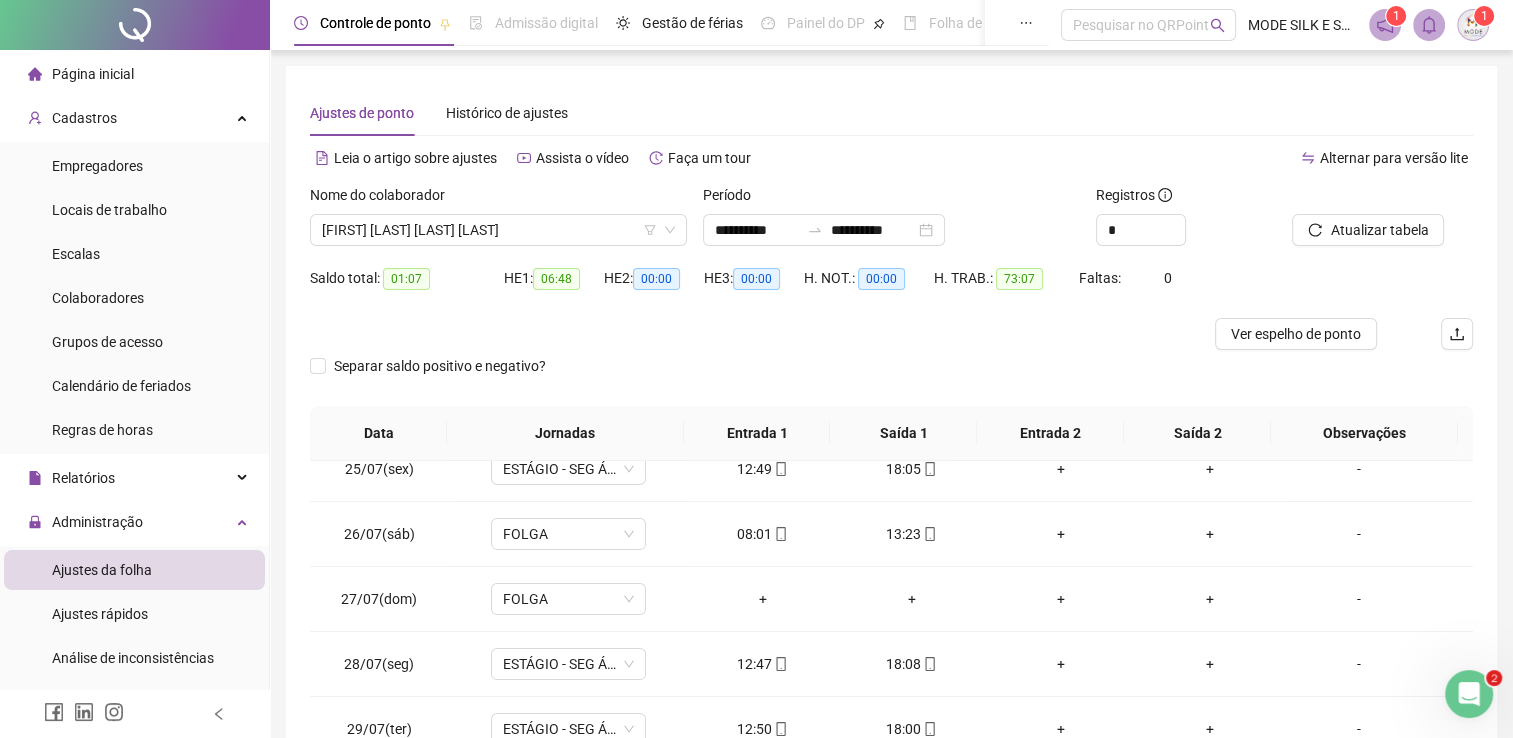 click on "[FIRST] [LAST] [LAST] [LAST]" at bounding box center (498, 230) 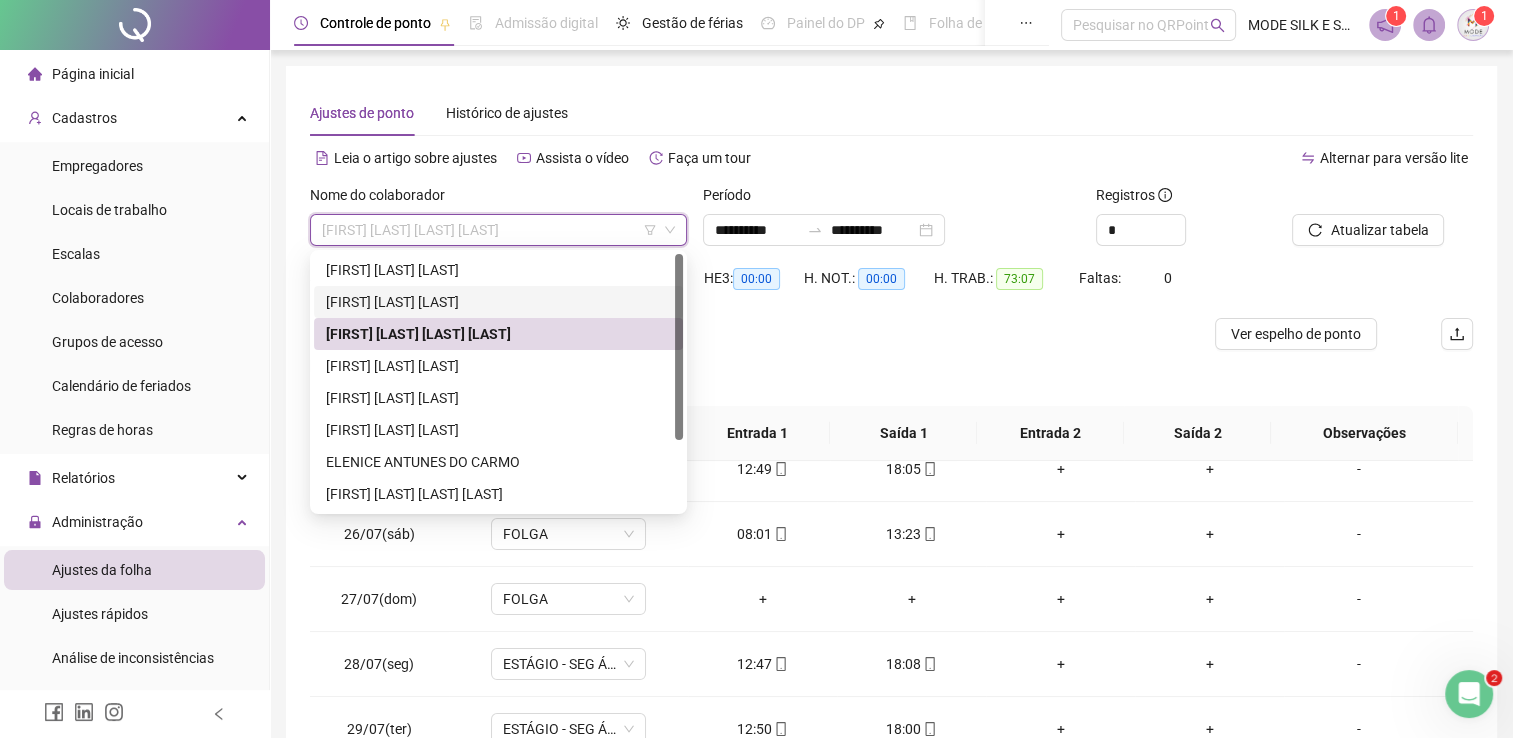 click on "[FIRST] [LAST] [LAST]" at bounding box center (498, 302) 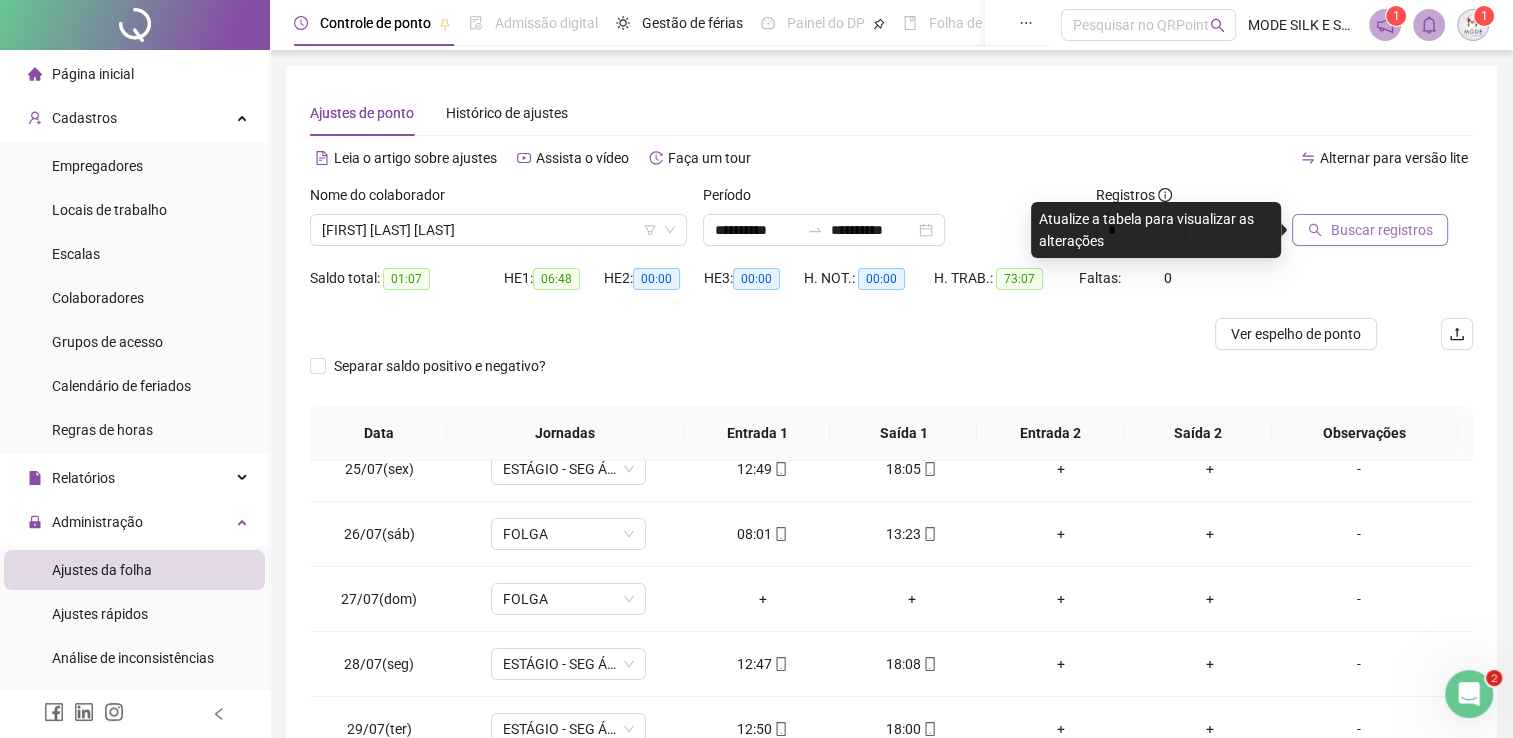 click on "Buscar registros" at bounding box center (1381, 230) 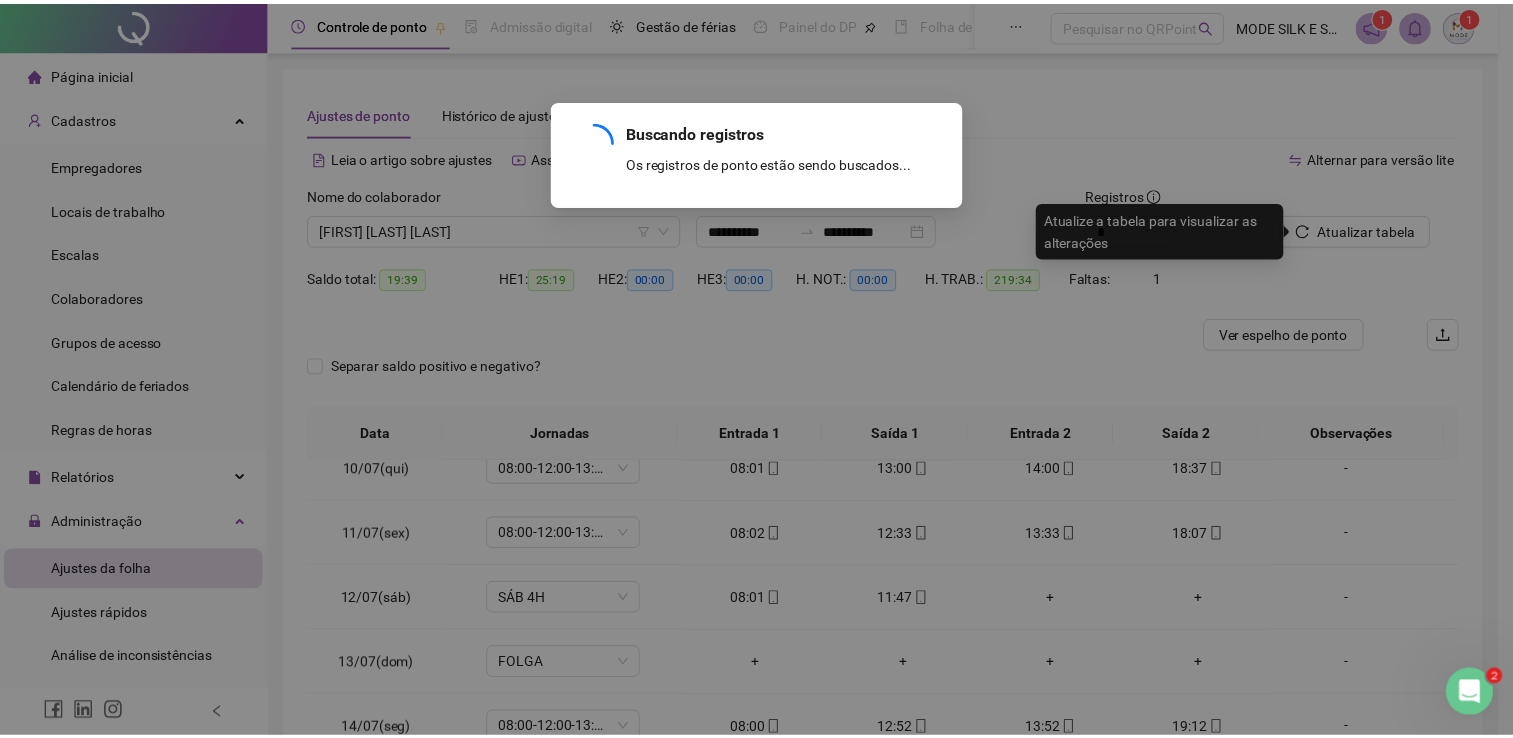 scroll, scrollTop: 1000, scrollLeft: 0, axis: vertical 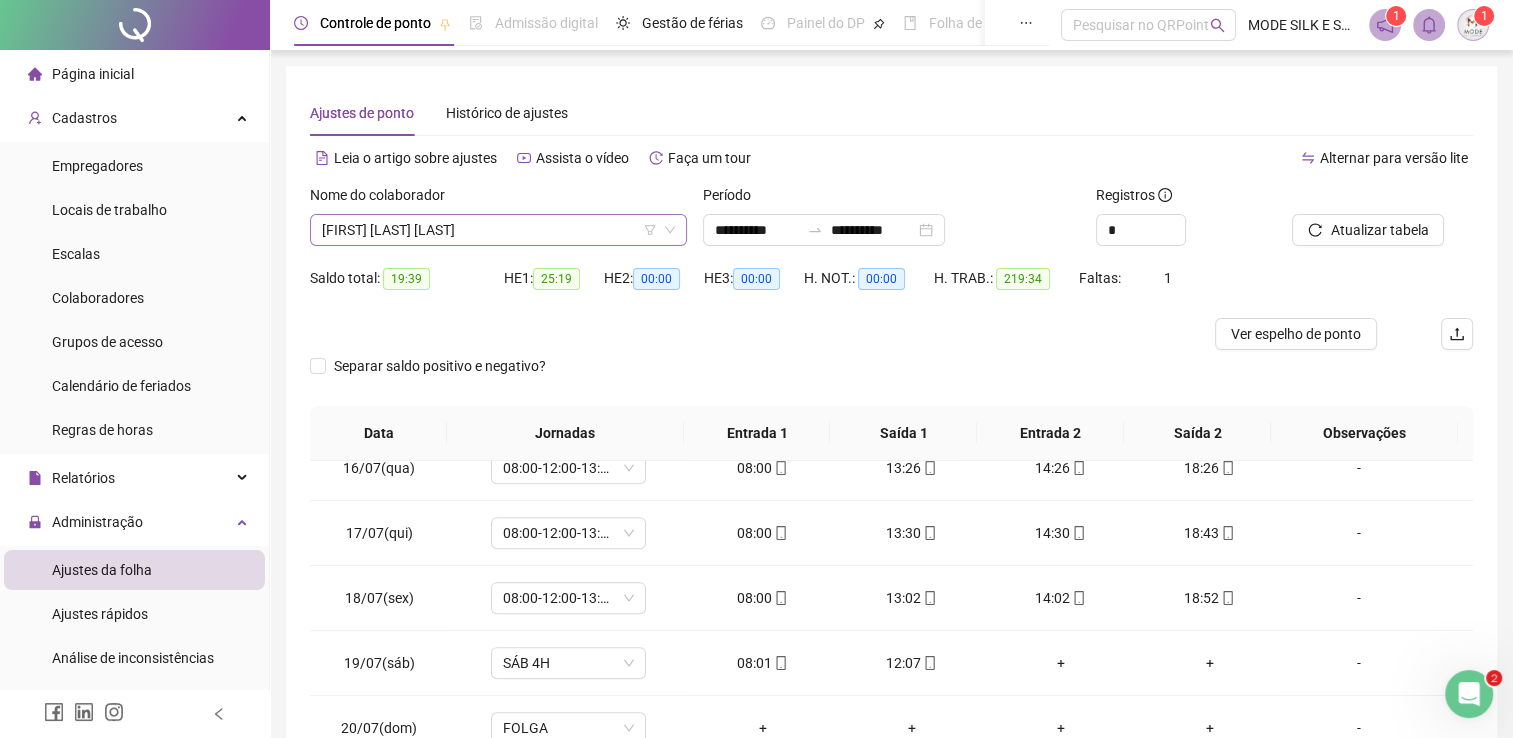 click on "[FIRST] [LAST] [LAST]" at bounding box center (498, 230) 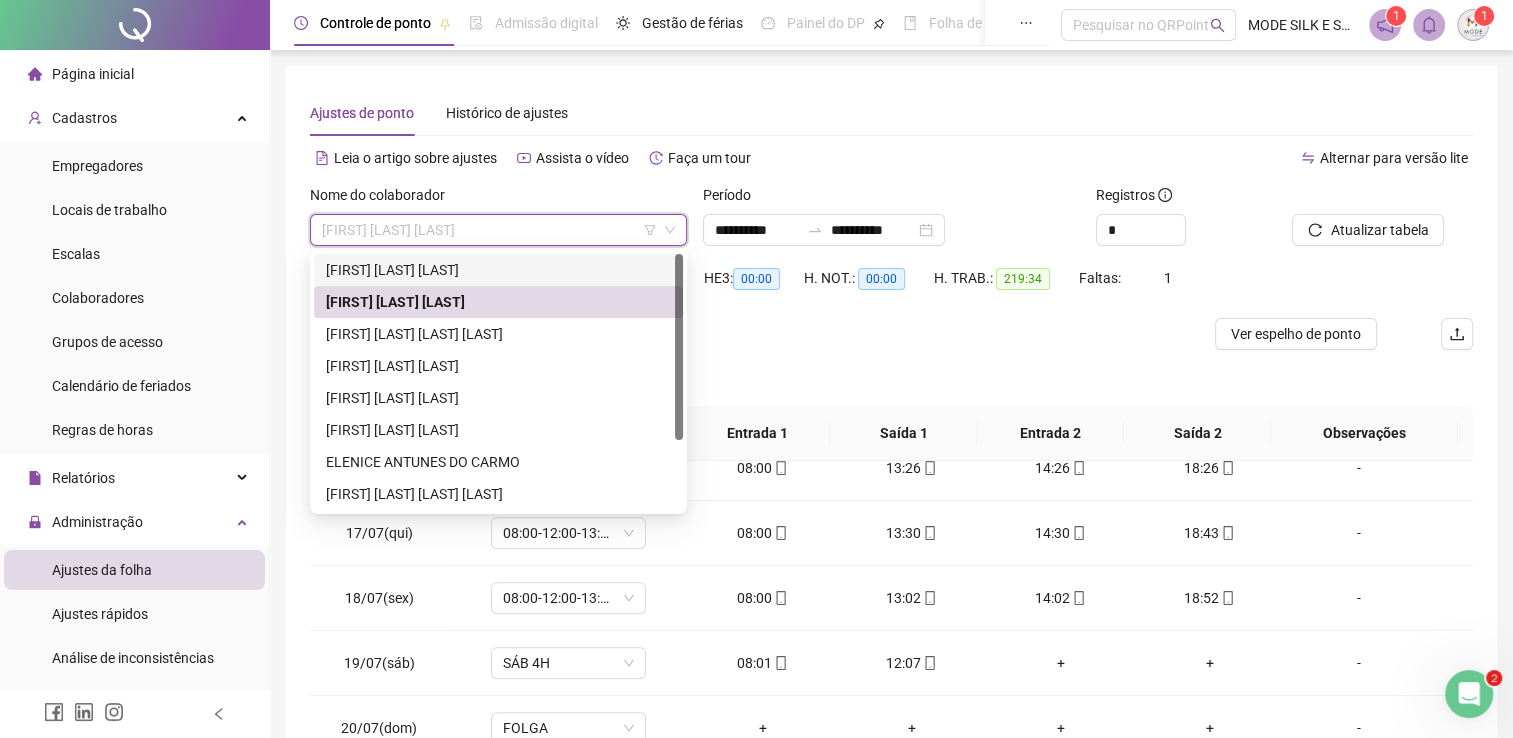 drag, startPoint x: 435, startPoint y: 275, endPoint x: 823, endPoint y: 288, distance: 388.2177 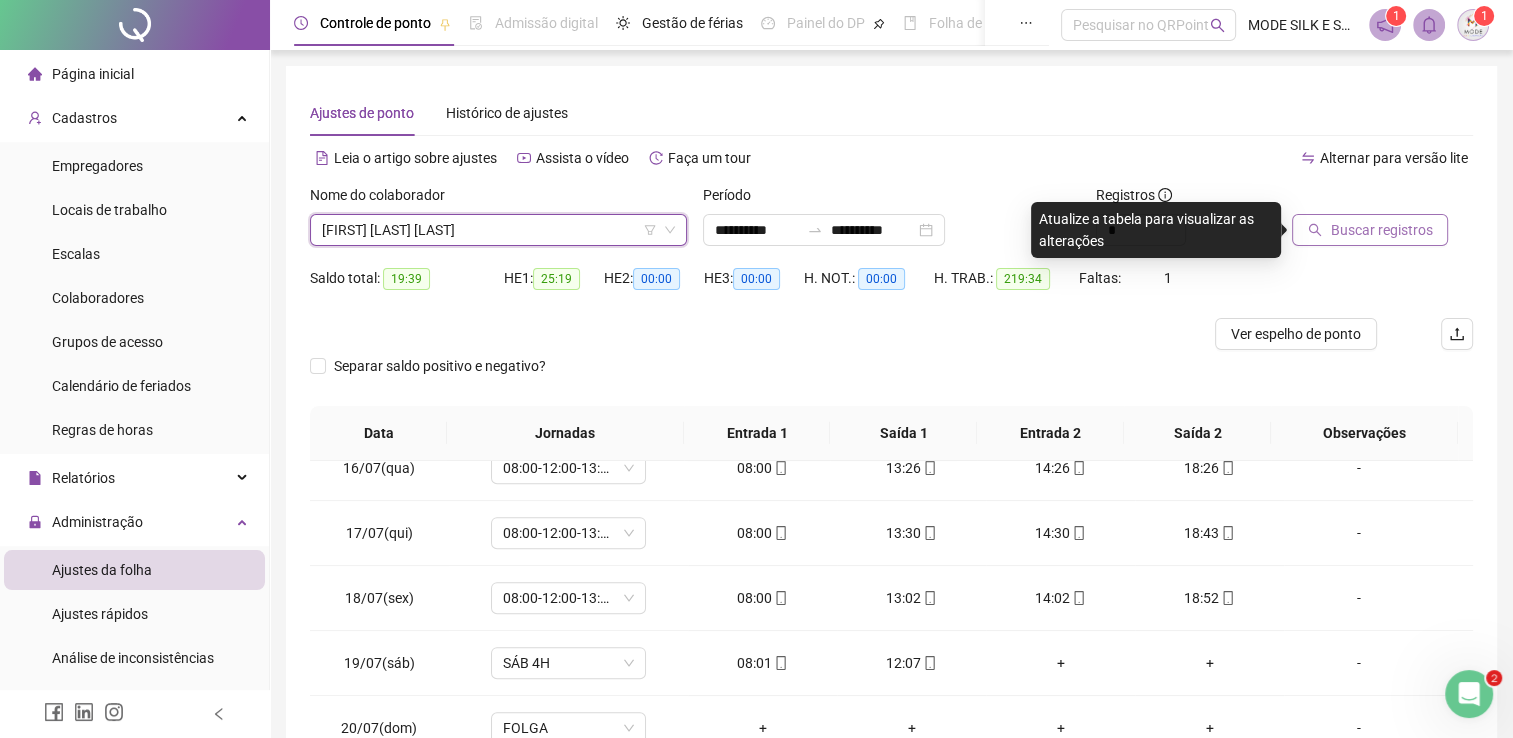 click on "Buscar registros" at bounding box center [1370, 230] 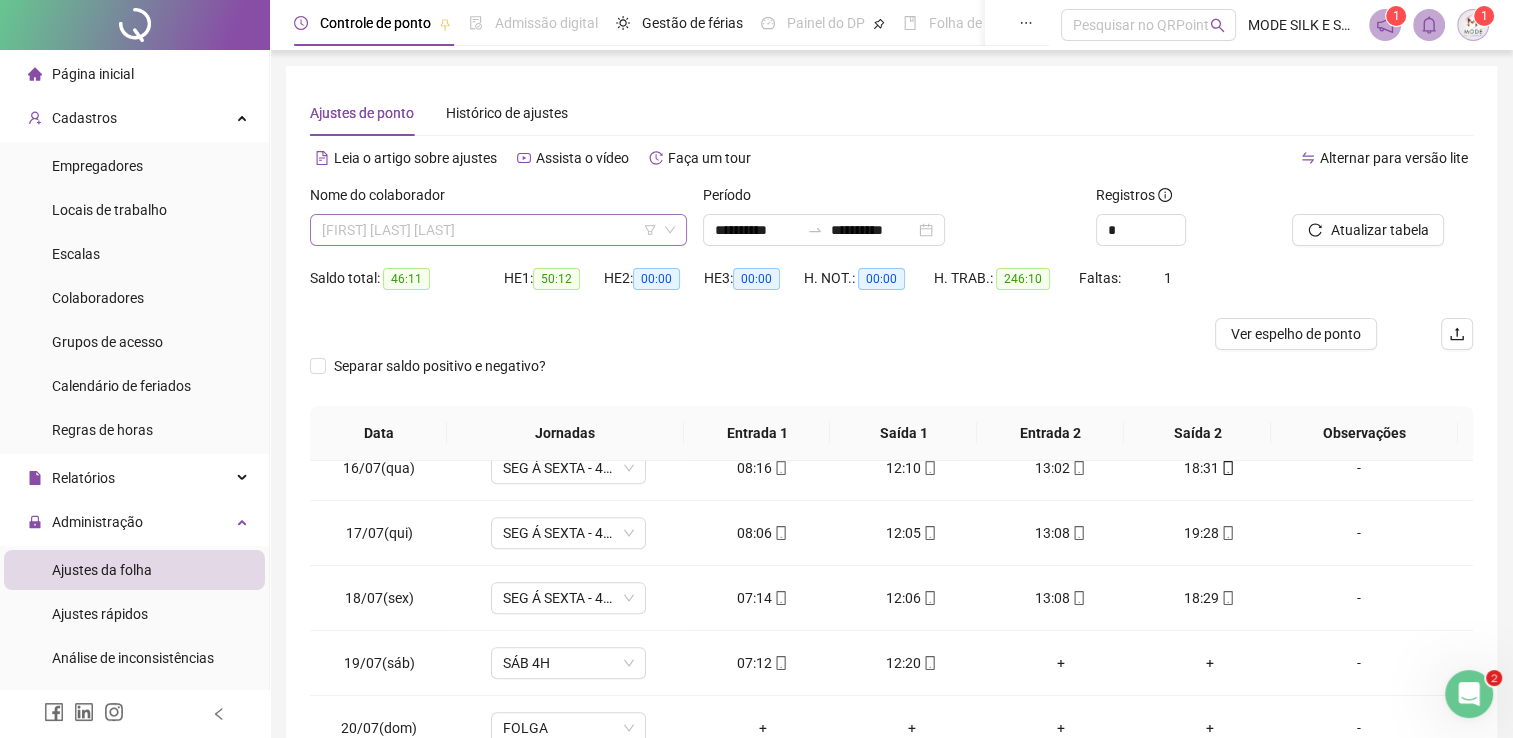 click on "[FIRST] [LAST] [LAST]" at bounding box center (498, 230) 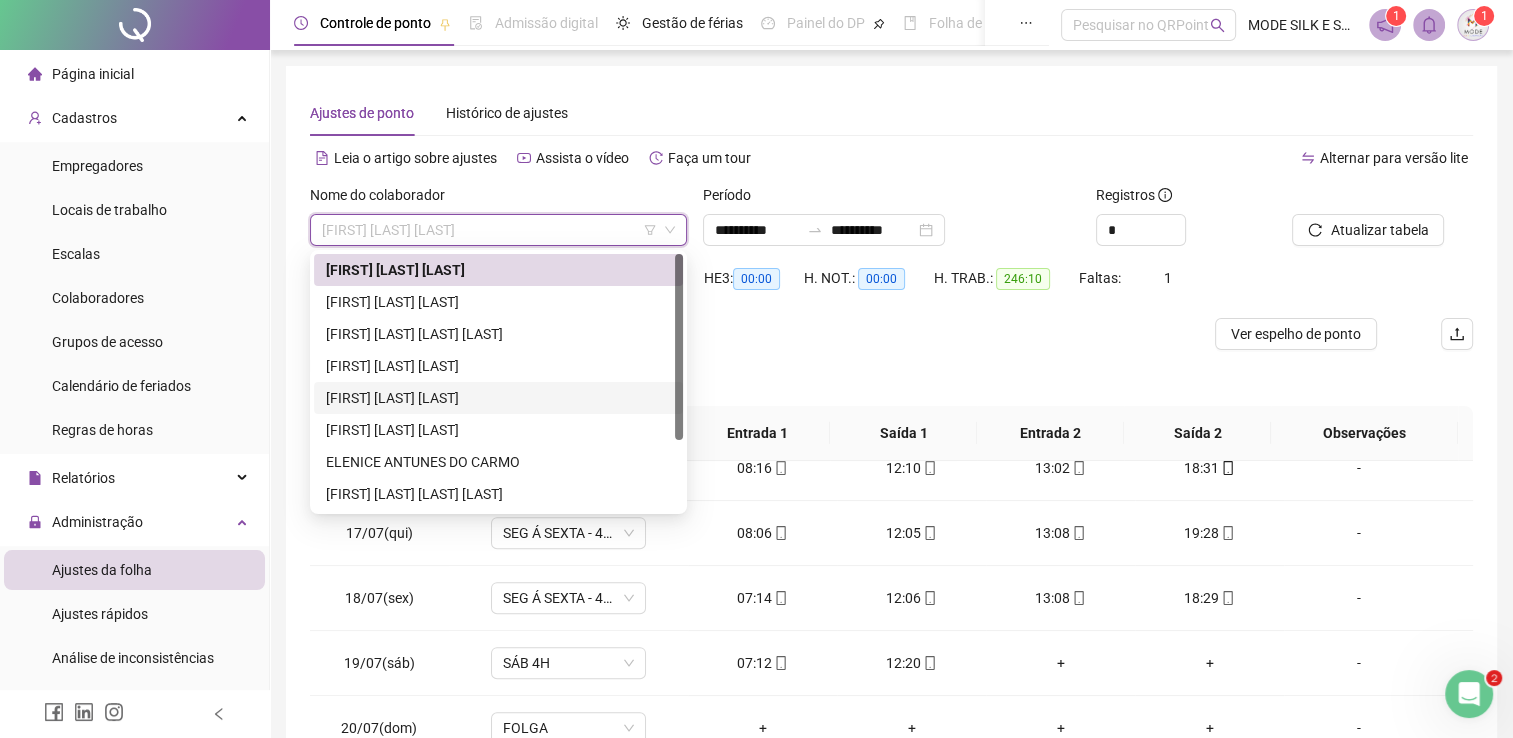 click on "[FIRST] [LAST] [LAST]" at bounding box center [498, 398] 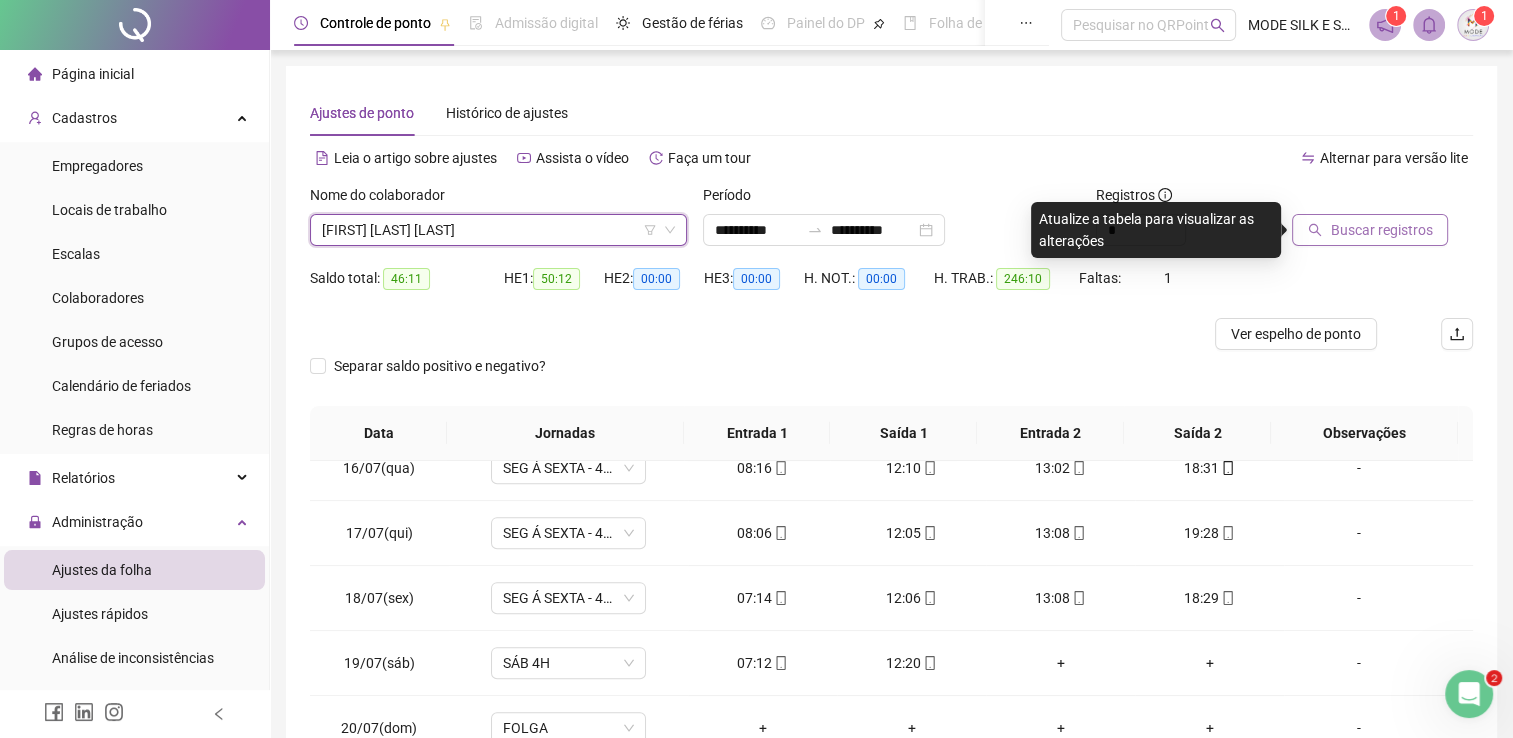 click on "Buscar registros" at bounding box center (1370, 230) 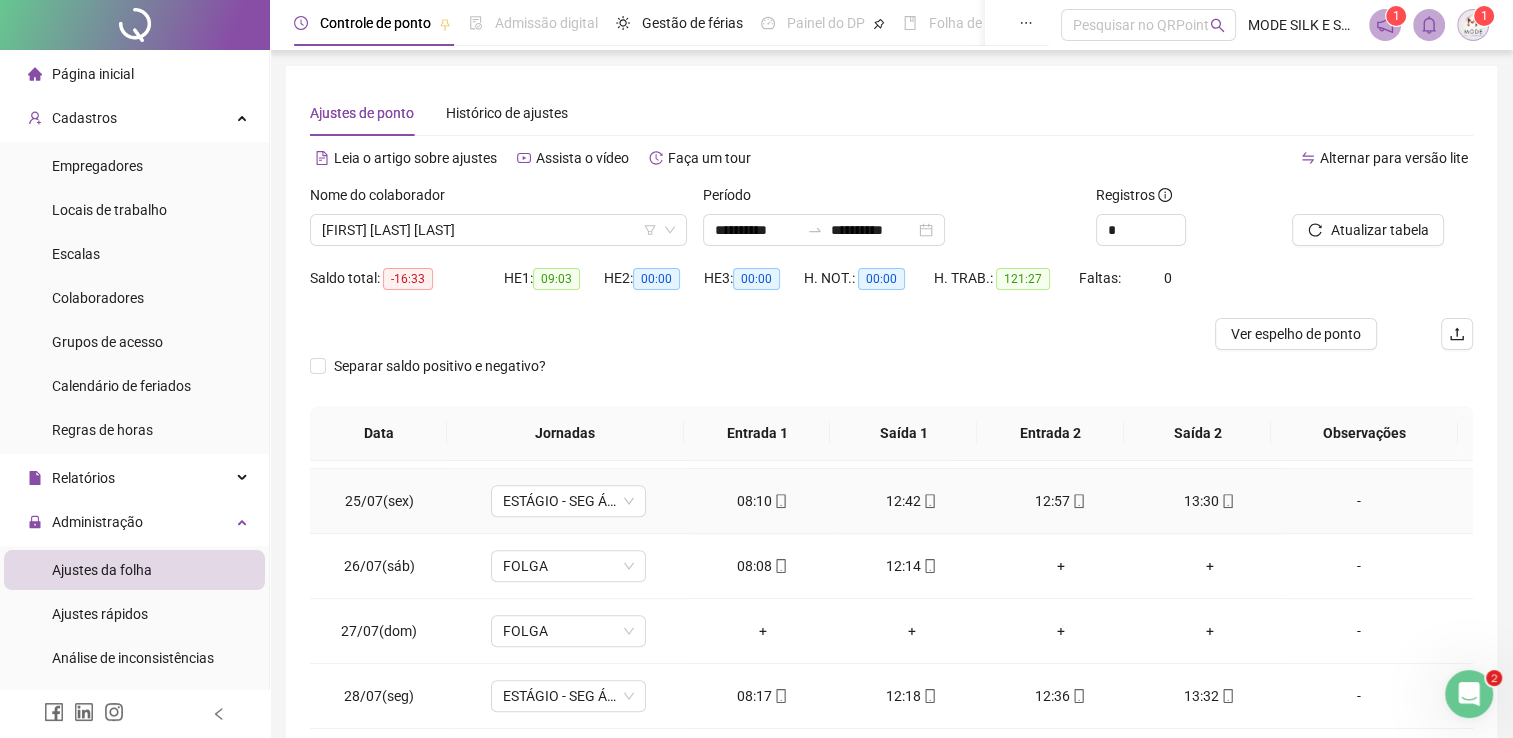 scroll, scrollTop: 1581, scrollLeft: 0, axis: vertical 